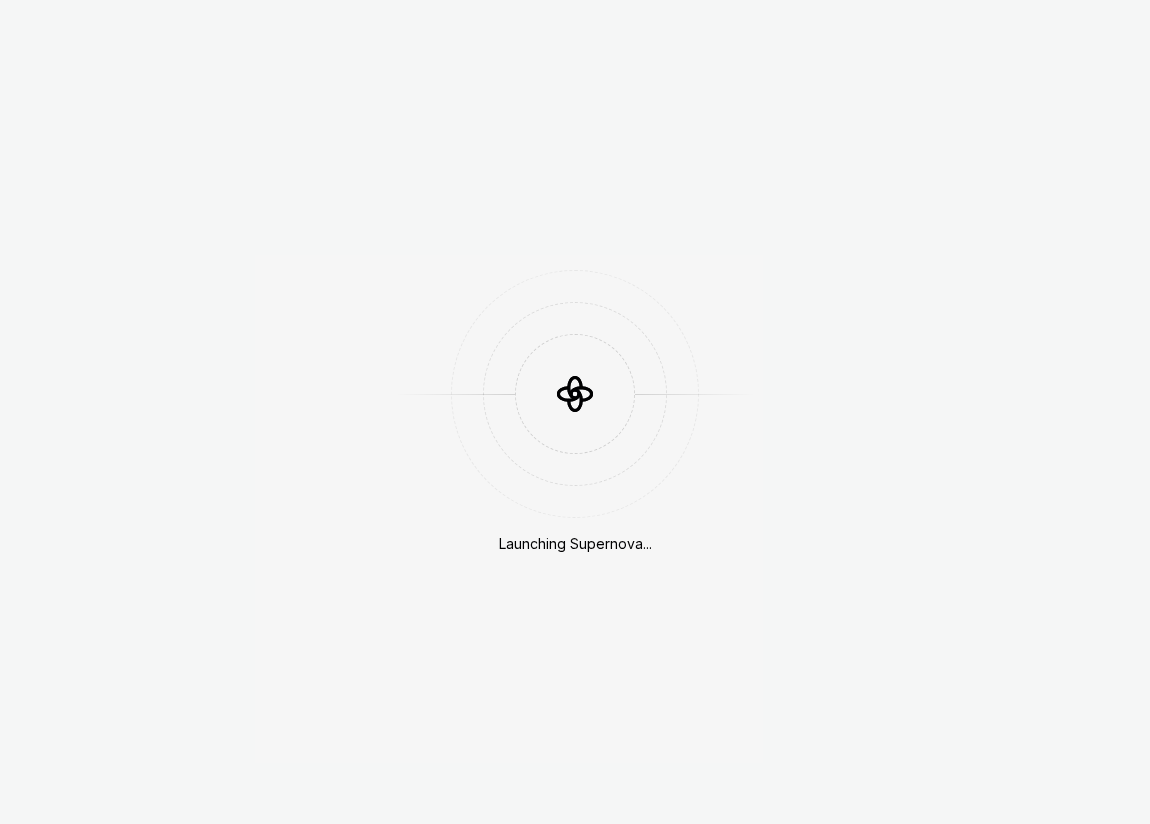 scroll, scrollTop: 0, scrollLeft: 0, axis: both 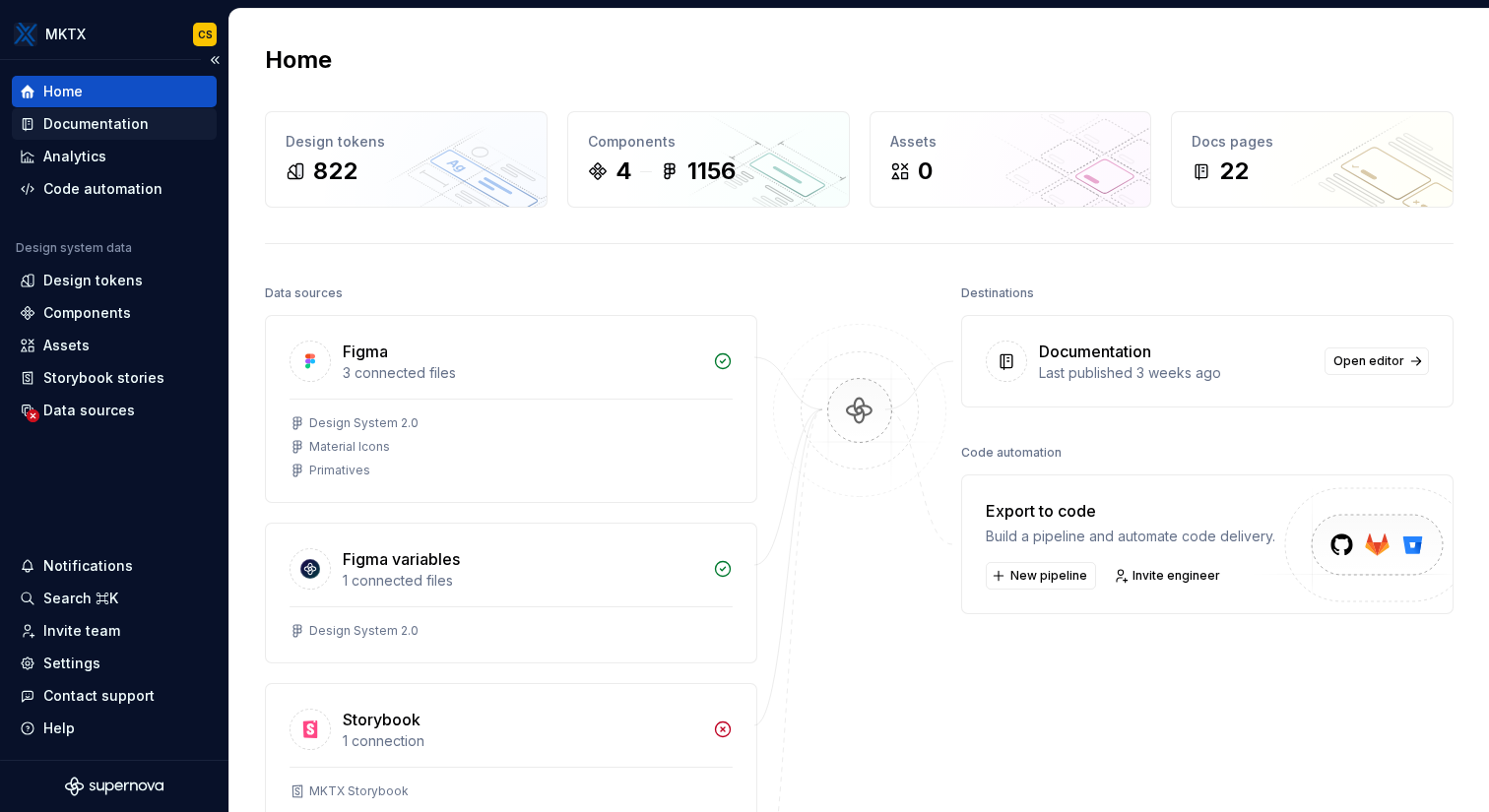 click on "Documentation" at bounding box center [96, 124] 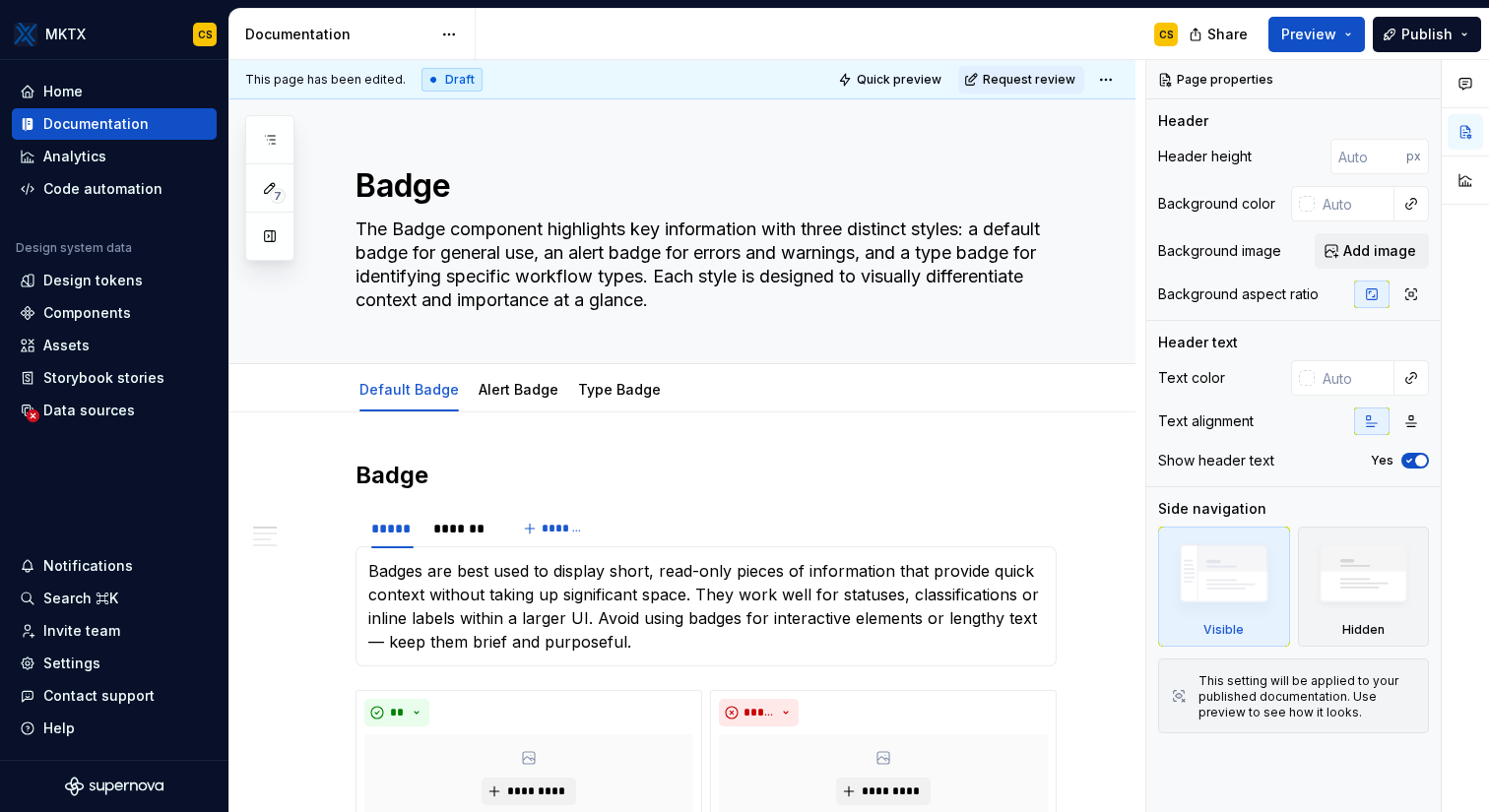 click on "Documentation" at bounding box center [338, 34] 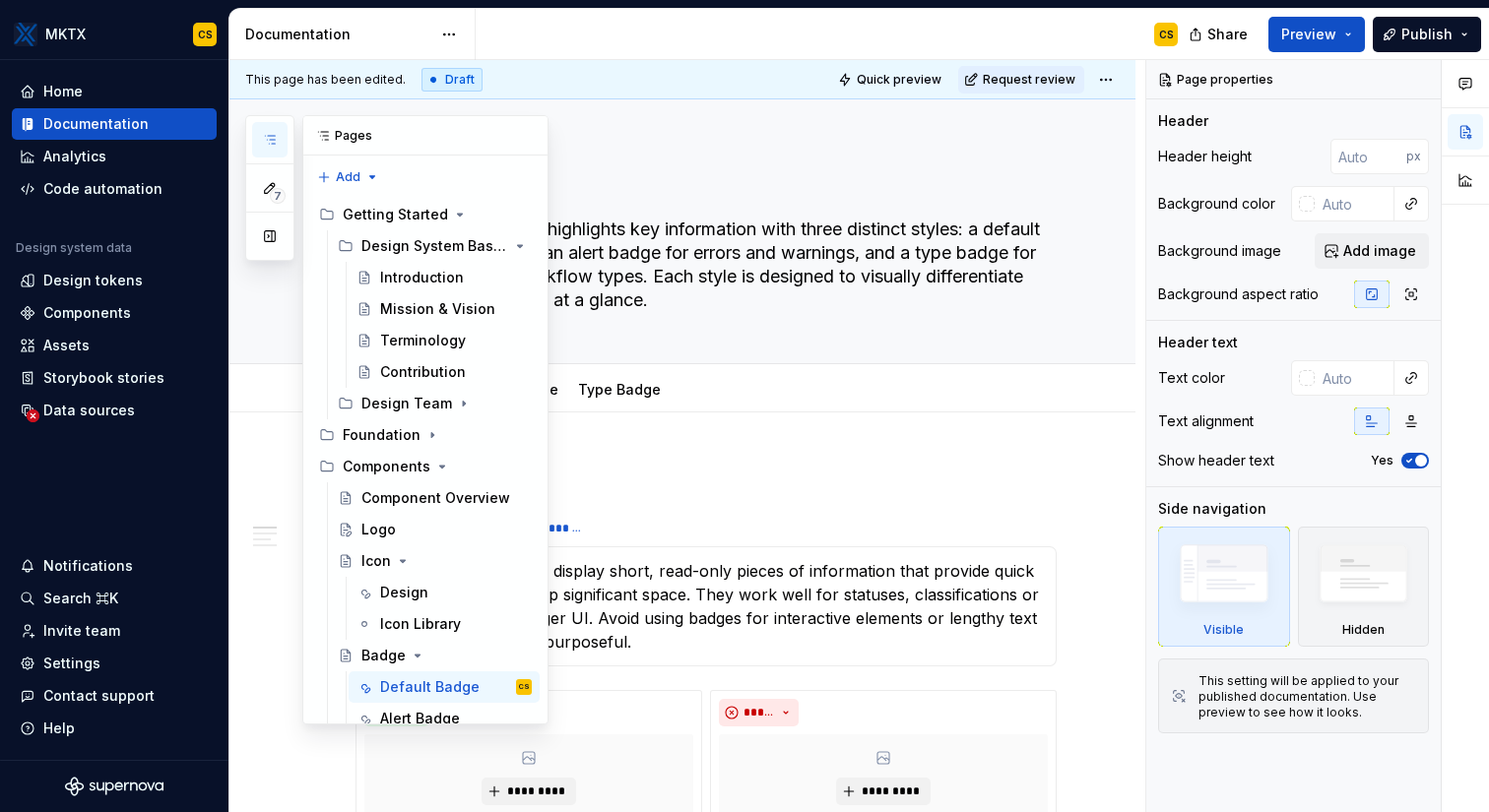 click 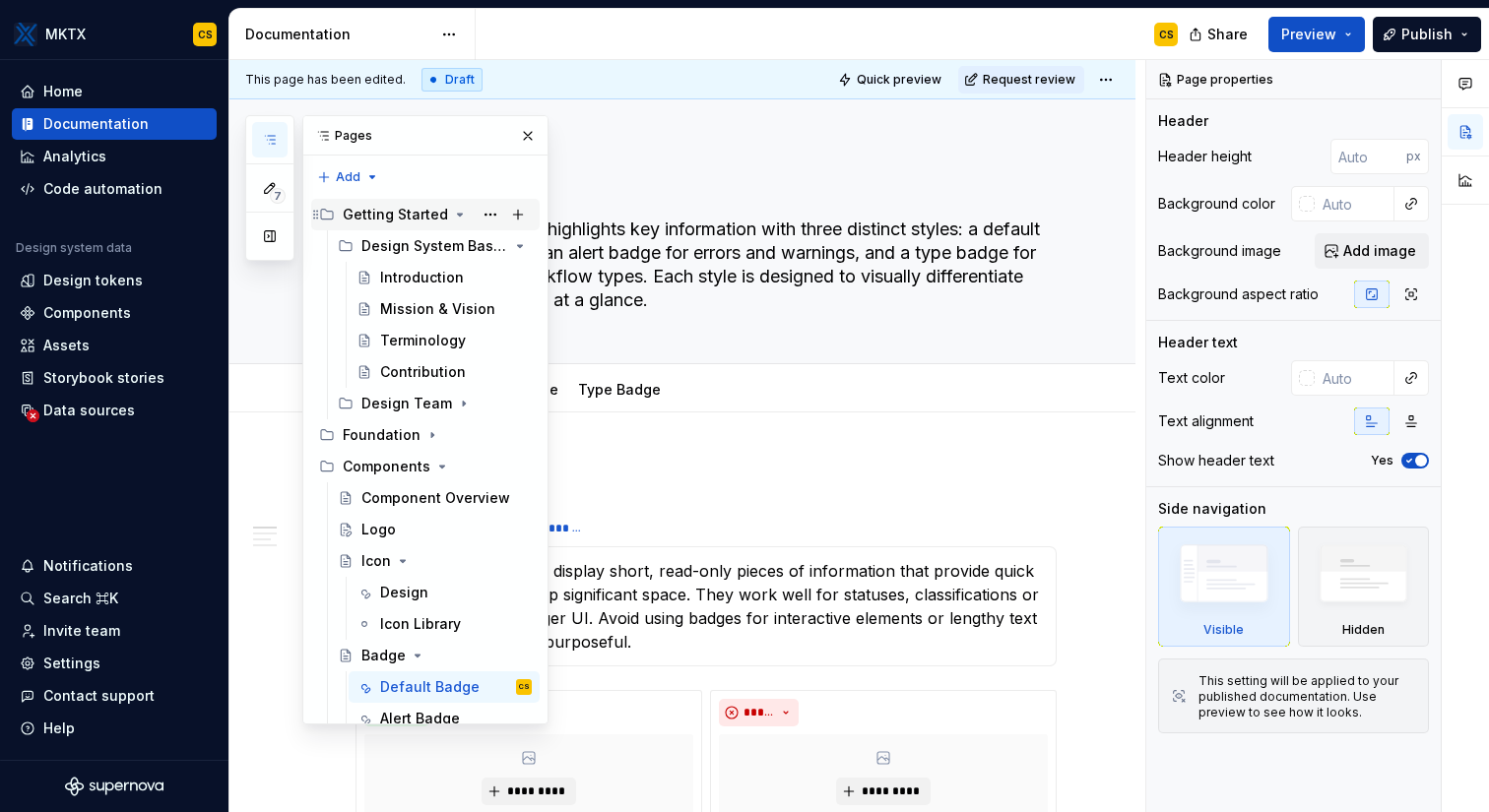 click on "Getting Started" at bounding box center [395, 215] 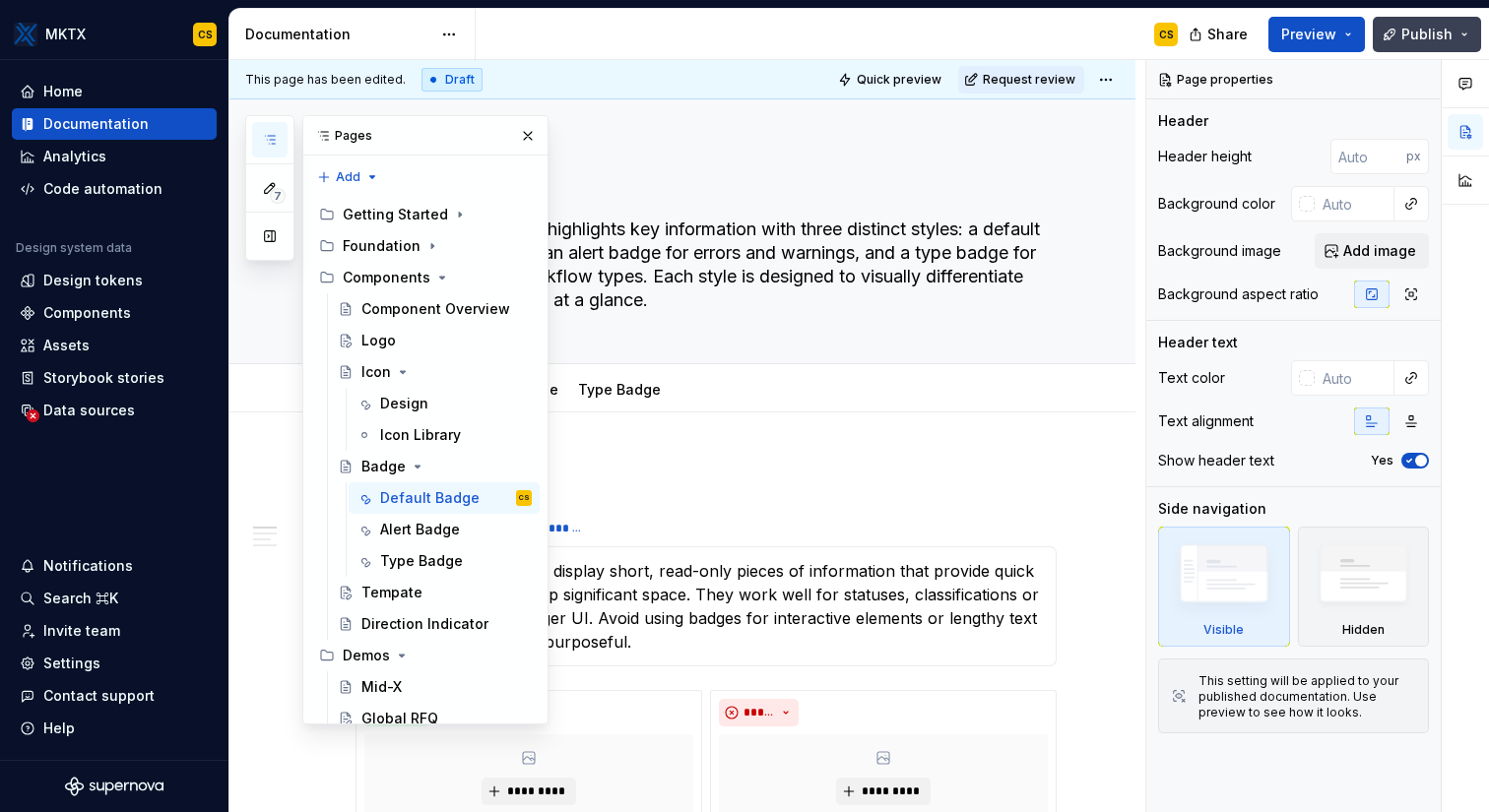 click on "Publish" at bounding box center [1427, 34] 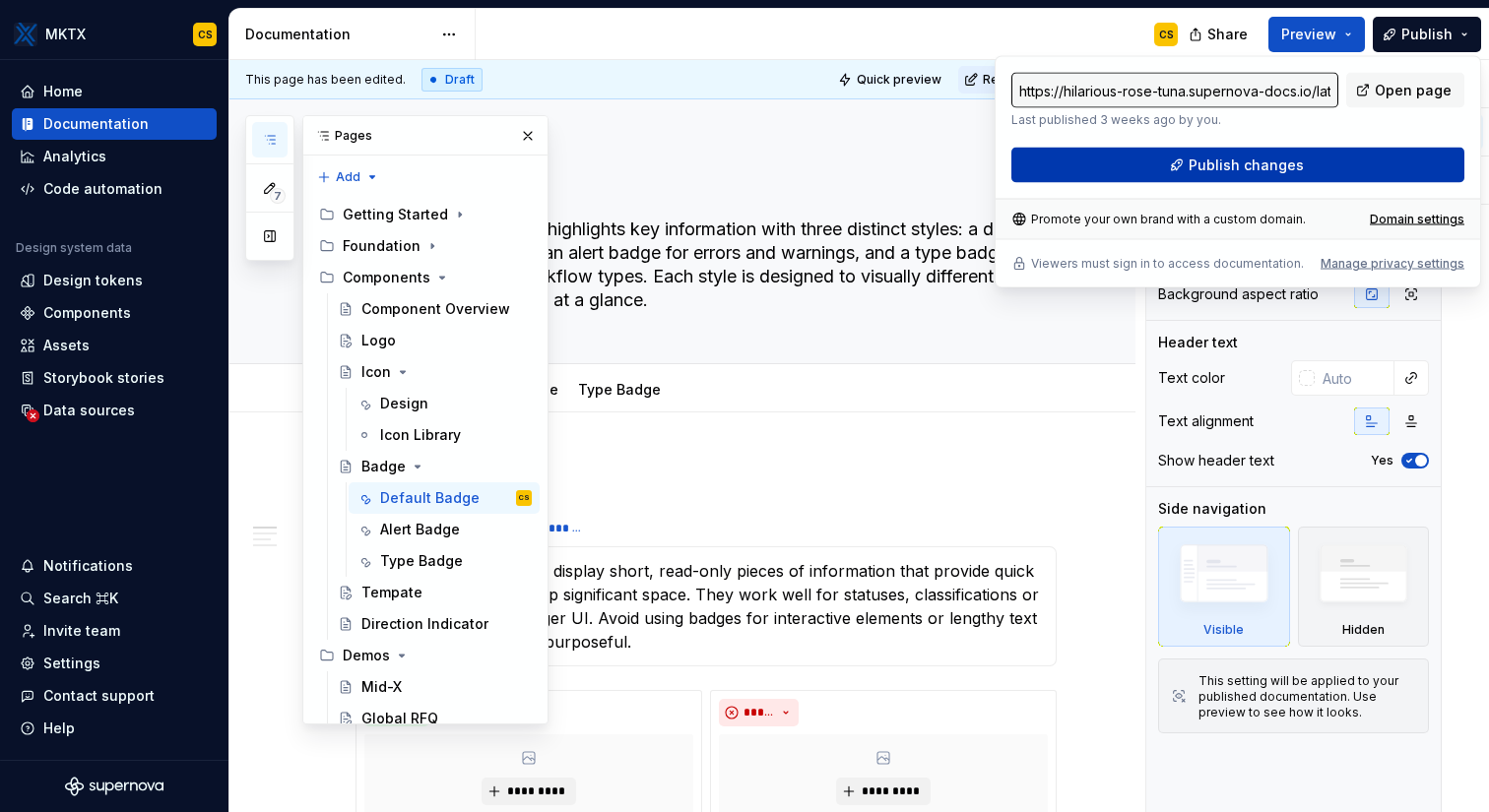 click on "Publish changes" at bounding box center [1238, 165] 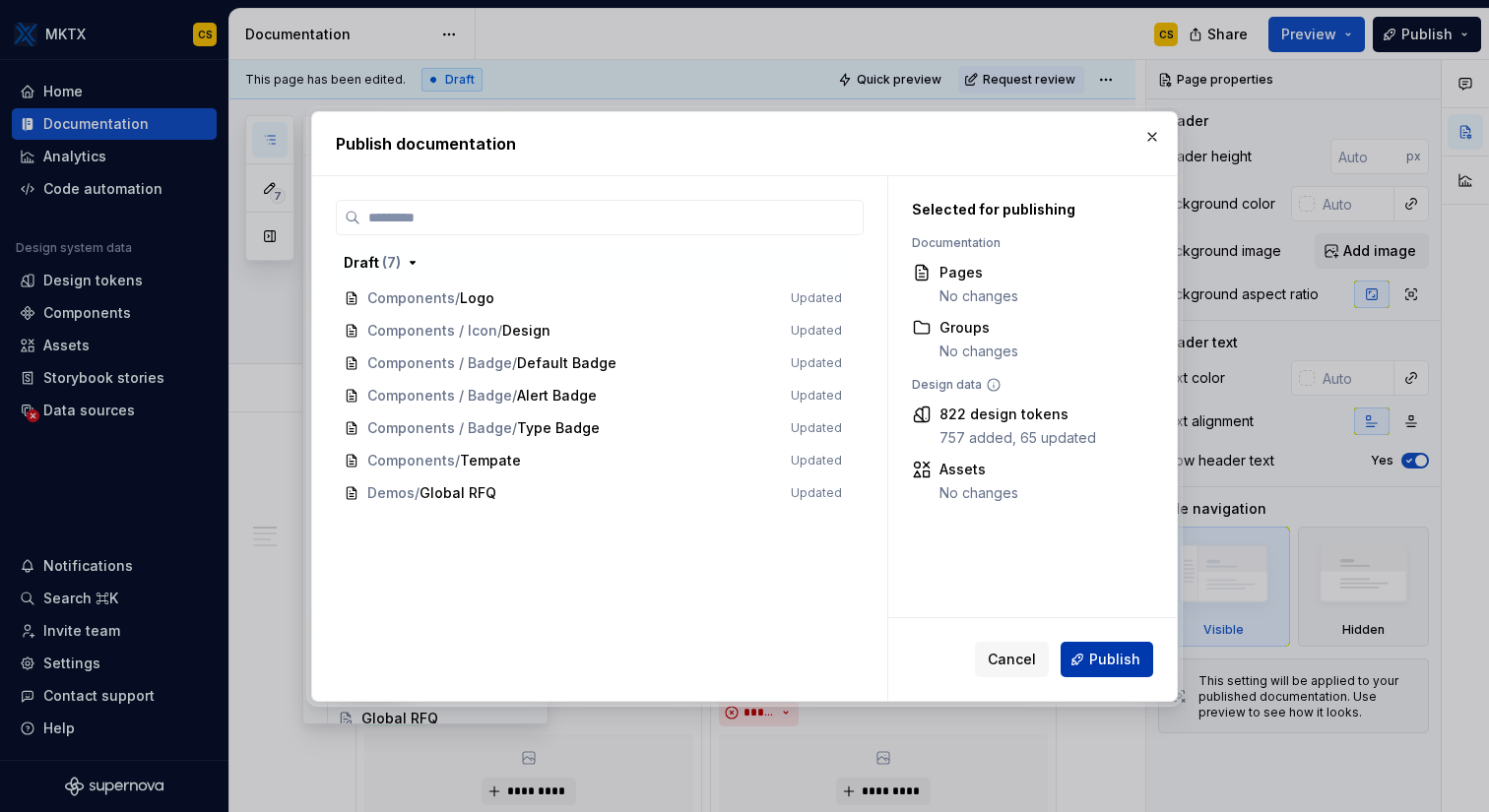 click on "Publish" at bounding box center (1115, 659) 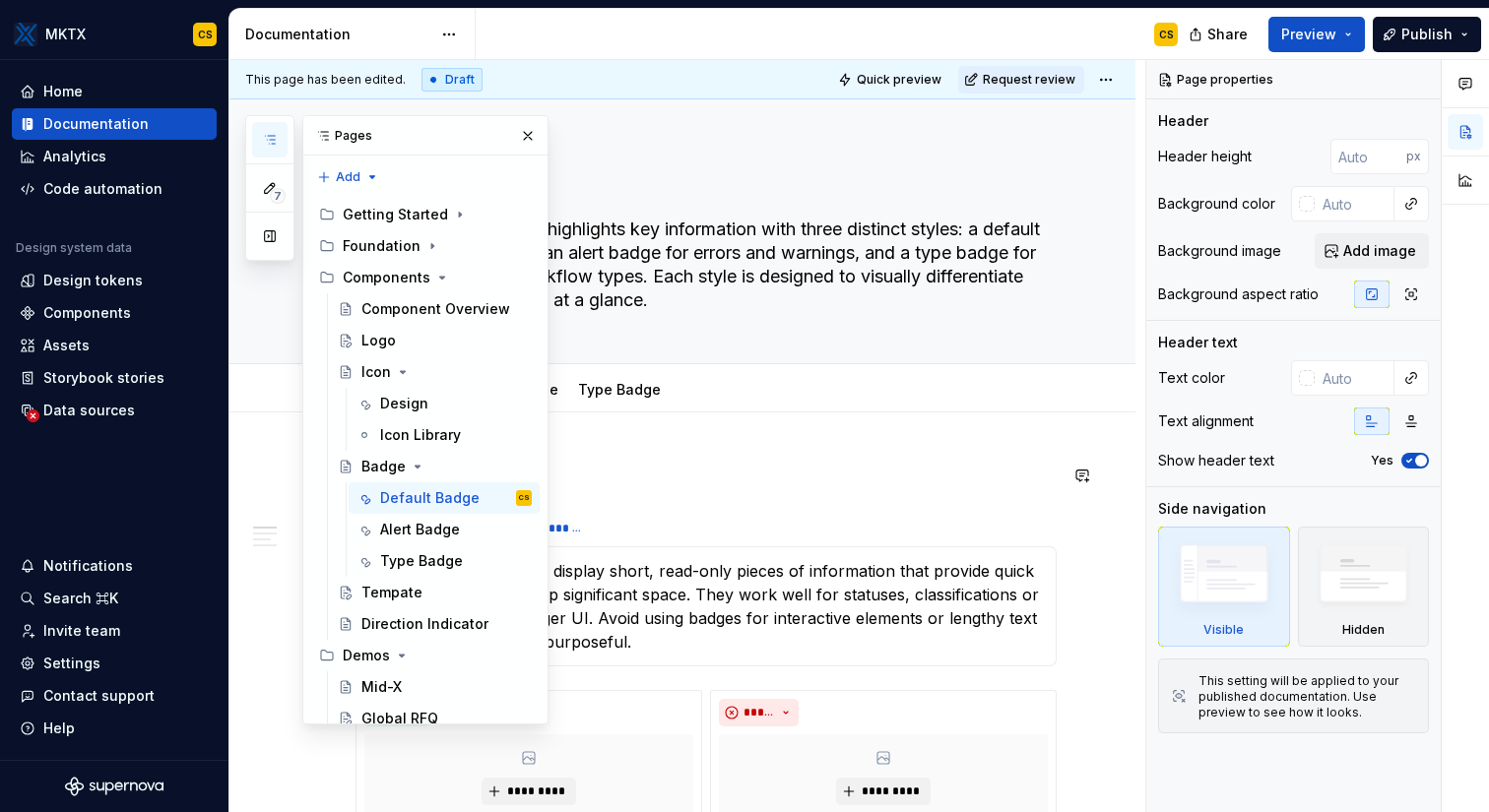 click on "**********" at bounding box center [682, 1468] 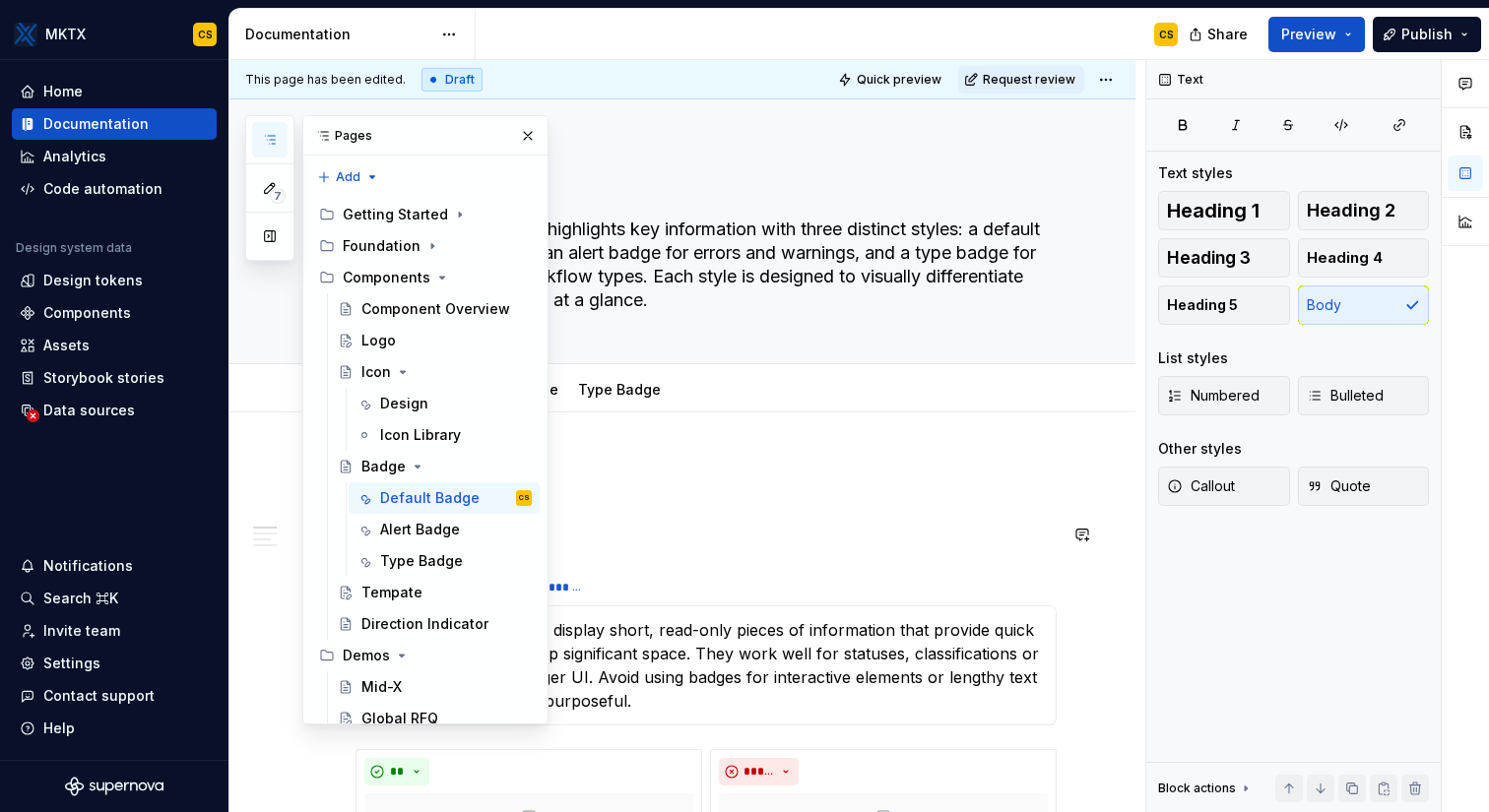 click on "**********" at bounding box center [682, 1497] 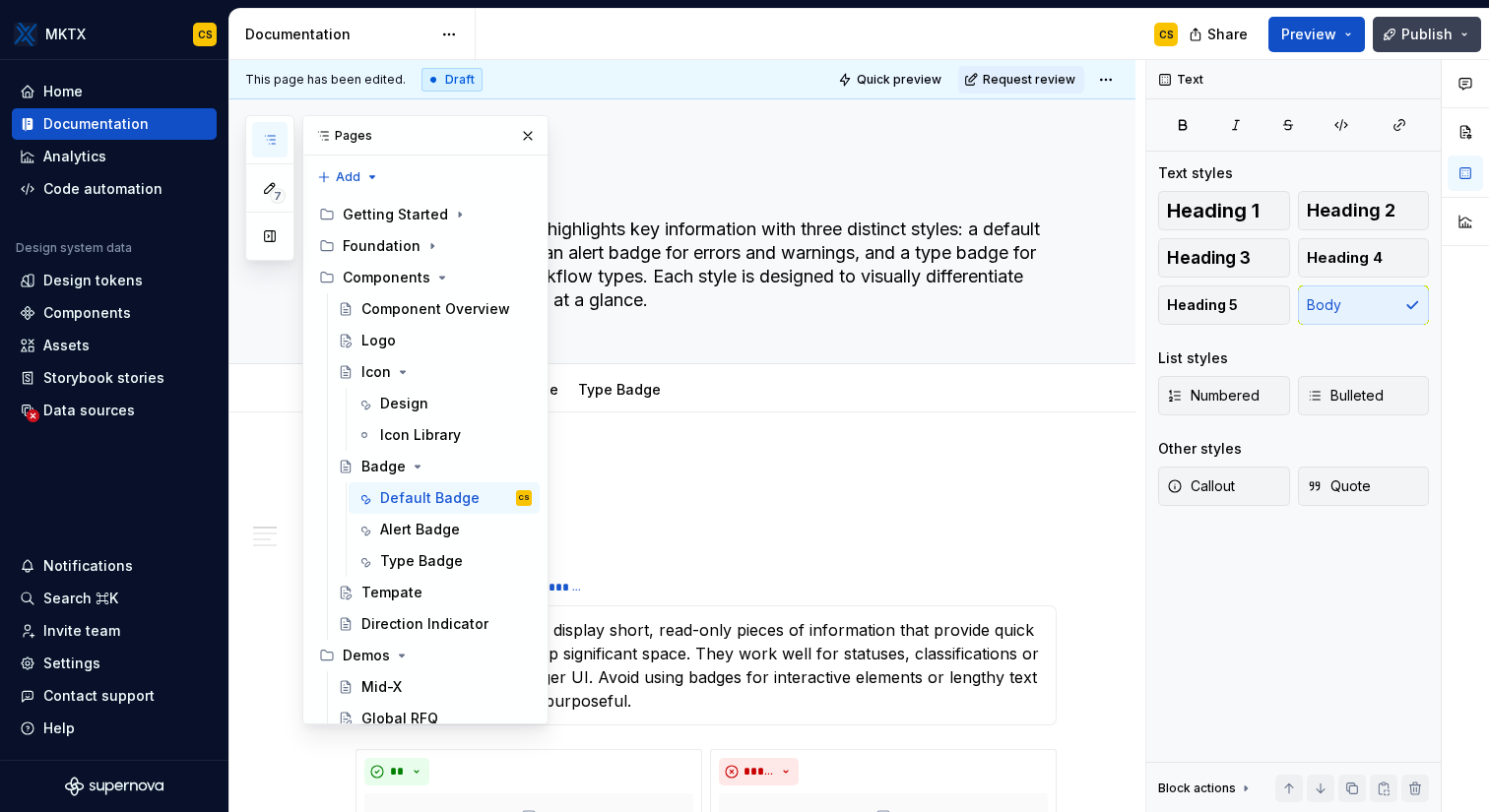 click on "Publish" at bounding box center [1427, 34] 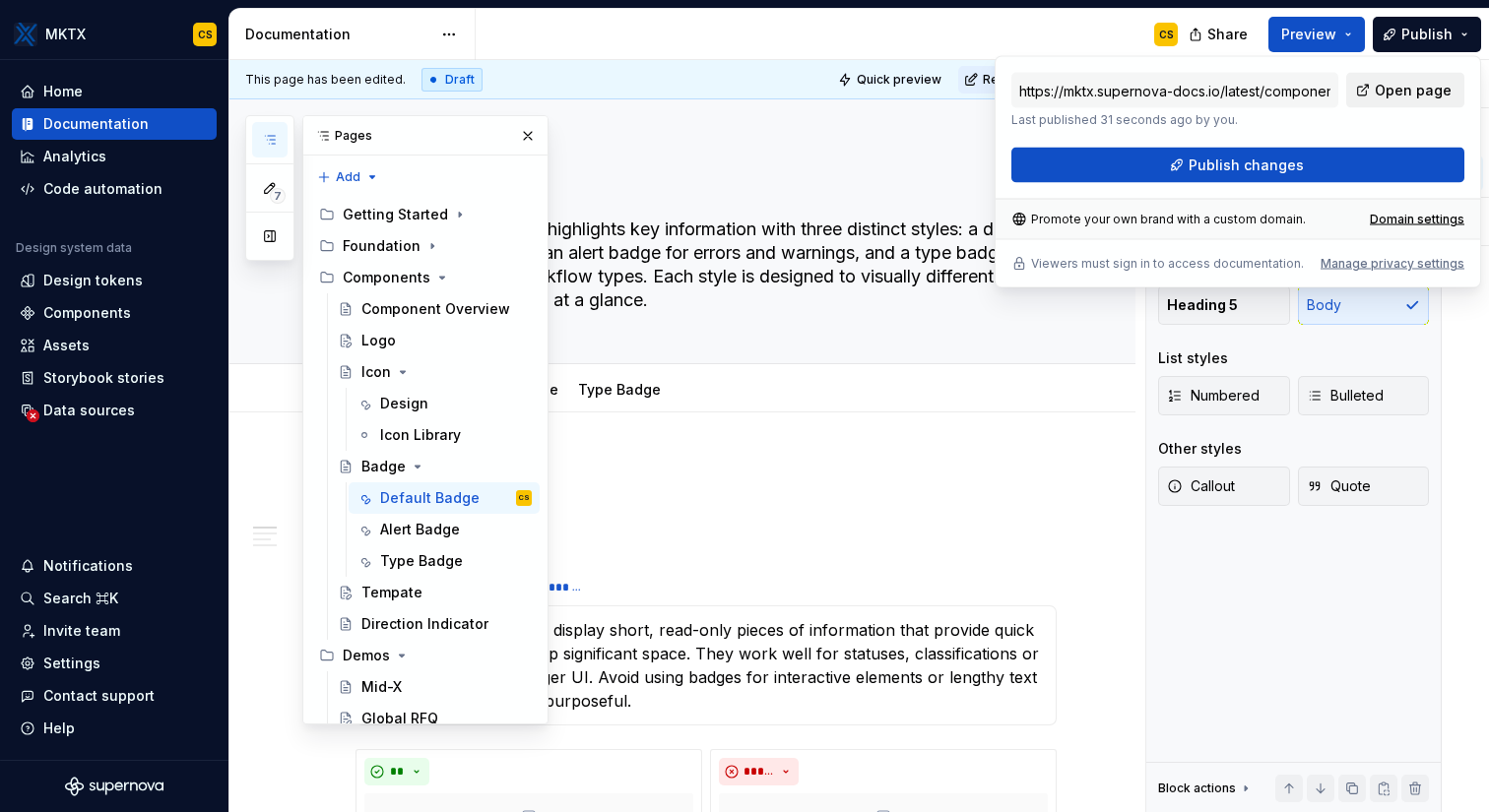 click on "Open page" at bounding box center [1413, 91] 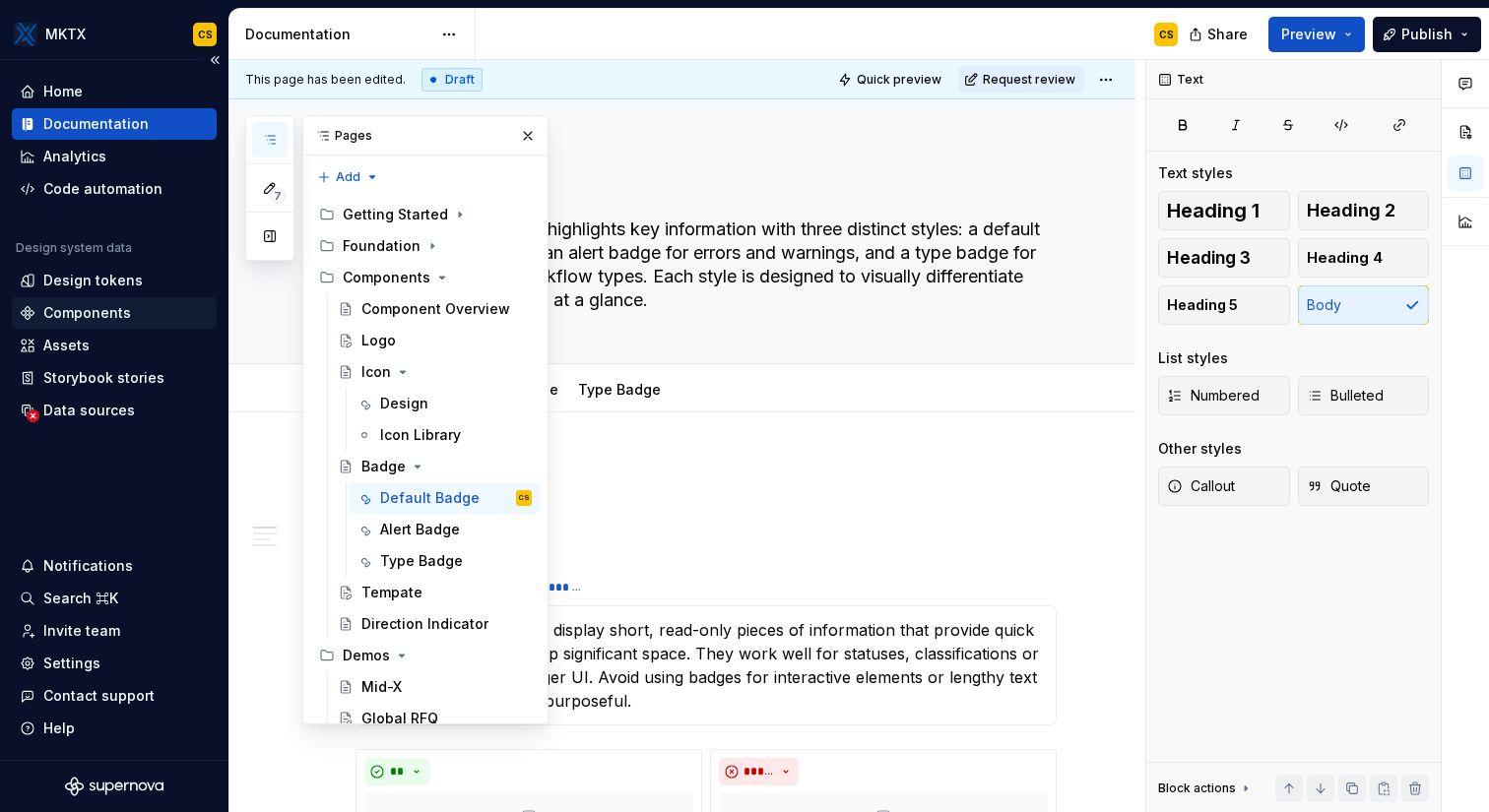 click on "Components" at bounding box center [87, 313] 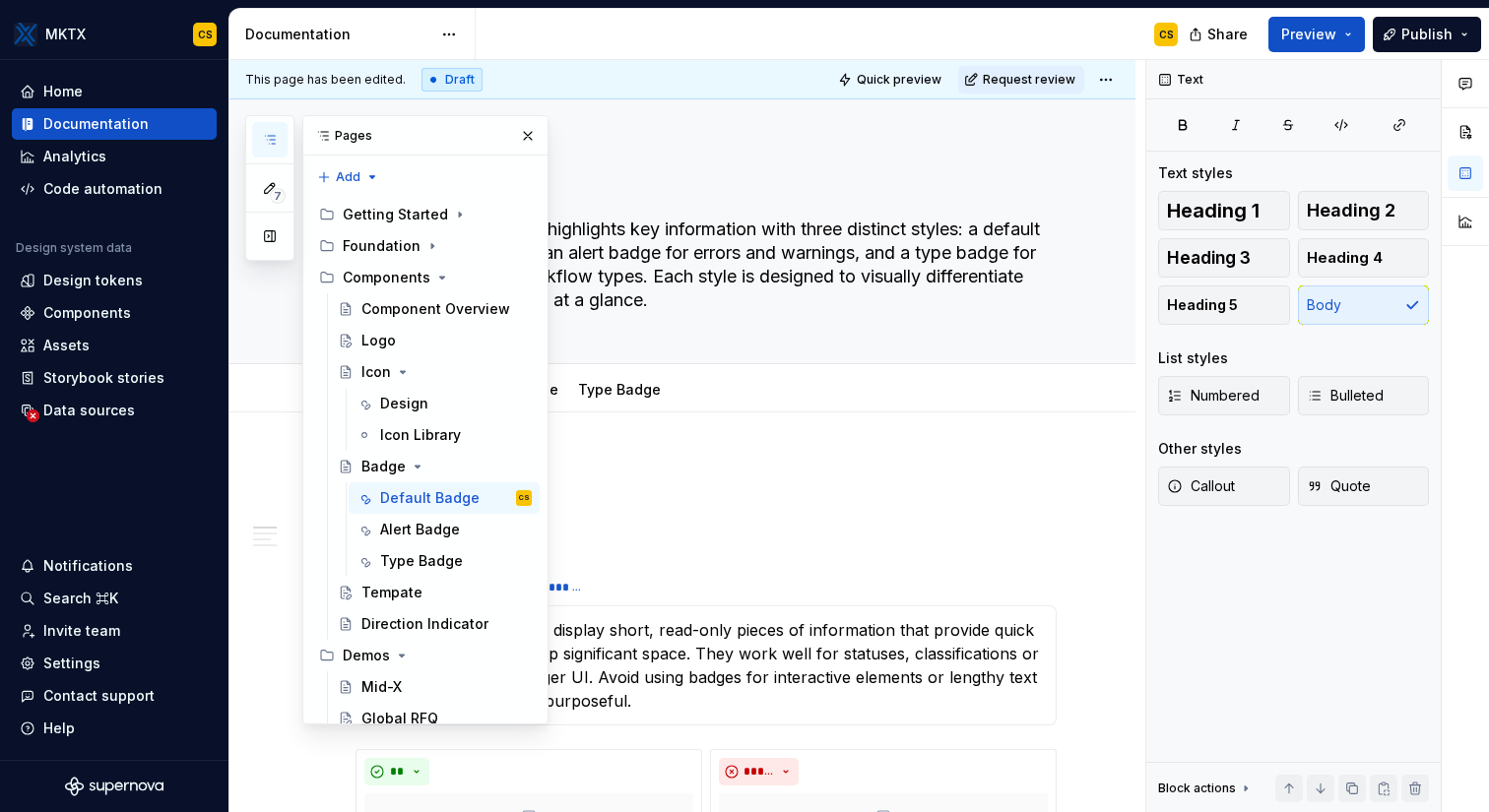 type on "*" 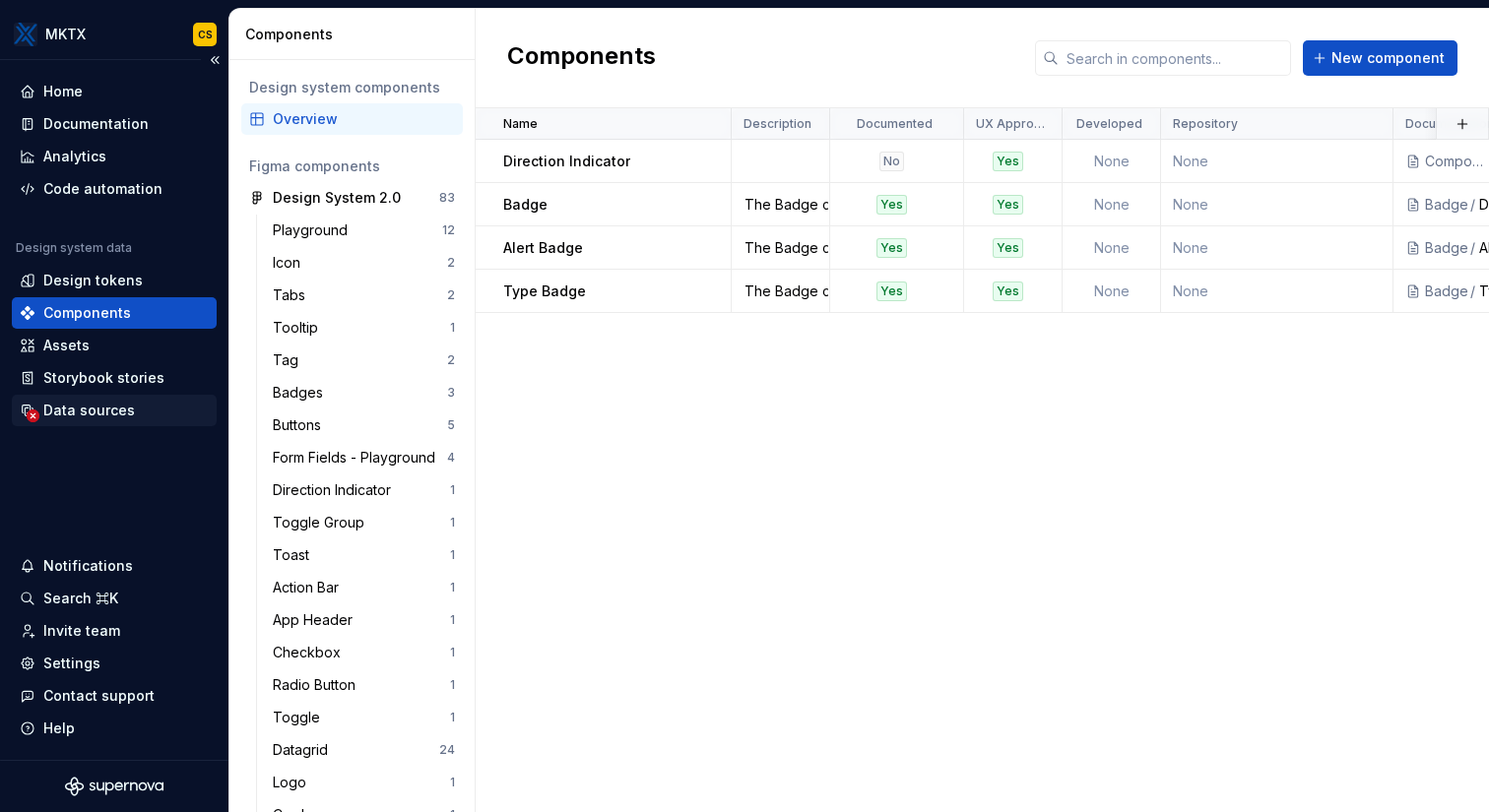 click 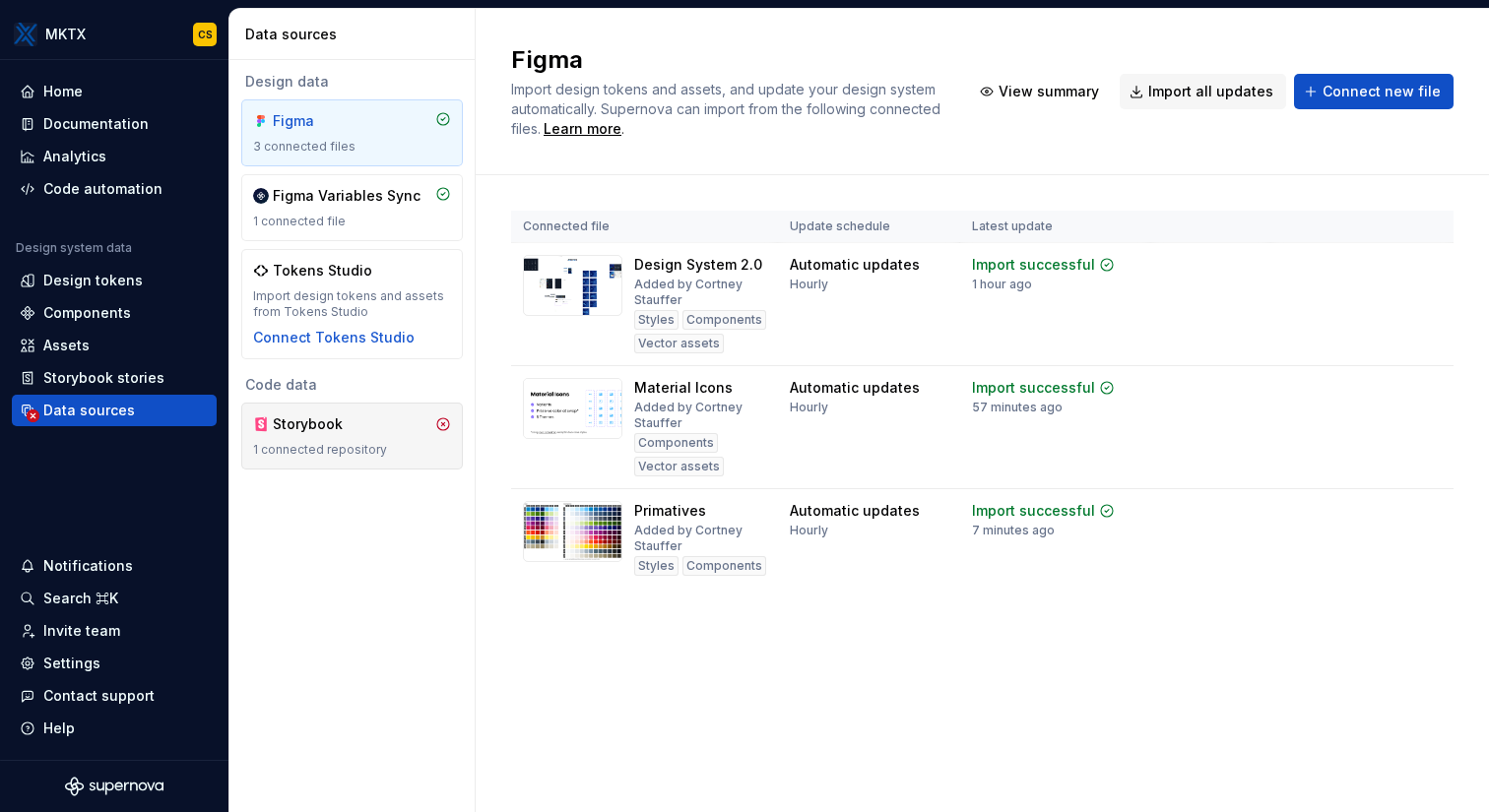 click on "1 connected repository" at bounding box center [352, 450] 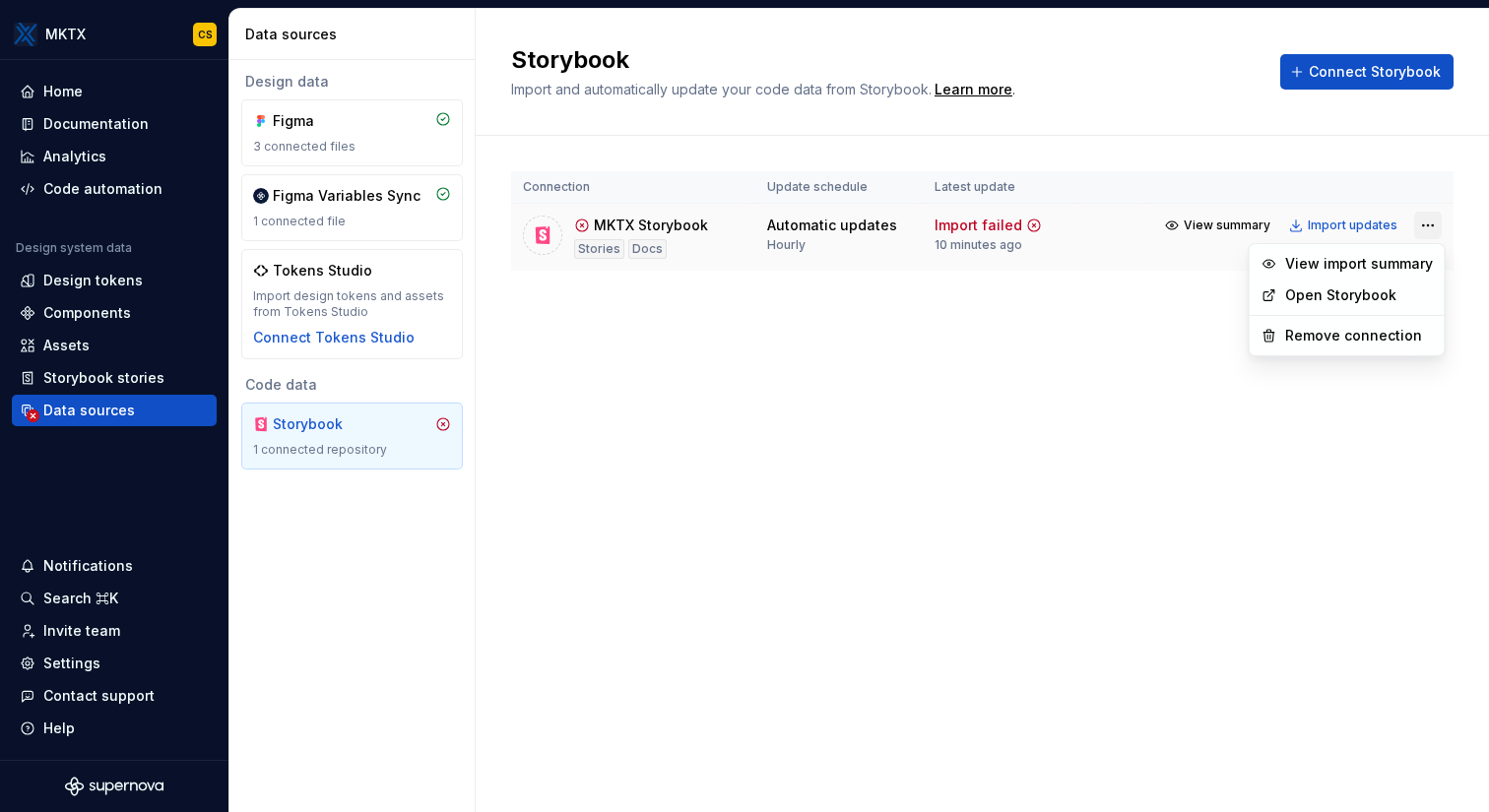click on "MKTX CS Home Documentation Analytics Code automation Design system data Design tokens Components Assets Storybook stories Data sources Notifications Search ⌘K Invite team Settings Contact support Help Data sources Design data Figma 3 connected files Figma Variables Sync 1 connected file Tokens Studio Import design tokens and assets from Tokens Studio Connect Tokens Studio Code data Storybook 1 connected repository Storybook Import and automatically update your code data from Storybook.   Learn more . Connect Storybook Connection Update schedule Latest update MKTX Storybook Stories Docs  Automatic updates Hourly Import failed 10 minutes ago View summary Import updates   * View import summary Open Storybook Remove connection" at bounding box center (744, 406) 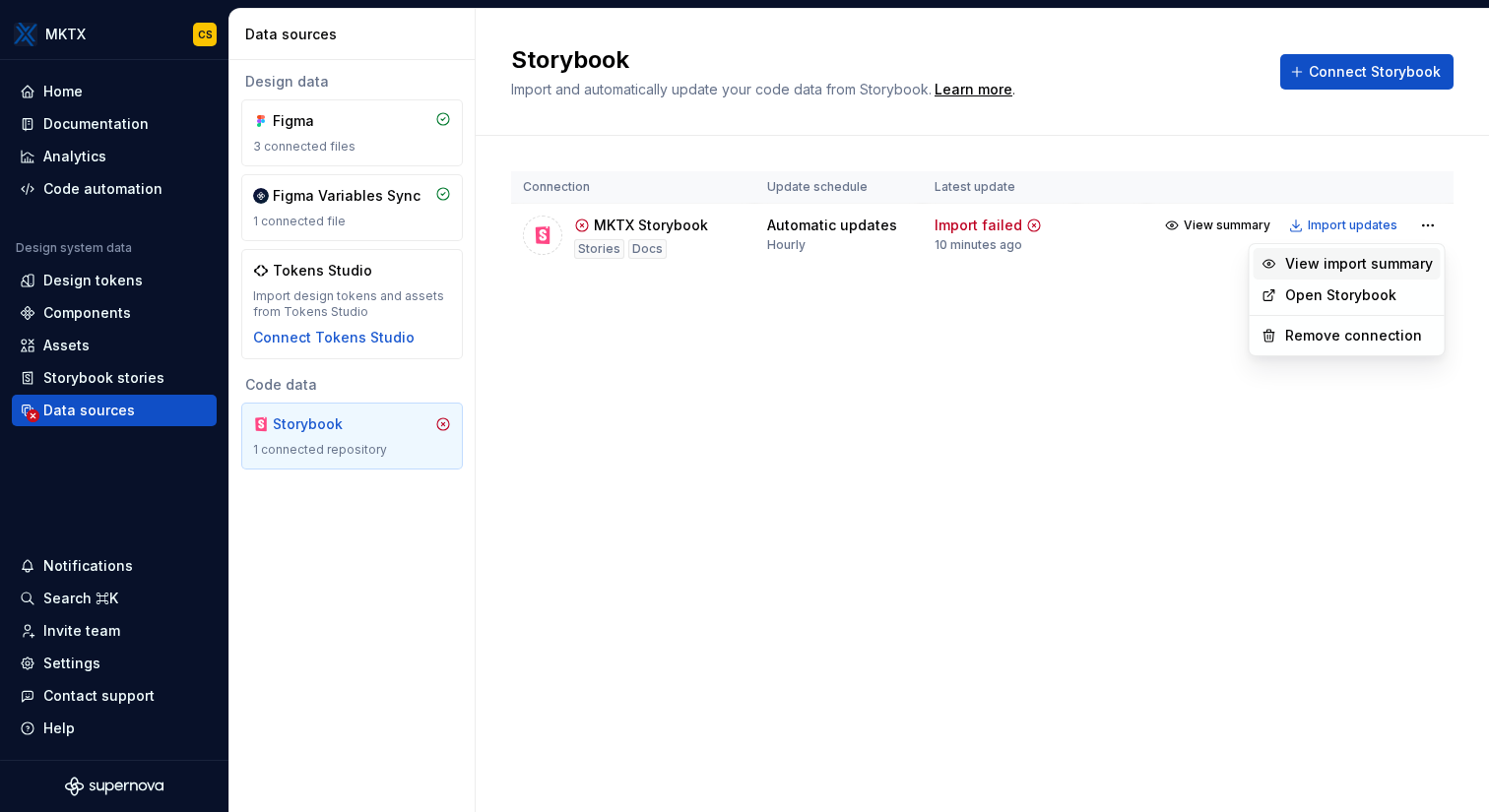 click on "View import summary" at bounding box center [1359, 264] 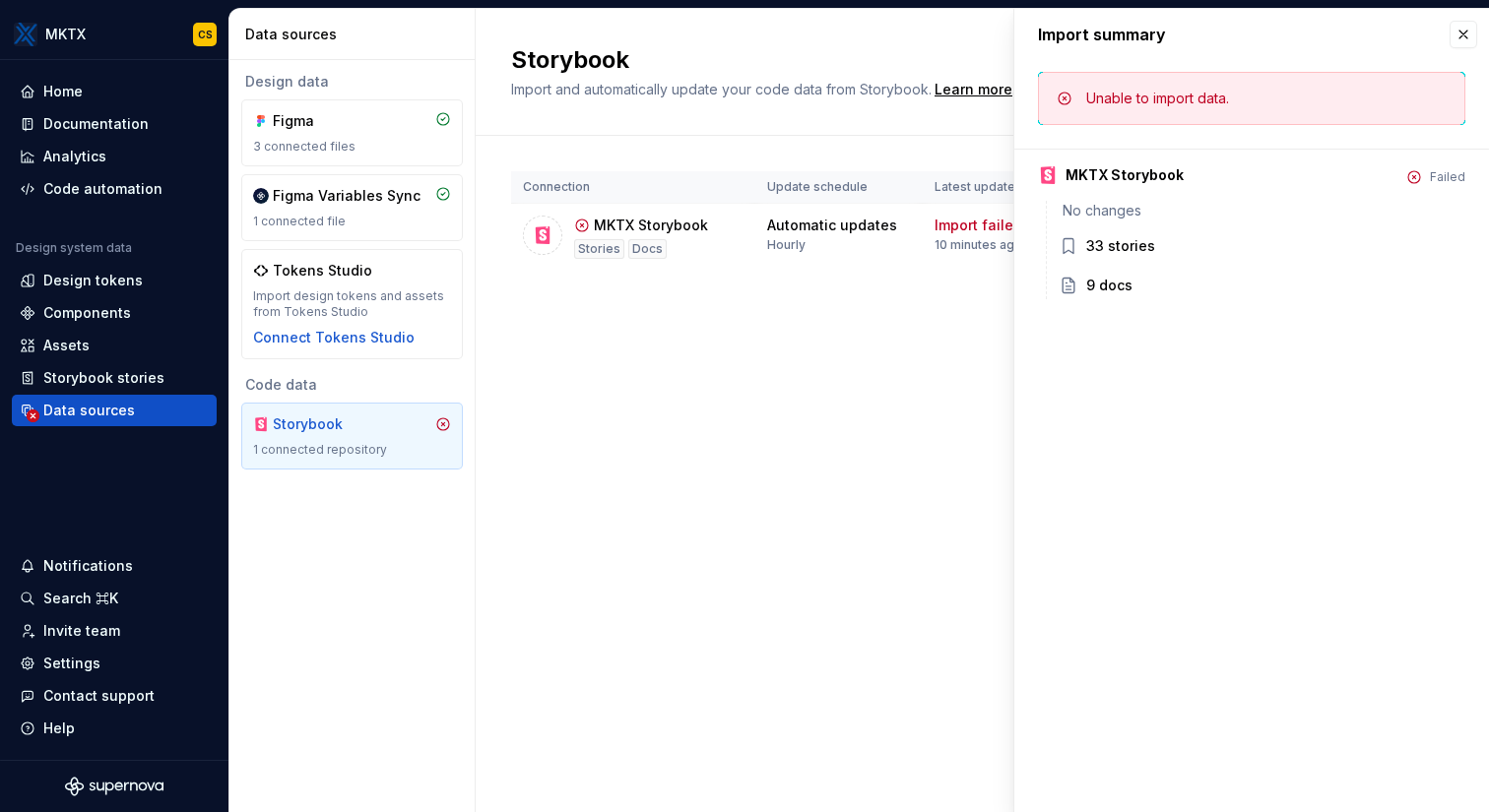 click on "MKTX Storybook Failed" at bounding box center (1252, 175) 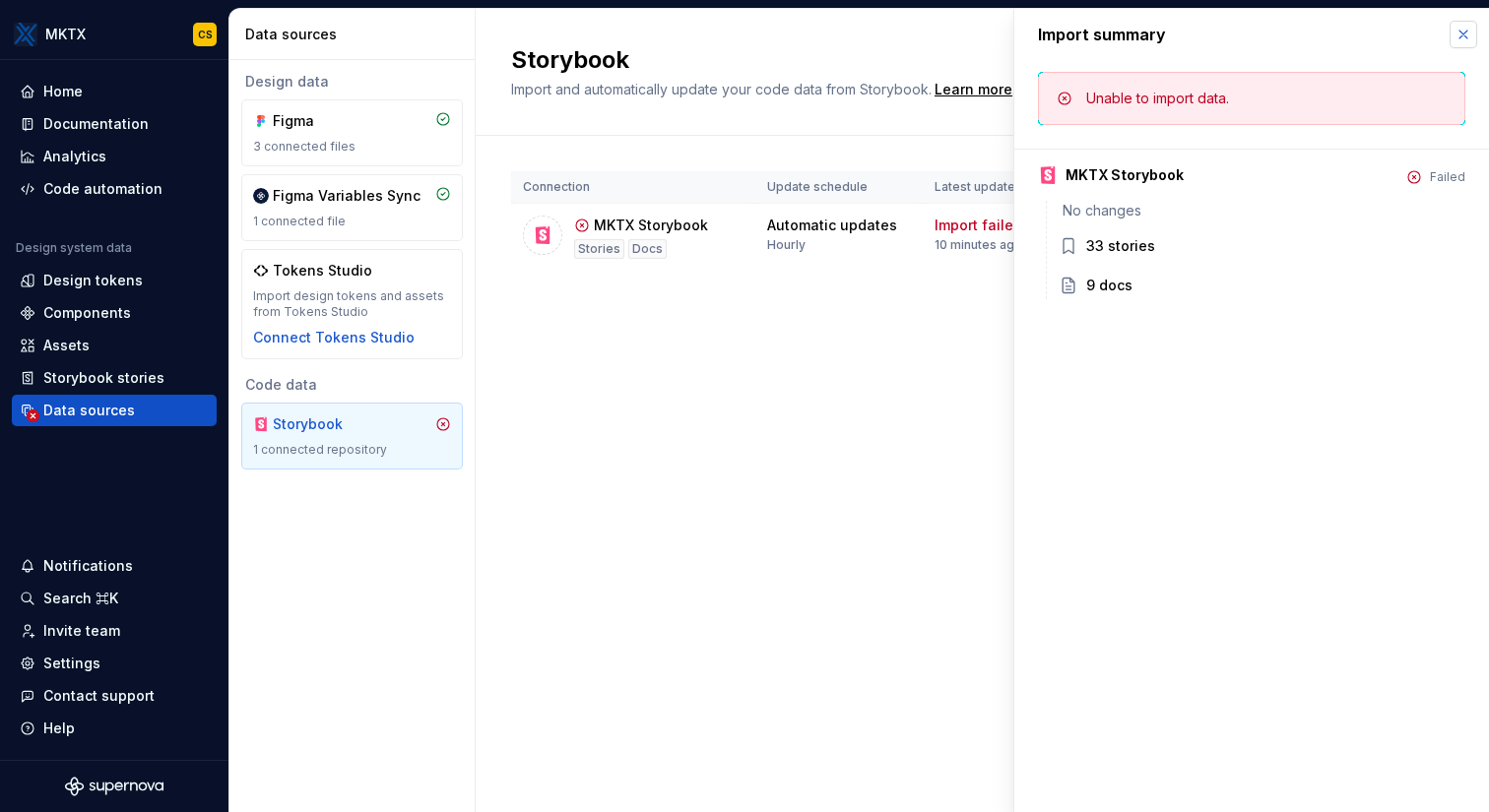 click at bounding box center (1463, 34) 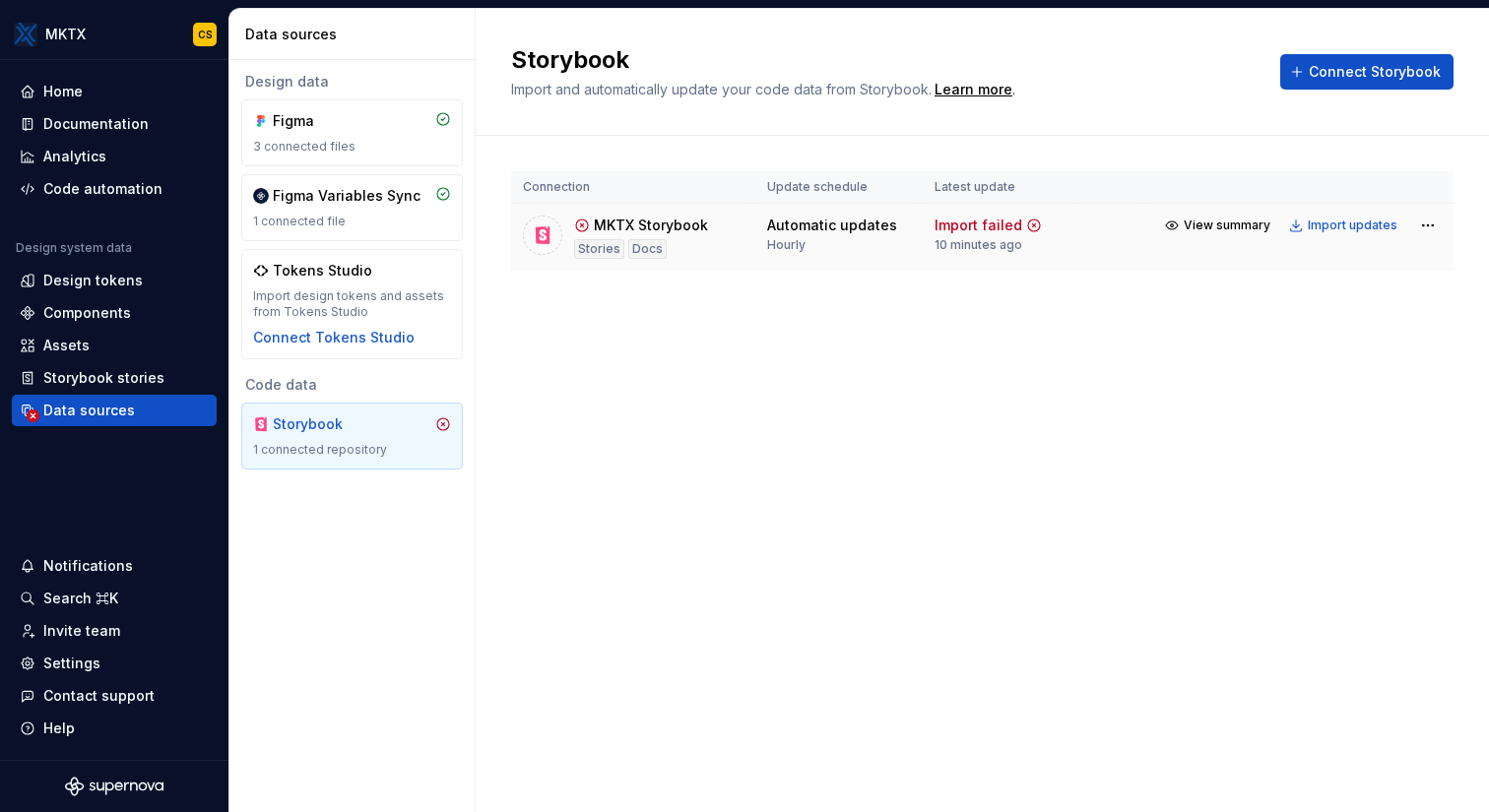 click on "Import failed" at bounding box center (978, 225) 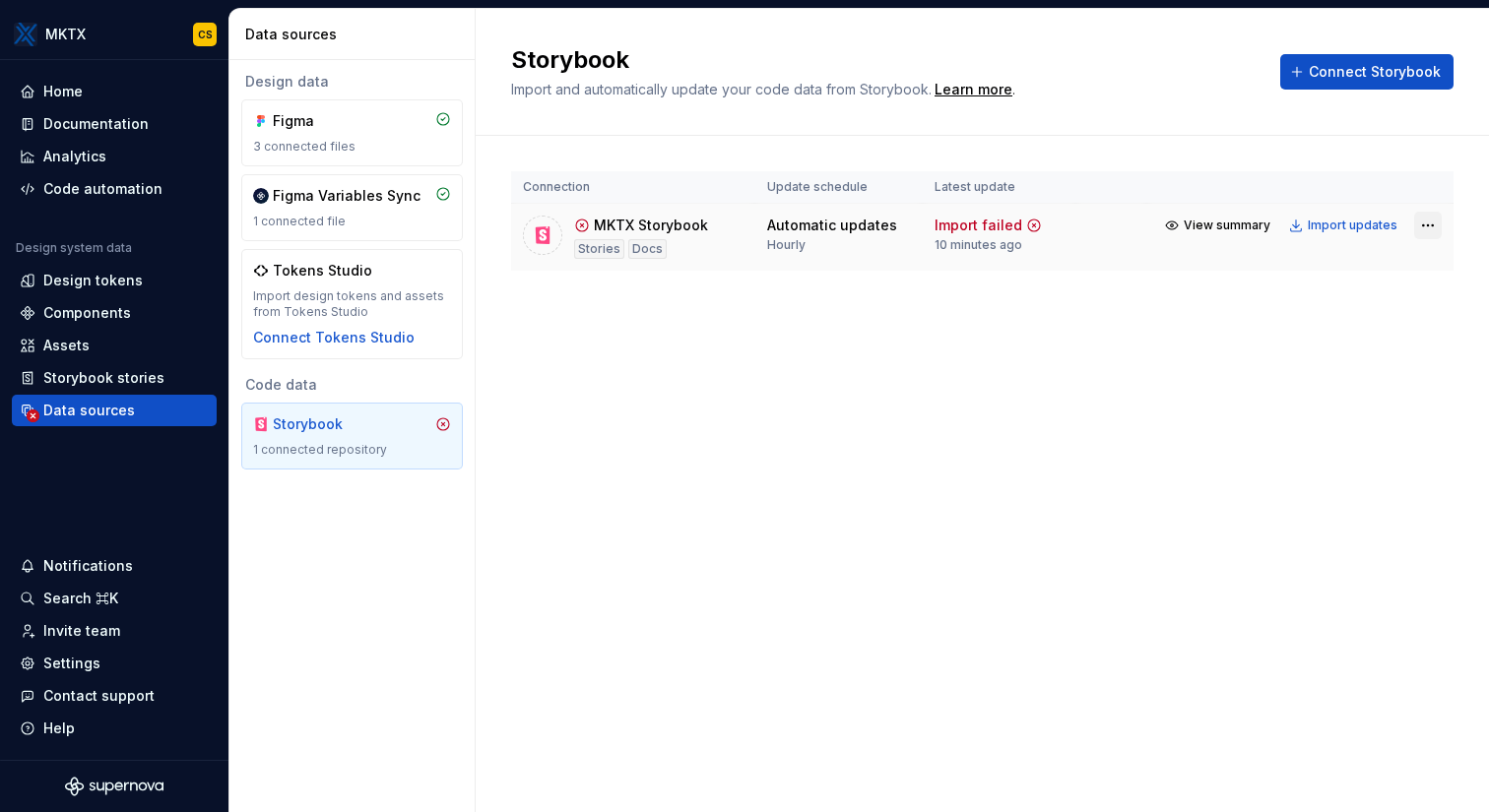 click on "MKTX CS Home Documentation Analytics Code automation Design system data Design tokens Components Assets Storybook stories Data sources Notifications Search ⌘K Invite team Settings Contact support Help Data sources Design data Figma 3 connected files Figma Variables Sync 1 connected file Tokens Studio Import design tokens and assets from Tokens Studio Connect Tokens Studio Code data Storybook 1 connected repository Storybook Import and automatically update your code data from Storybook.   Learn more . Connect Storybook Connection Update schedule Latest update MKTX Storybook Stories Docs  Automatic updates Hourly Import failed 10 minutes ago View summary Import updates   *" at bounding box center [744, 406] 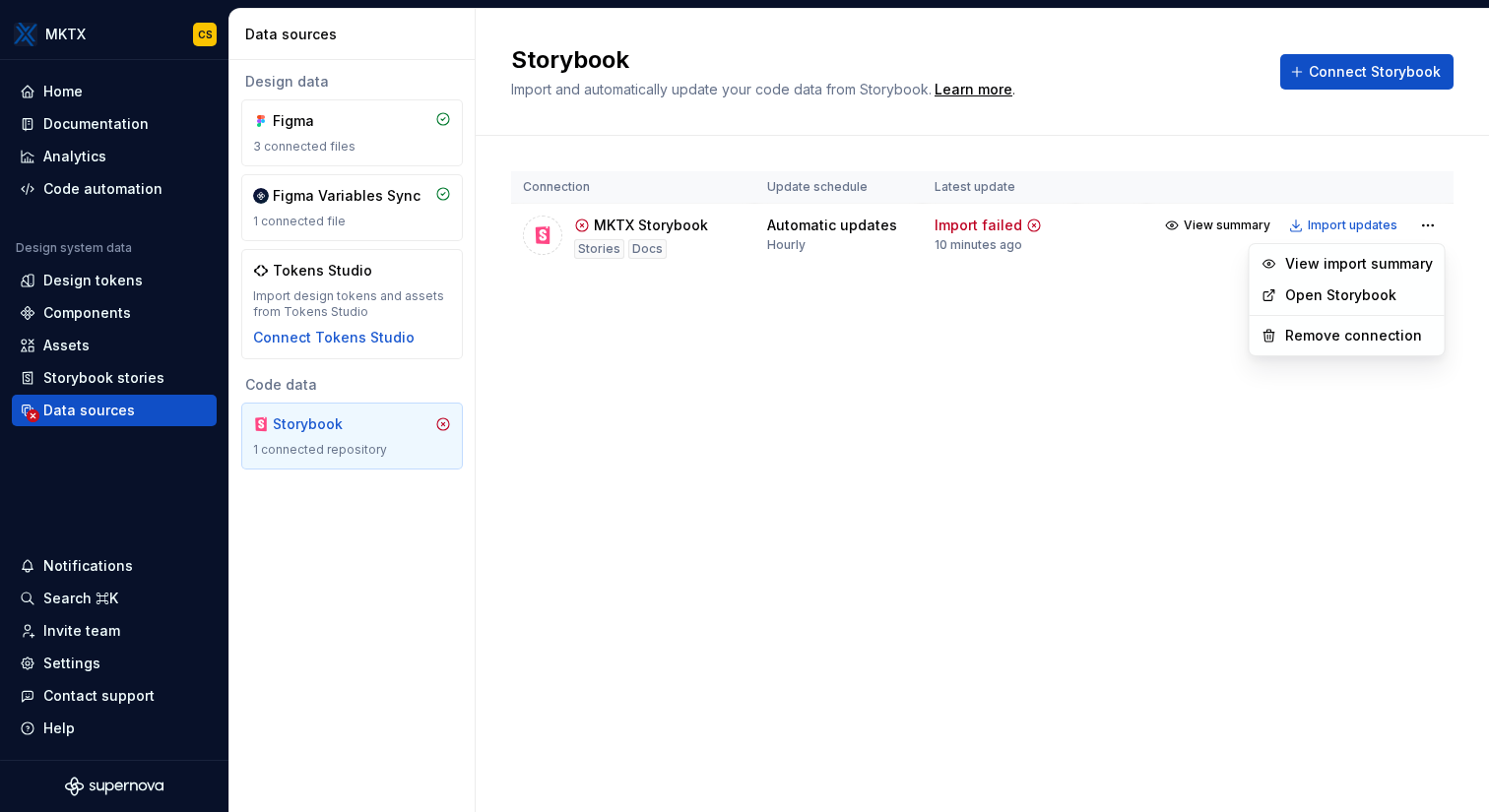 click on "Open Storybook" at bounding box center [1359, 295] 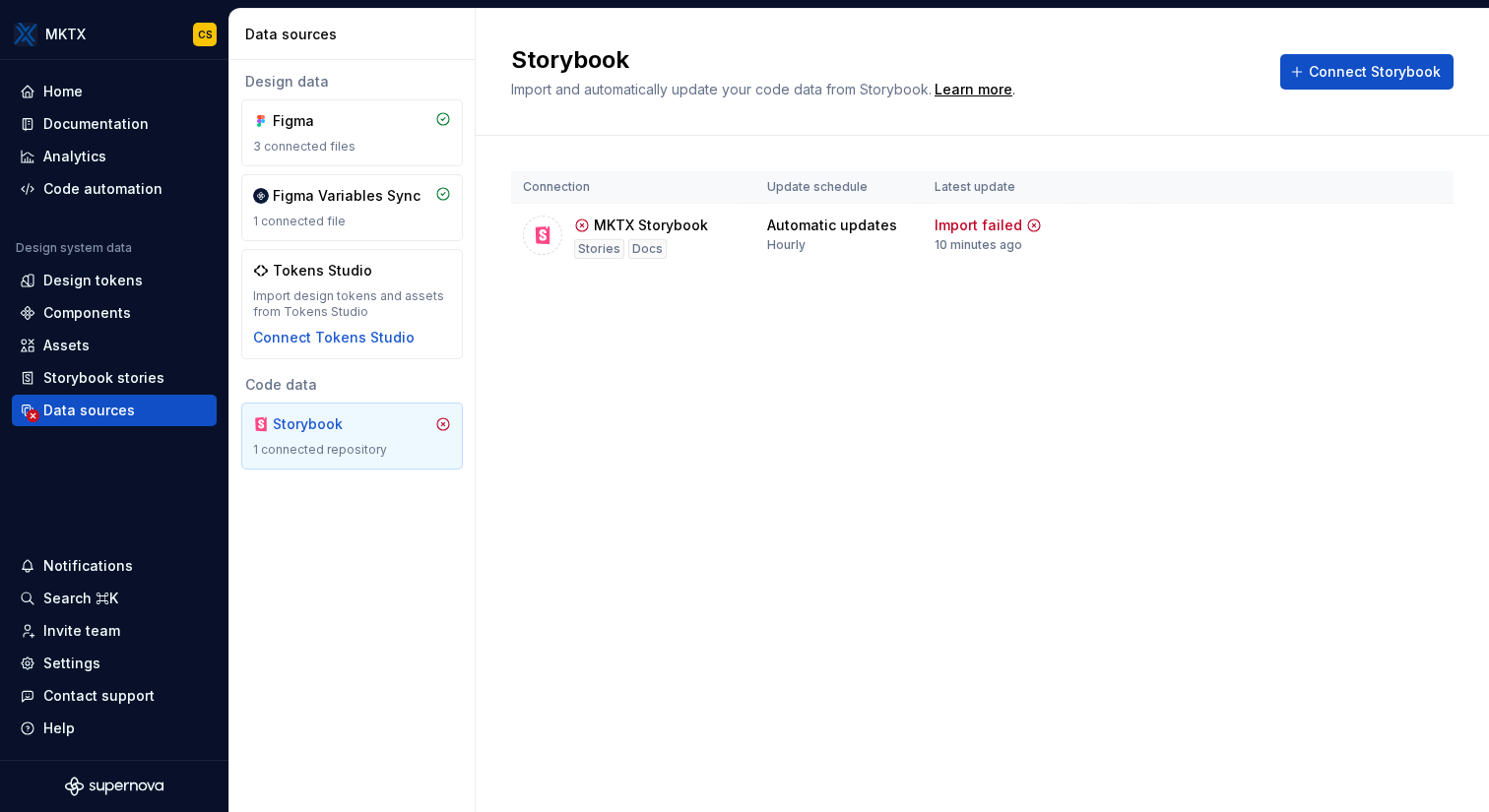 click on "Storybook Import and automatically update your code data from Storybook.   Learn more . Connect Storybook Connection Update schedule Latest update MKTX Storybook Stories Docs  Automatic updates Hourly Import failed 10 minutes ago View summary Import updates" at bounding box center (982, 410) 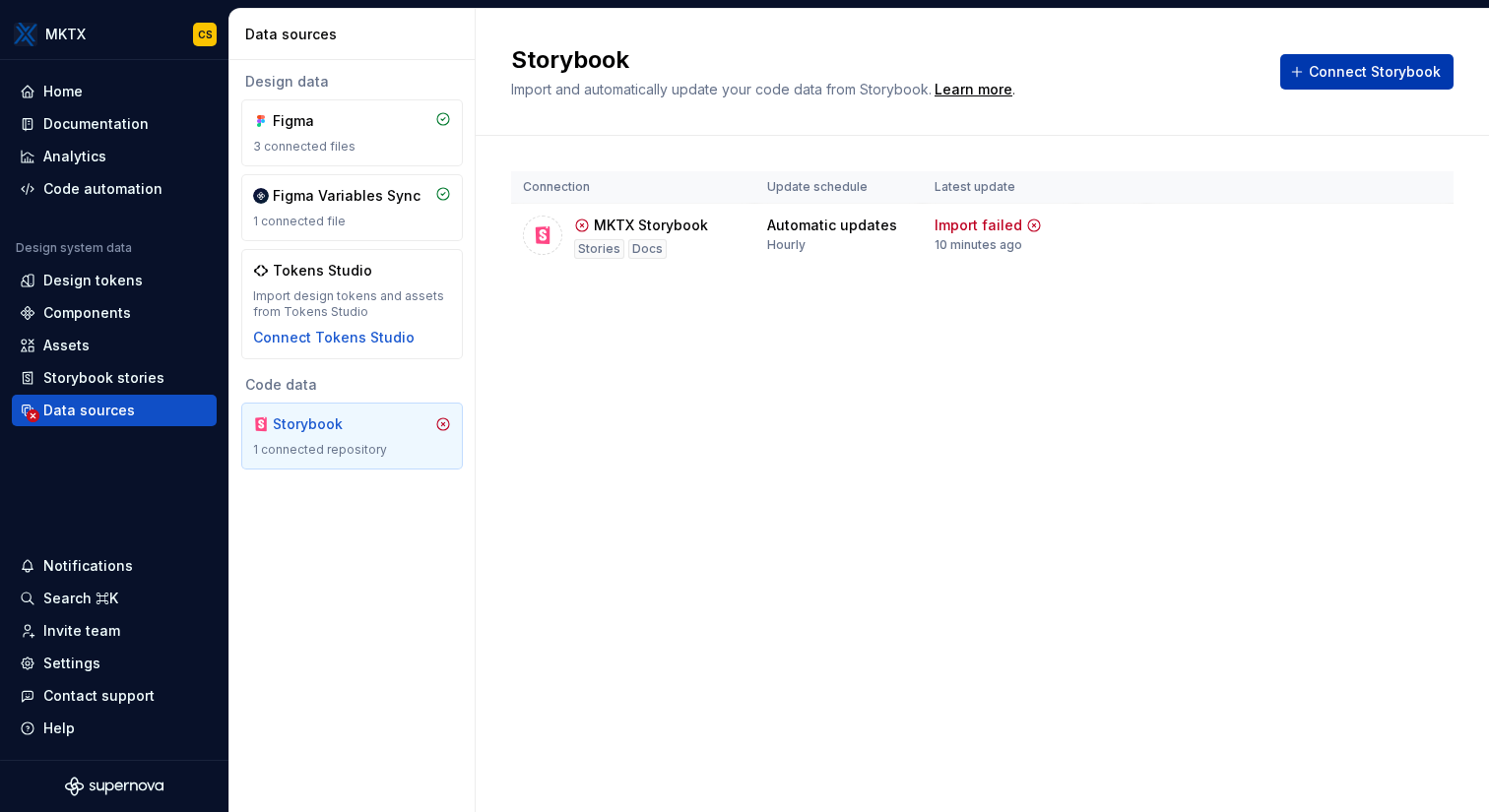 click on "Connect Storybook" at bounding box center (1375, 72) 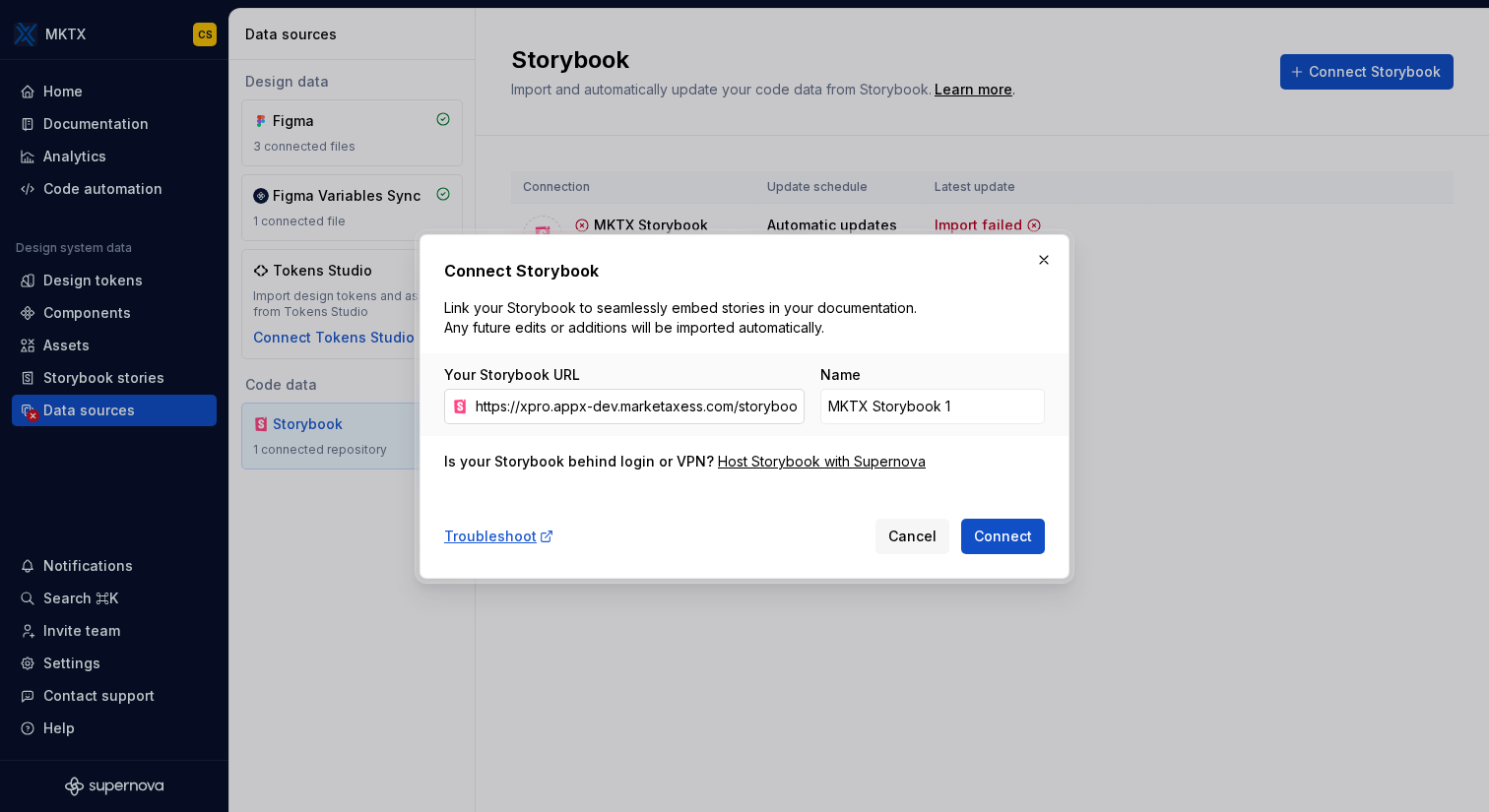 scroll, scrollTop: 0, scrollLeft: 14, axis: horizontal 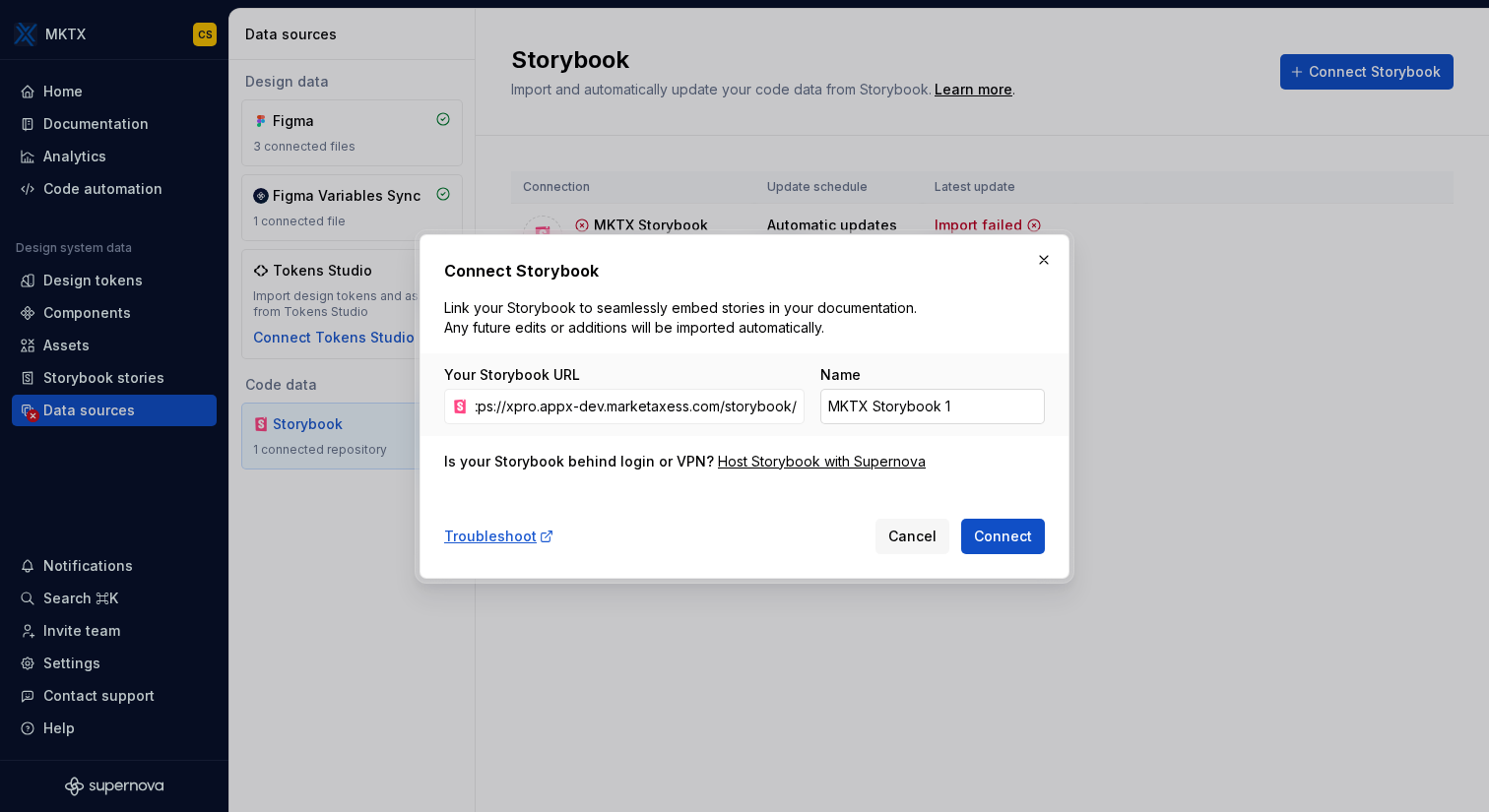 type on "https://xpro.appx-dev.marketaxess.com/storybook/" 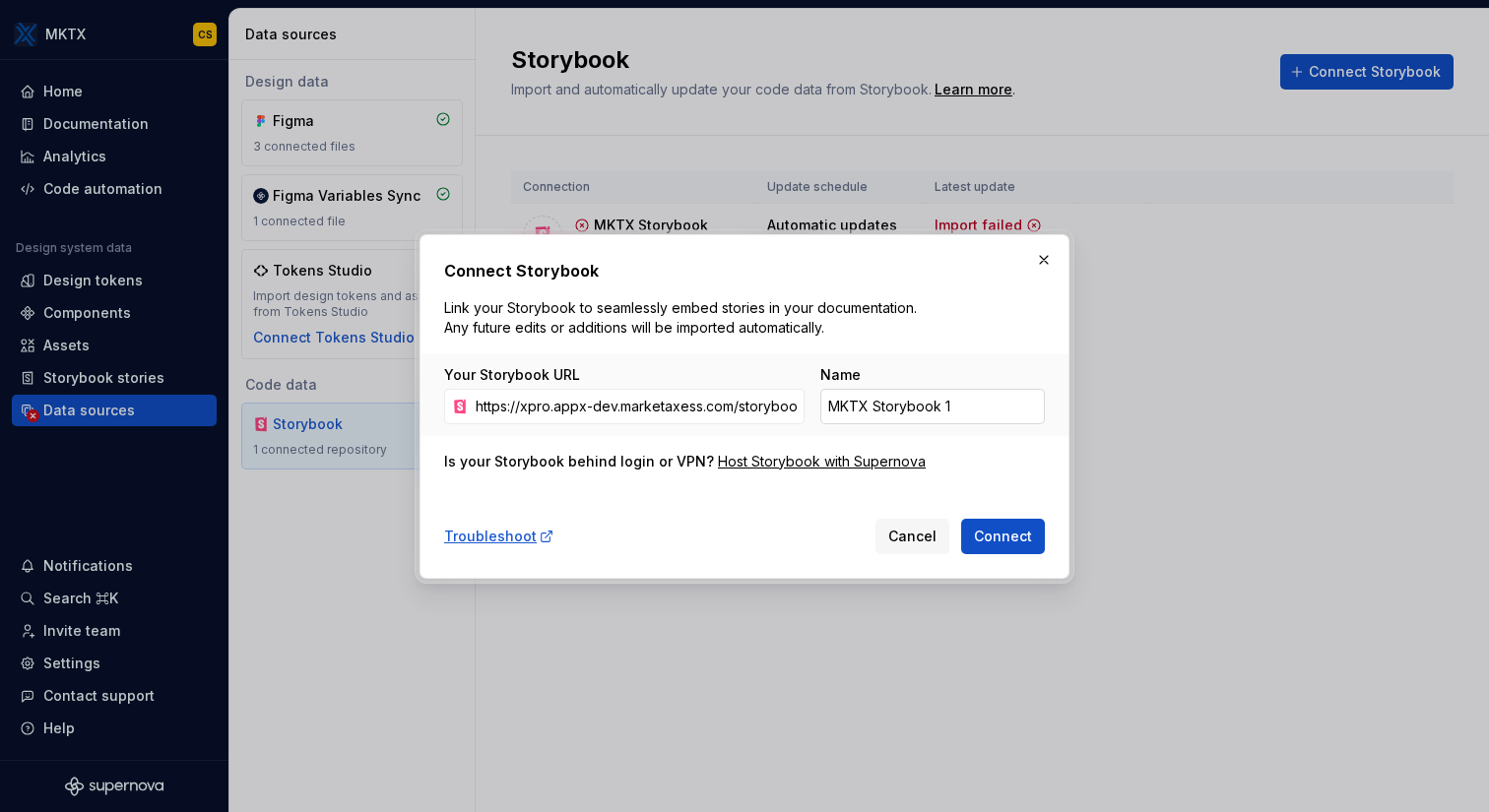 click on "MKTX Storybook 1" at bounding box center (933, 406) 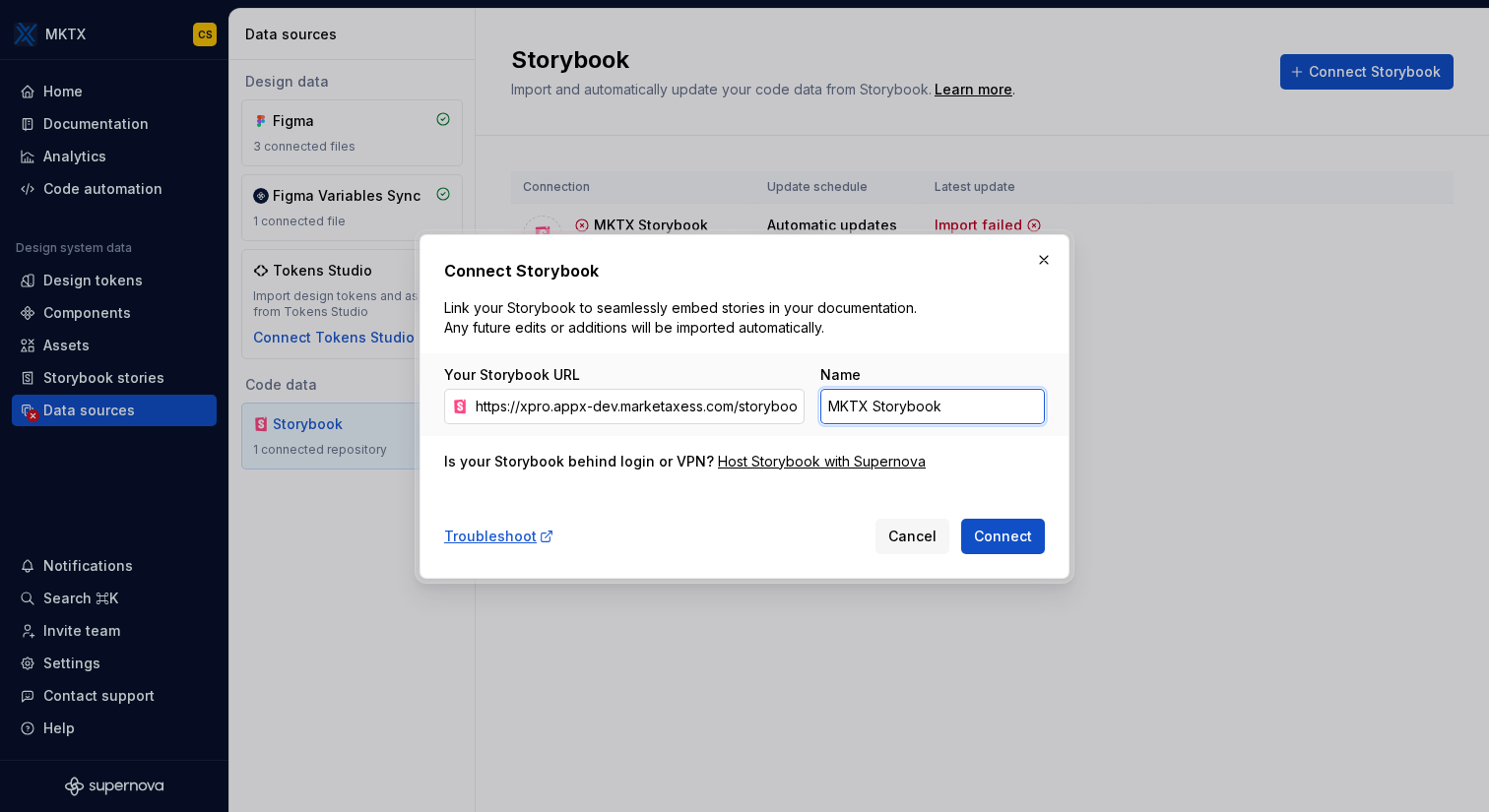 type on "MKTX Storybook" 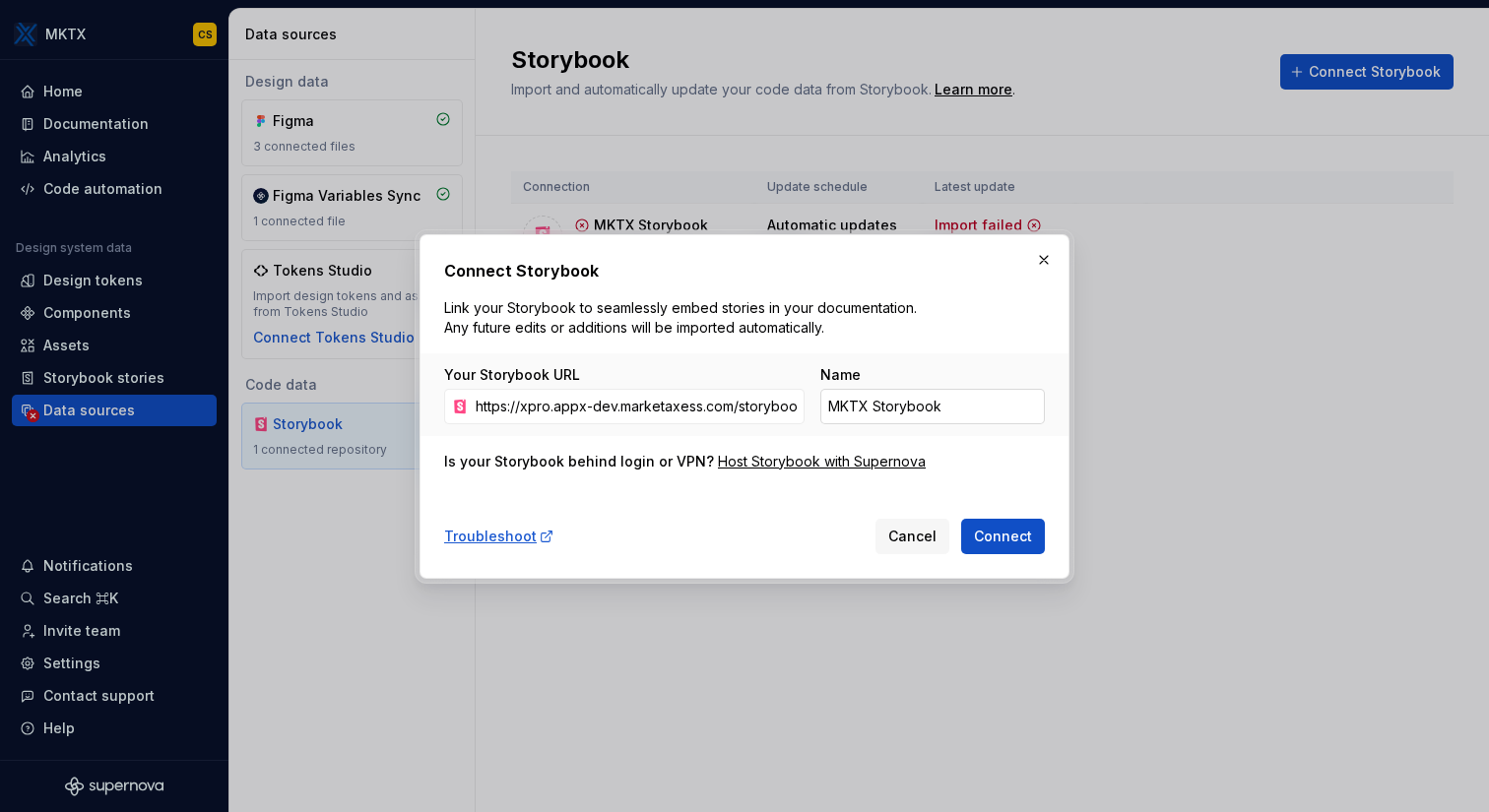 scroll, scrollTop: 0, scrollLeft: 15, axis: horizontal 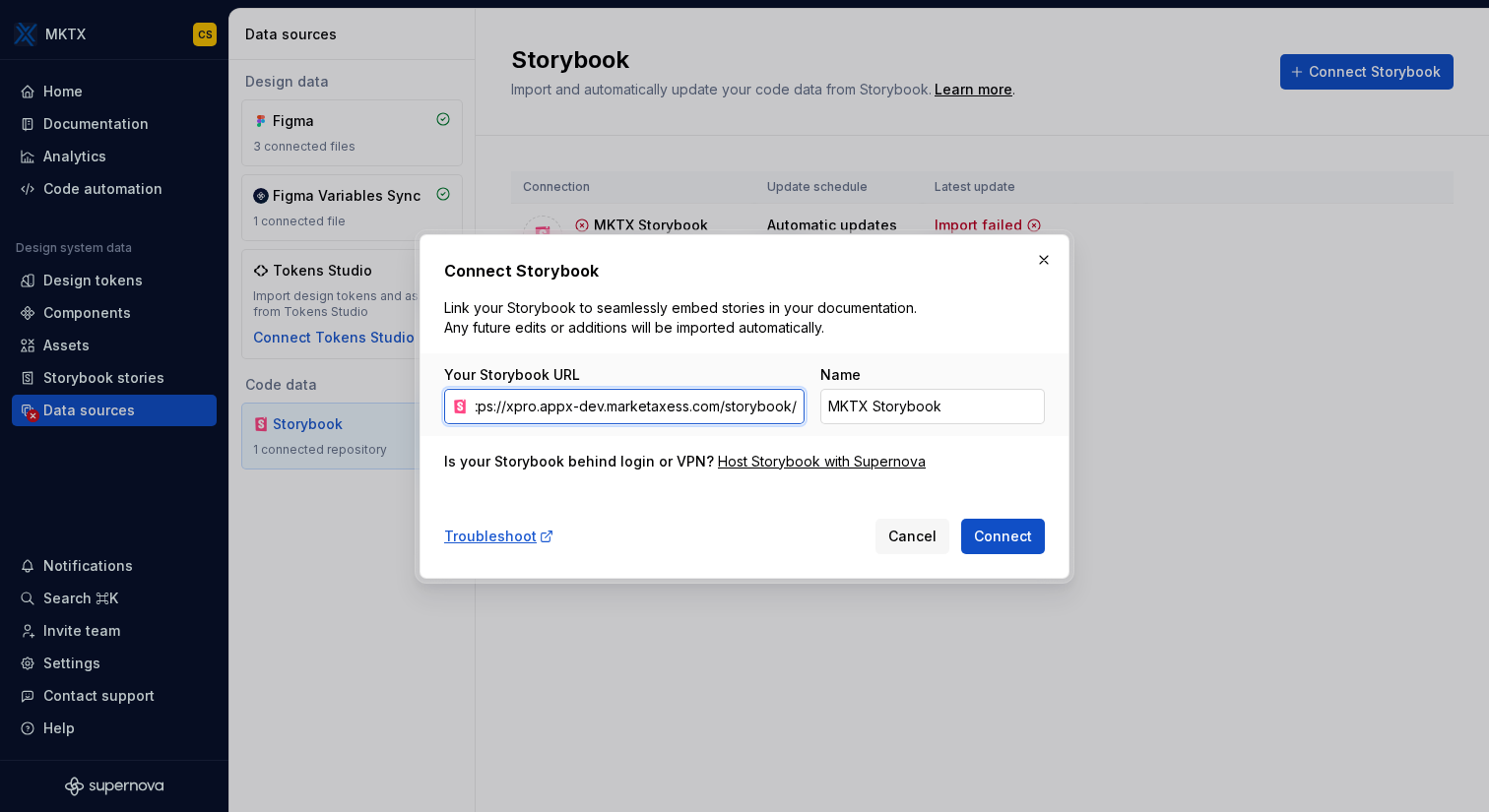 drag, startPoint x: 744, startPoint y: 407, endPoint x: 1014, endPoint y: 413, distance: 270.06666 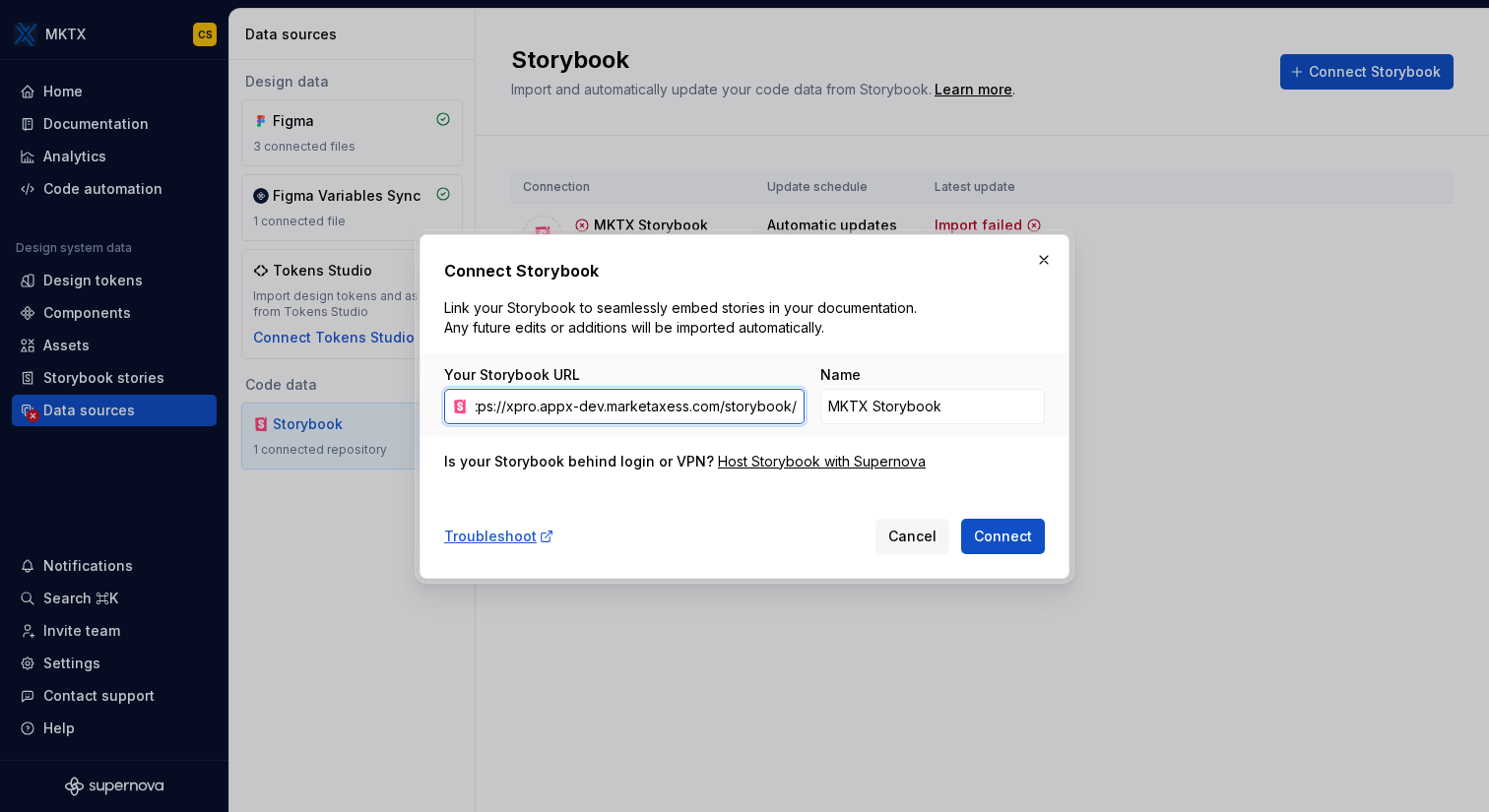 click on "https://xpro.appx-dev.marketaxess.com/storybook/" at bounding box center (636, 406) 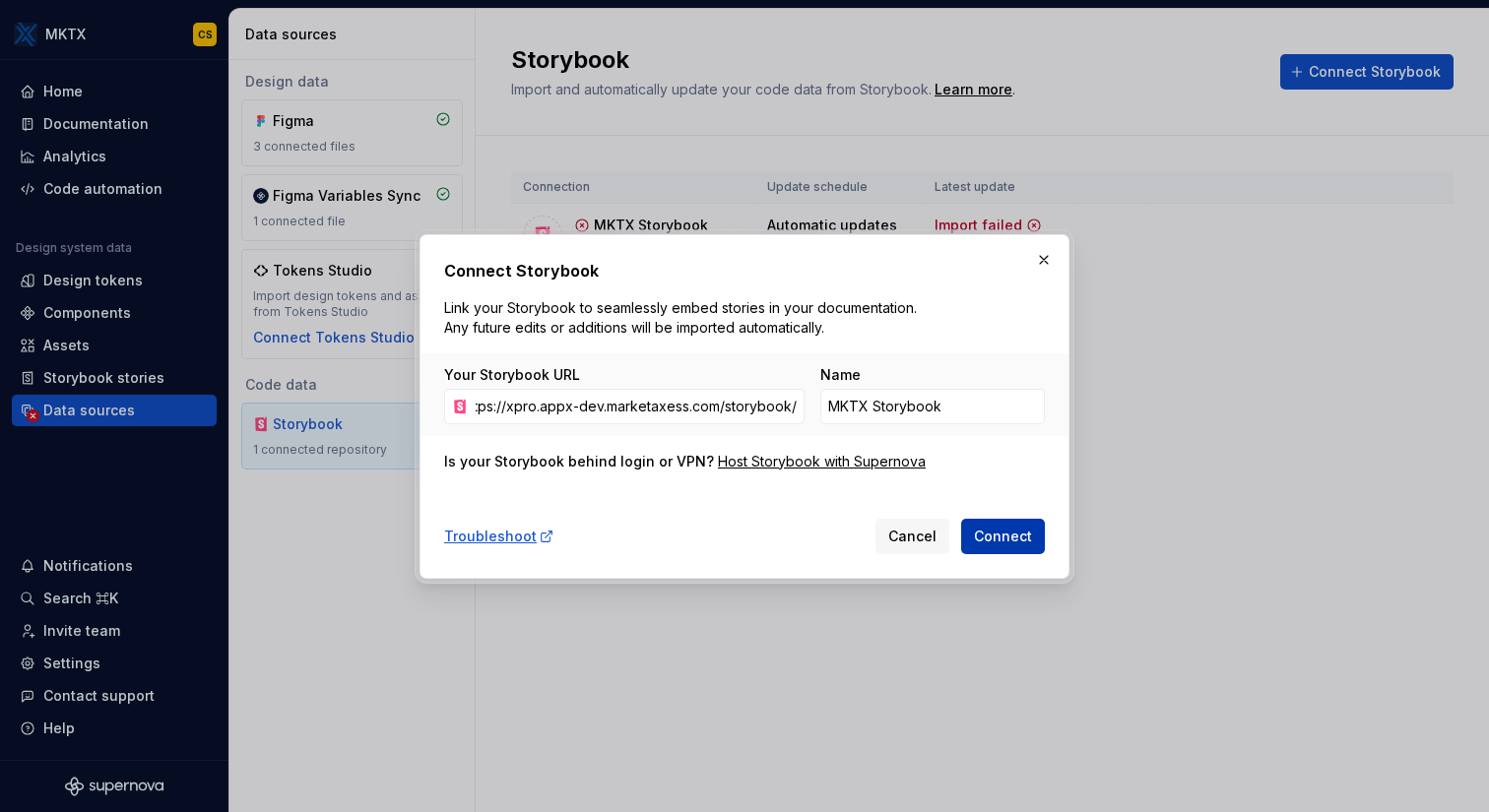 click on "Connect" at bounding box center [1003, 536] 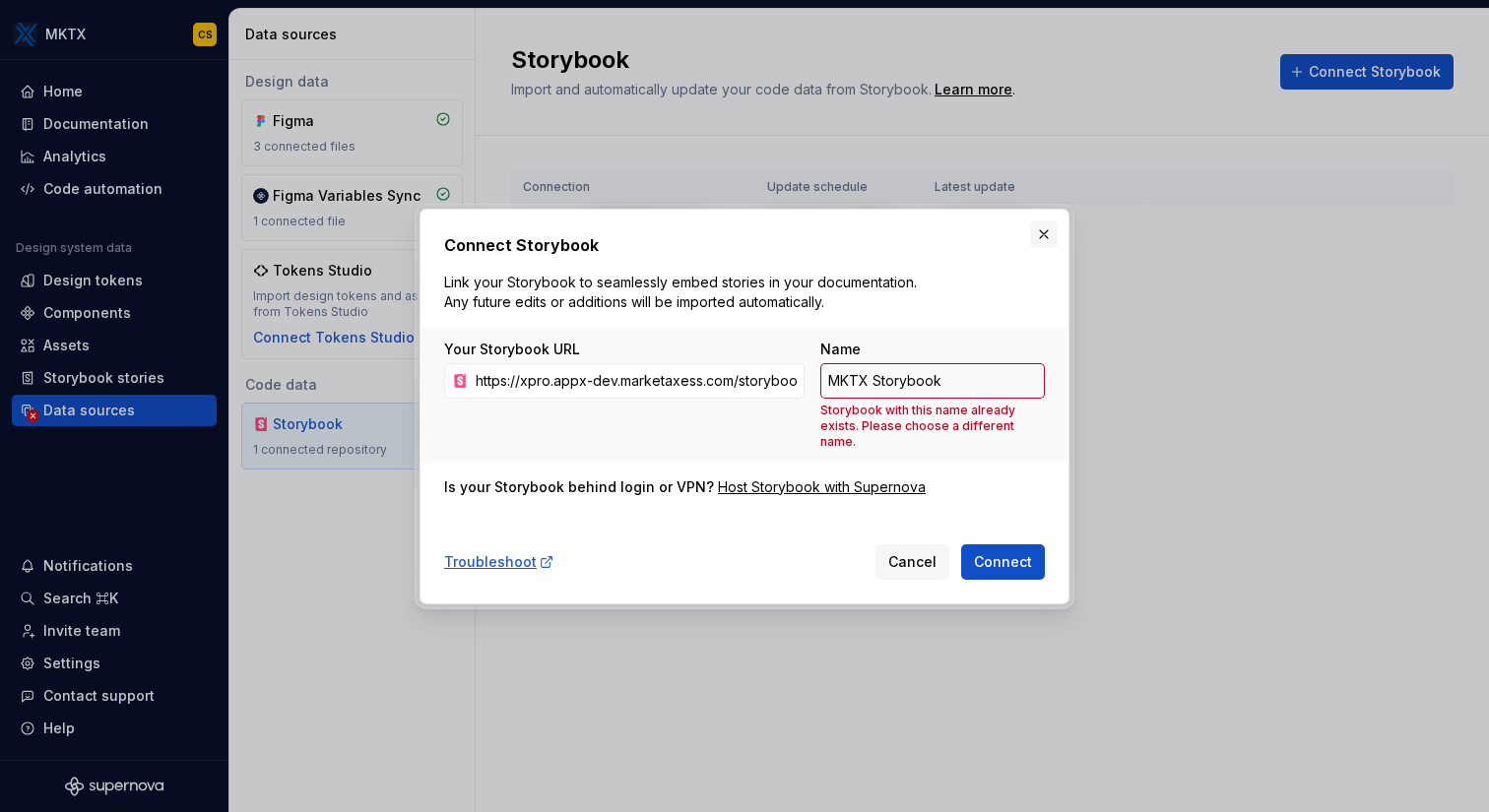 click at bounding box center [1044, 234] 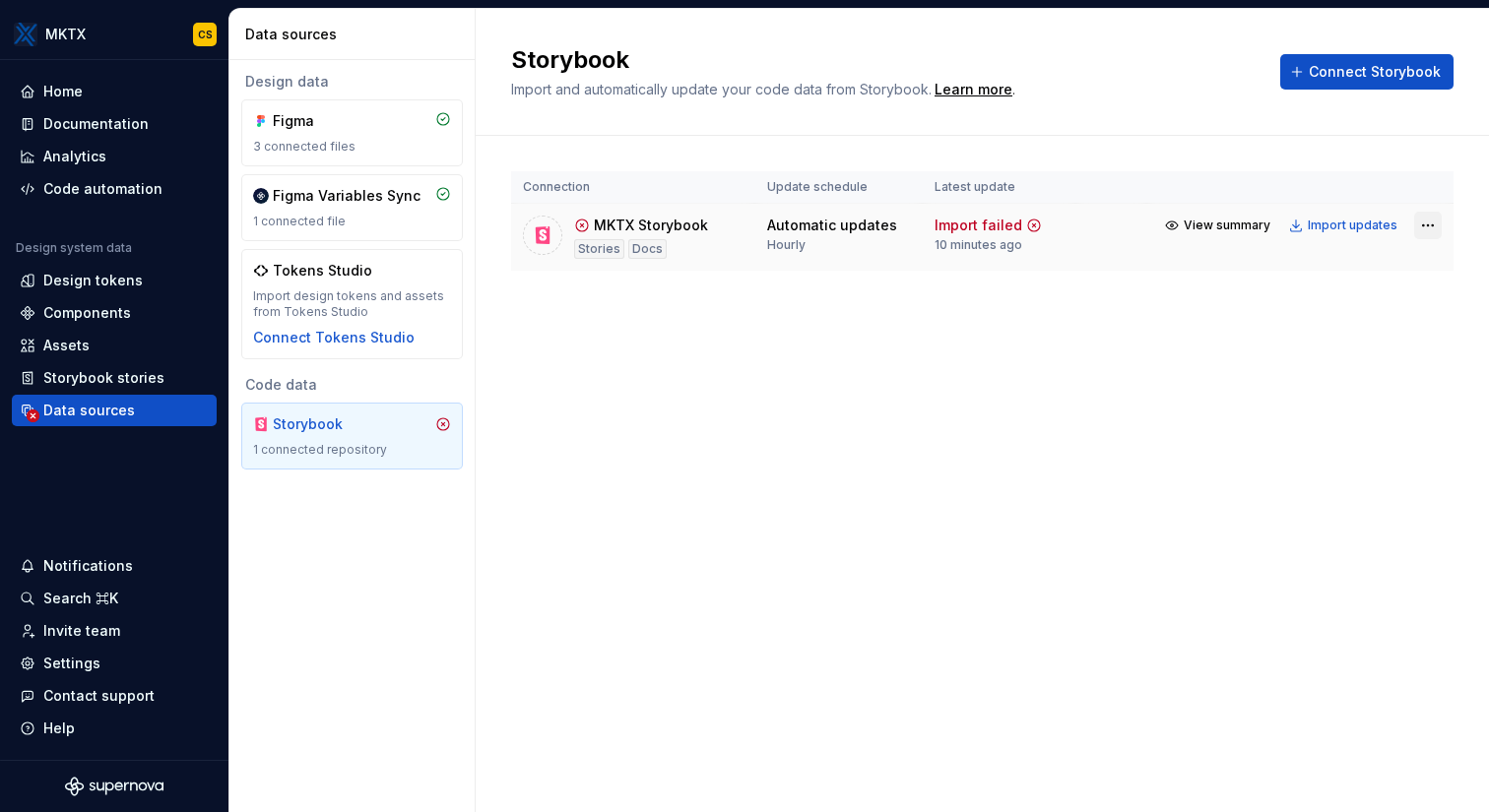 click on "MKTX CS Home Documentation Analytics Code automation Design system data Design tokens Components Assets Storybook stories Data sources Notifications Search ⌘K Invite team Settings Contact support Help Data sources Design data Figma 3 connected files Figma Variables Sync 1 connected file Tokens Studio Import design tokens and assets from Tokens Studio Connect Tokens Studio Code data Storybook 1 connected repository Storybook Import and automatically update your code data from Storybook.   Learn more . Connect Storybook Connection Update schedule Latest update MKTX Storybook Stories Docs  Automatic updates Hourly Import failed 10 minutes ago View summary Import updates   *" at bounding box center [744, 406] 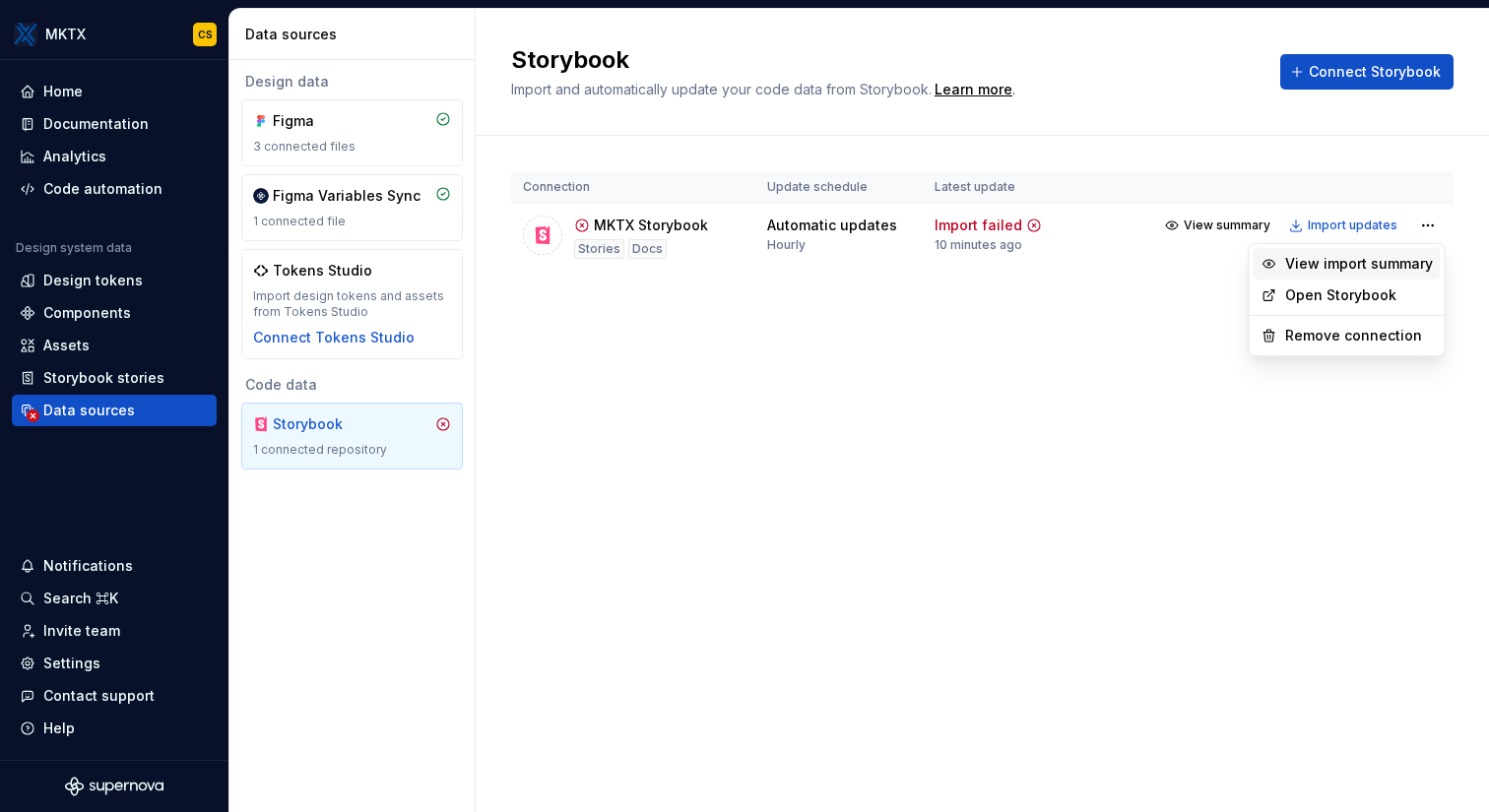 click on "View import summary" at bounding box center [1359, 264] 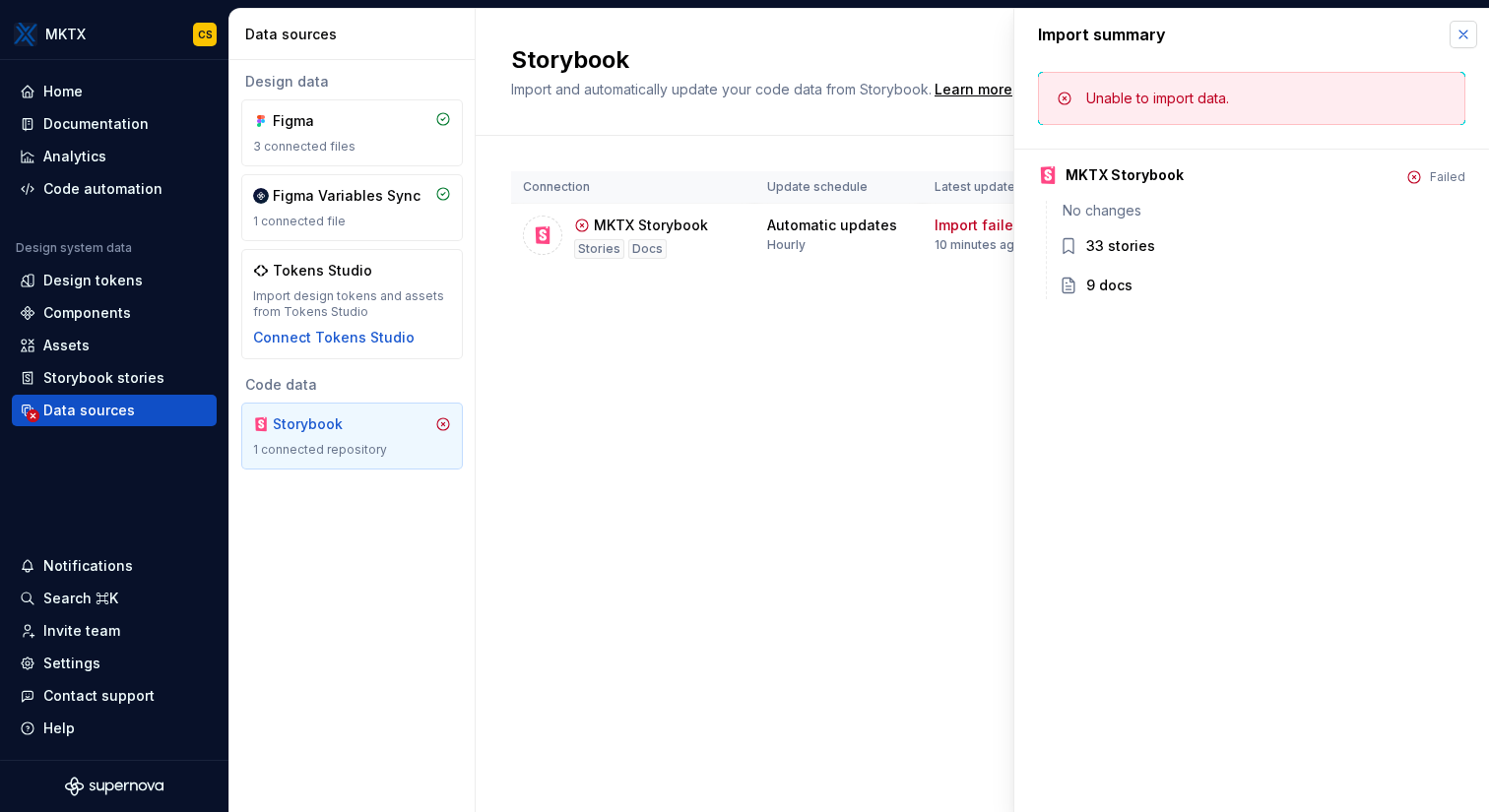 click at bounding box center (1463, 34) 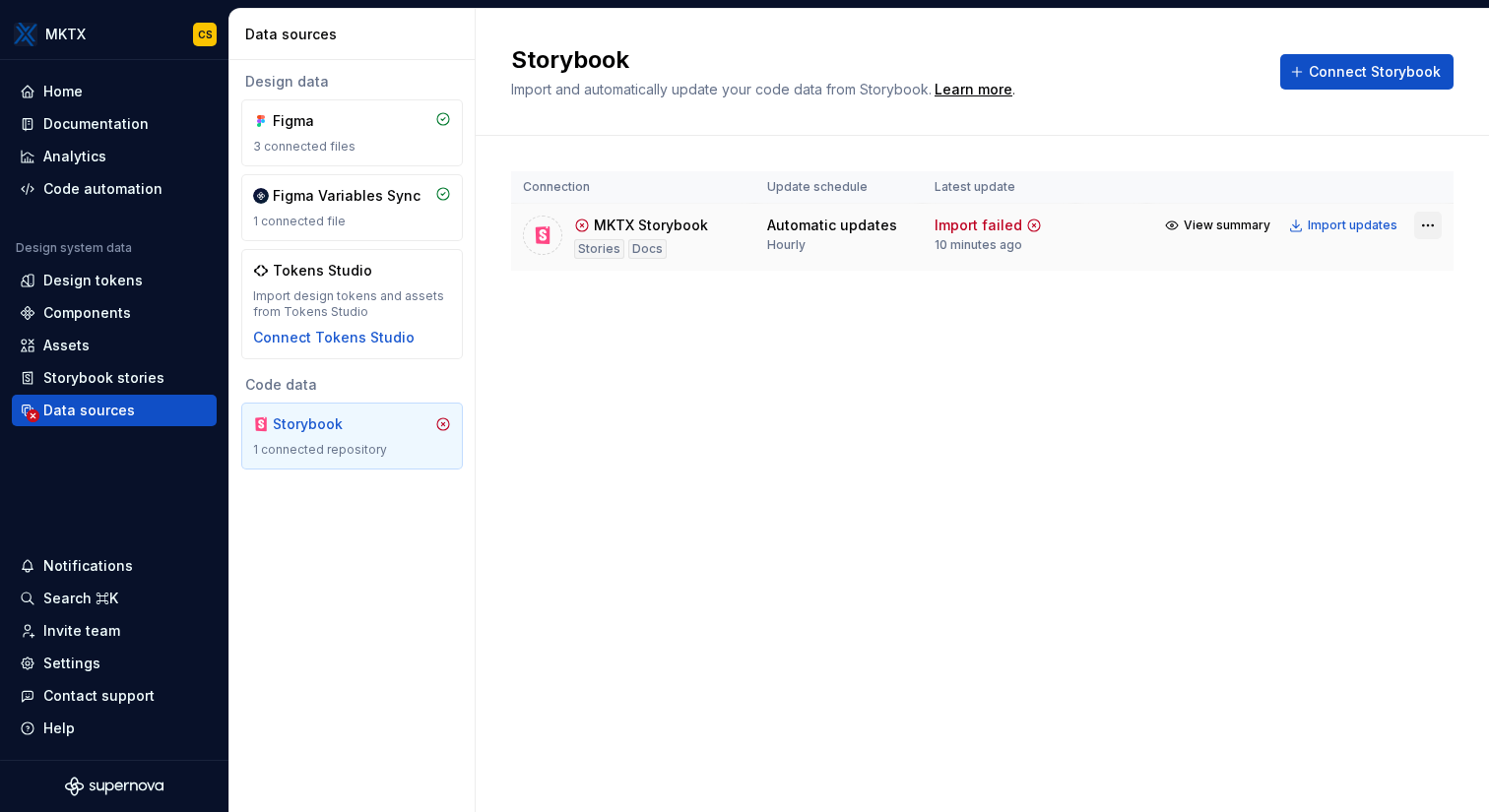 click on "MKTX CS Home Documentation Analytics Code automation Design system data Design tokens Components Assets Storybook stories Data sources Notifications Search ⌘K Invite team Settings Contact support Help Data sources Design data Figma 3 connected files Figma Variables Sync 1 connected file Tokens Studio Import design tokens and assets from Tokens Studio Connect Tokens Studio Code data Storybook 1 connected repository Storybook Import and automatically update your code data from Storybook.   Learn more . Connect Storybook Connection Update schedule Latest update MKTX Storybook Stories Docs  Automatic updates Hourly Import failed 10 minutes ago View summary Import updates   *" at bounding box center (744, 406) 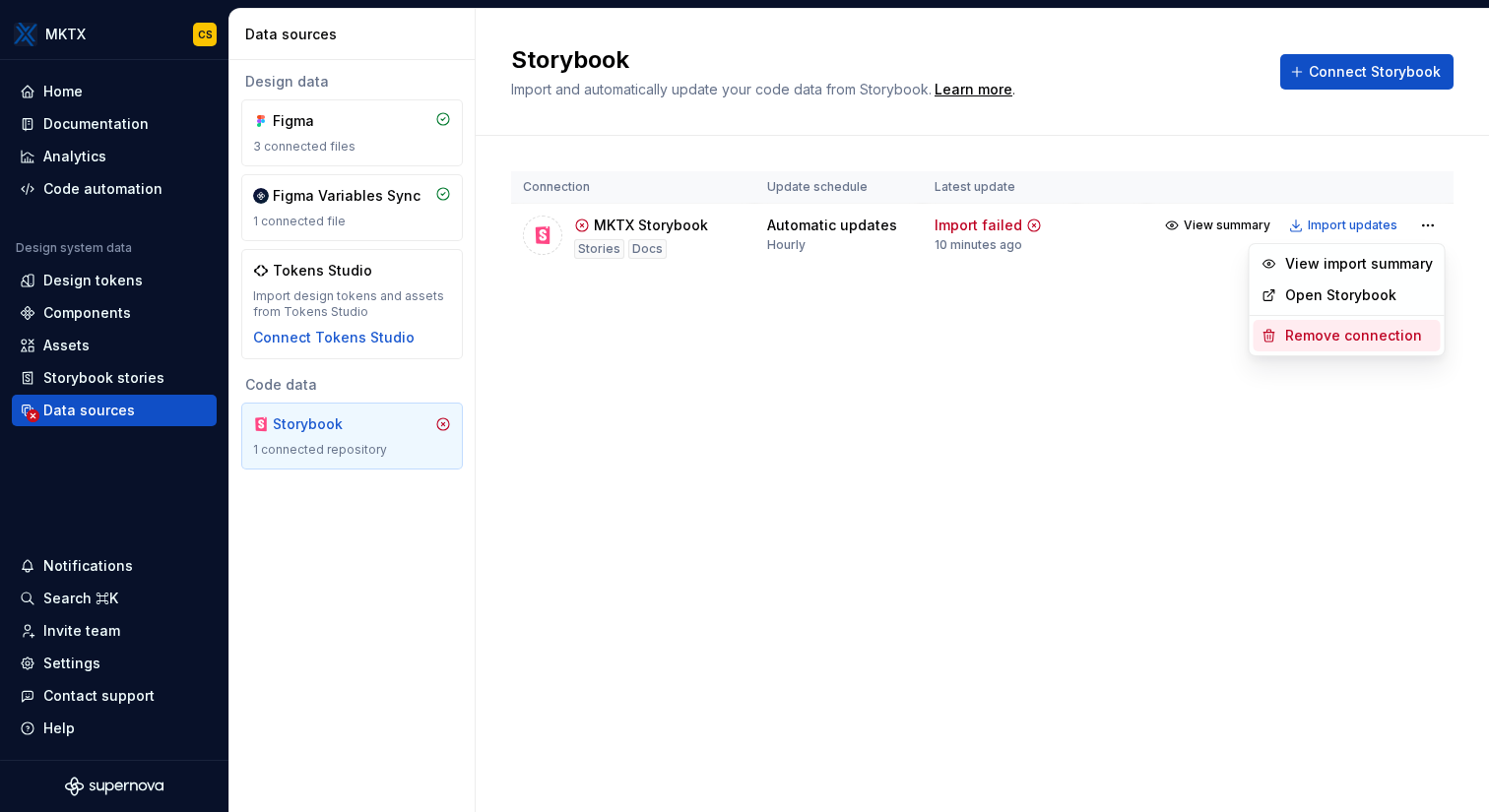 click on "Remove connection" at bounding box center [1359, 336] 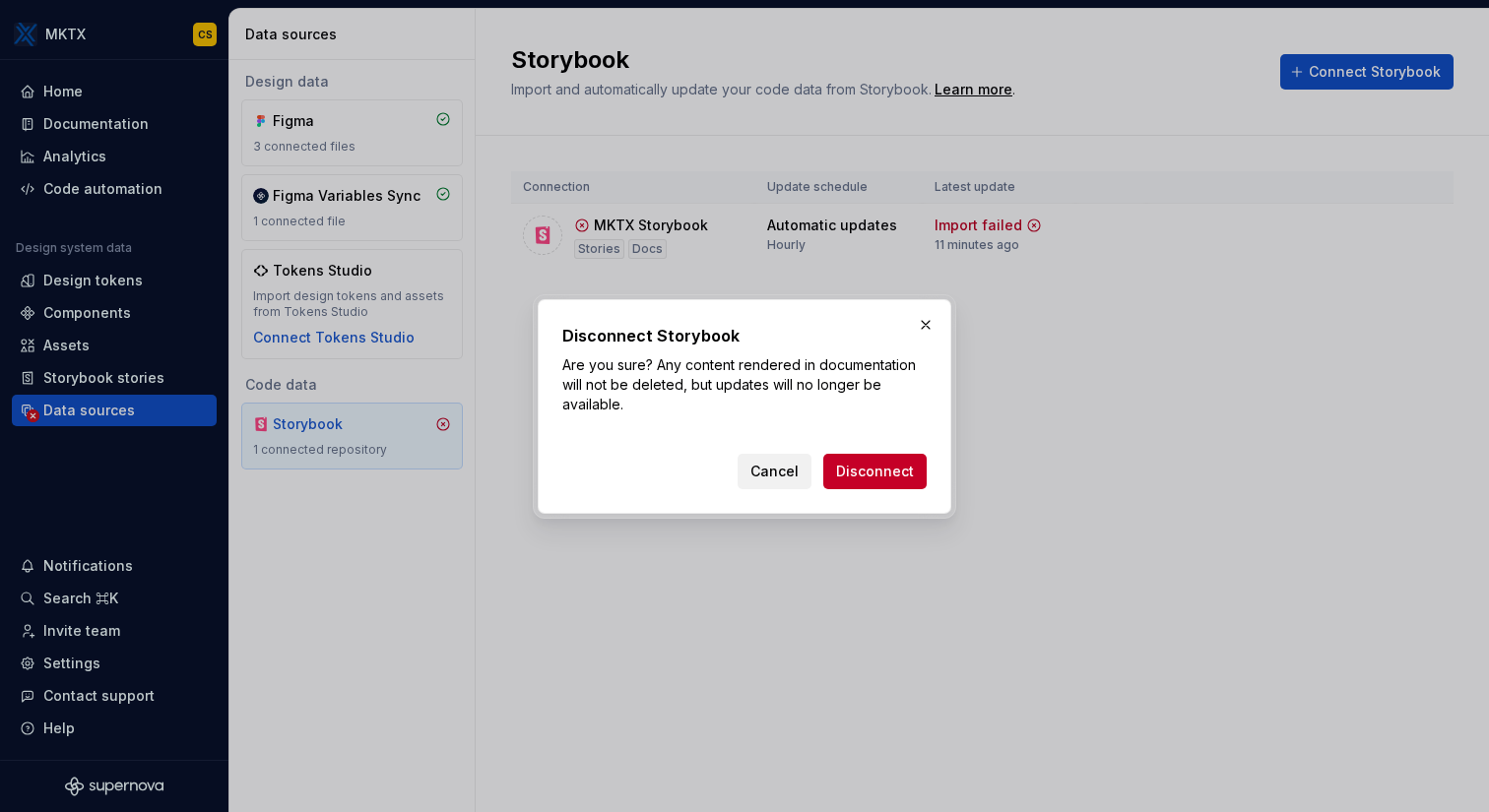 click on "Cancel" at bounding box center [774, 471] 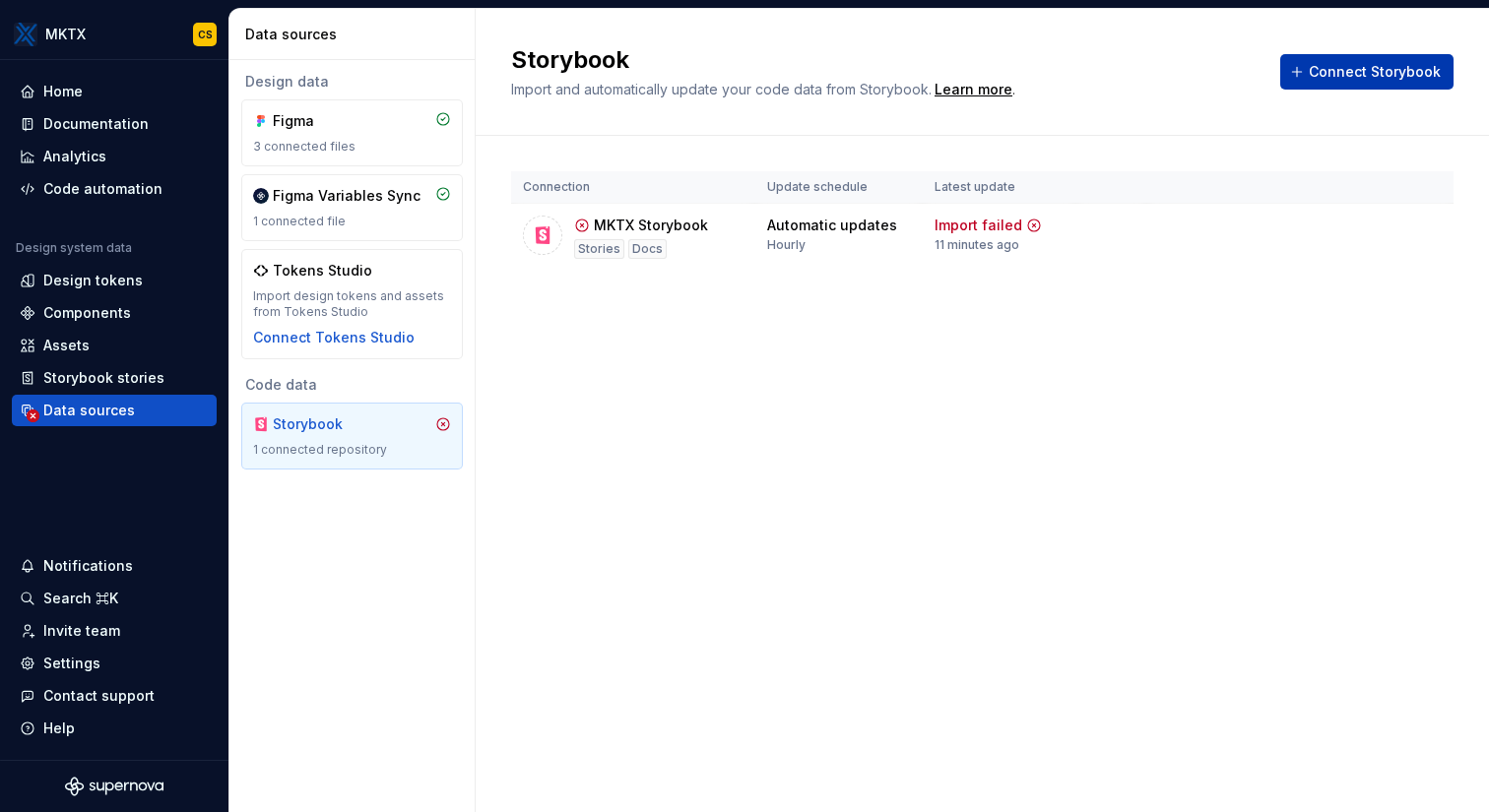 click on "Connect Storybook" at bounding box center [1375, 72] 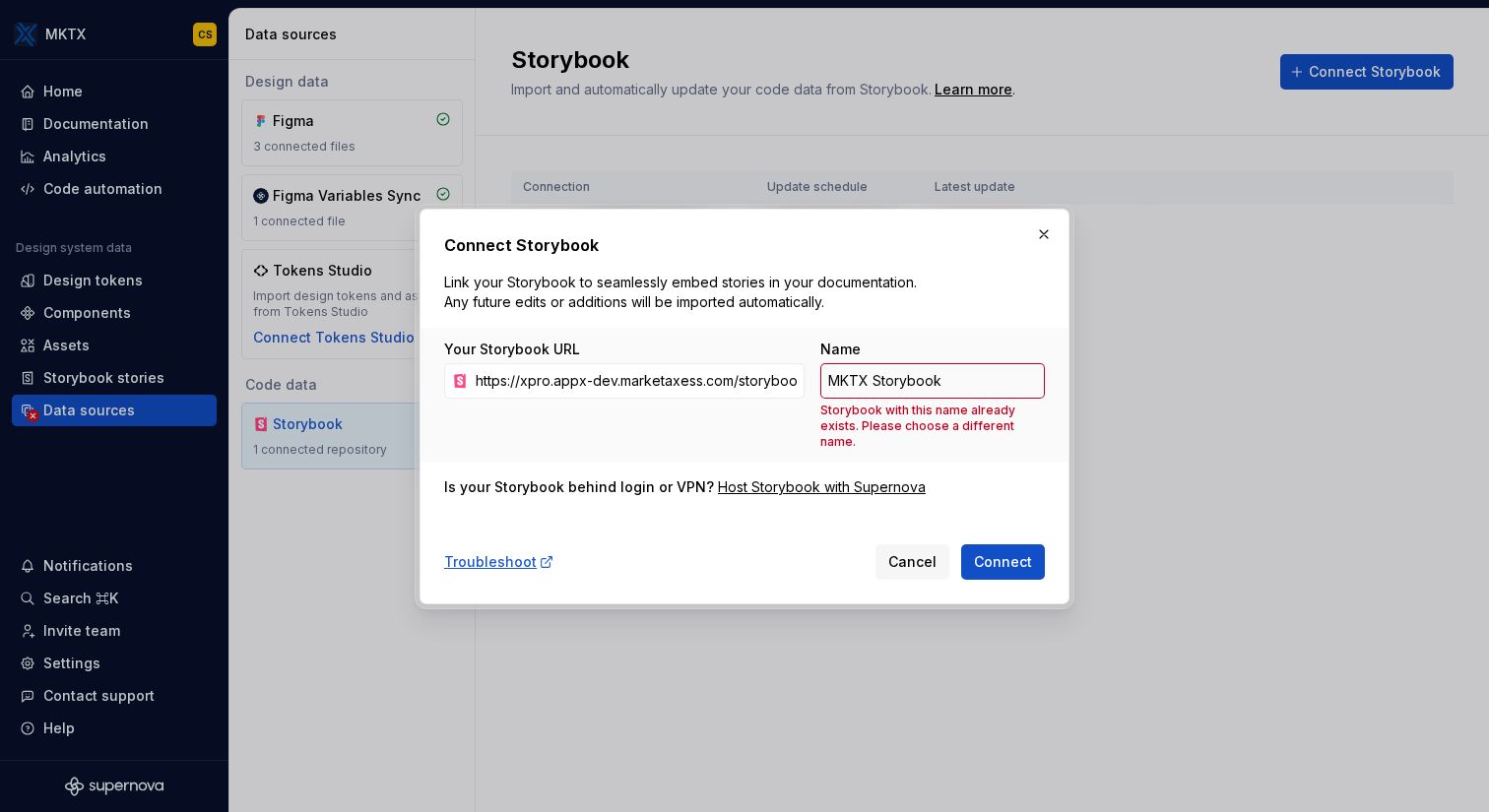 scroll, scrollTop: 0, scrollLeft: 14, axis: horizontal 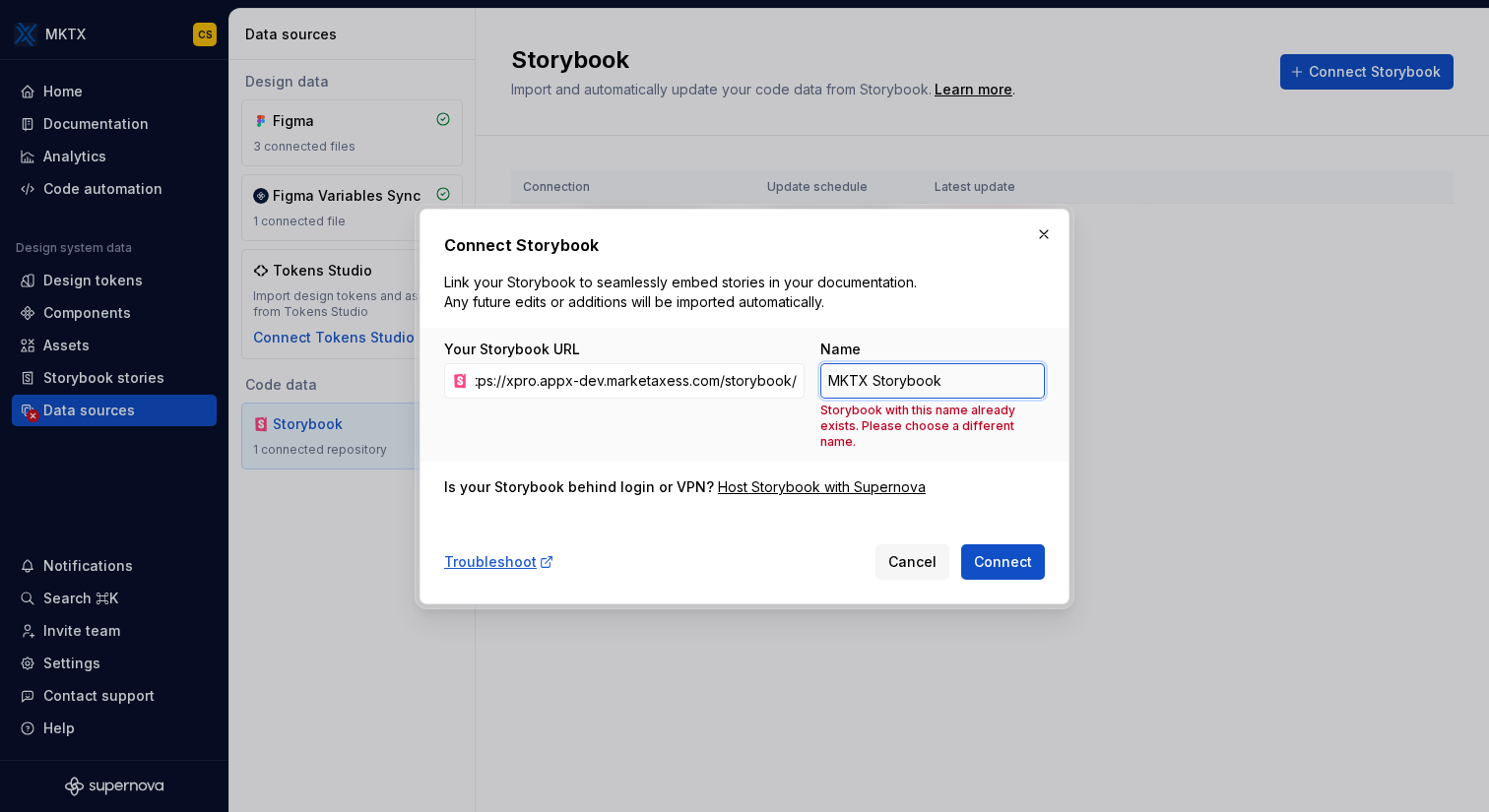 click on "MKTX Storybook" at bounding box center [933, 381] 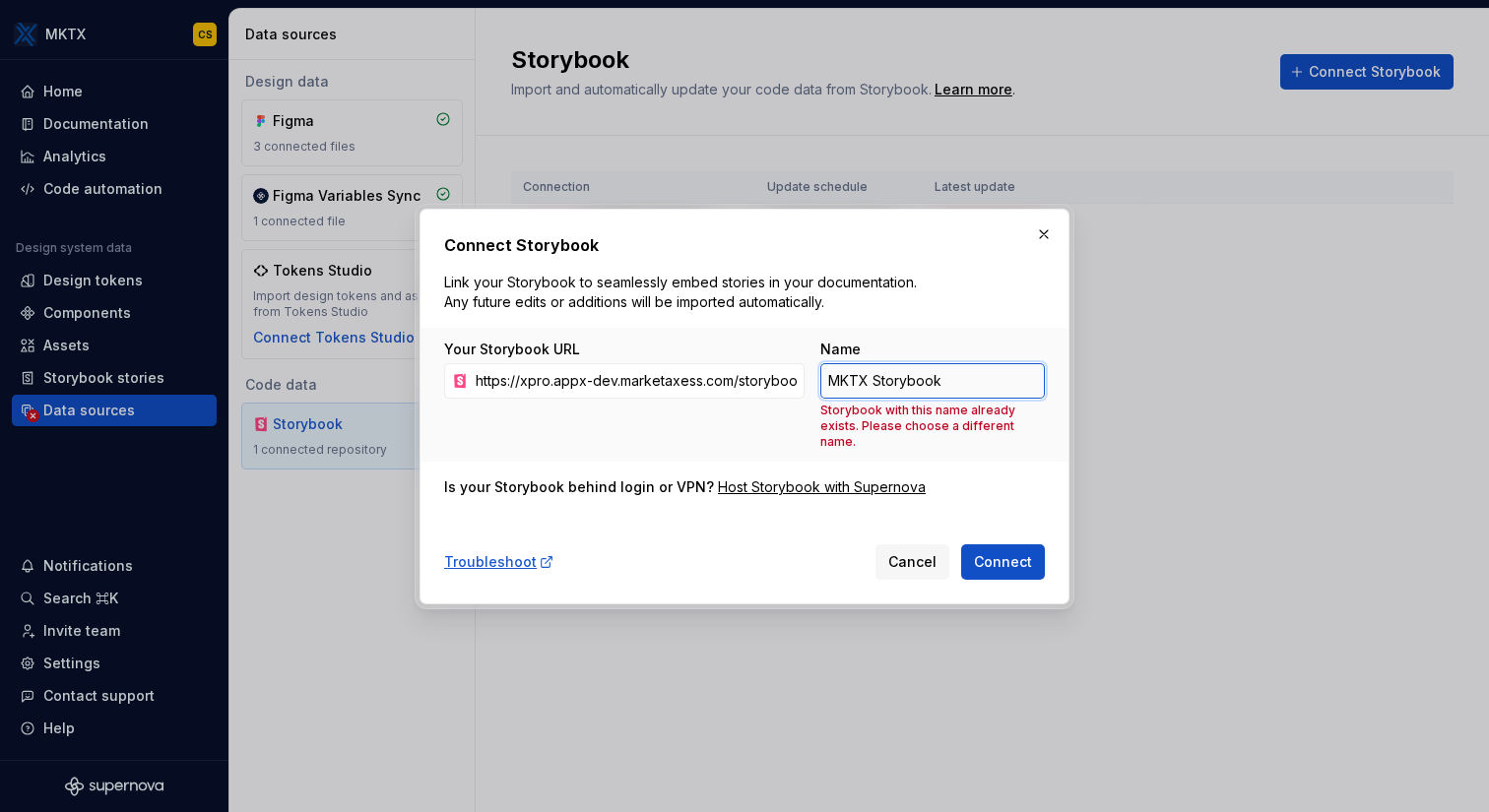 click on "MKTX Storybook" at bounding box center [933, 381] 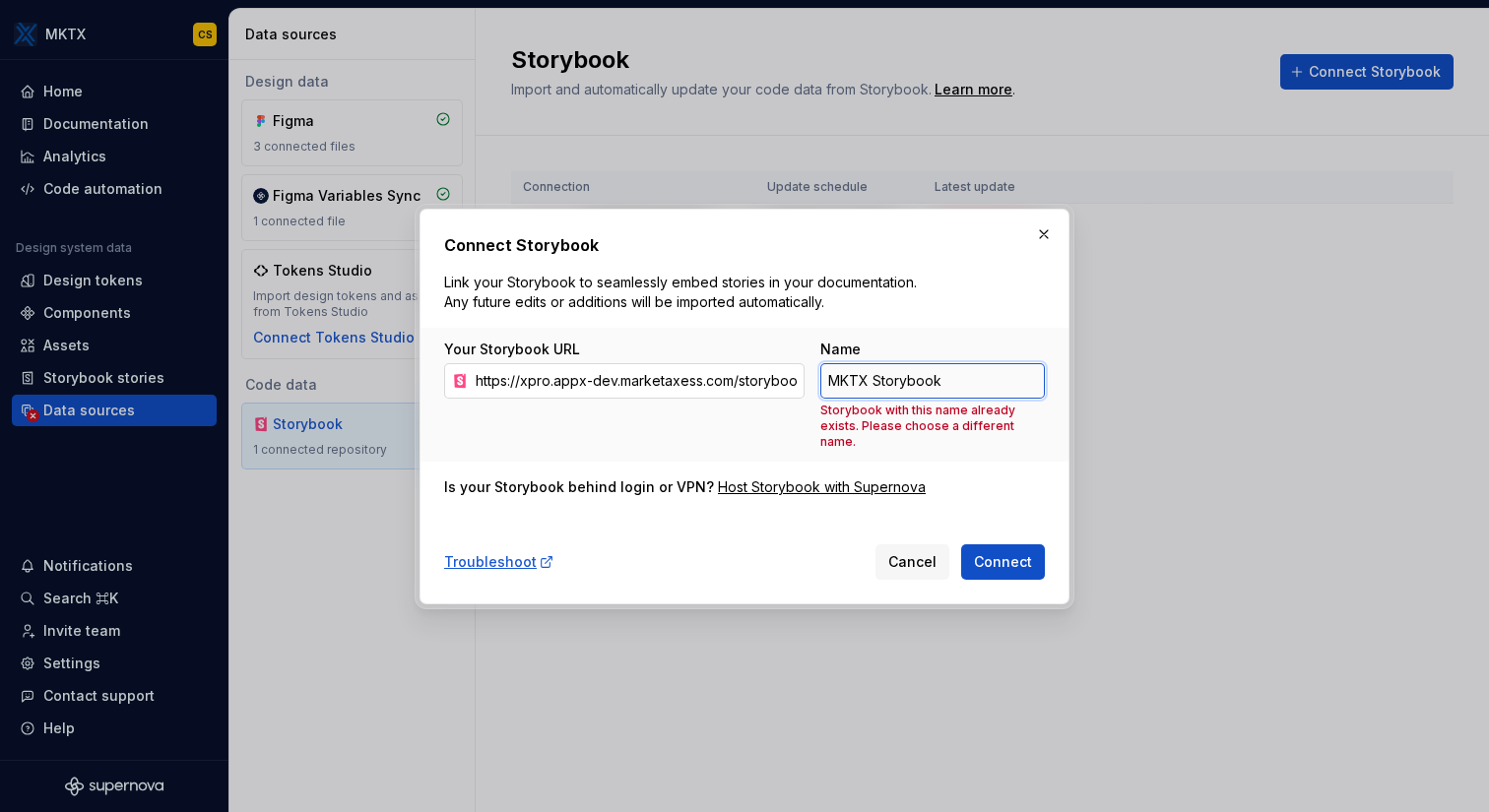 drag, startPoint x: 868, startPoint y: 392, endPoint x: 790, endPoint y: 395, distance: 78.05767 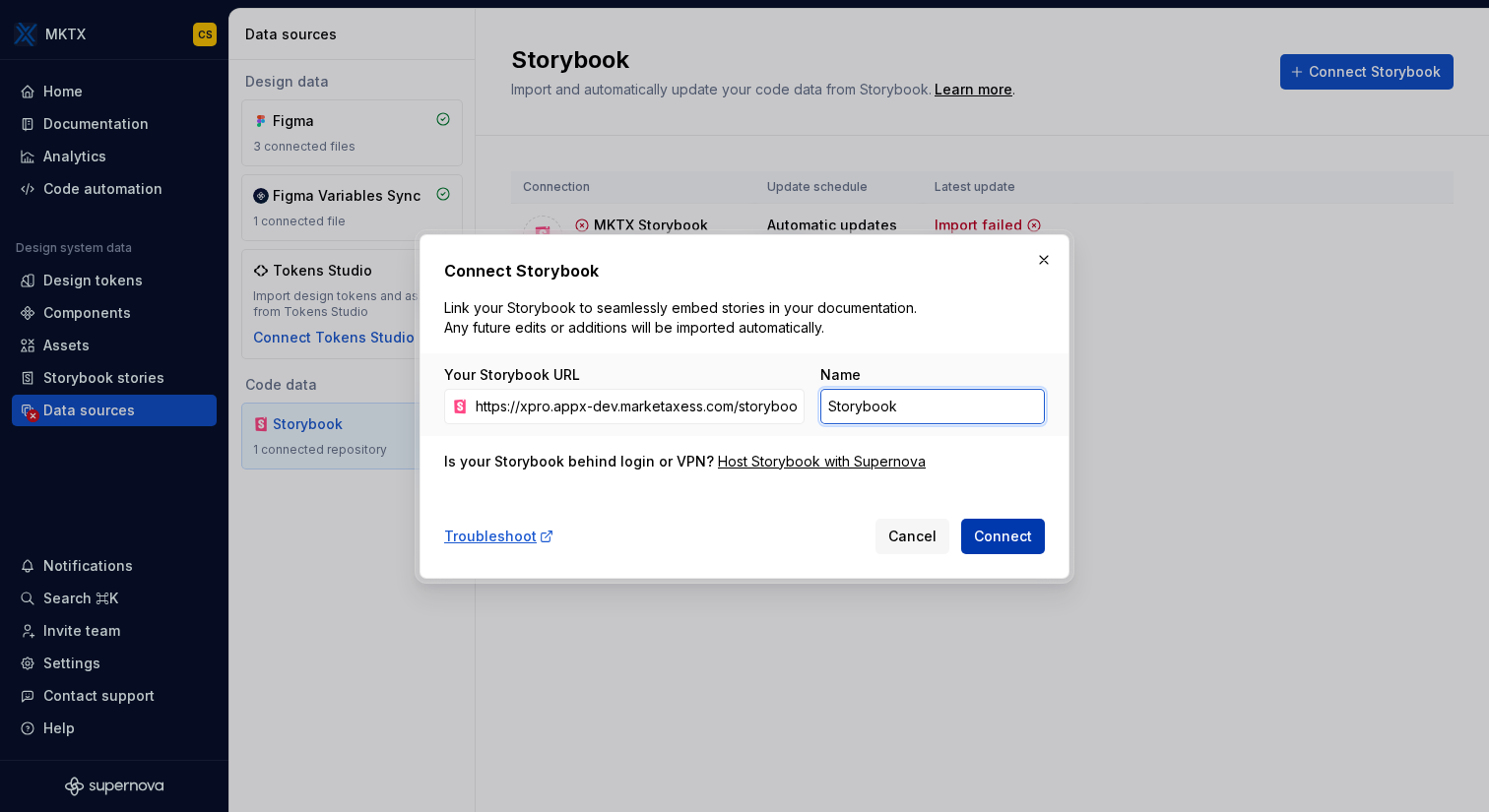 type on "Storybook" 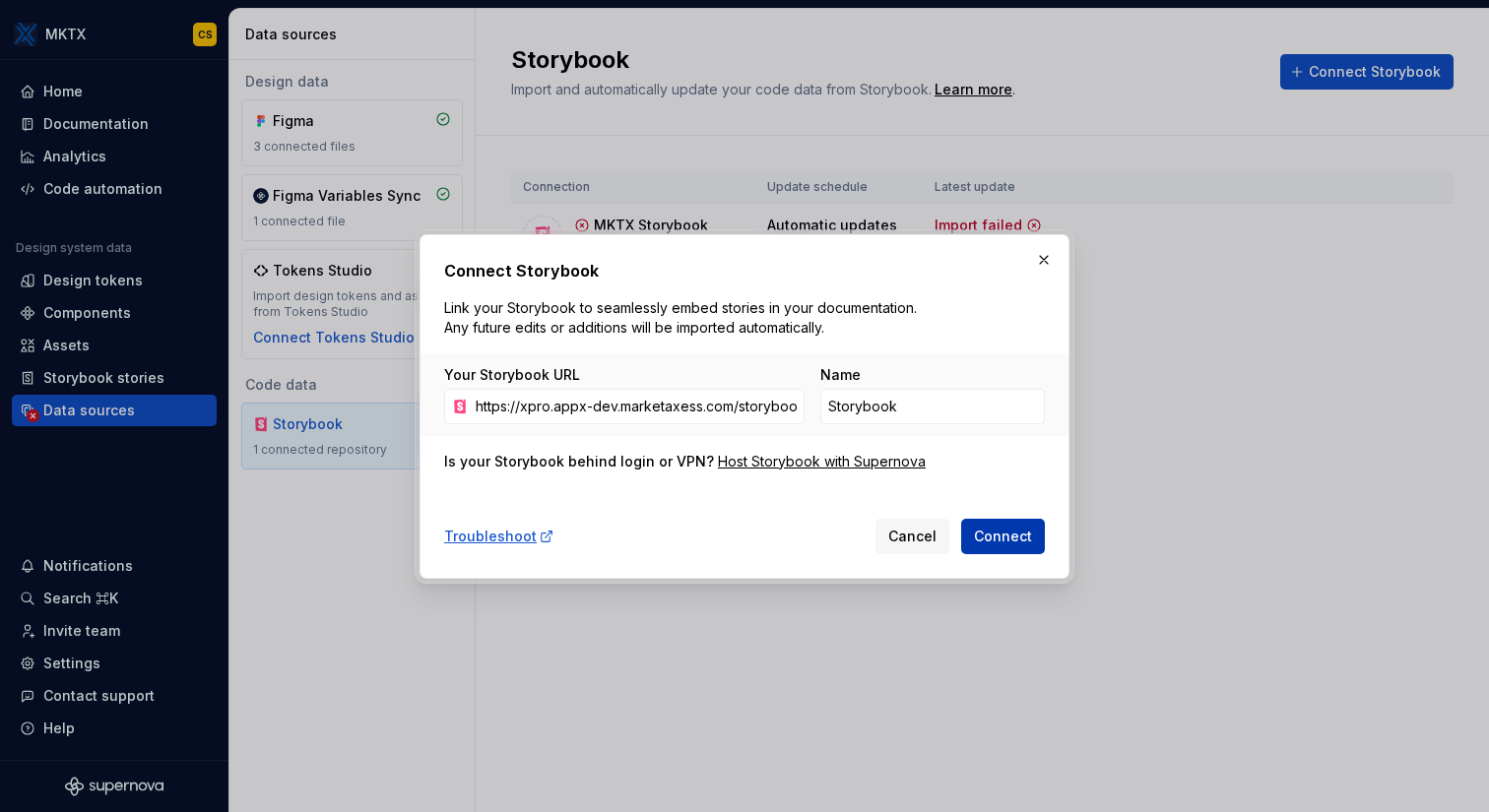 click on "Connect" at bounding box center (1003, 536) 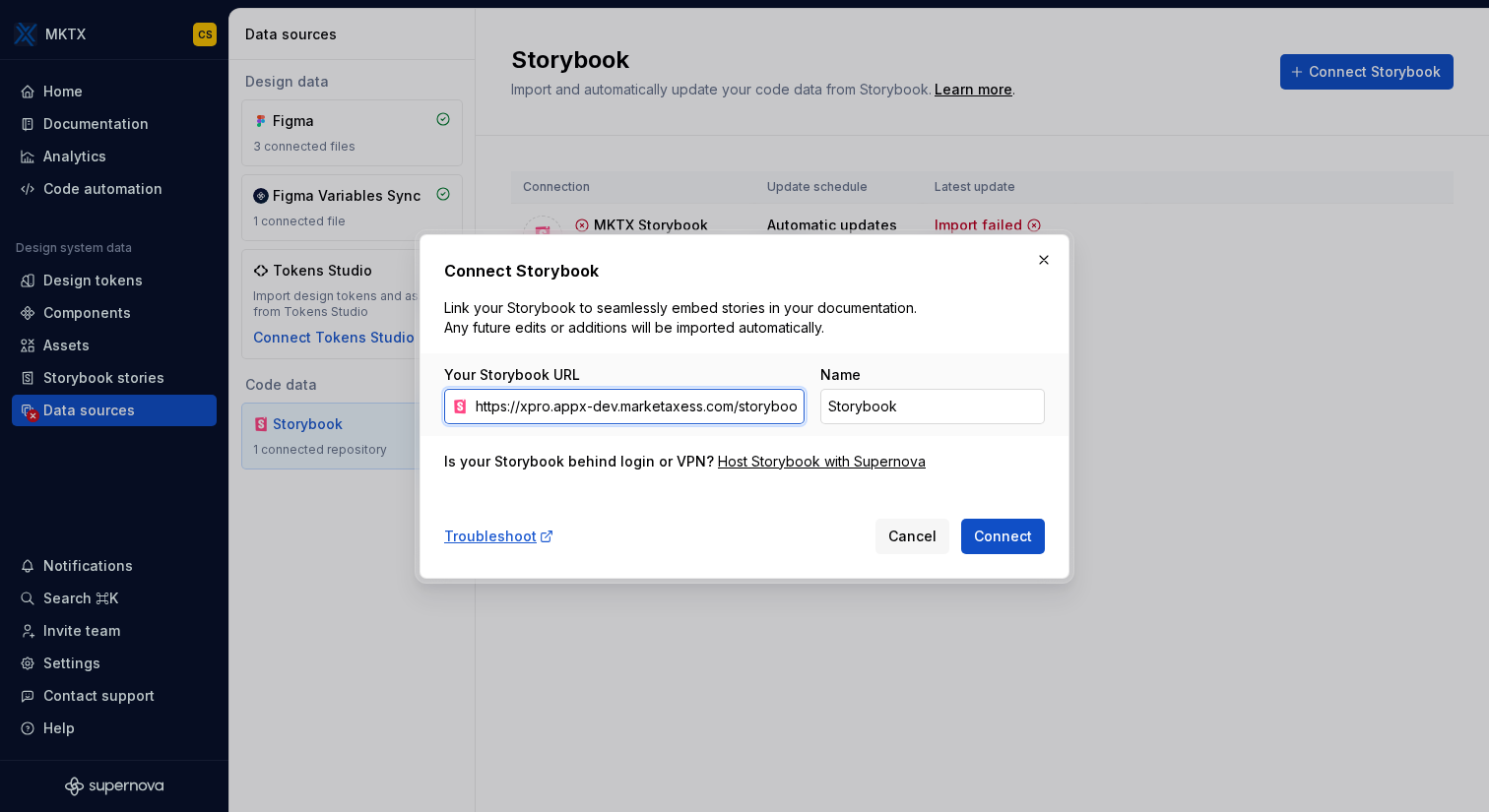 scroll, scrollTop: 0, scrollLeft: 15, axis: horizontal 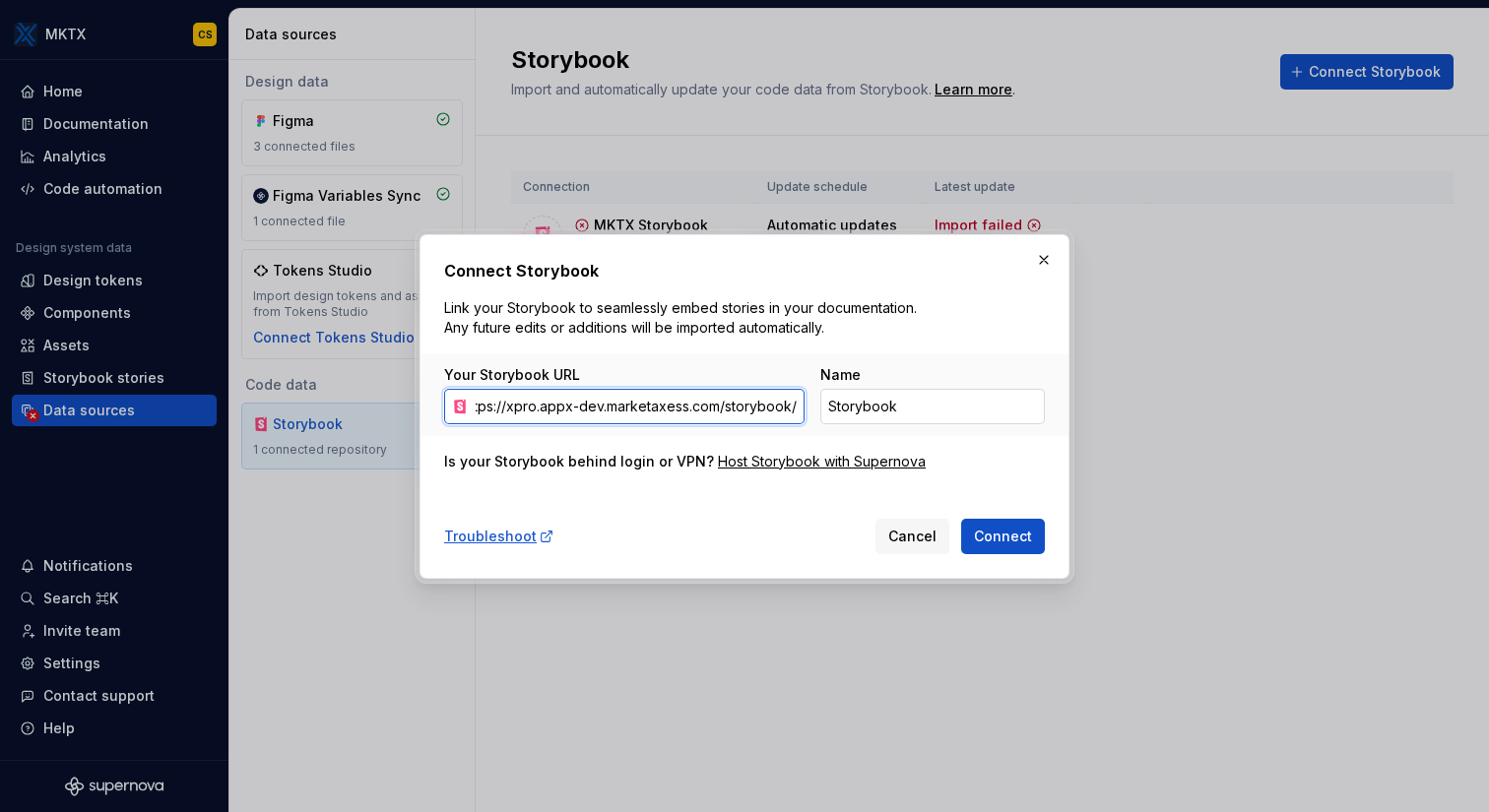 drag, startPoint x: 619, startPoint y: 407, endPoint x: 931, endPoint y: 399, distance: 312.10255 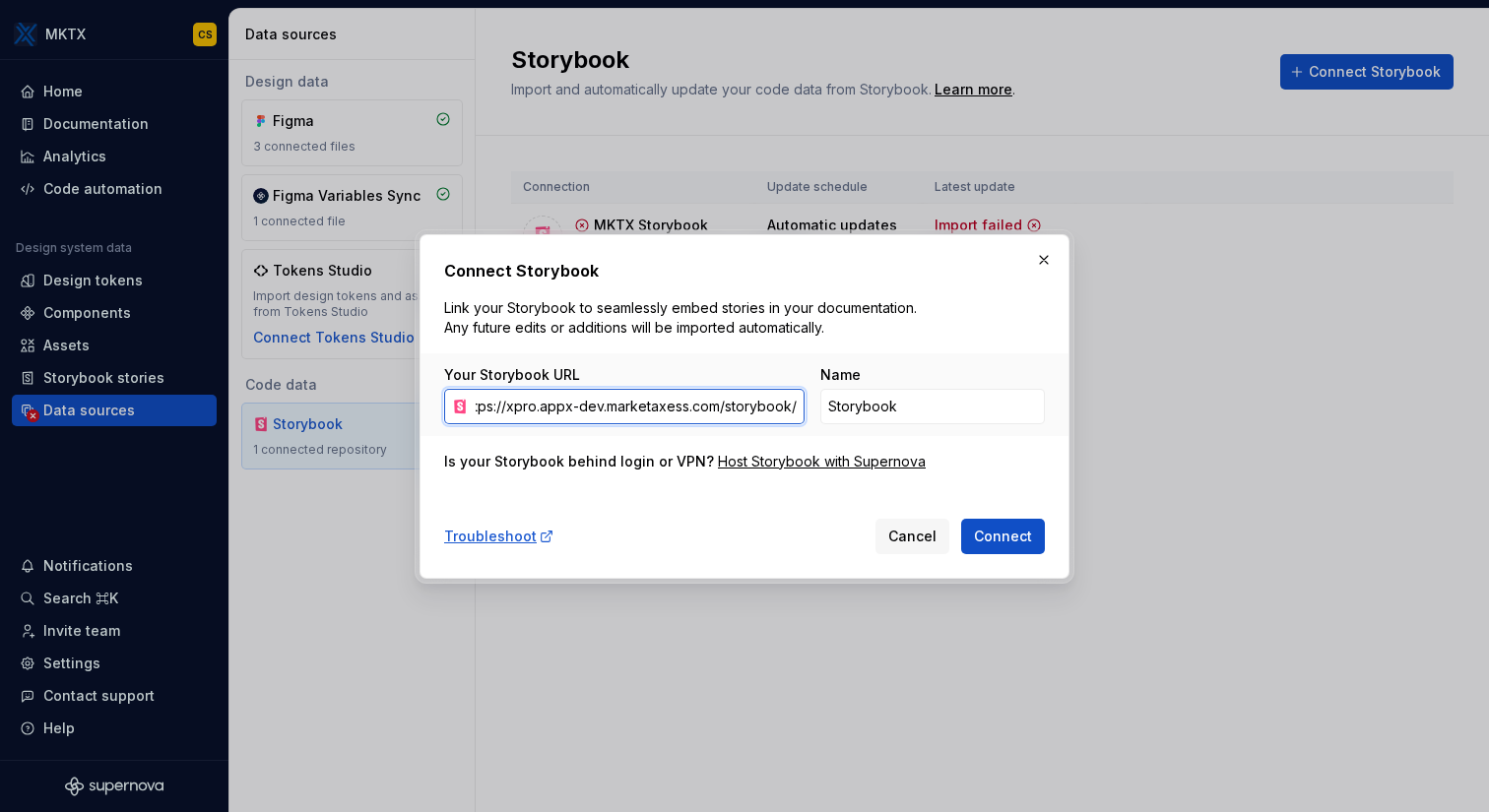 click on "https://xpro.appx-dev.marketaxess.com/storybook/" at bounding box center [636, 406] 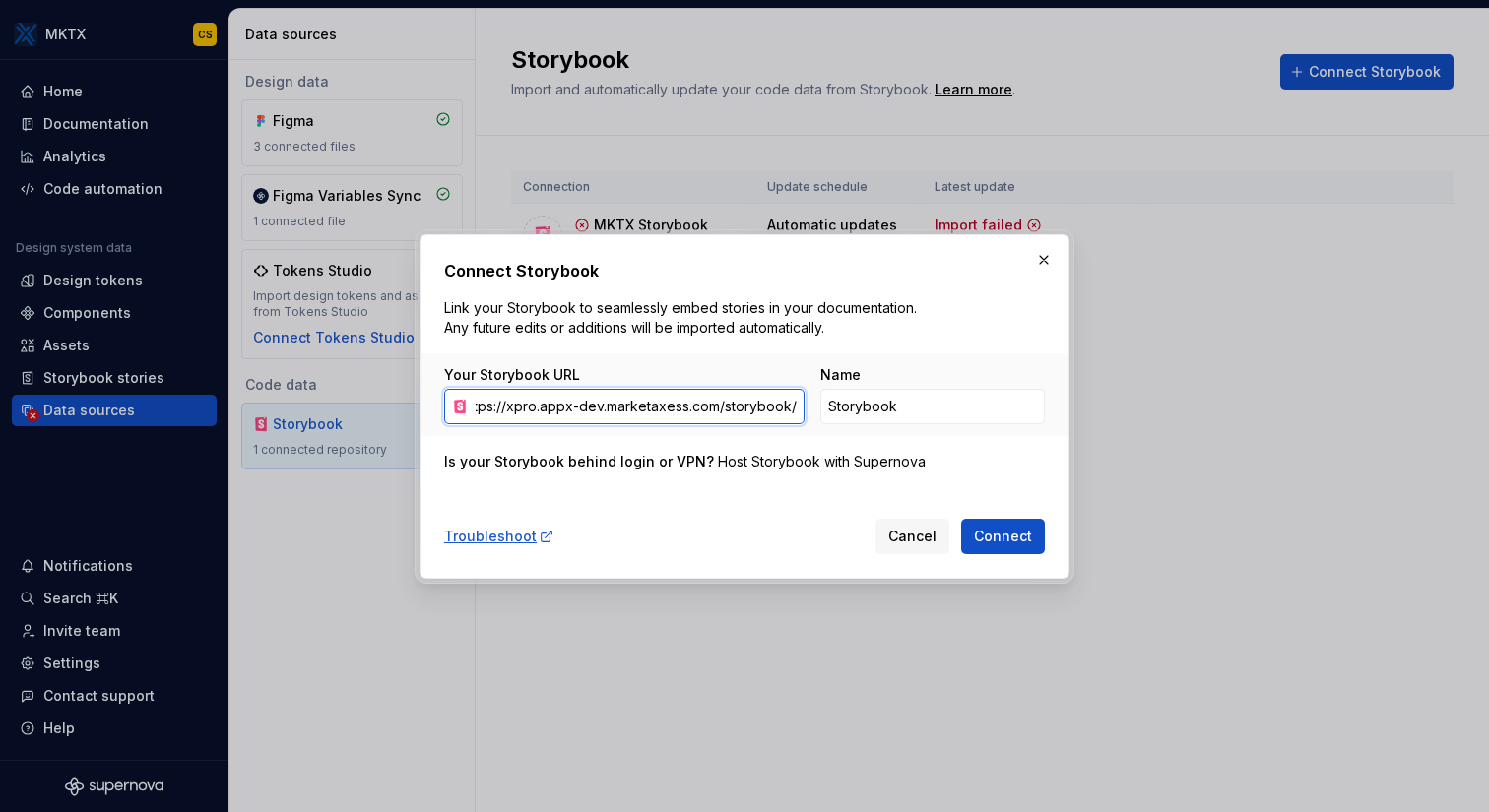 scroll, scrollTop: 0, scrollLeft: 0, axis: both 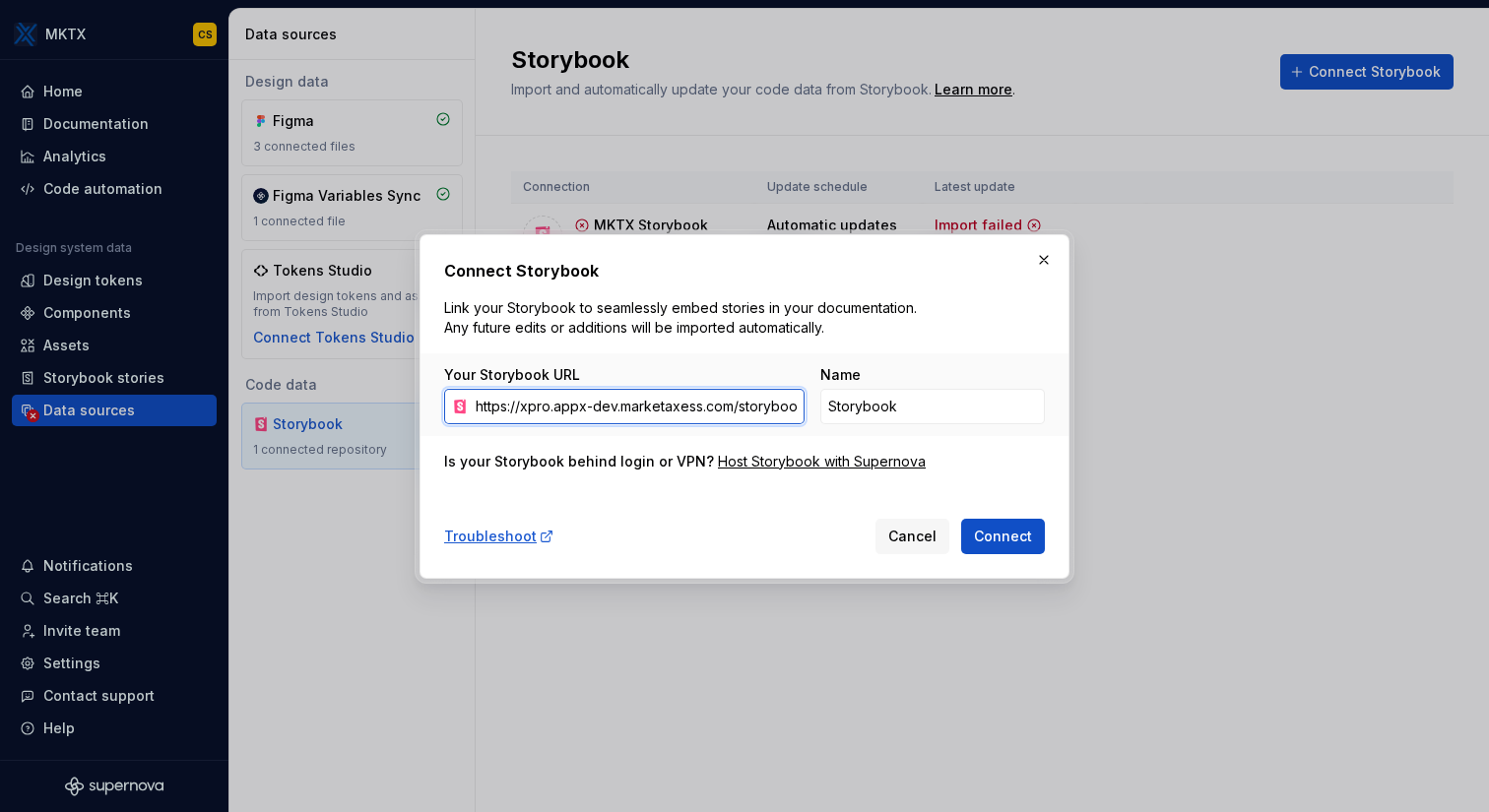 drag, startPoint x: 738, startPoint y: 408, endPoint x: 439, endPoint y: 396, distance: 299.24071 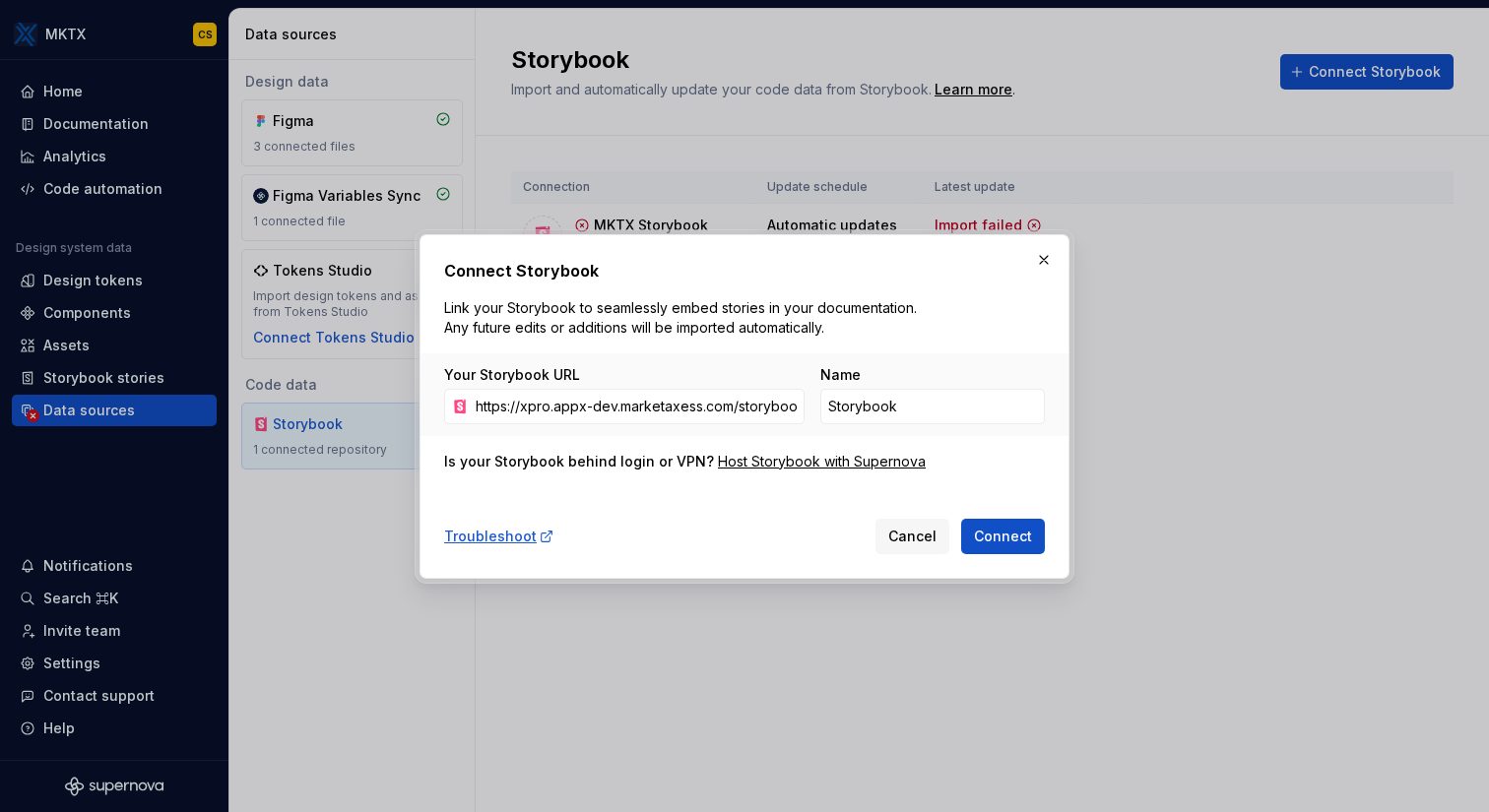 click on "Your Storybook URL" at bounding box center [624, 375] 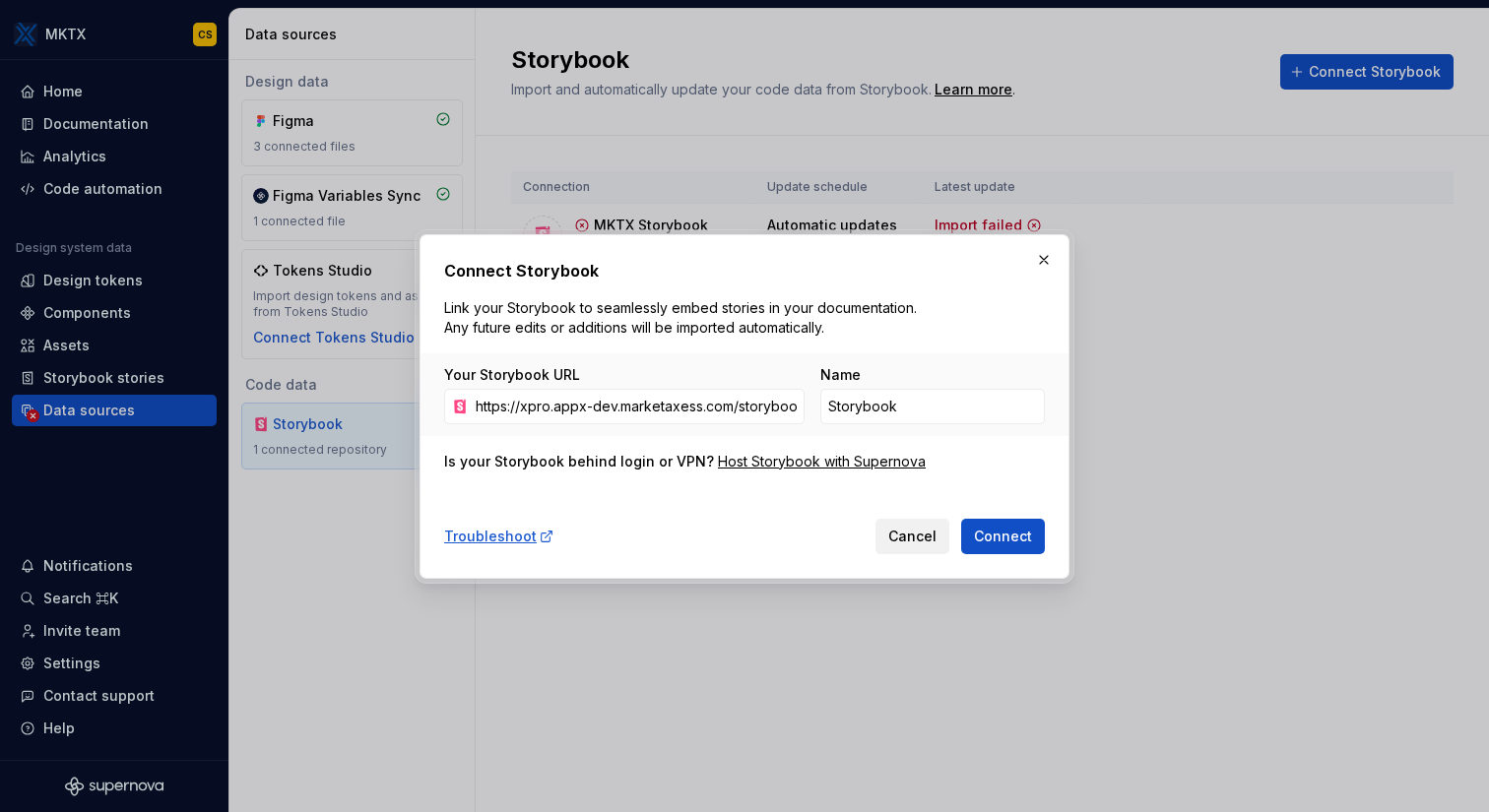 click on "Cancel" at bounding box center [912, 536] 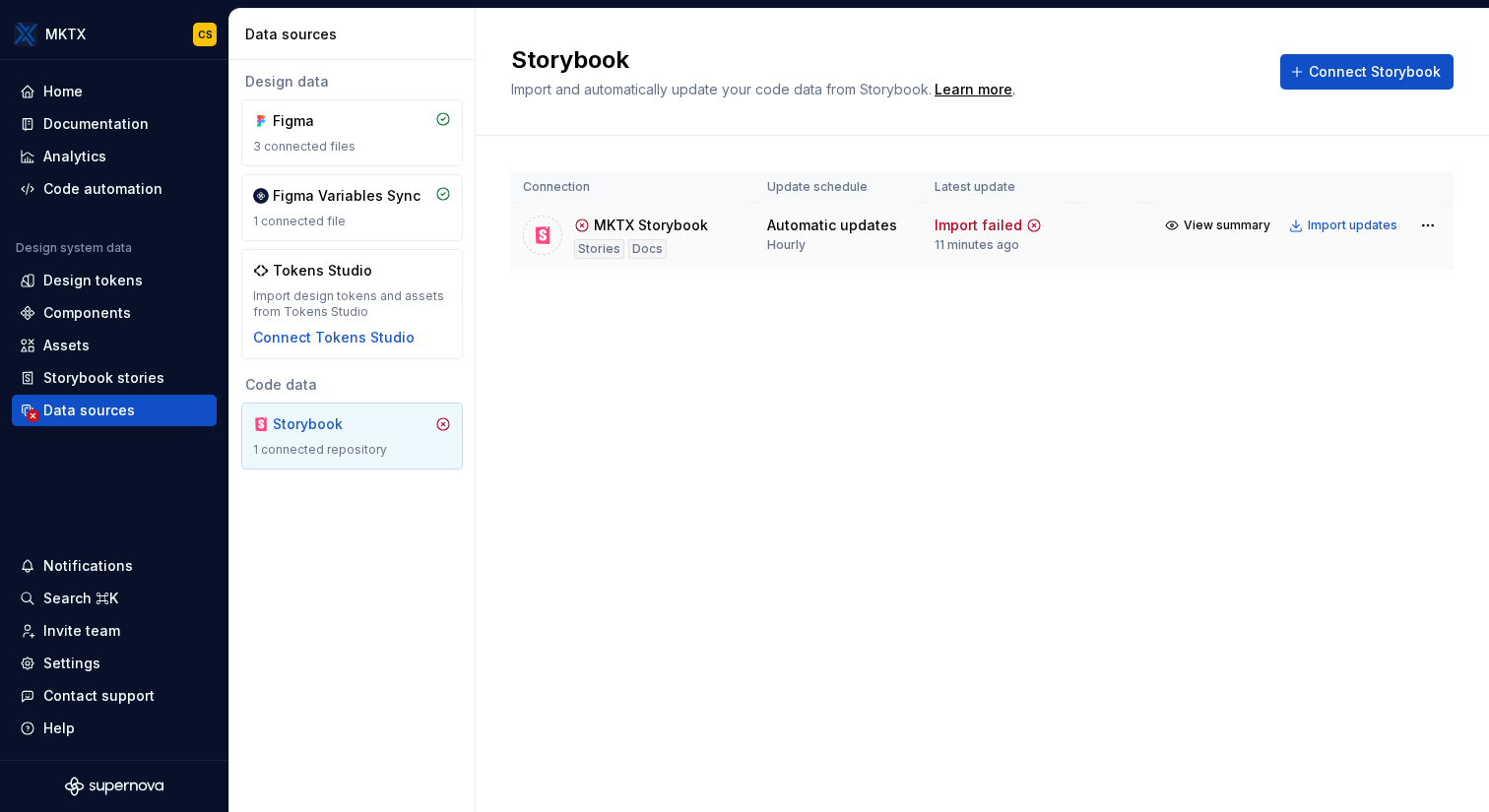 click at bounding box center (1112, 237) 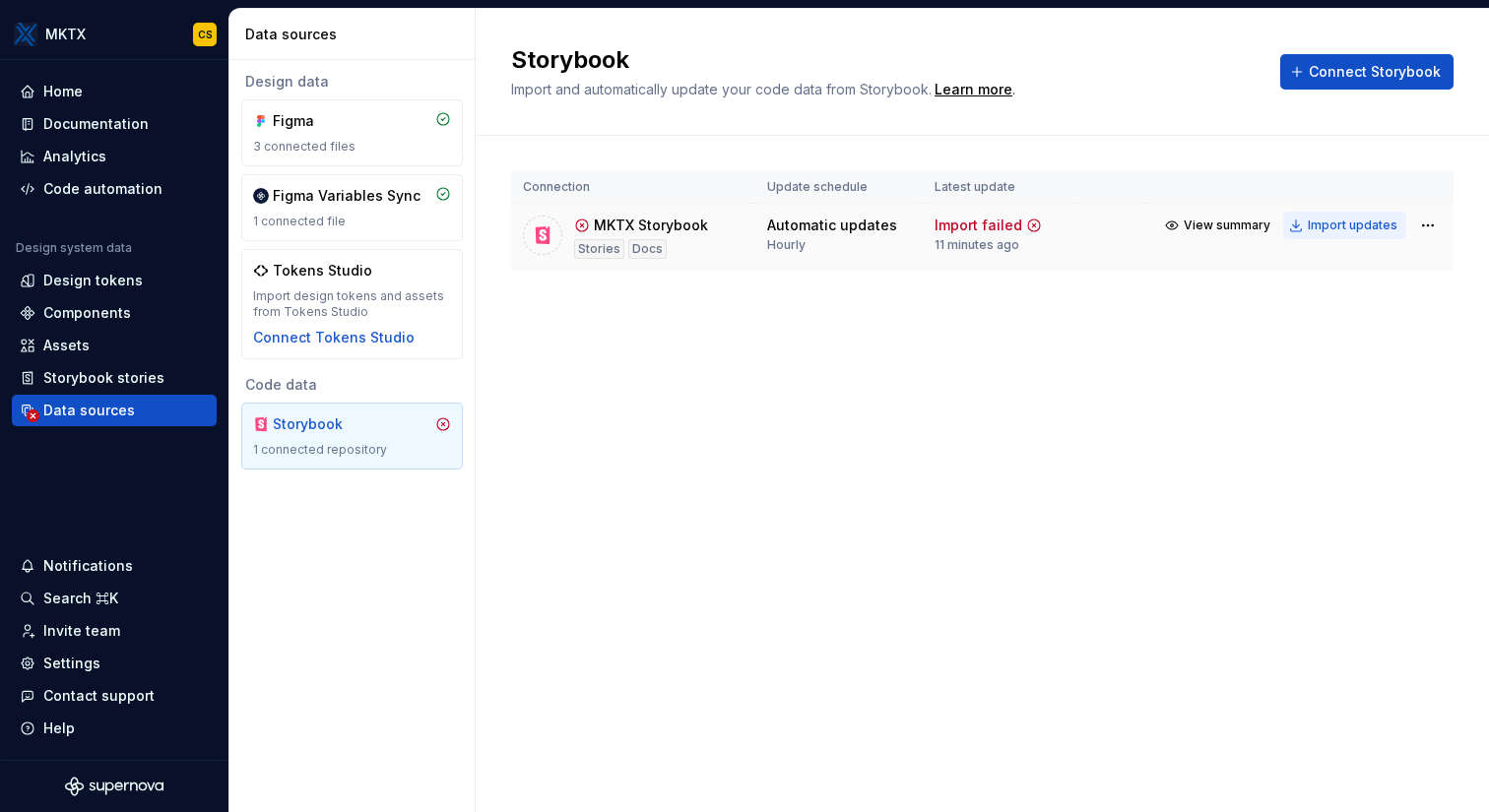click on "Import updates" at bounding box center [1352, 225] 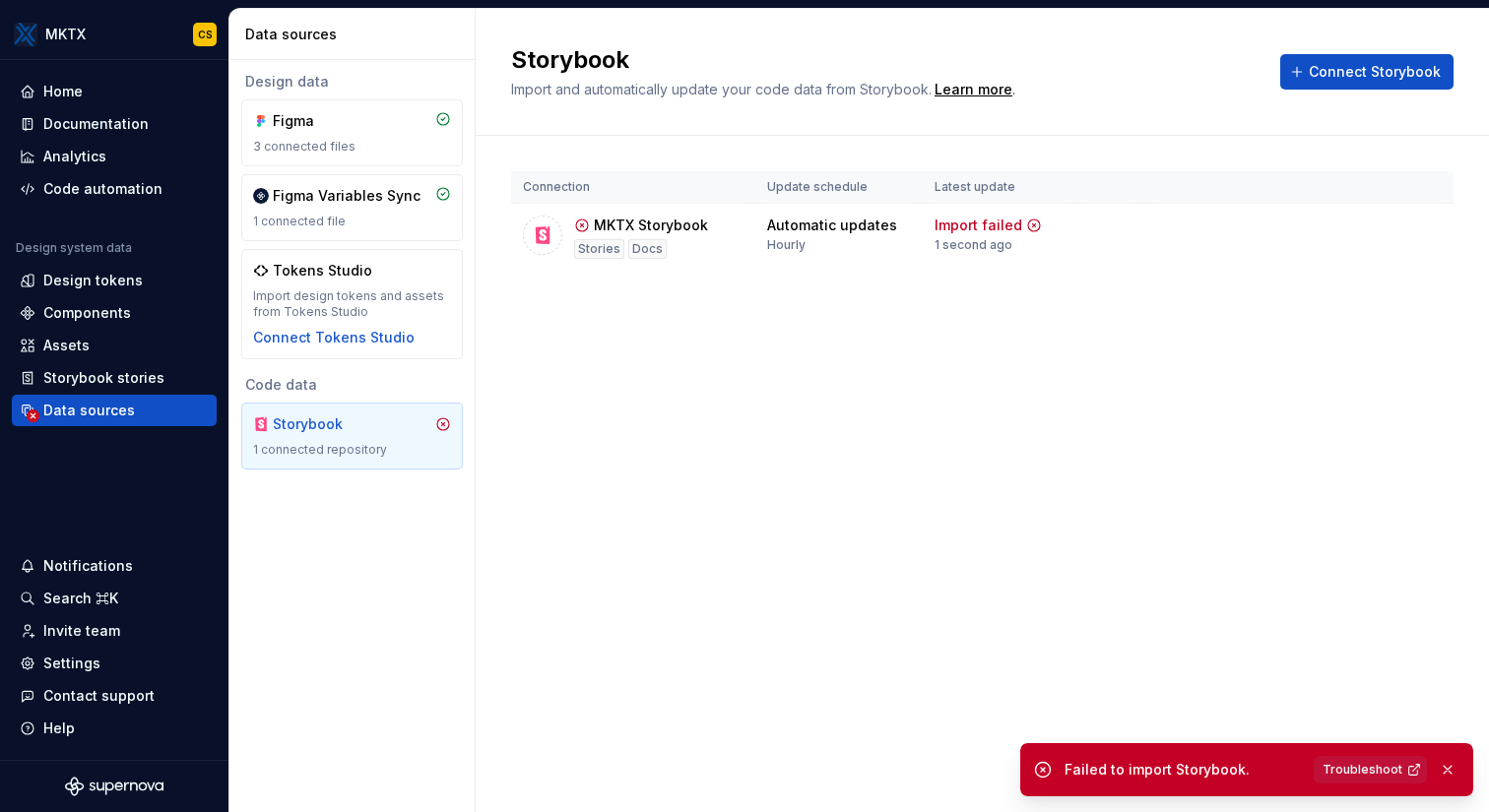 click on "Troubleshoot" at bounding box center [1362, 770] 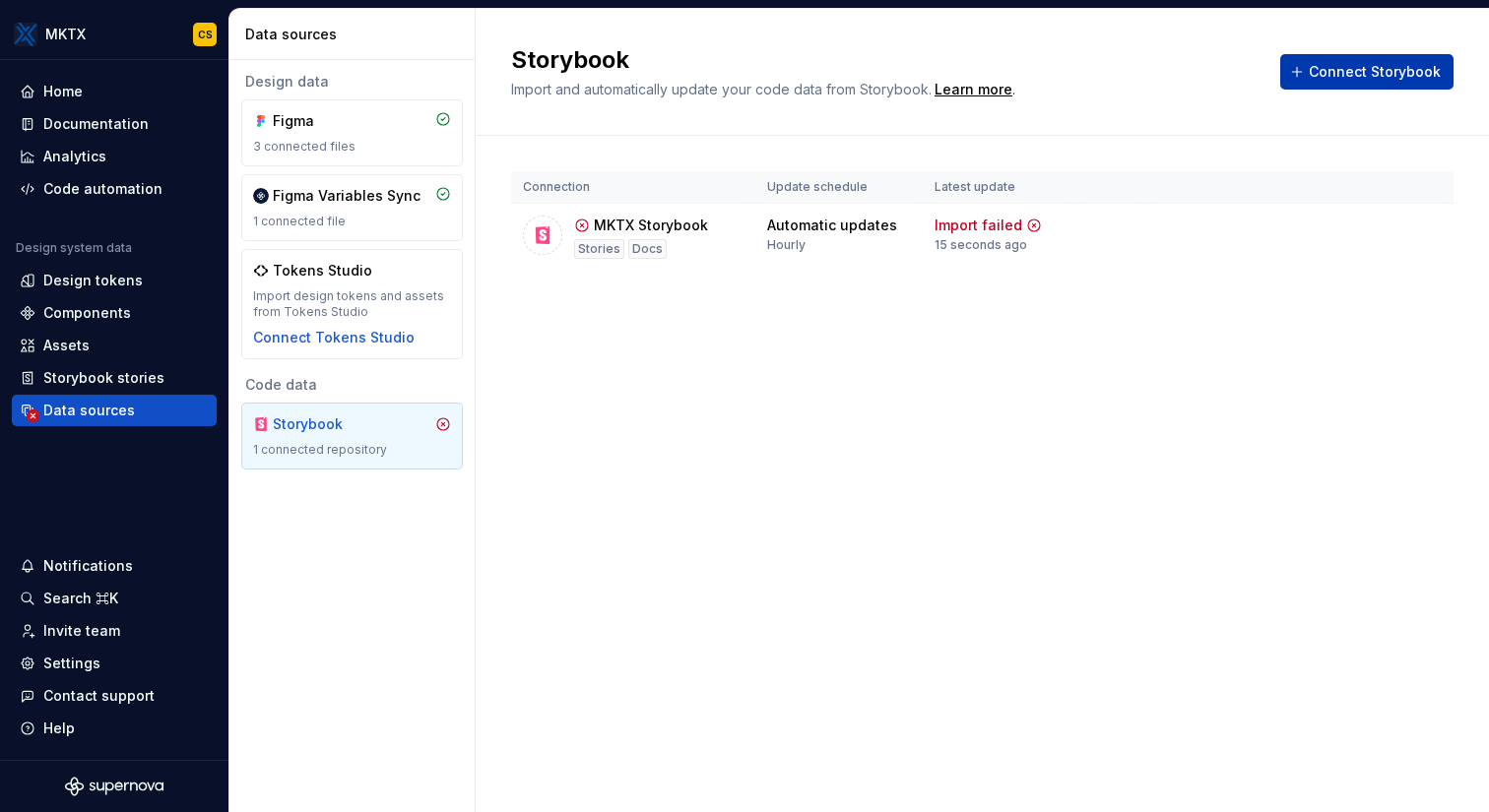 click on "Connect Storybook" at bounding box center [1375, 72] 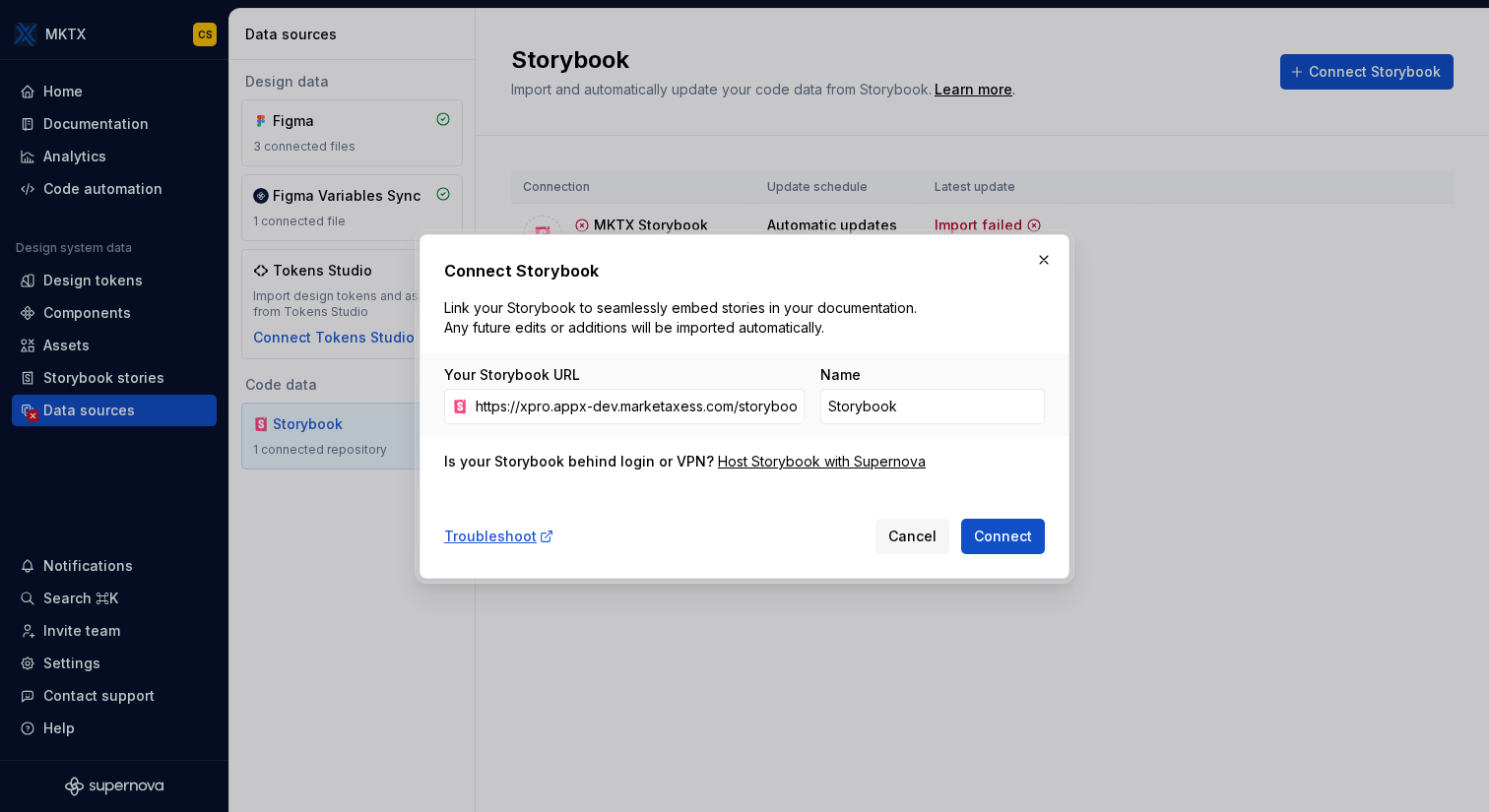 scroll, scrollTop: 0, scrollLeft: 428, axis: horizontal 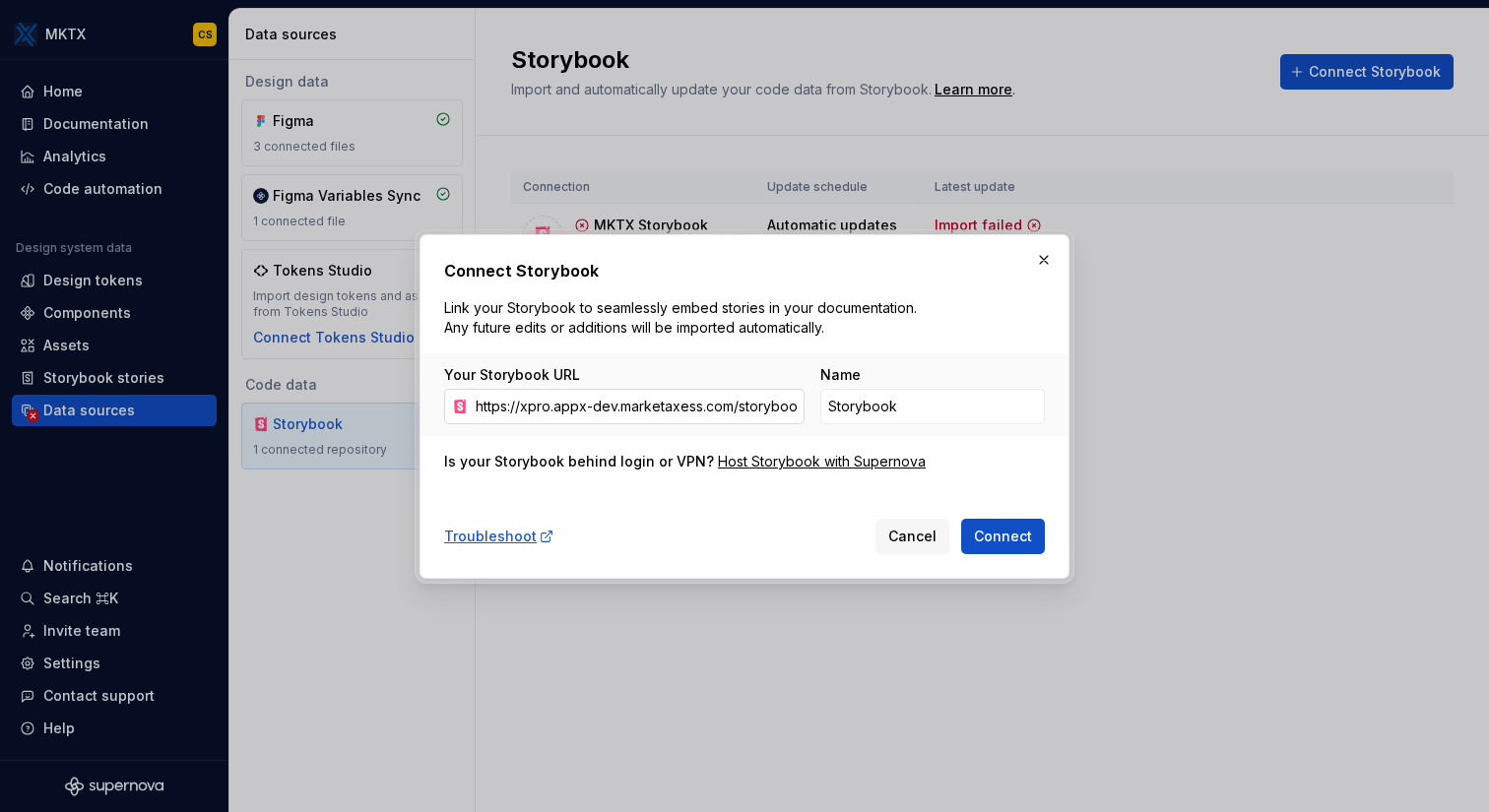 drag, startPoint x: 792, startPoint y: 408, endPoint x: 743, endPoint y: 406, distance: 49.040799 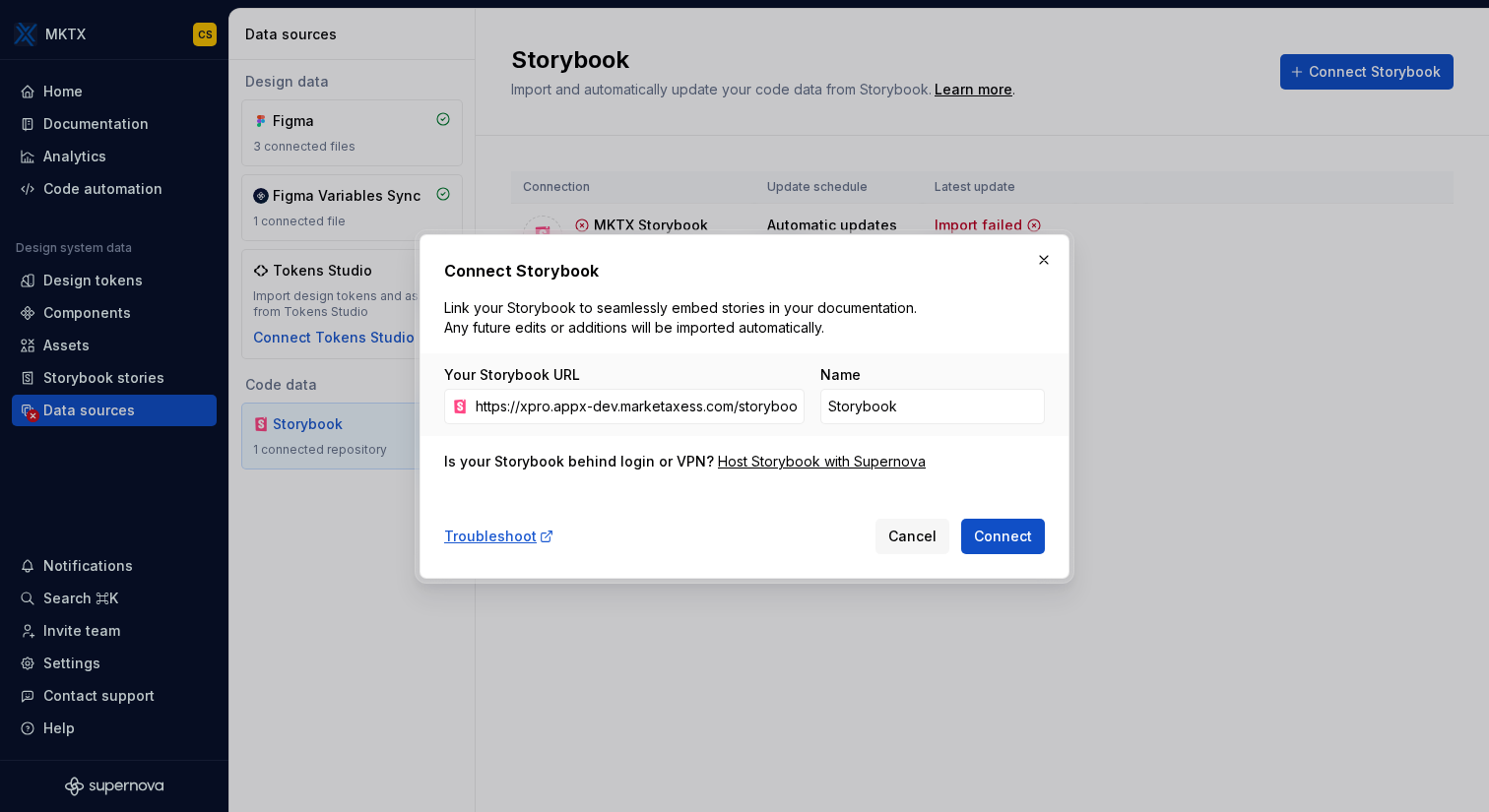 scroll, scrollTop: 0, scrollLeft: 428, axis: horizontal 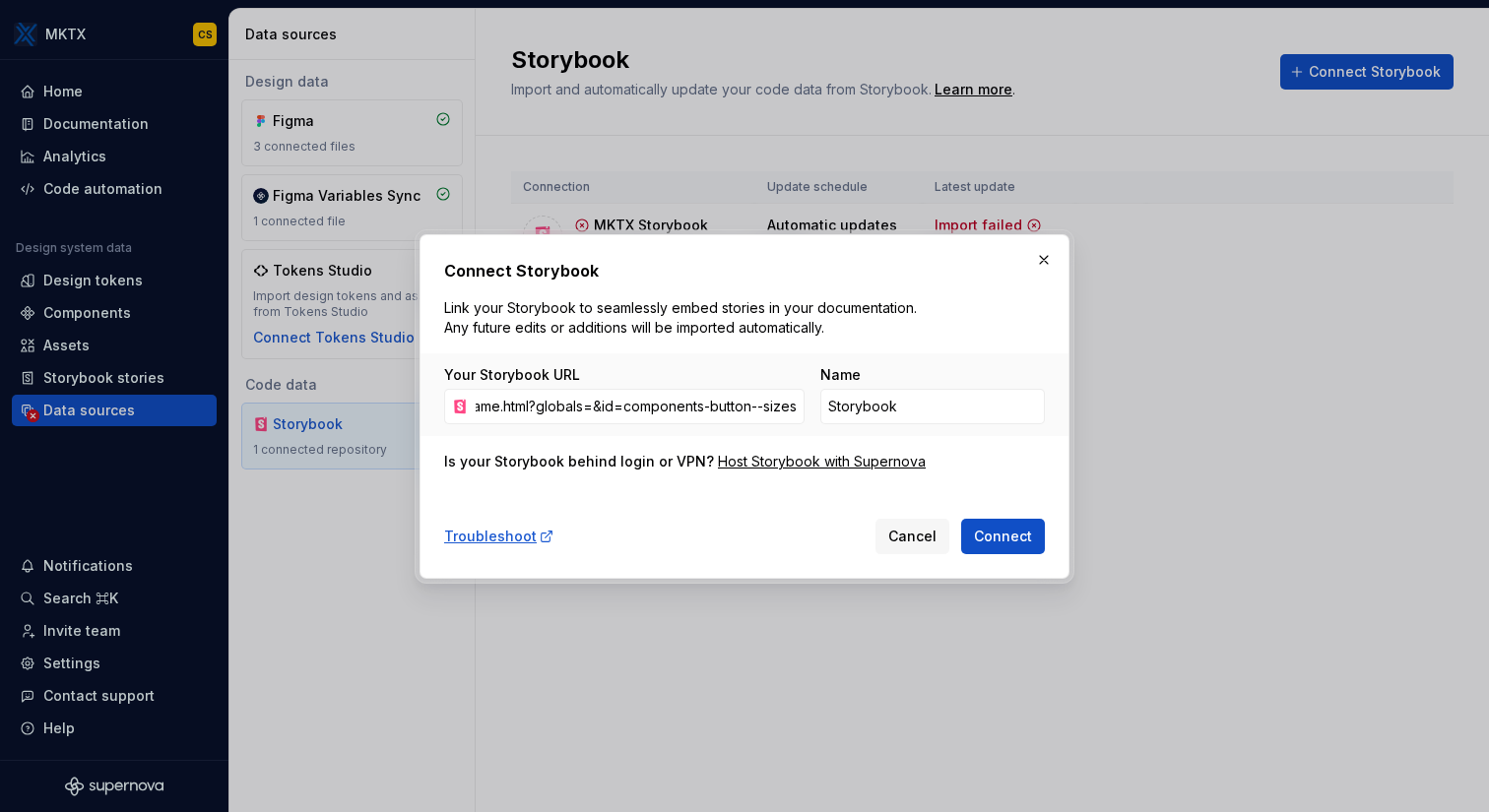 drag, startPoint x: 820, startPoint y: 395, endPoint x: 1109, endPoint y: 407, distance: 289.24903 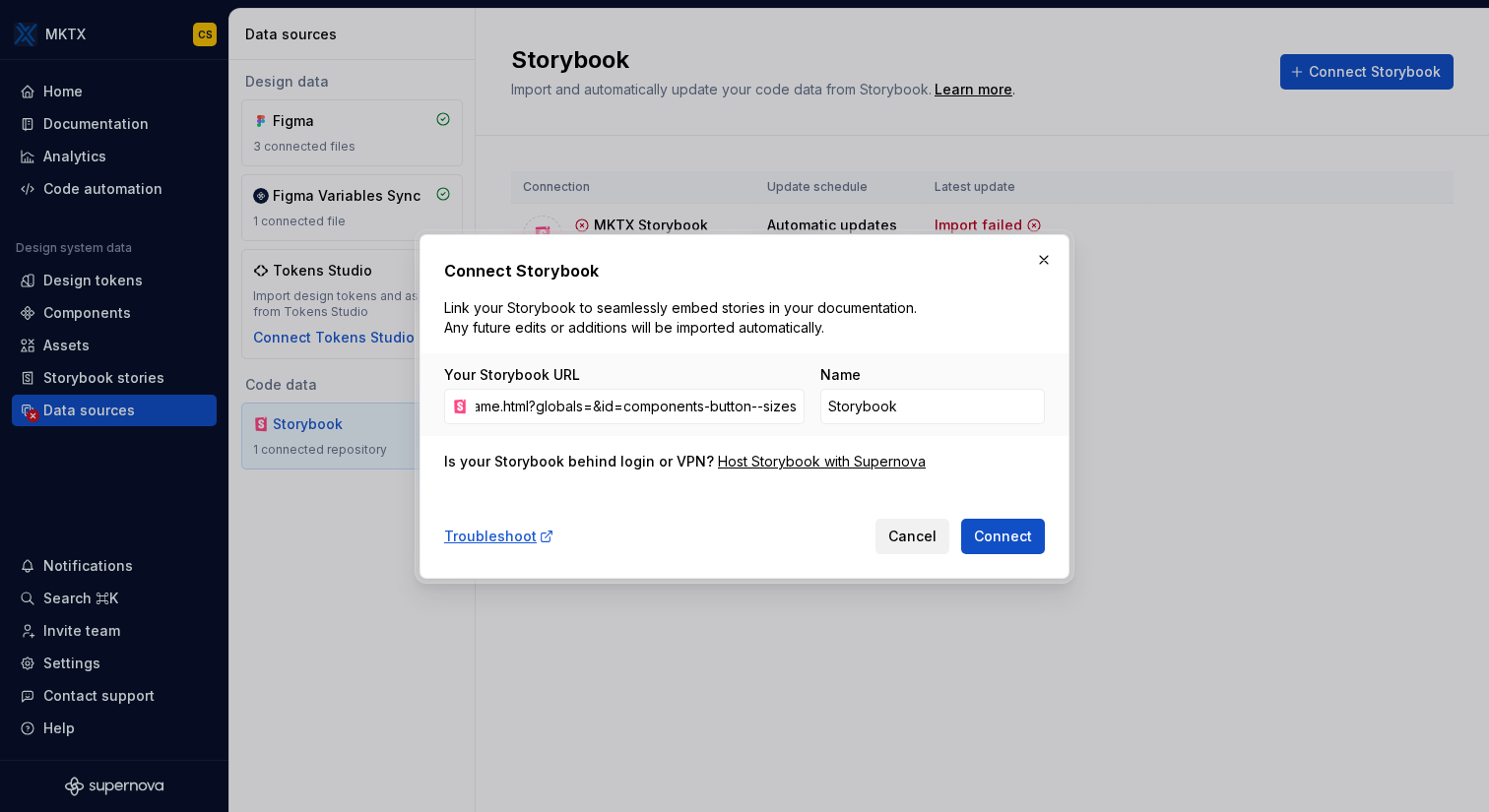 type on "https://xpro.appx-dev.marketaxess.com/storybook/index.html/iframe.html?globals=&id=components-button--sizes" 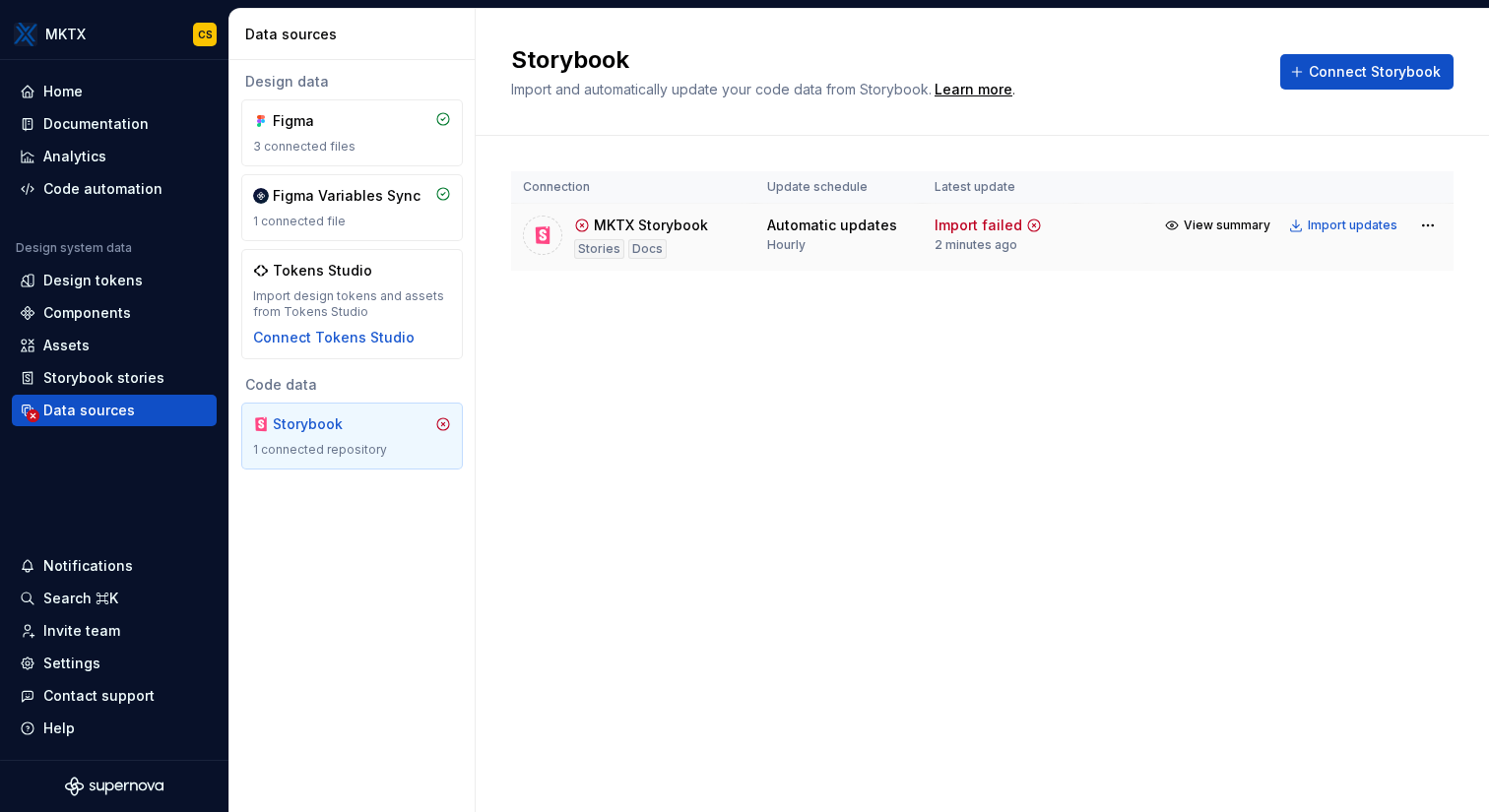 click on "Import failed" at bounding box center (978, 225) 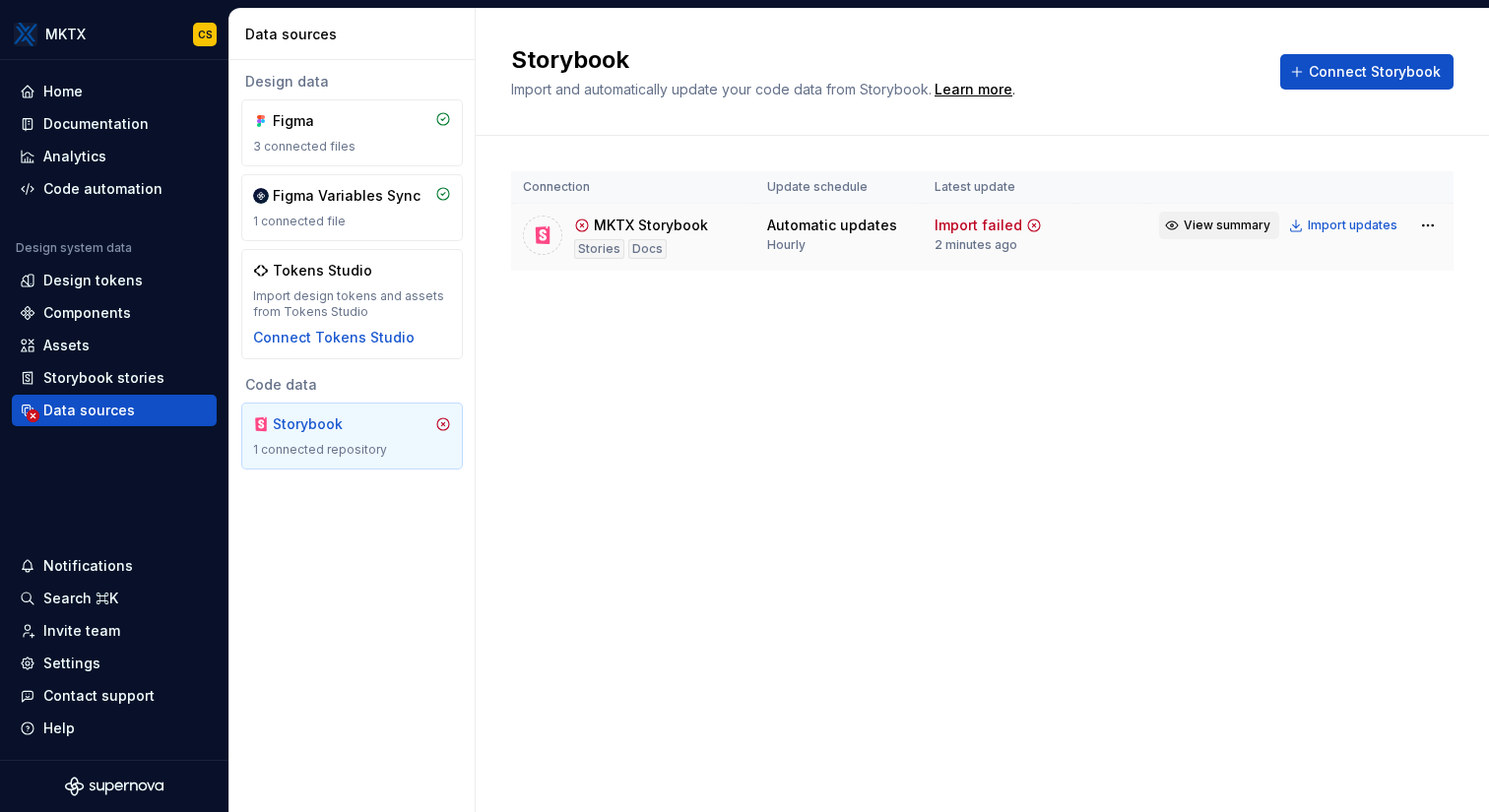 click on "View summary" at bounding box center (1227, 225) 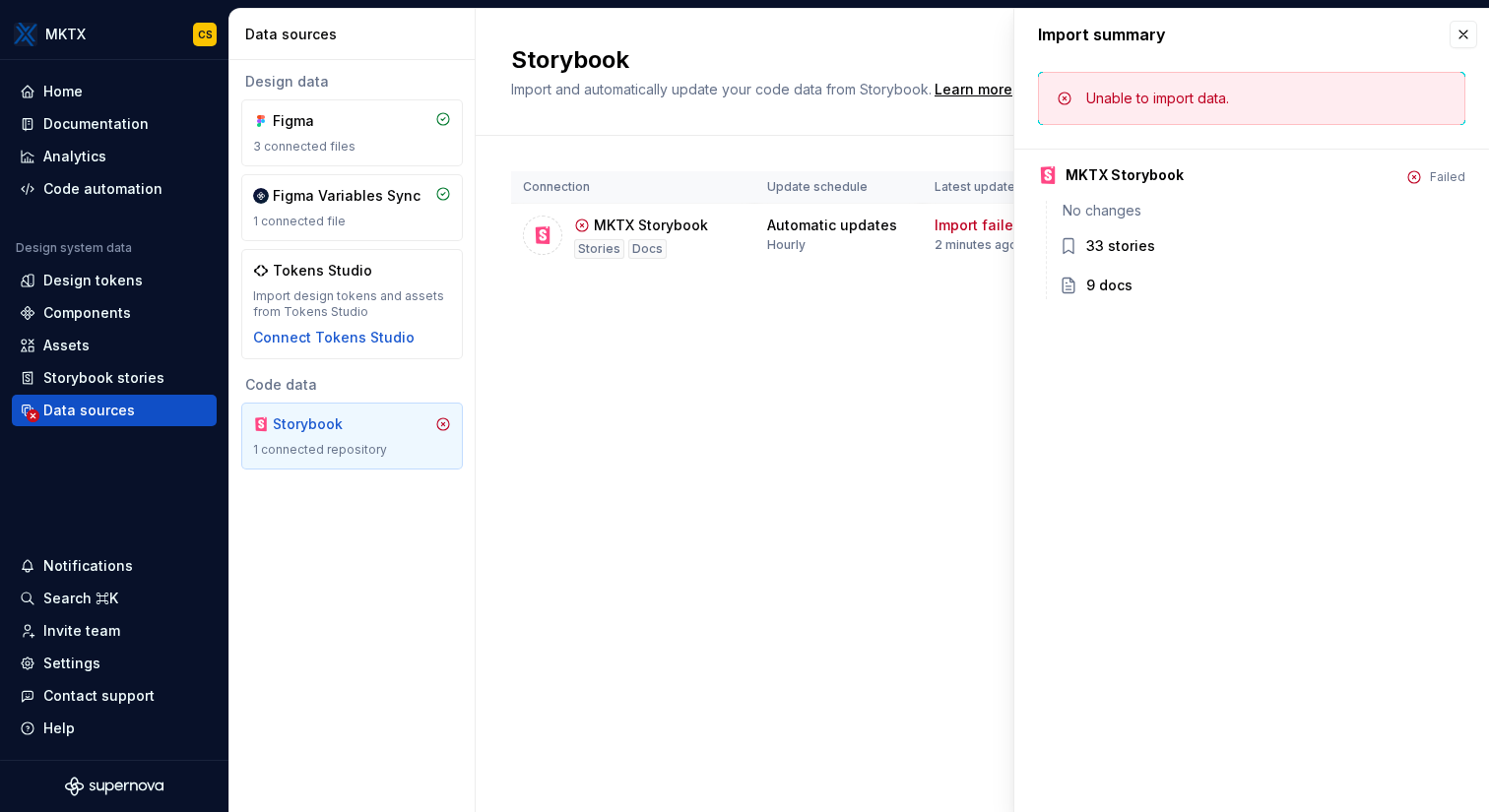click on "33 stories" at bounding box center [1121, 246] 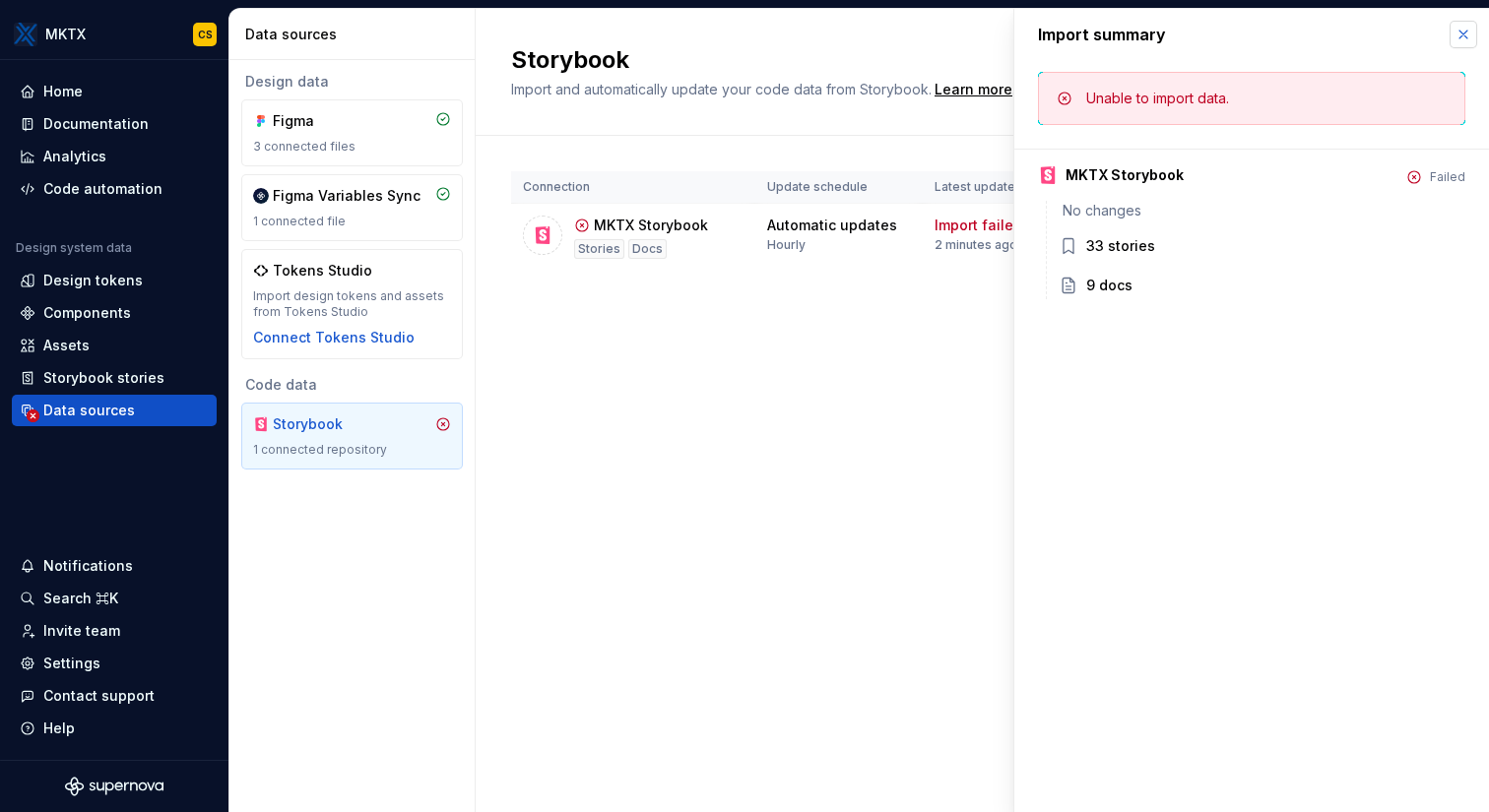 click at bounding box center (1463, 34) 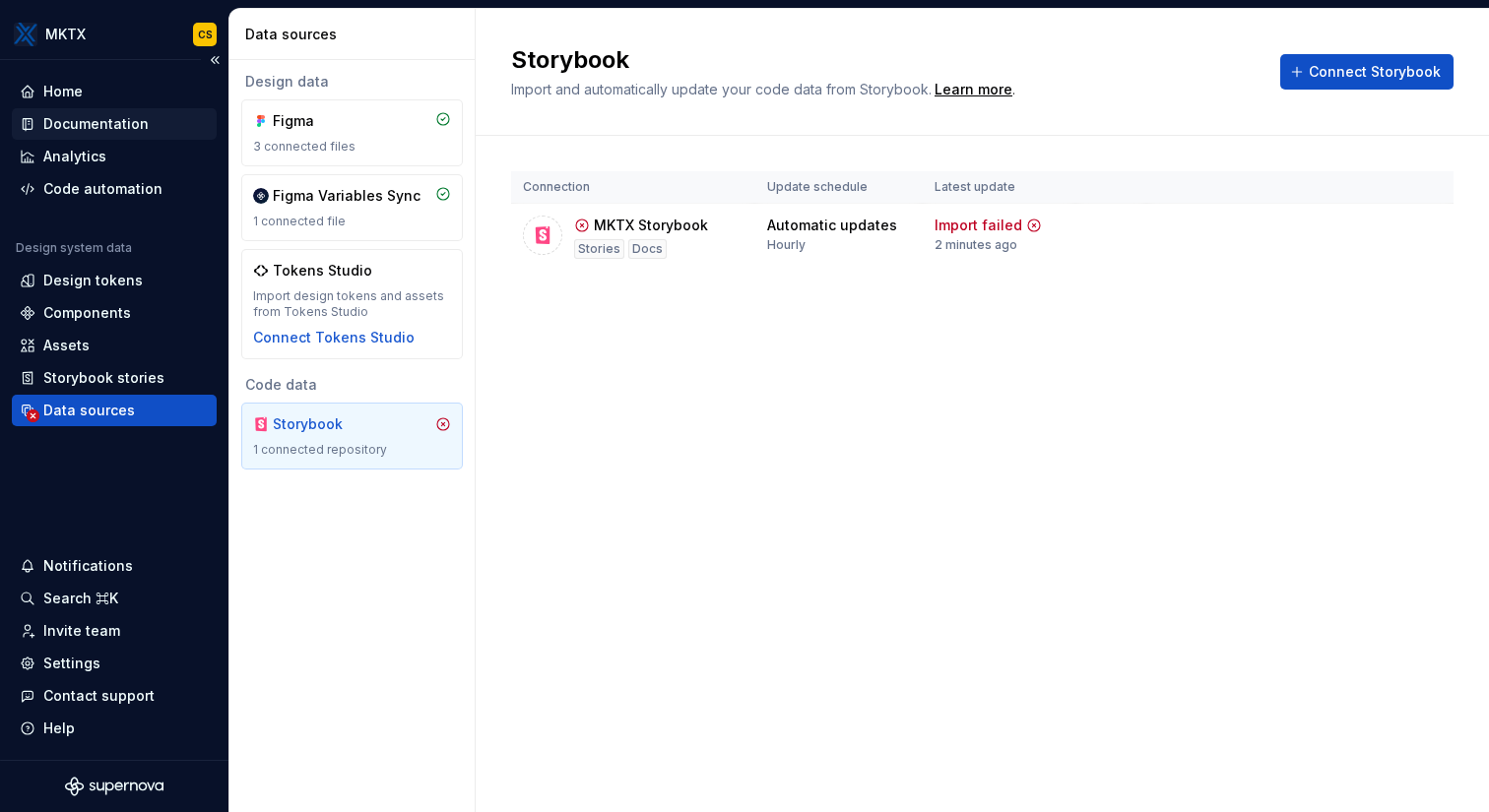 click on "Documentation" at bounding box center (96, 124) 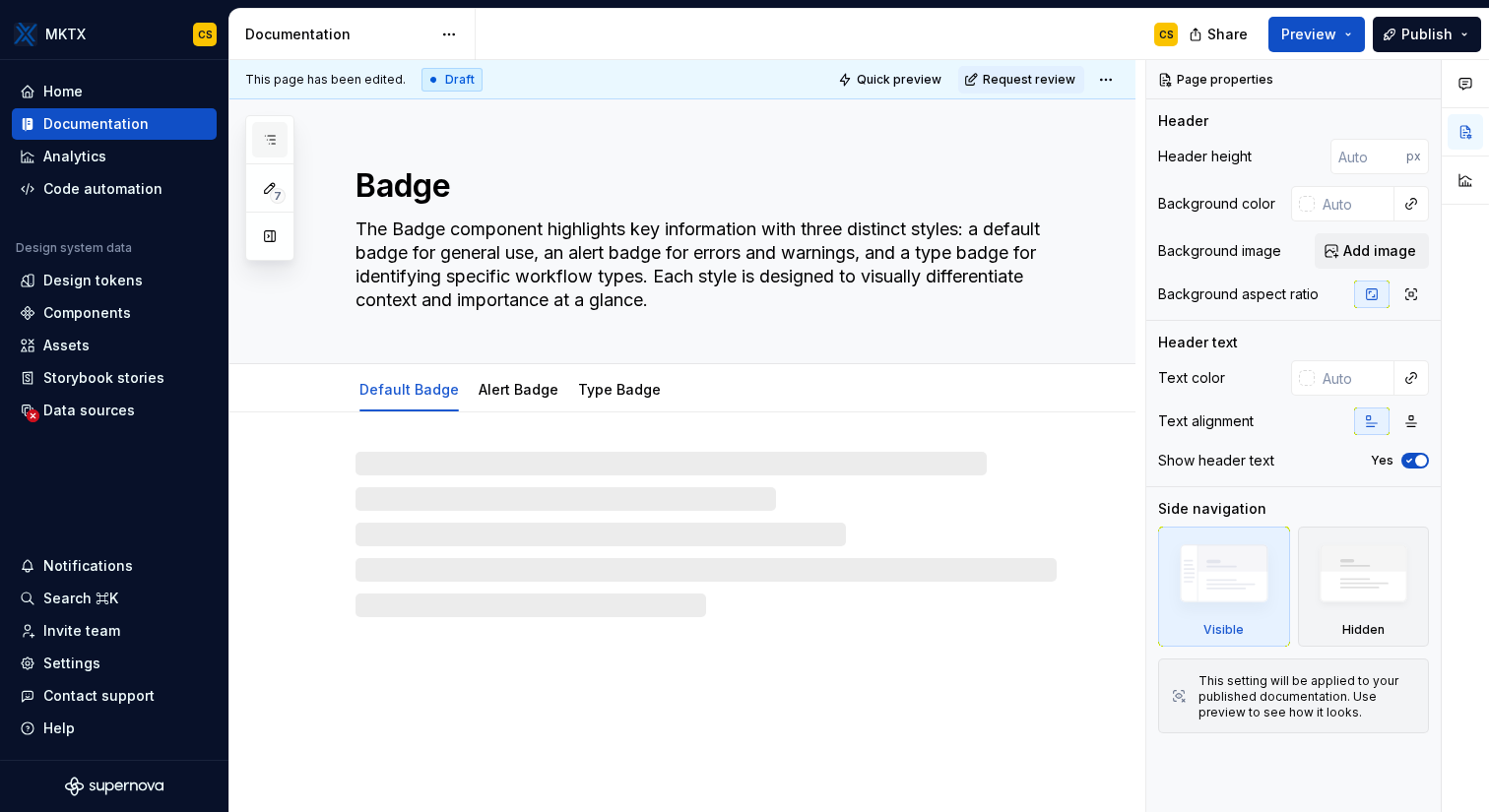 click at bounding box center (270, 140) 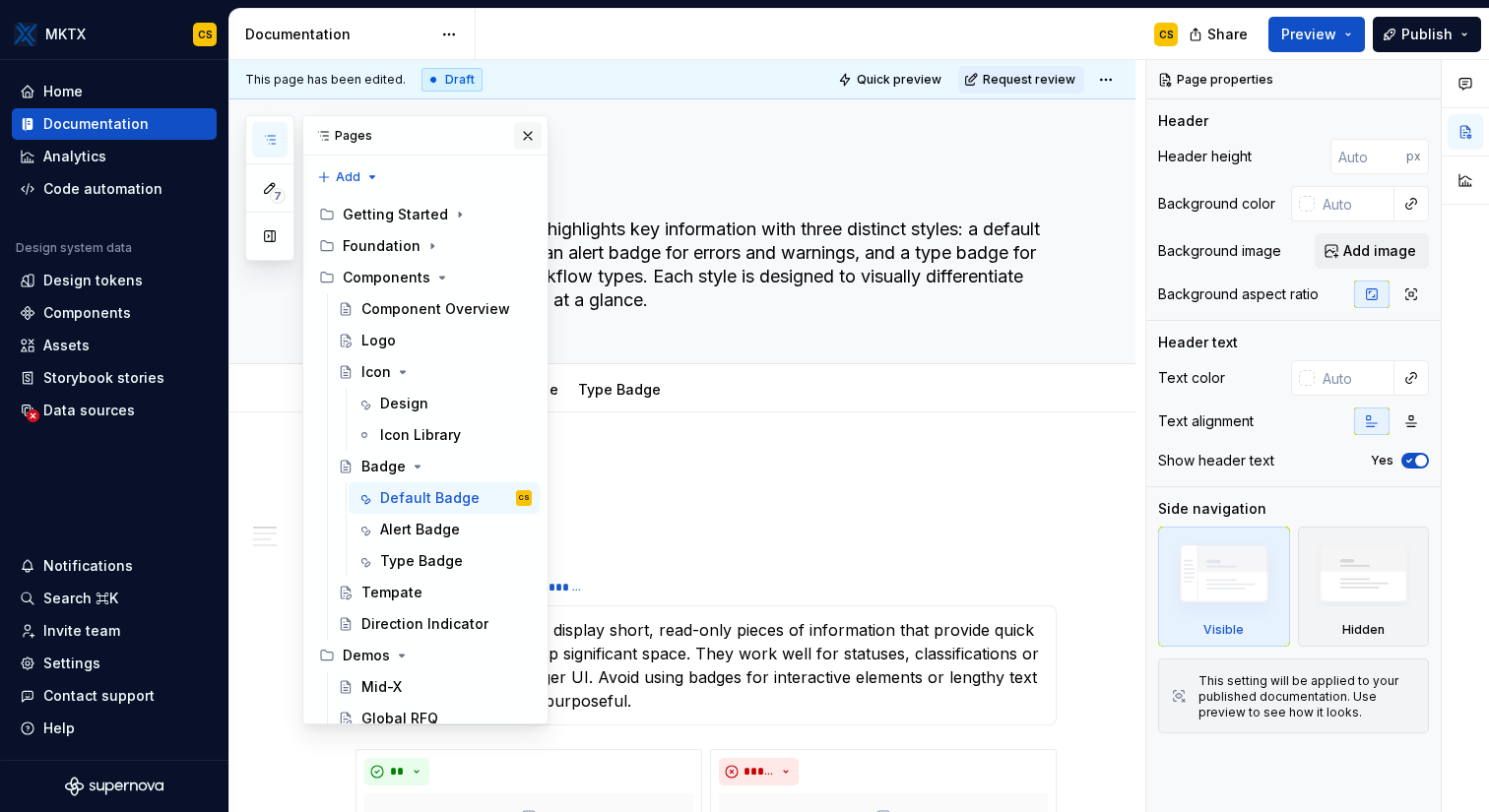 click at bounding box center [528, 136] 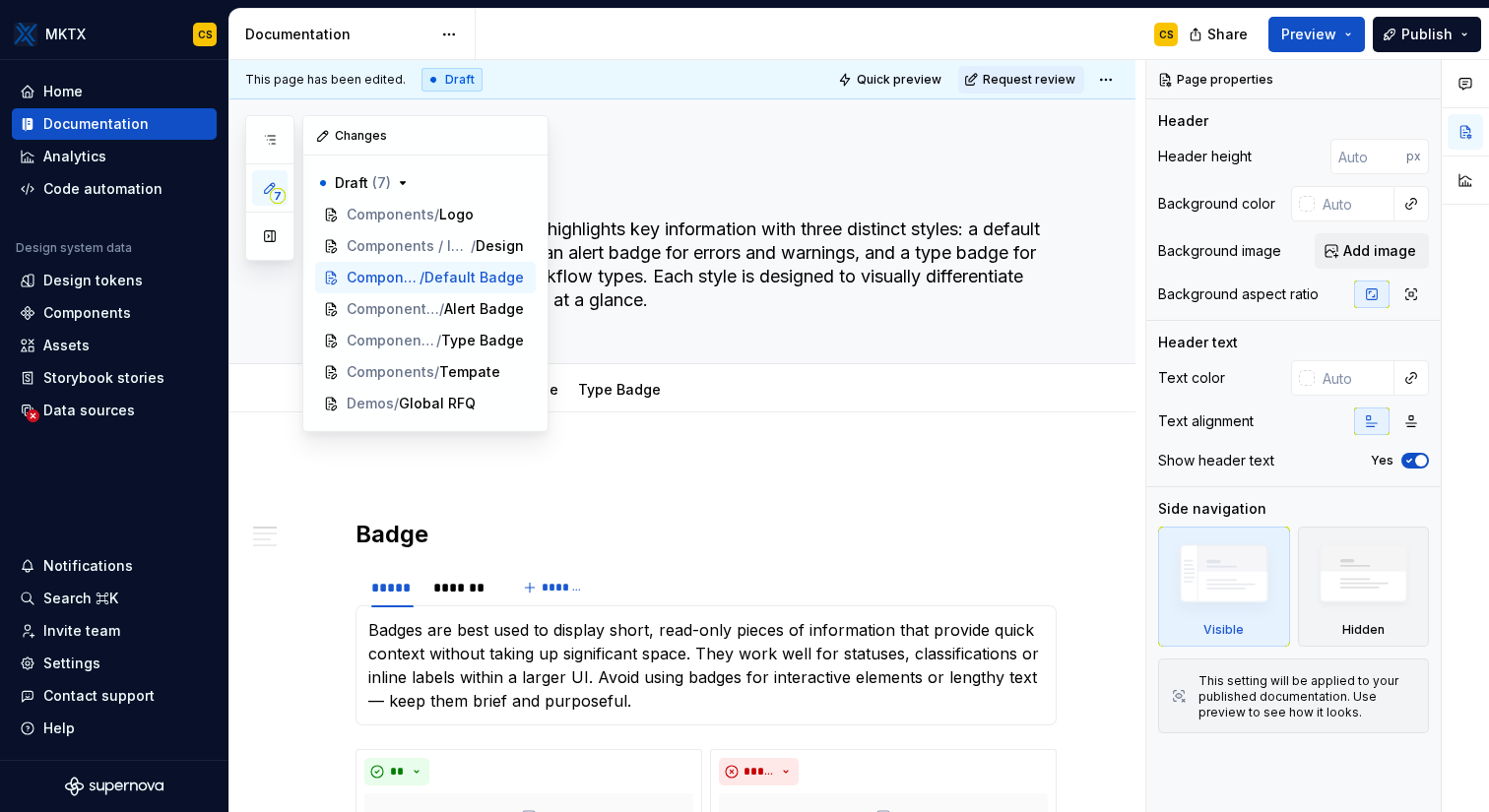 click on "7" at bounding box center (270, 188) 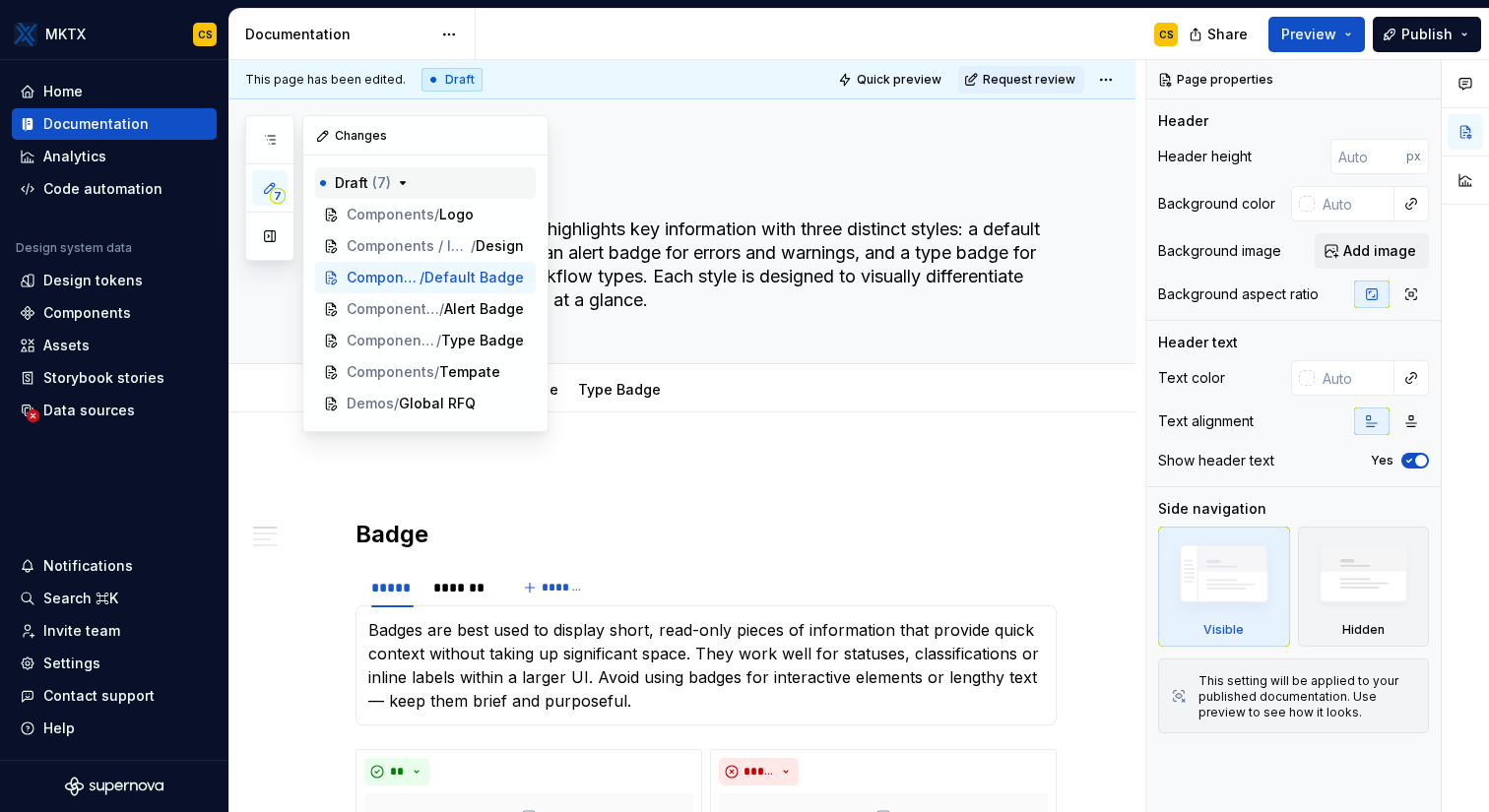 click on "Draft   ( 7 )" at bounding box center (425, 183) 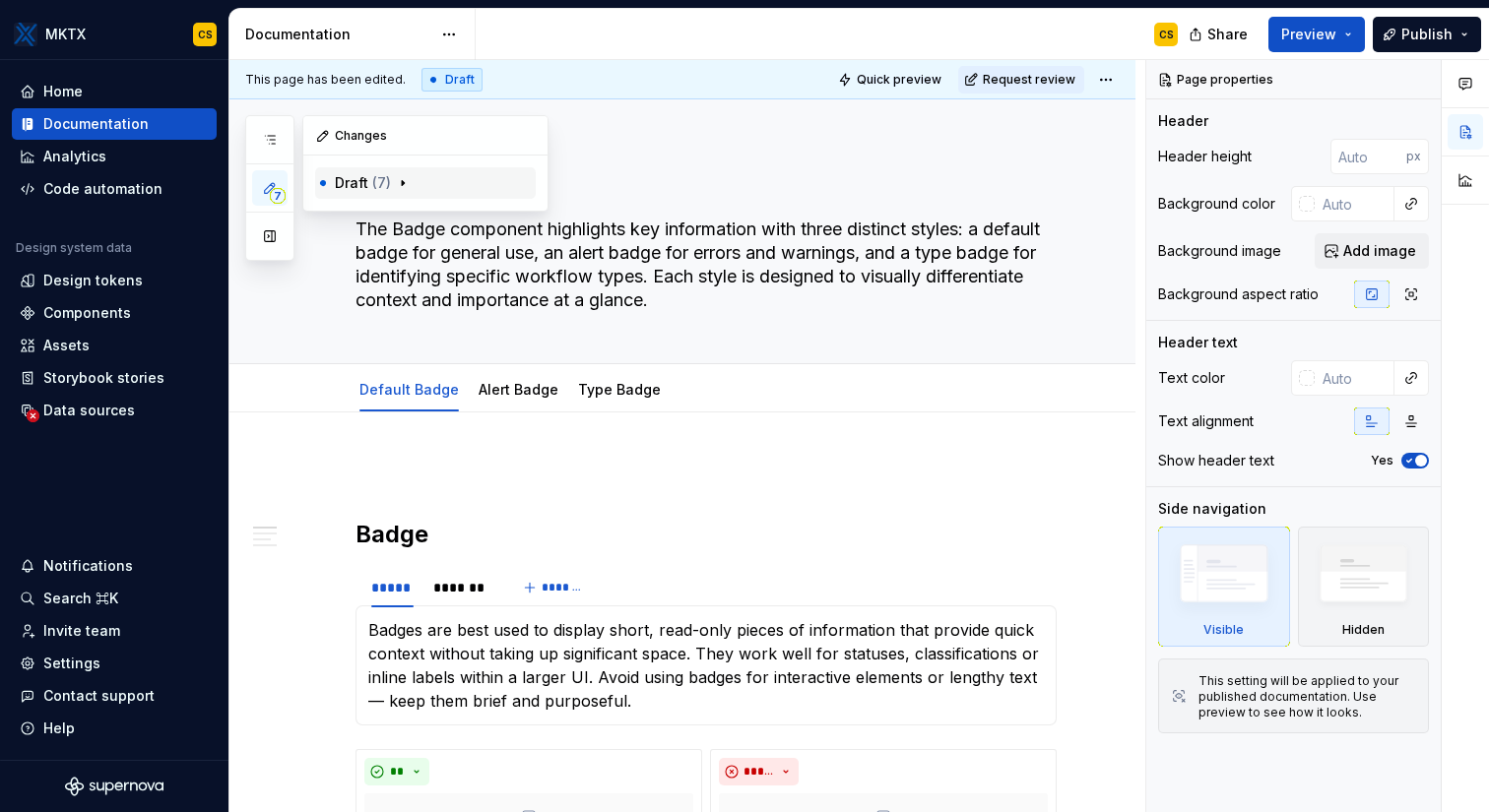 click on "Draft   ( 7 )" at bounding box center [425, 183] 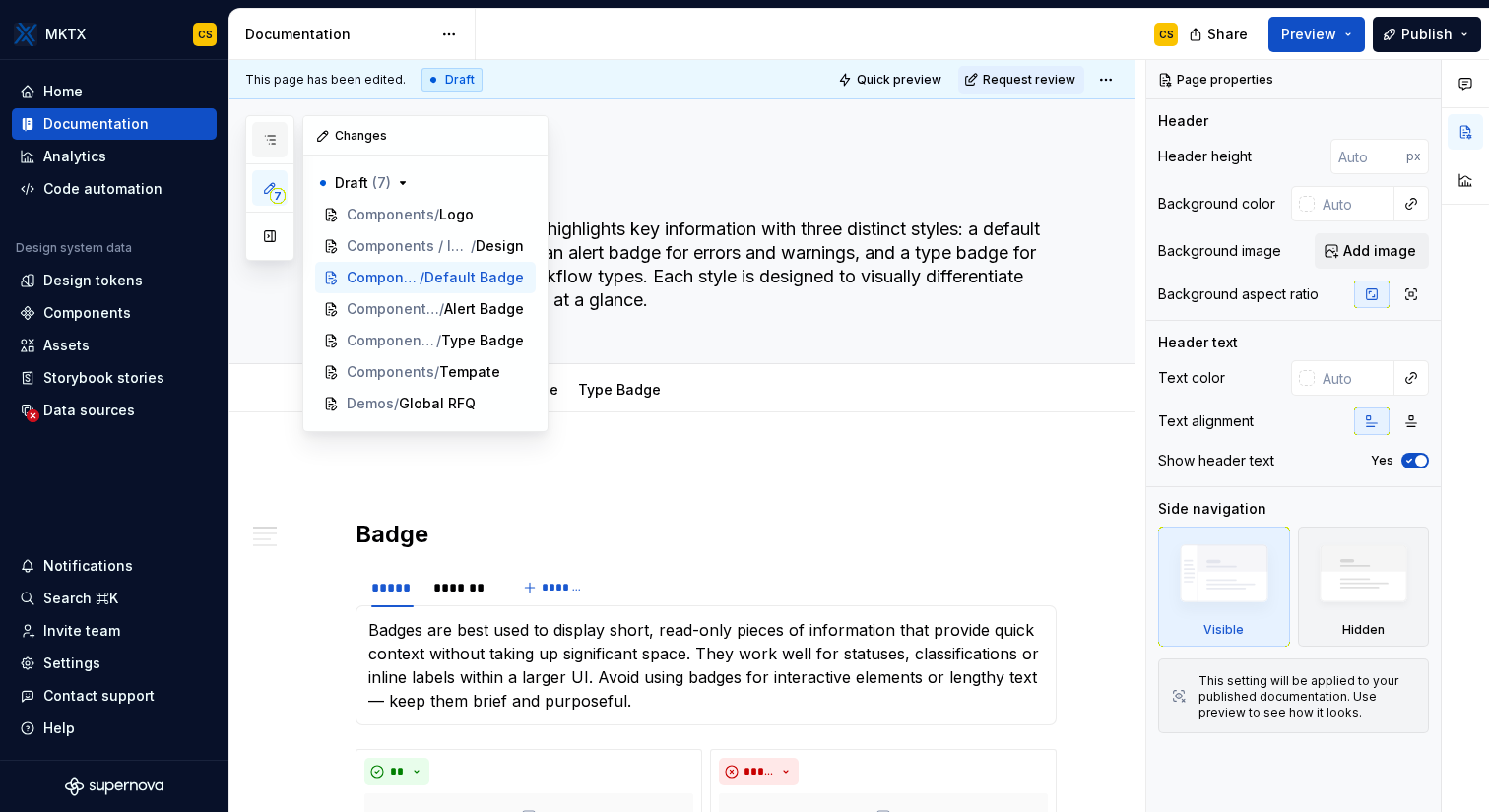 click 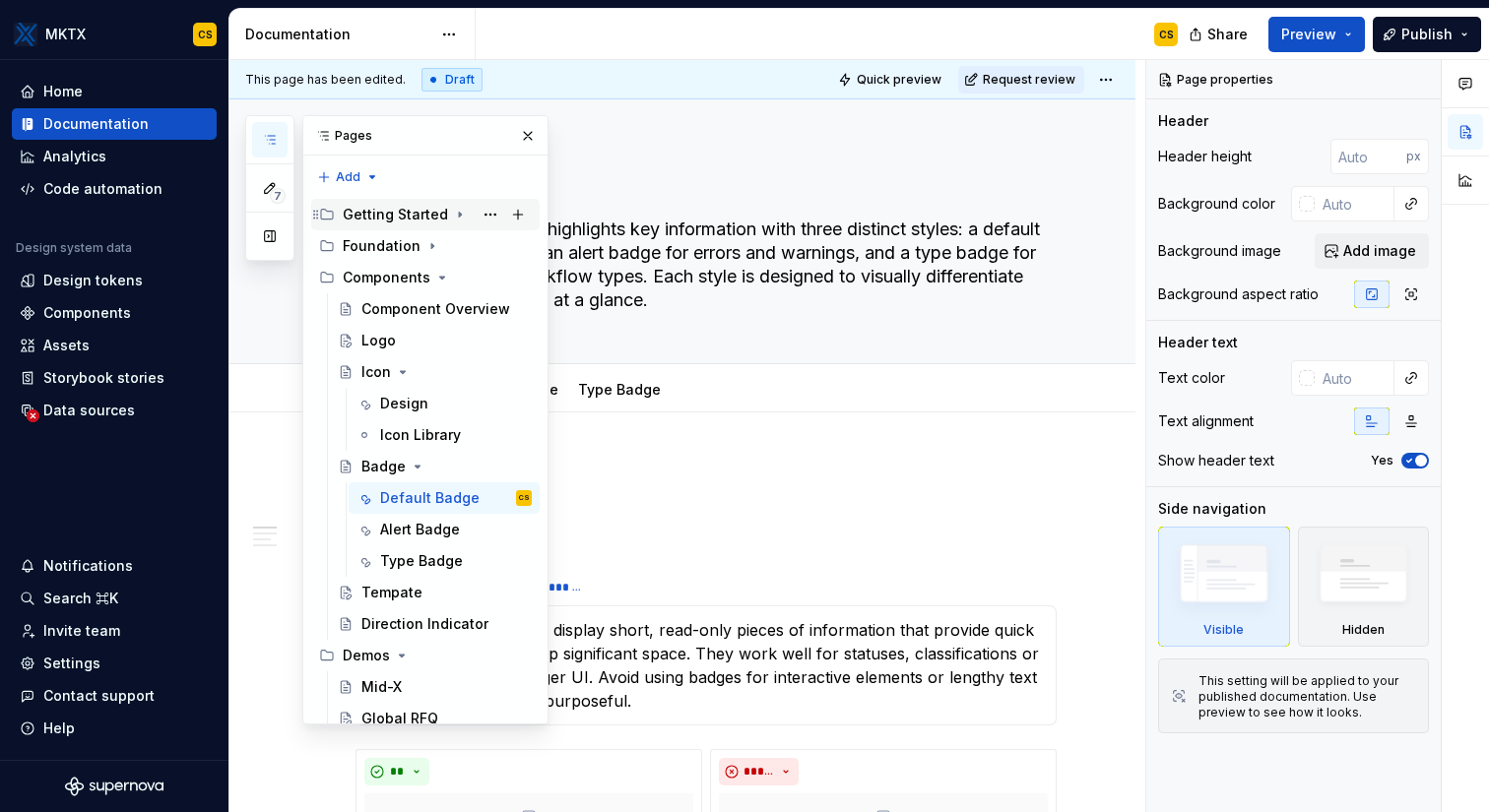click on "Getting Started" at bounding box center [395, 215] 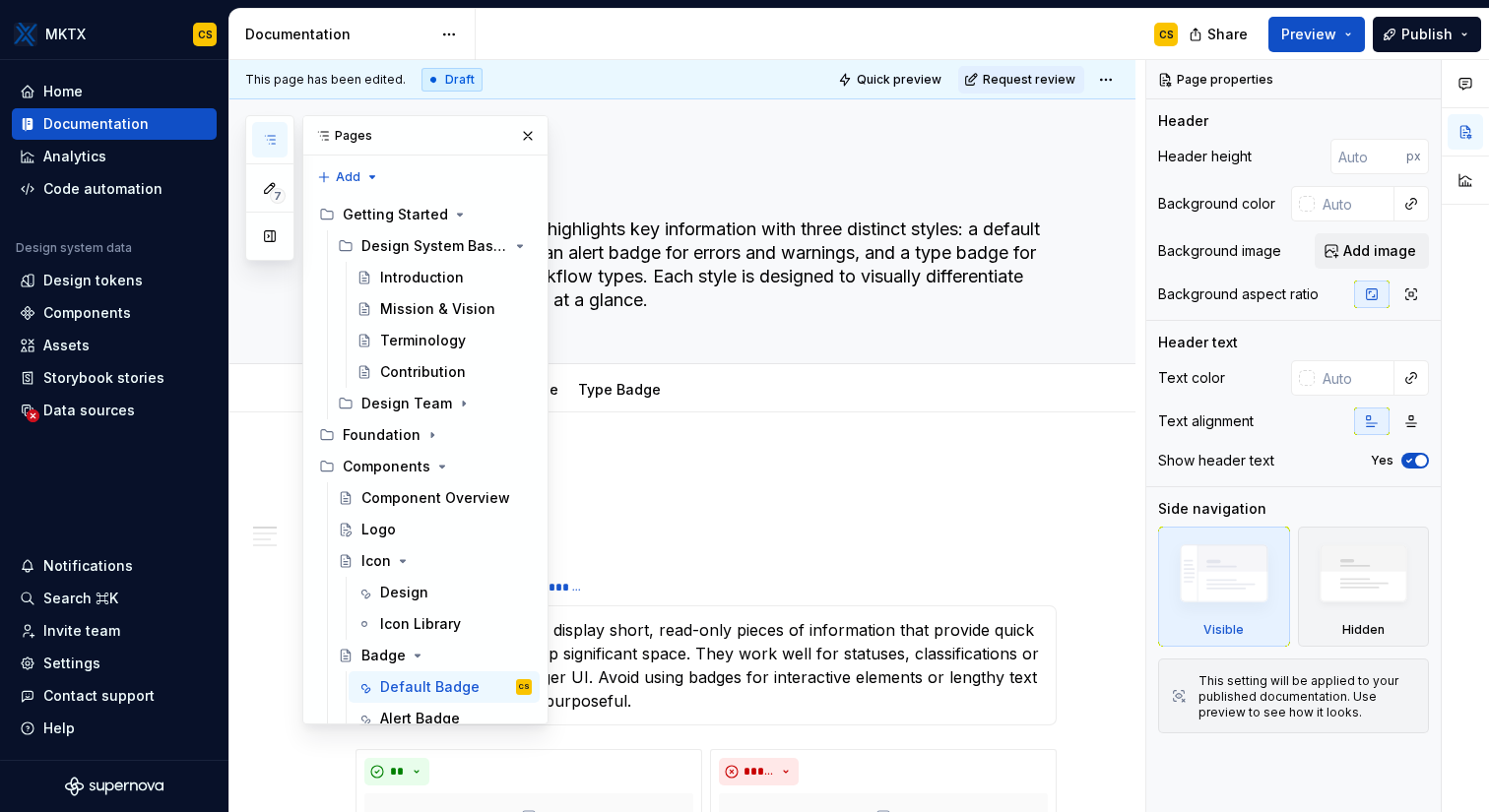 click 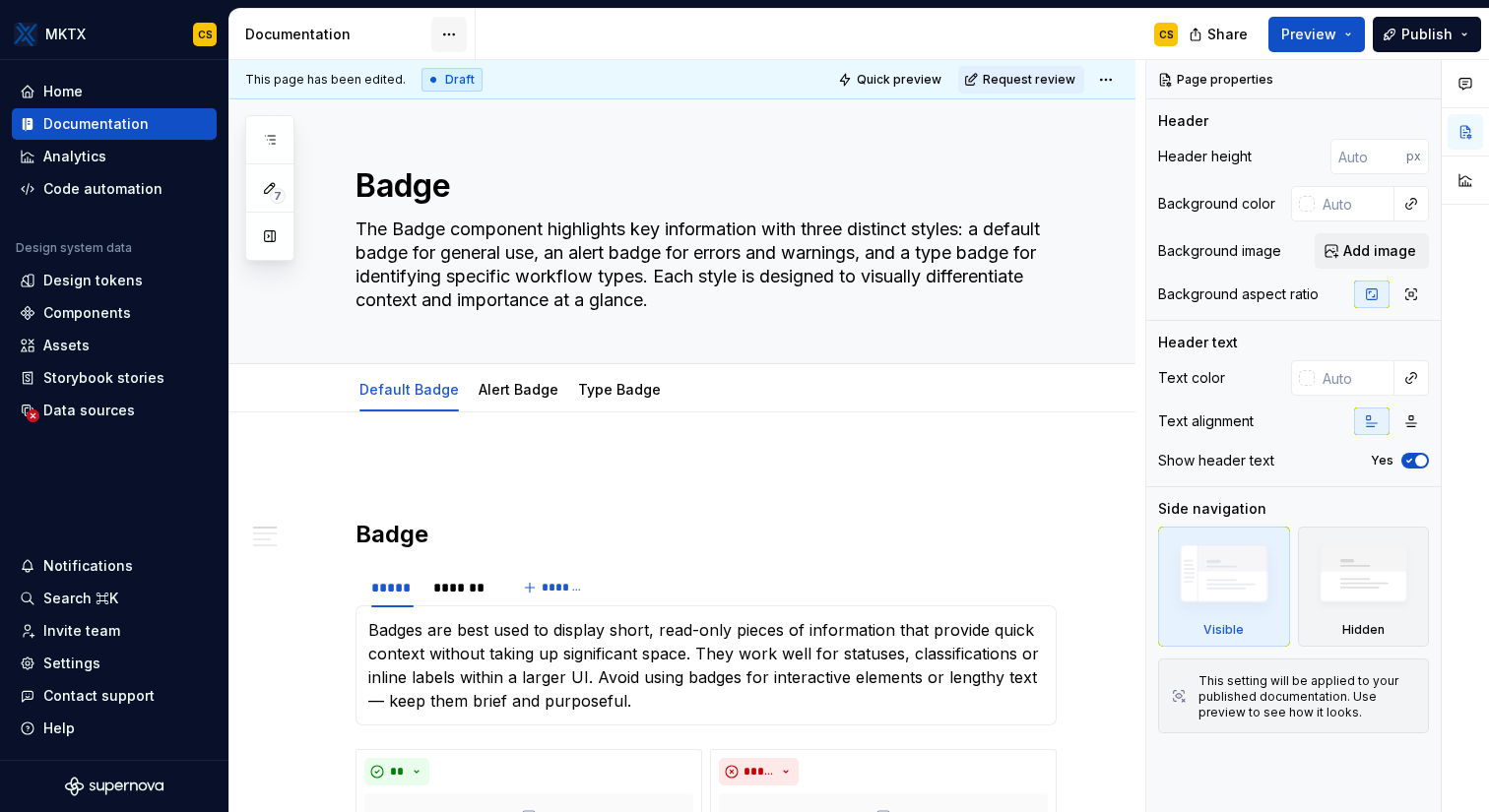 click on "MKTX CS Home Documentation Analytics Code automation Design system data Design tokens Components Assets Storybook stories Data sources Notifications Search ⌘K Invite team Settings Contact support Help Documentation CS Share Preview Publish 7 Pages Add
Accessibility guide for tree Page tree.
Navigate the tree with the arrow keys. Common tree hotkeys apply. Further keybindings are available:
enter to execute primary action on focused item
f2 to start renaming the focused item
escape to abort renaming an item
control+d to start dragging selected items
Getting Started Design System Basics Introduction Mission & Vision Terminology Contribution Design Team Foundation Components Component Overview Logo Icon Design Icon Library Badge Default Badge CS Alert Badge Type Badge Tempate Direction Indicator Demos Mid-X Global RFQ MOC Changes Draft   ( 7 ) Components  /  Logo Components / Icon  /  Design Components / Badge  /  Default Badge  /" at bounding box center [744, 406] 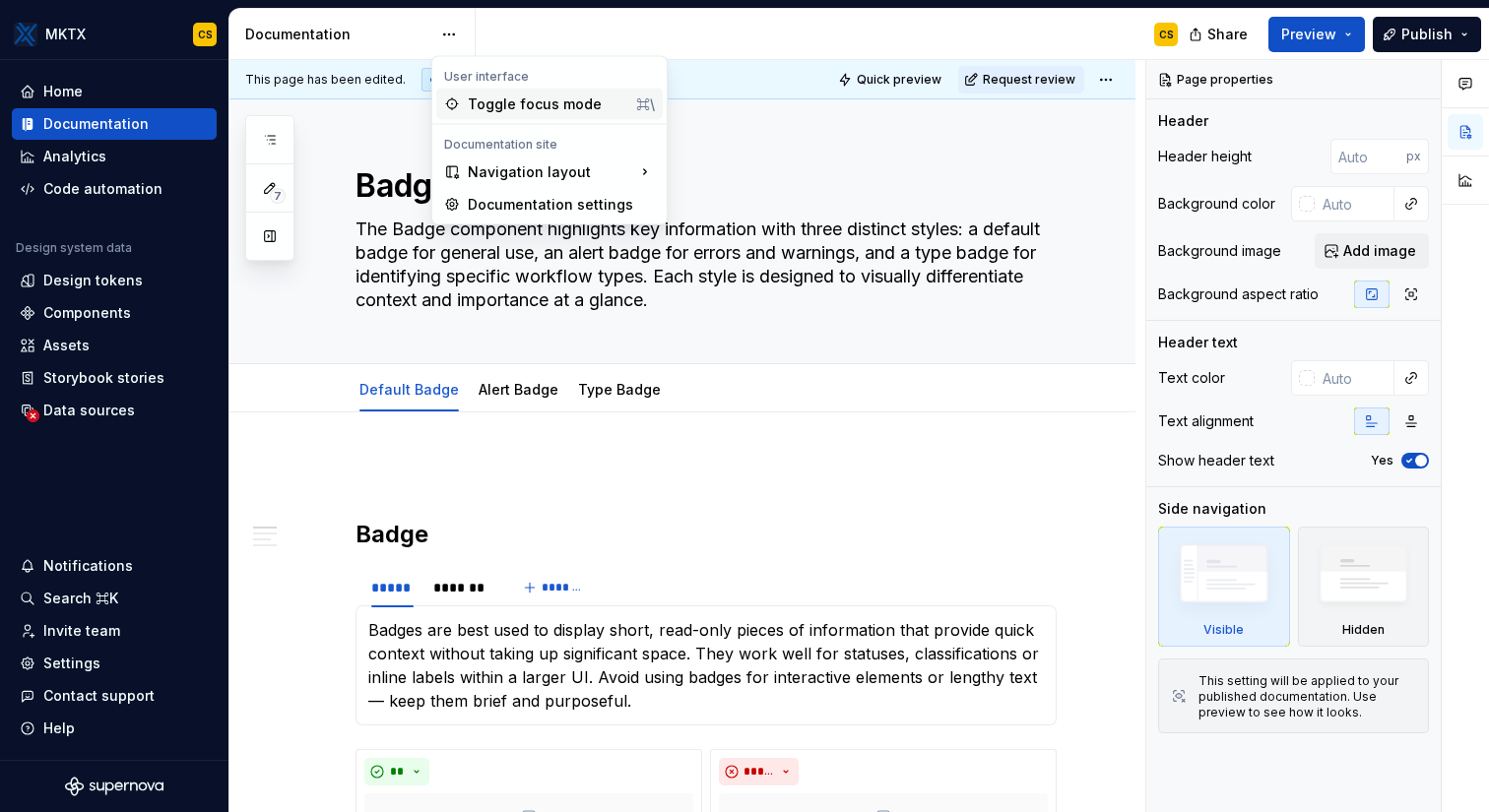click on "Toggle focus mode" at bounding box center (548, 104) 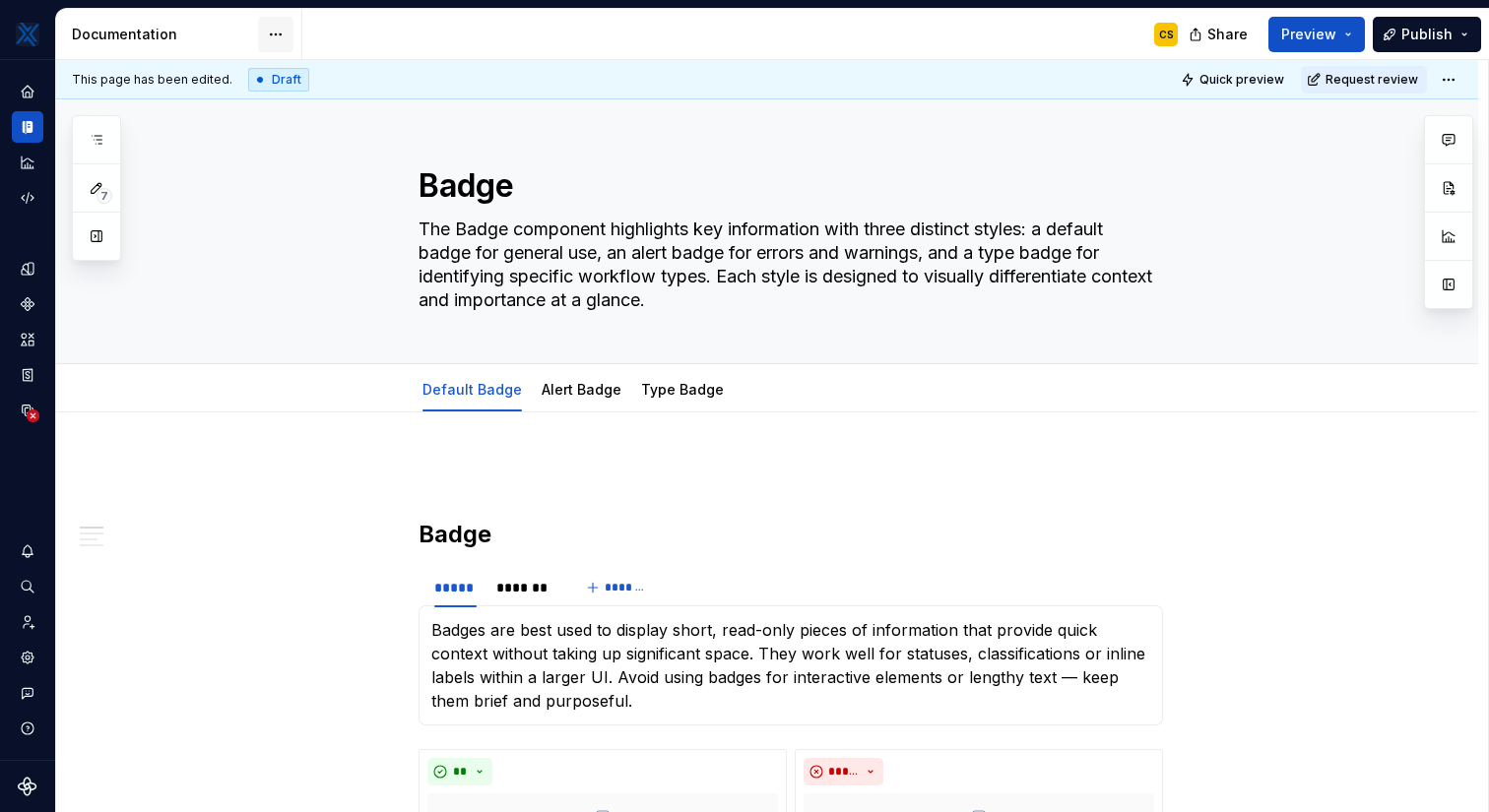 click on "MKTX CS Design system data Documentation CS Share Preview Publish 7 Pages Add
Accessibility guide for tree Page tree.
Navigate the tree with the arrow keys. Common tree hotkeys apply. Further keybindings are available:
enter to execute primary action on focused item
f2 to start renaming the focused item
escape to abort renaming an item
control+d to start dragging selected items
Getting Started Design System Basics Introduction Mission & Vision Terminology Contribution Design Team Foundation Components Component Overview Logo Icon Design Icon Library Badge Default Badge CS Alert Badge Type Badge Tempate Direction Indicator Demos Mid-X Global RFQ MOC Changes Draft   ( 7 ) Components  /  Logo Components / Icon  /  Design Components / Badge  /  Default Badge Components / Badge  /  Alert Badge Components / Badge  /  Type Badge Components  /  Tempate Demos  /  Global RFQ This page has been edited. Draft Quick preview Badge Badge *" at bounding box center (744, 406) 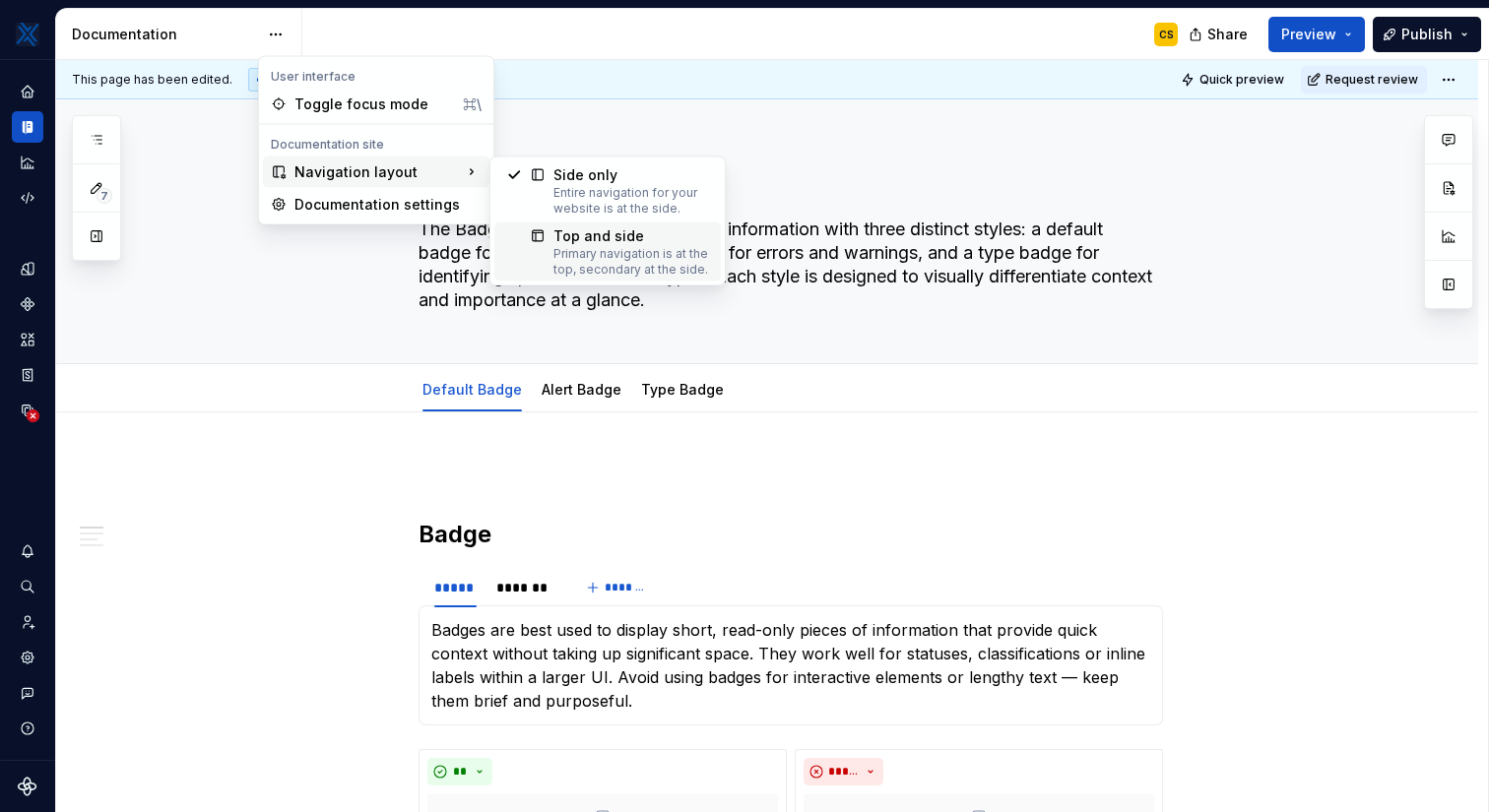 click on "Primary navigation is at the top, secondary at the side." at bounding box center (631, 262) 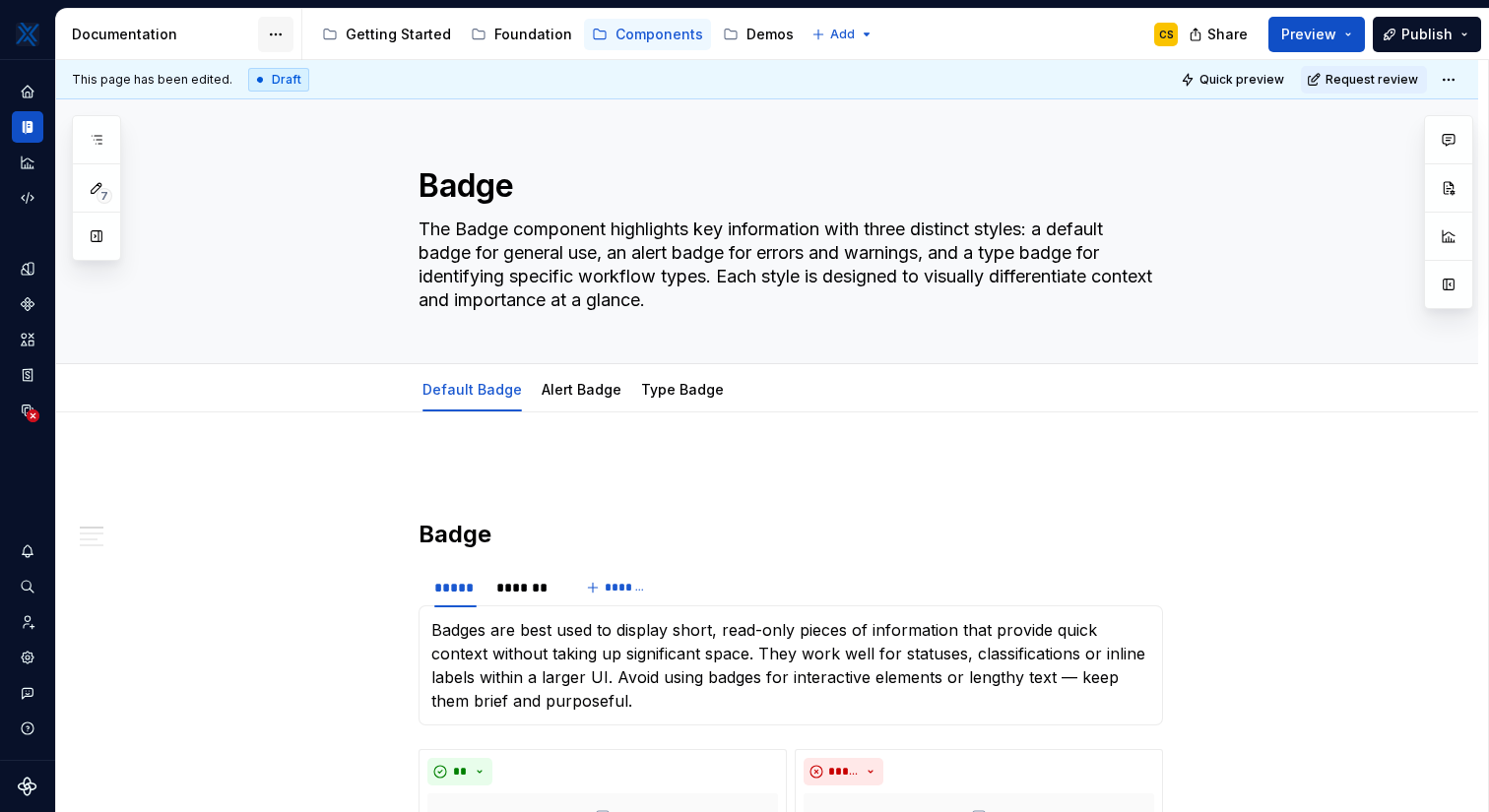 click on "MKTX CS Design system data Documentation
Accessibility guide for tree Page tree.
Navigate the tree with the arrow keys. Common tree hotkeys apply. Further keybindings are available:
enter to execute primary action on focused item
f2 to start renaming the focused item
escape to abort renaming an item
control+d to start dragging selected items
Getting Started Foundation Components Demos Add CS Share Preview Publish 7 Pages Add
Accessibility guide for tree Page tree.
Navigate the tree with the arrow keys. Common tree hotkeys apply. Further keybindings are available:
enter to execute primary action on focused item
f2 to start renaming the focused item
escape to abort renaming an item
control+d to start dragging selected items
Component Overview Logo Icon Design Icon Library Badge Default Badge CS Alert Badge Type Badge Tempate Direction Indicator Changes Draft   ( 7 ) **" at bounding box center [744, 406] 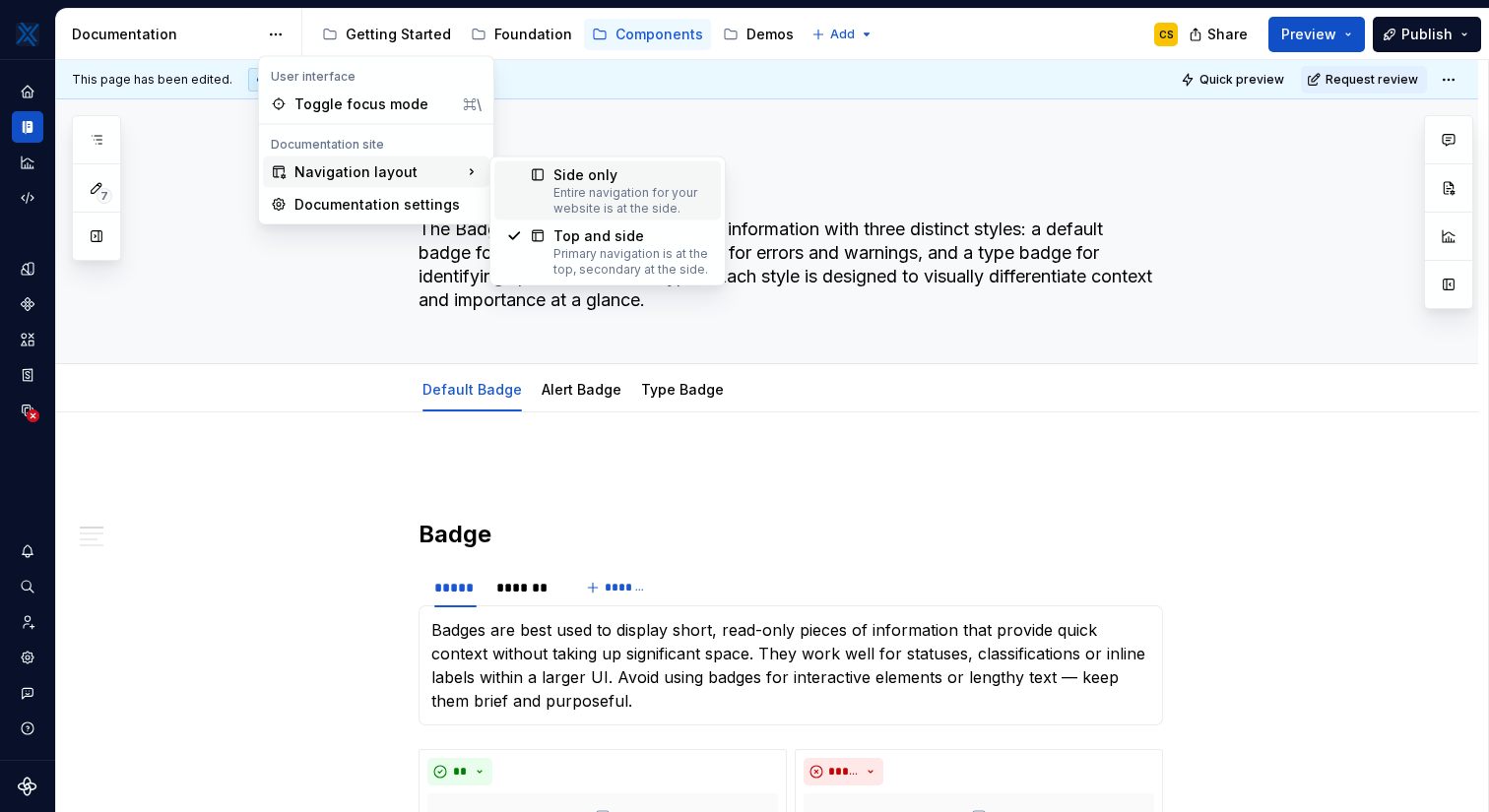 click on "Entire navigation for your website is at the side." at bounding box center [631, 201] 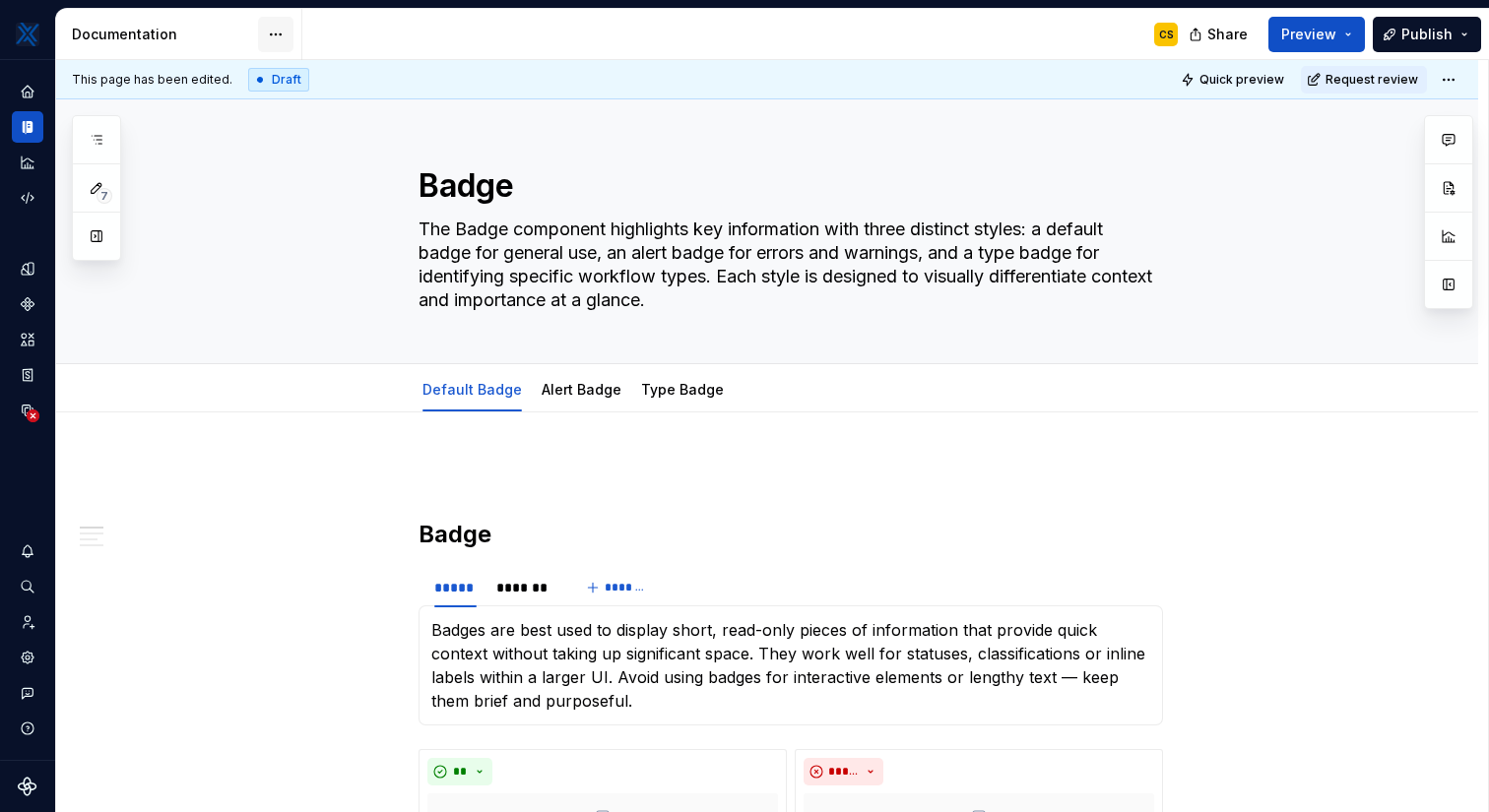 click on "MKTX CS Design system data Documentation CS Share Preview Publish 7 Pages Add
Accessibility guide for tree Page tree.
Navigate the tree with the arrow keys. Common tree hotkeys apply. Further keybindings are available:
enter to execute primary action on focused item
f2 to start renaming the focused item
escape to abort renaming an item
control+d to start dragging selected items
Getting Started Design System Basics Introduction Mission & Vision Terminology Contribution Design Team Foundation Components Component Overview Logo Icon Design Icon Library Badge Default Badge CS Alert Badge Type Badge Tempate Direction Indicator Demos Mid-X Global RFQ MOC Changes Draft   ( 7 ) Components  /  Logo Components / Icon  /  Design Components / Badge  /  Default Badge Components / Badge  /  Alert Badge Components / Badge  /  Type Badge Components  /  Tempate Demos  /  Global RFQ This page has been edited. Draft Quick preview Badge Badge *" at bounding box center [744, 406] 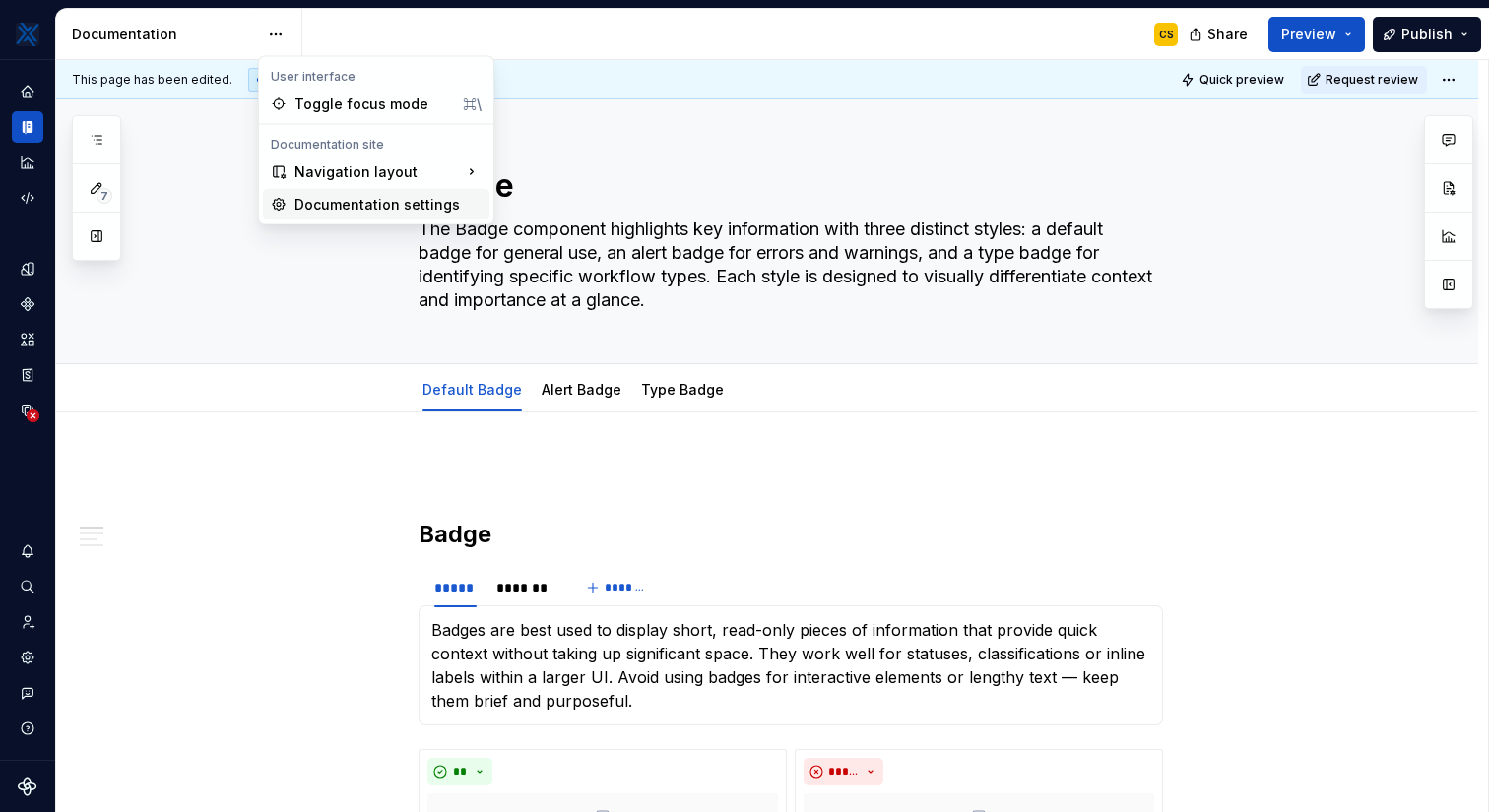click on "Documentation settings" at bounding box center [388, 205] 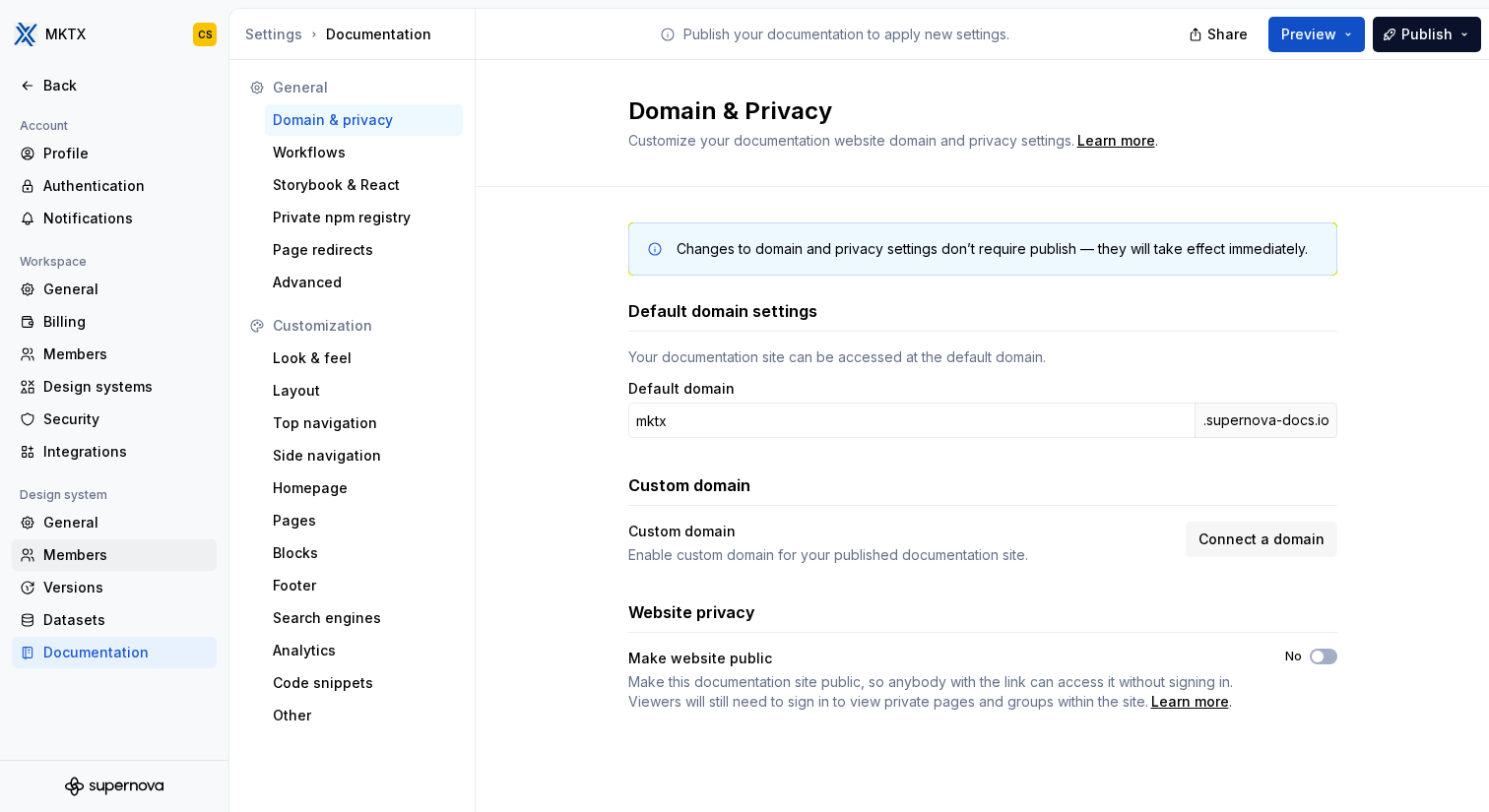 click on "Members" at bounding box center [126, 555] 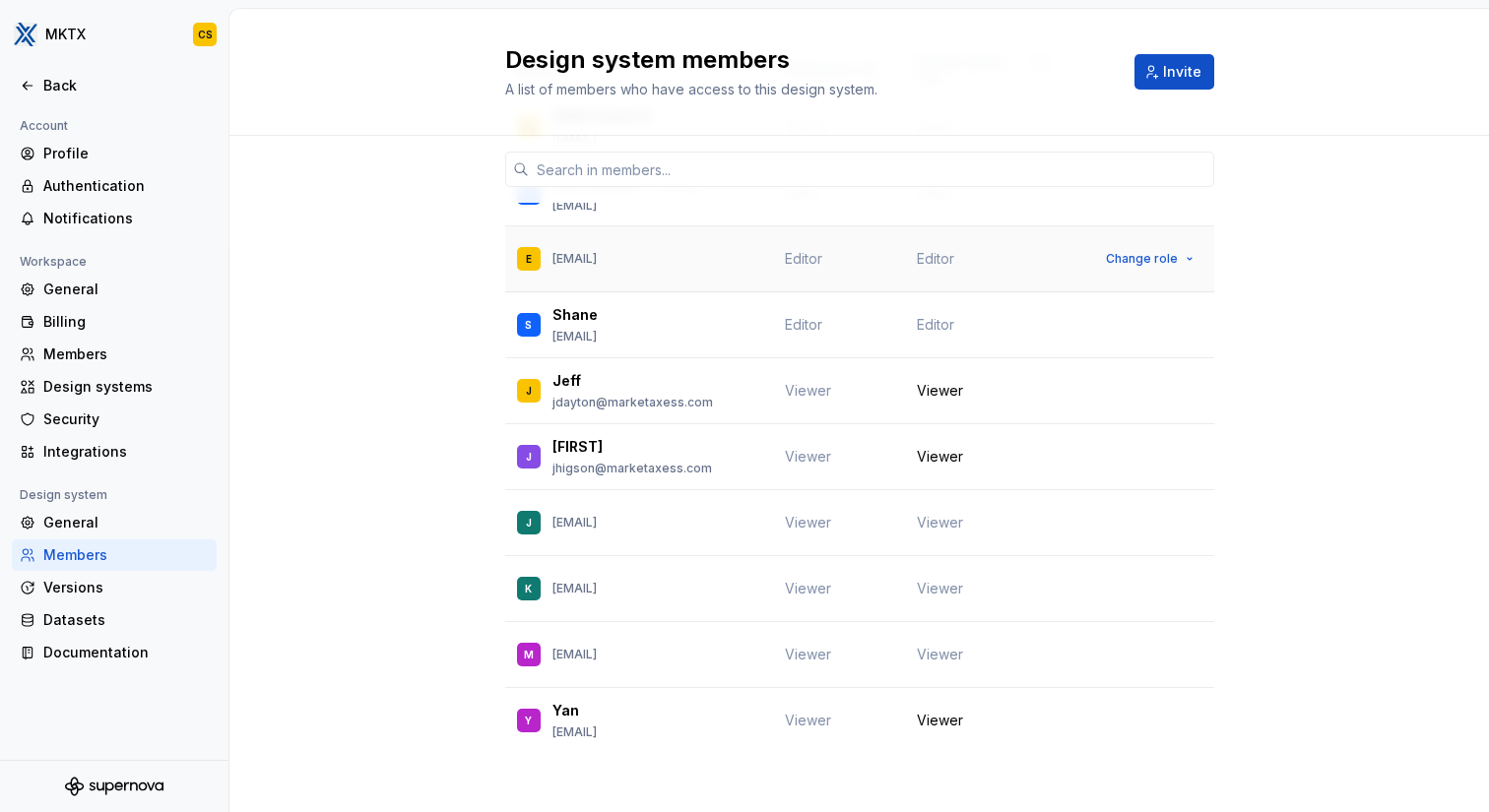 scroll, scrollTop: 0, scrollLeft: 0, axis: both 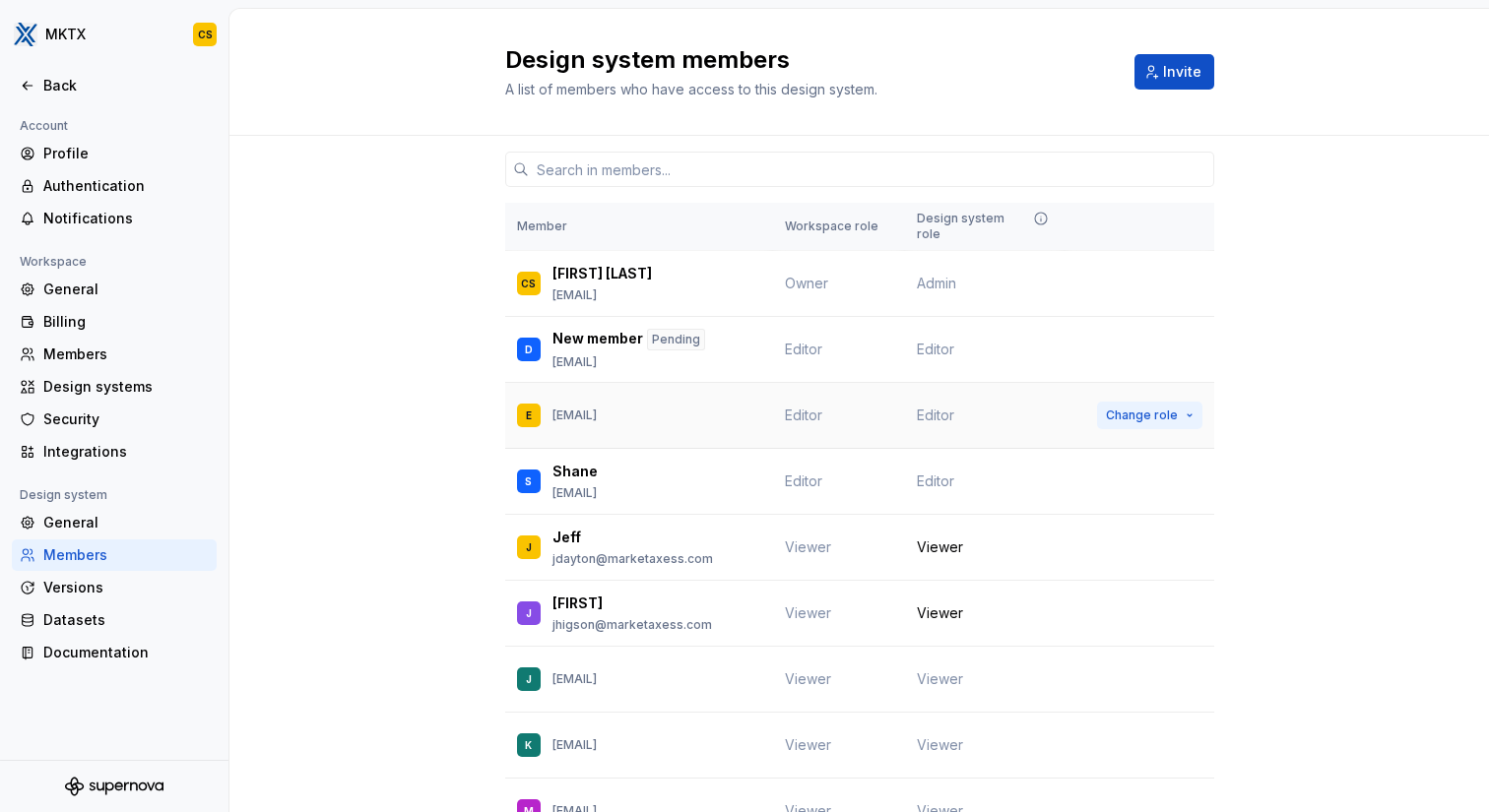 click on "Change role" at bounding box center (1149, 415) 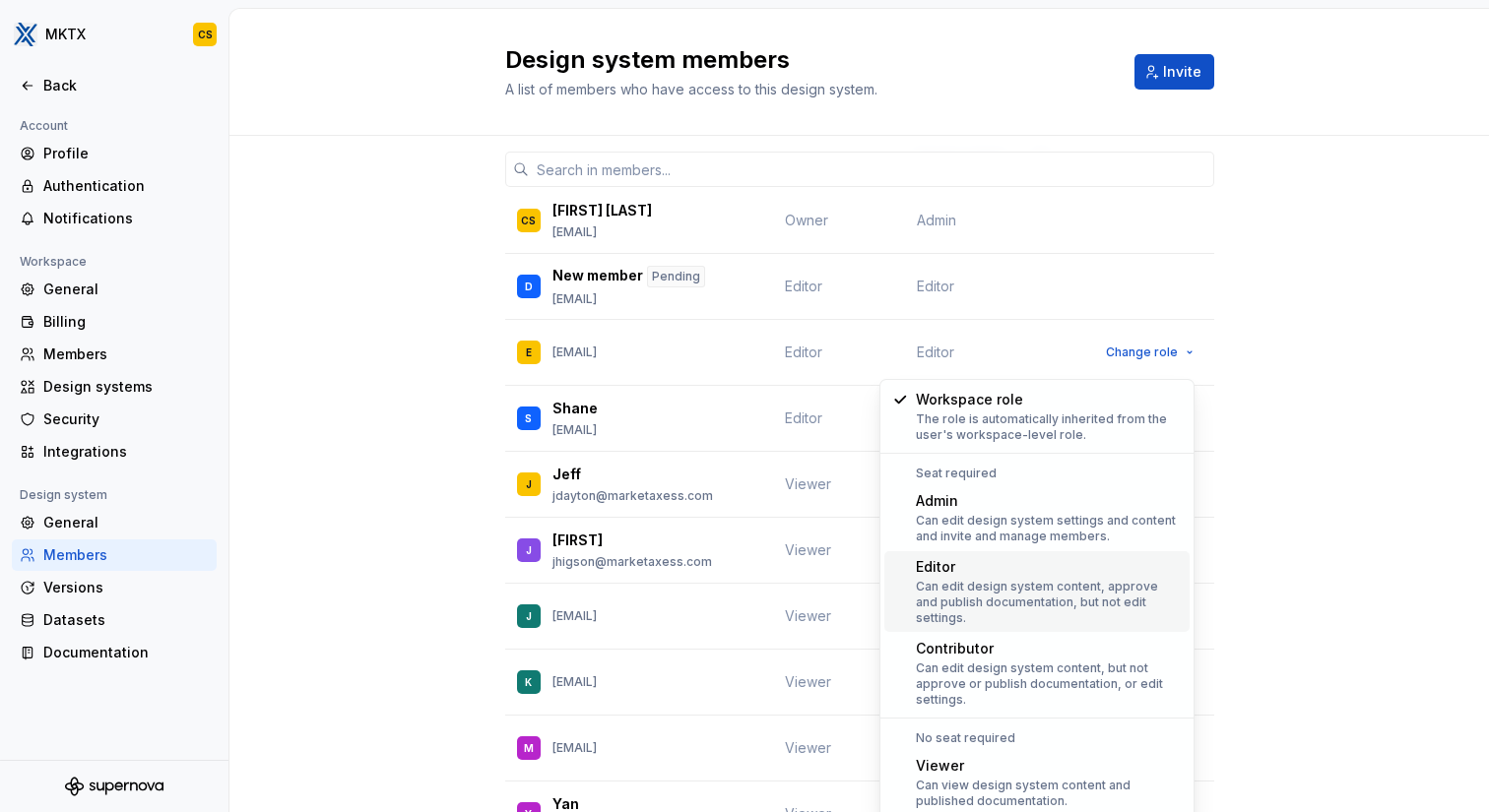 scroll, scrollTop: 89, scrollLeft: 0, axis: vertical 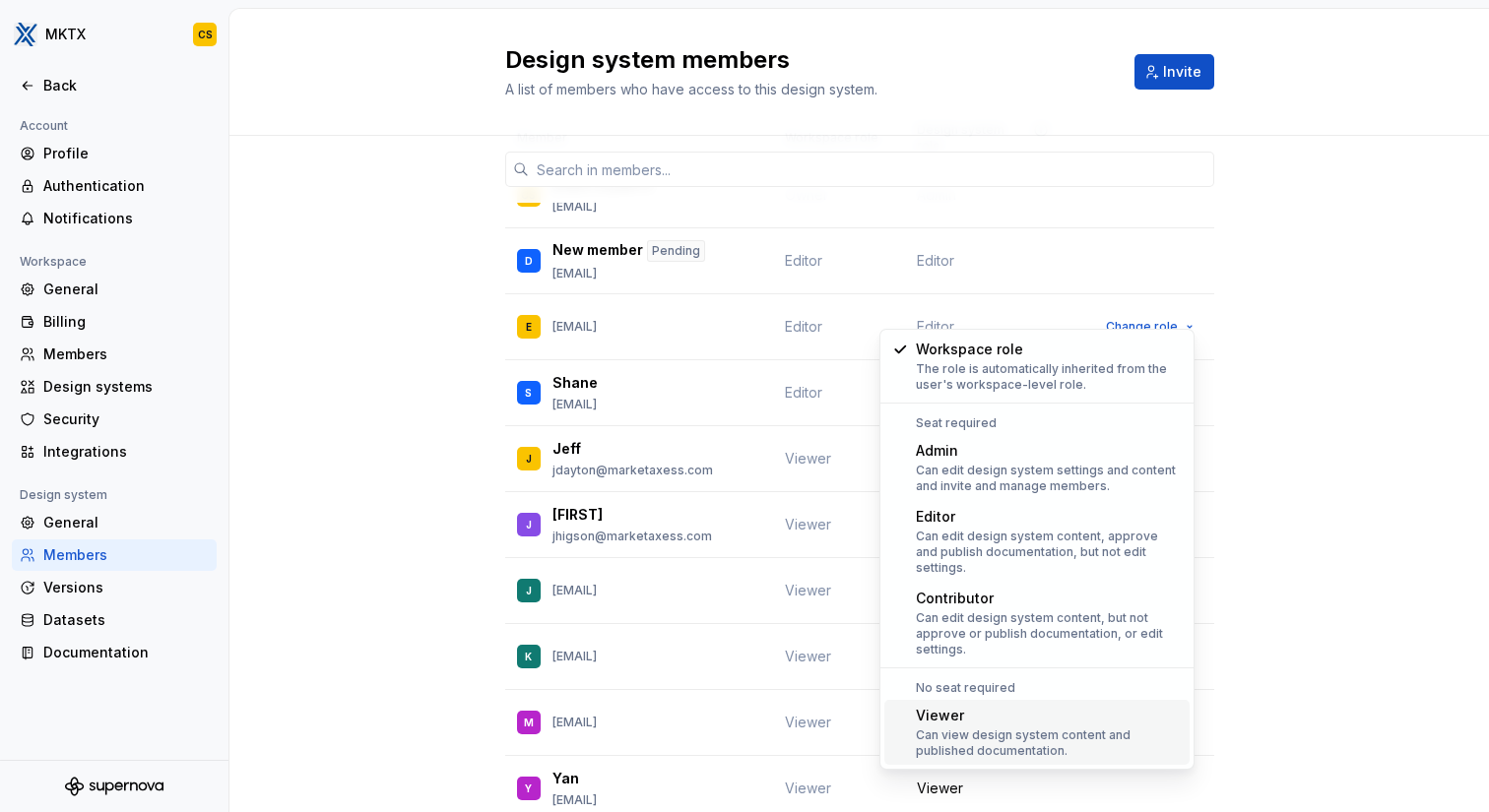 click on "Can view design system content and published documentation." at bounding box center [1049, 743] 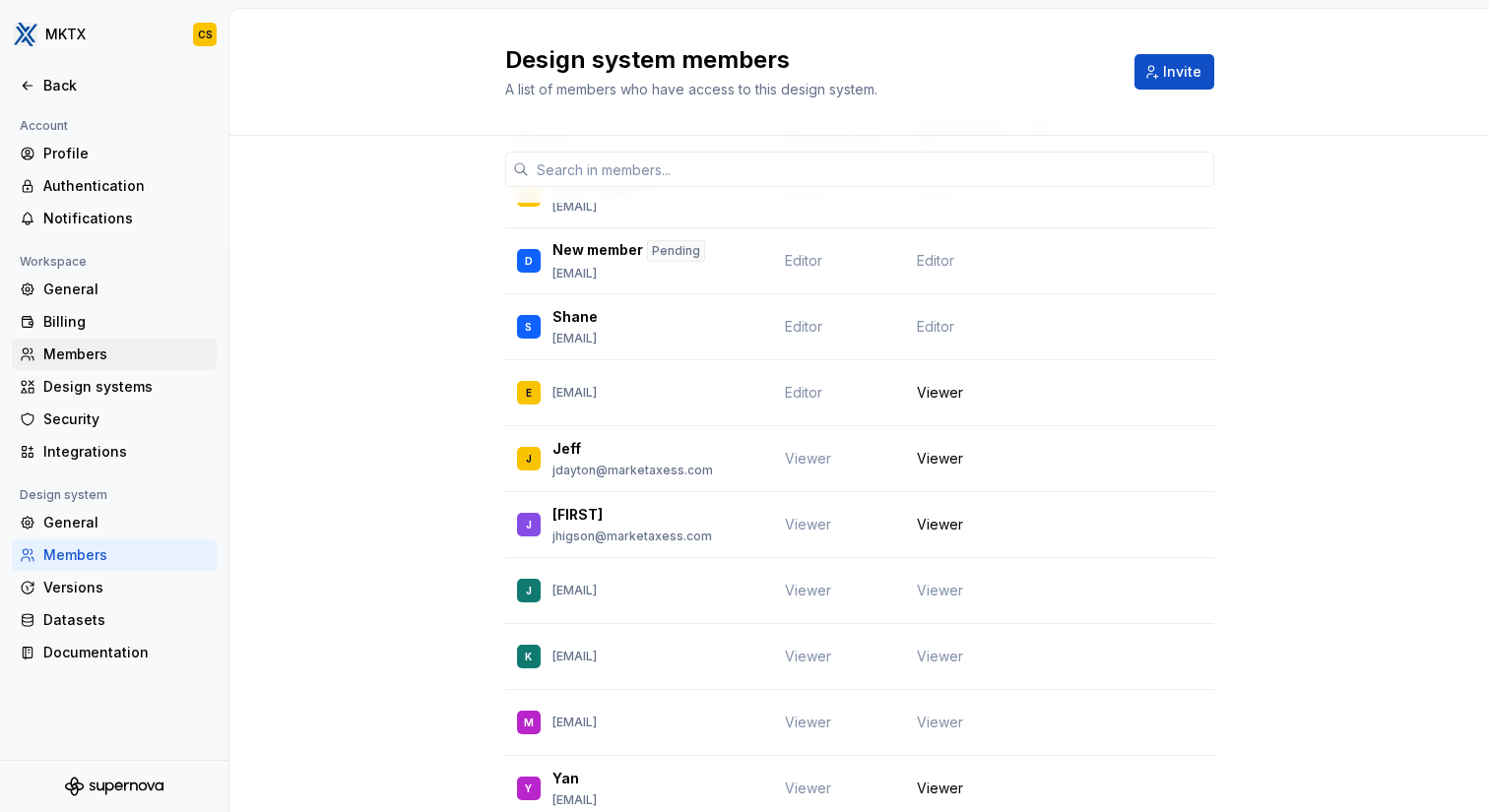 click on "Members" at bounding box center [126, 354] 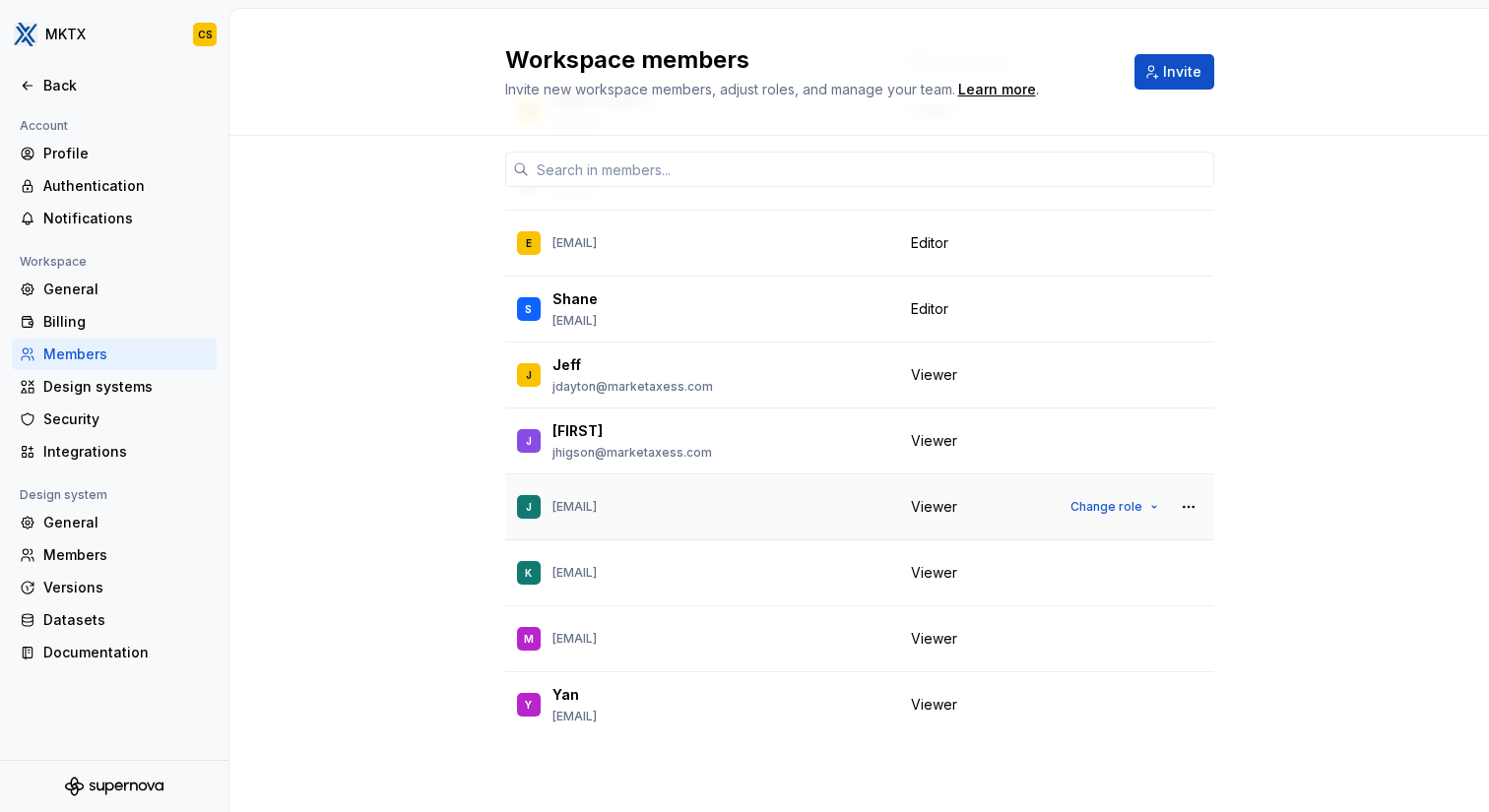 scroll, scrollTop: 0, scrollLeft: 0, axis: both 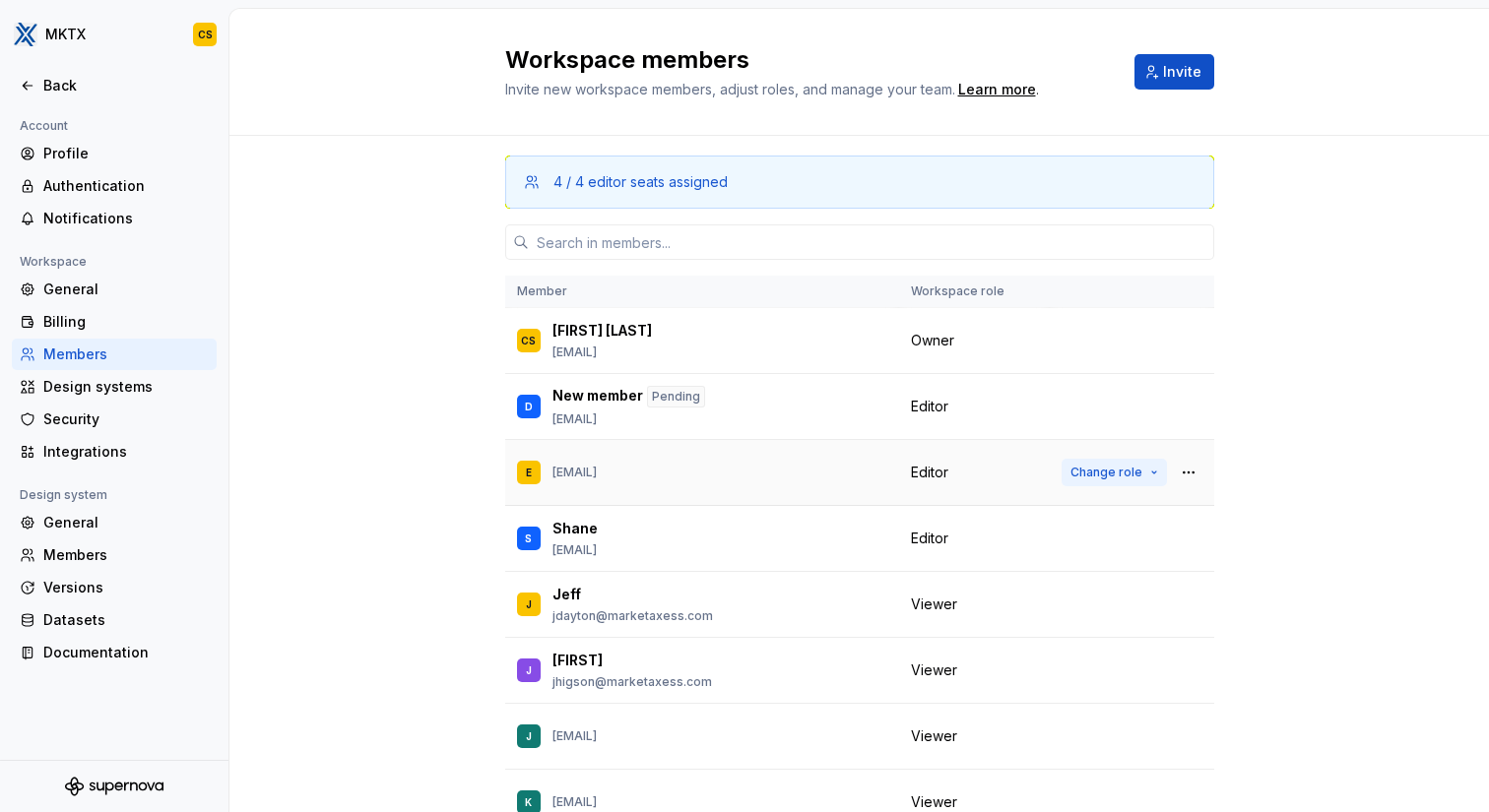 click on "Change role" at bounding box center (1106, 472) 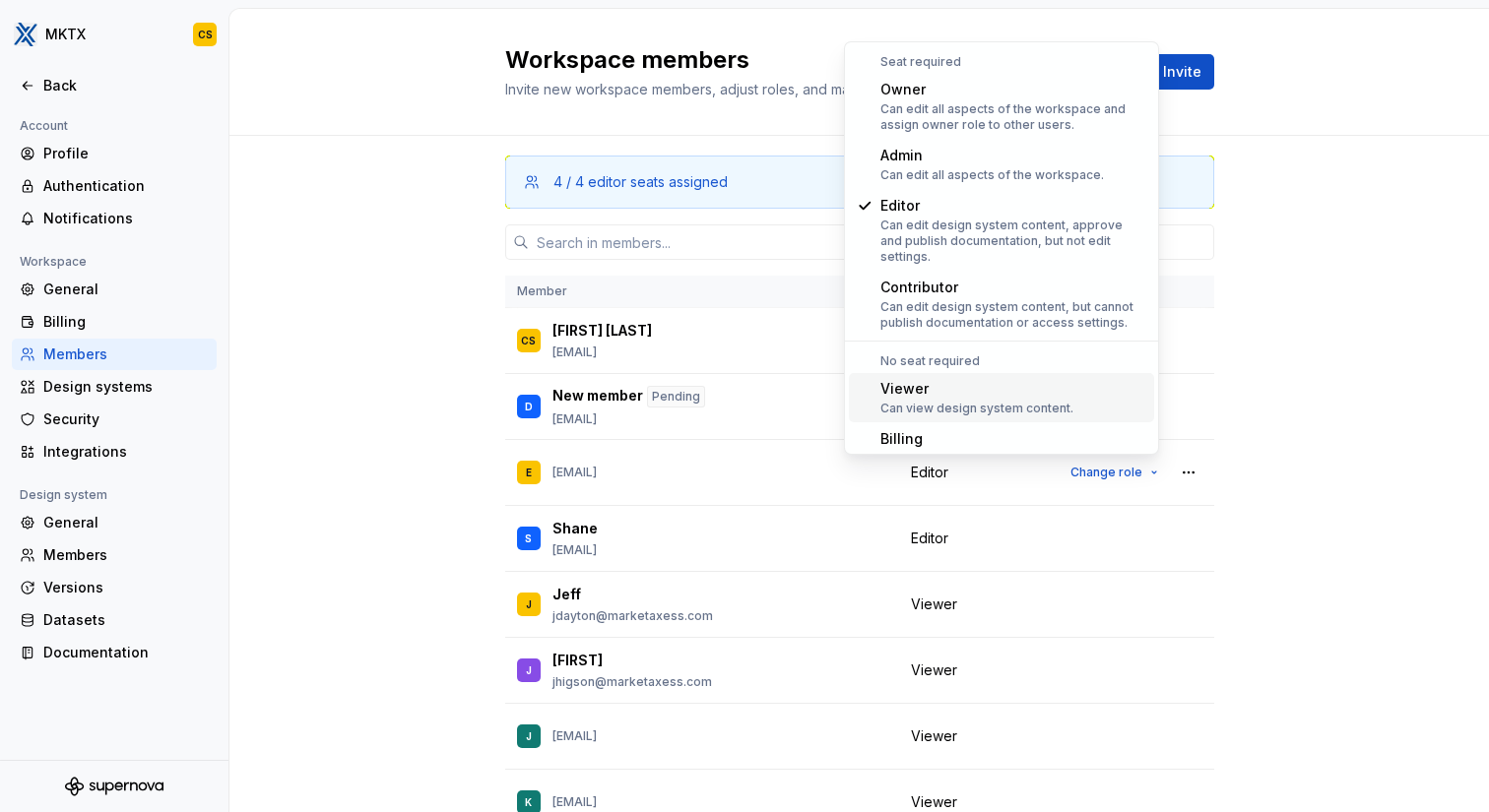 click on "Viewer" at bounding box center [977, 389] 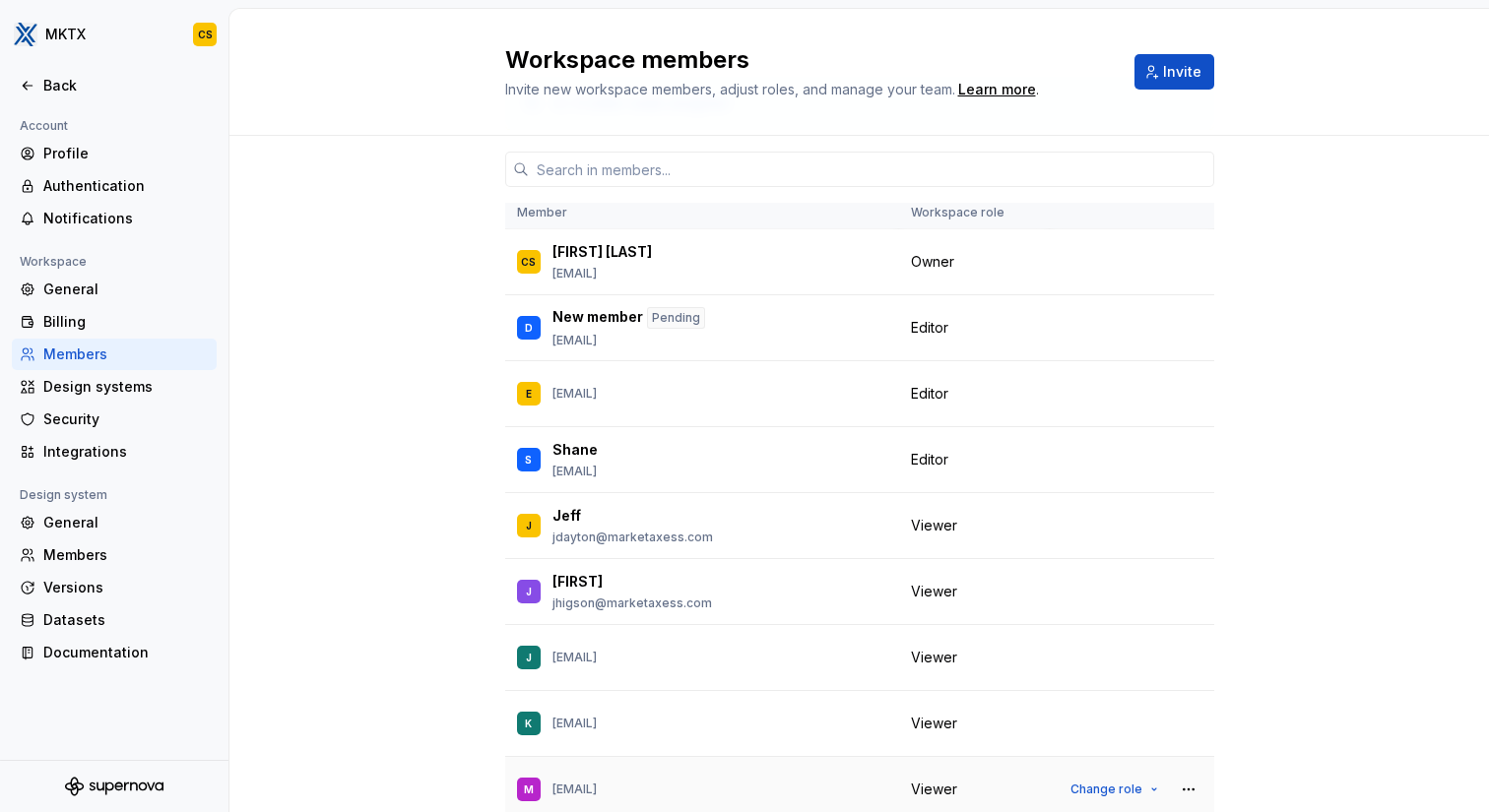 scroll, scrollTop: 229, scrollLeft: 0, axis: vertical 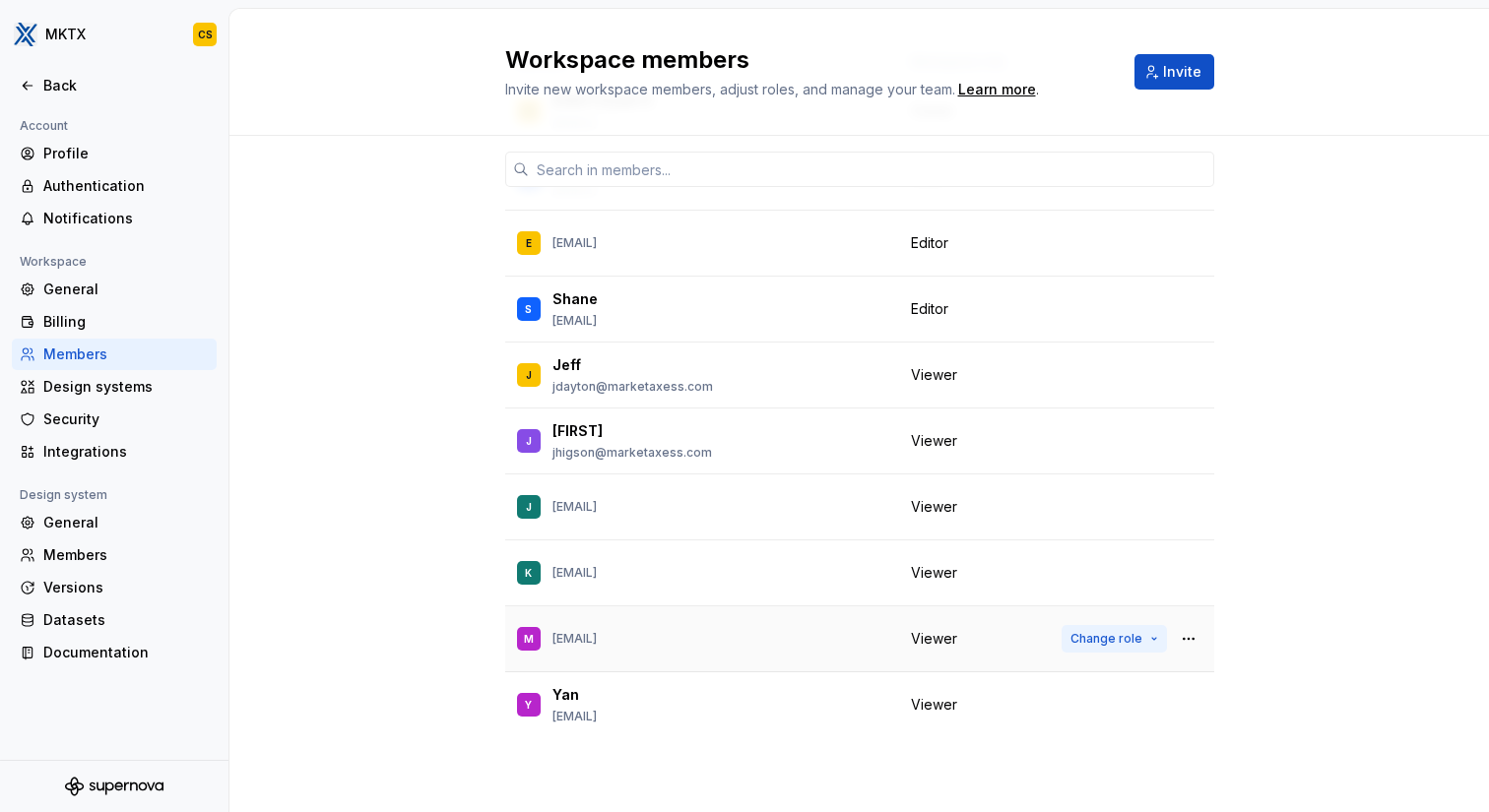 click on "Change role" at bounding box center (1106, 639) 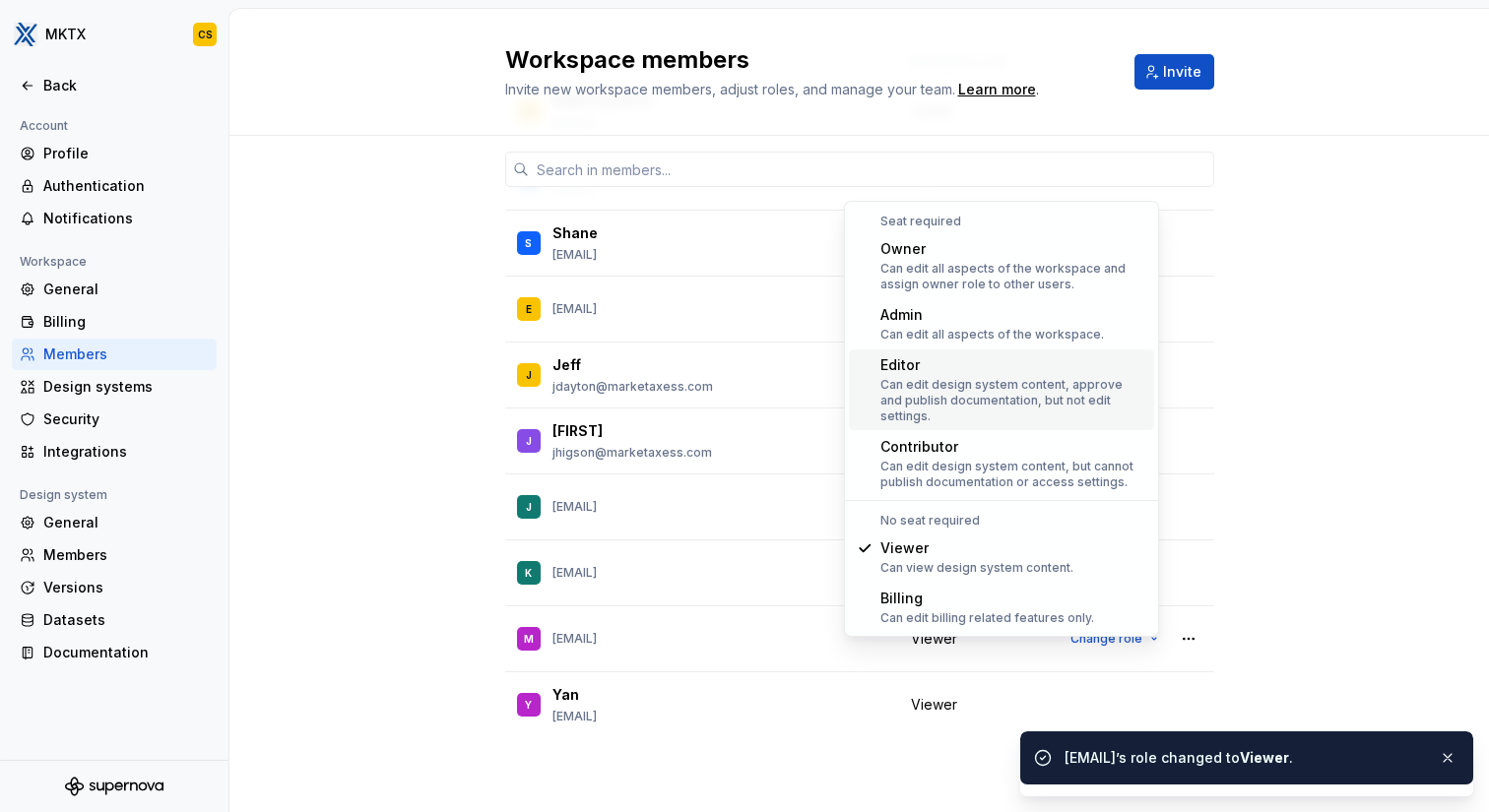 click on "Editor" at bounding box center (1013, 365) 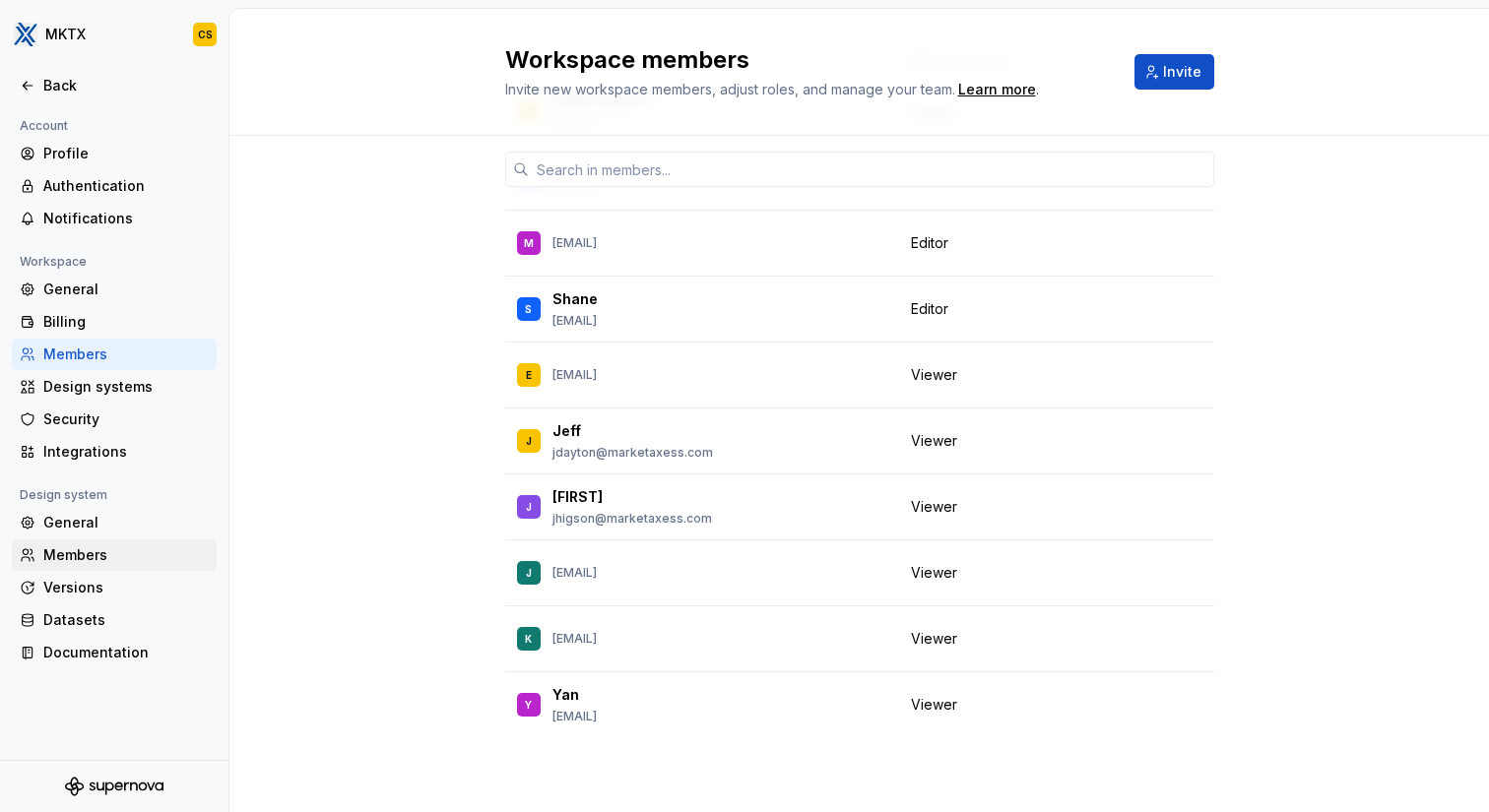 click on "Members" at bounding box center (126, 555) 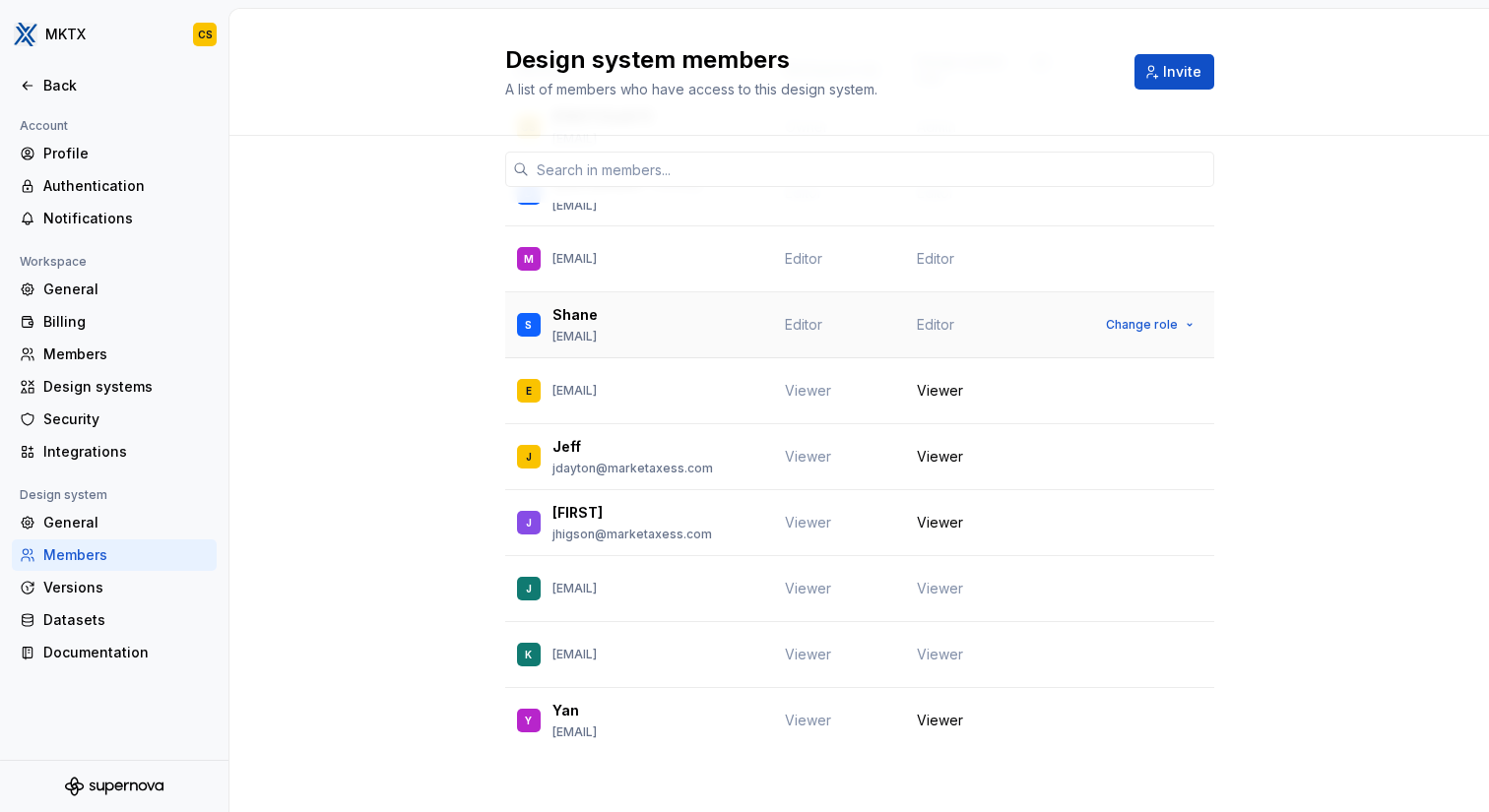 scroll, scrollTop: 118, scrollLeft: 0, axis: vertical 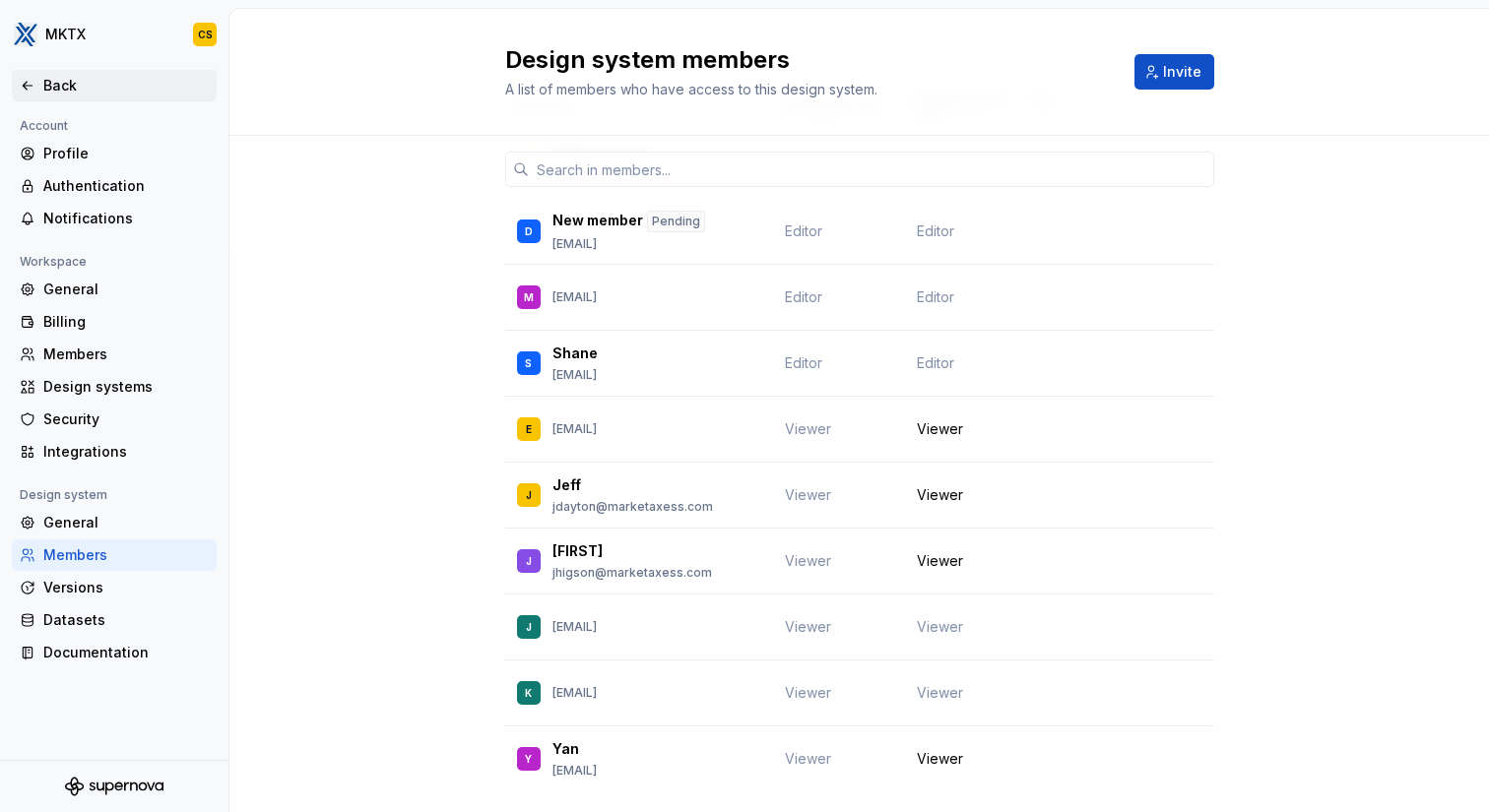 click 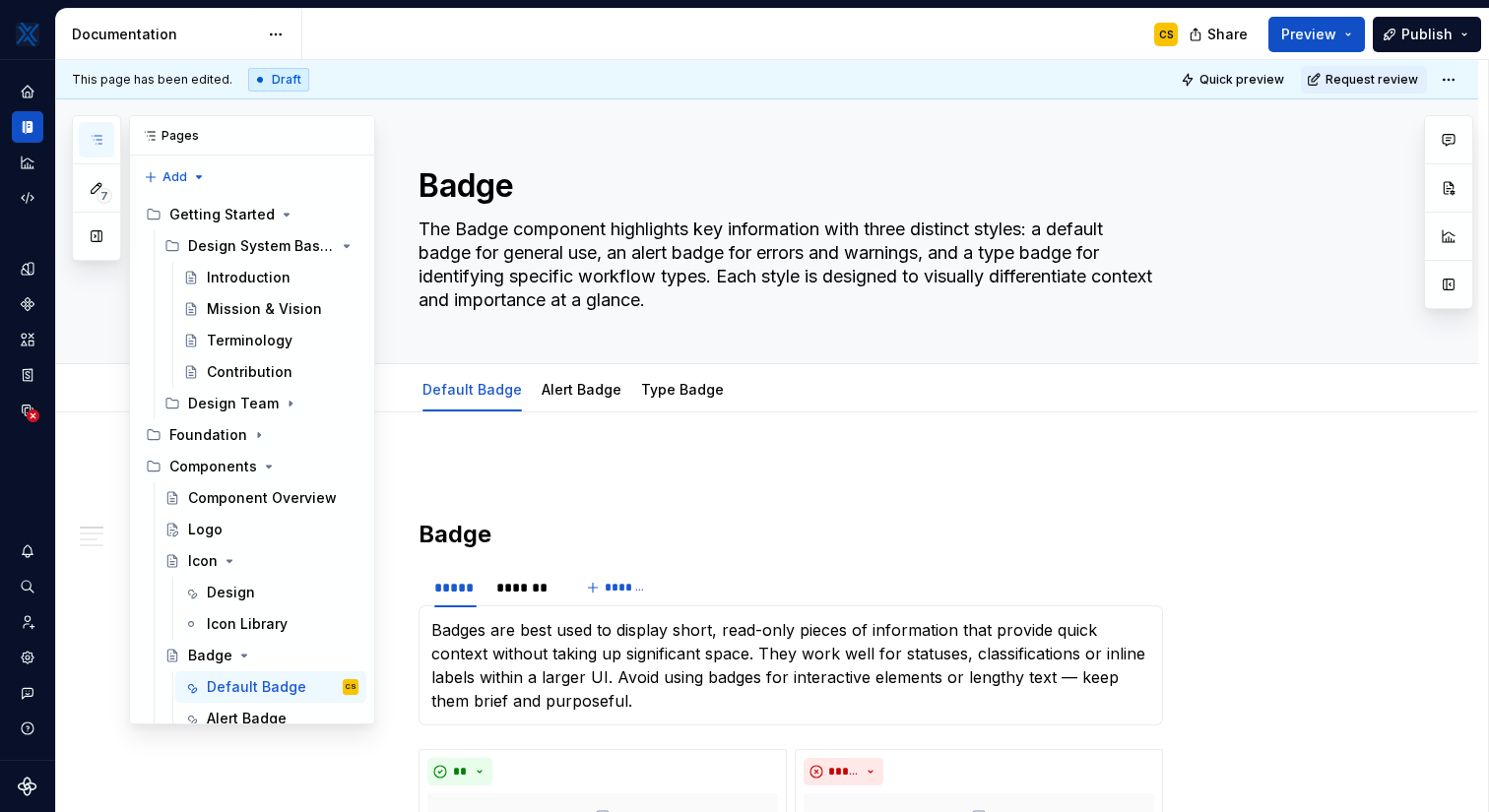 click at bounding box center (97, 140) 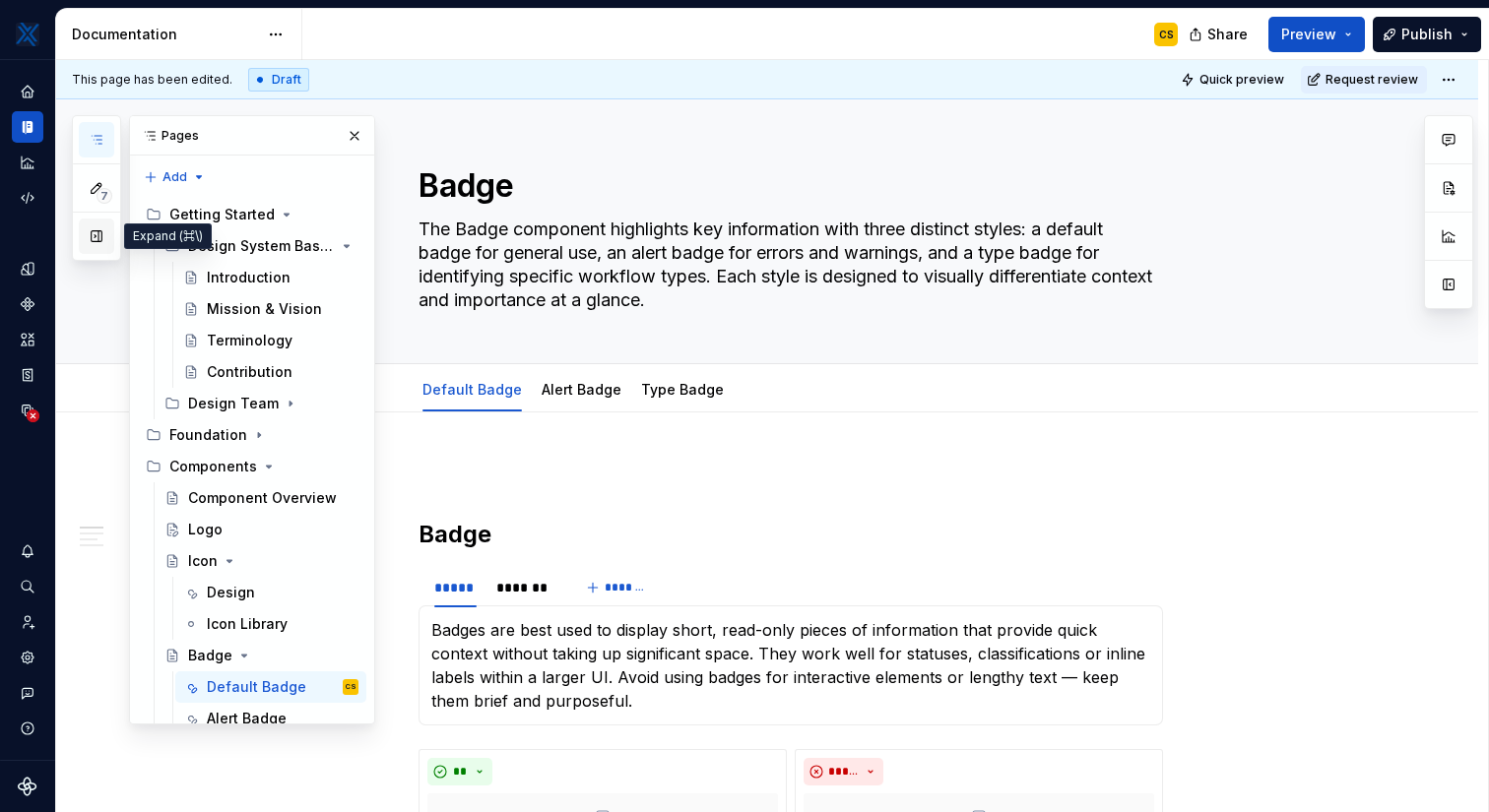 click at bounding box center [97, 236] 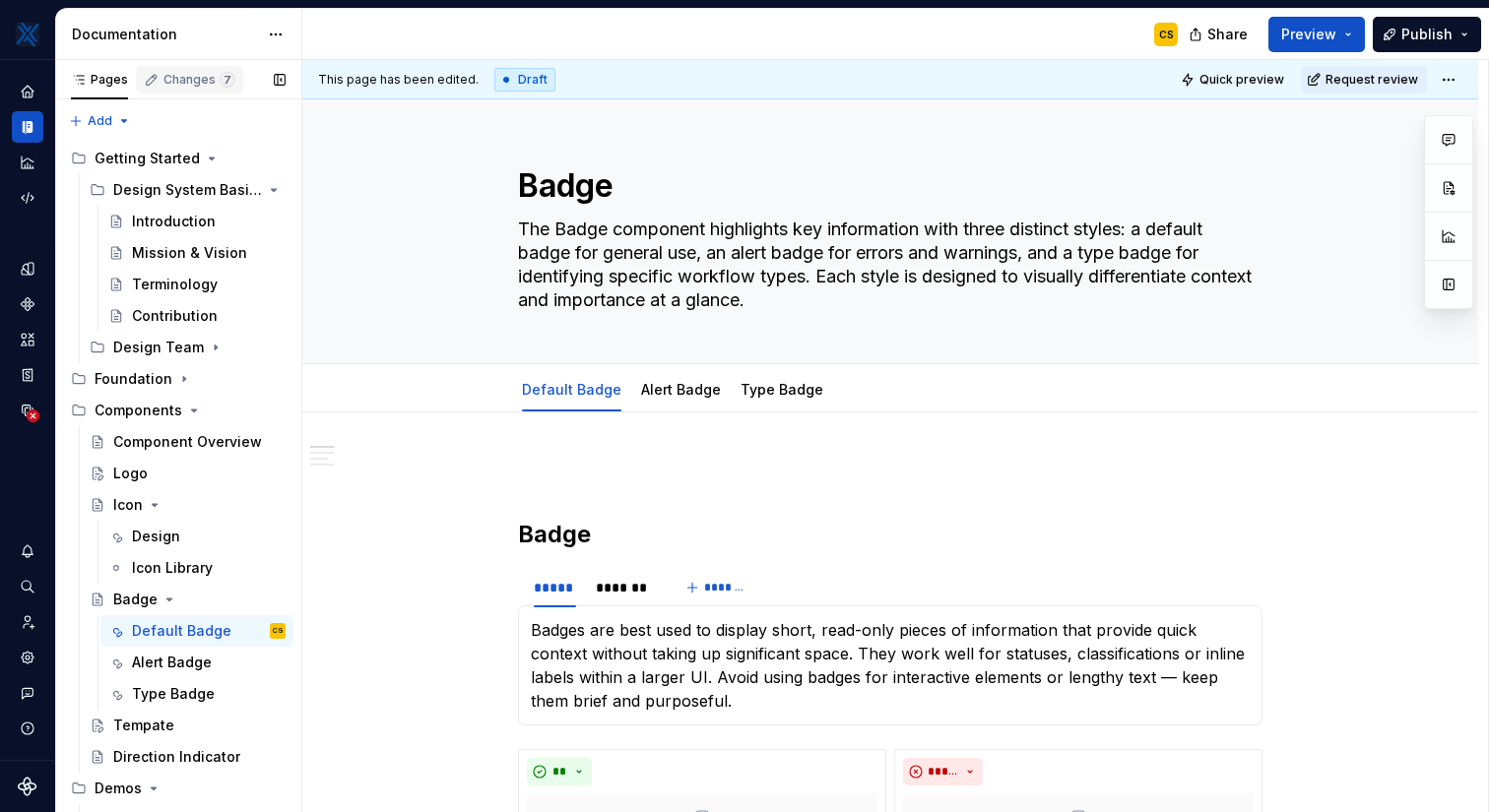 click on "Changes 7" at bounding box center [199, 80] 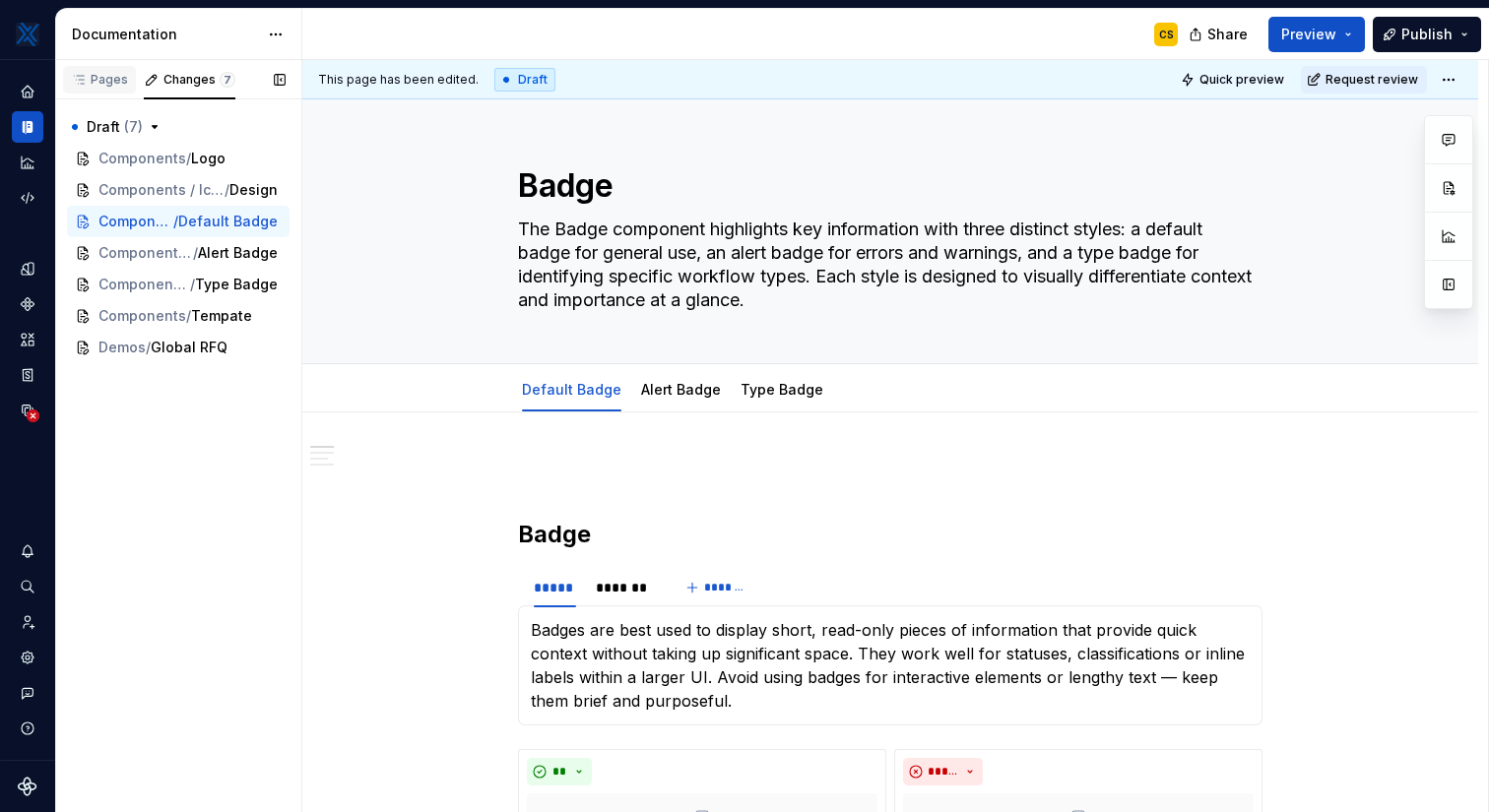 click on "Pages" at bounding box center [99, 80] 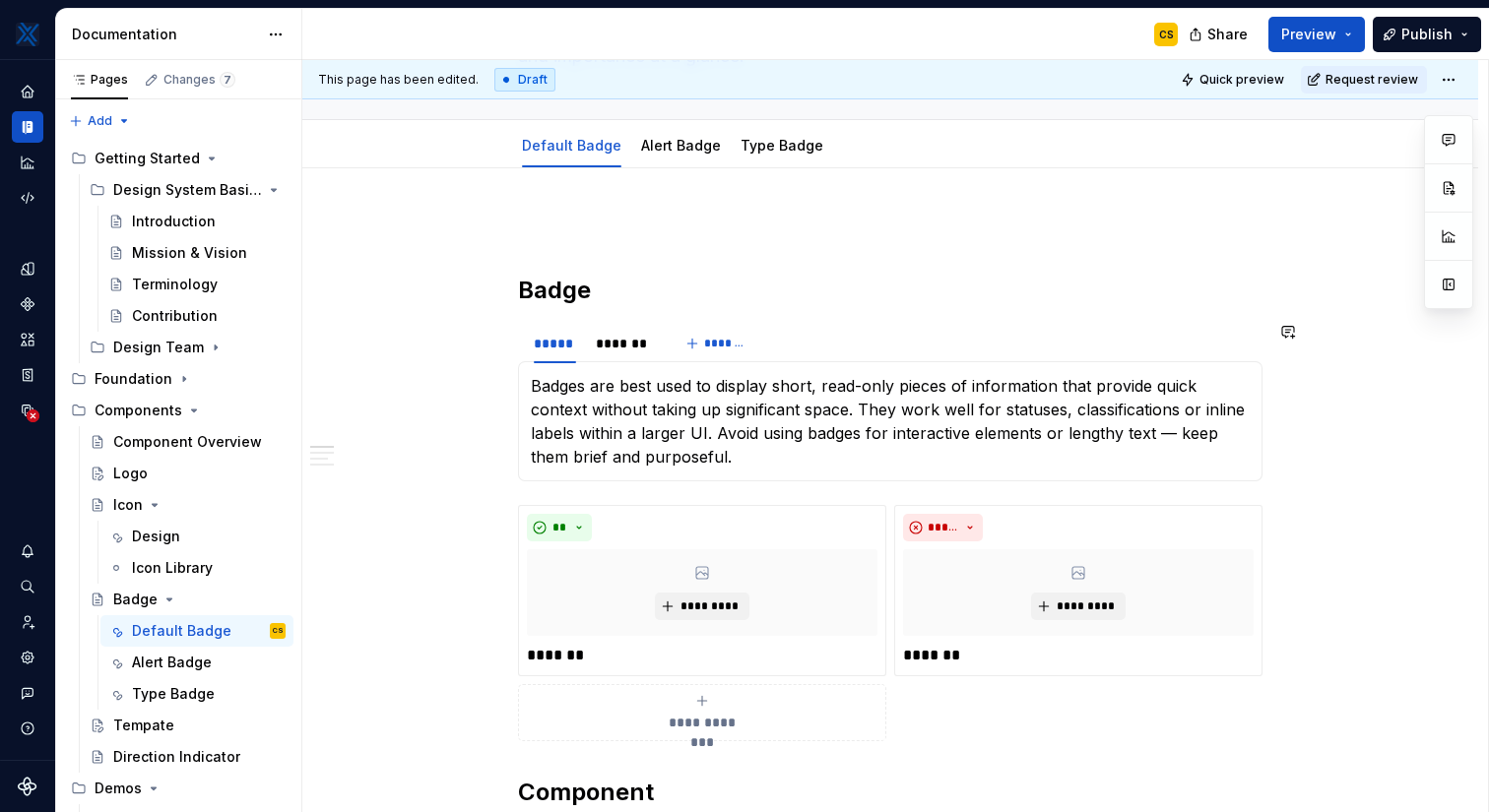 scroll, scrollTop: 0, scrollLeft: 0, axis: both 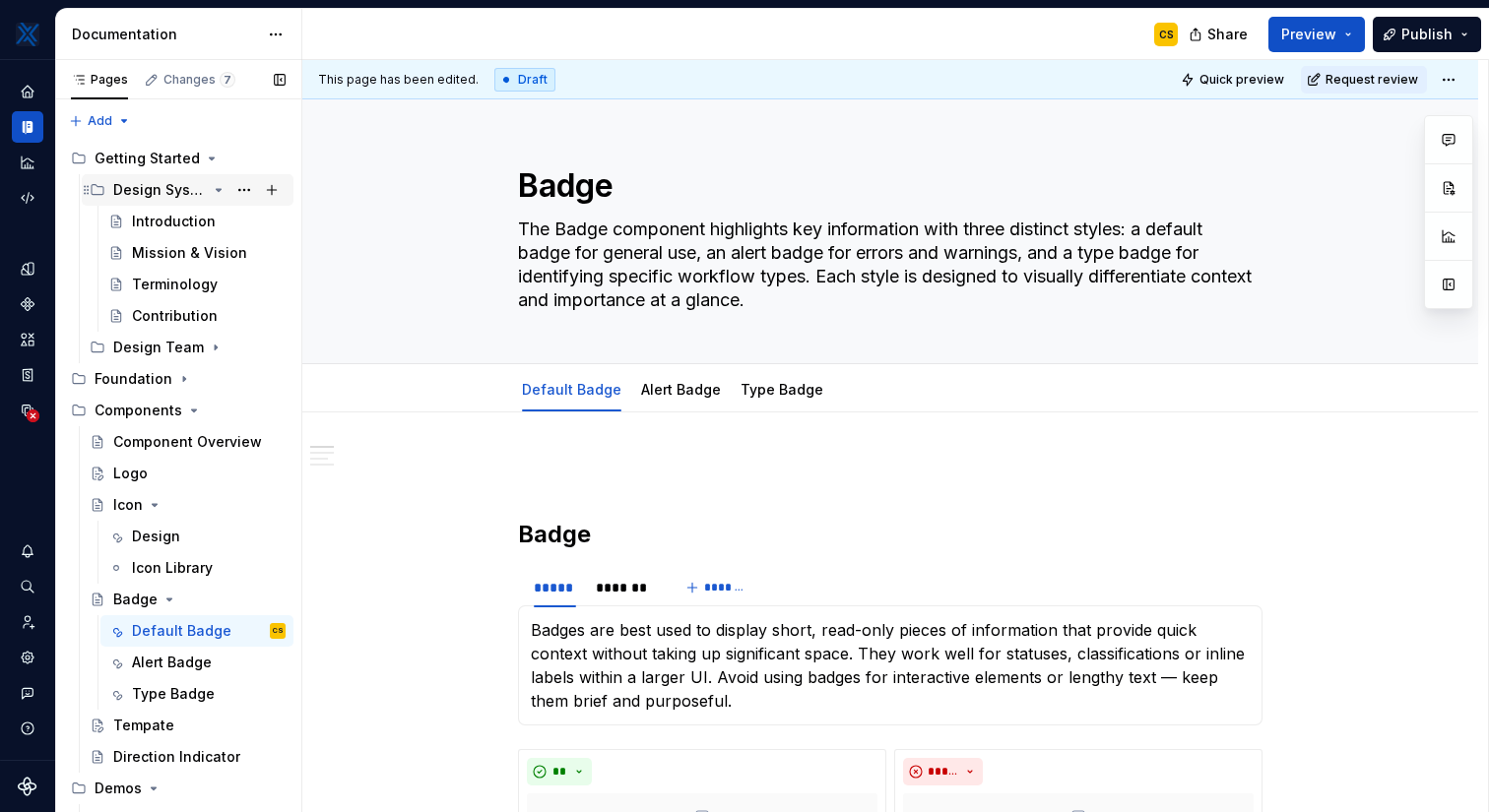click 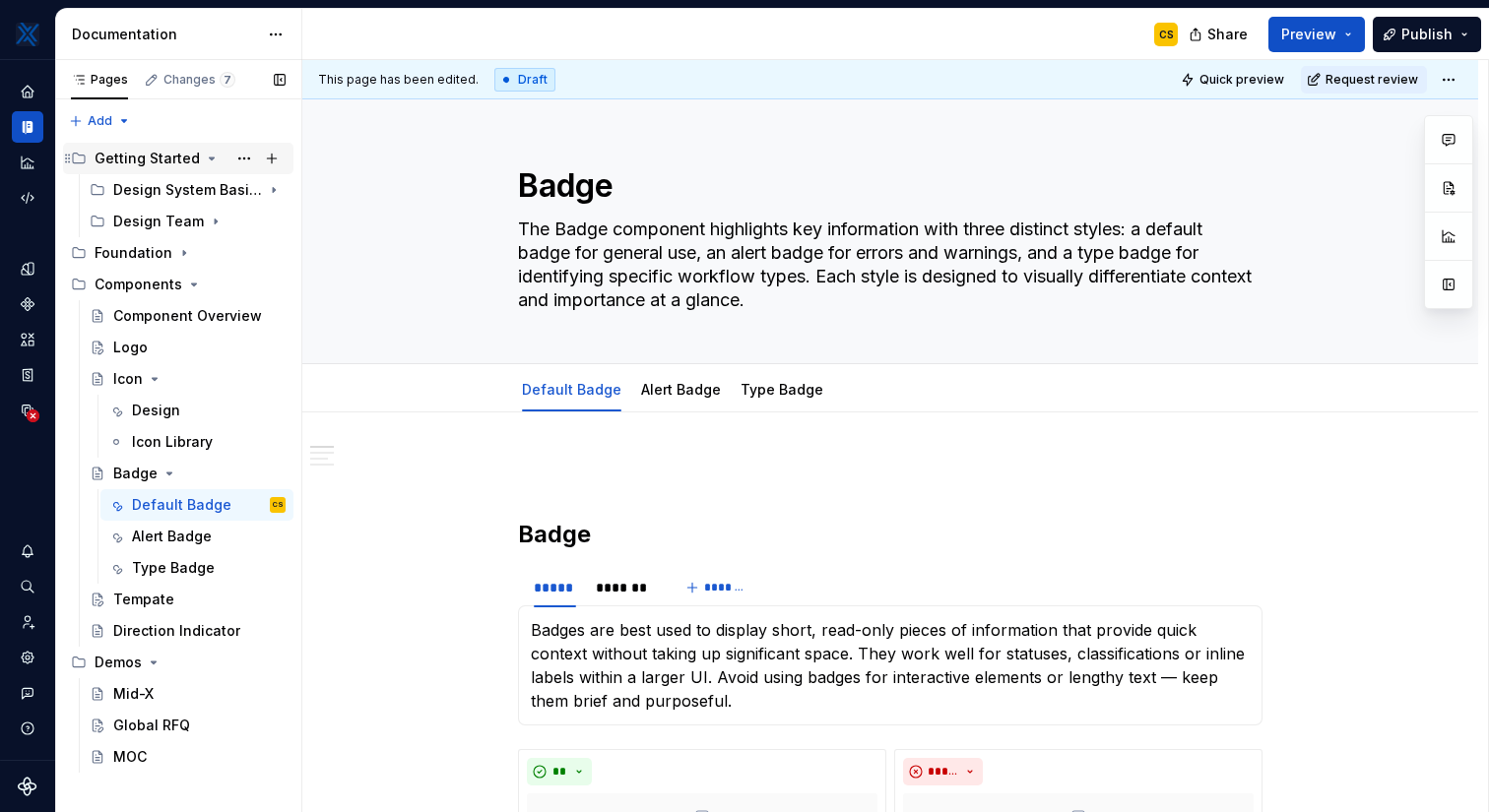 click 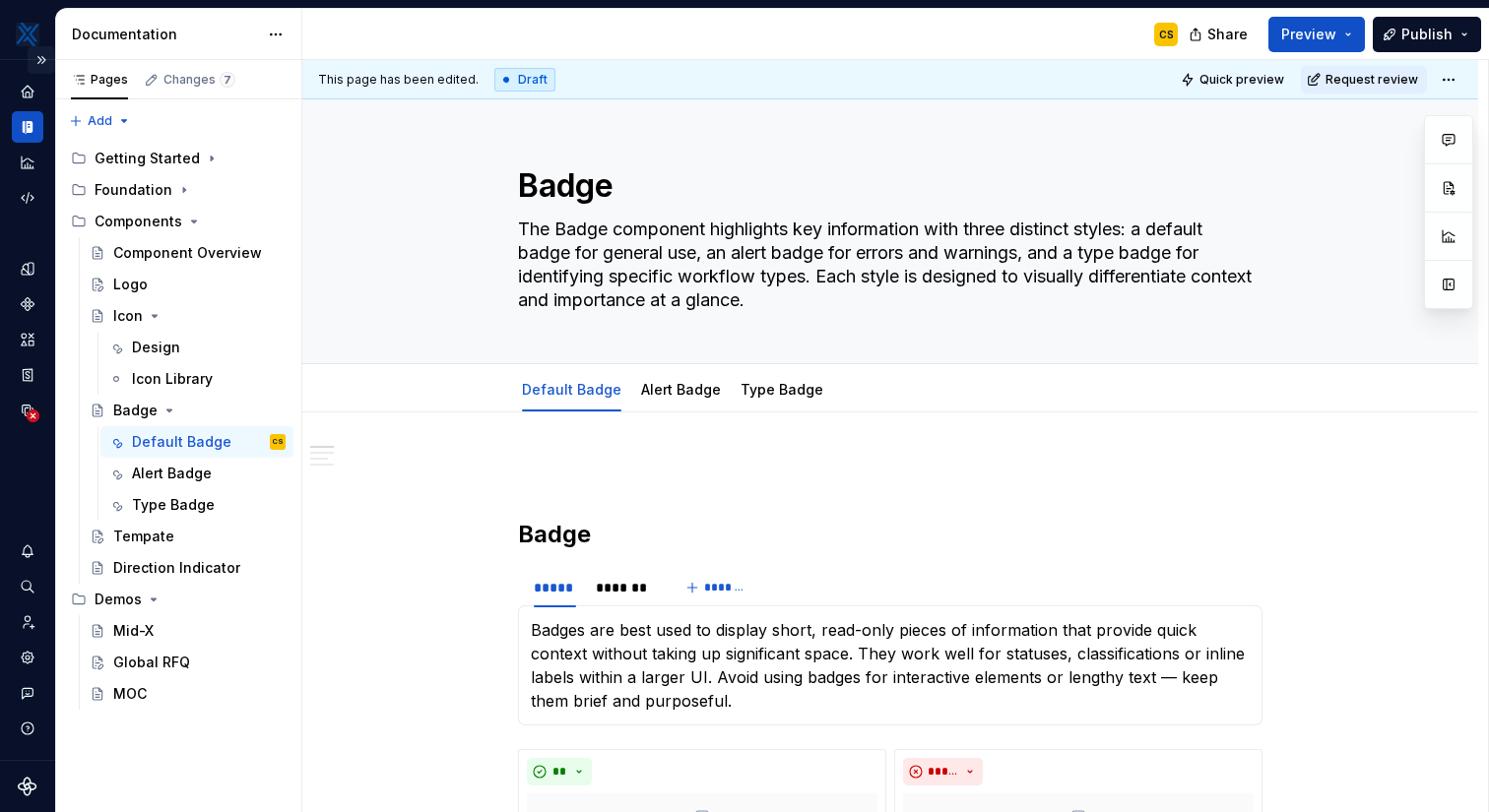 click at bounding box center (41, 60) 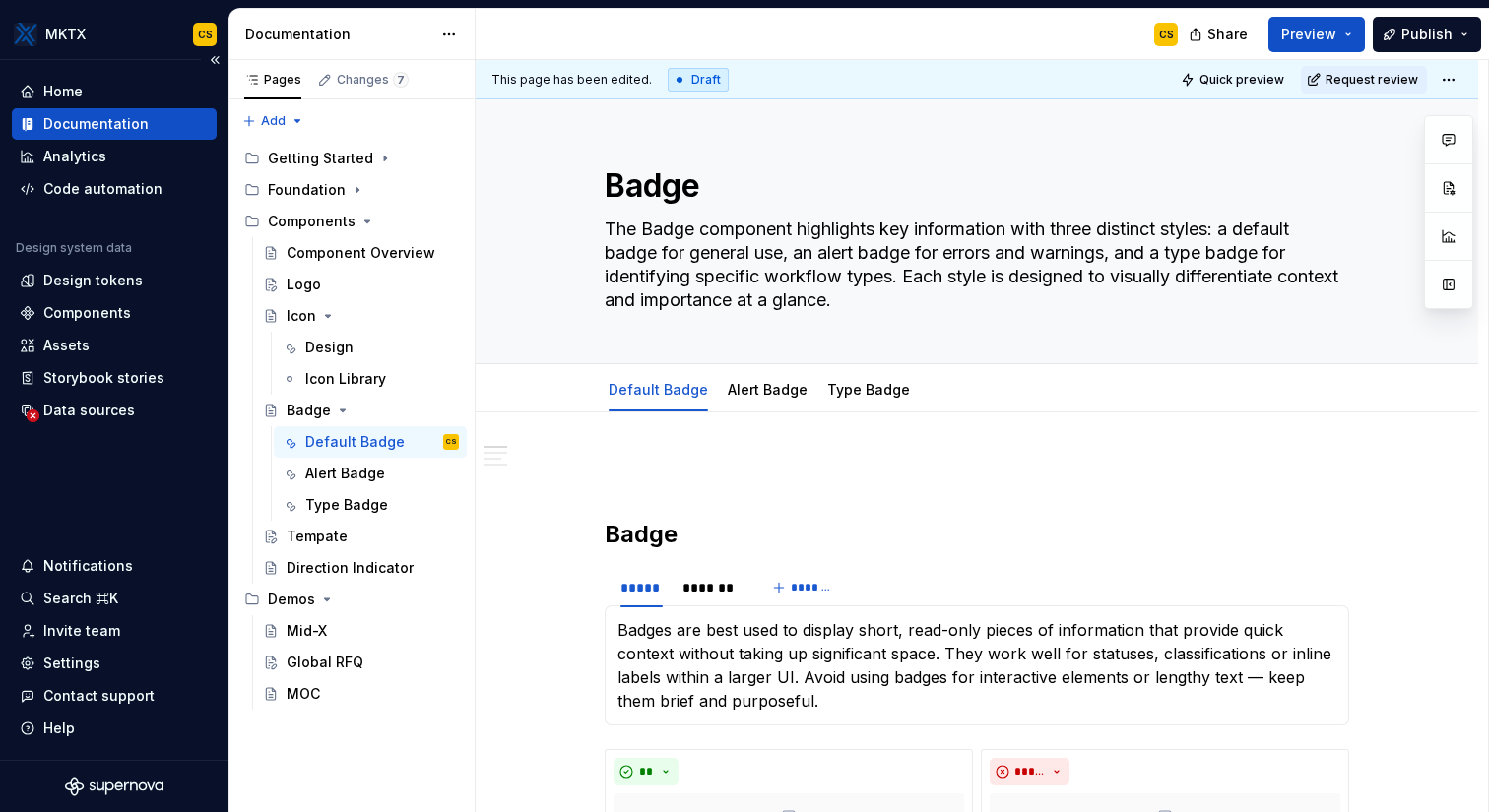 click on "Documentation" at bounding box center (96, 124) 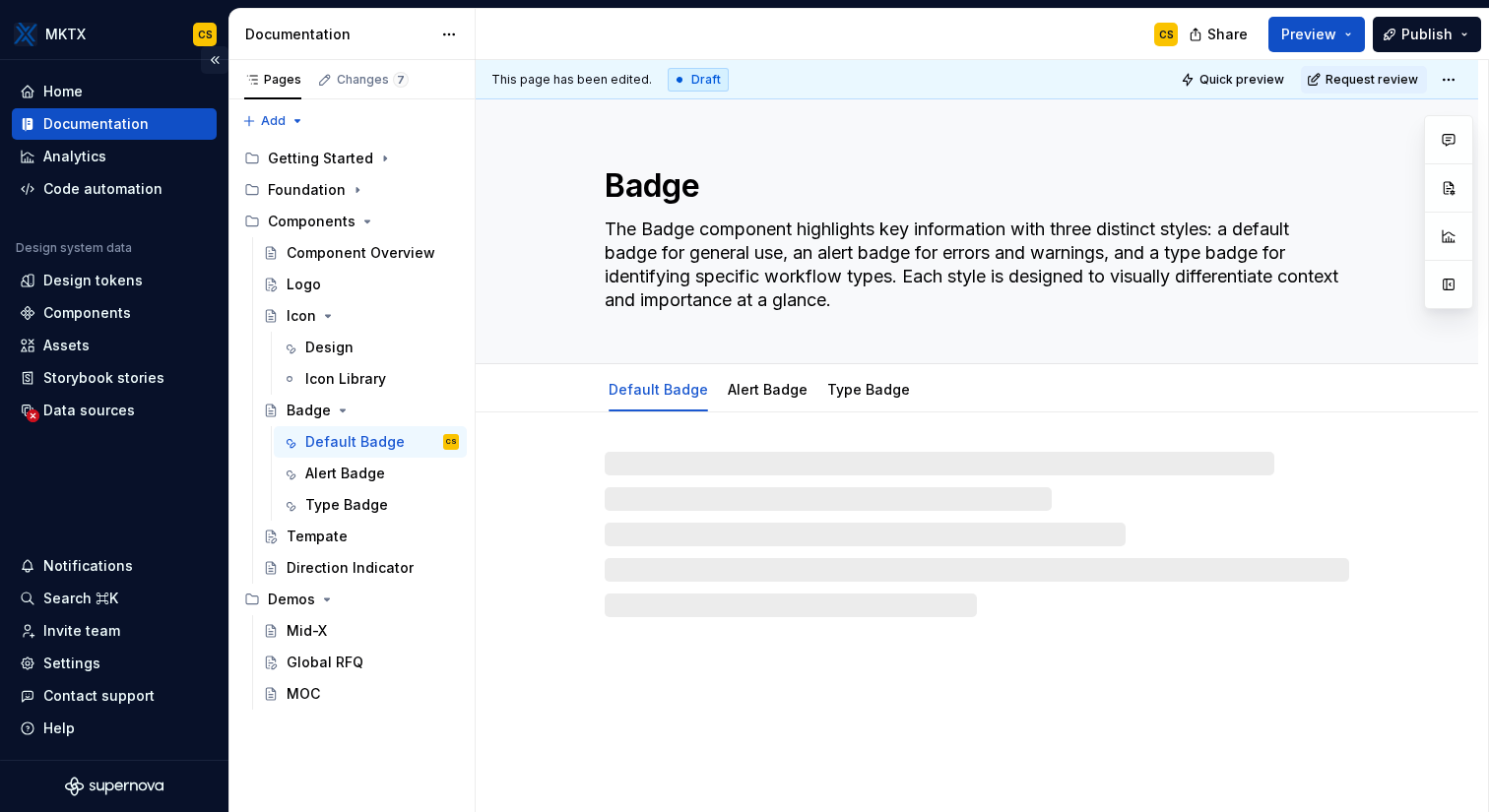 click at bounding box center (215, 60) 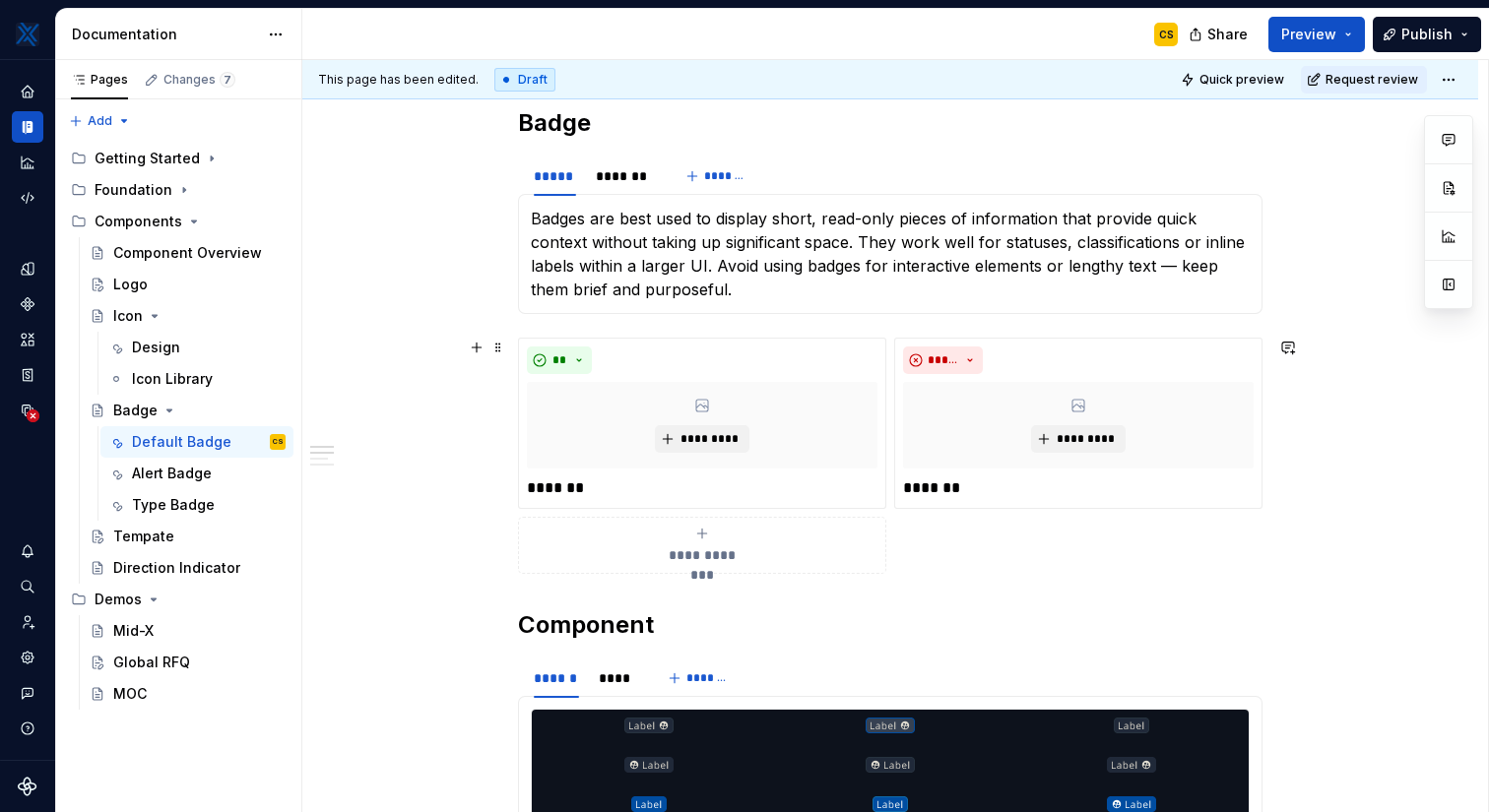 scroll, scrollTop: 424, scrollLeft: 0, axis: vertical 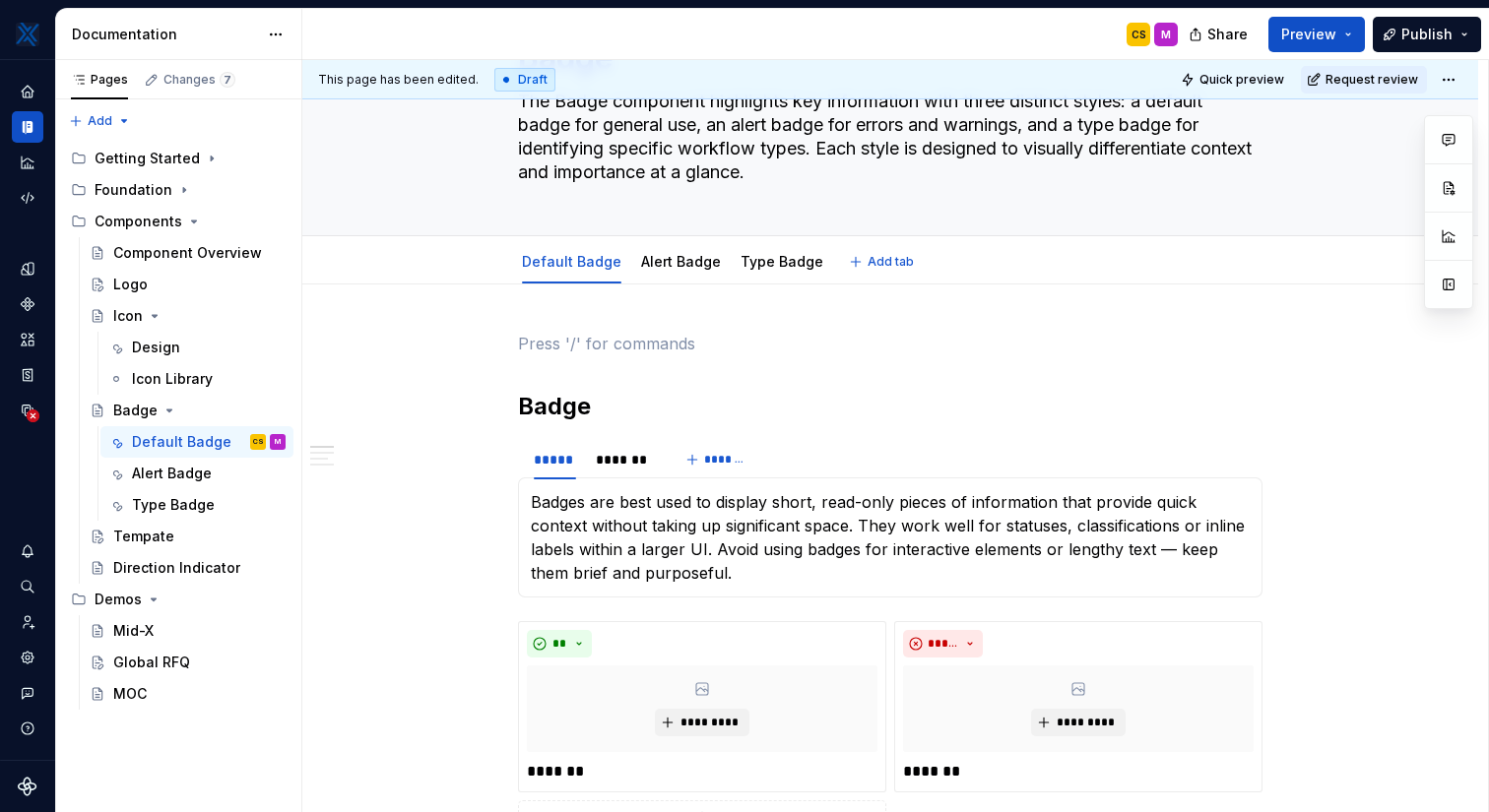 type on "*" 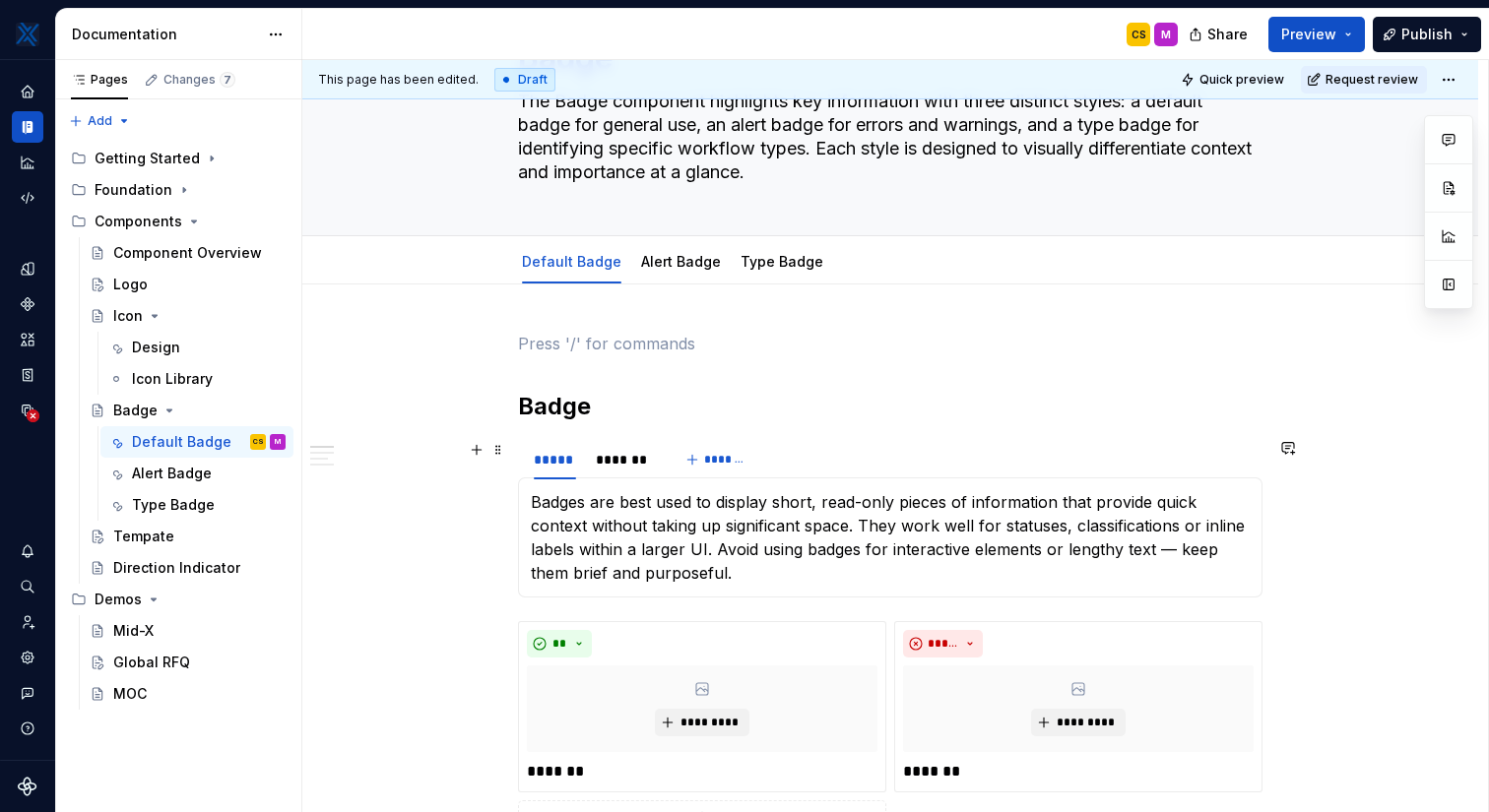 scroll, scrollTop: 153, scrollLeft: 0, axis: vertical 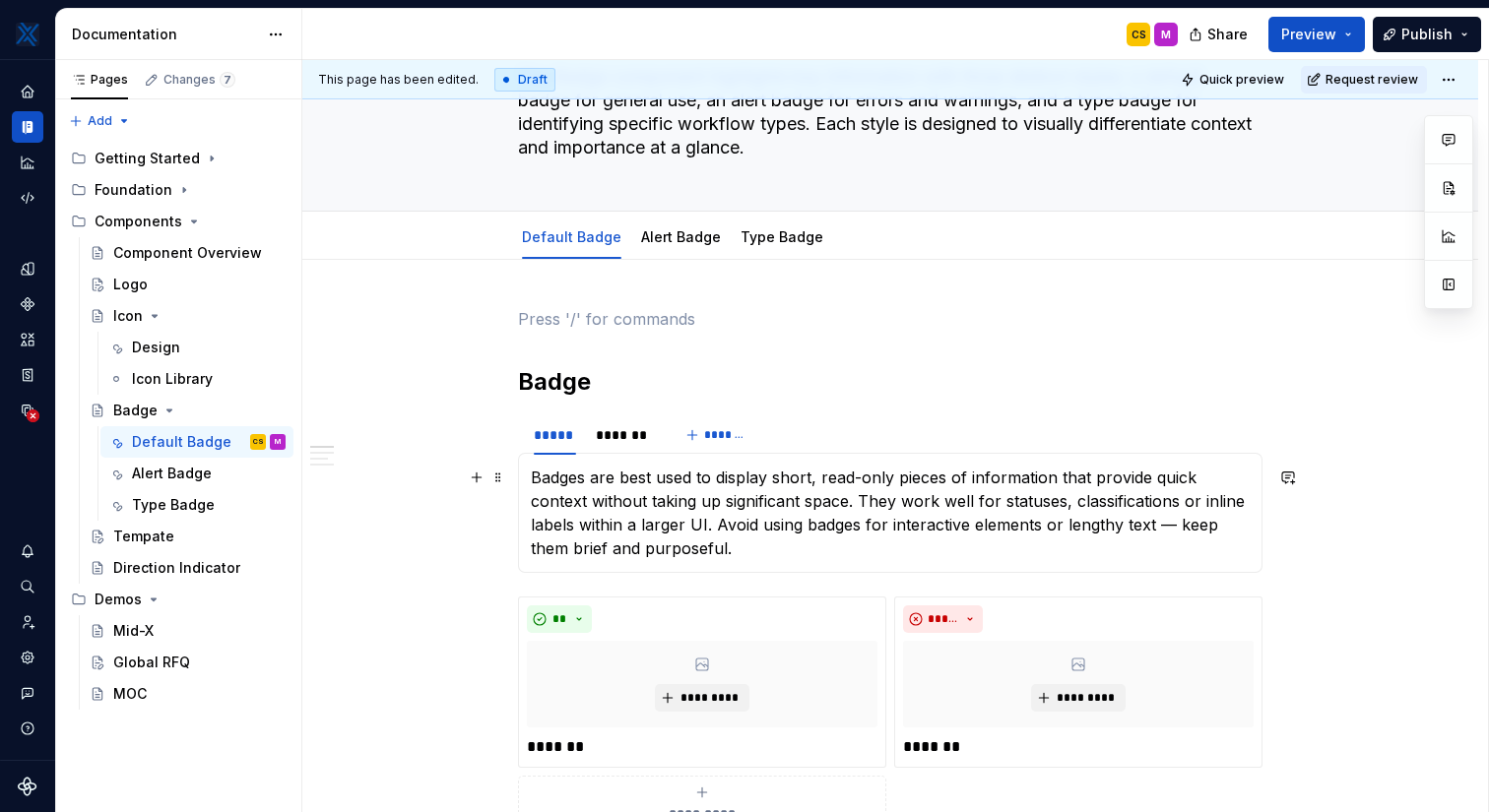 click on "Badges are best used to display short, read-only pieces of information that provide quick context without taking up significant space. They work well for statuses, classifications or inline labels within a larger UI. Avoid using badges for interactive elements or lengthy text — keep them brief and purposeful." at bounding box center (890, 513) 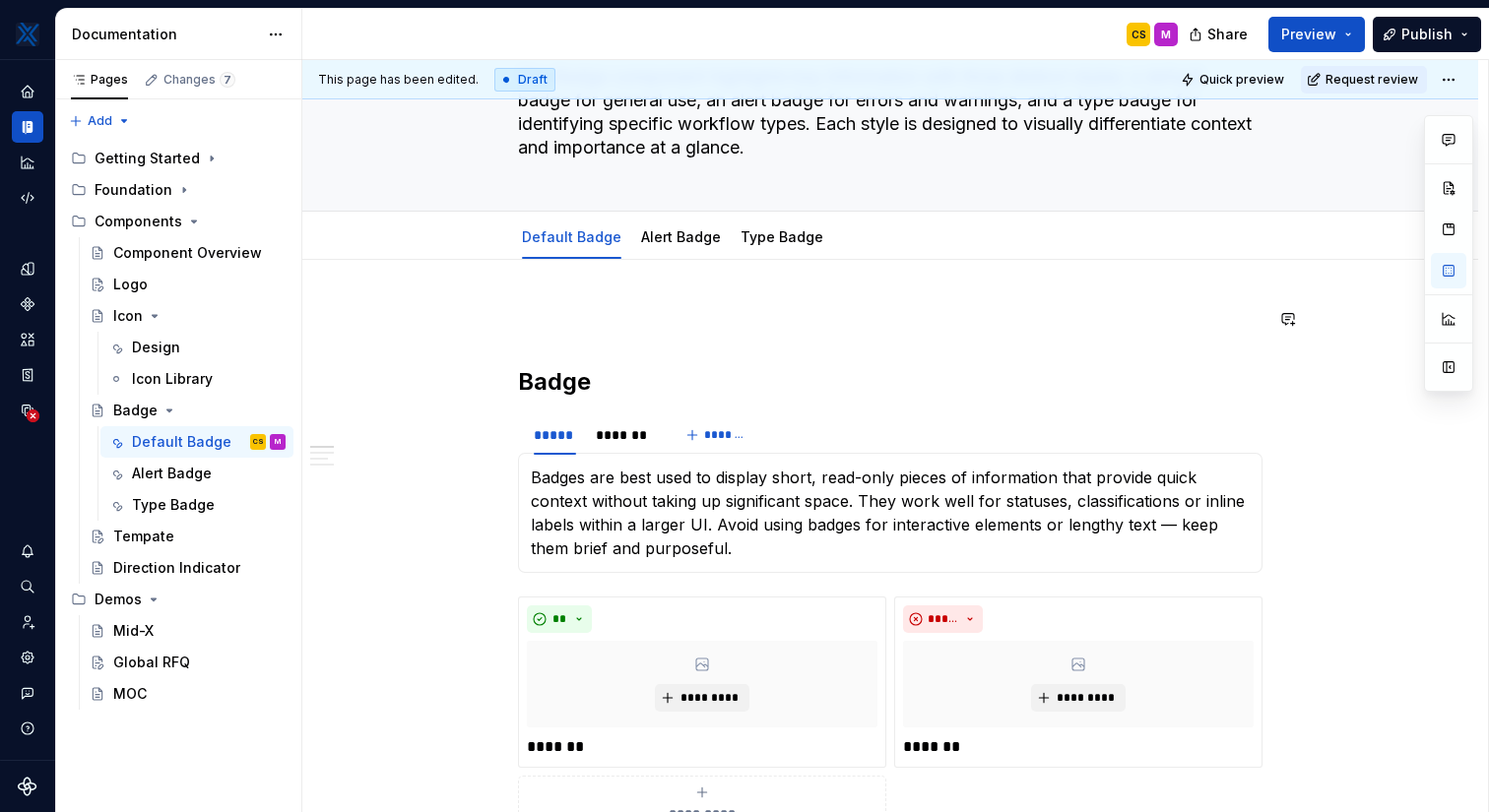 click on "**********" at bounding box center (890, 1337) 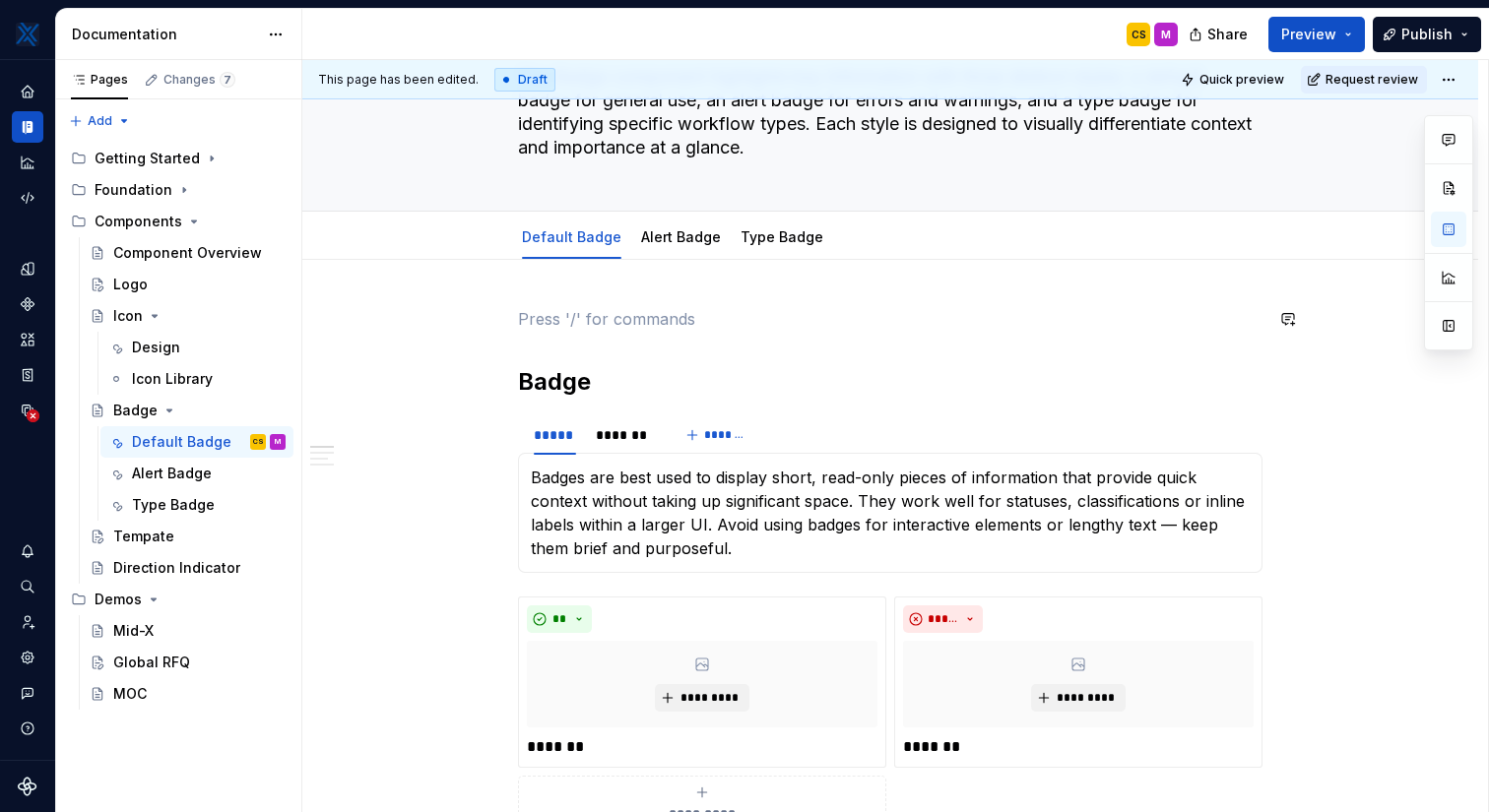 click on "**********" at bounding box center (890, 1226) 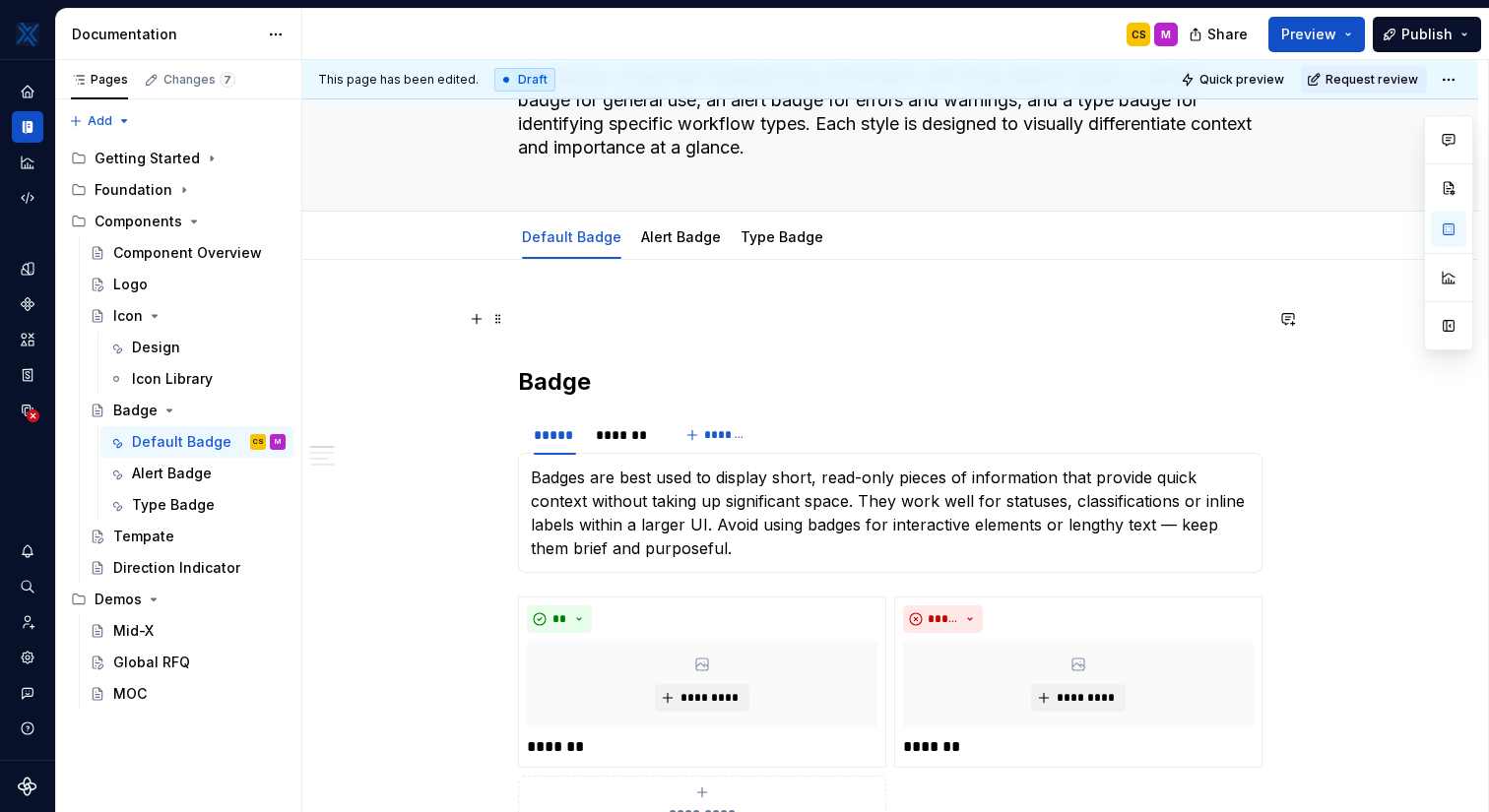 click at bounding box center (890, 319) 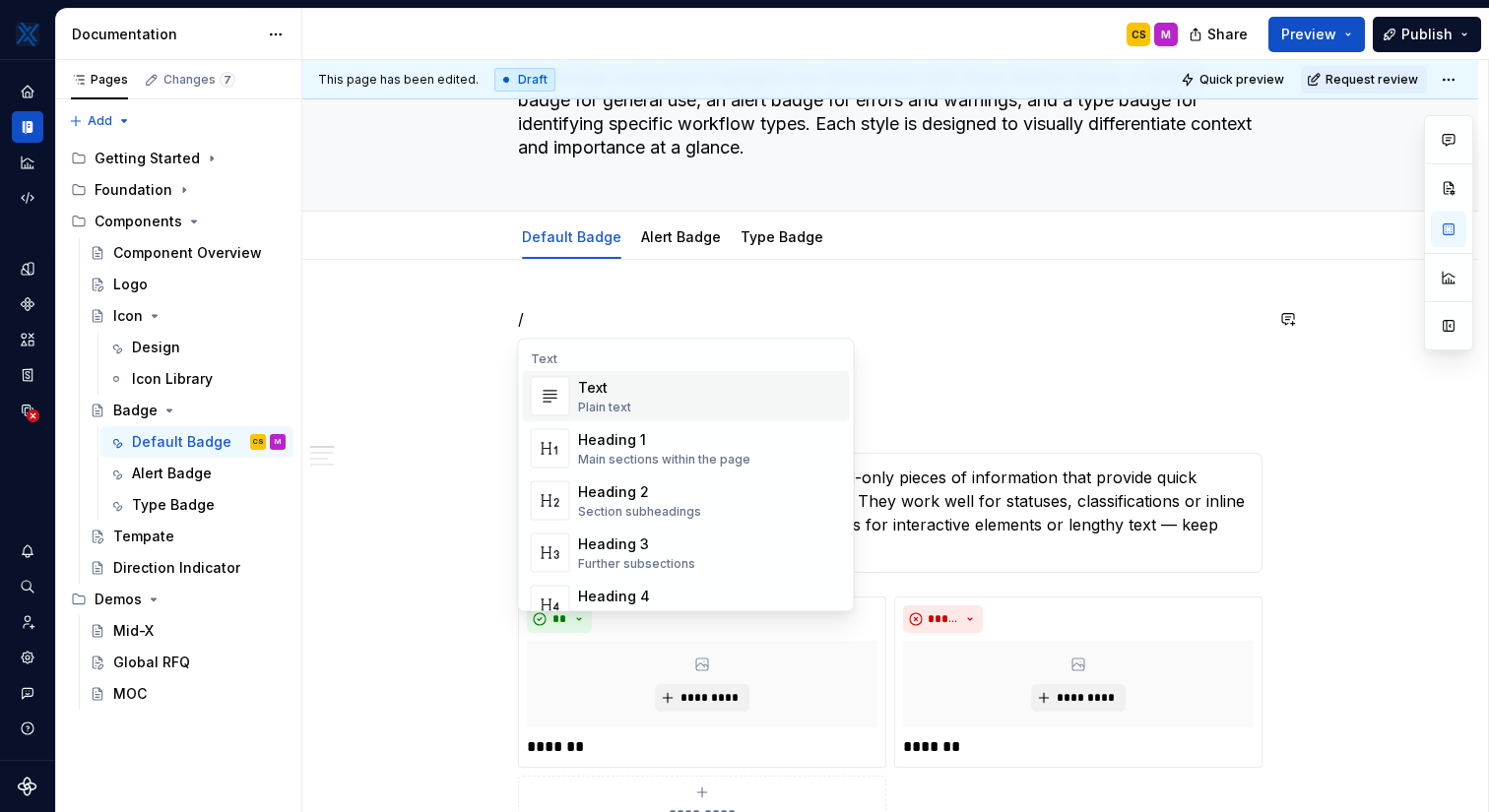 type 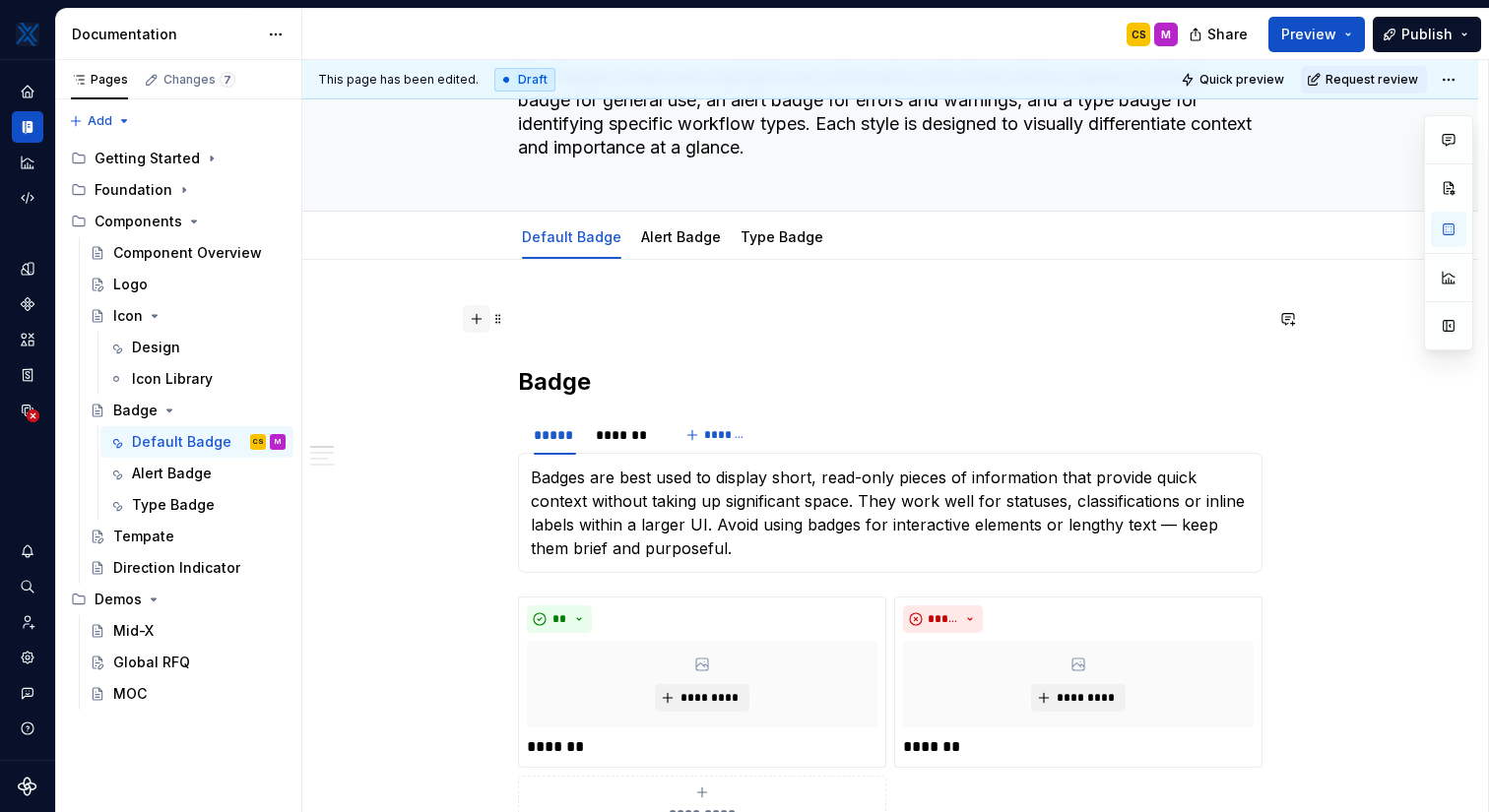 click at bounding box center (477, 319) 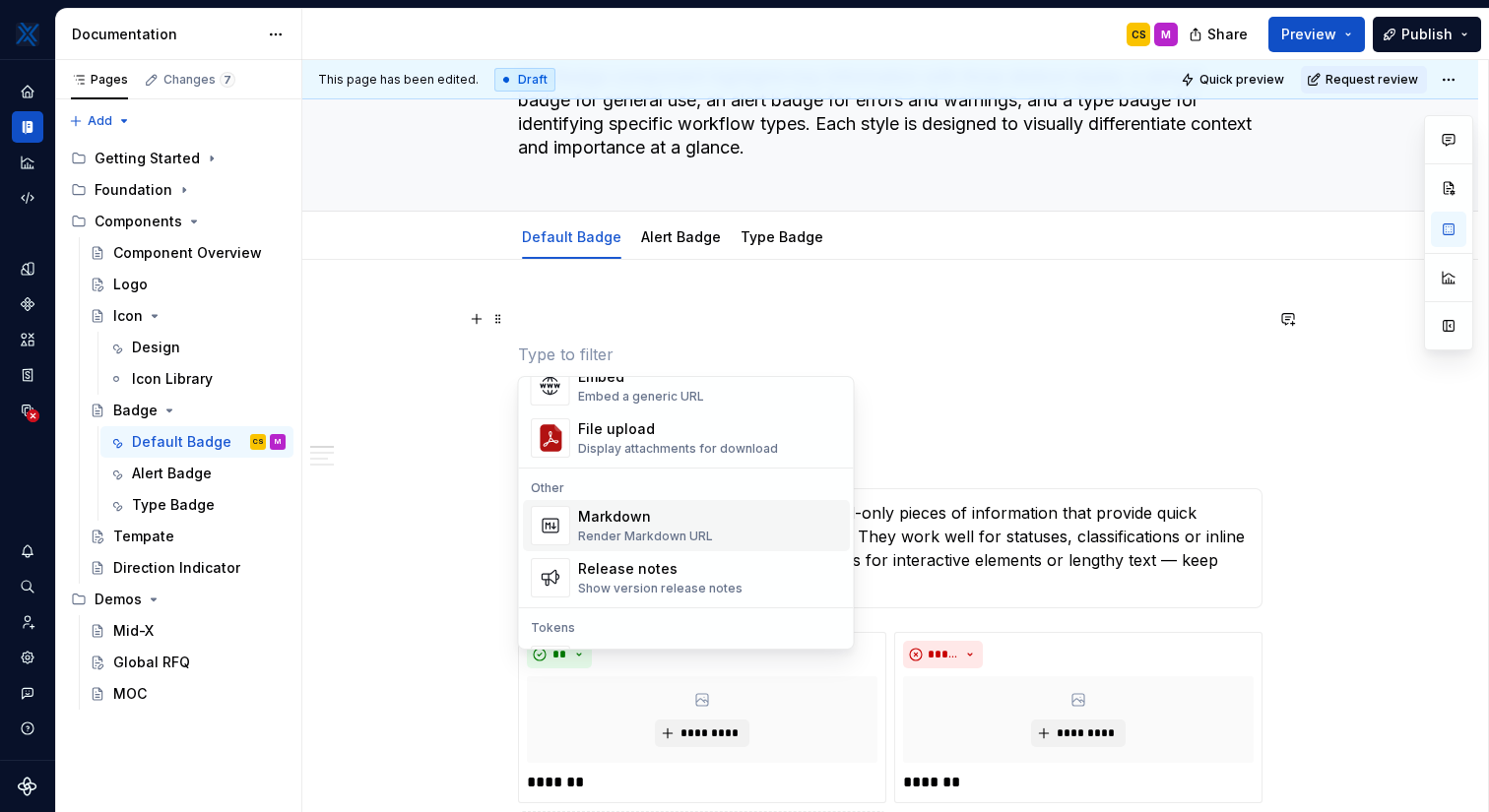 scroll, scrollTop: 1341, scrollLeft: 0, axis: vertical 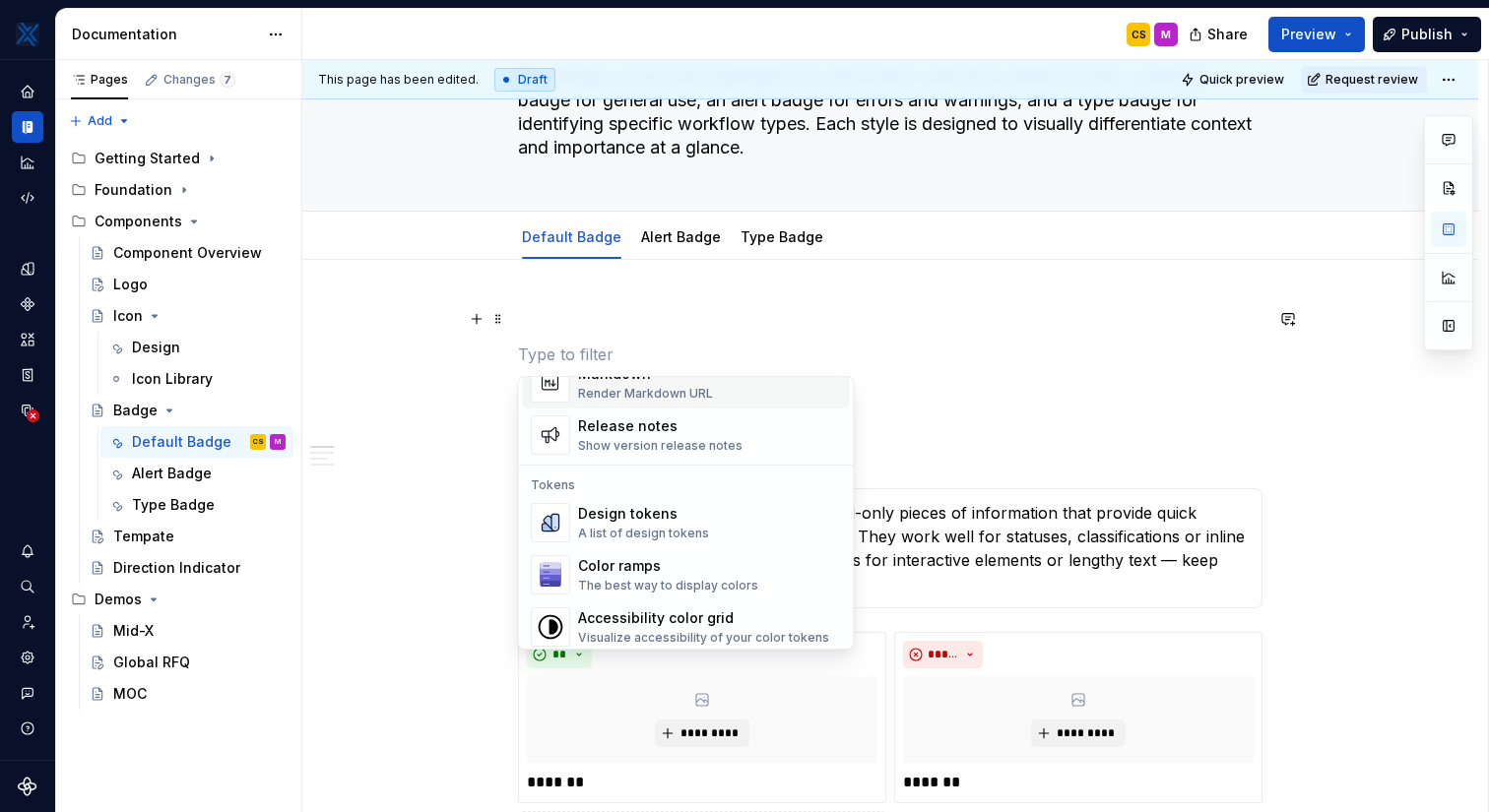 click at bounding box center [890, 319] 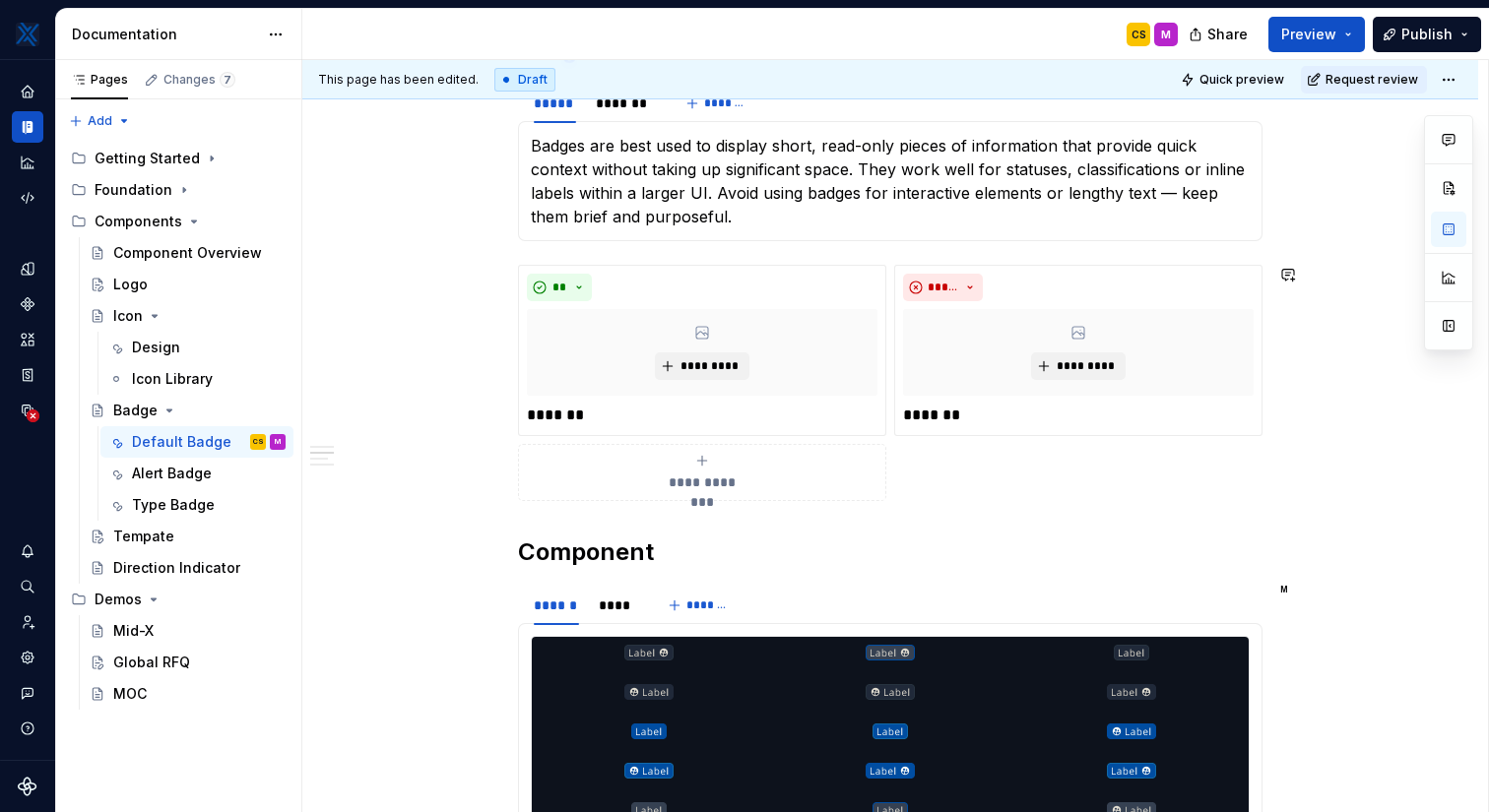 scroll, scrollTop: 701, scrollLeft: 0, axis: vertical 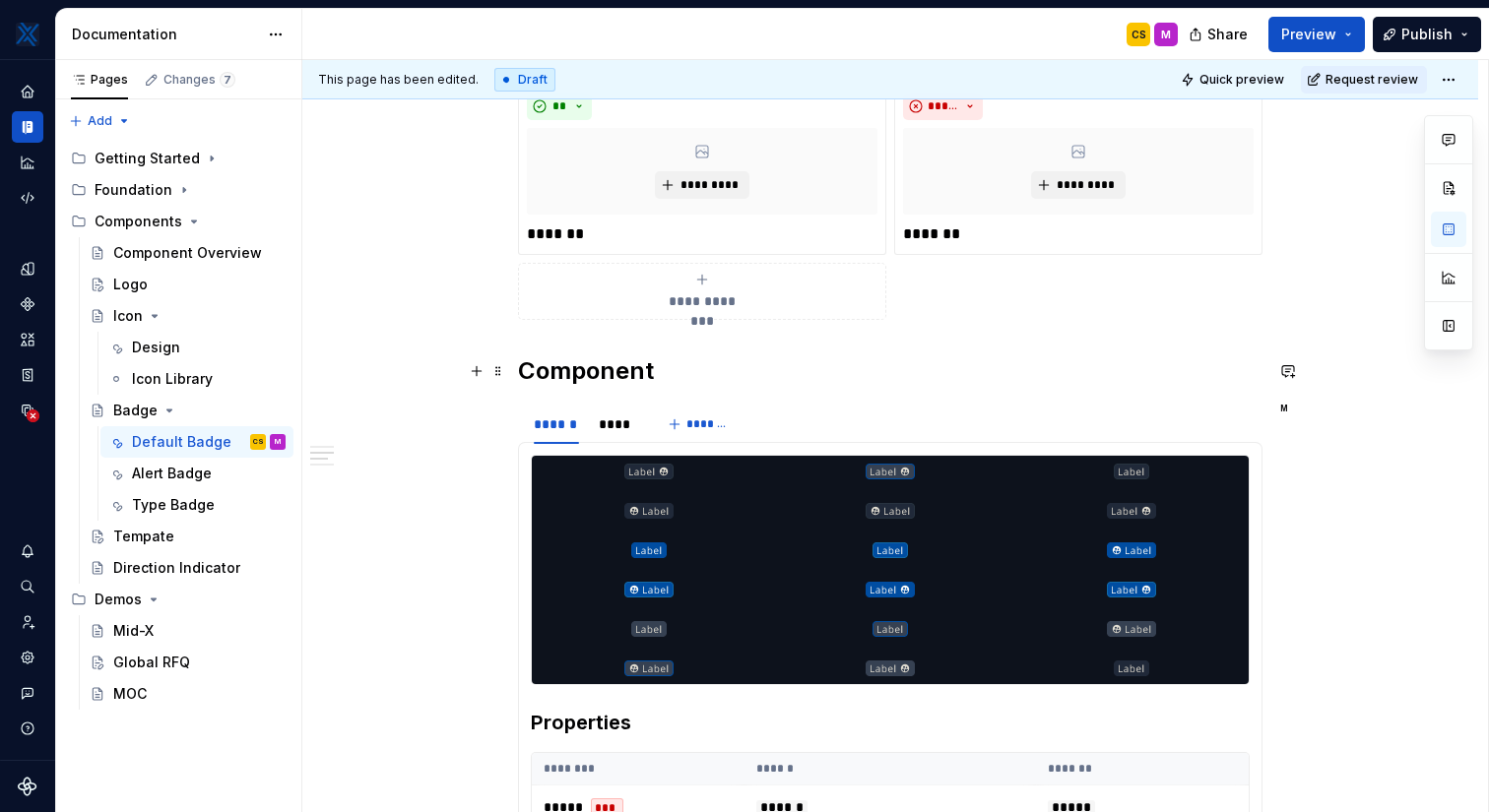 click on "Component" at bounding box center (890, 371) 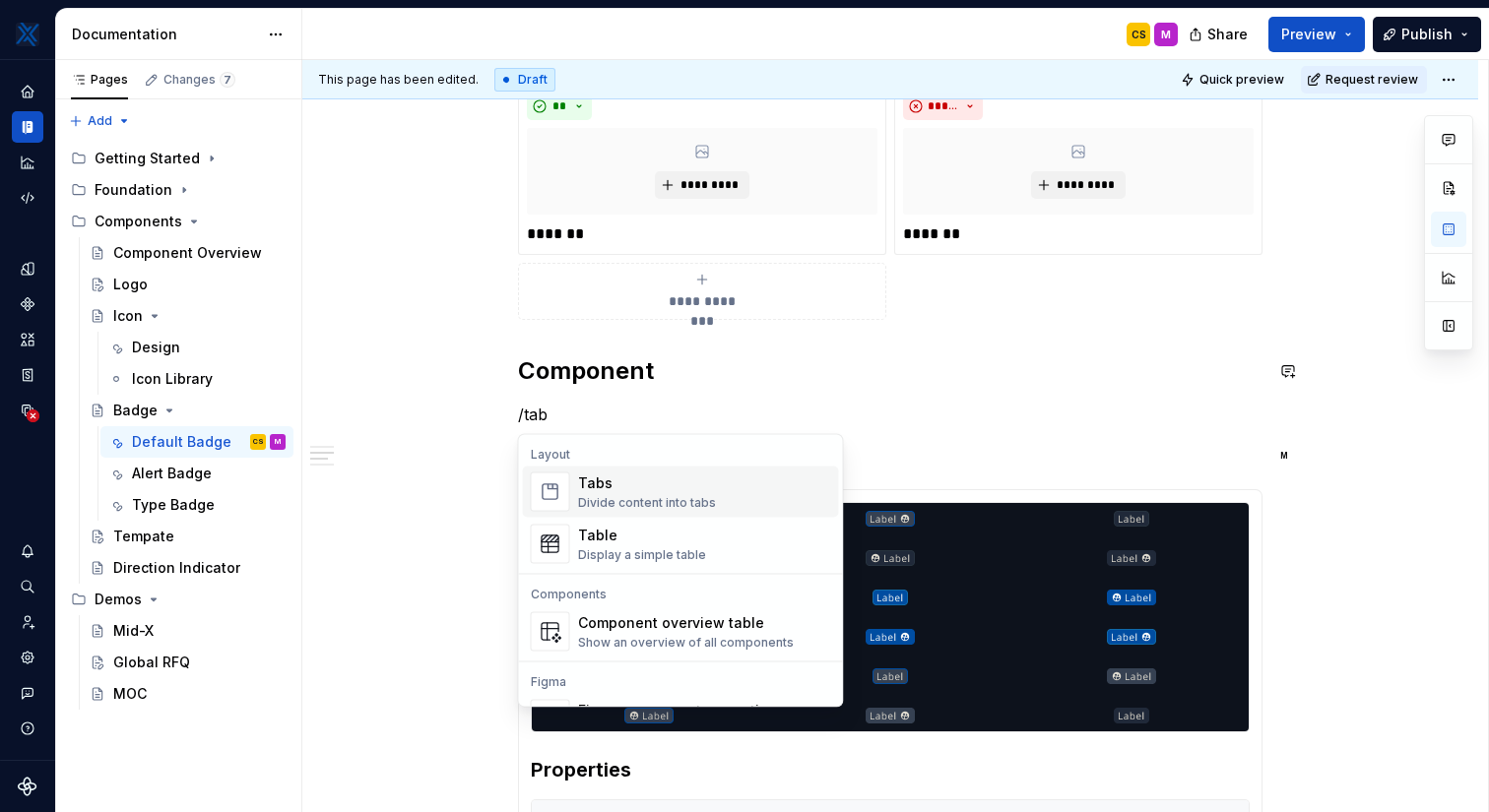 click on "Tabs Divide content into tabs" at bounding box center [704, 492] 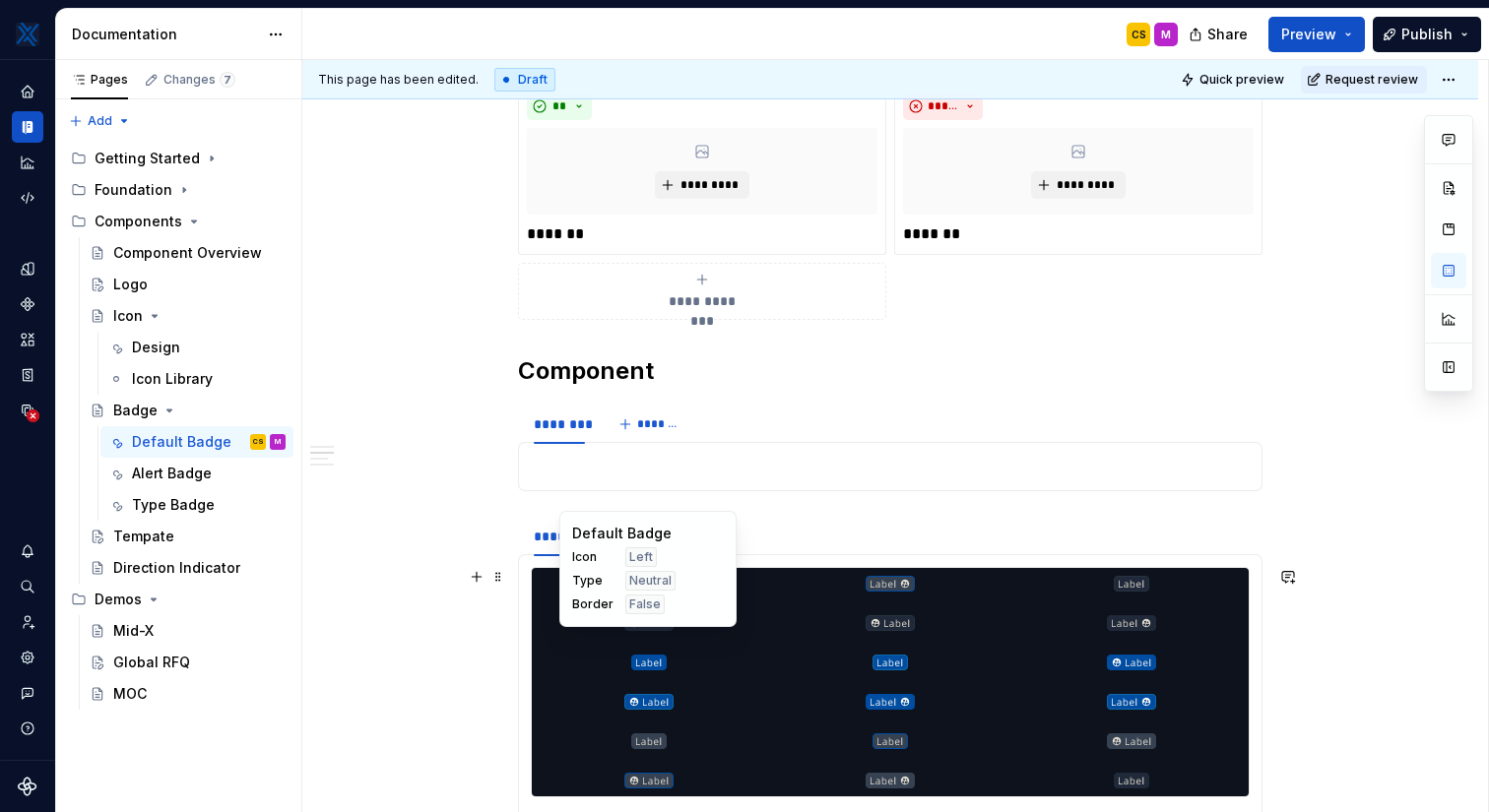 scroll, scrollTop: 753, scrollLeft: 0, axis: vertical 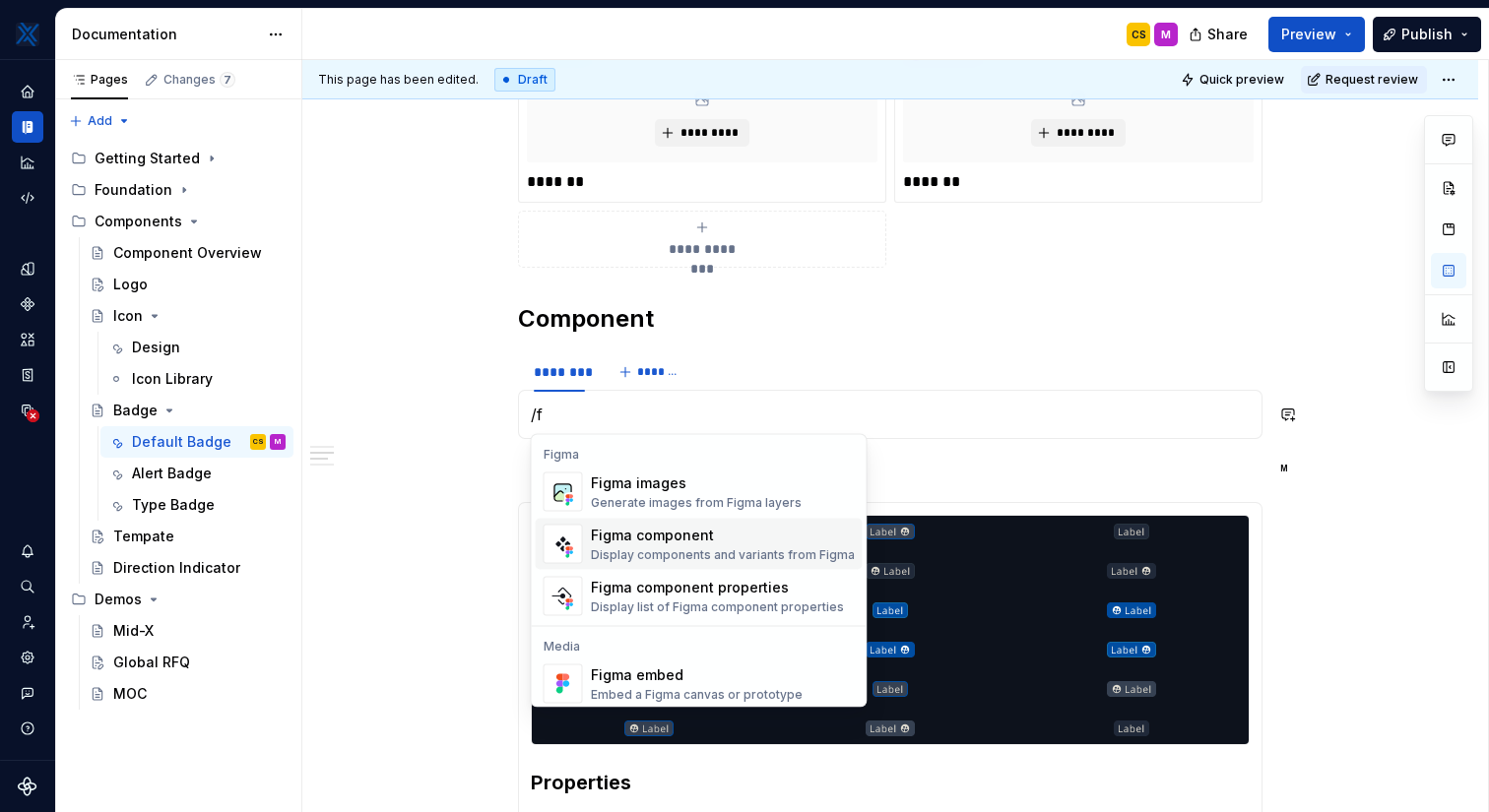 click on "Display components and variants from Figma" at bounding box center (723, 555) 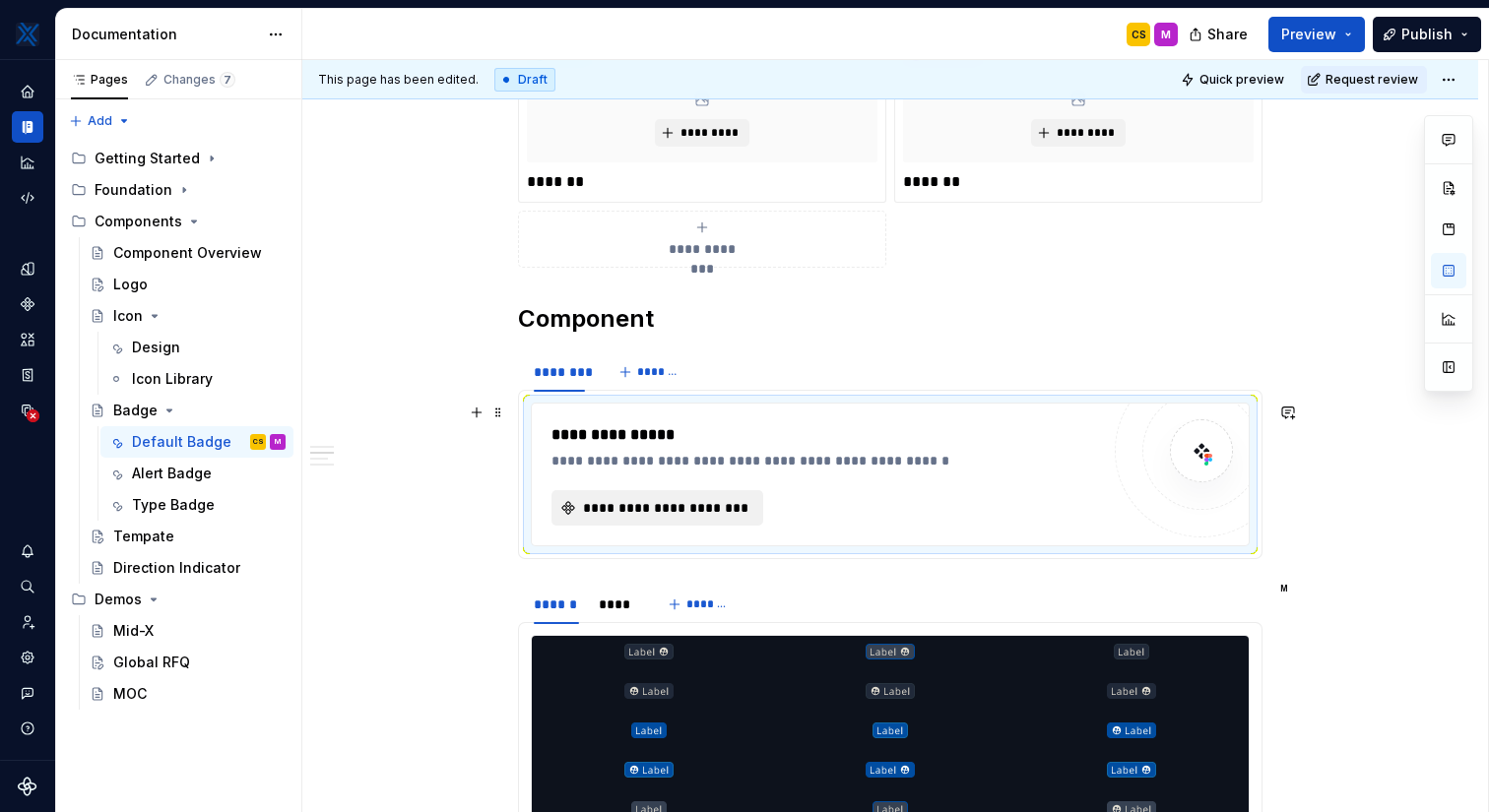 click on "**********" at bounding box center (665, 508) 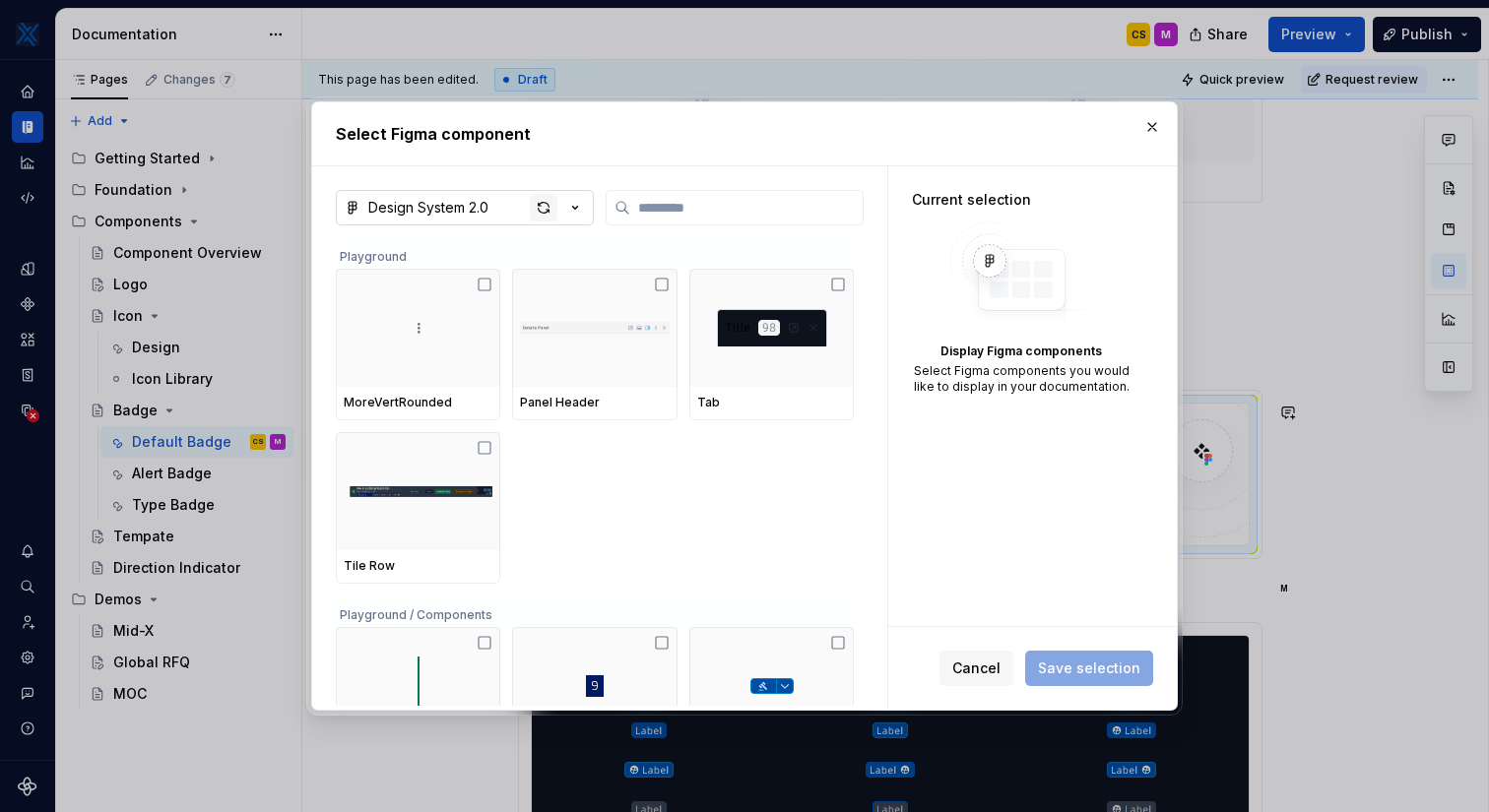click at bounding box center (544, 208) 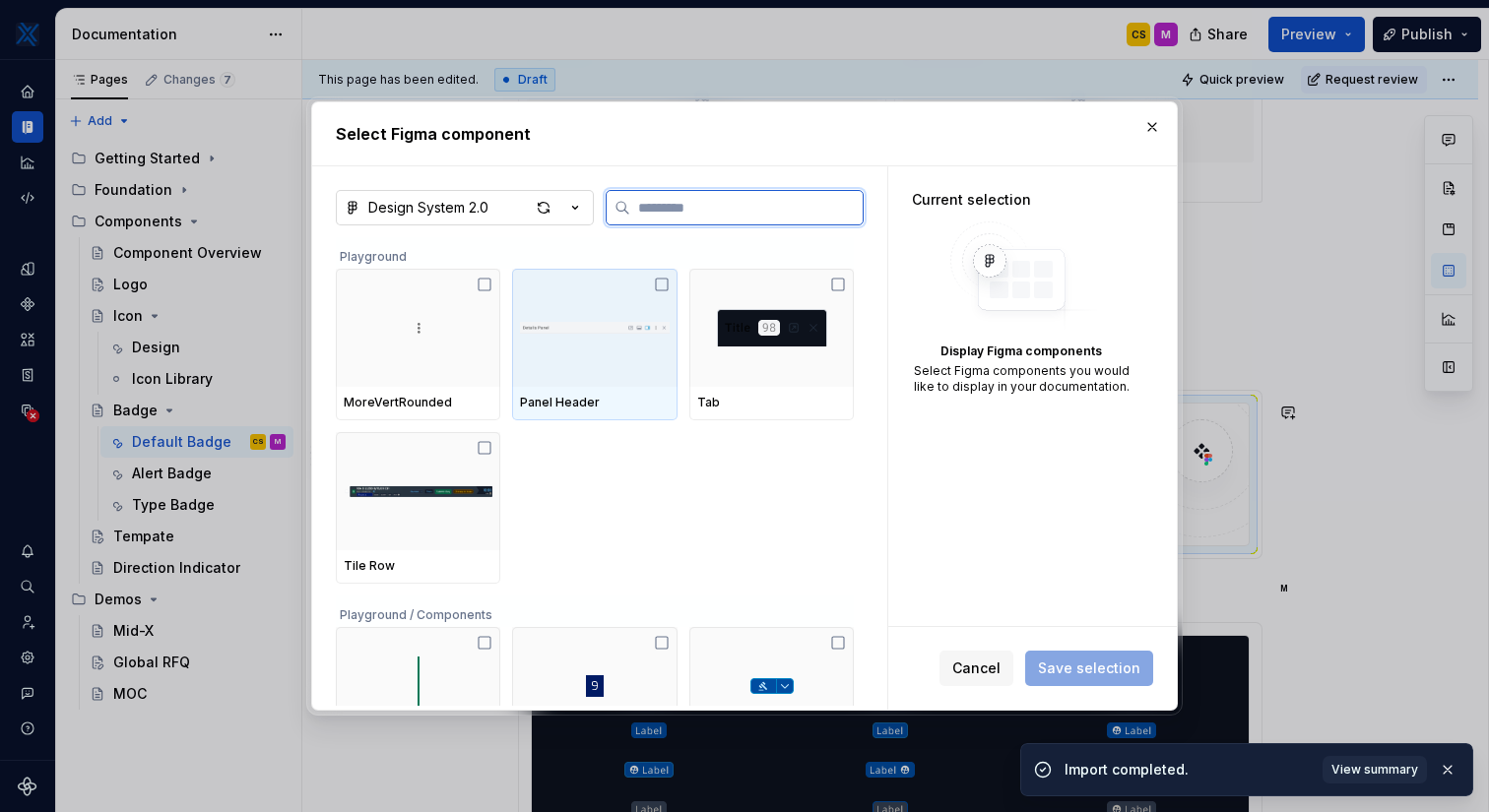 click at bounding box center [594, 328] 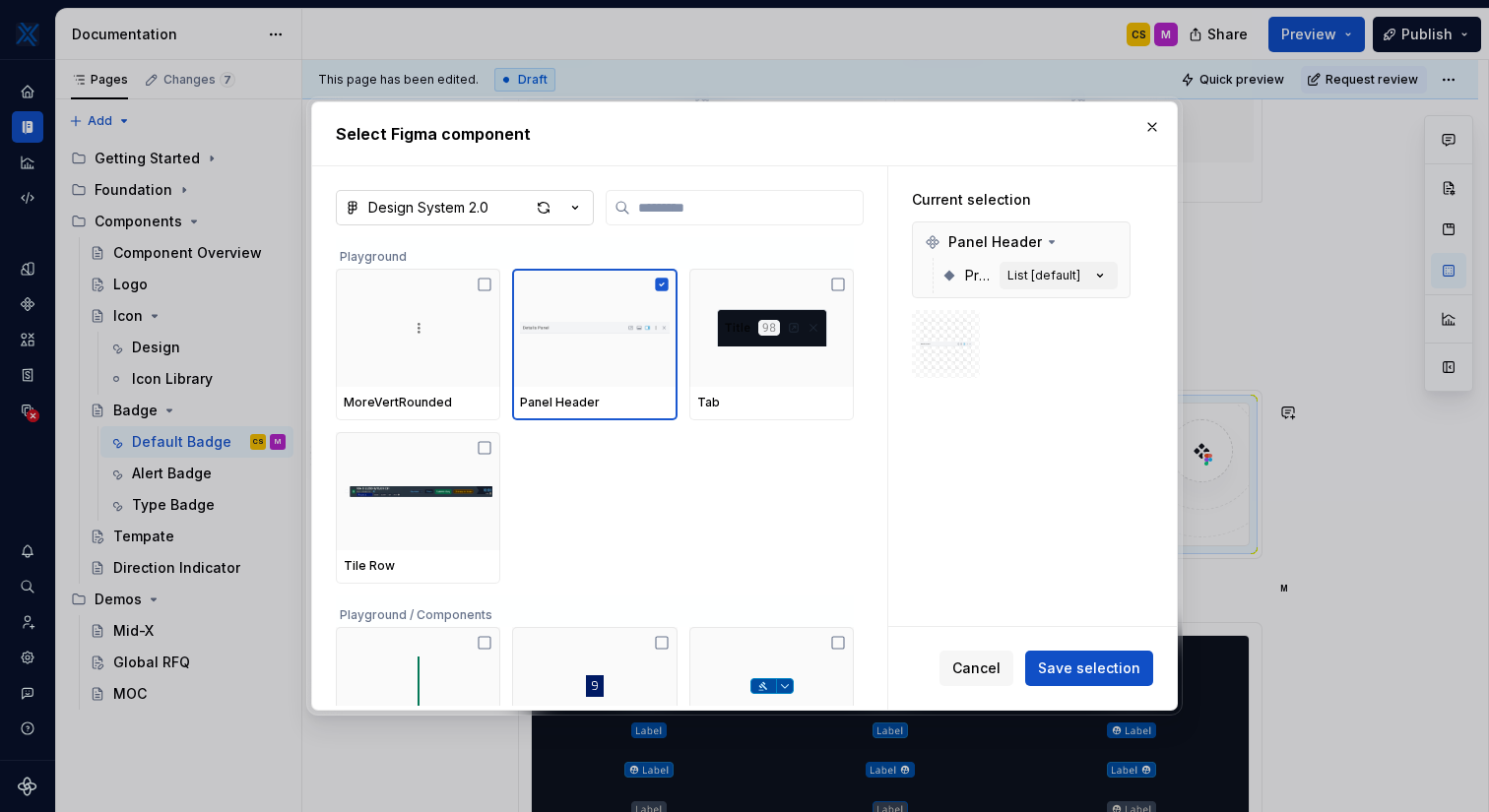 scroll, scrollTop: 26, scrollLeft: 0, axis: vertical 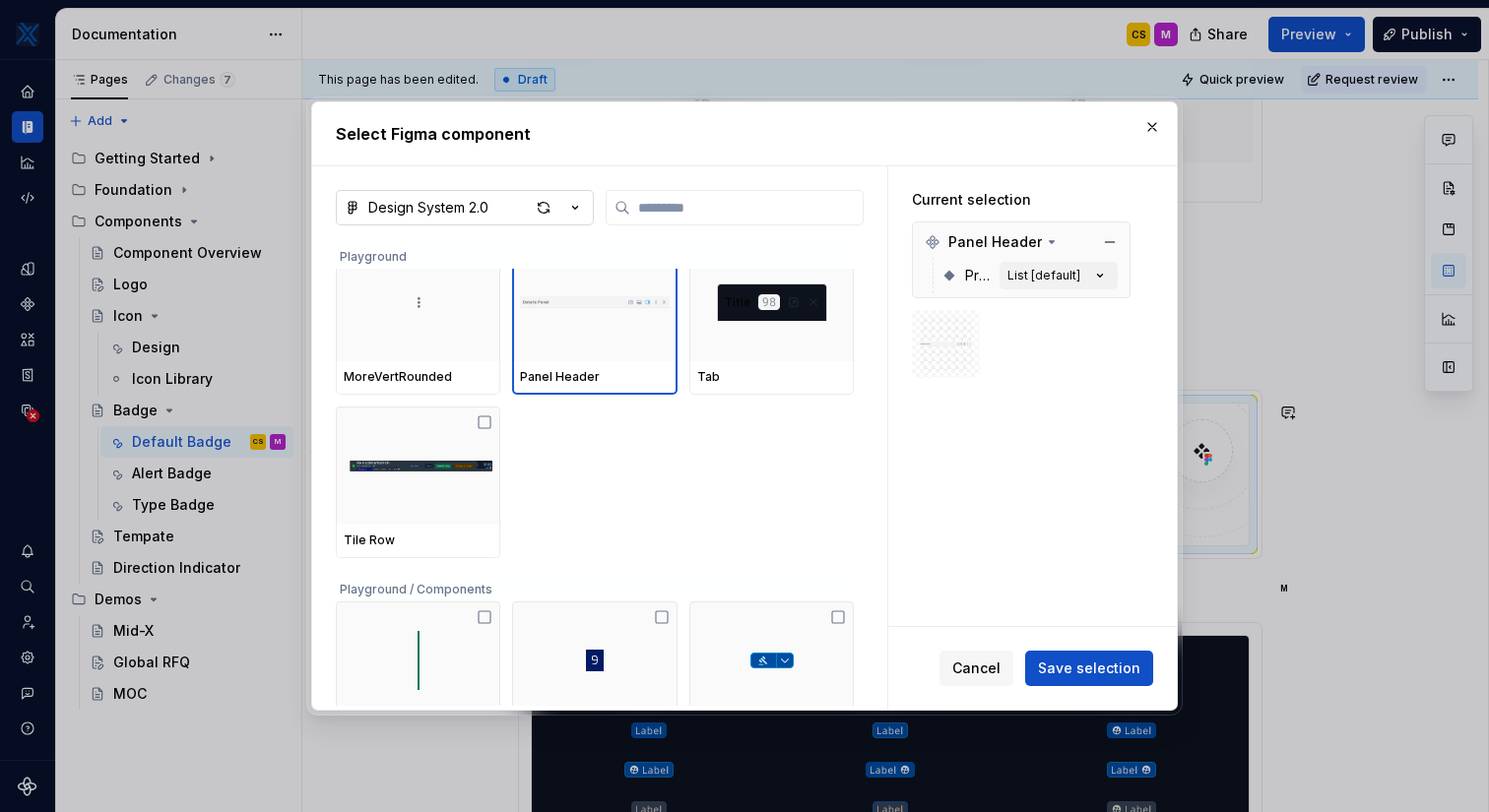 click on "Property 1 List [default]" at bounding box center (1029, 276) 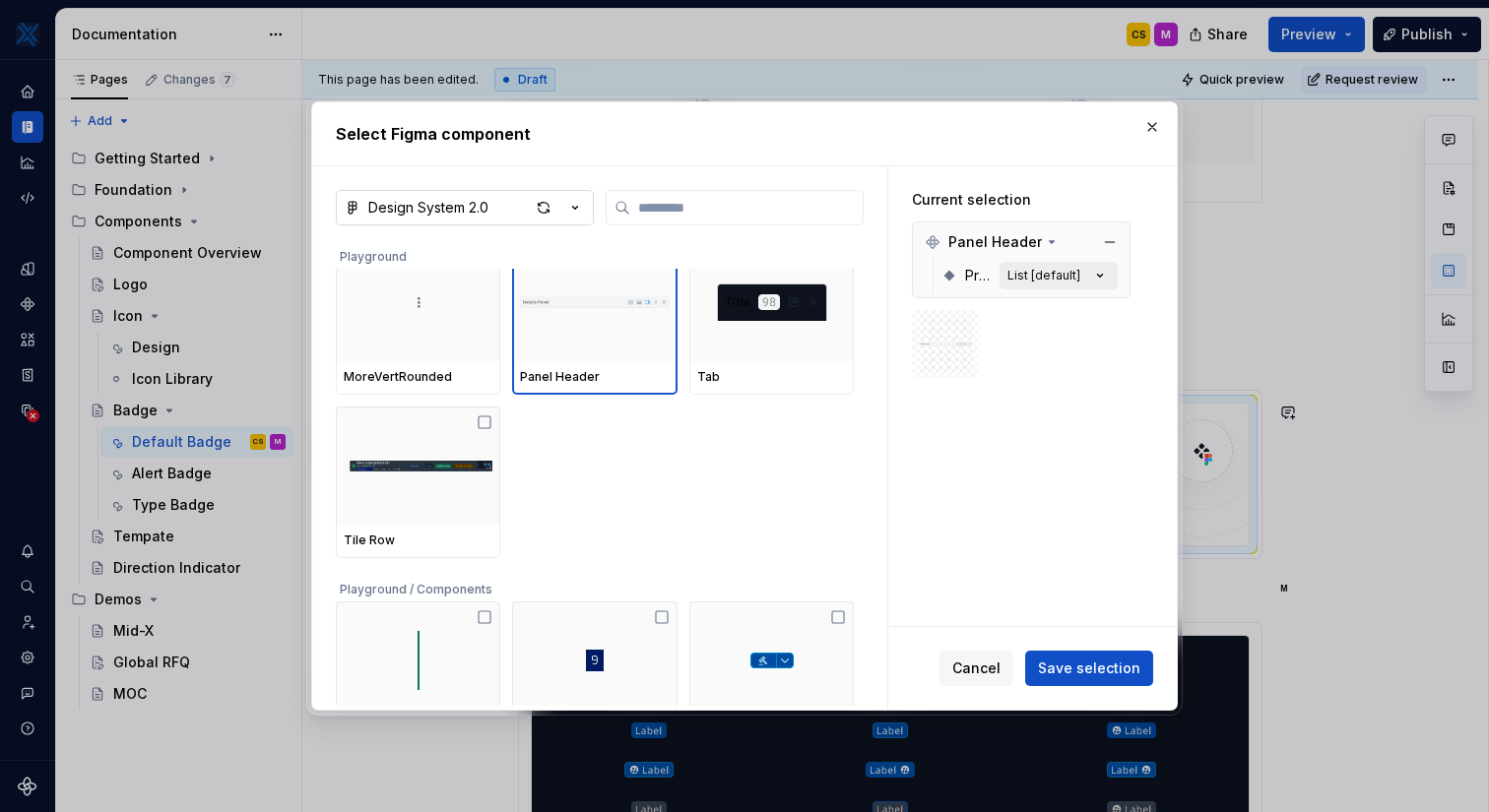click on "List [default]" at bounding box center (1044, 276) 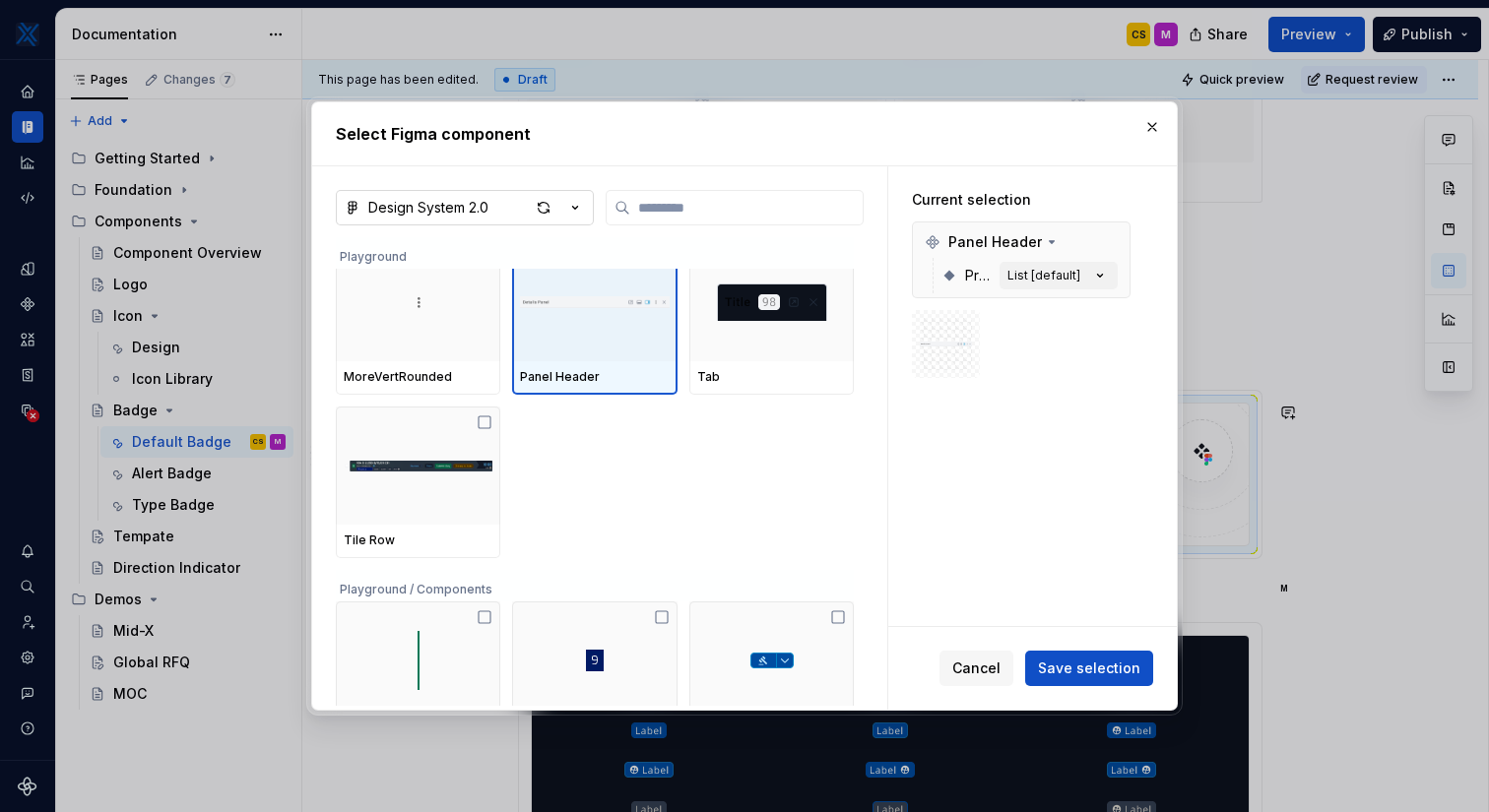 scroll, scrollTop: 0, scrollLeft: 0, axis: both 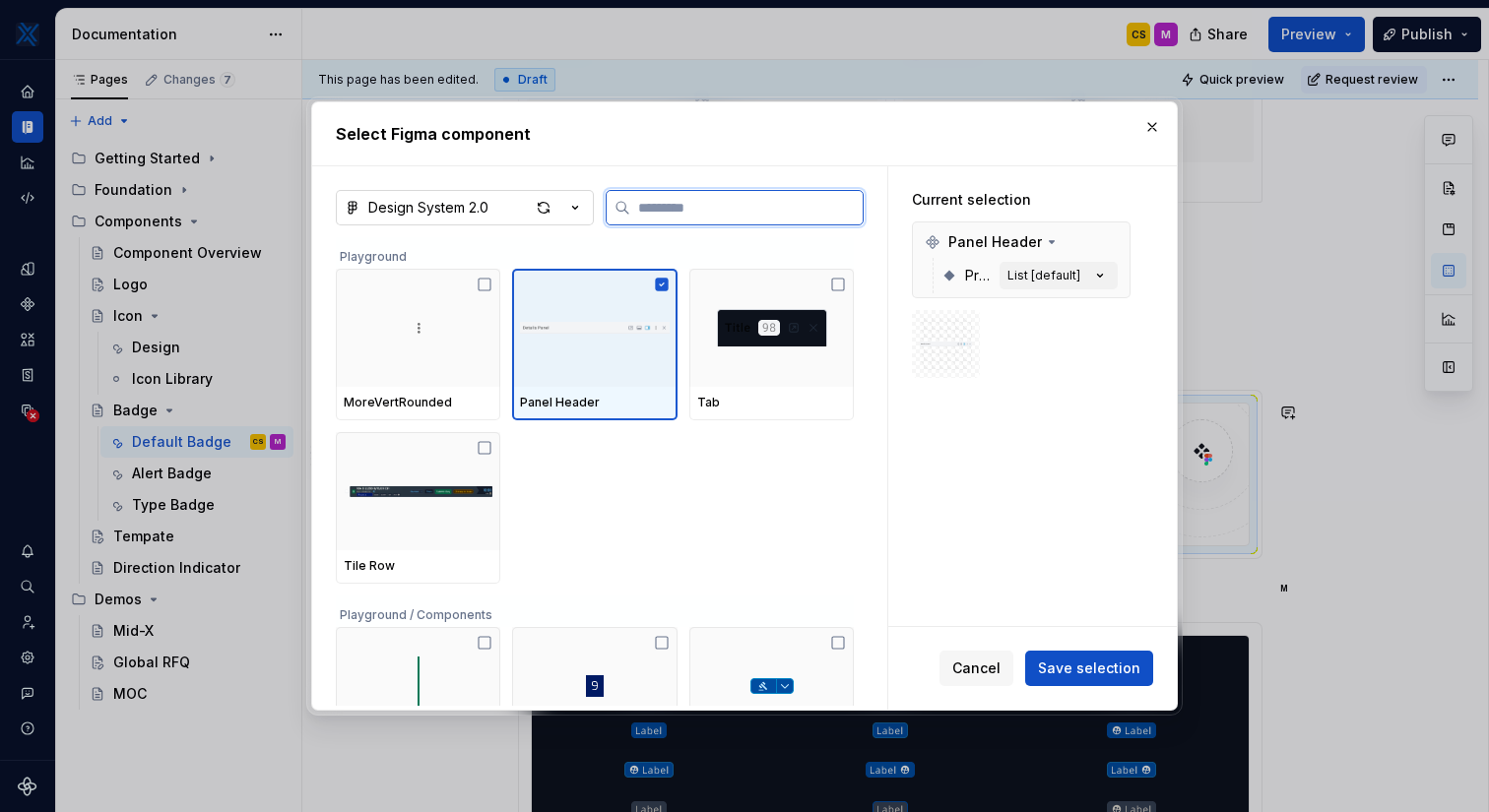 click on "Panel Header" at bounding box center [594, 344] 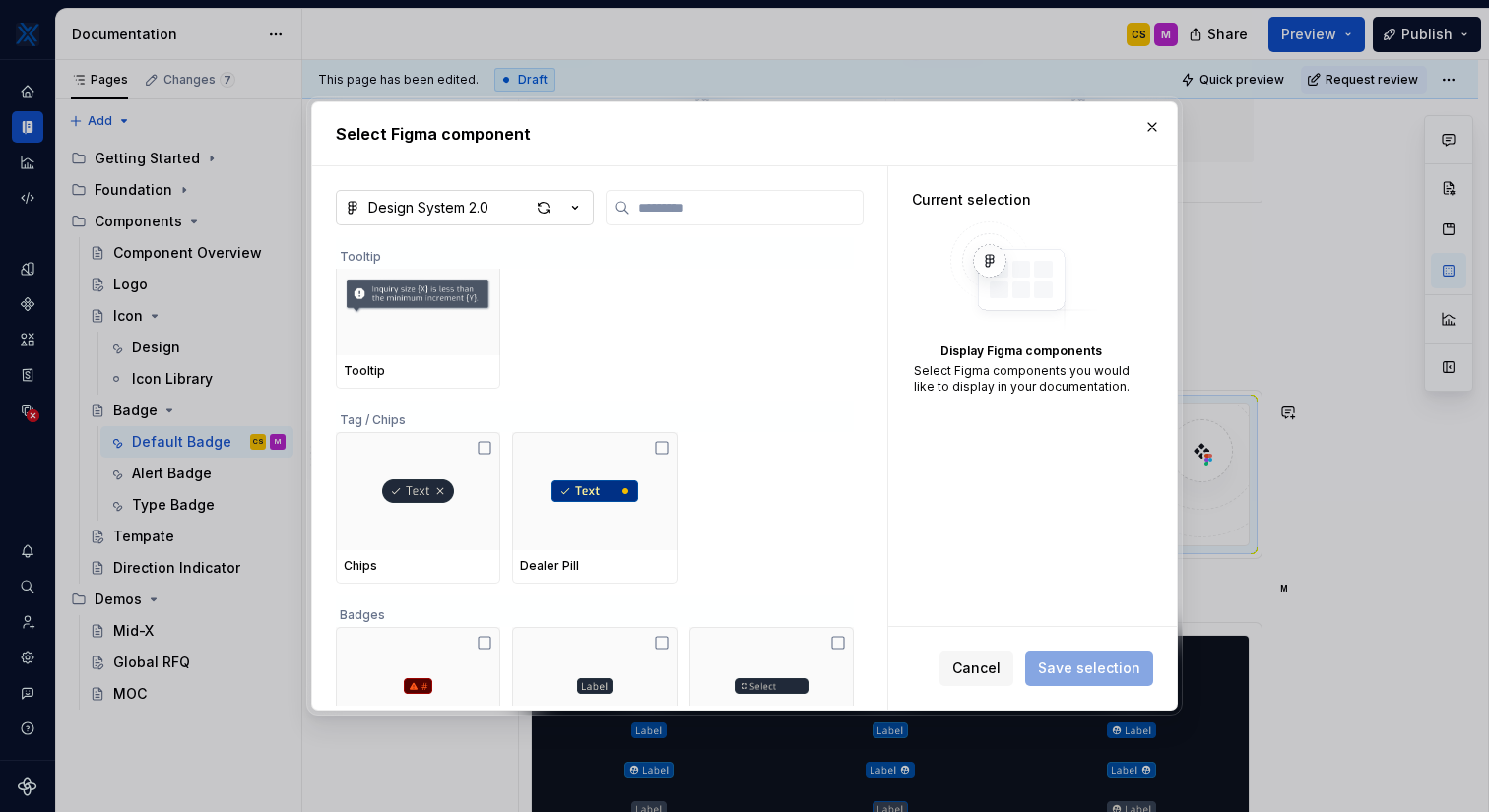 scroll, scrollTop: 1374, scrollLeft: 0, axis: vertical 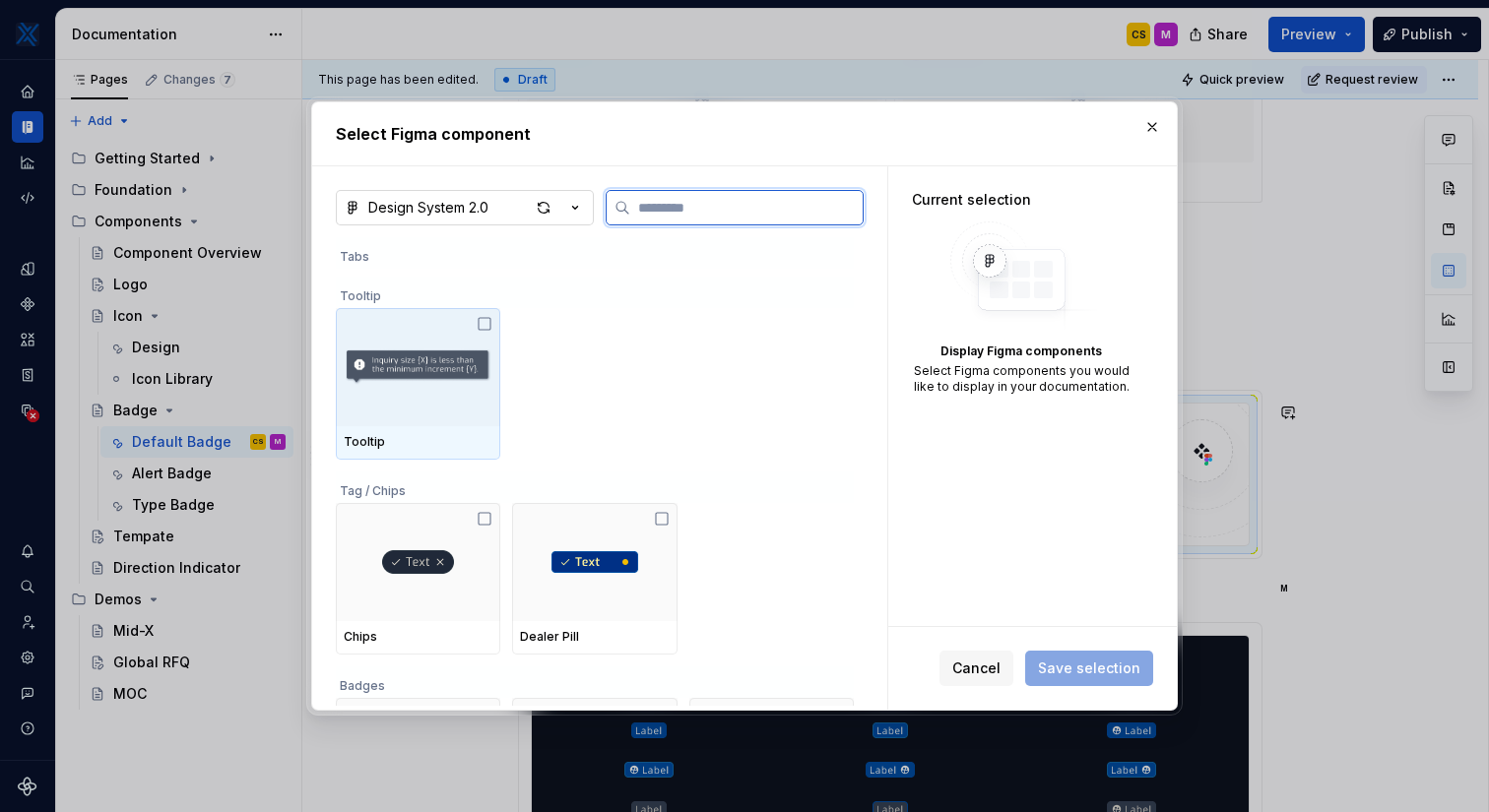 click at bounding box center (418, 367) 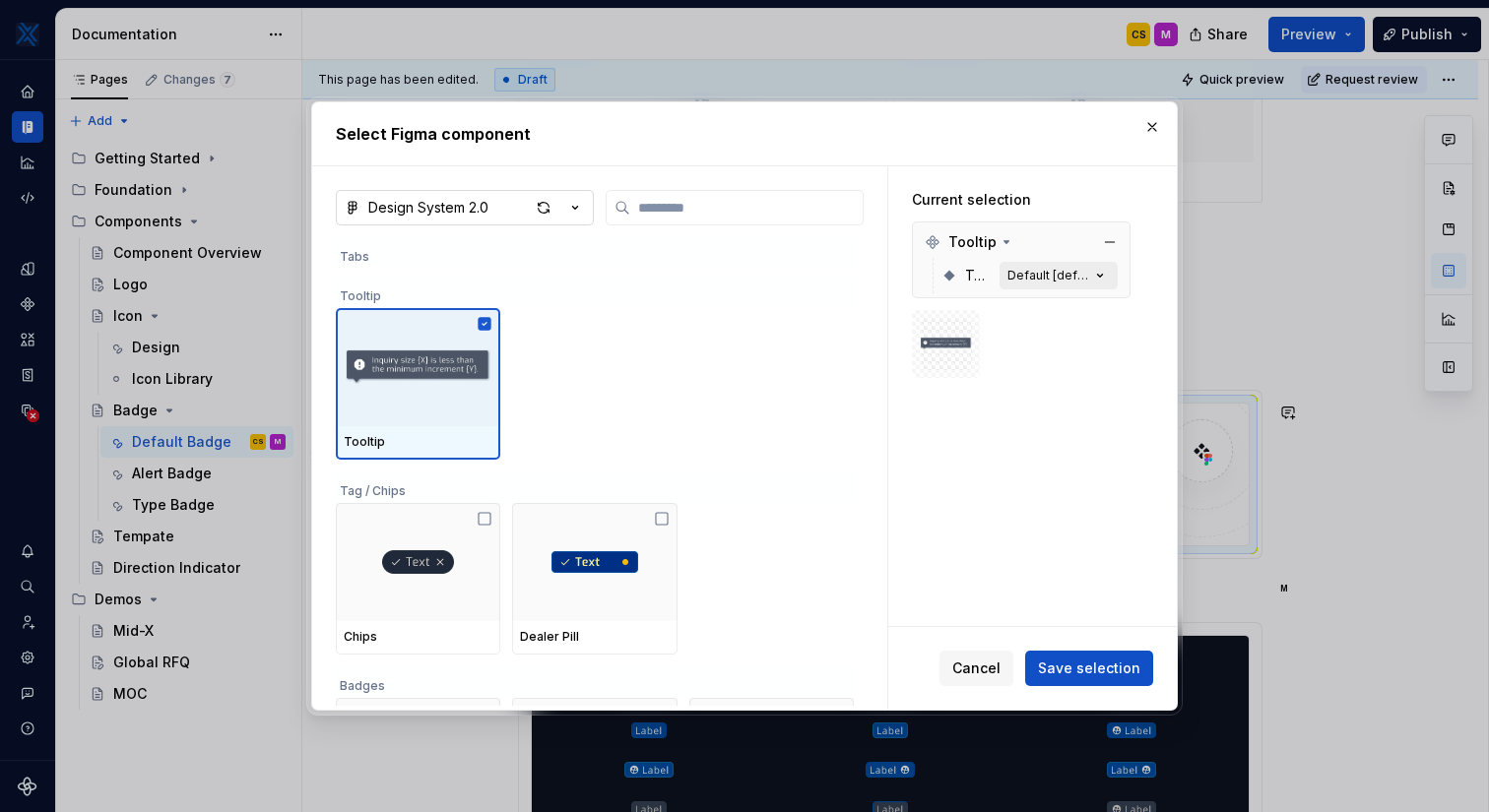 click on "Default [default]" at bounding box center [1049, 276] 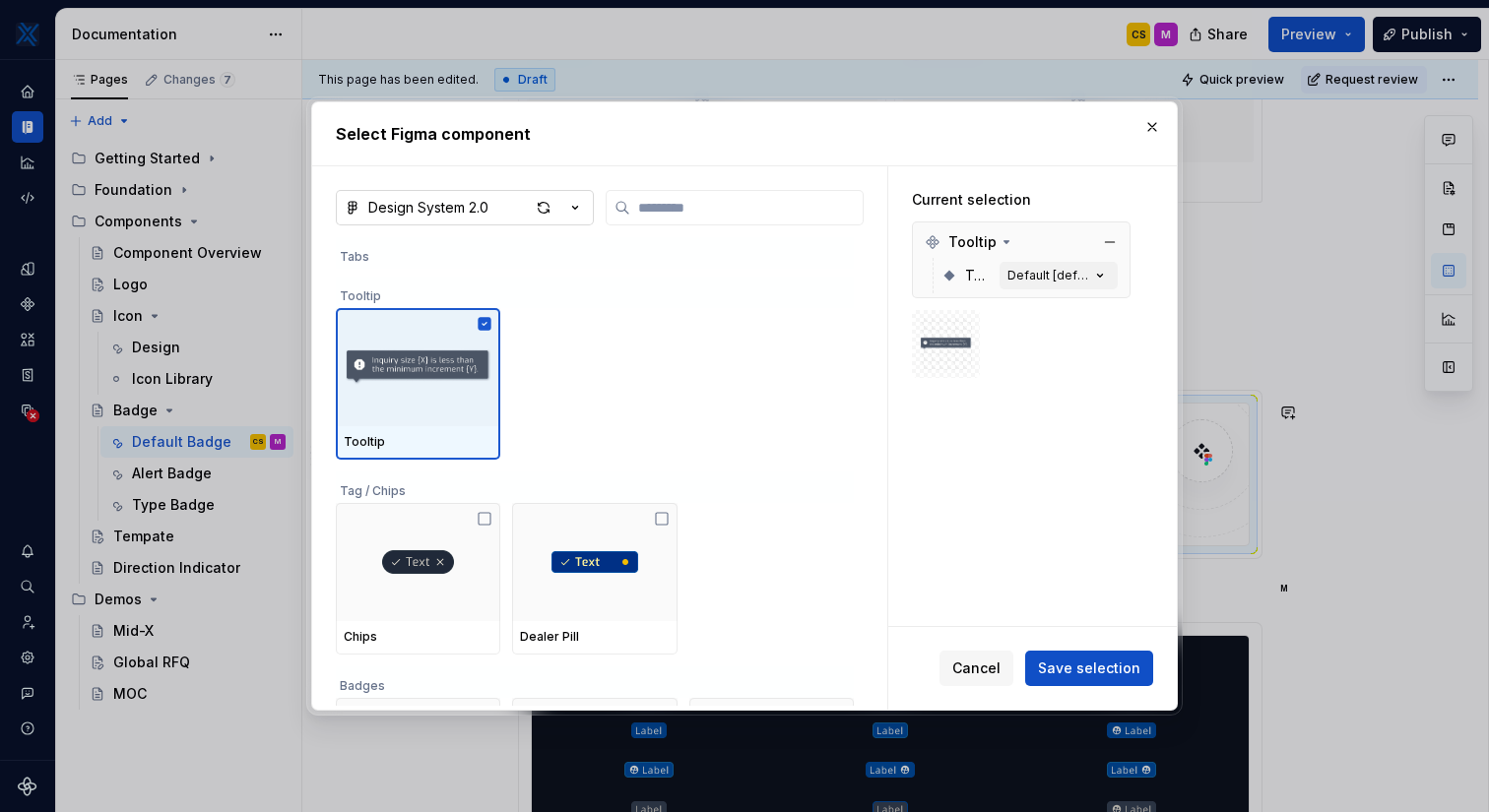 click on "Type Default [default]" at bounding box center [1021, 276] 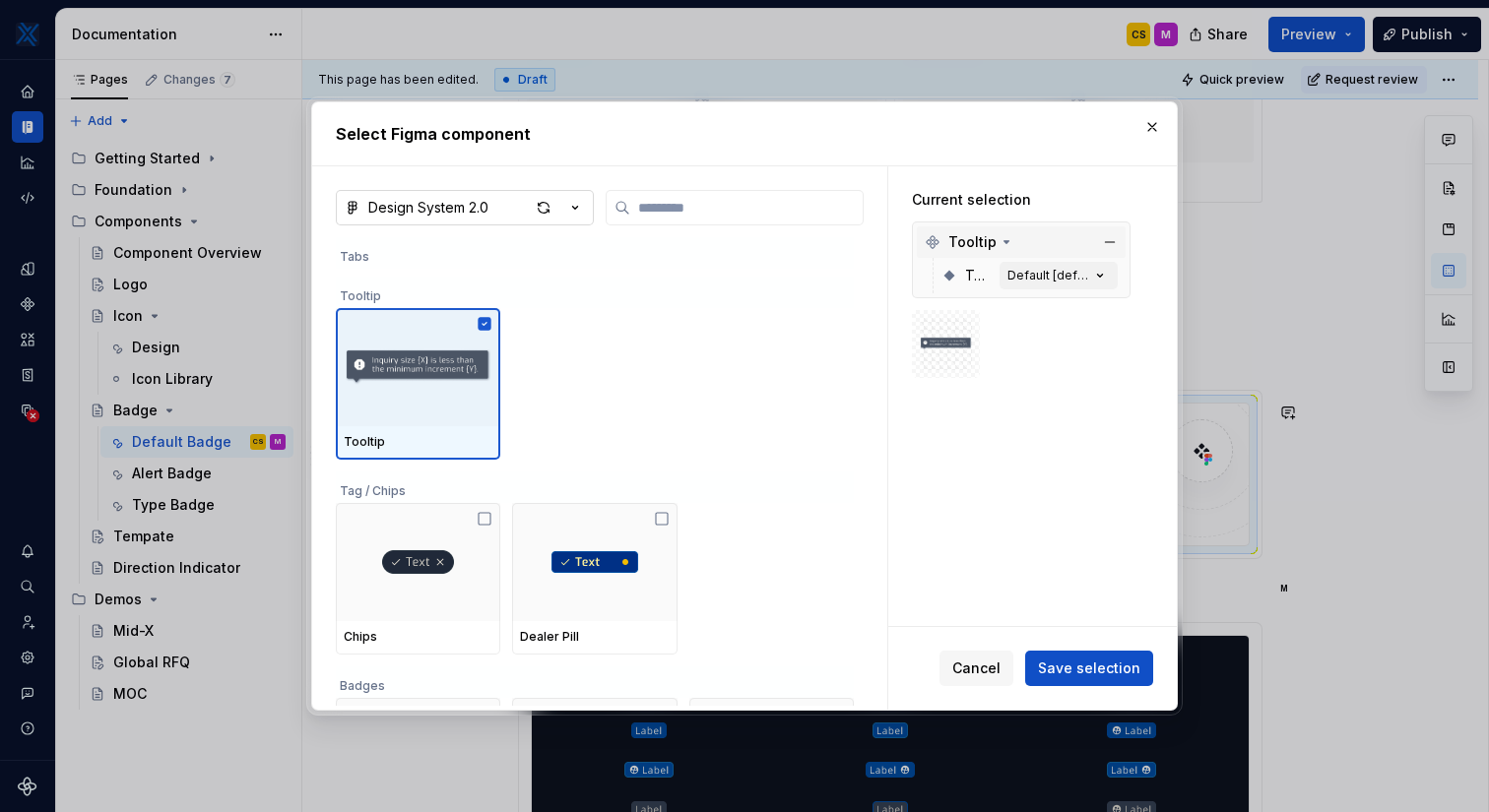 click on "Tooltip" at bounding box center (969, 242) 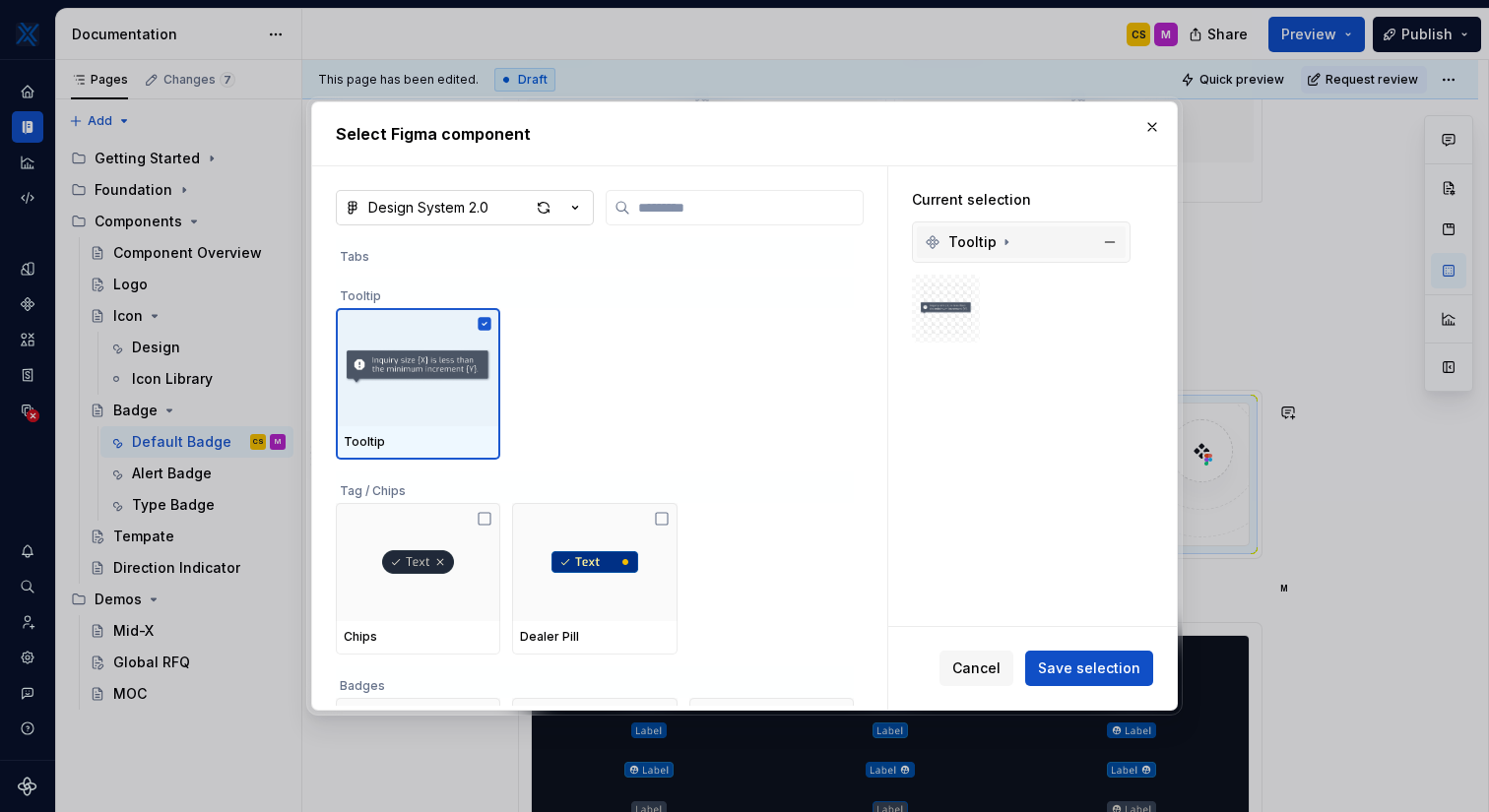 click 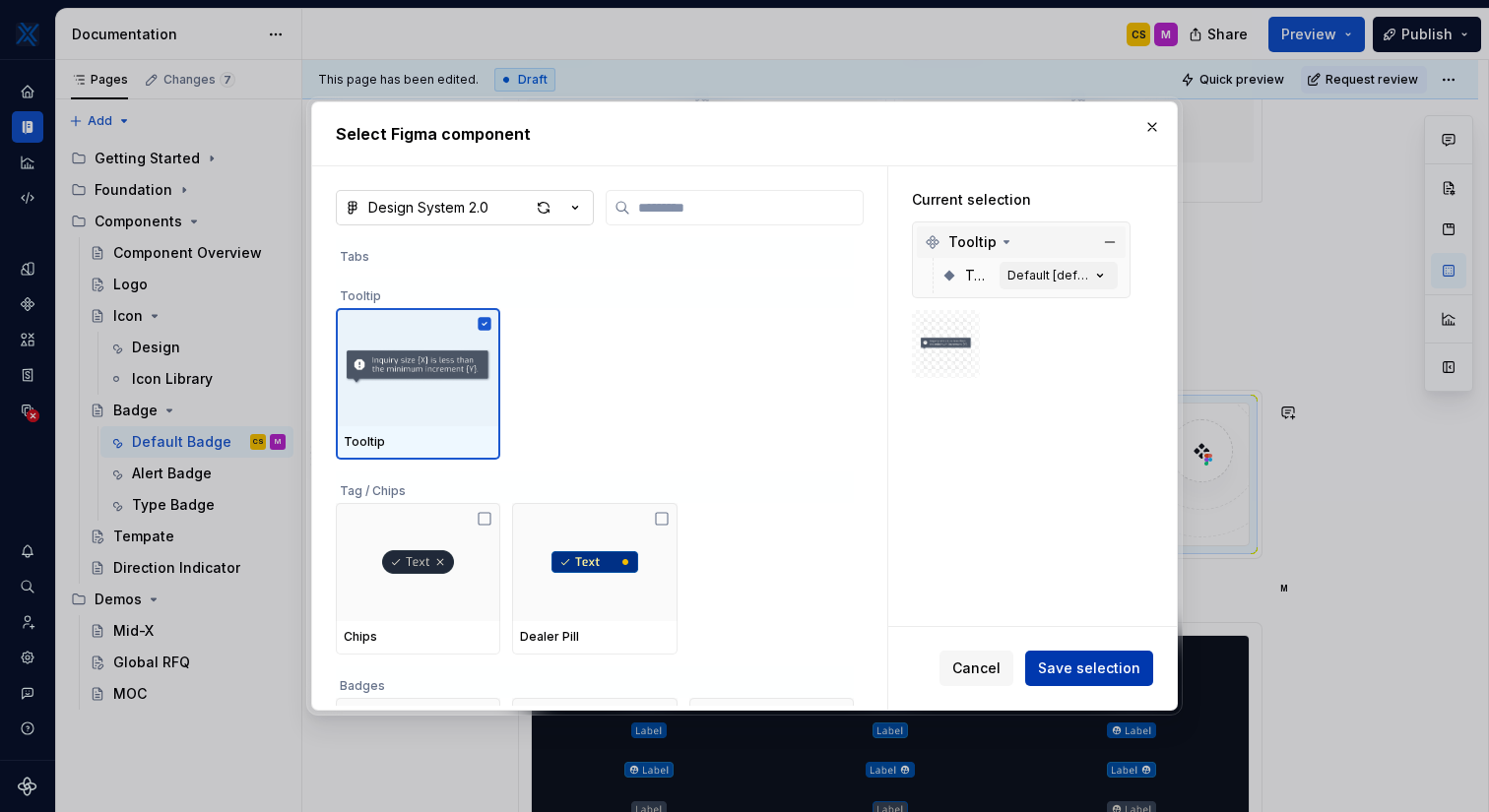 click on "Save selection" at bounding box center [1089, 668] 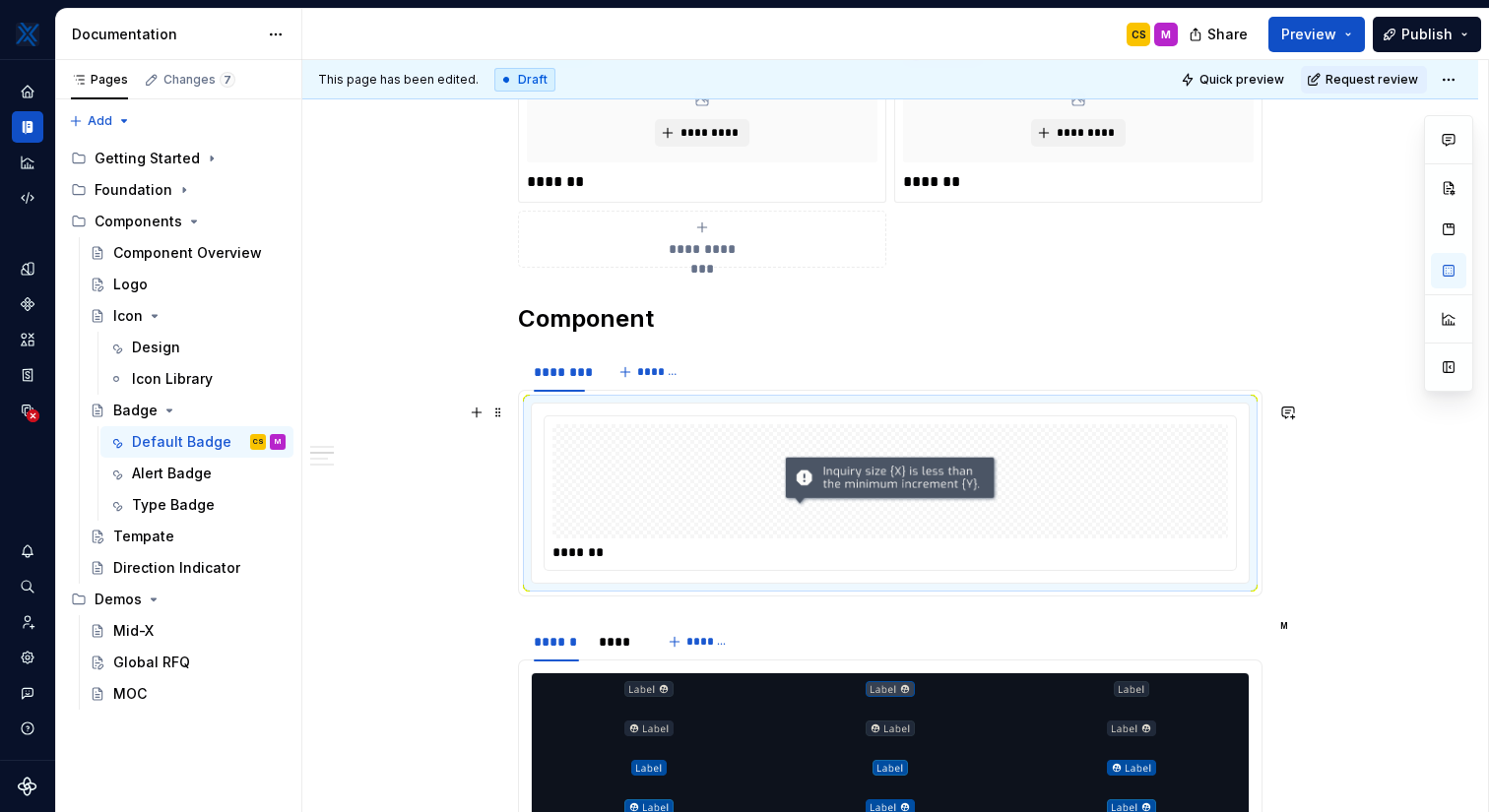 click at bounding box center [890, 481] 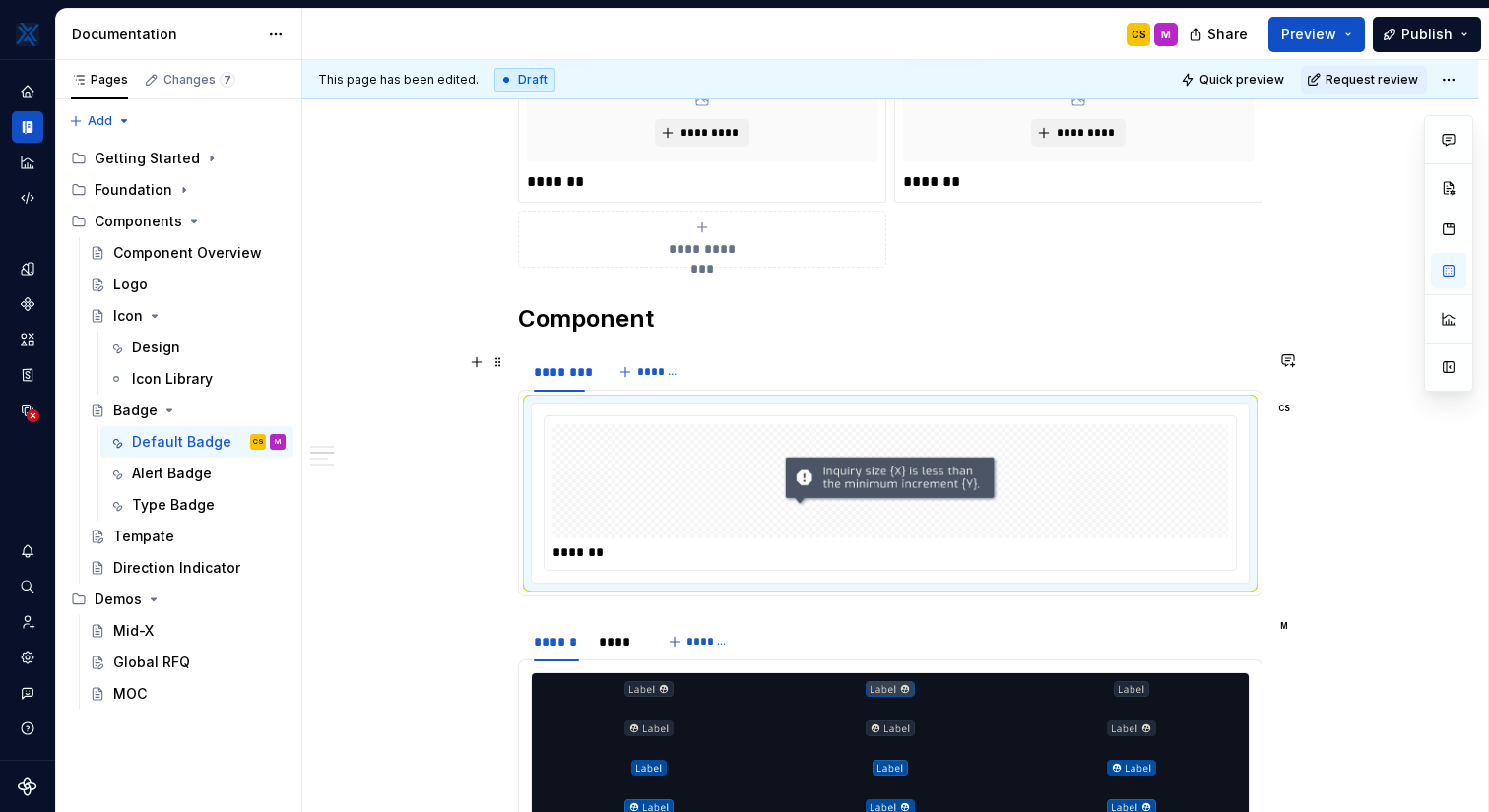 click on "******** *******" at bounding box center [890, 372] 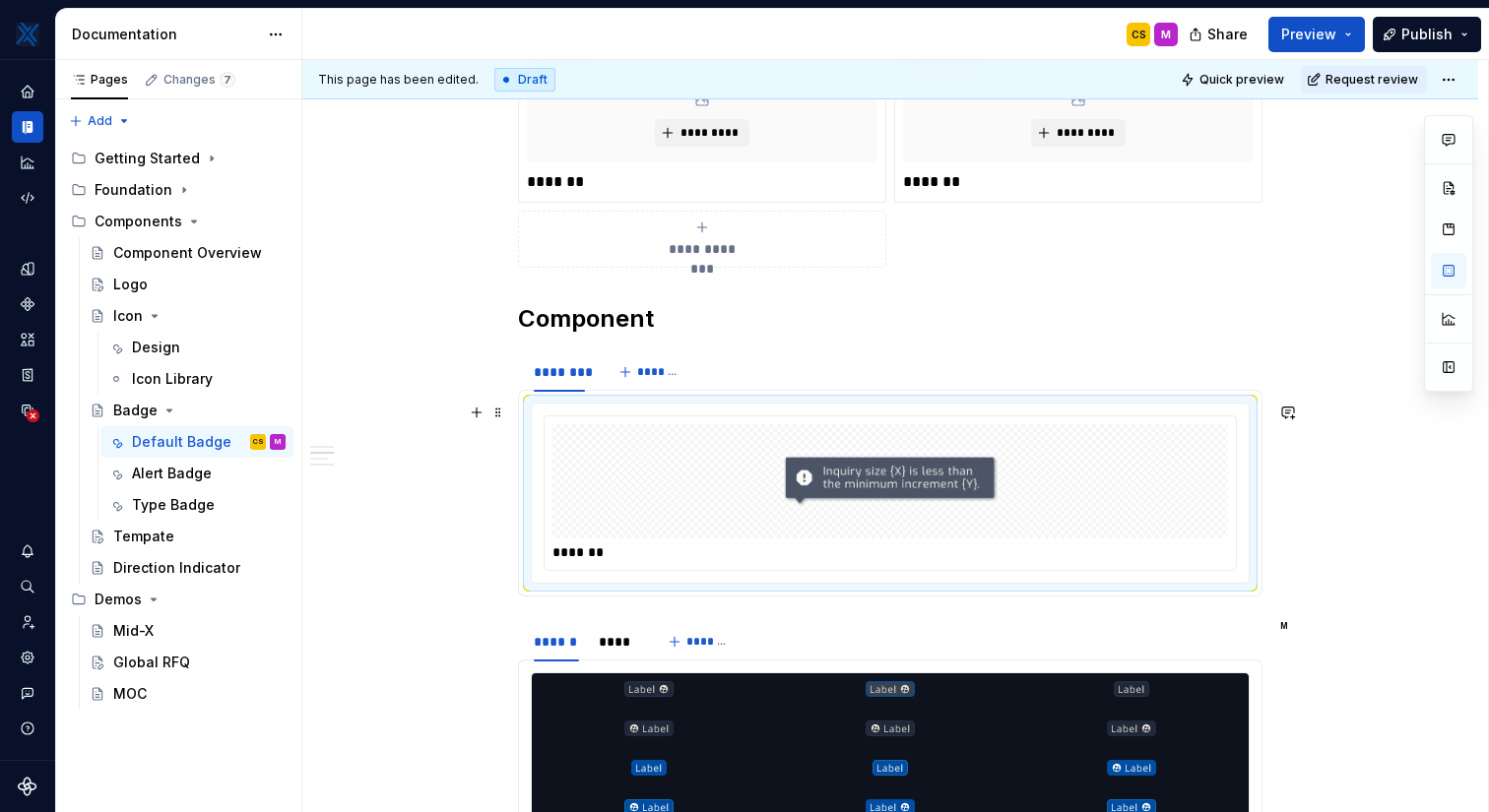 click at bounding box center [890, 481] 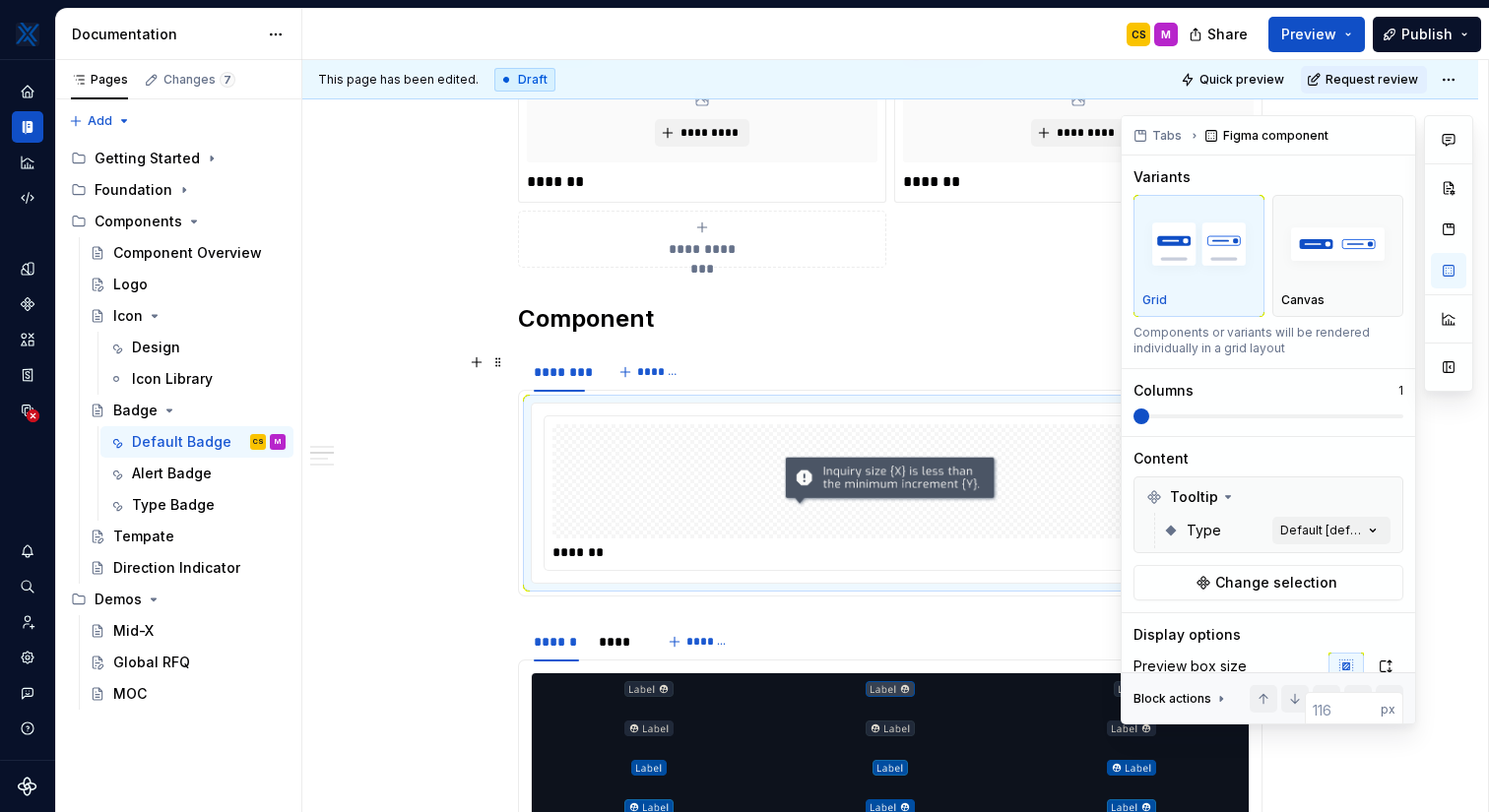 click at bounding box center (1449, 367) 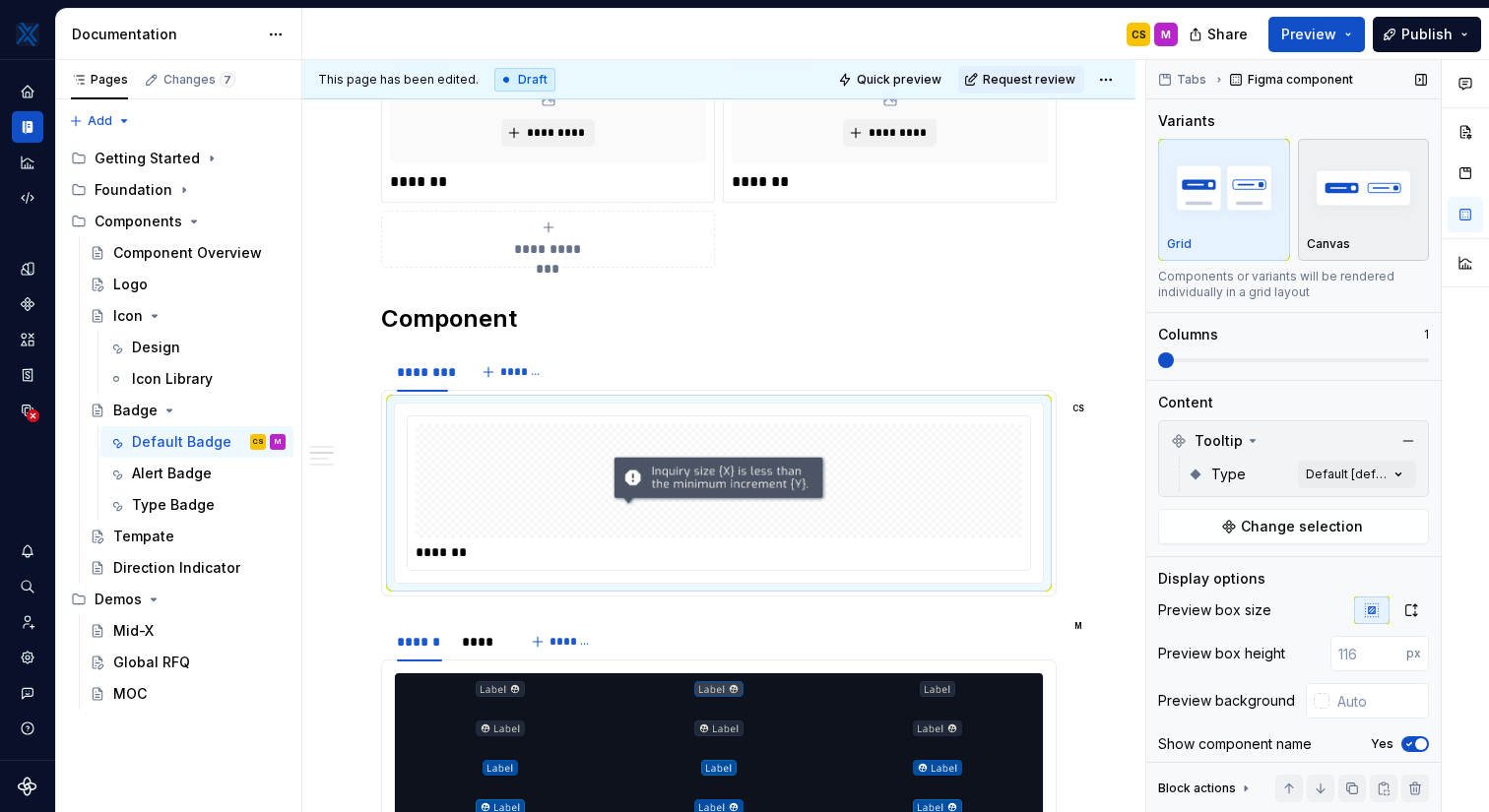 click at bounding box center (1364, 187) 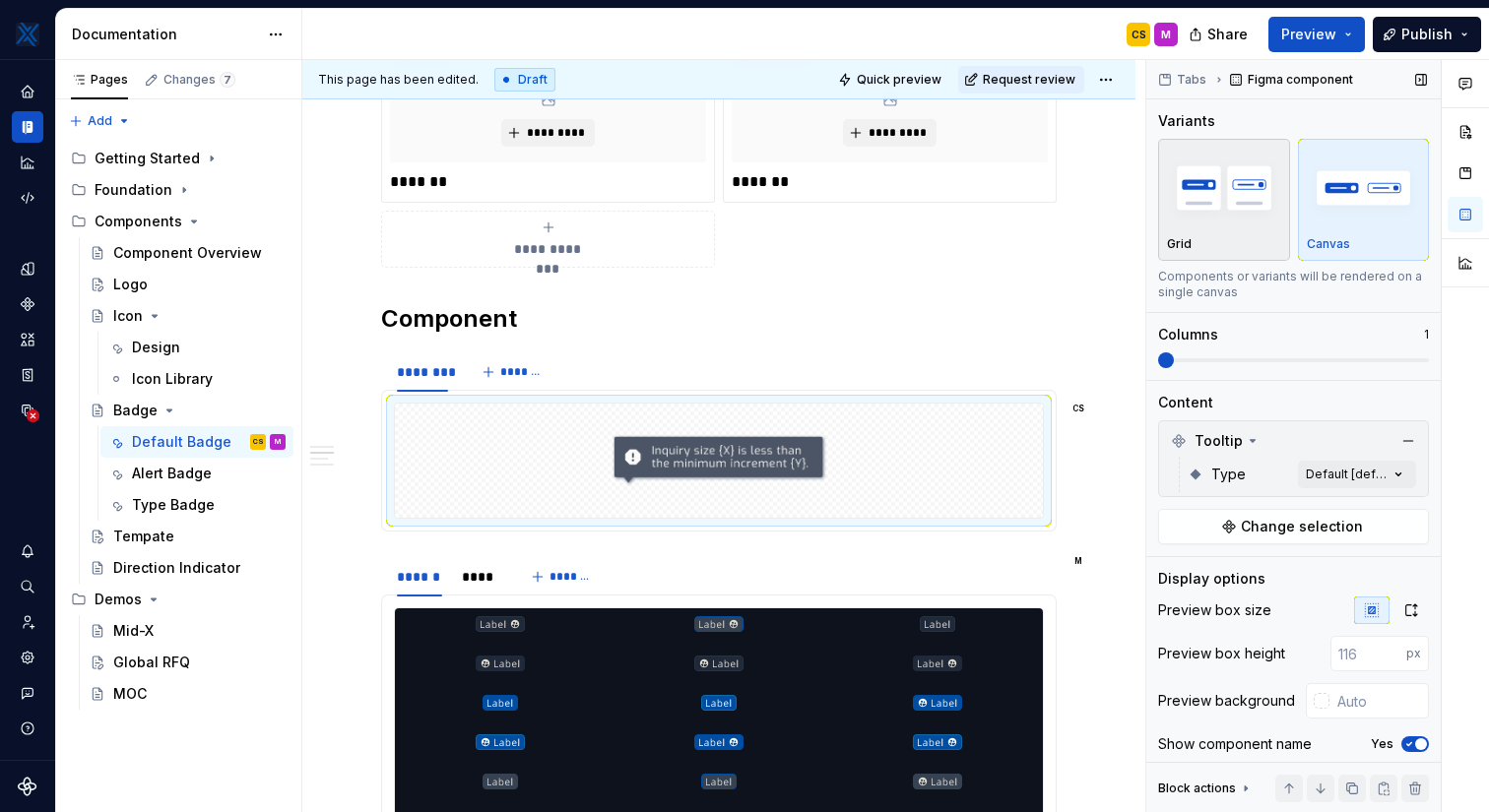 click at bounding box center [1224, 187] 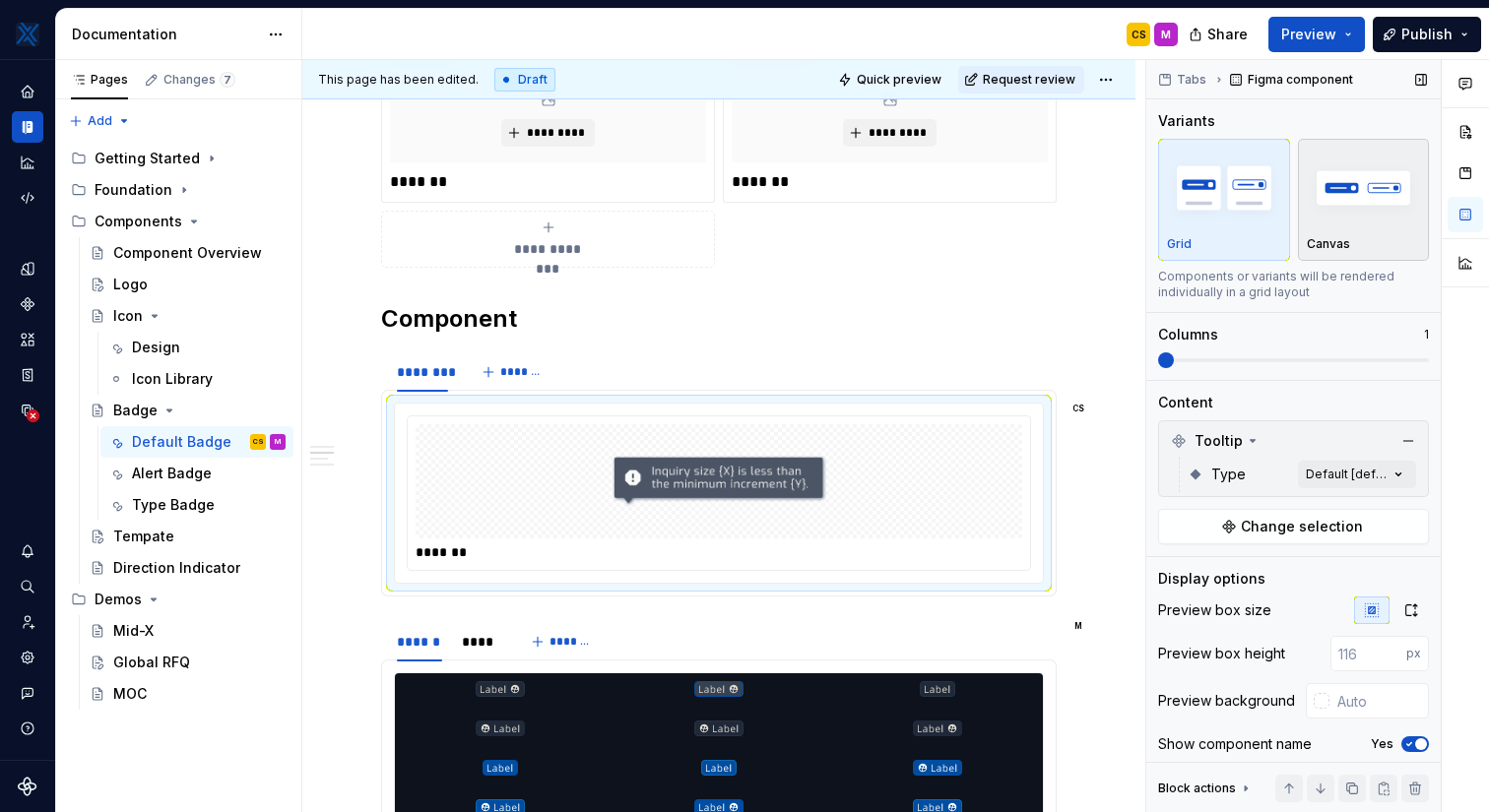 click at bounding box center (1364, 187) 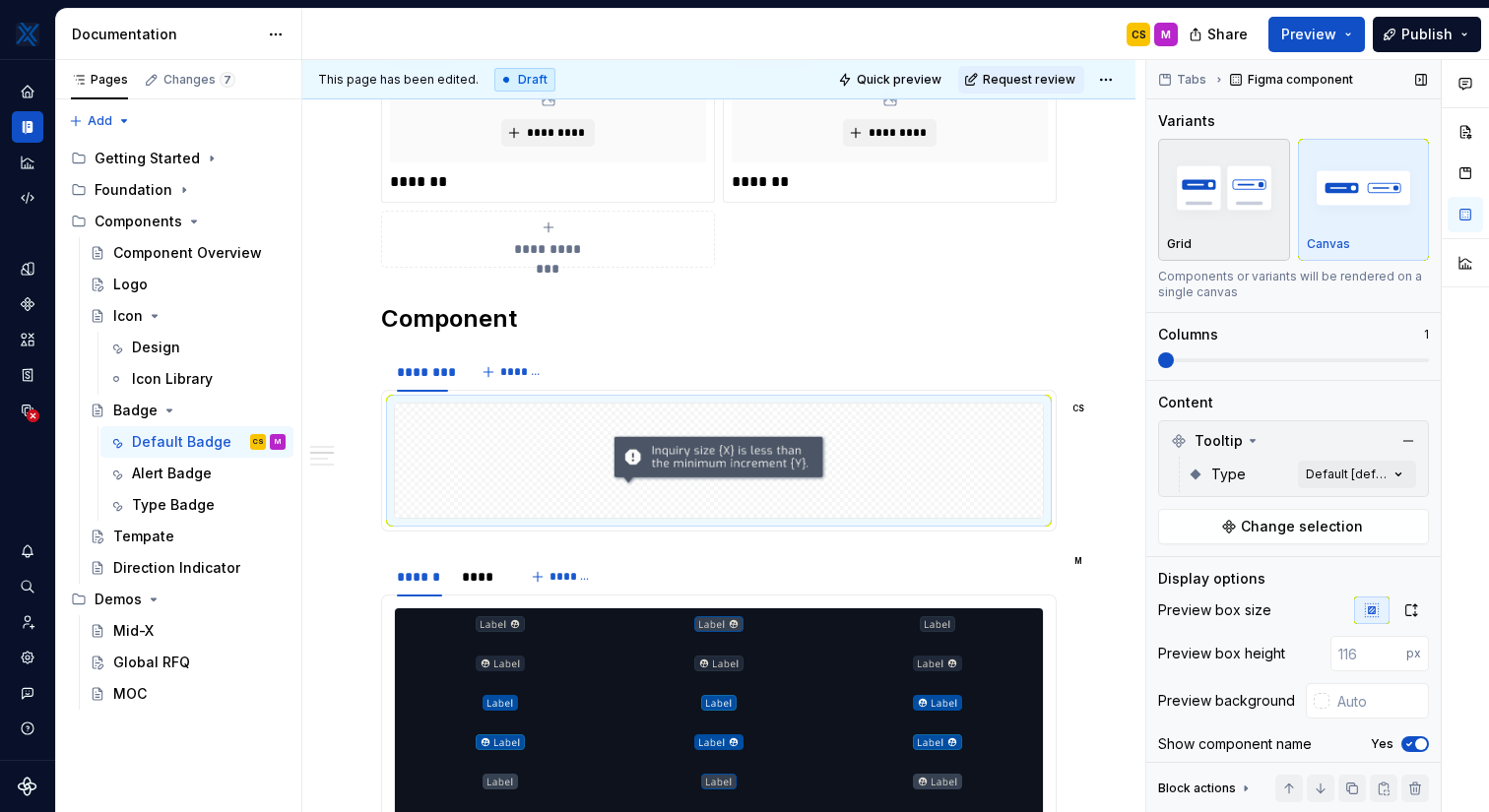 click at bounding box center (1224, 187) 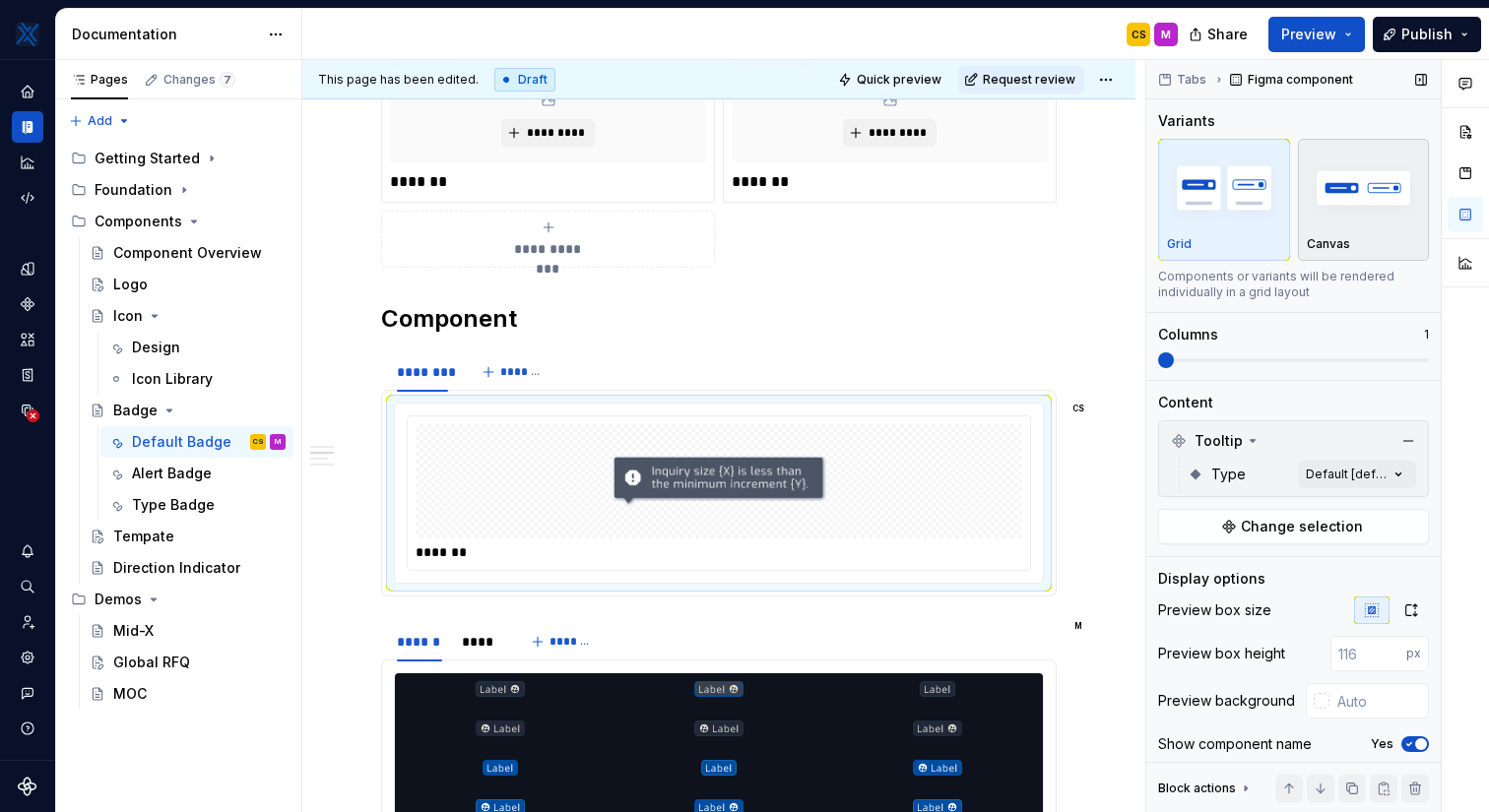click at bounding box center [1364, 187] 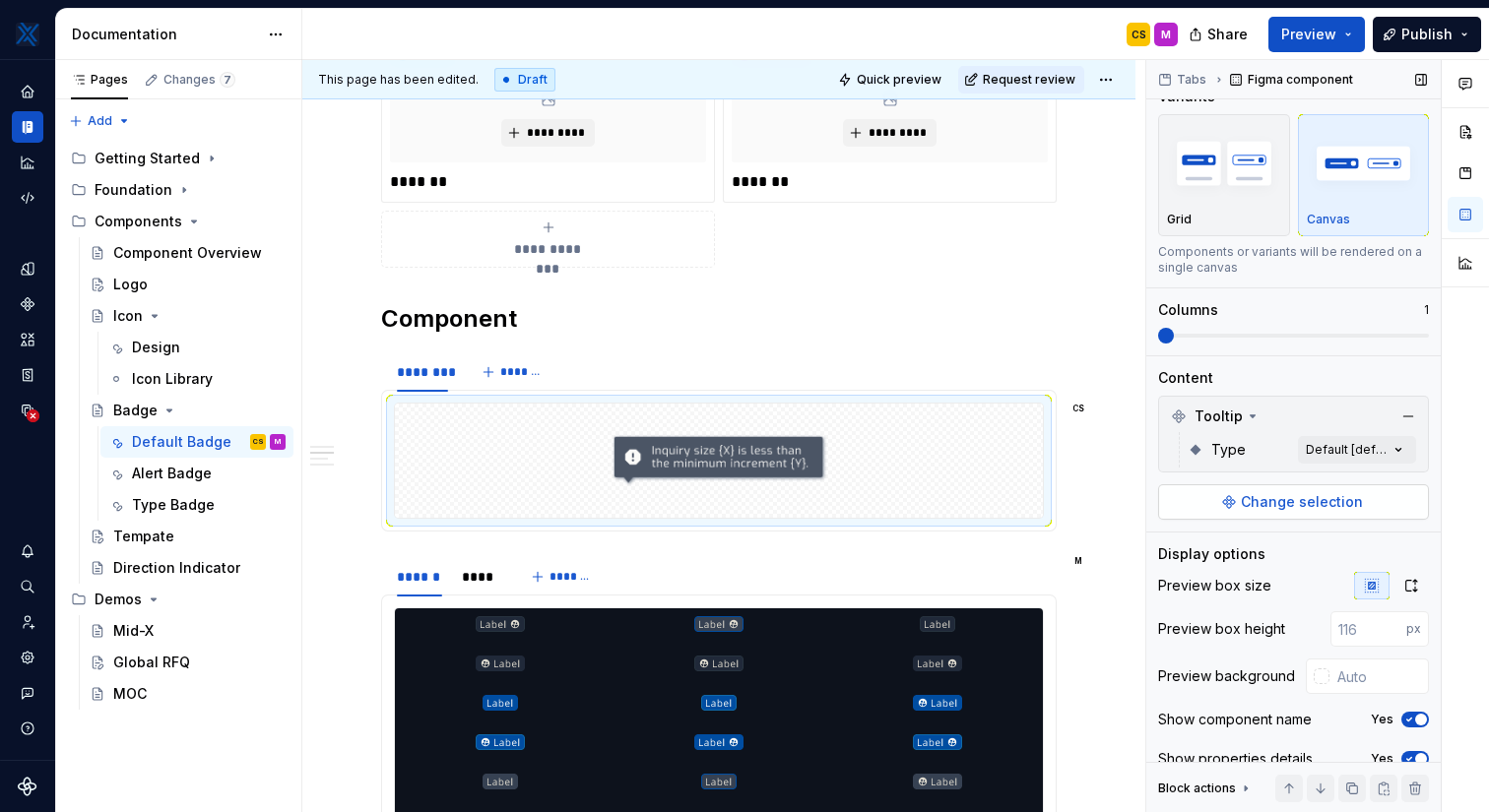 scroll, scrollTop: 50, scrollLeft: 0, axis: vertical 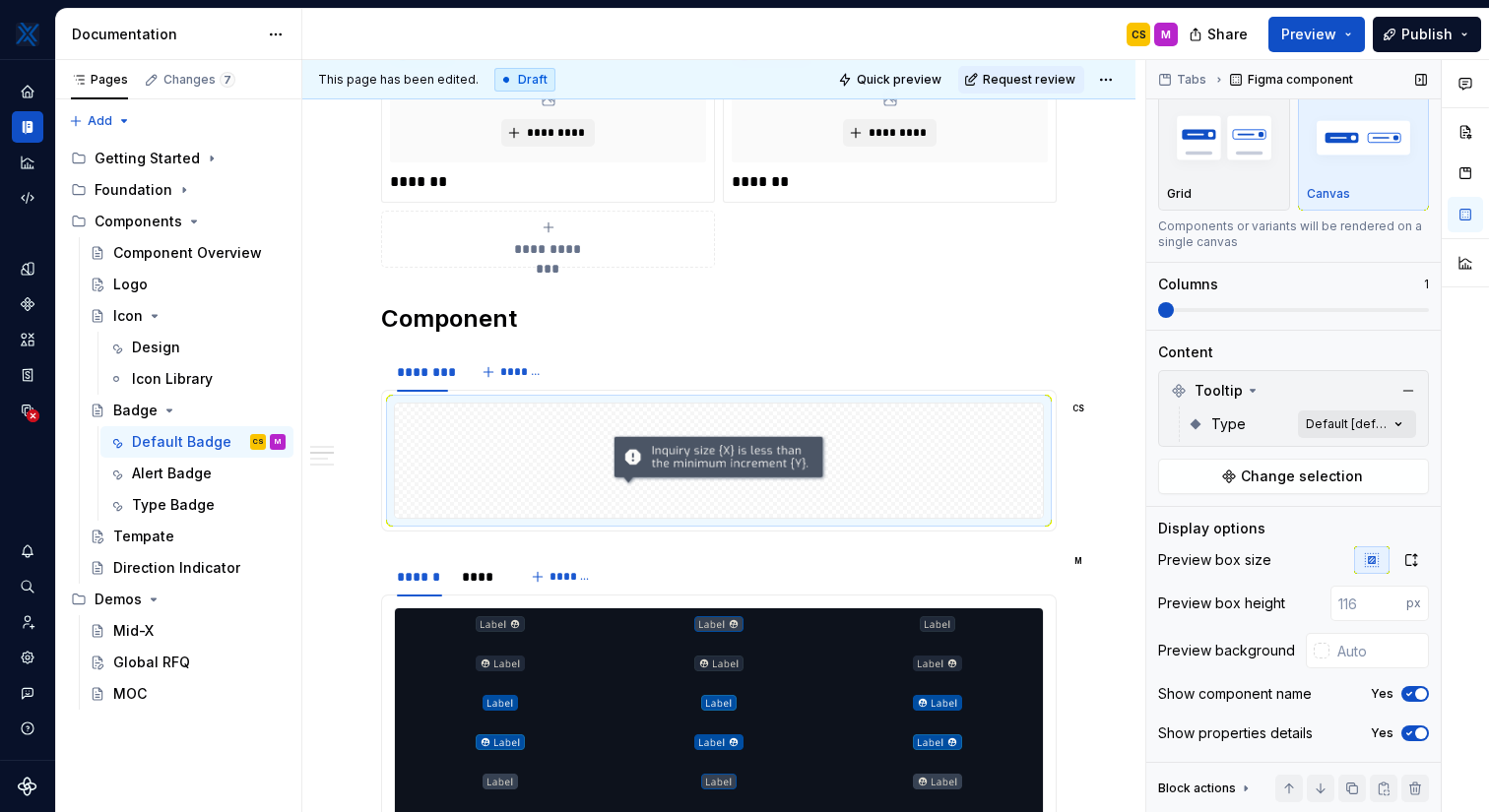 click on "Comments Open comments No comments yet Select ‘Comment’ from the block context menu to add one. Tabs Figma component Variants Grid Canvas Components or variants will be rendered on a single canvas Columns 1 Content Tooltip Type Default [default] Change selection Display options Preview box size Preview box height px Preview background Show component name Yes Show properties details Yes Show variant description Yes Block actions Move up Move down Duplicate Copy (⌘C) Cut (⌘X) Delete" at bounding box center [1318, 436] 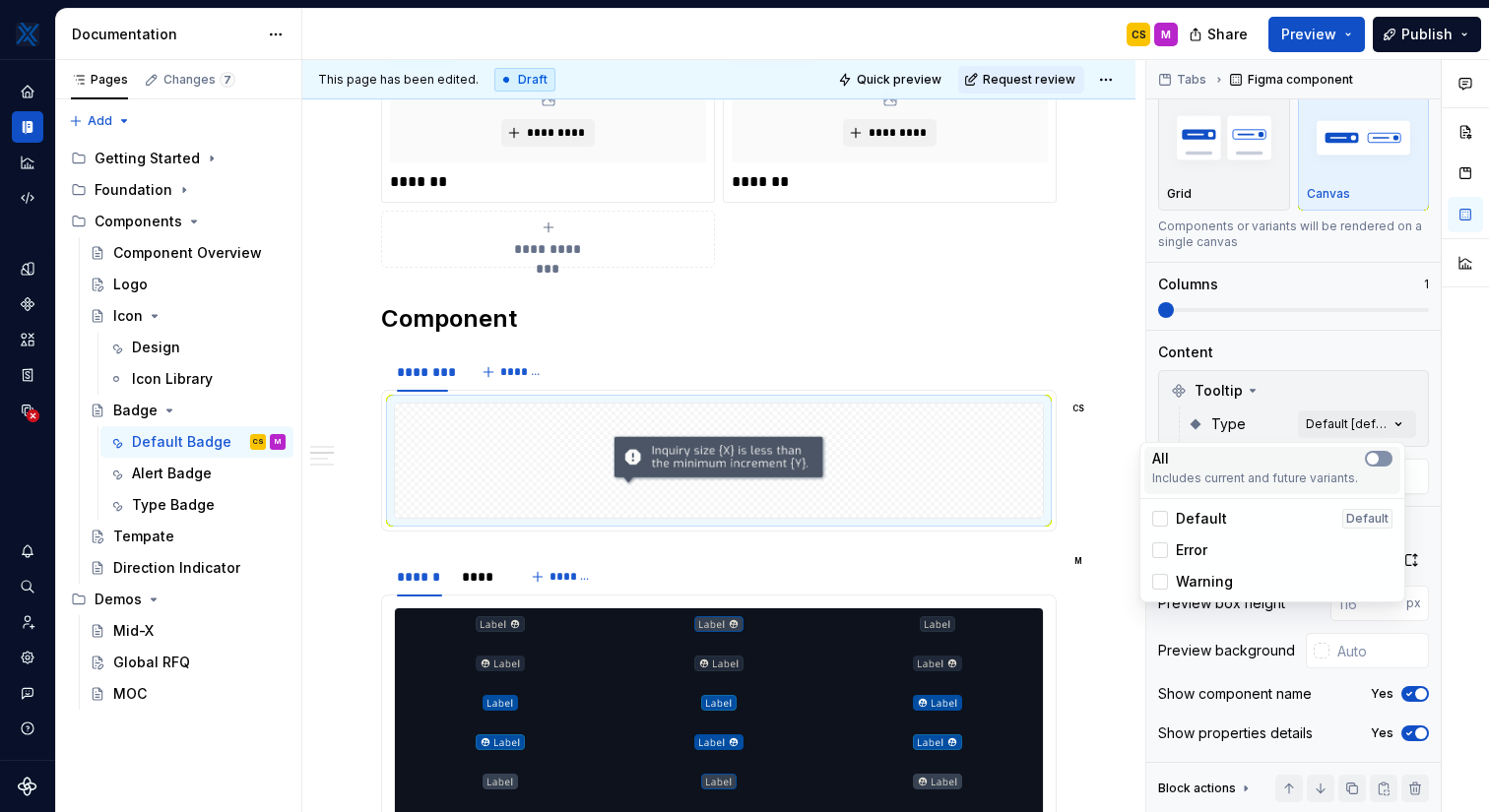 click at bounding box center [1379, 459] 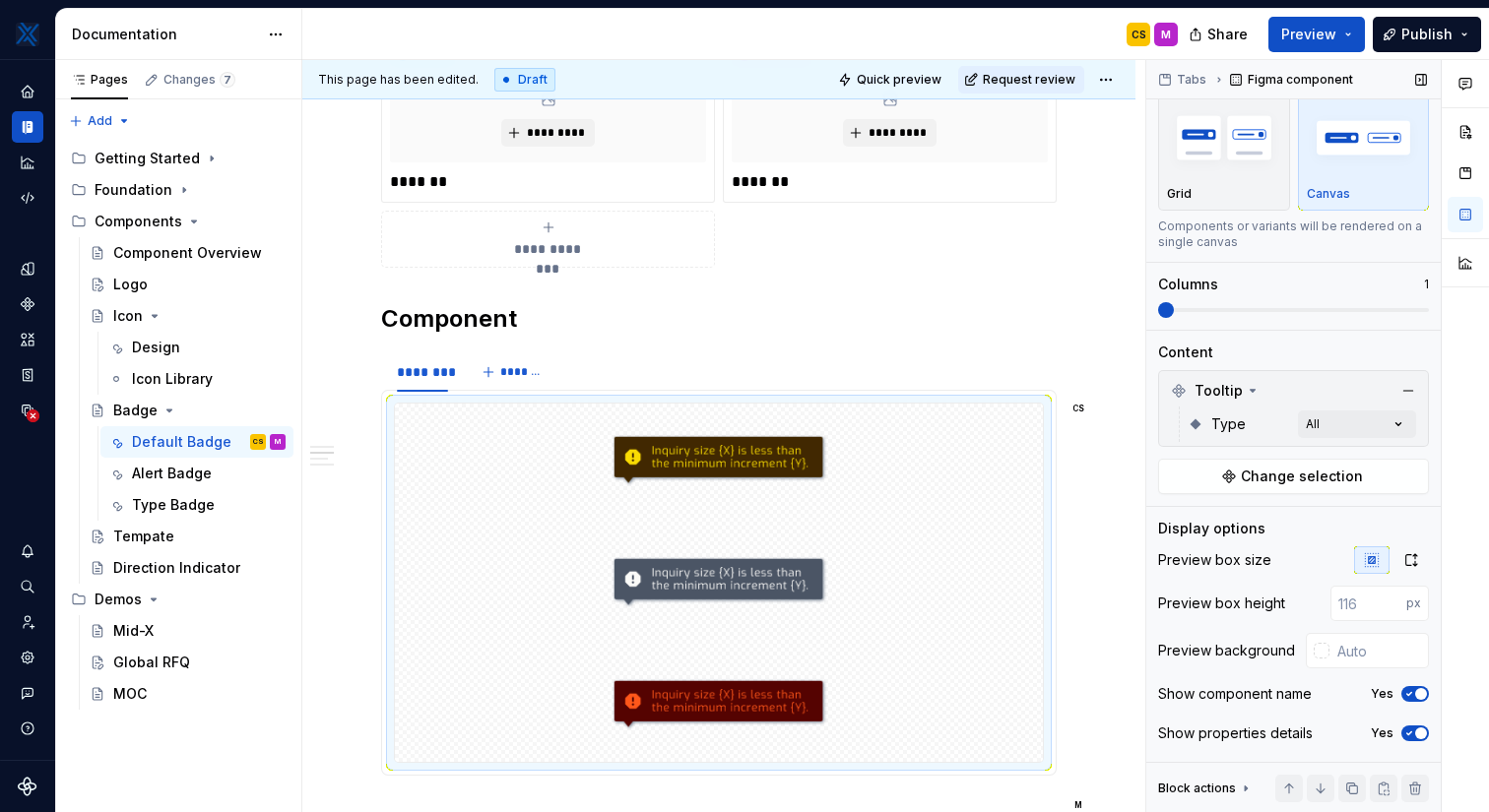 click on "Comments Open comments No comments yet Select ‘Comment’ from the block context menu to add one. Tabs Figma component Variants Grid Canvas Components or variants will be rendered on a single canvas Columns 1 Content Tooltip Type All Change selection Display options Preview box size Preview box height px Preview background Show component name Yes Show properties details Yes Show variant description Yes Block actions Move up Move down Duplicate Copy (⌘C) Cut (⌘X) Delete" at bounding box center [1318, 436] 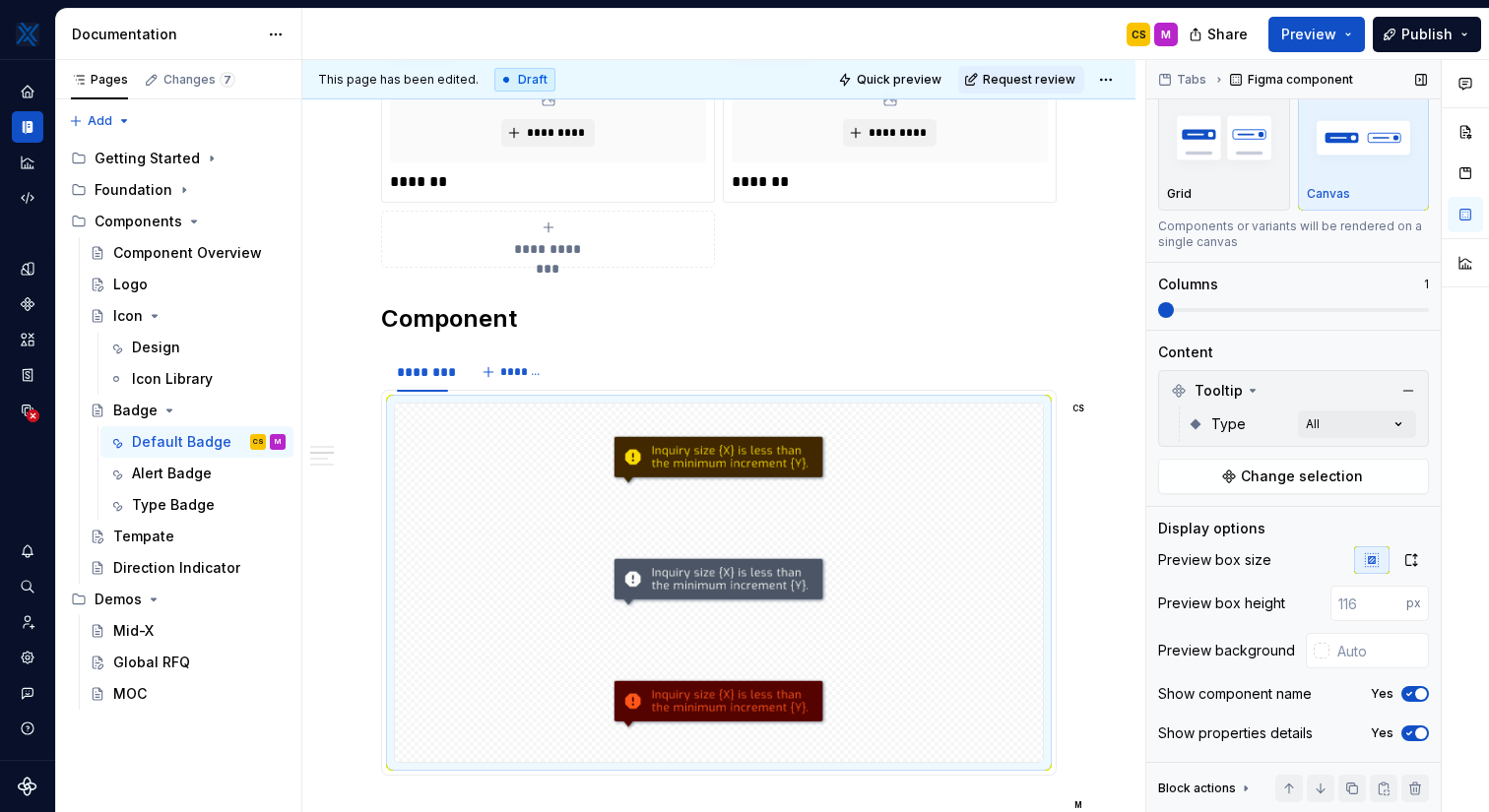 scroll, scrollTop: 91, scrollLeft: 0, axis: vertical 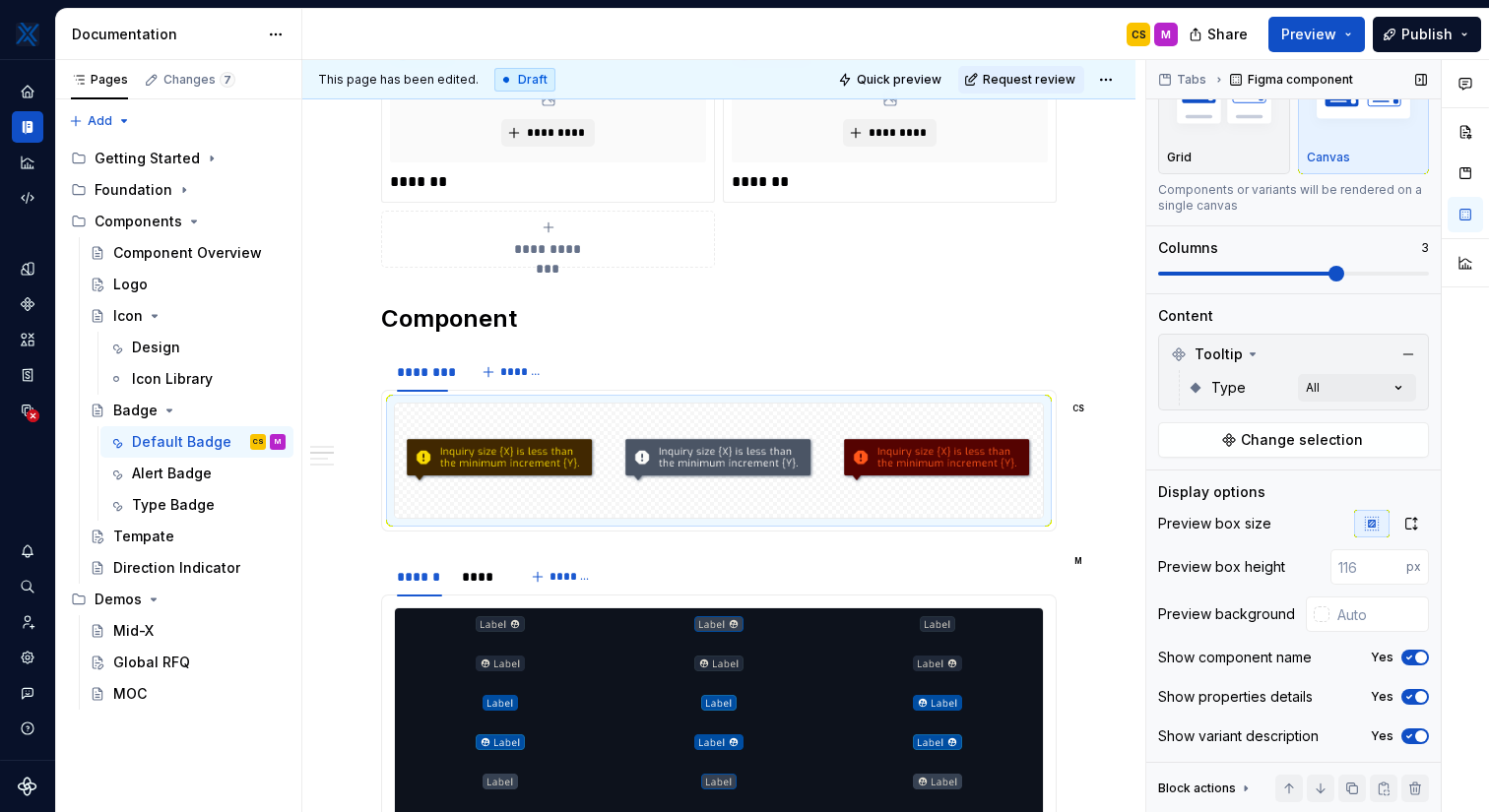 click at bounding box center [1336, 274] 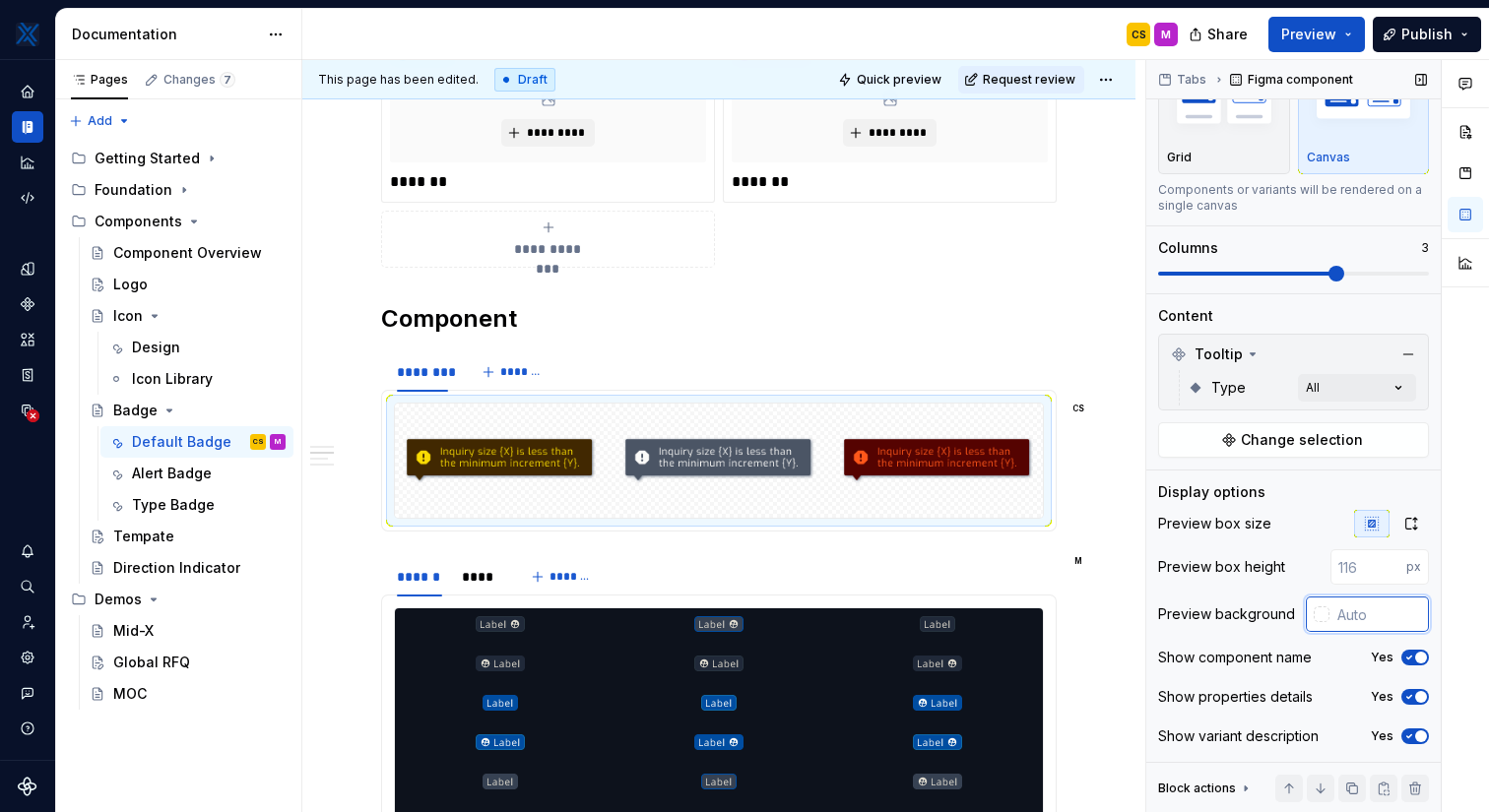 click at bounding box center (1379, 614) 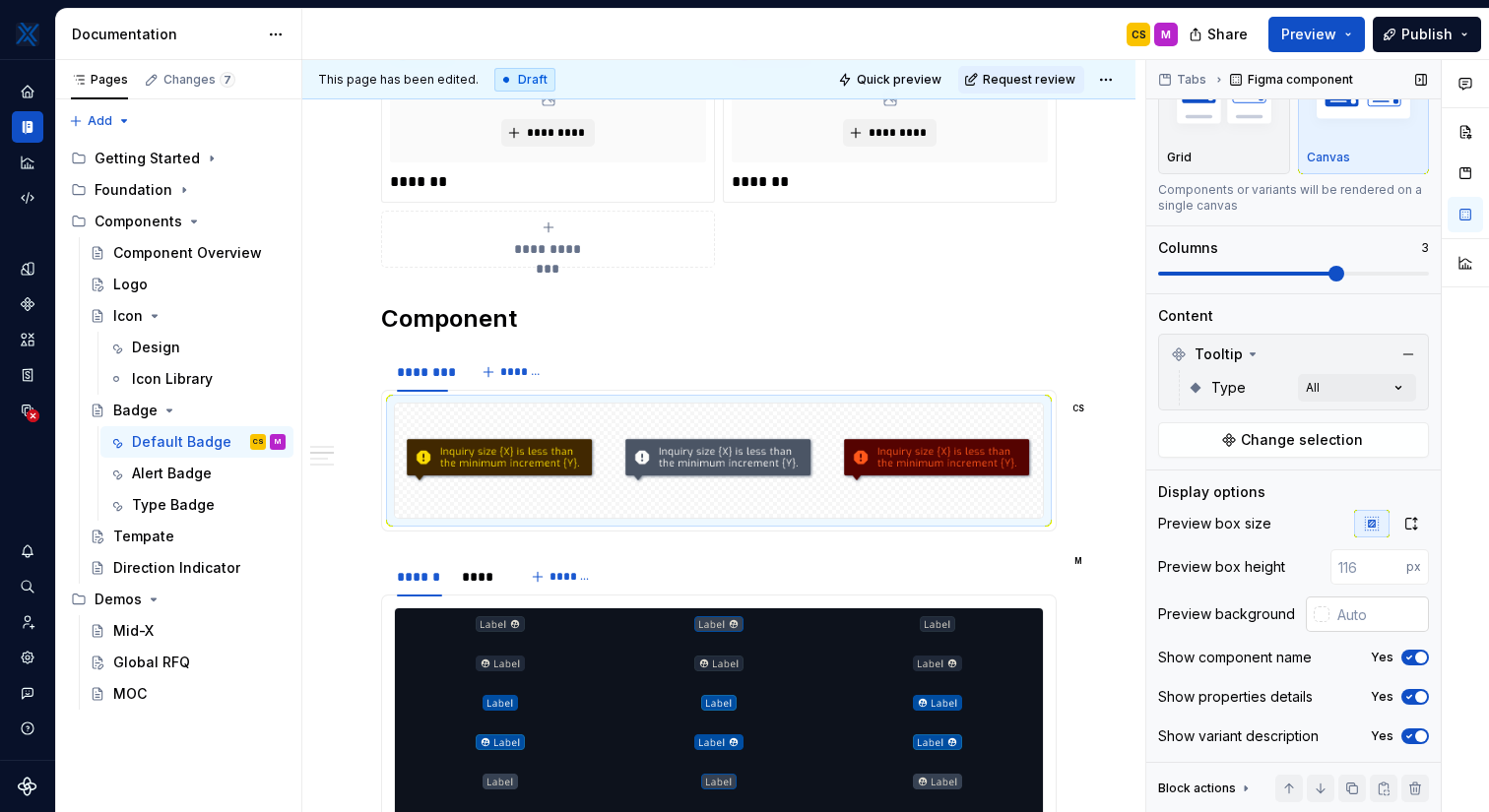 click at bounding box center [1322, 614] 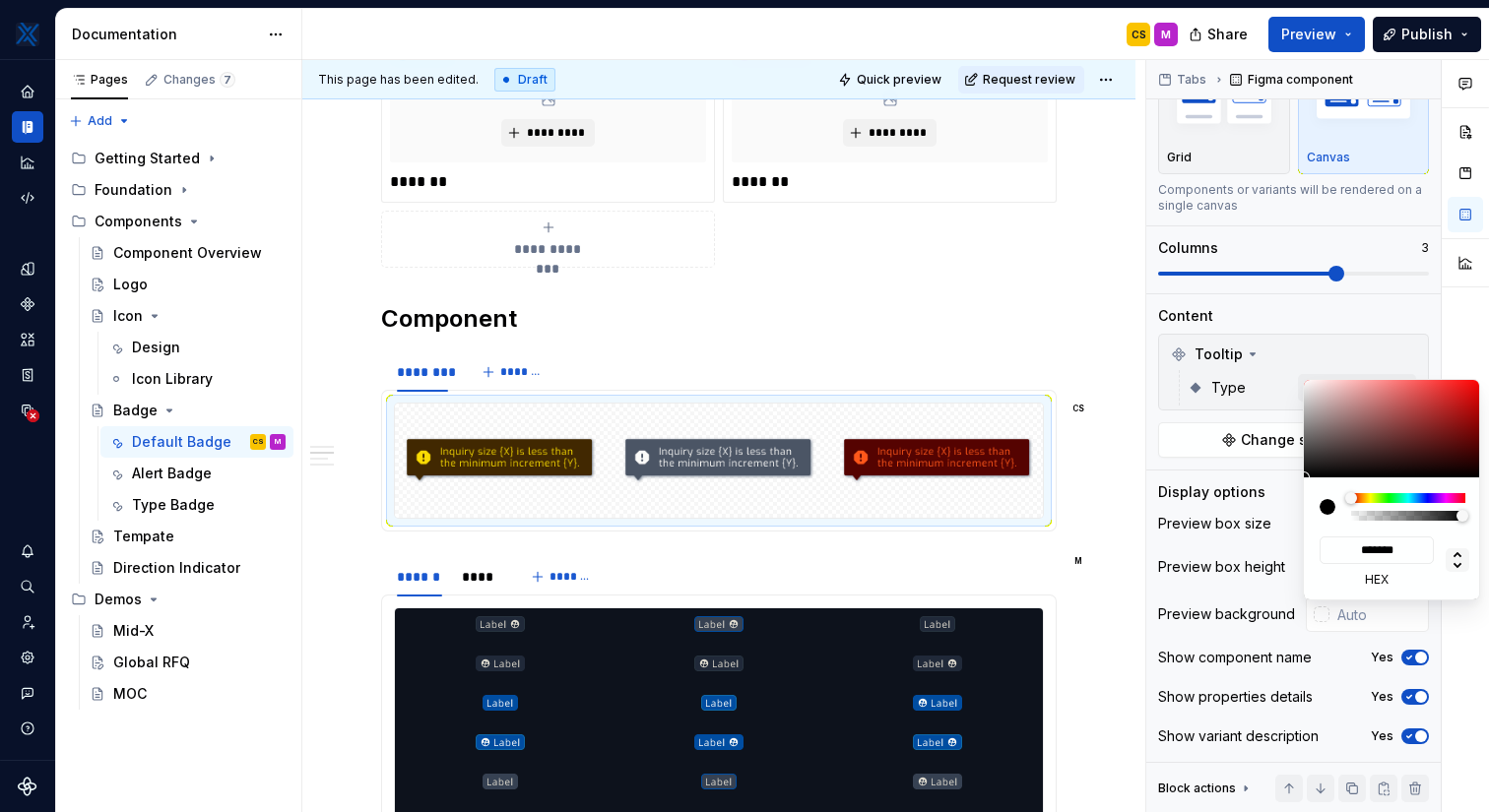 click 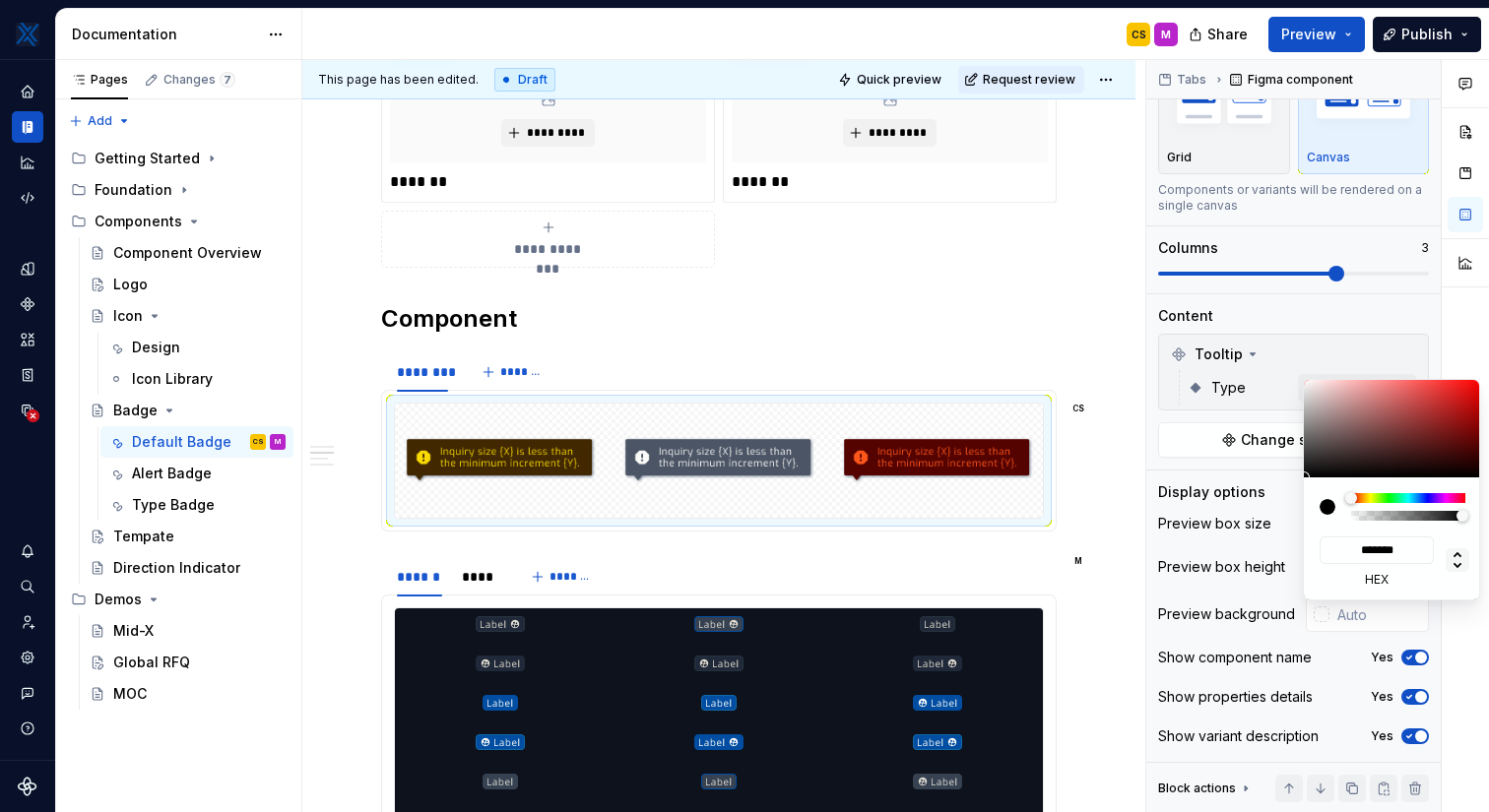 type on "*" 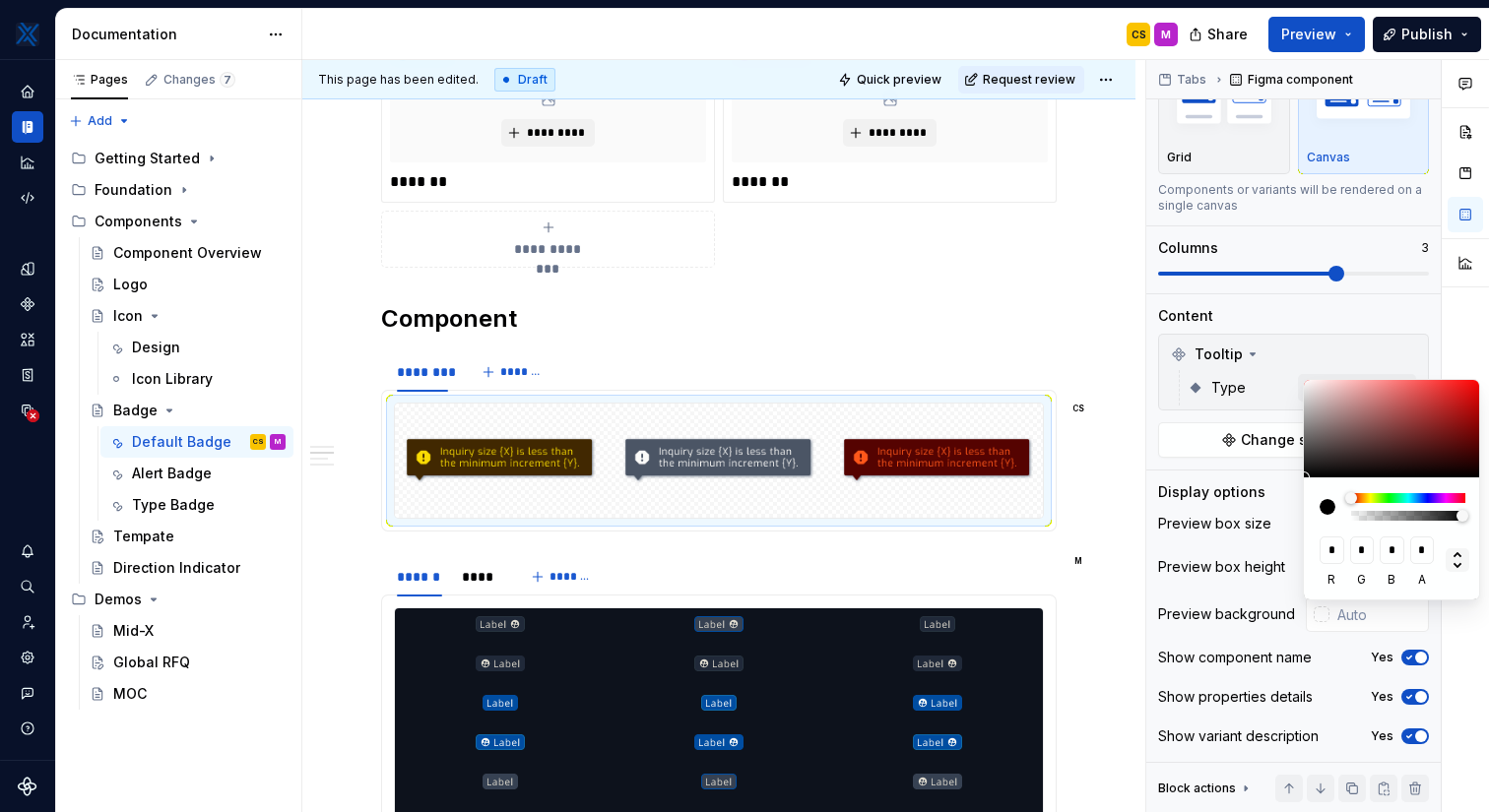 click 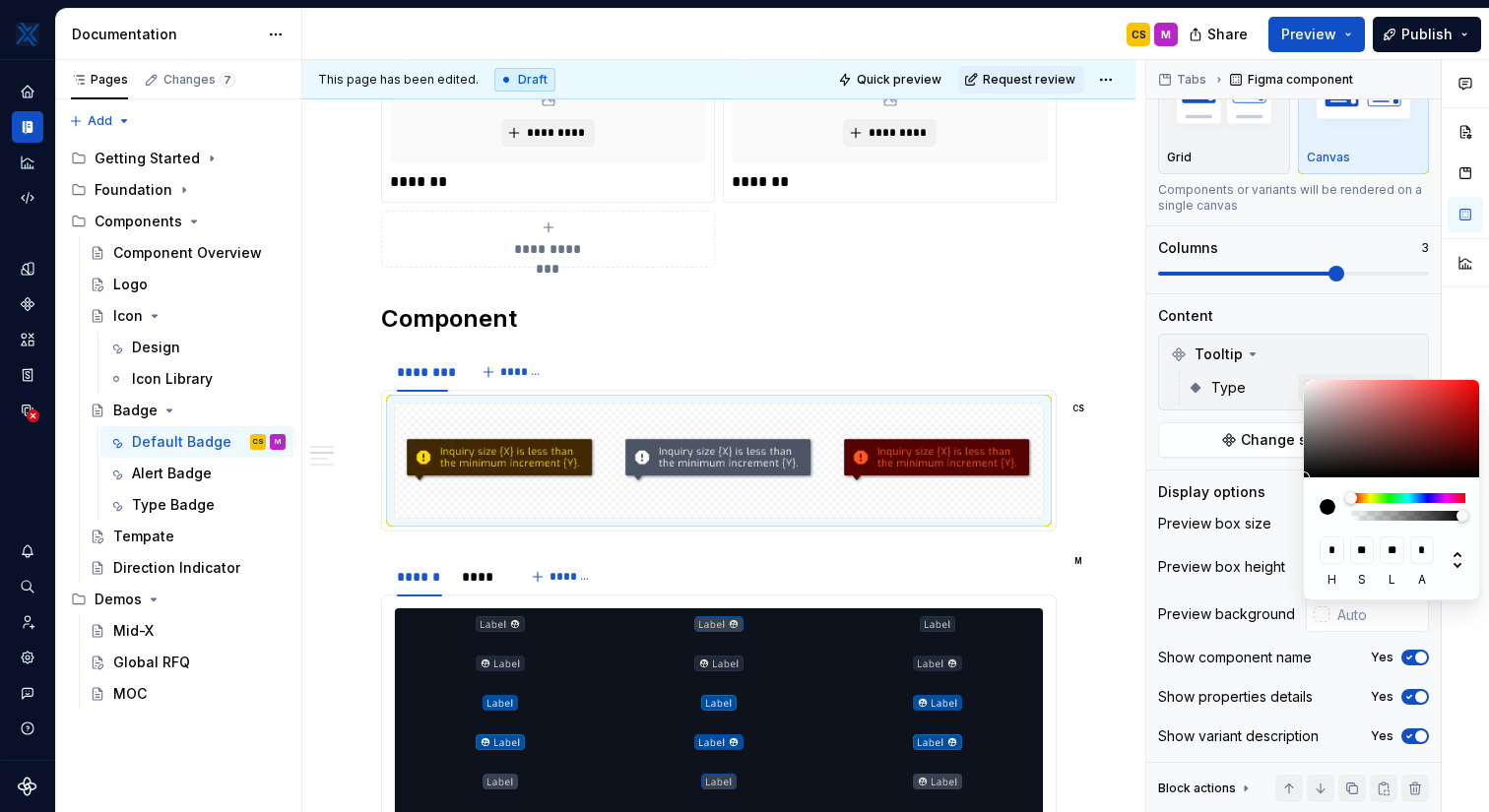 click on "Comments Open comments No comments yet Select ‘Comment’ from the block context menu to add one. Tabs Figma component Variants Grid Canvas Components or variants will be rendered on a single canvas Columns 3 Content Tooltip Type All Change selection Display options Preview box size Preview box height px Preview background Show component name Yes Show properties details Yes Show variant description Yes Block actions Move up Move down Duplicate Copy (⌘C) Cut (⌘X) Delete" at bounding box center (1318, 436) 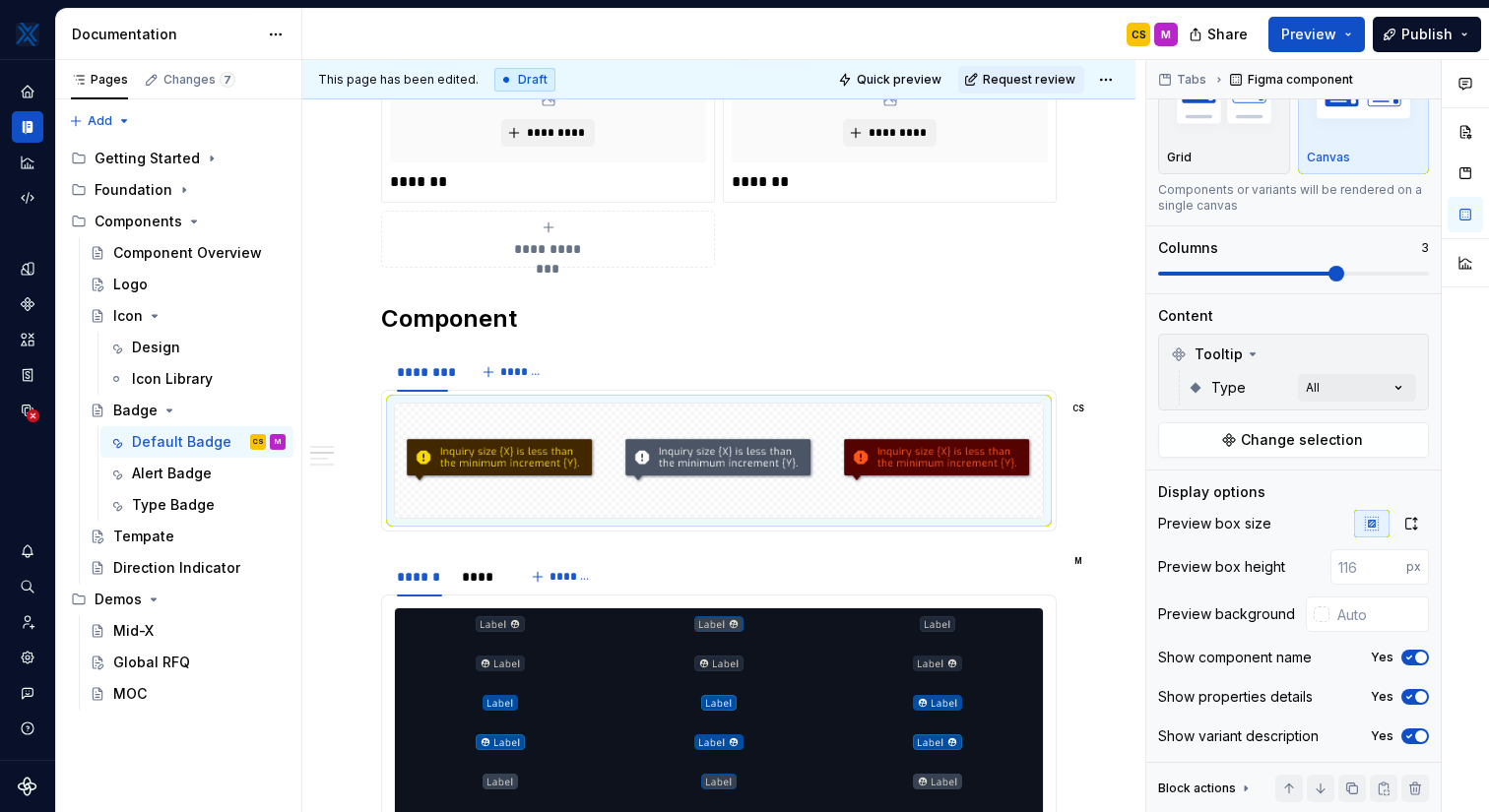 click on "Comments Open comments No comments yet Select ‘Comment’ from the block context menu to add one. Tabs Figma component Variants Grid Canvas Components or variants will be rendered on a single canvas Columns 3 Content Tooltip Type All Change selection Display options Preview box size Preview box height px Preview background Show component name Yes Show properties details Yes Show variant description Yes Block actions Move up Move down Duplicate Copy (⌘C) Cut (⌘X) Delete" at bounding box center (1318, 436) 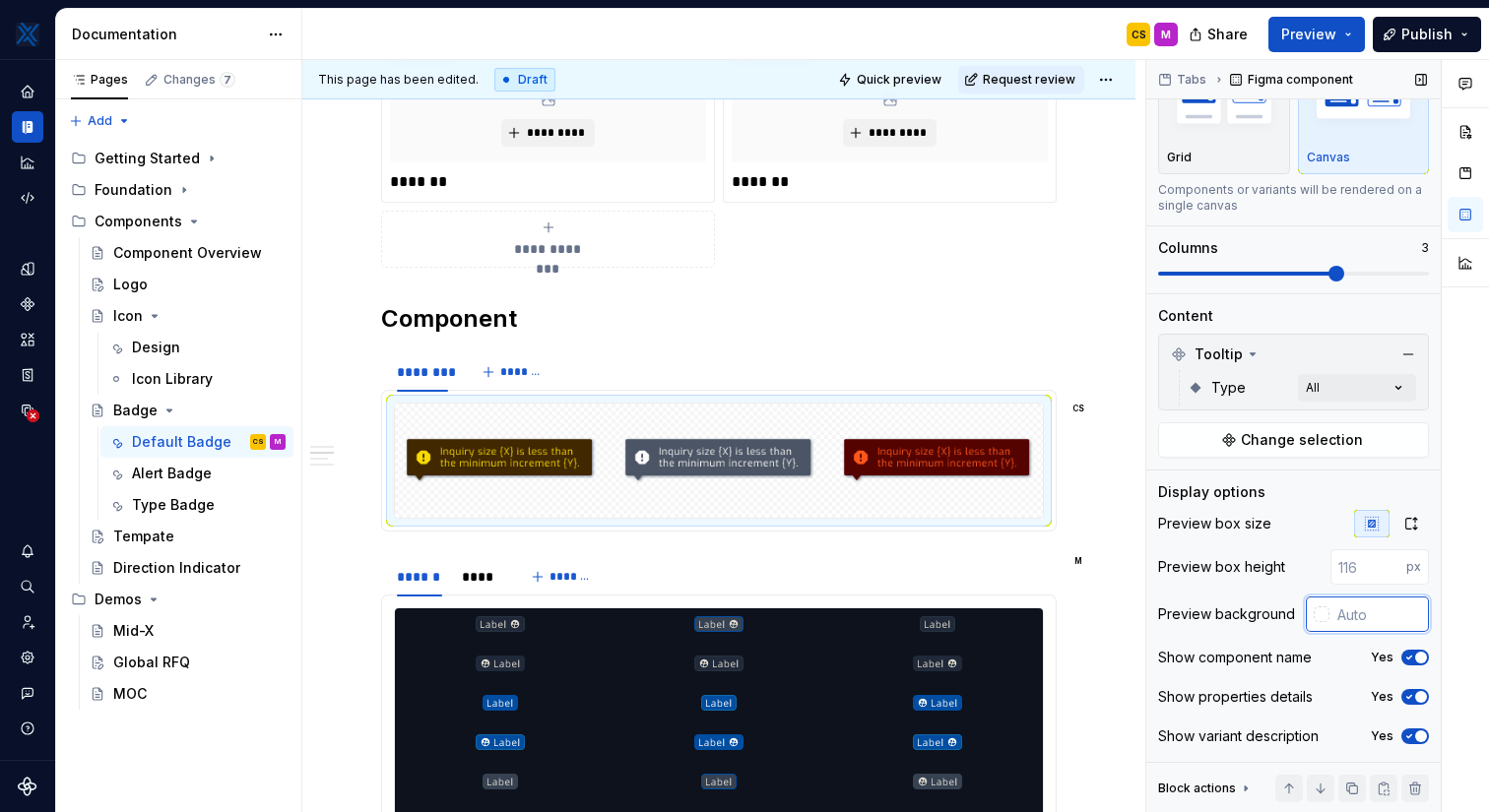 click at bounding box center [1379, 614] 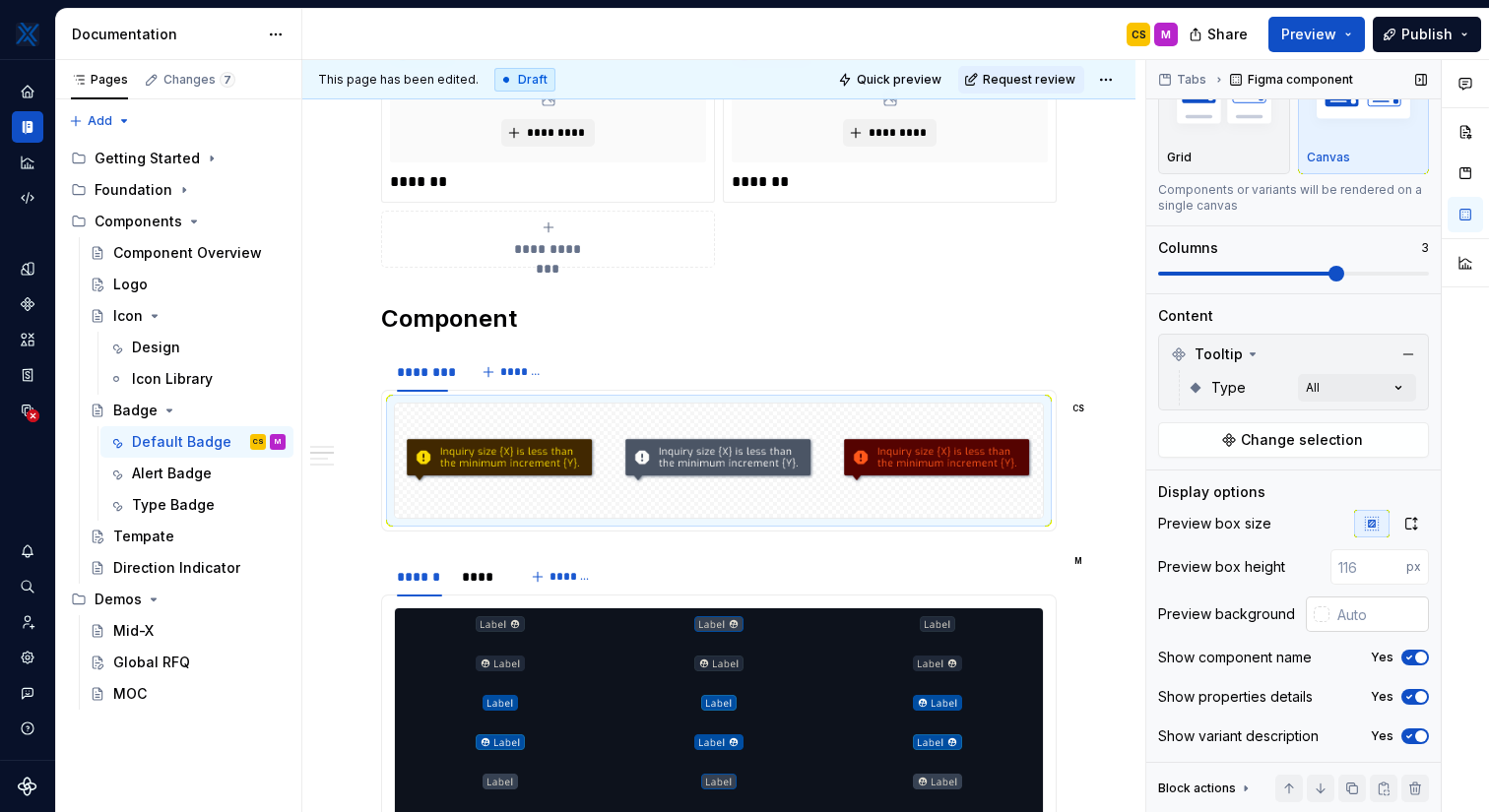 click at bounding box center (1322, 614) 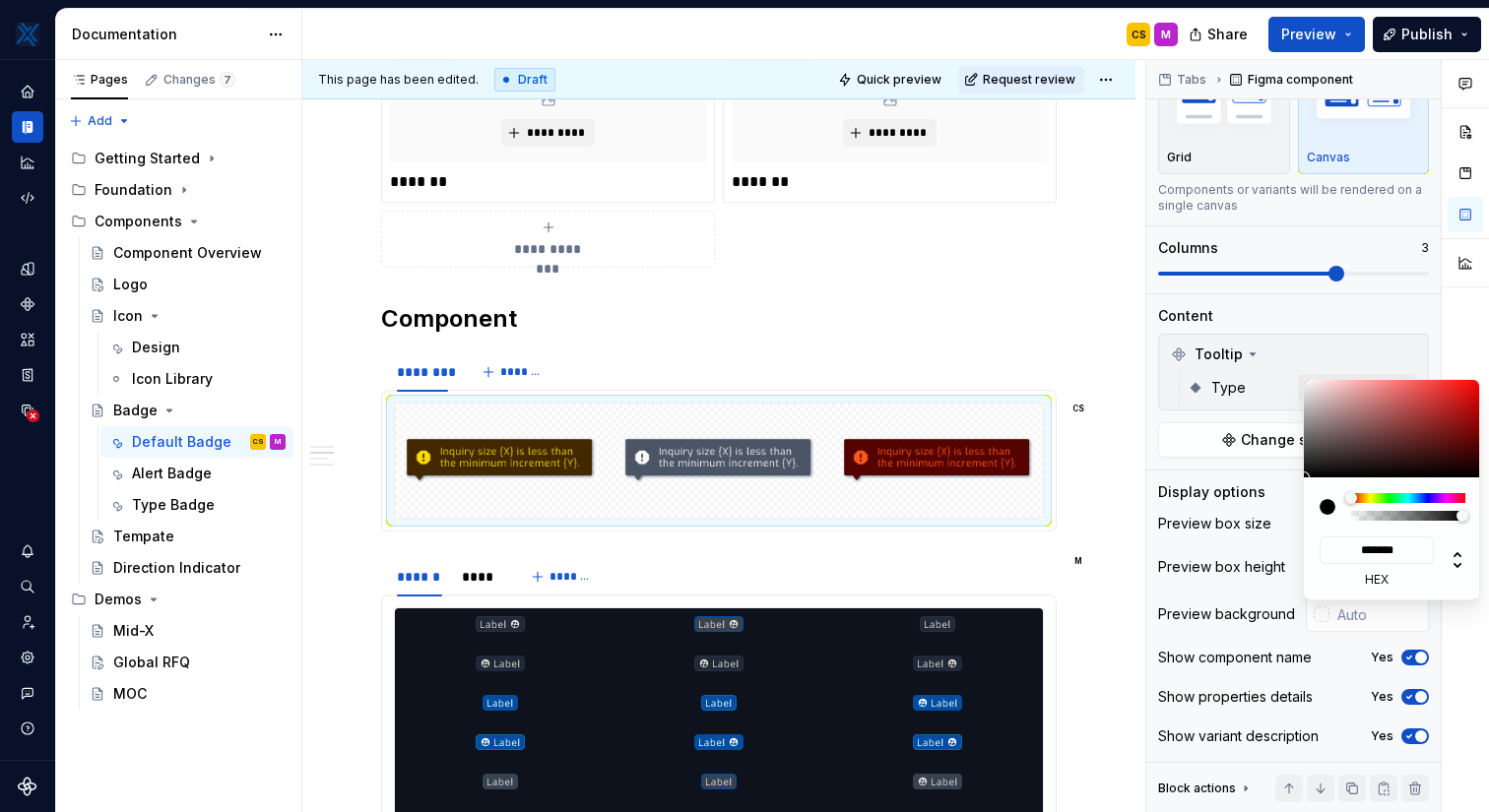 click at bounding box center (1327, 507) 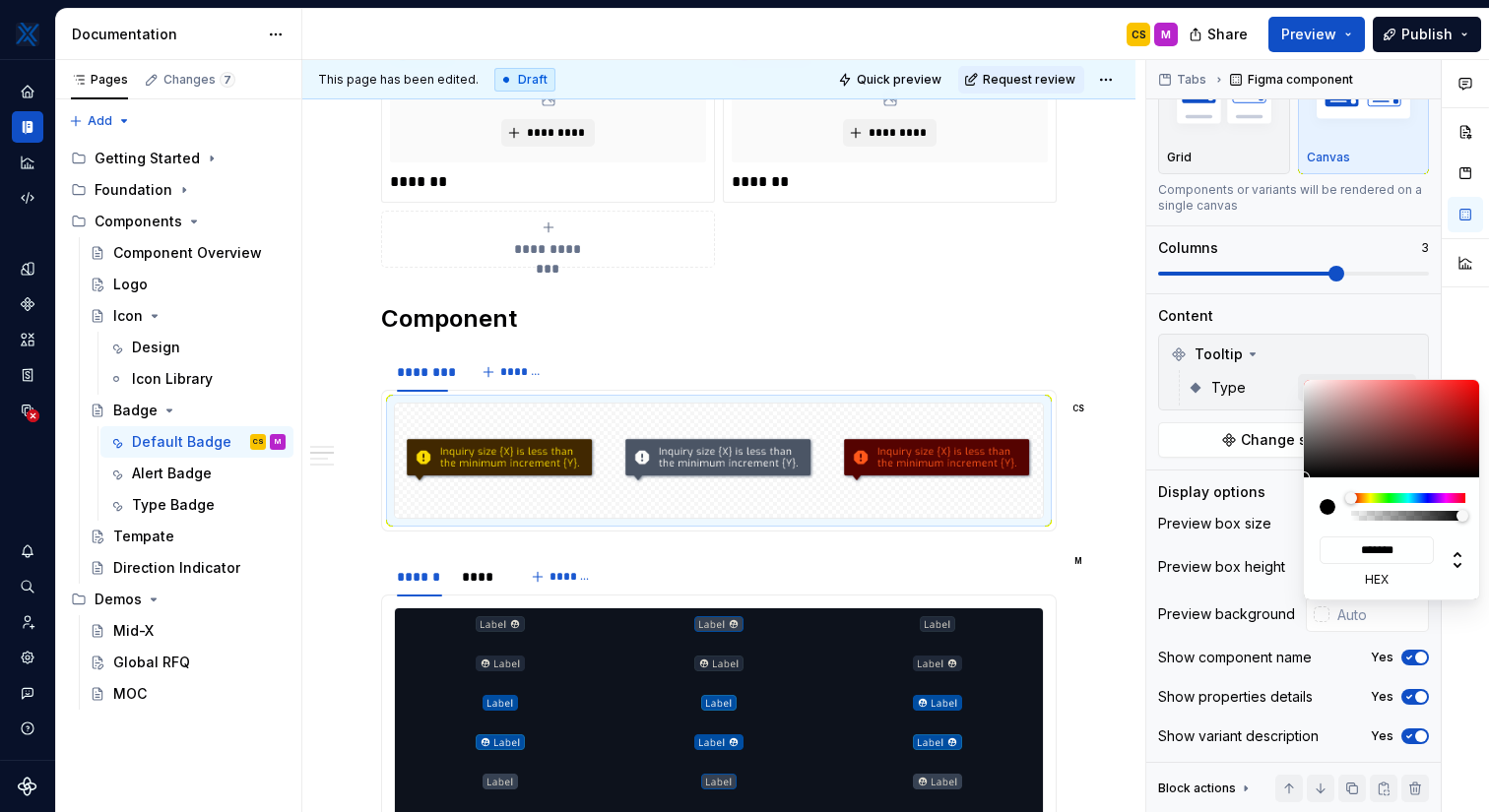 click at bounding box center (1327, 507) 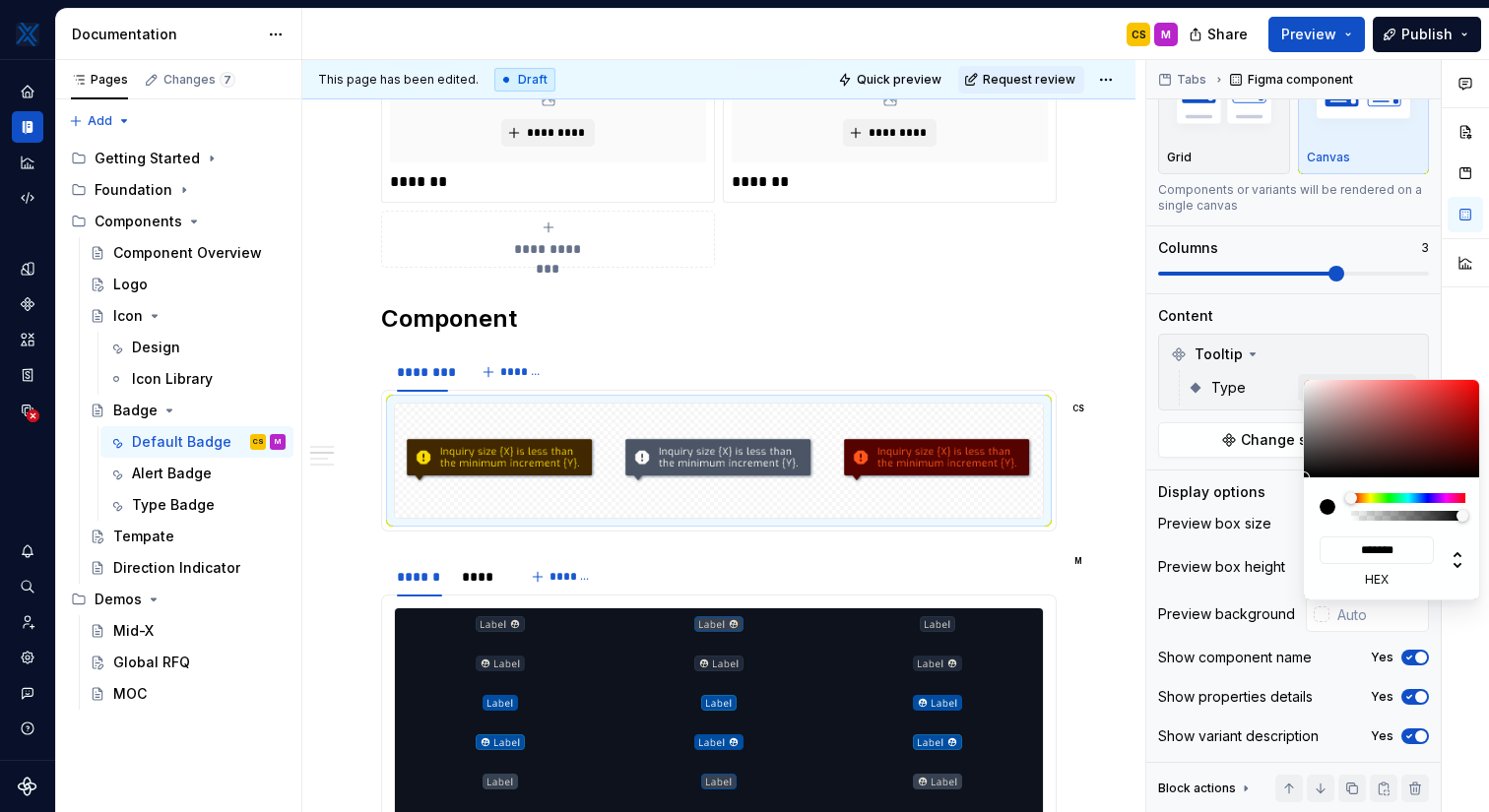 type on "#7E6060" 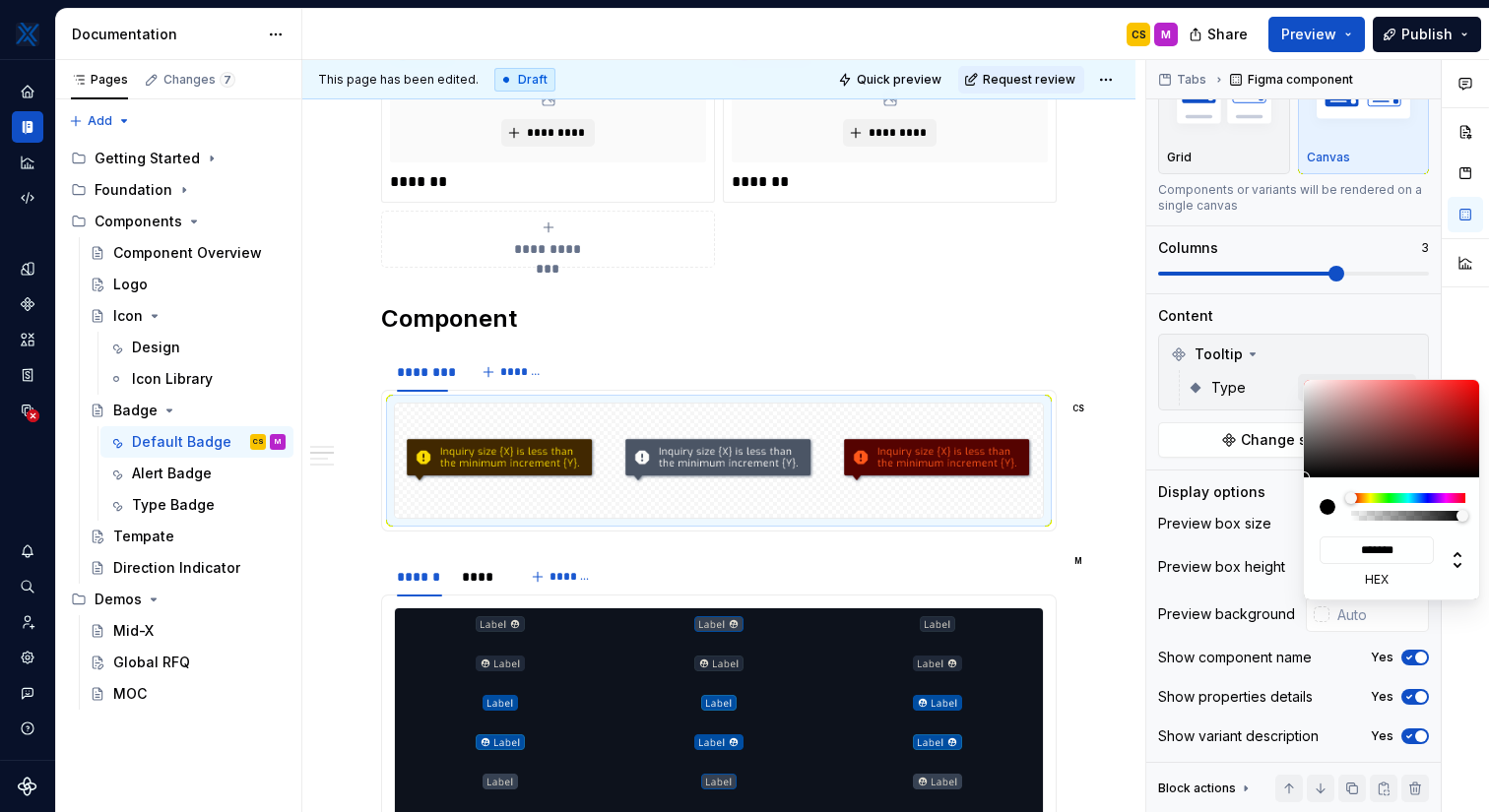 type on "*******" 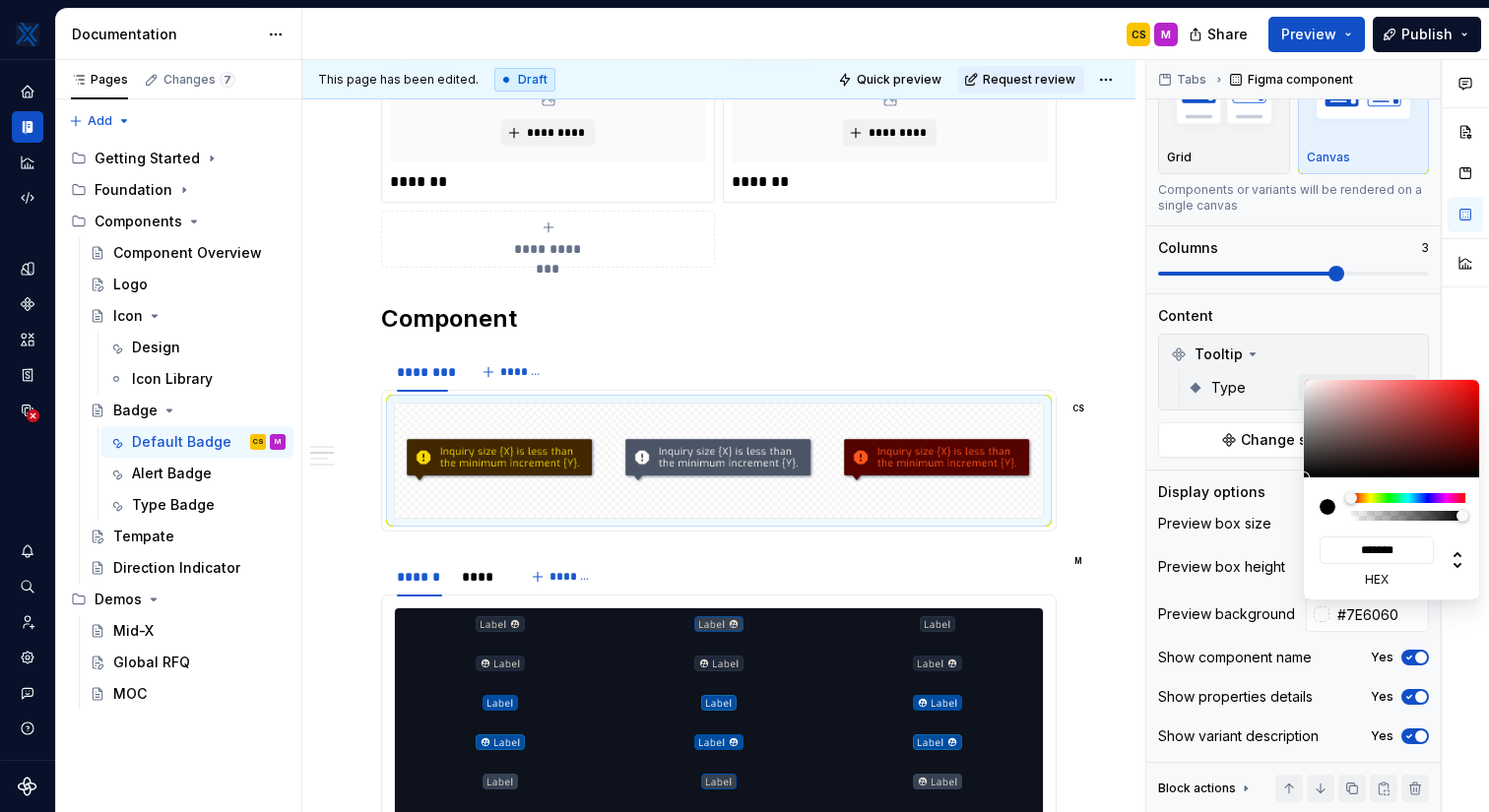type on "#745B5B" 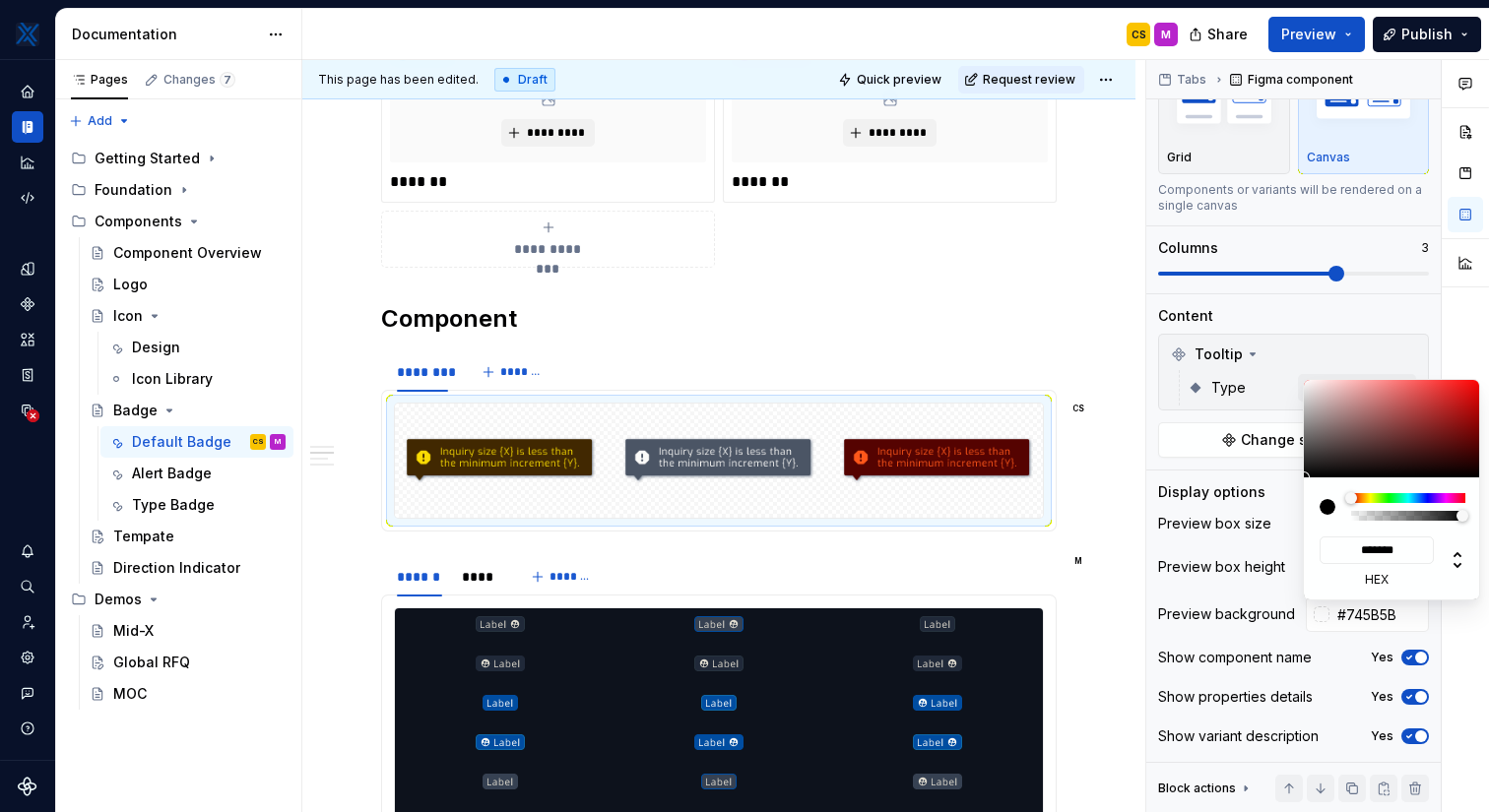 type on "#1F1E1E" 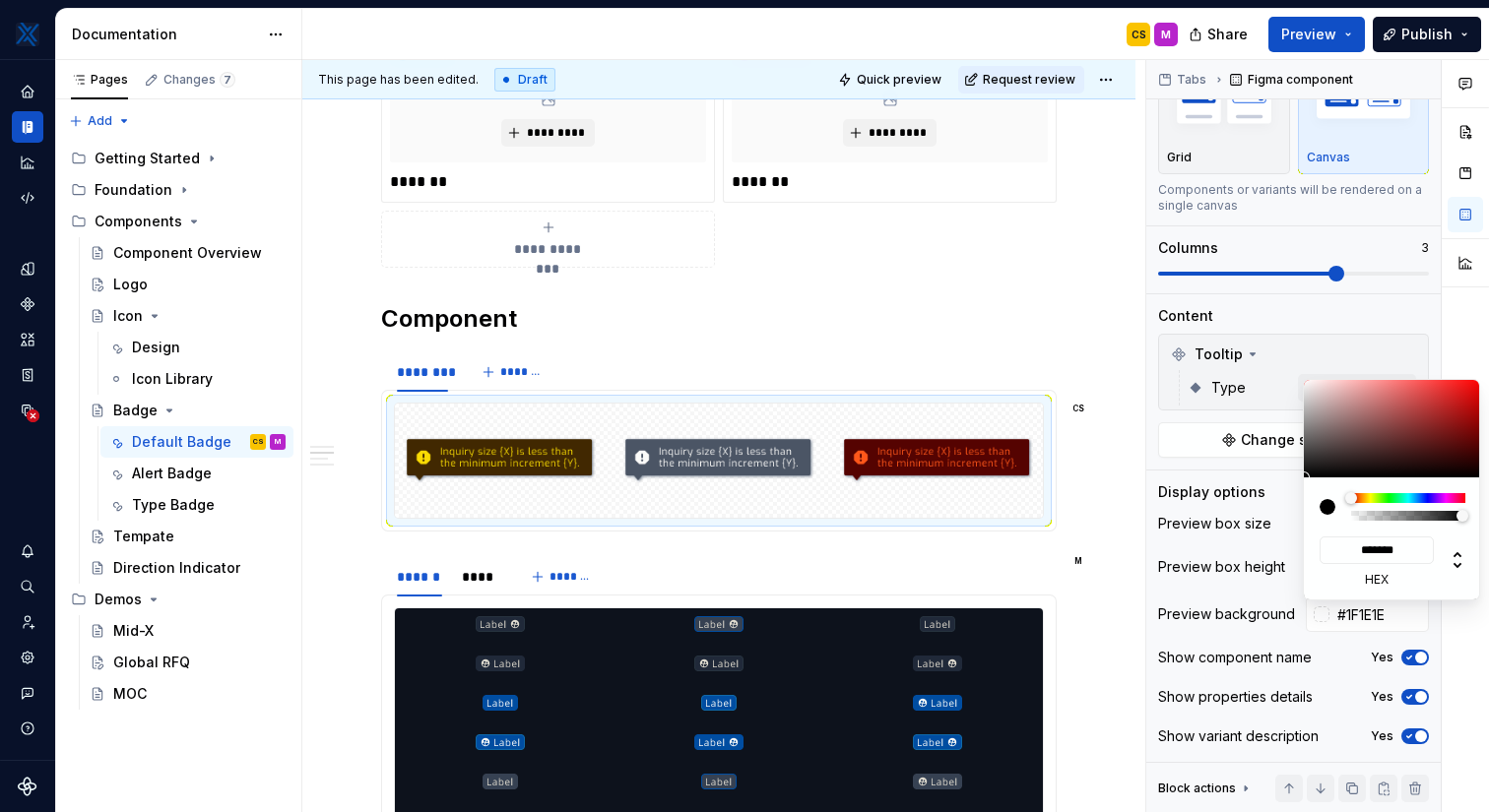type on "#000000" 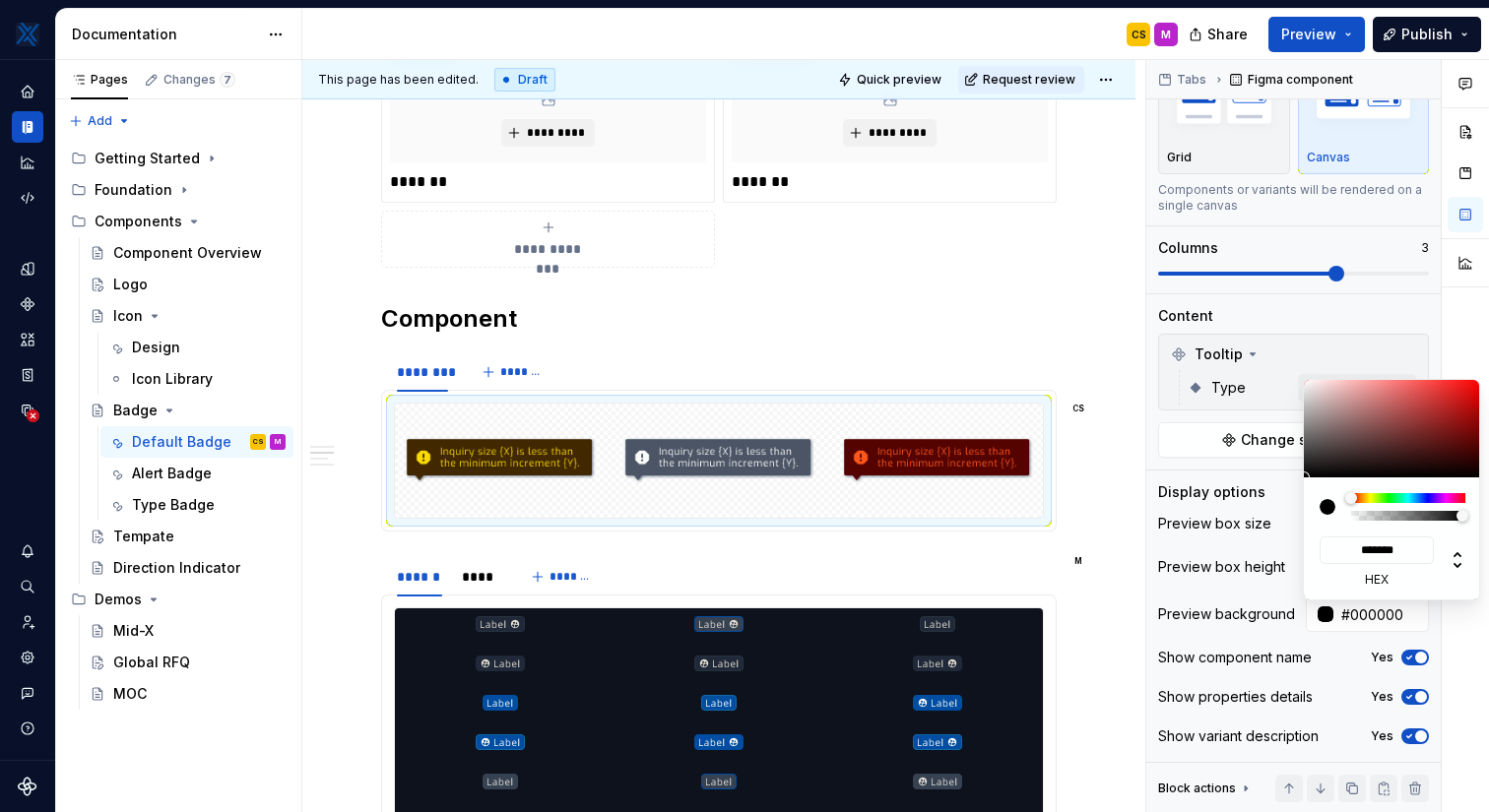 drag, startPoint x: 1345, startPoint y: 429, endPoint x: 1262, endPoint y: 515, distance: 119.519873 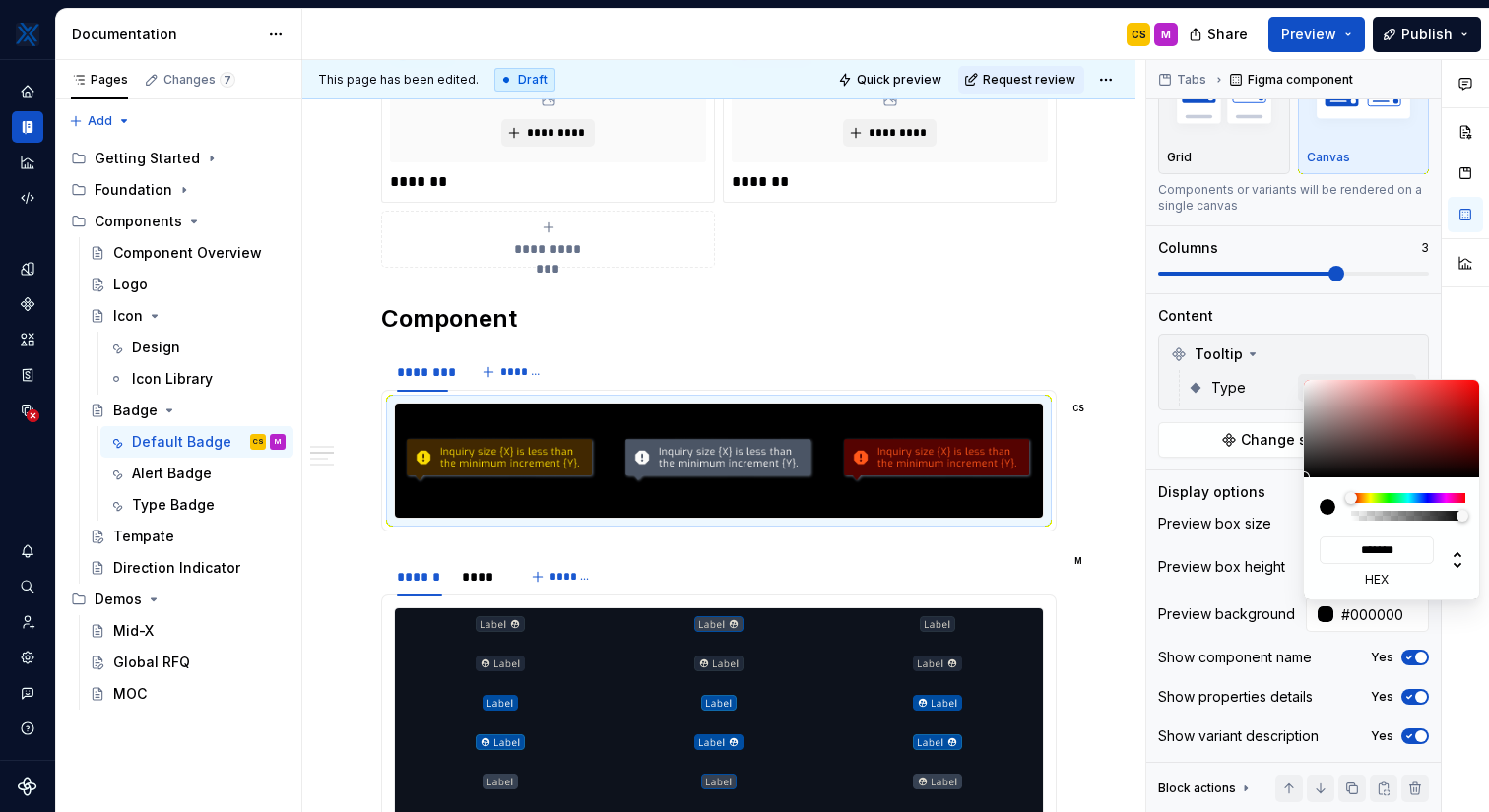 type on "#312424" 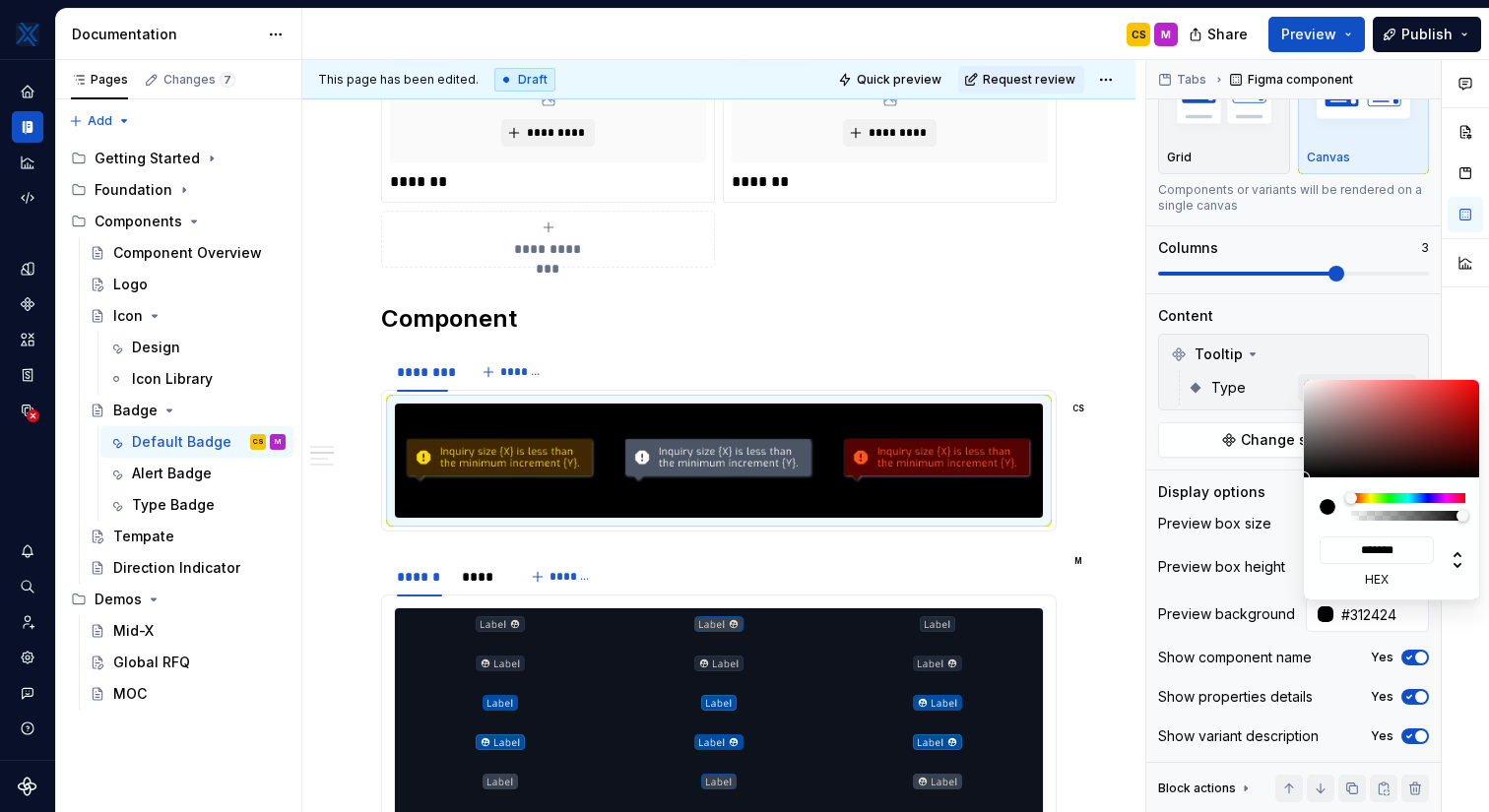 type on "#2C2222" 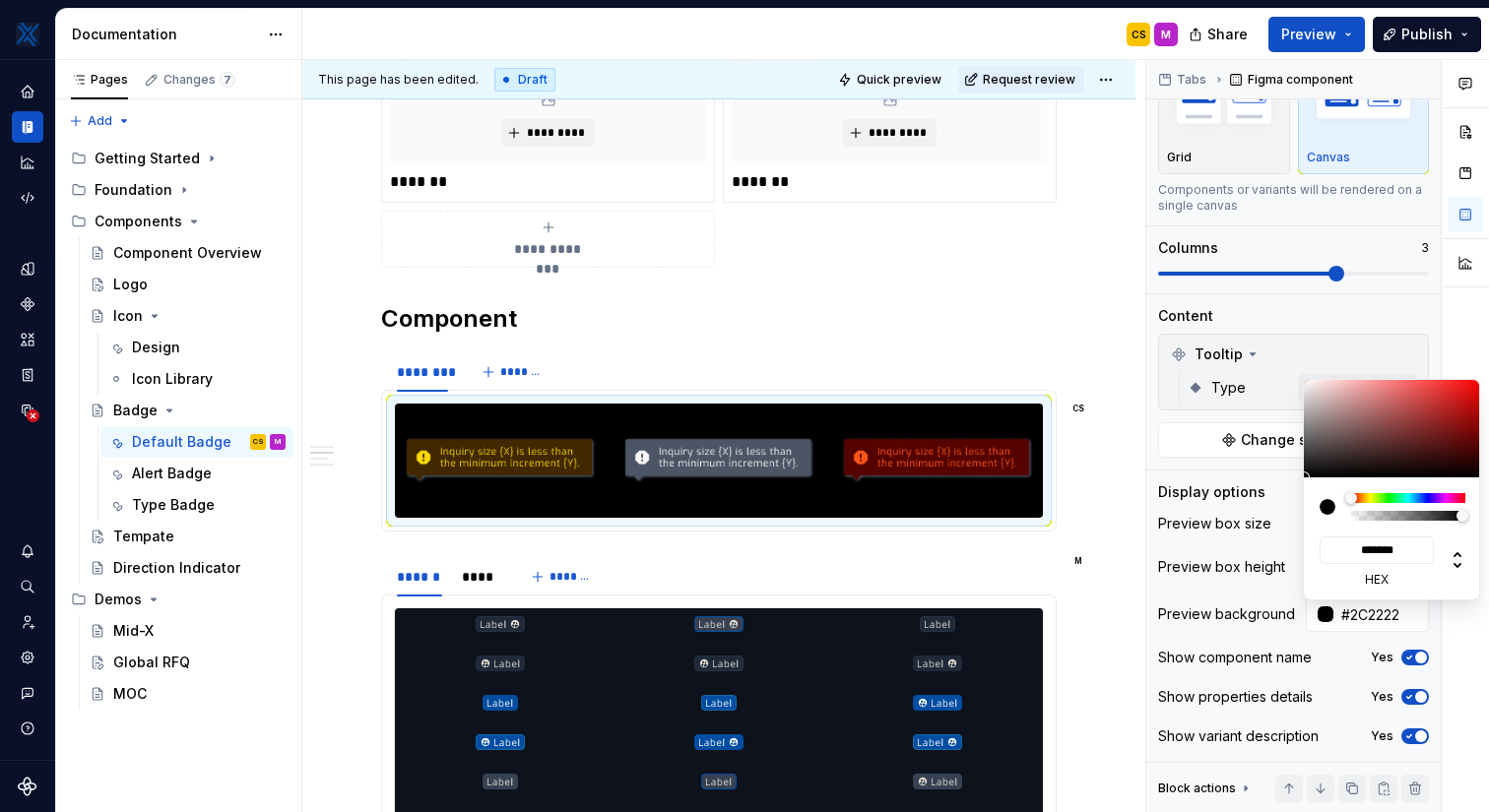 type on "#292626" 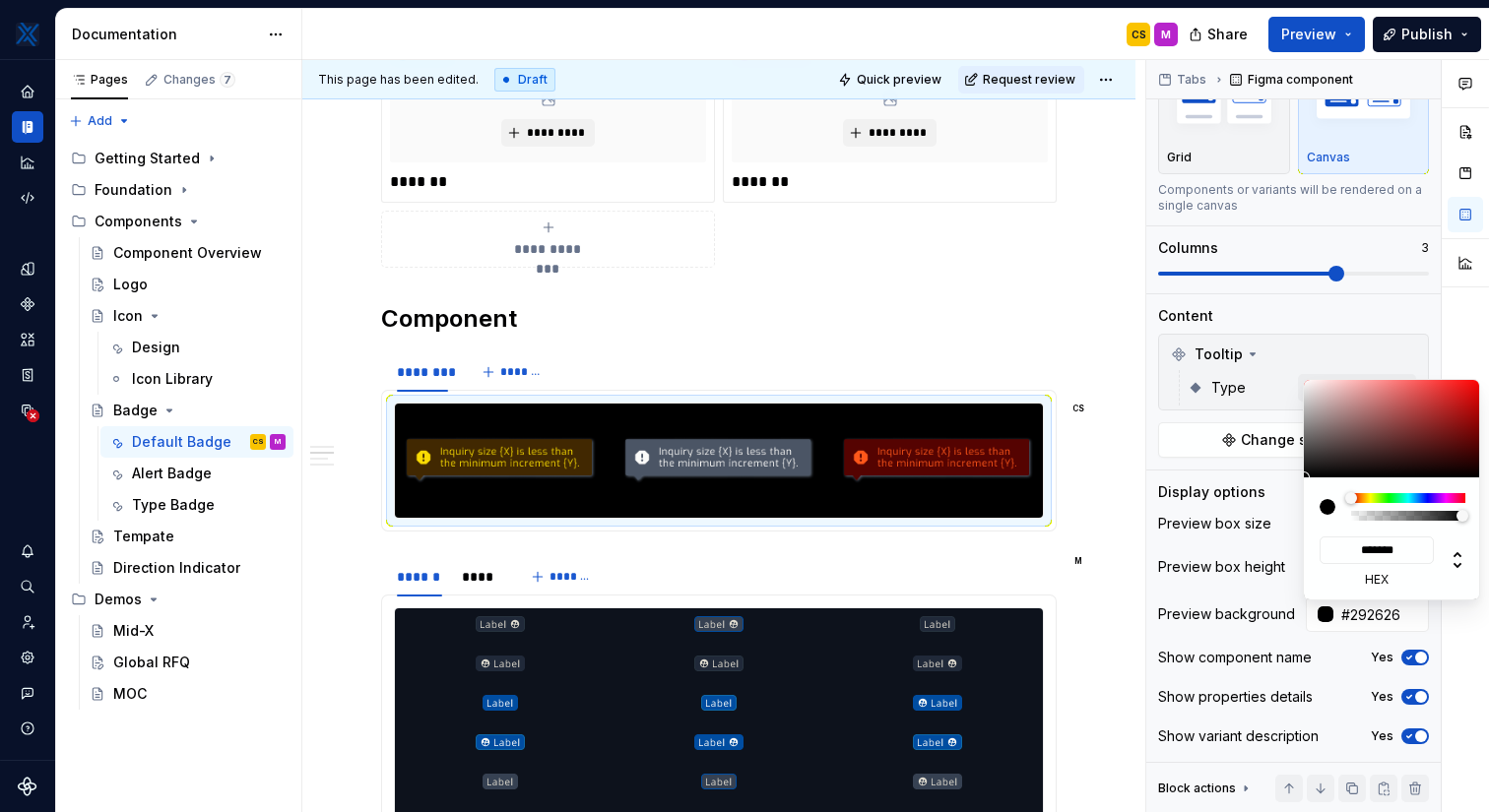type on "#363636" 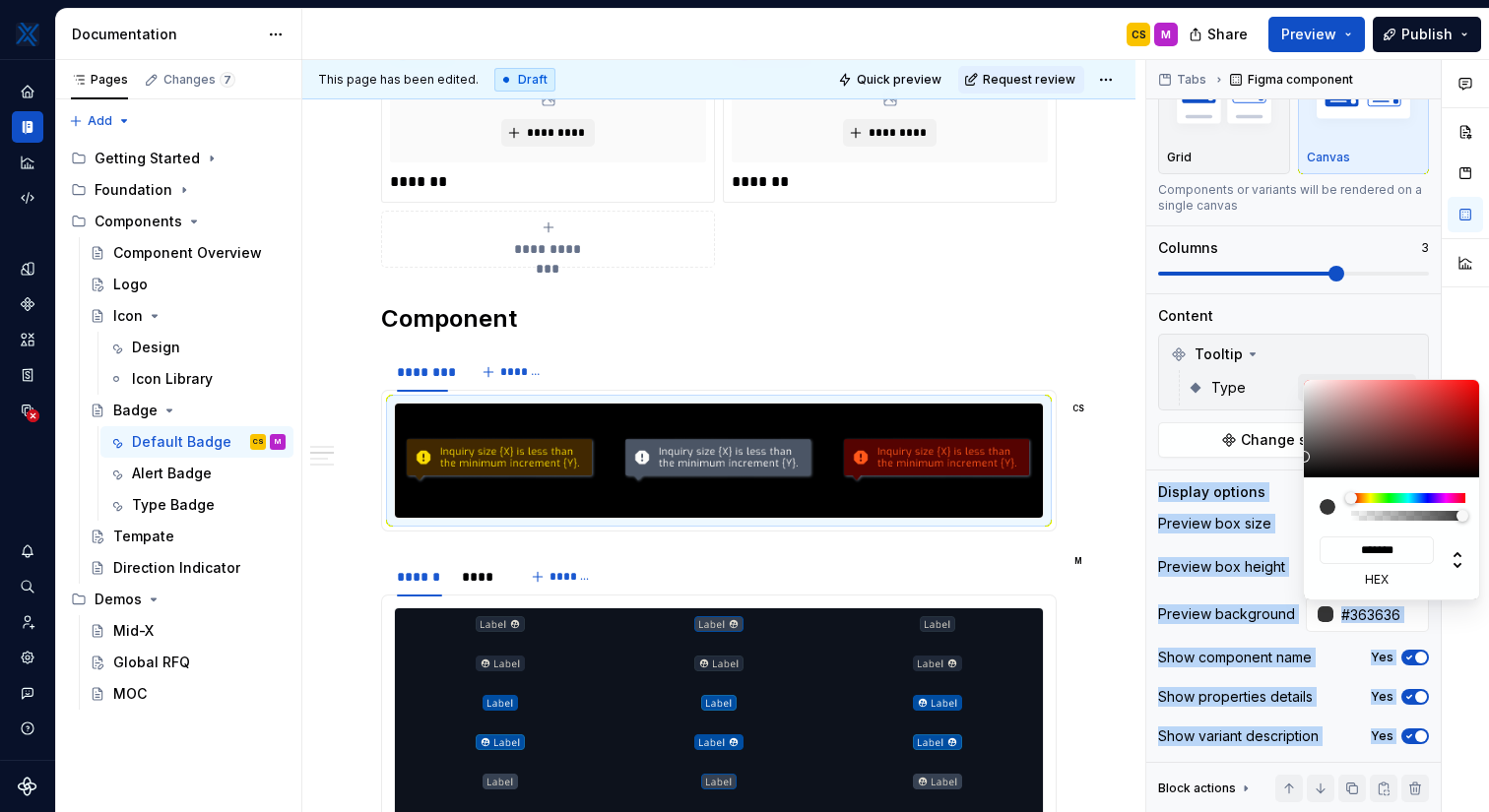 type on "#464646" 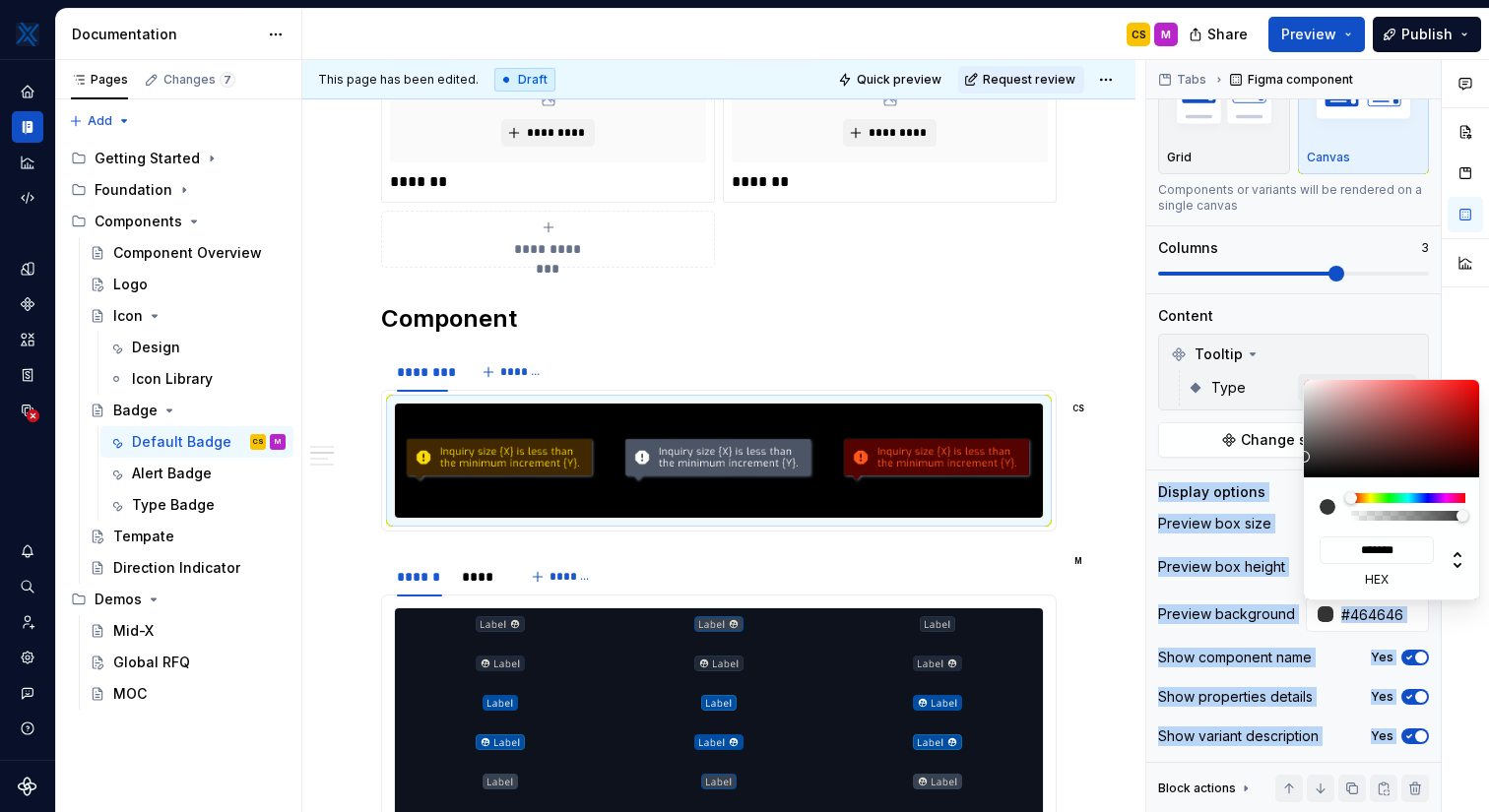type on "#484848" 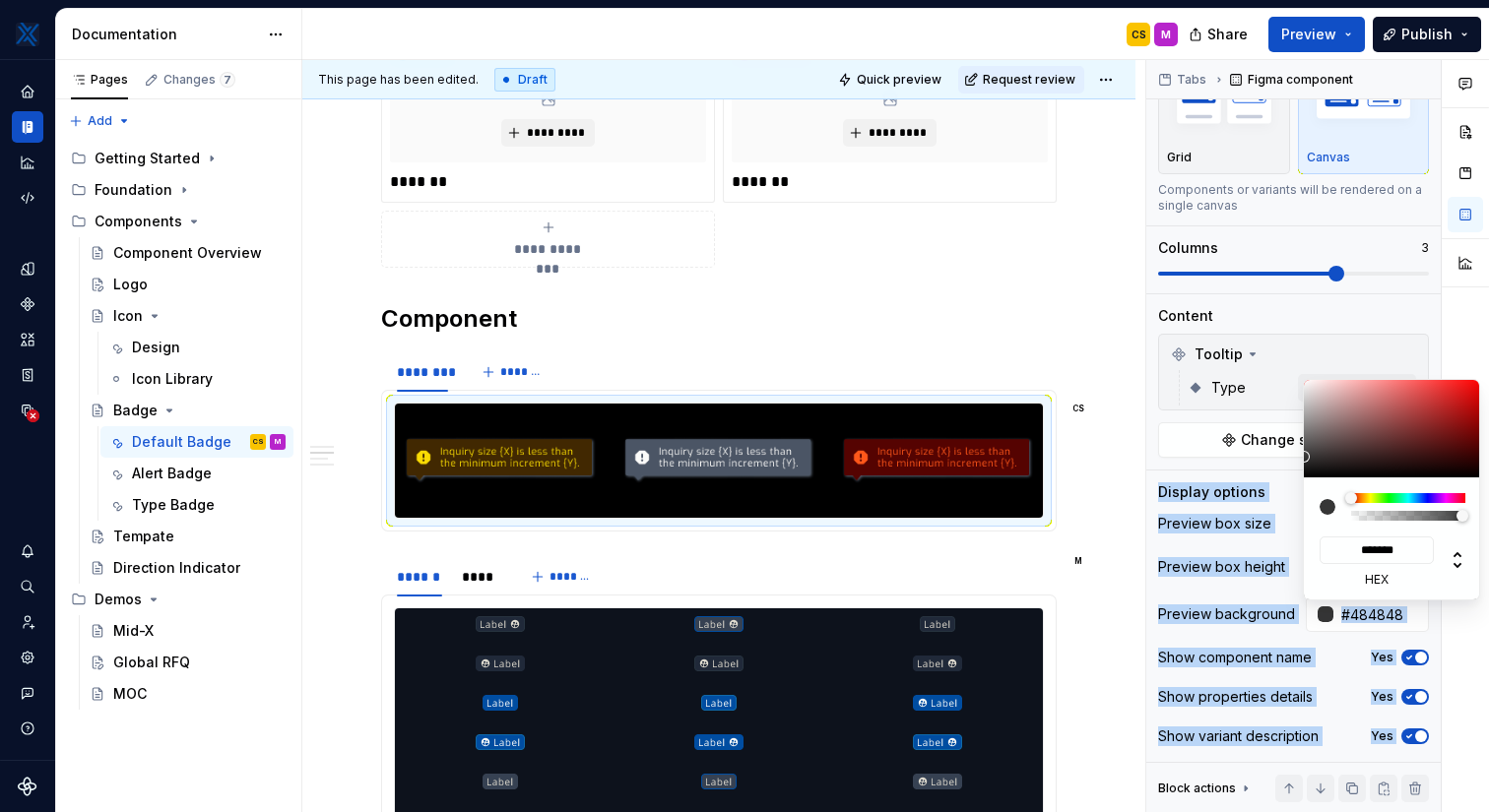 type on "#676767" 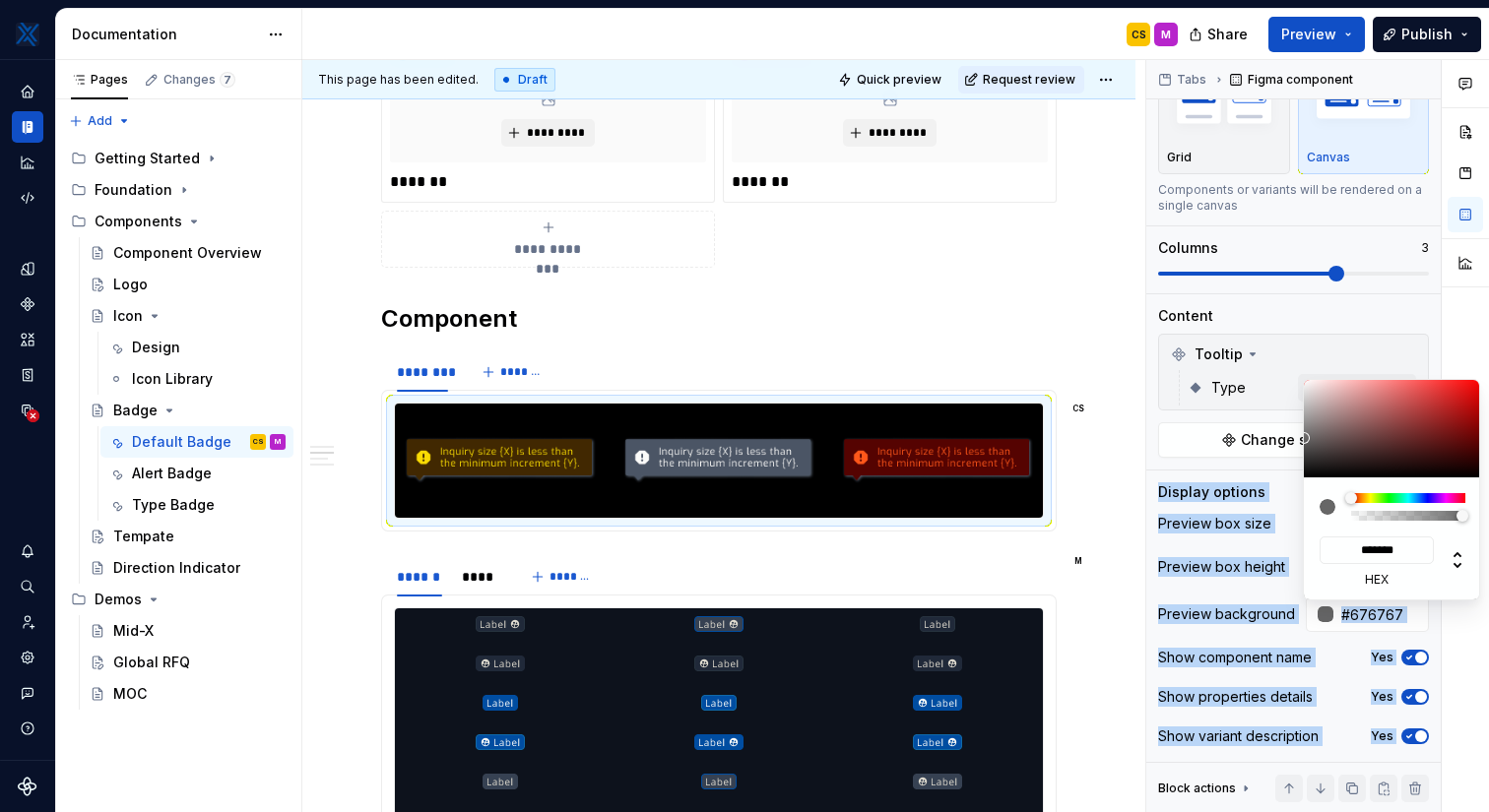 type on "#A5A5A5" 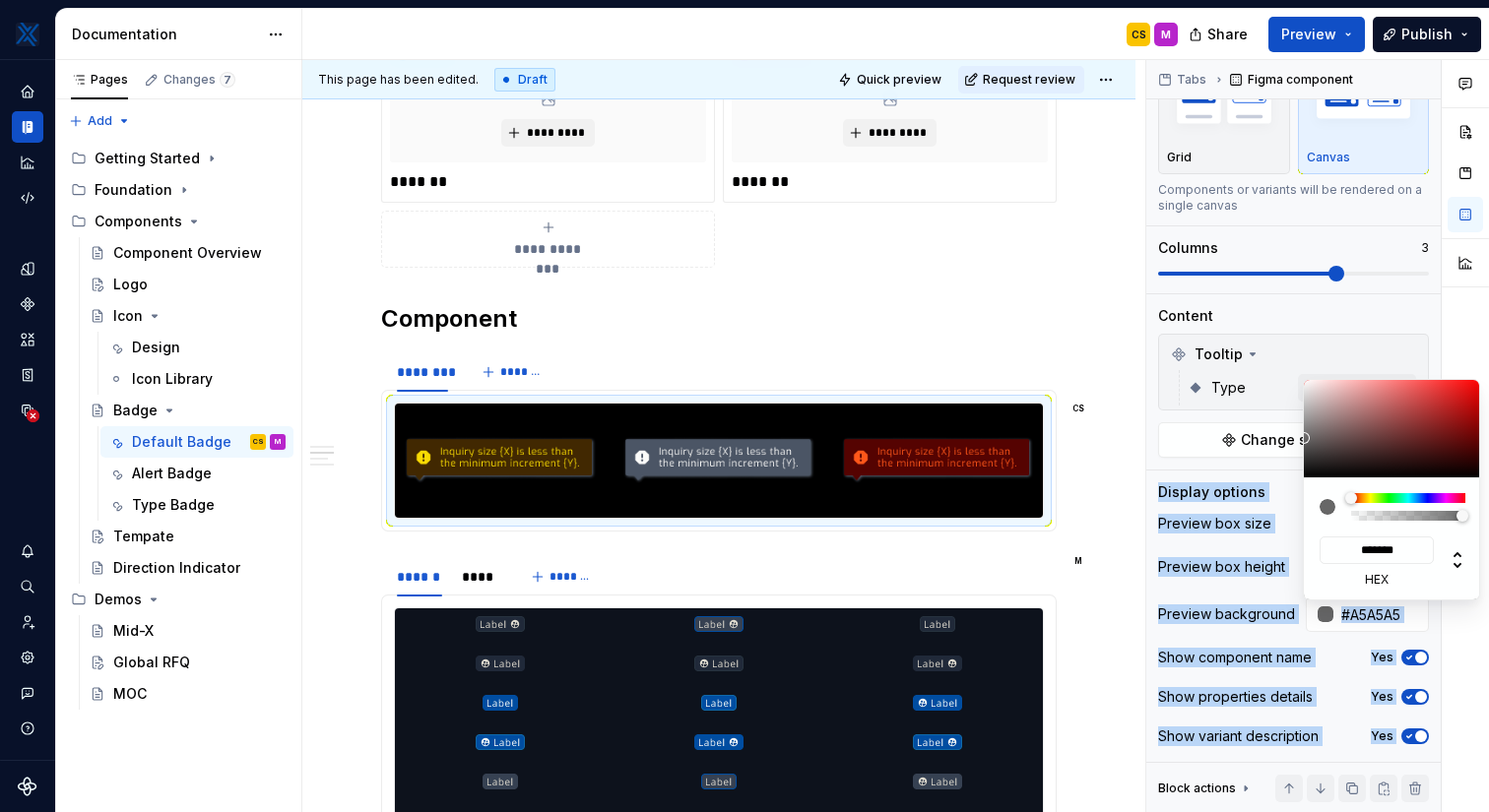 type on "#BCBCBC" 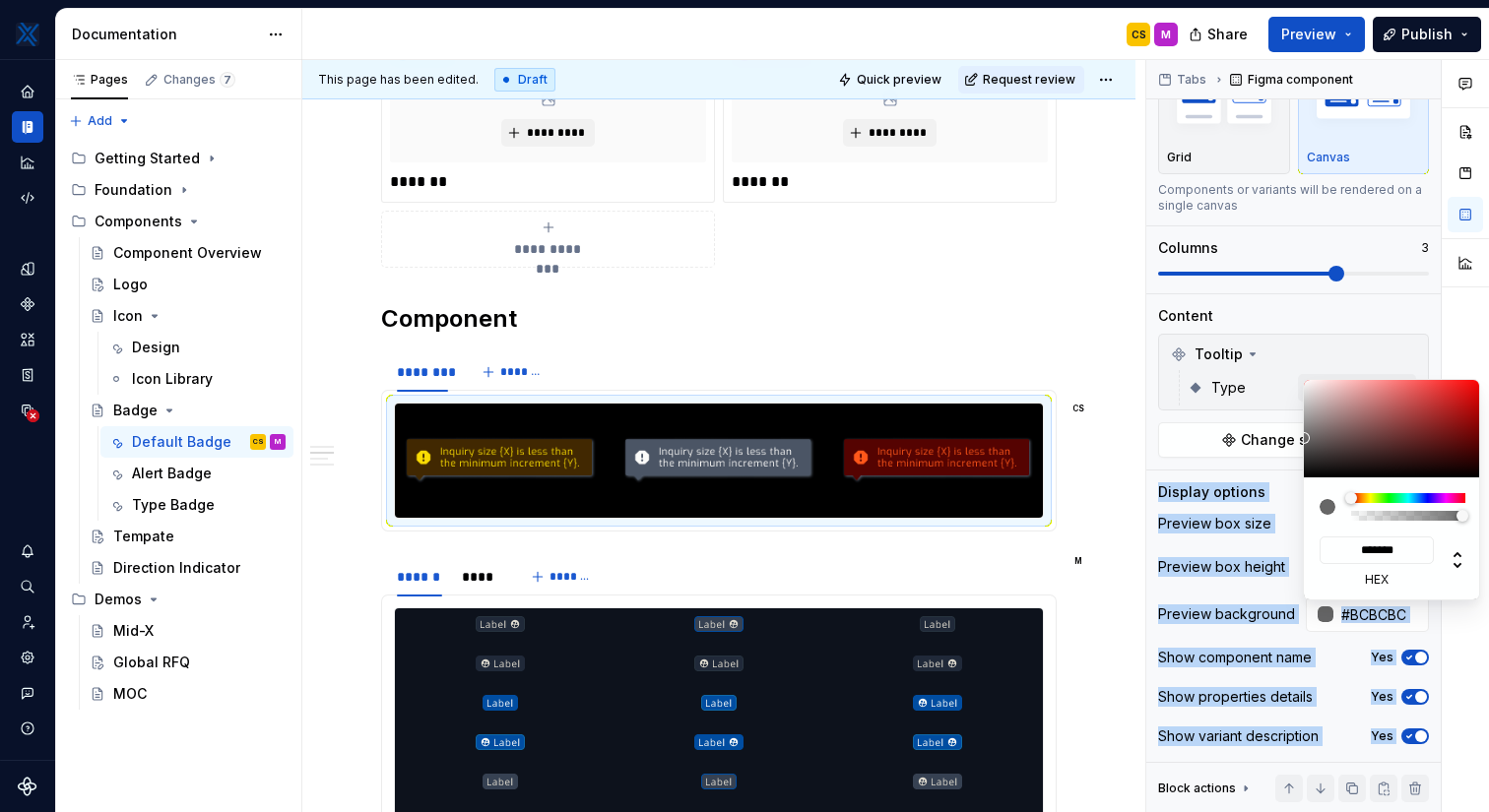 type on "#C1C1C1" 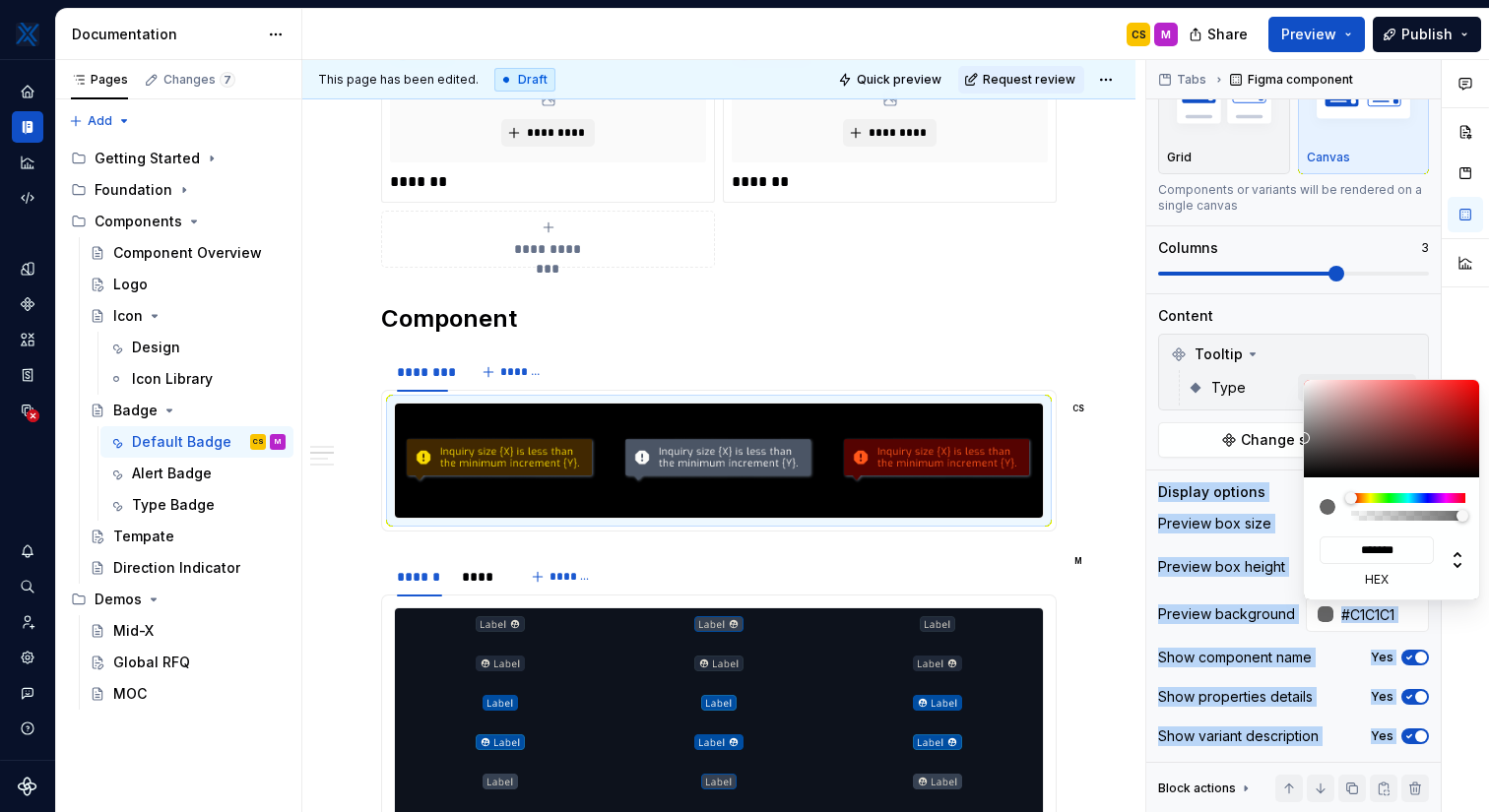 type on "#A7A7A7" 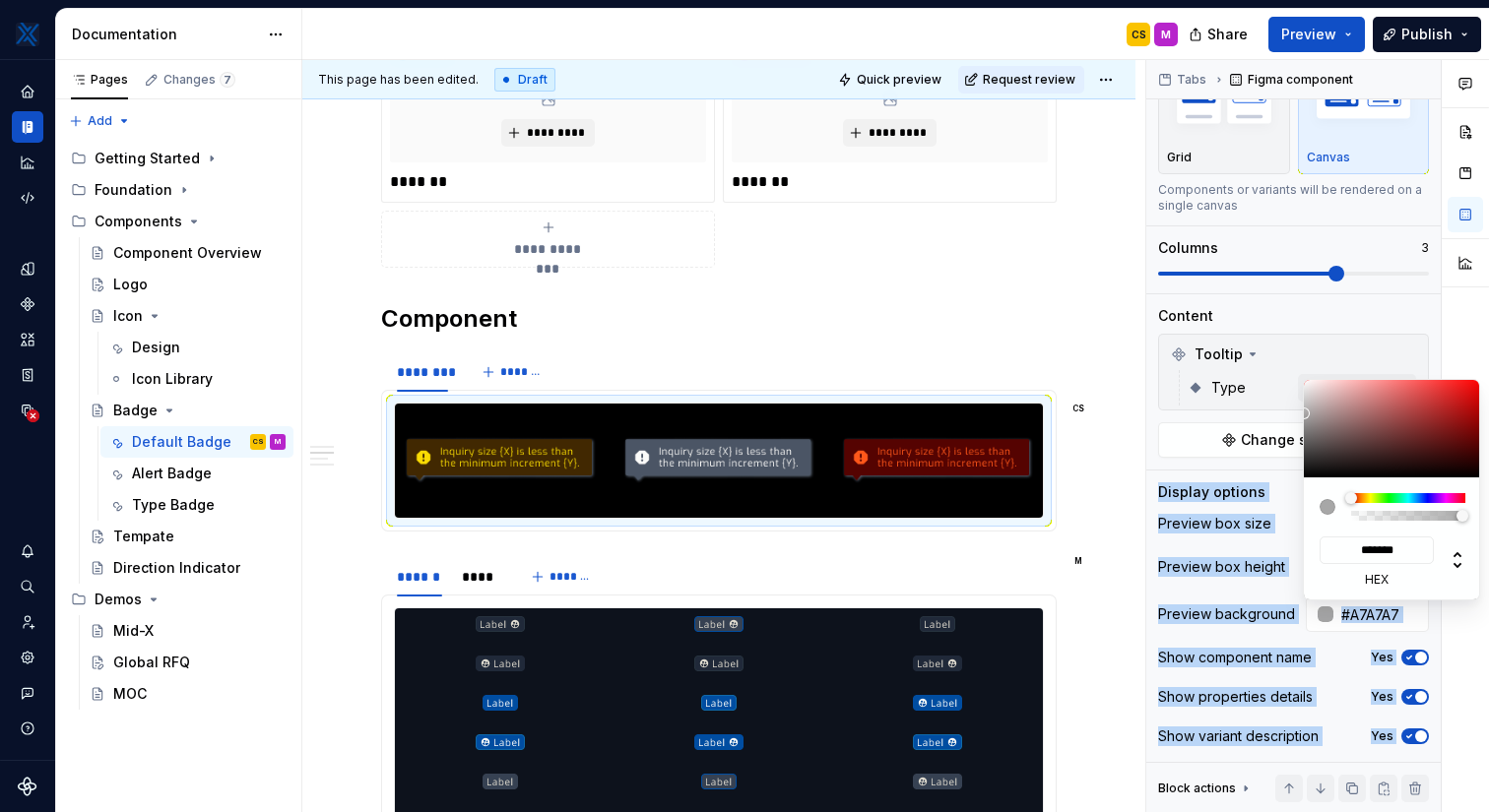 type on "#7E7E7E" 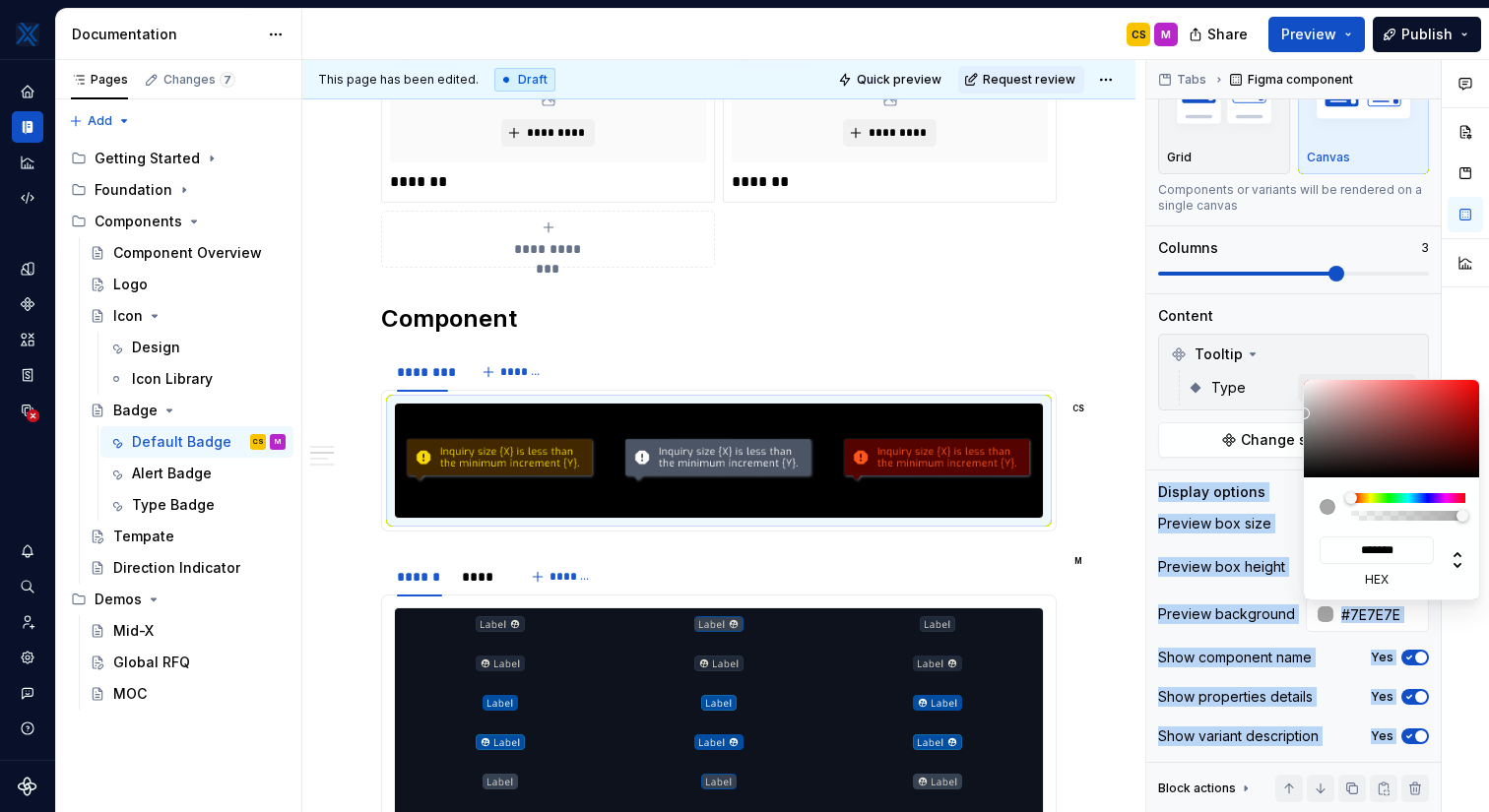 type on "#646464" 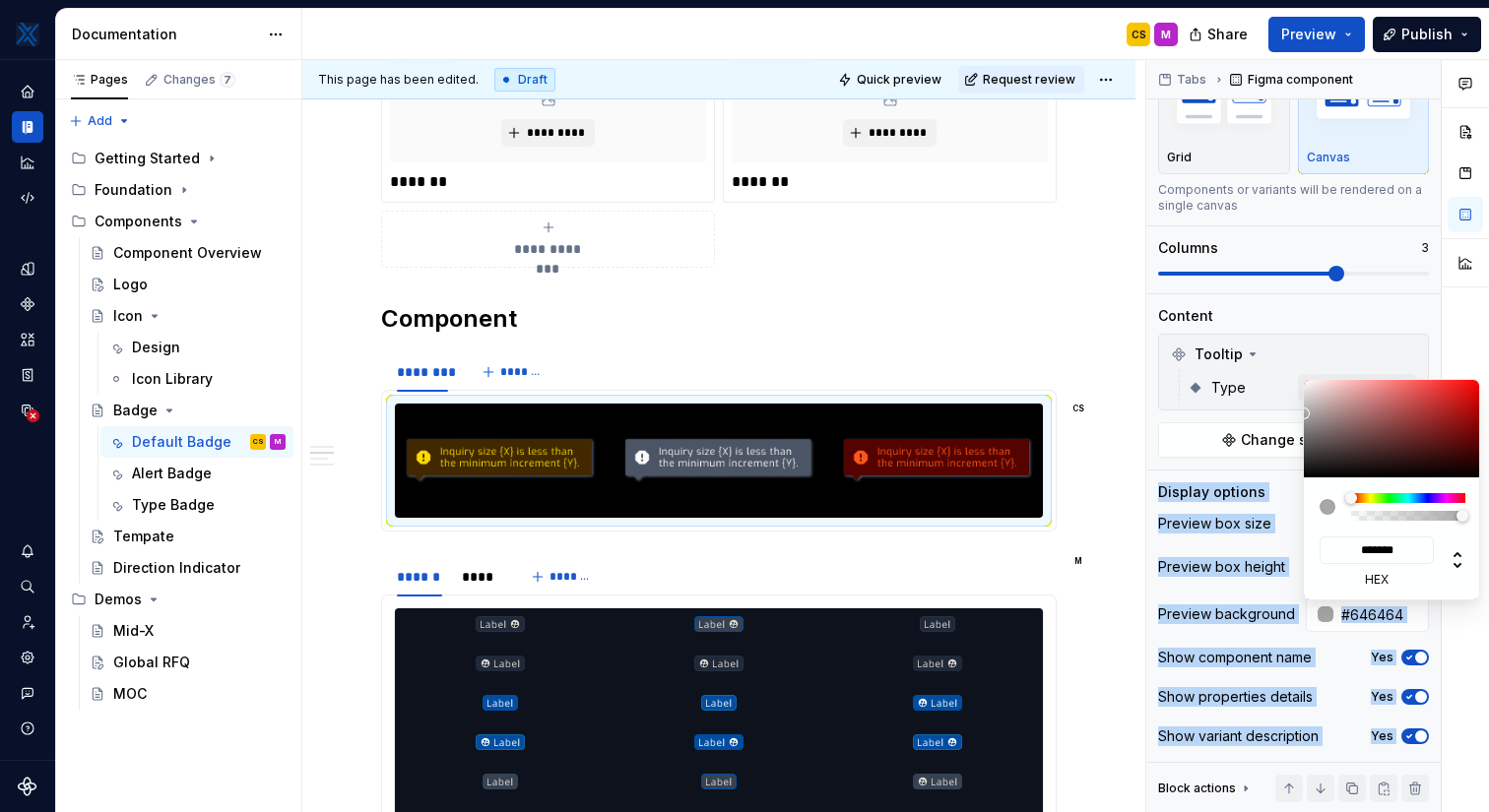 type on "#5F5F5F" 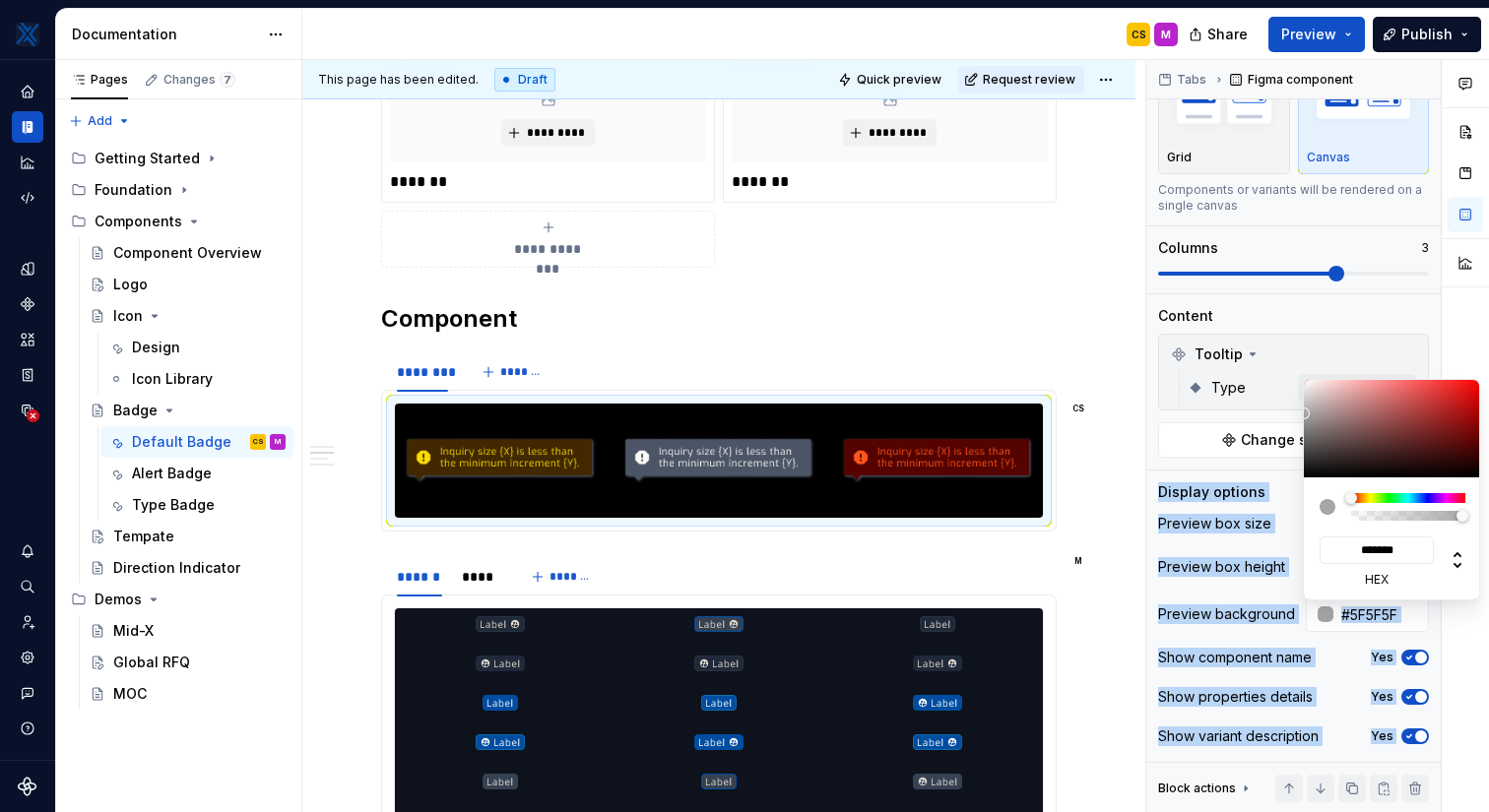 type on "#5D5D5D" 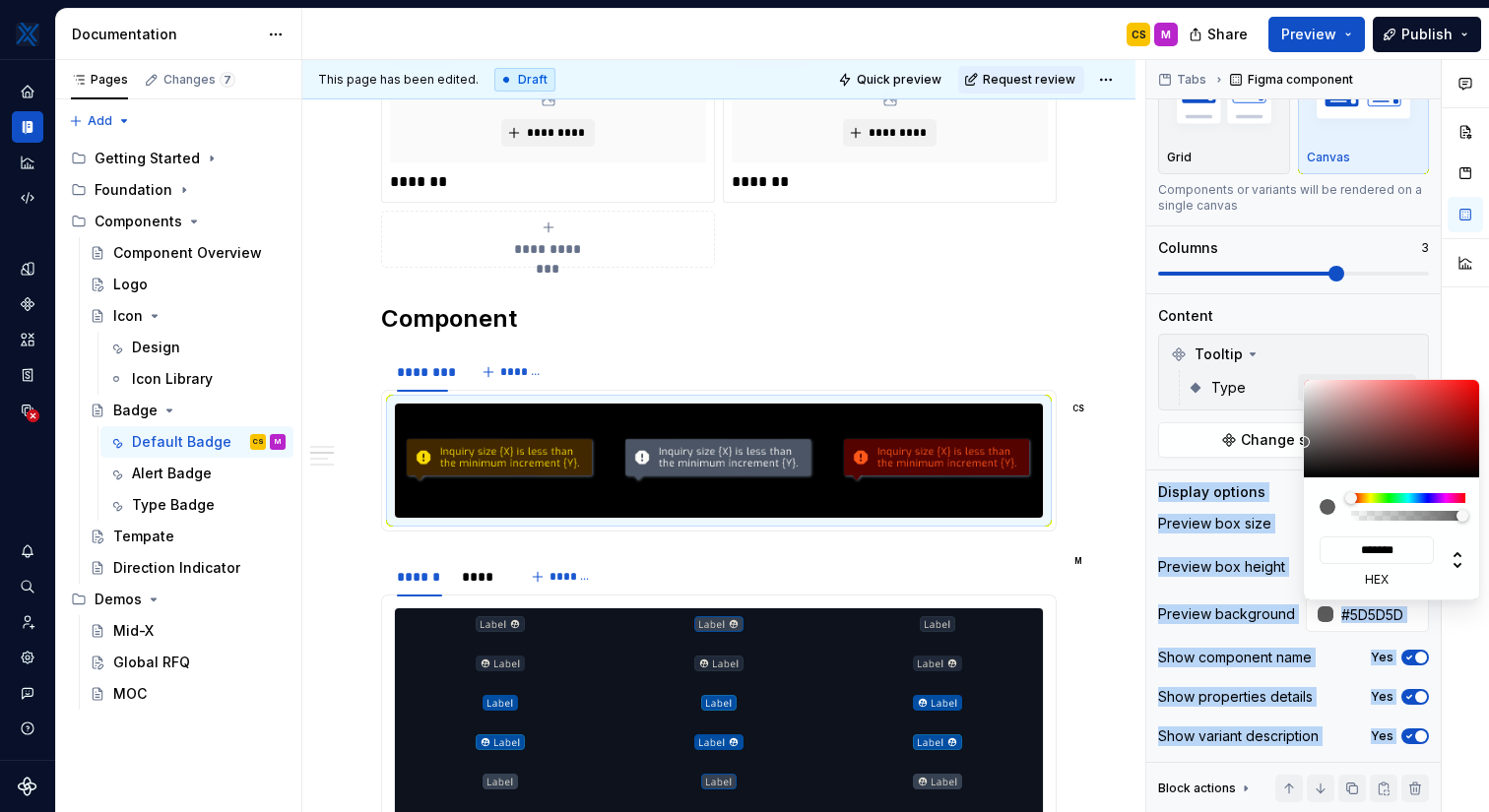 type on "#505050" 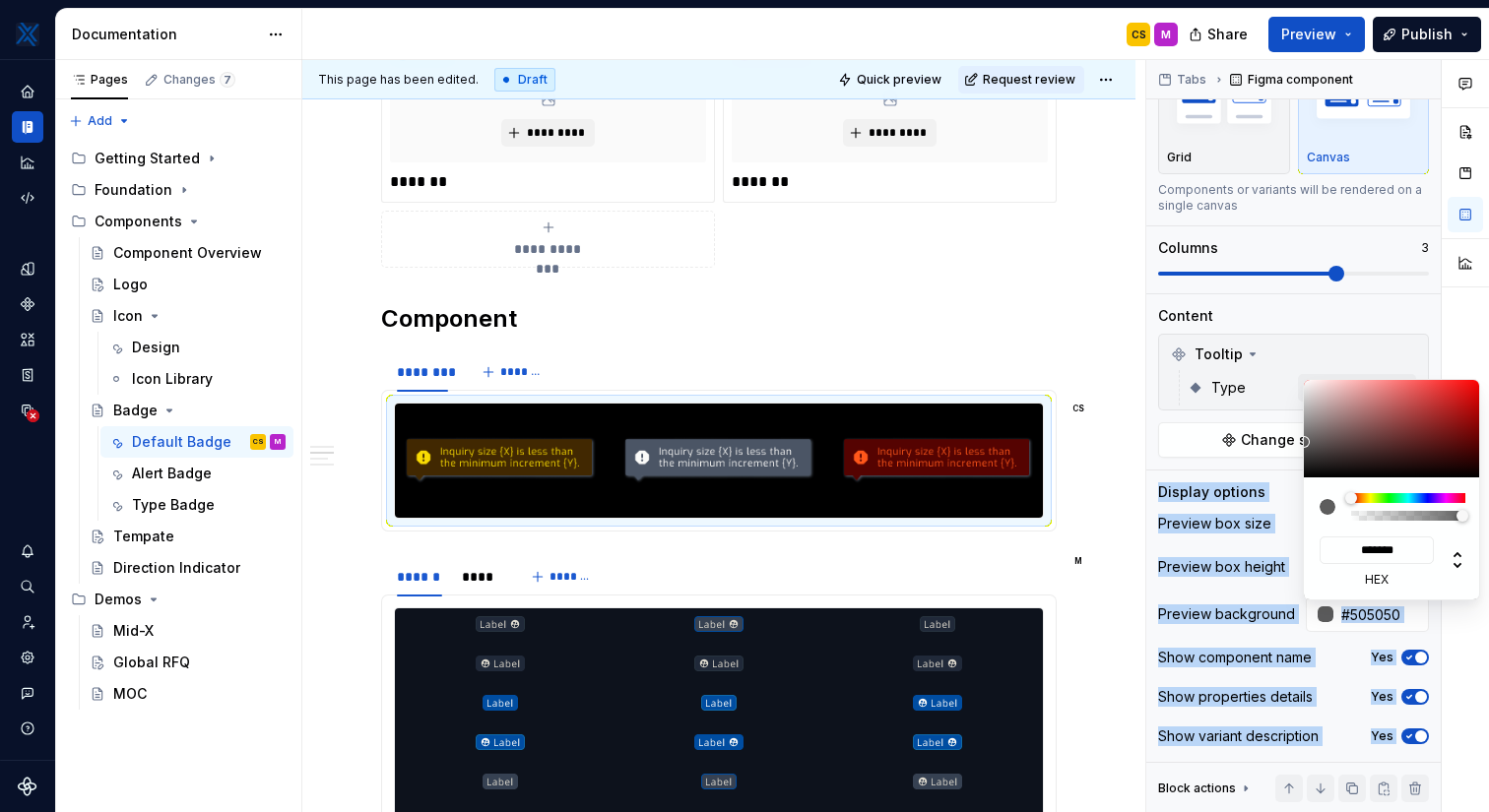 type on "#0F0F0F" 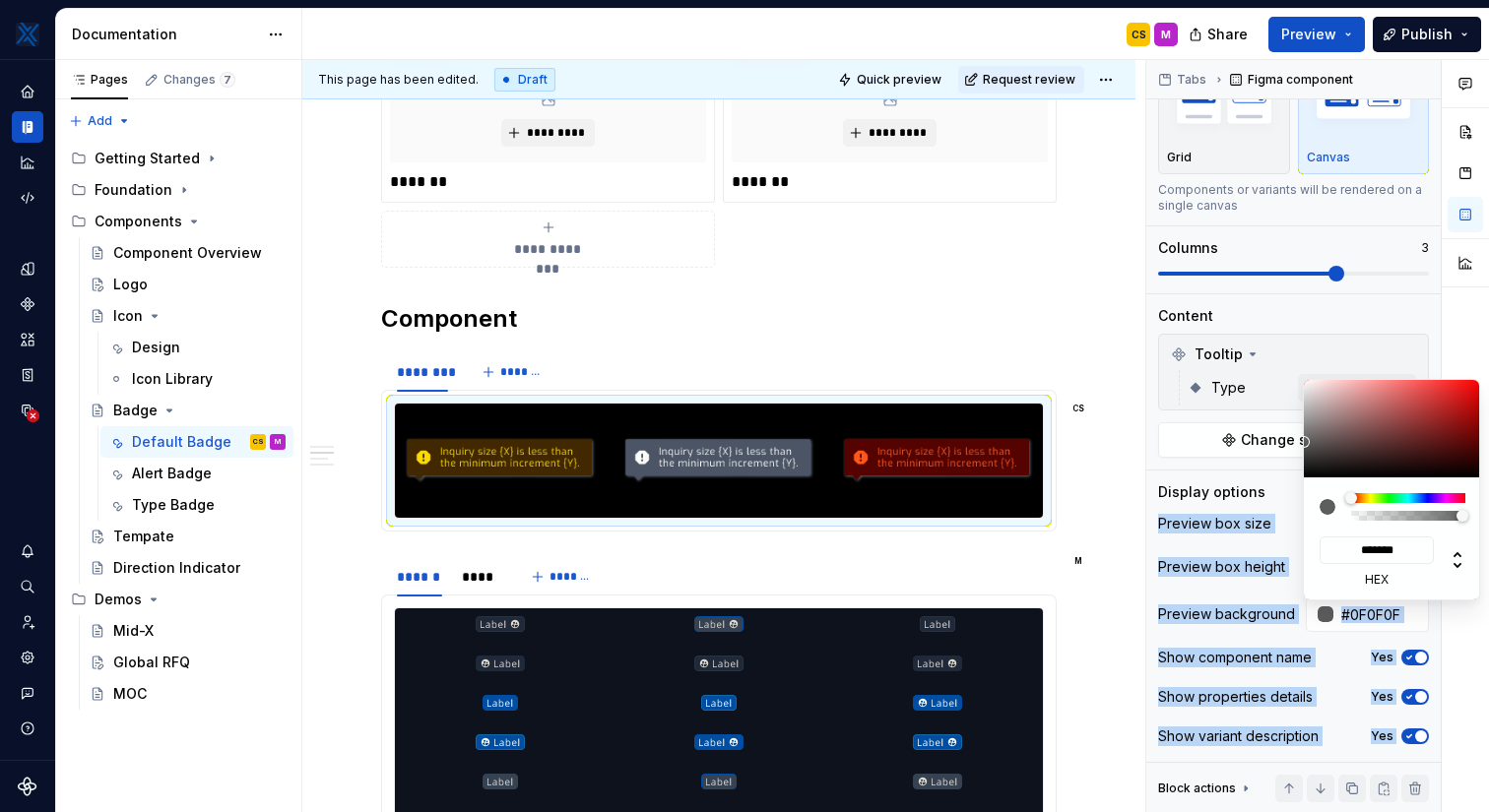 type on "#000000" 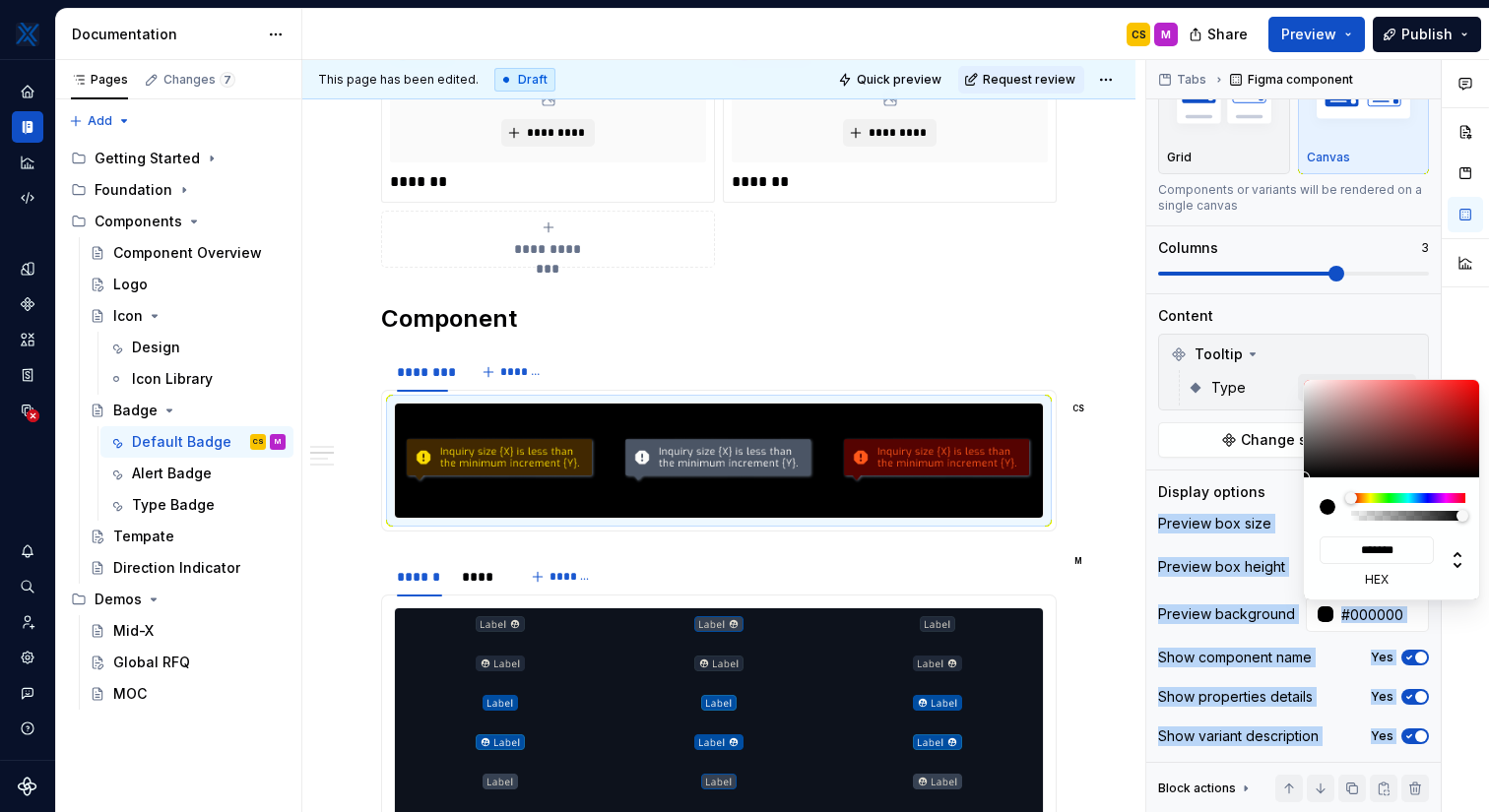 drag, startPoint x: 1309, startPoint y: 461, endPoint x: 1270, endPoint y: 488, distance: 47.434165 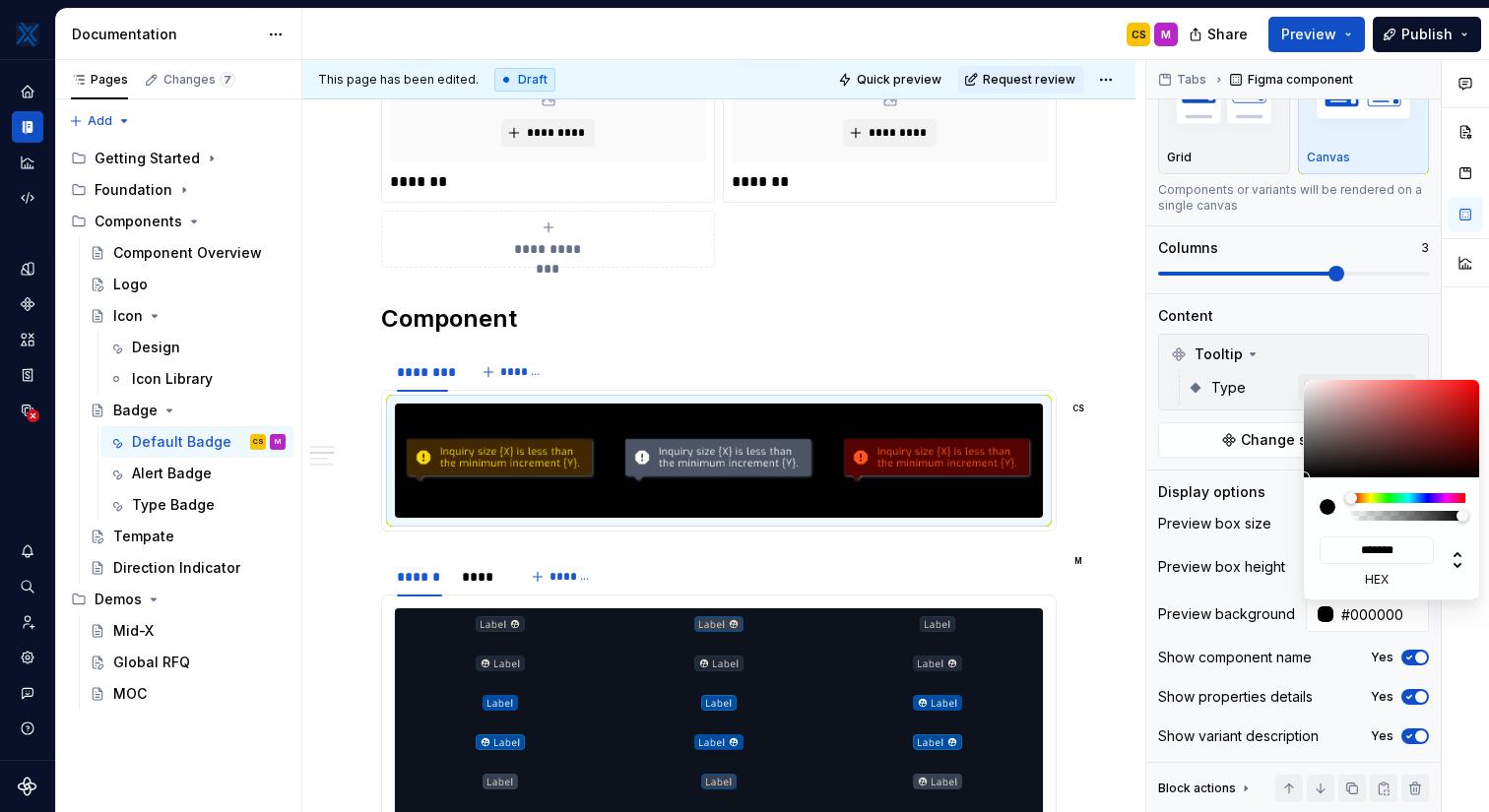 click on "MKTX CS Design system data Documentation CS M Share Preview Publish Pages Changes 7 Add
Accessibility guide for tree Page tree.
Navigate the tree with the arrow keys. Common tree hotkeys apply. Further keybindings are available:
enter to execute primary action on focused item
f2 to start renaming the focused item
escape to abort renaming an item
control+d to start dragging selected items
Getting Started Foundation Components Component Overview Logo Icon Design Icon Library Badge Default Badge CS M Alert Badge Type Badge Tempate Direction Indicator Demos Mid-X Global RFQ MOC Draft   ( 7 ) Components  /  Logo Components / Icon  /  Design Components / Badge  /  Default Badge Components / Badge  /  Alert Badge Components / Badge  /  Type Badge Components  /  Tempate Demos  /  Global RFQ This page has been edited. Draft Quick preview Request review Badge Edit header Default Badge Alert Badge Type Badge Badge Component Properties" at bounding box center [744, 406] 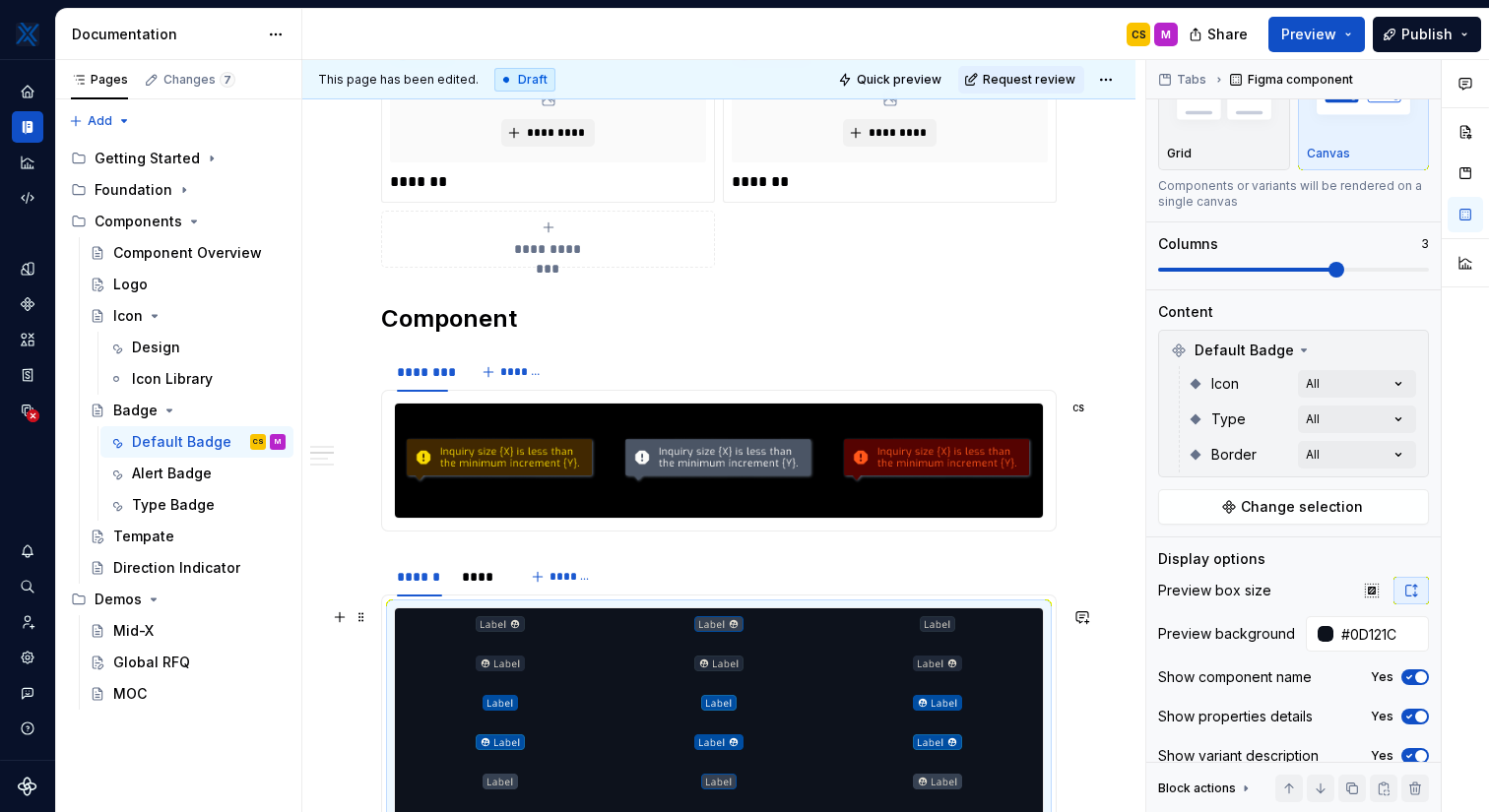 click at bounding box center [719, 722] 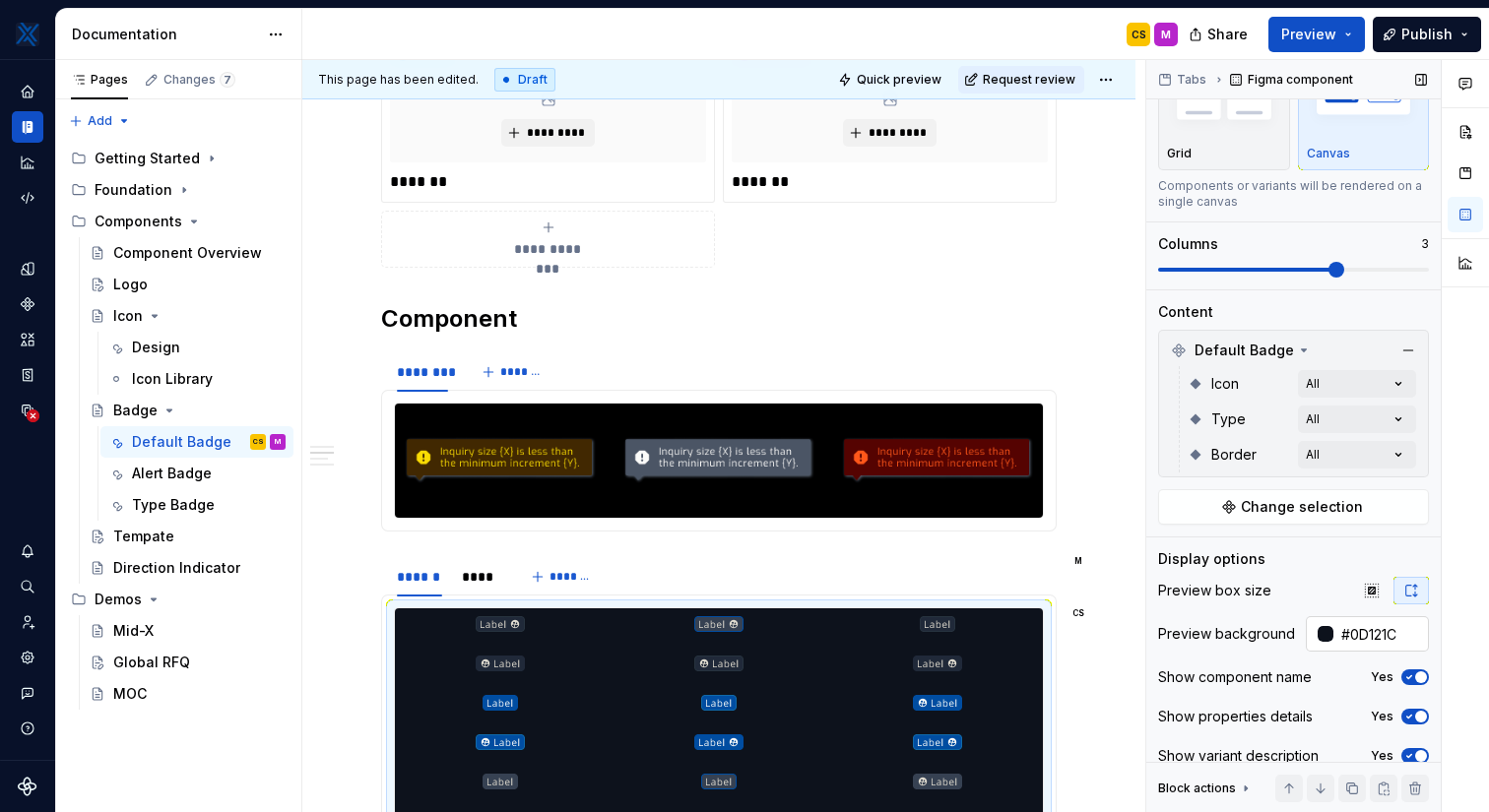 click on "#0D121C" at bounding box center [1381, 634] 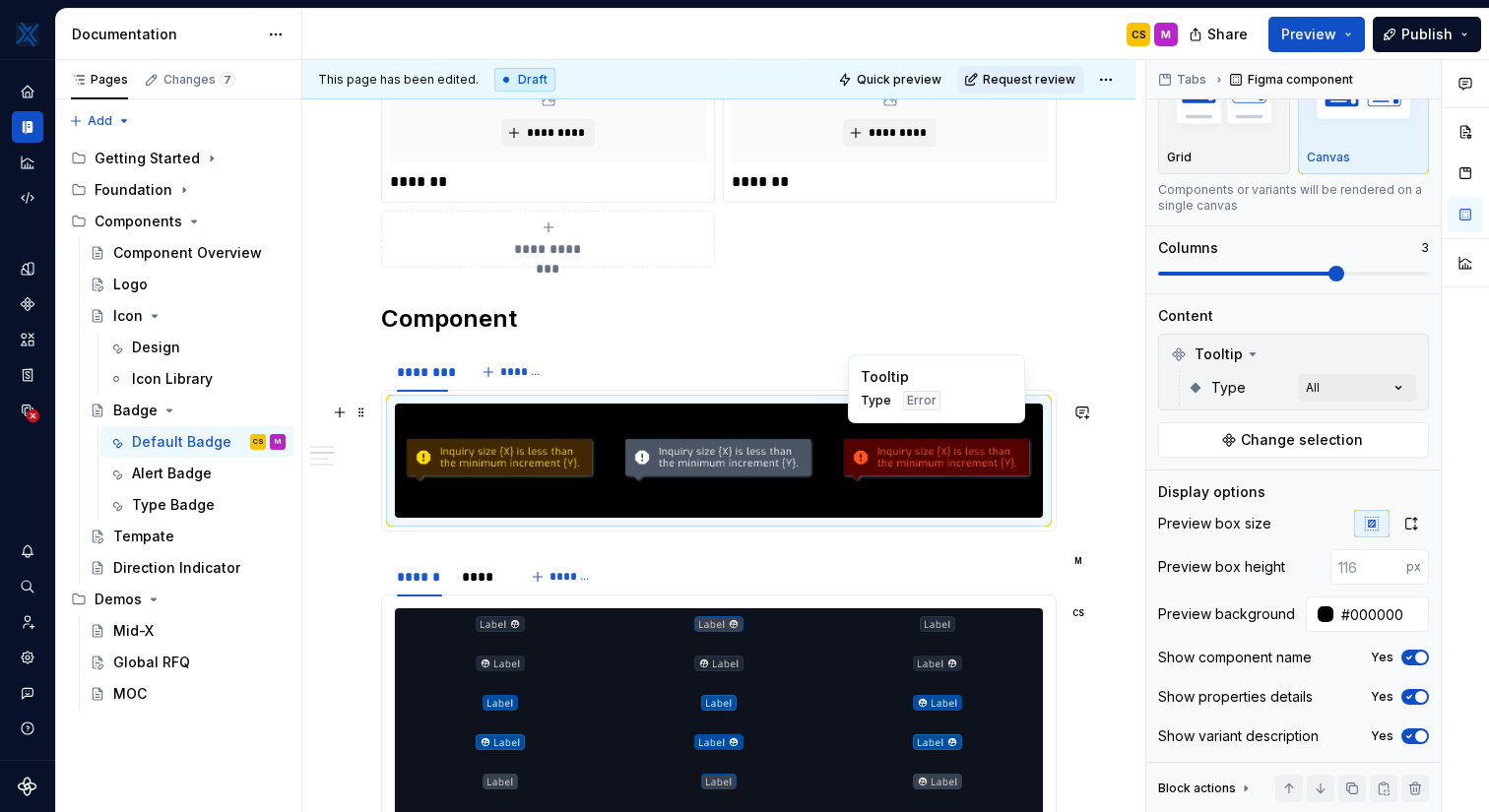 click on "Tooltip Type Error" at bounding box center (937, 389) 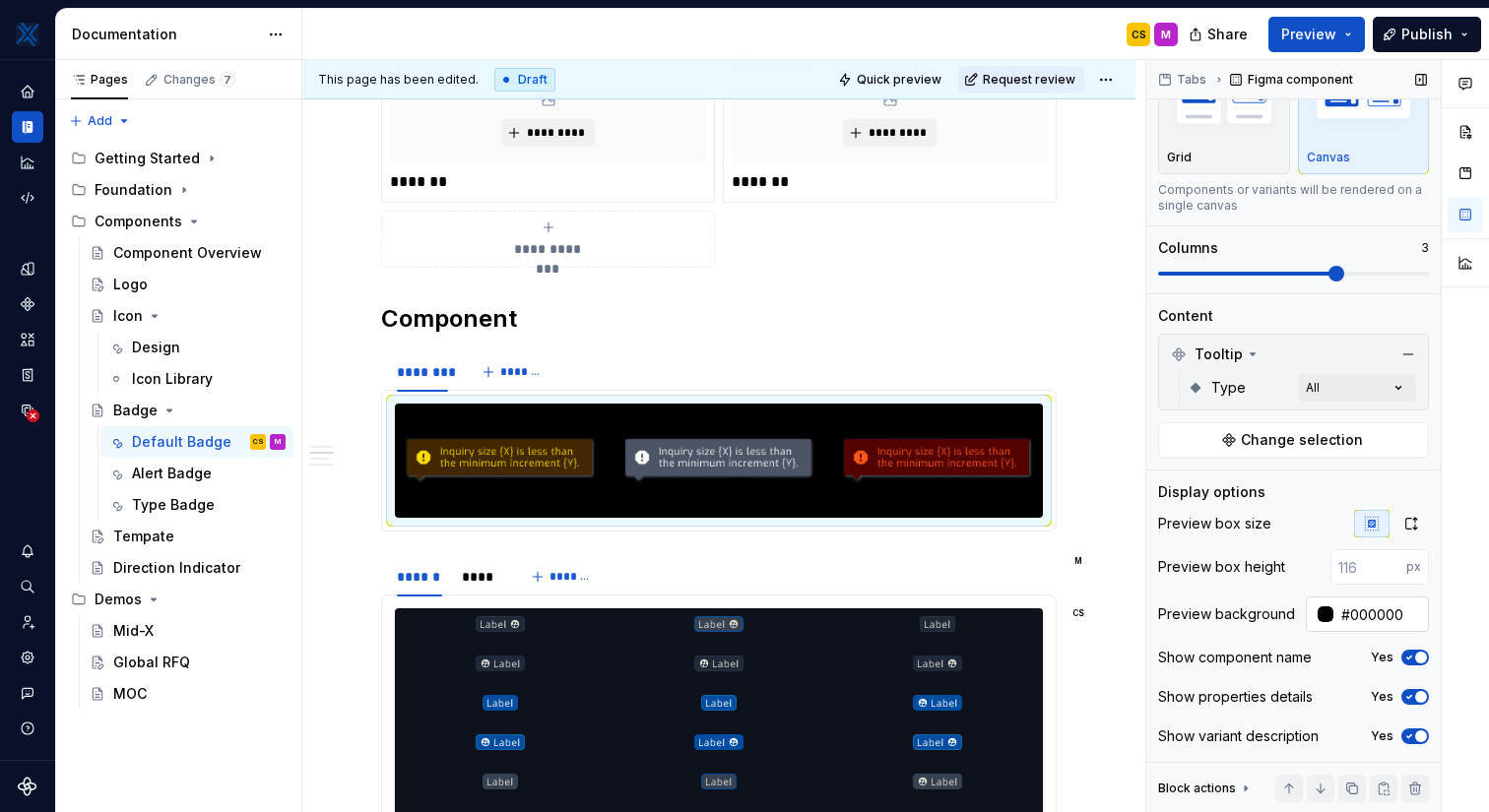 click on "#000000" at bounding box center (1381, 614) 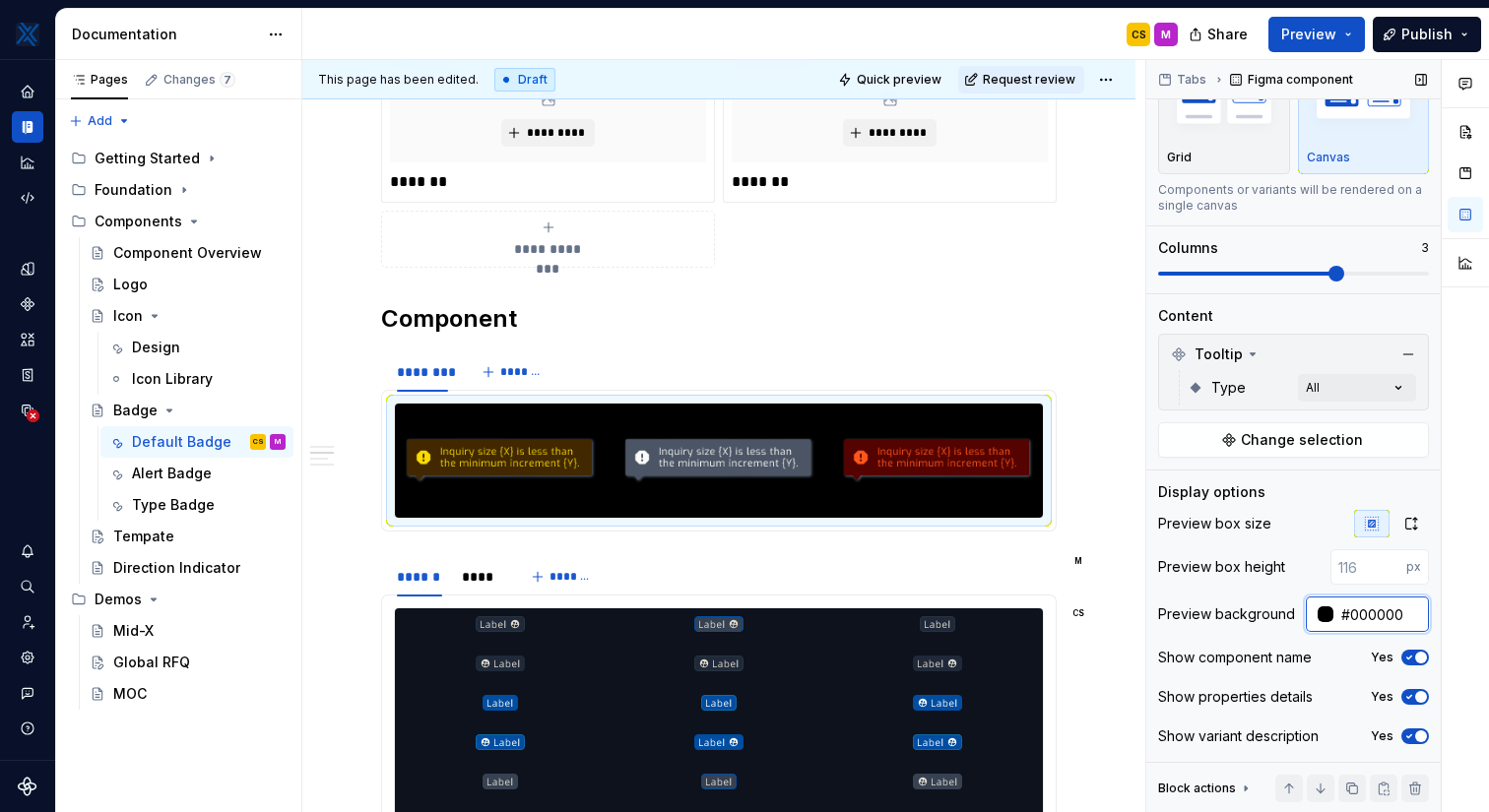 paste on "D121C" 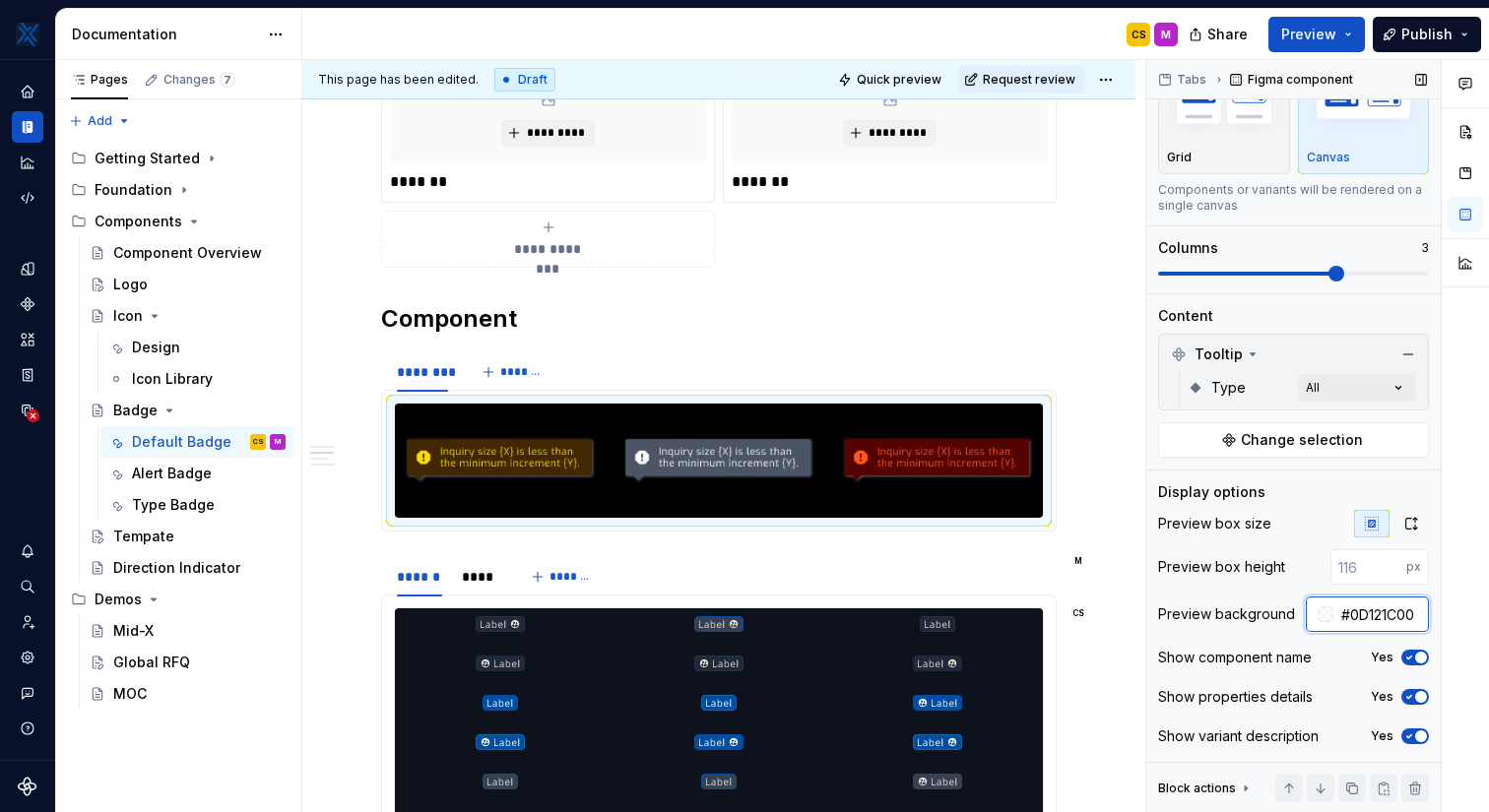click on "#0D121C00" at bounding box center (1381, 614) 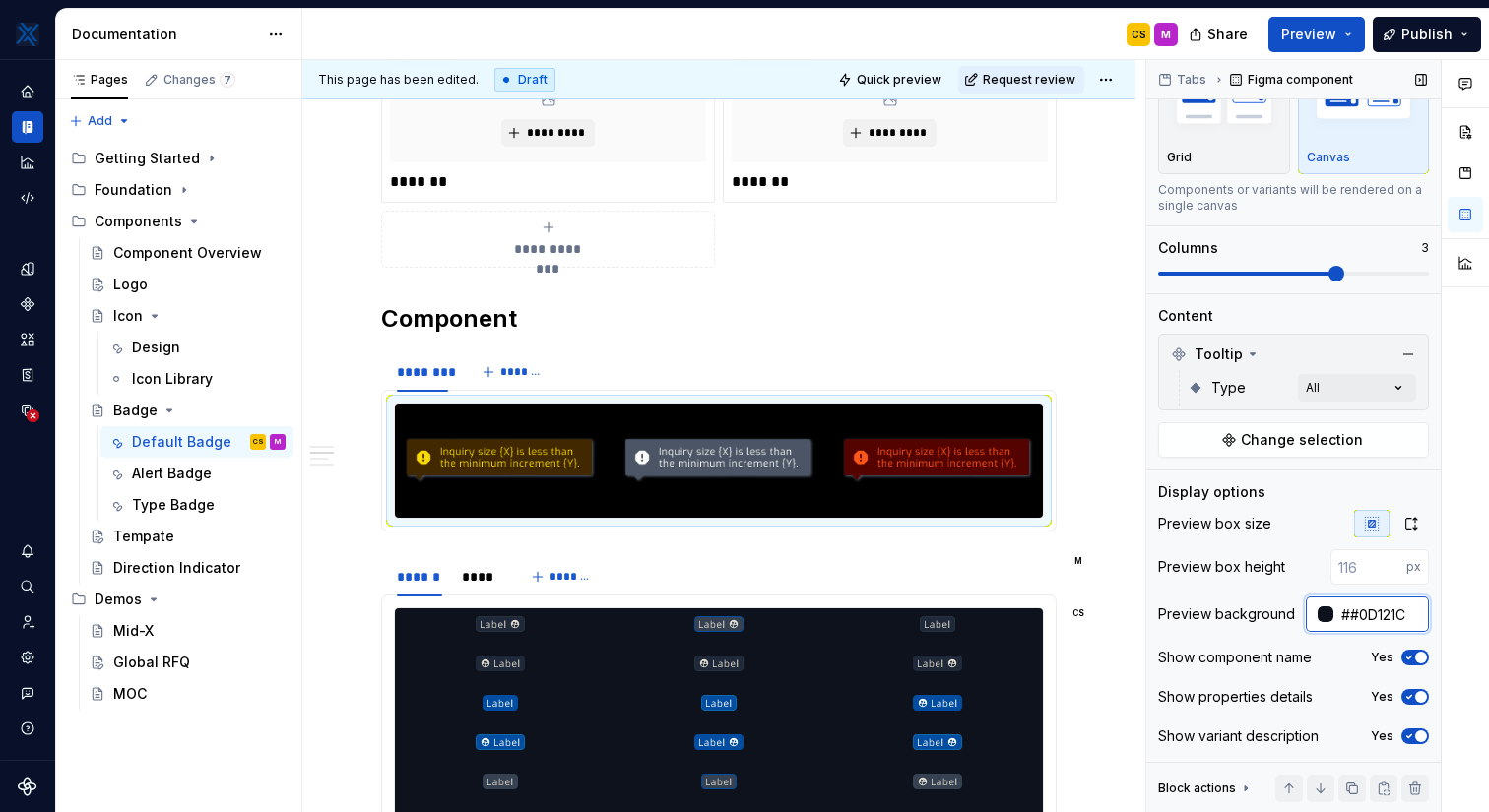 paste 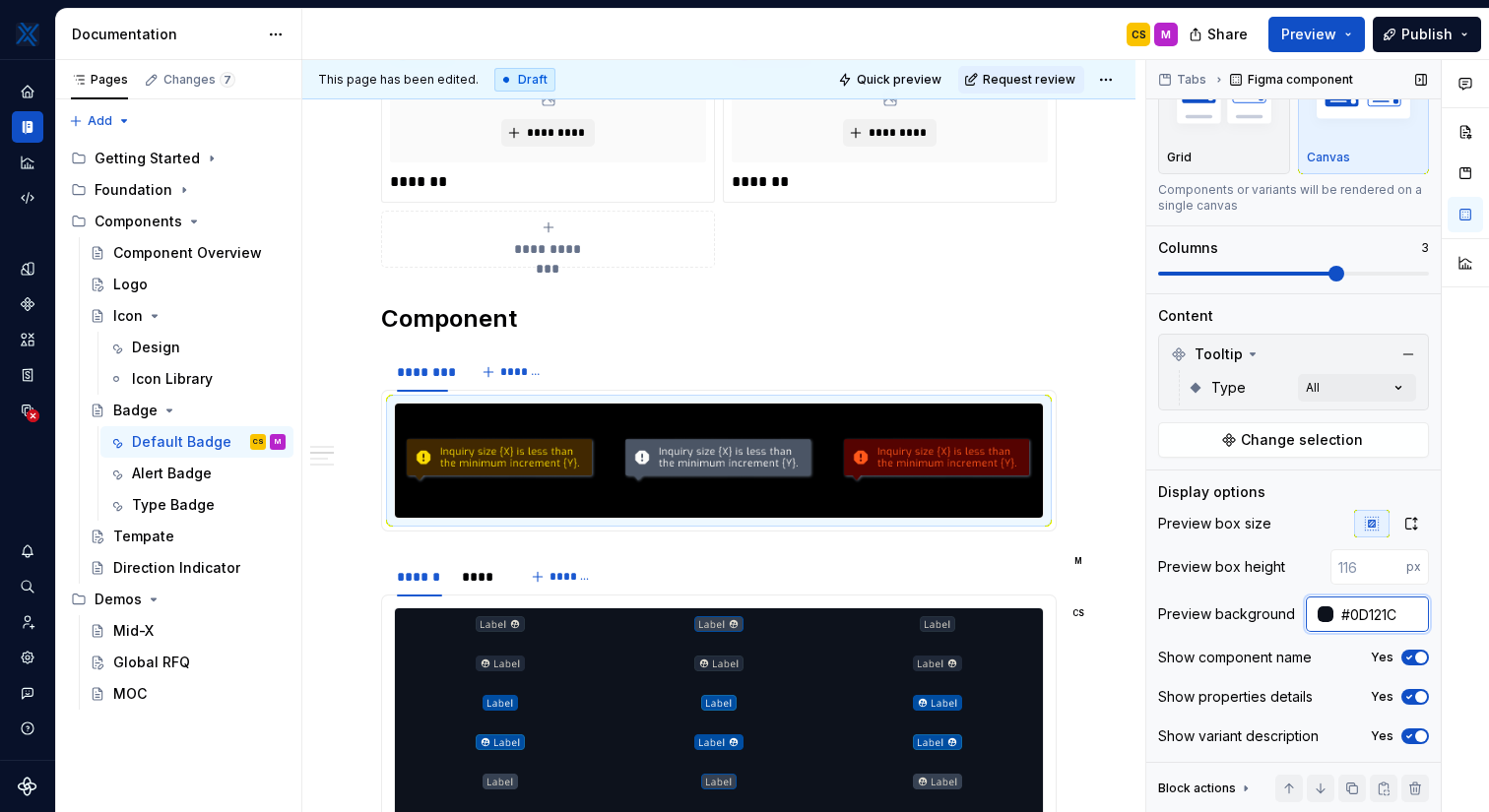 type on "#0D121C" 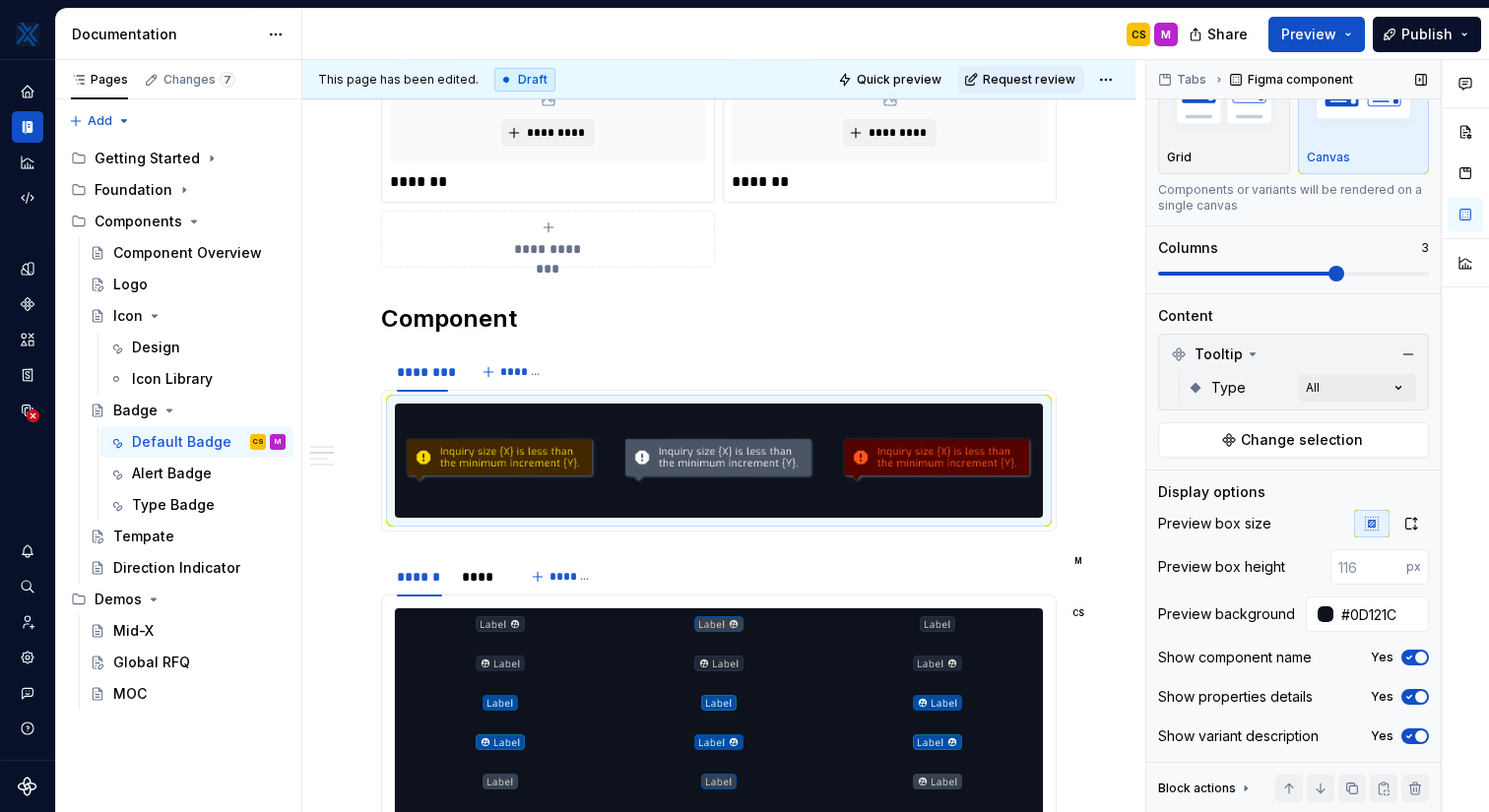click 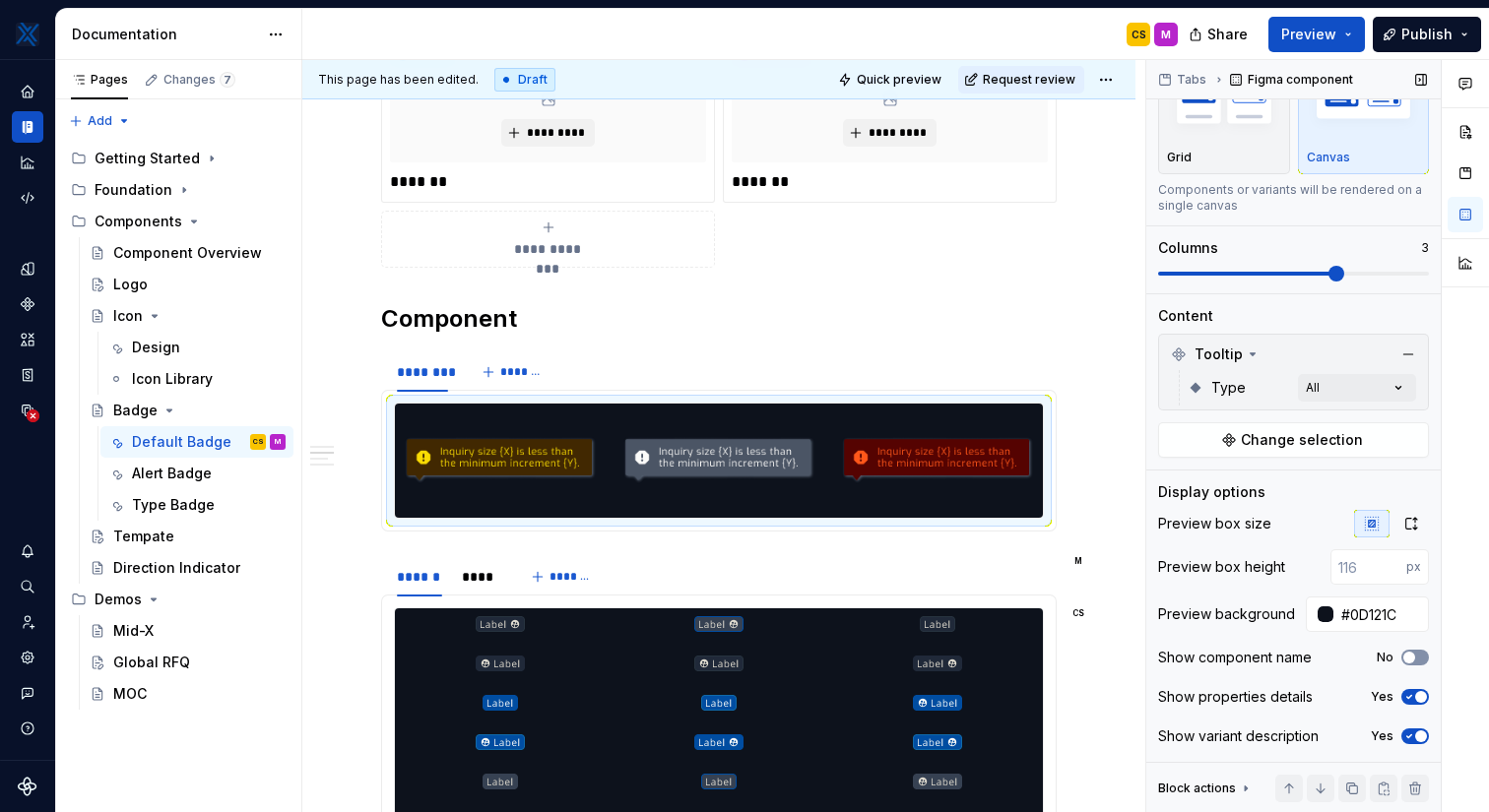click at bounding box center (1409, 657) 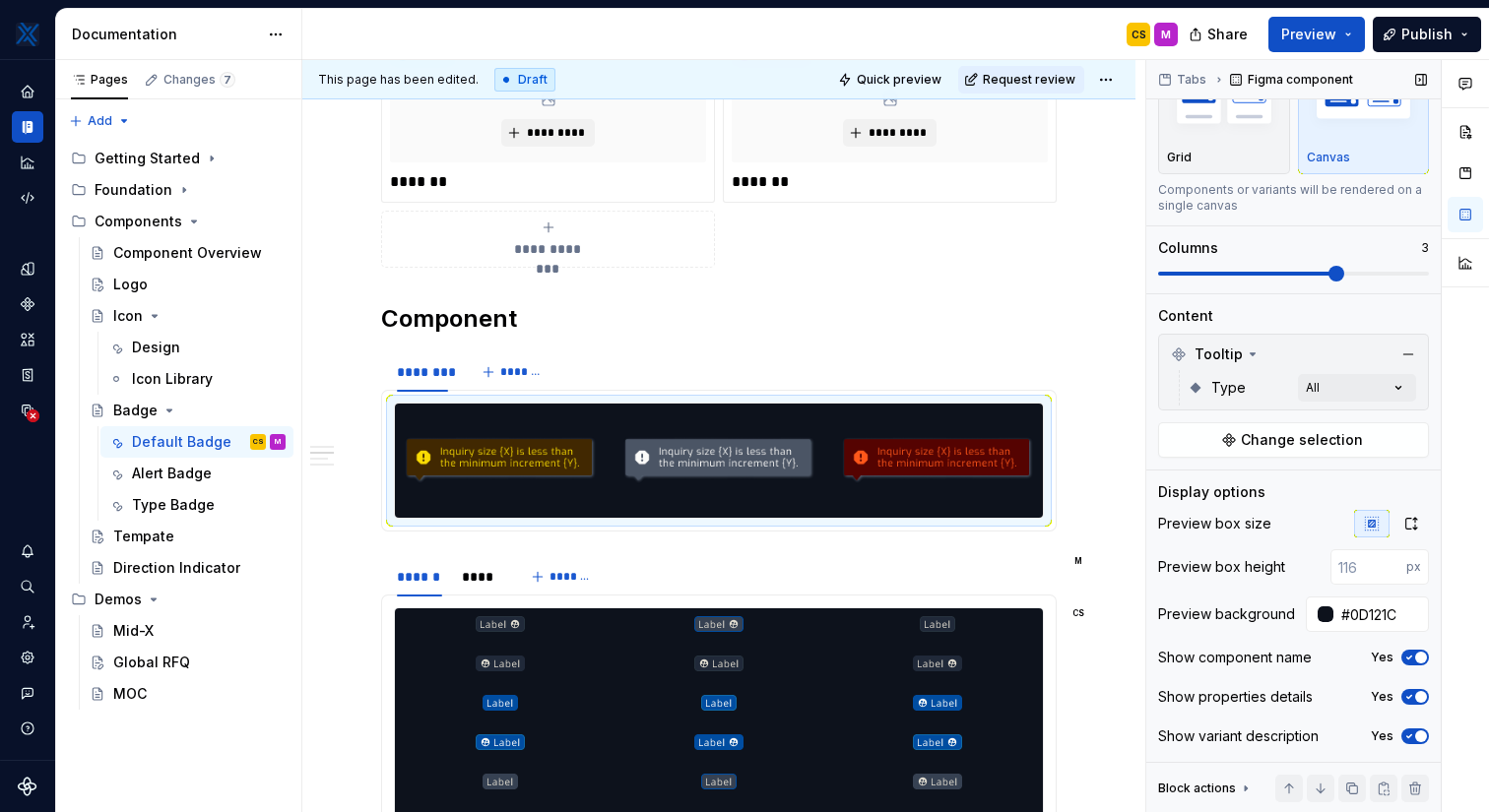 click 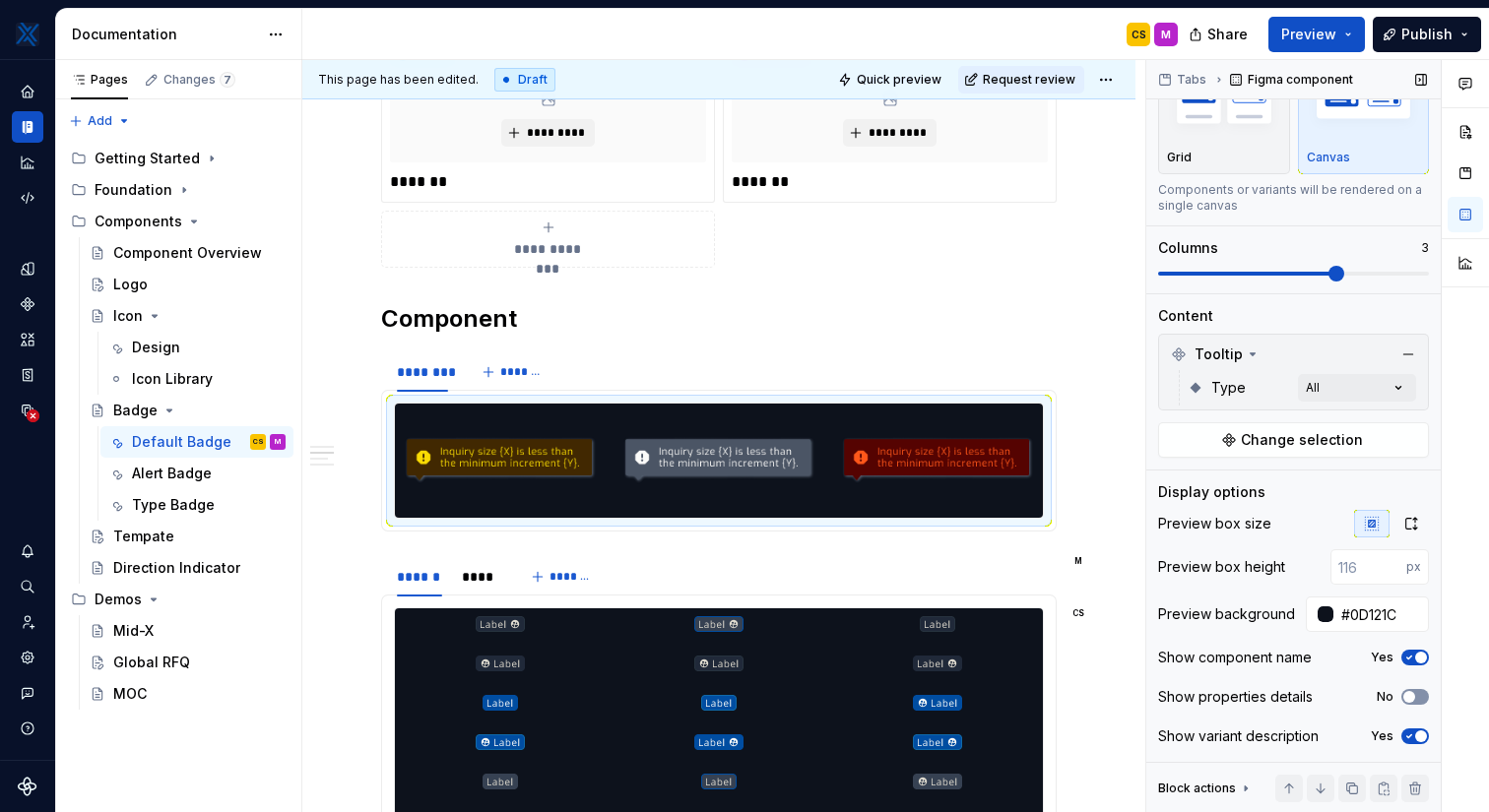 click at bounding box center (1409, 697) 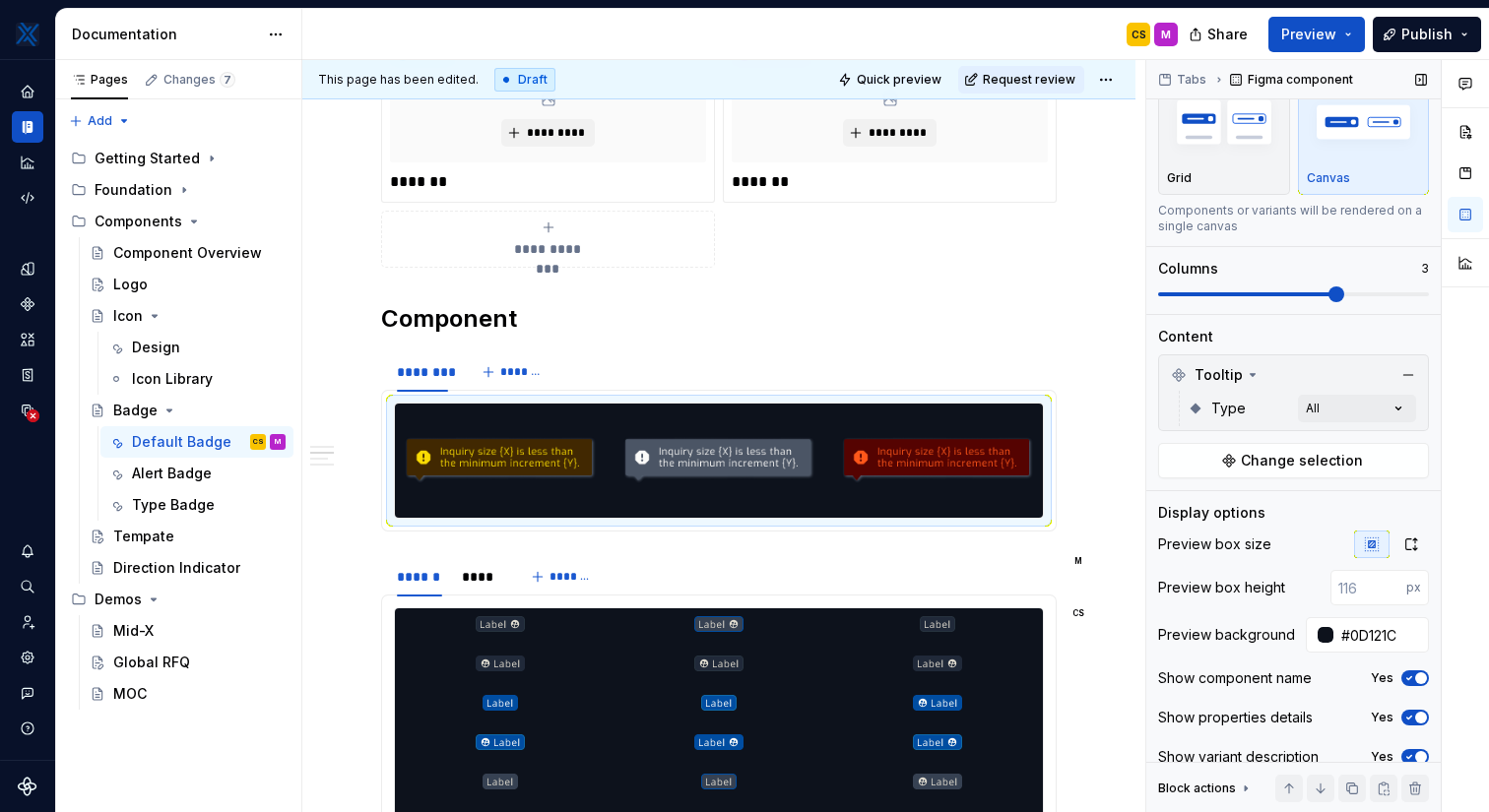 scroll, scrollTop: 91, scrollLeft: 0, axis: vertical 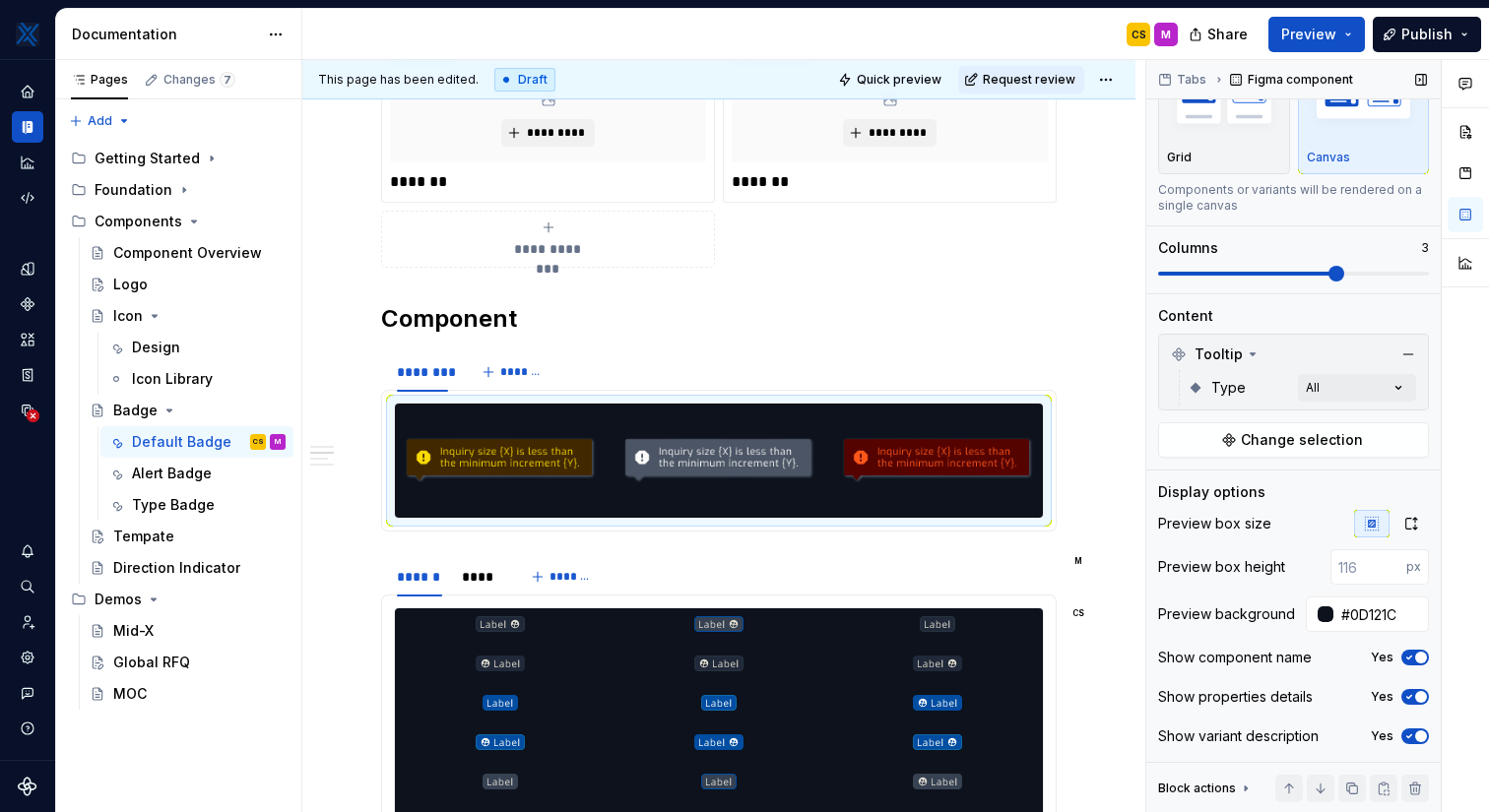 click 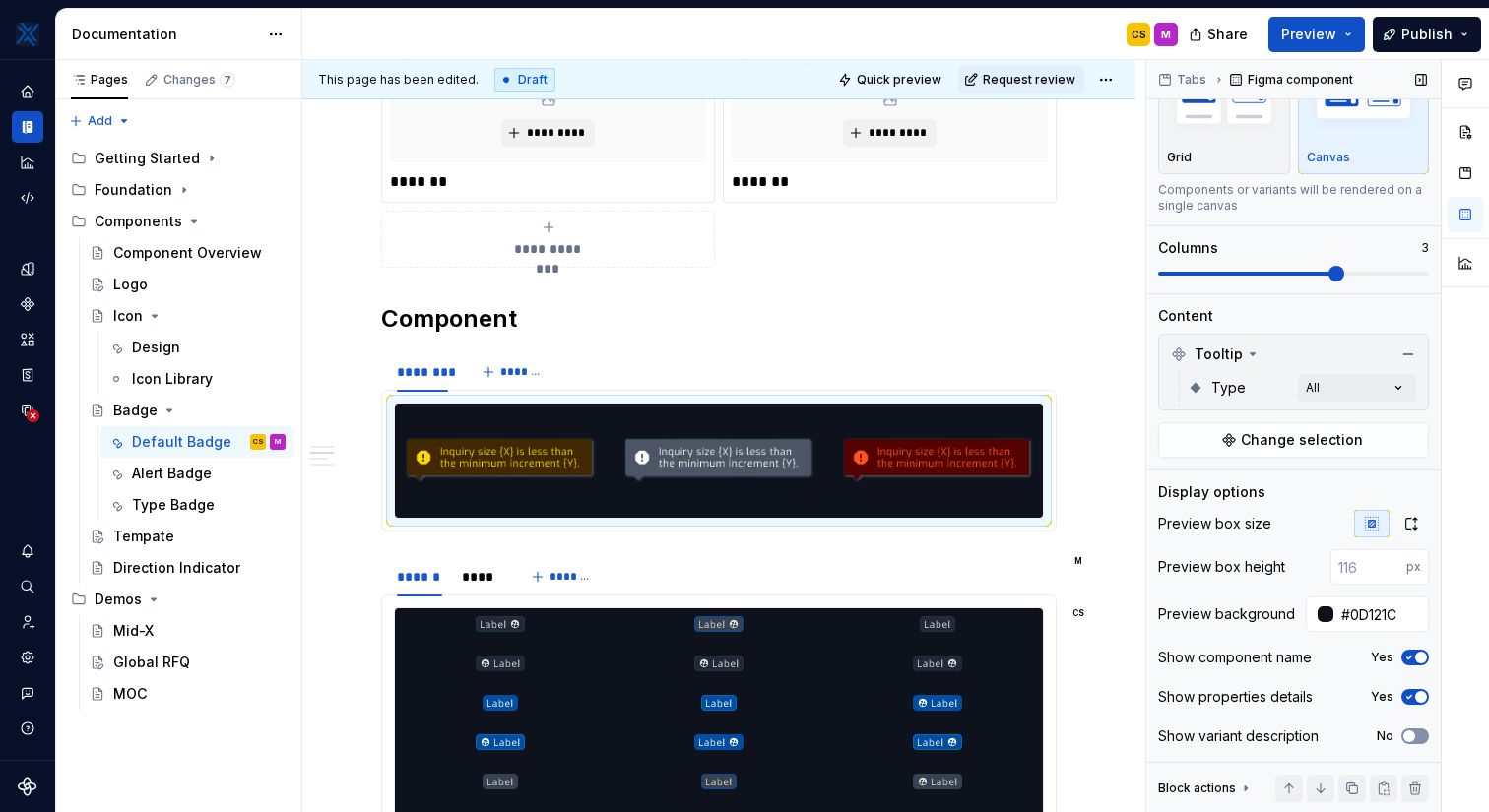 click at bounding box center (1409, 736) 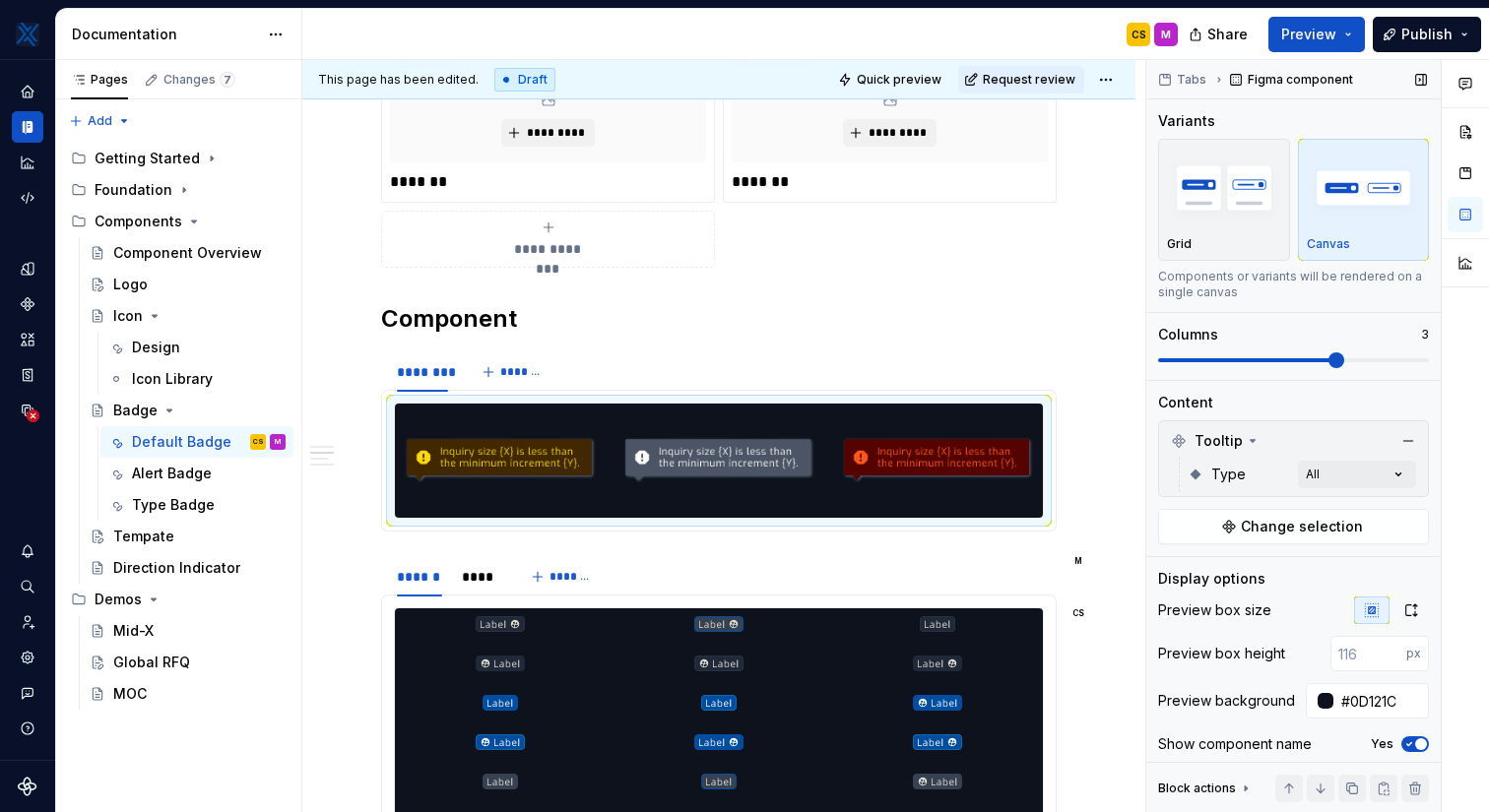 scroll, scrollTop: 91, scrollLeft: 0, axis: vertical 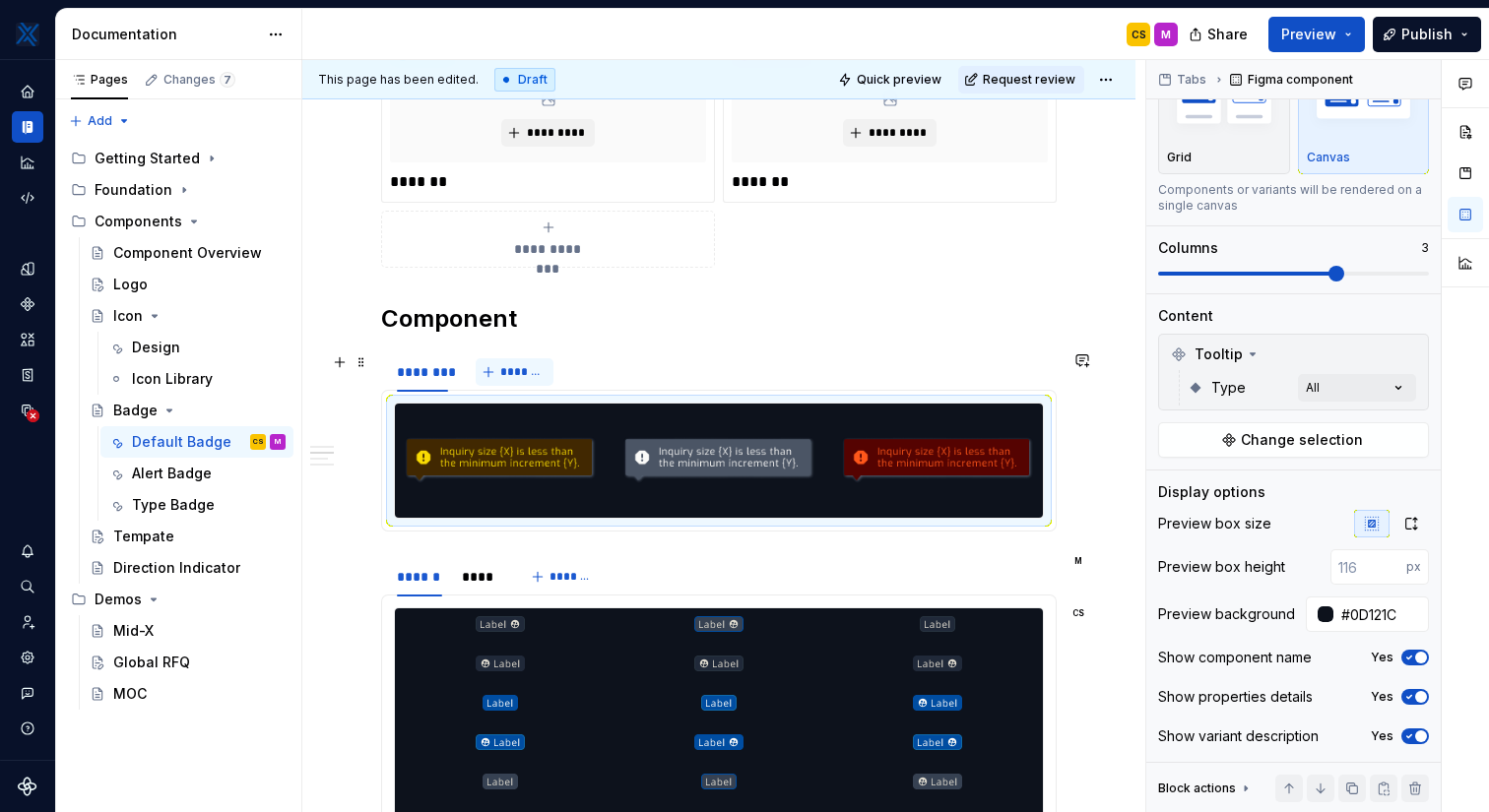 click on "*******" at bounding box center (522, 372) 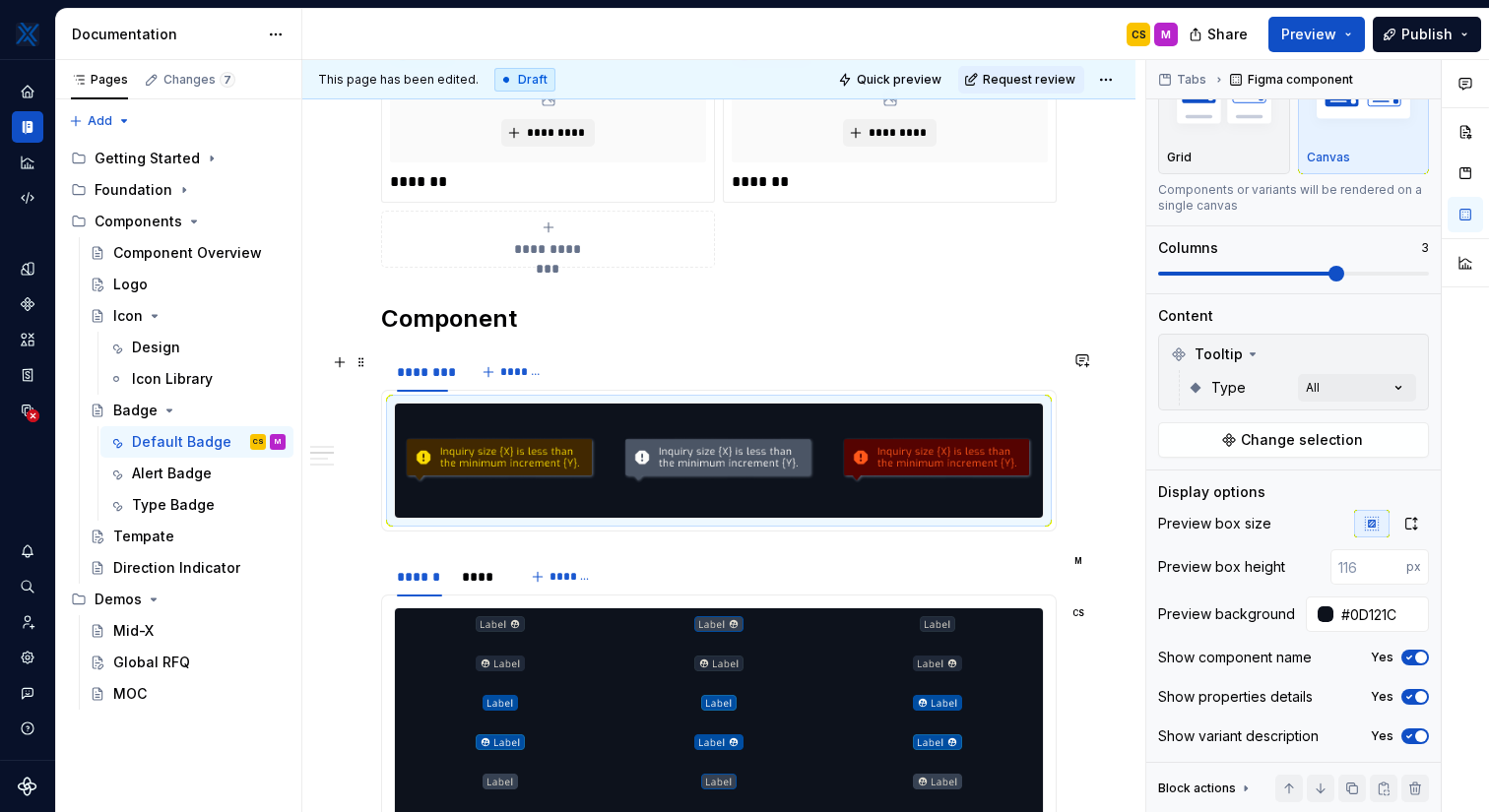 scroll, scrollTop: 0, scrollLeft: 0, axis: both 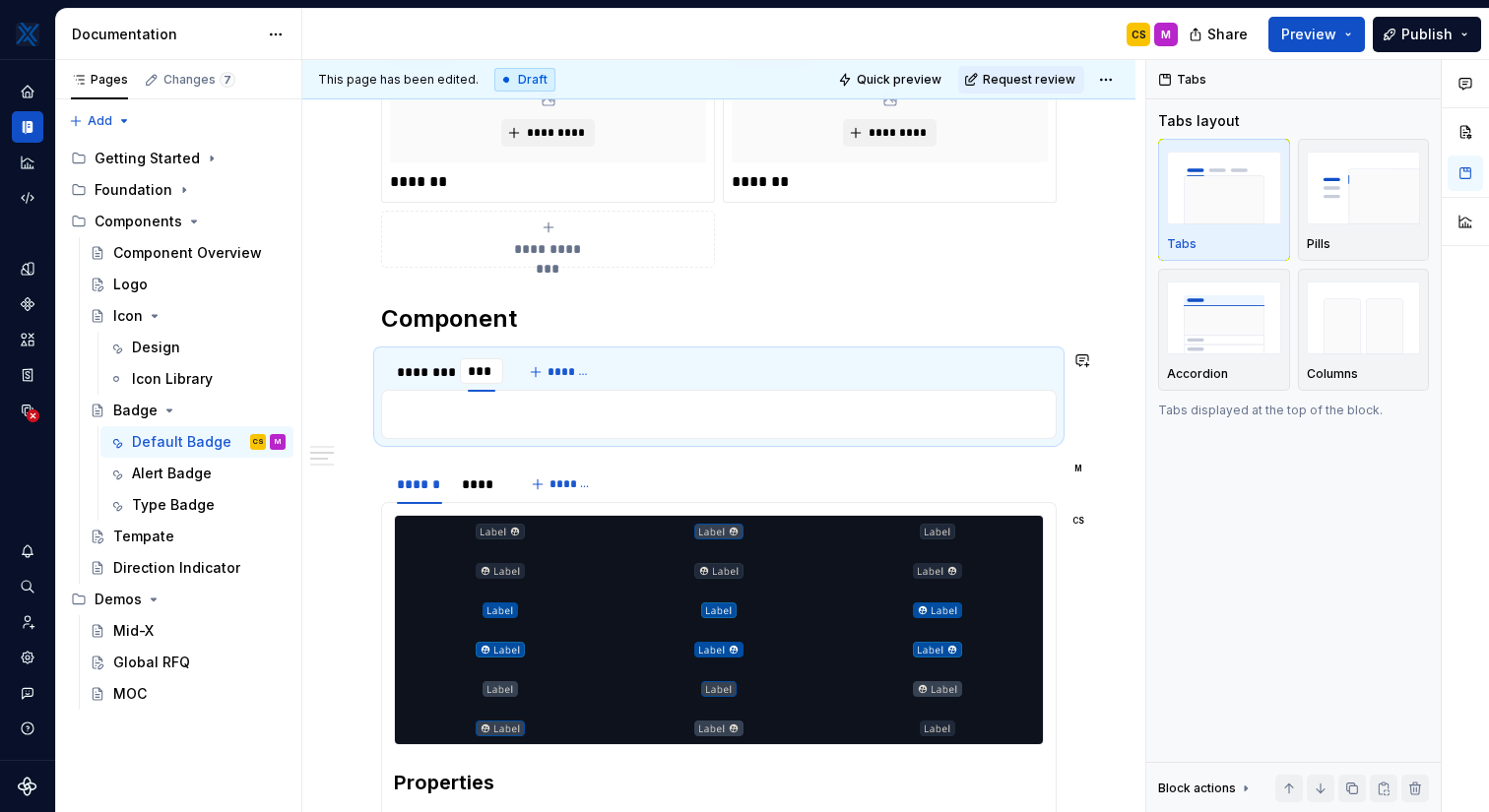 type on "****" 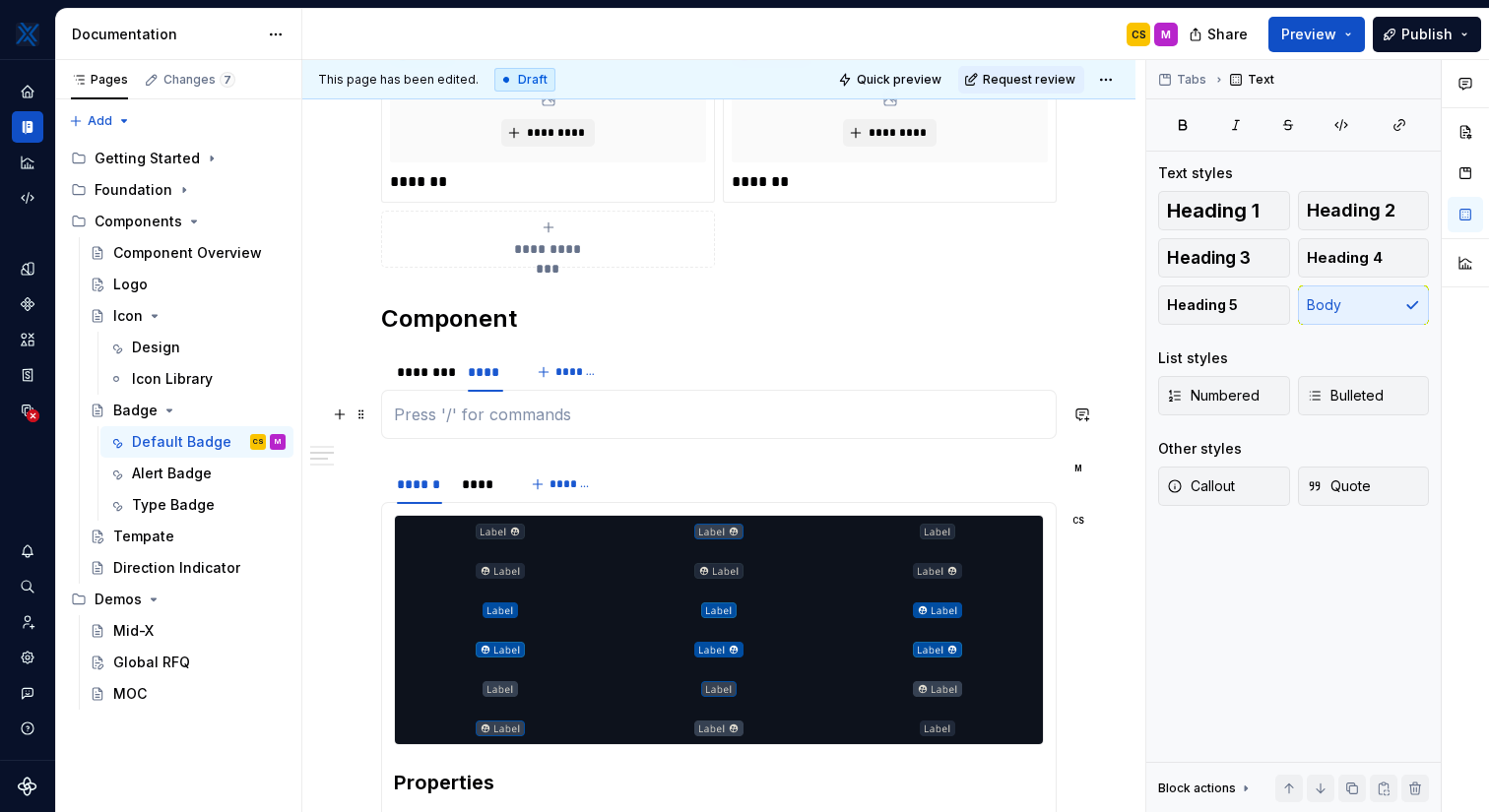 click at bounding box center [719, 414] 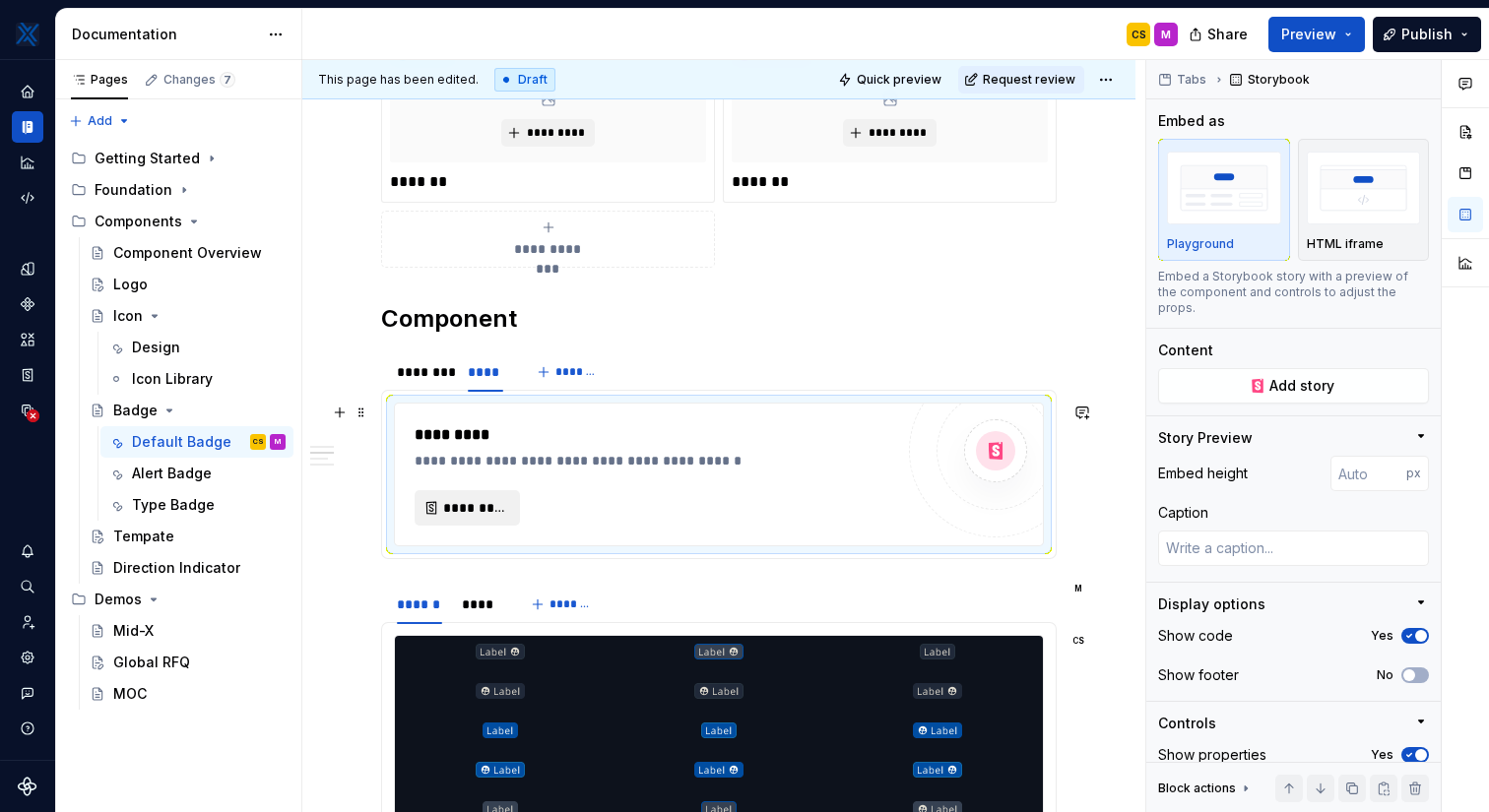 click on "*********" at bounding box center [475, 508] 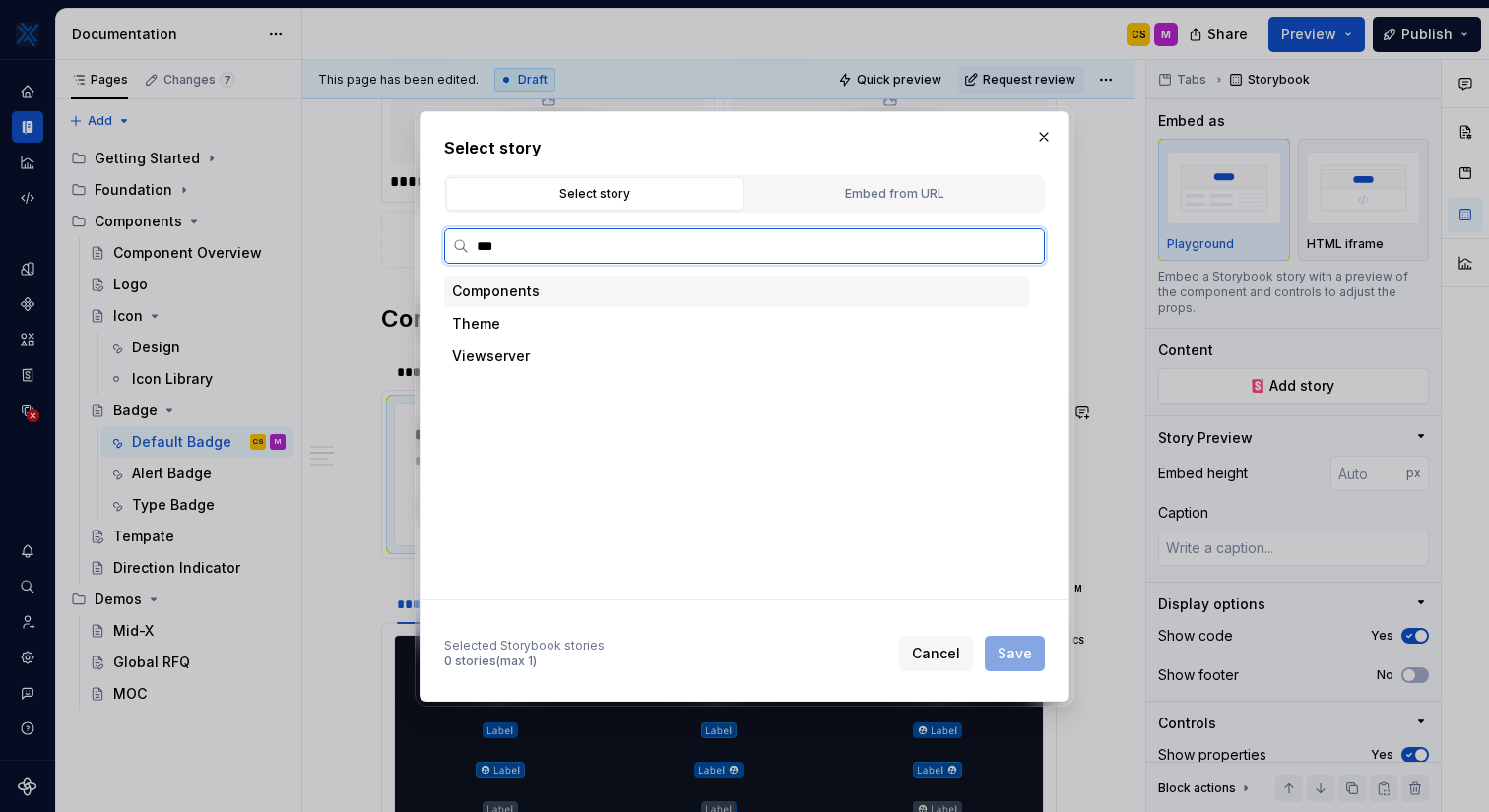 type on "****" 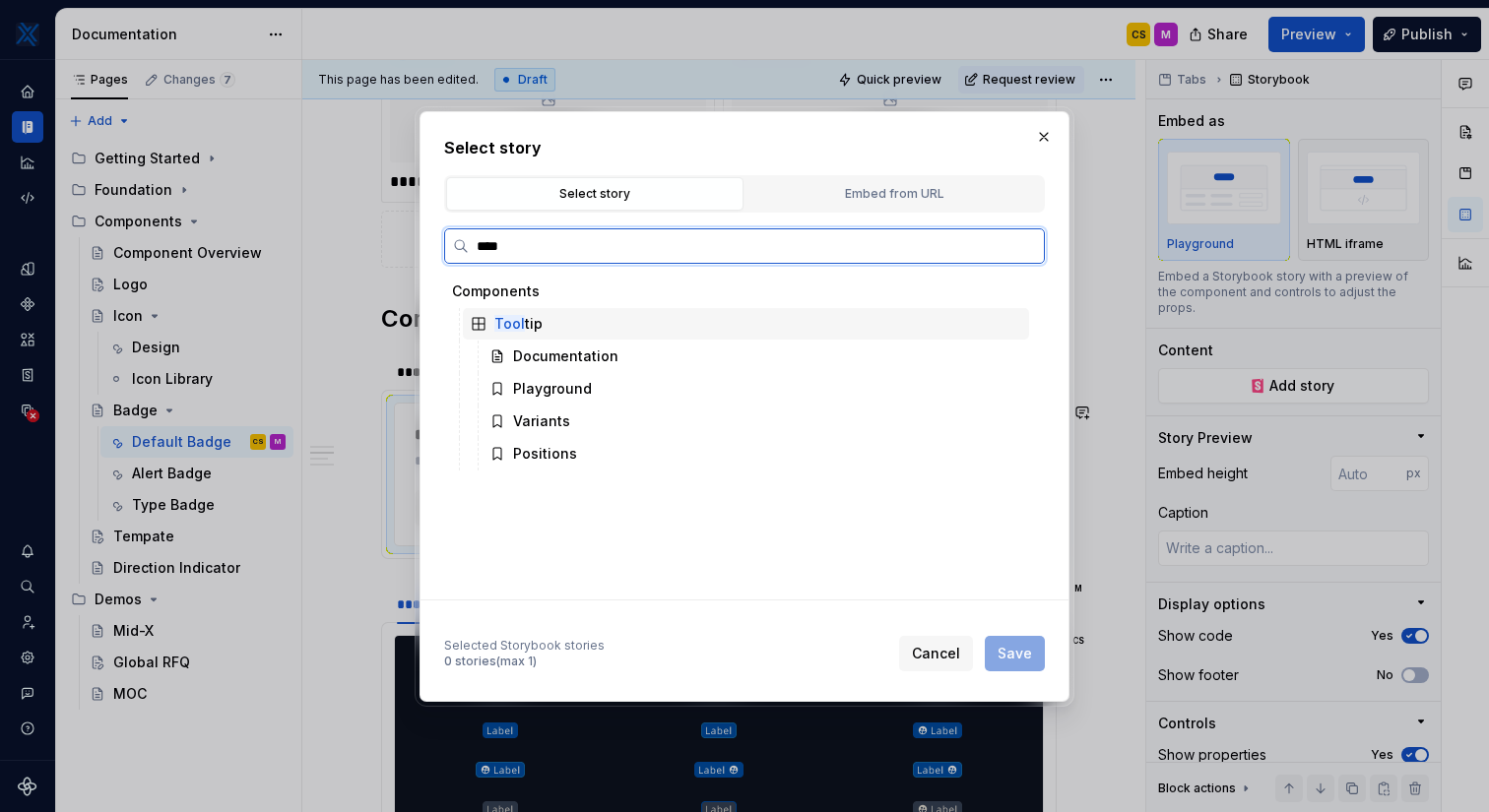 click on "Tool tip" at bounding box center [745, 324] 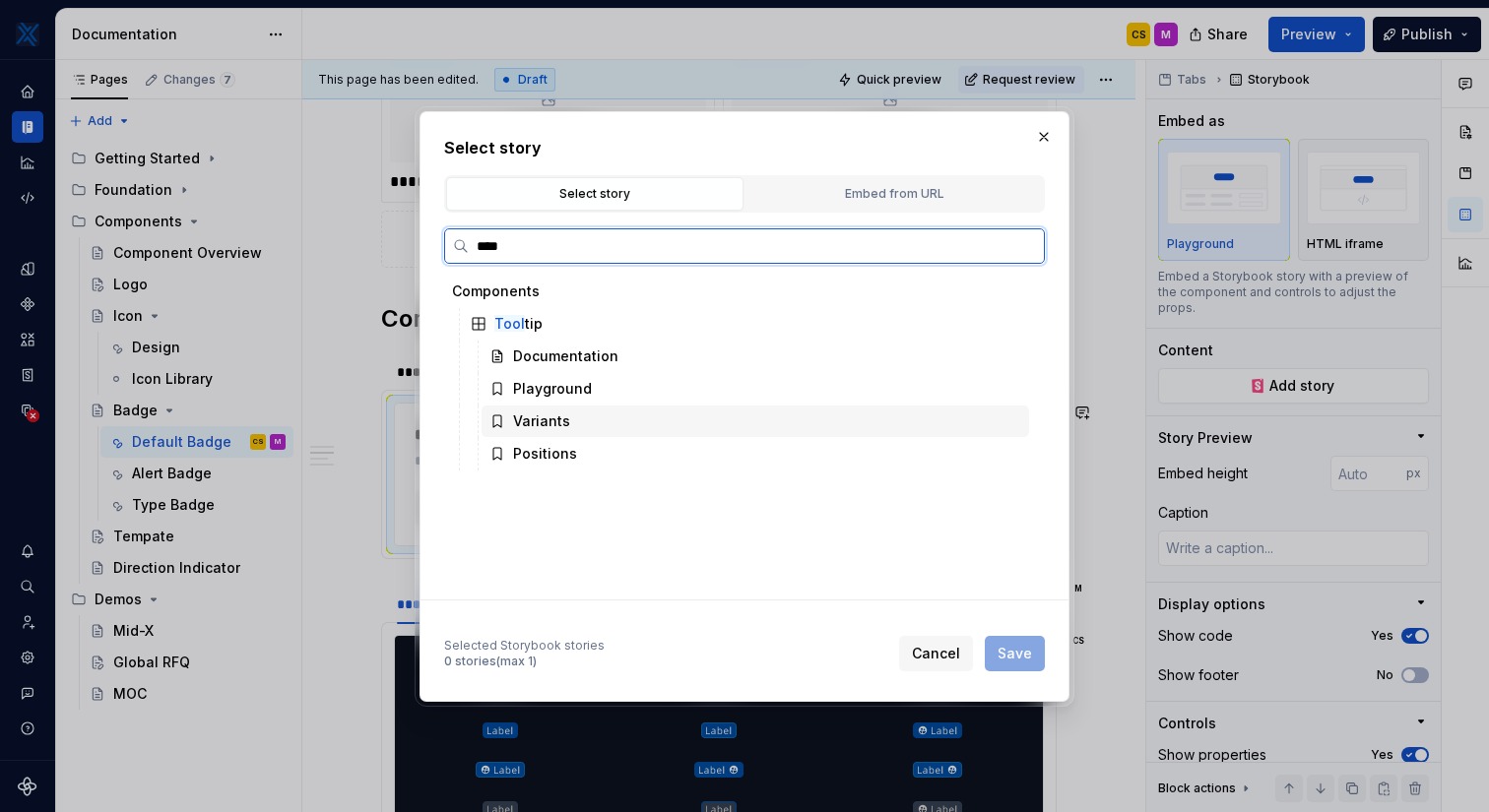click on "Variants" at bounding box center [542, 421] 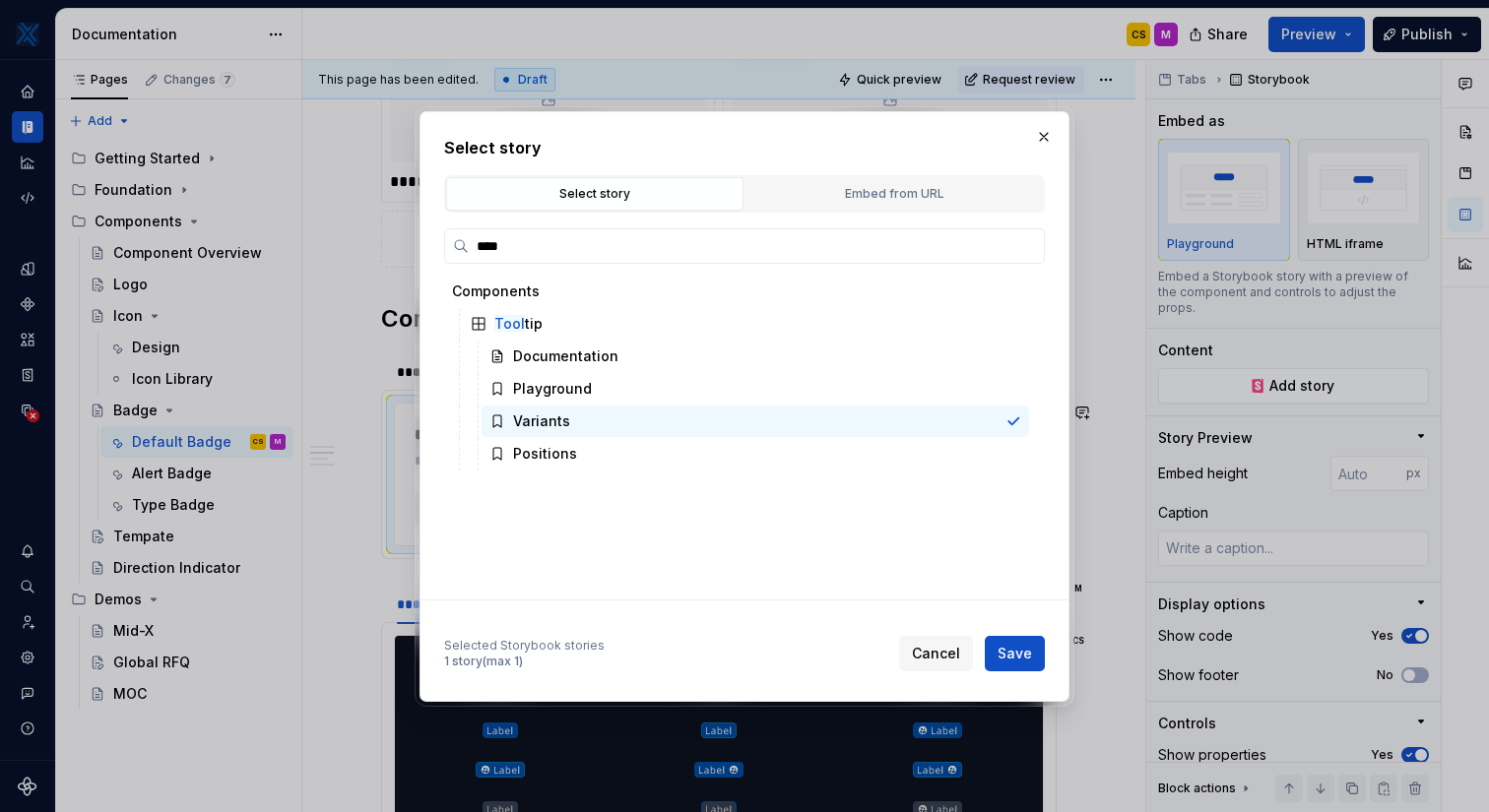 drag, startPoint x: 1030, startPoint y: 659, endPoint x: 1068, endPoint y: 662, distance: 38.118237 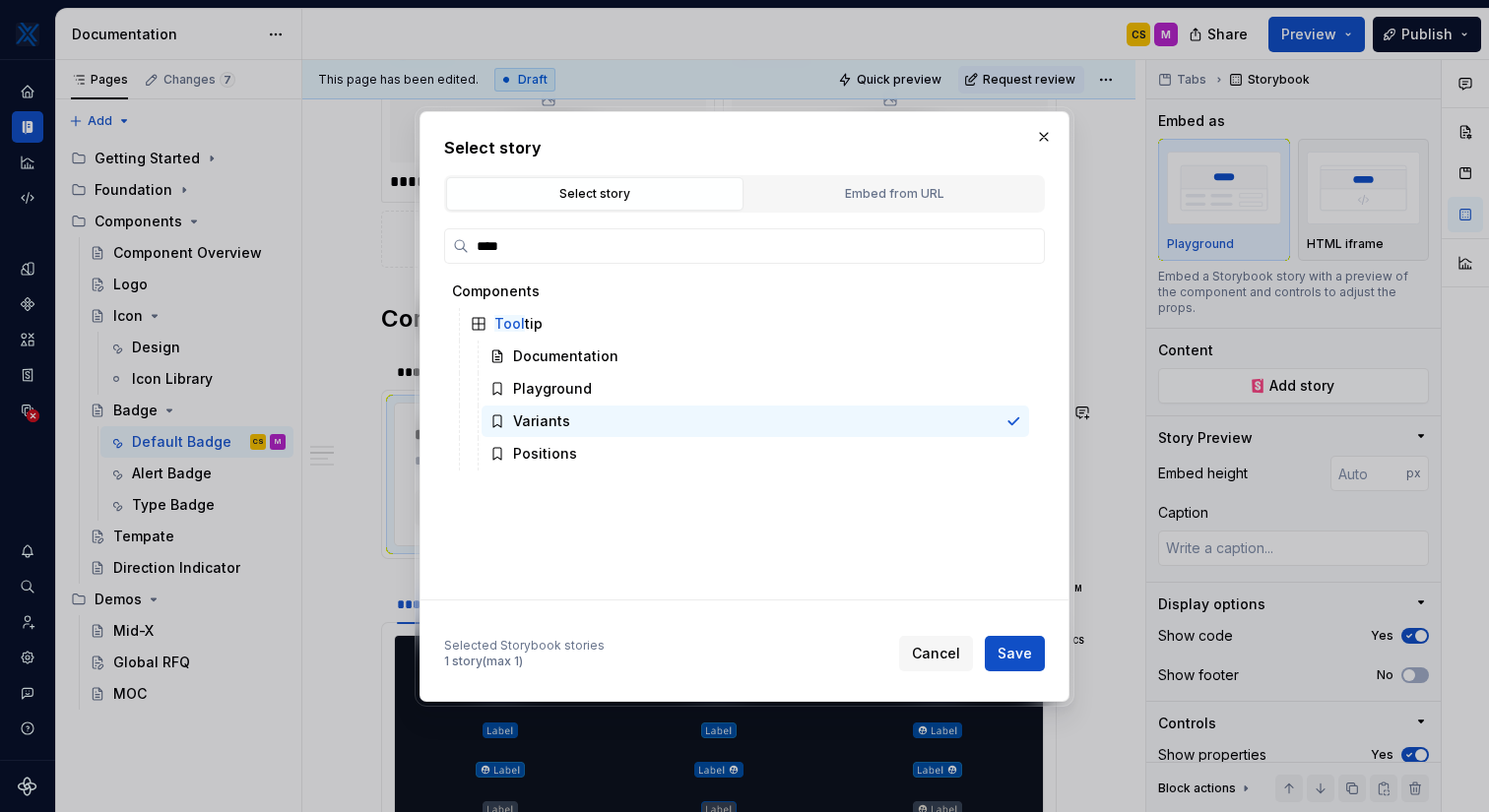 click on "Save" at bounding box center (1014, 654) 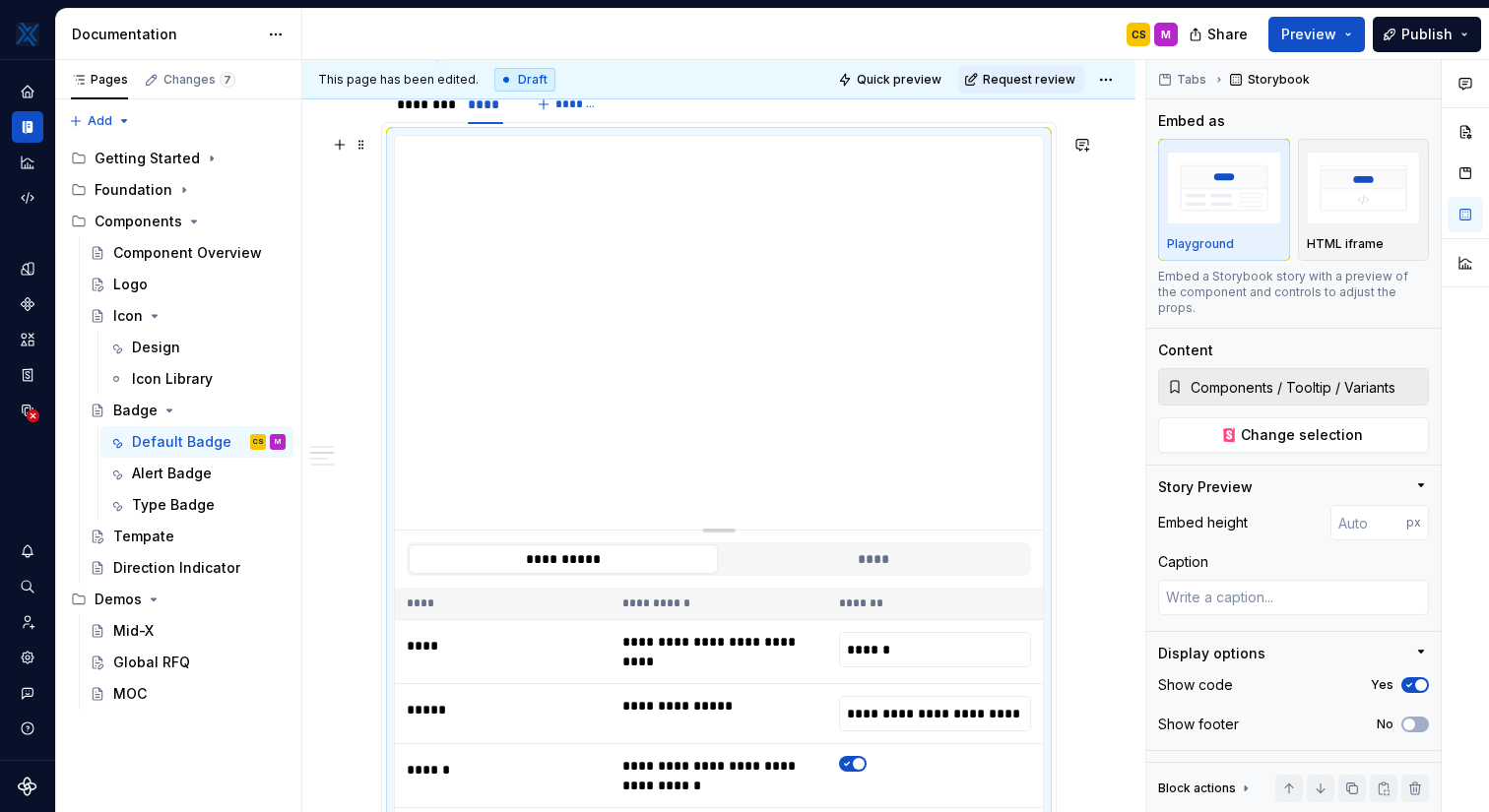 scroll, scrollTop: 848, scrollLeft: 0, axis: vertical 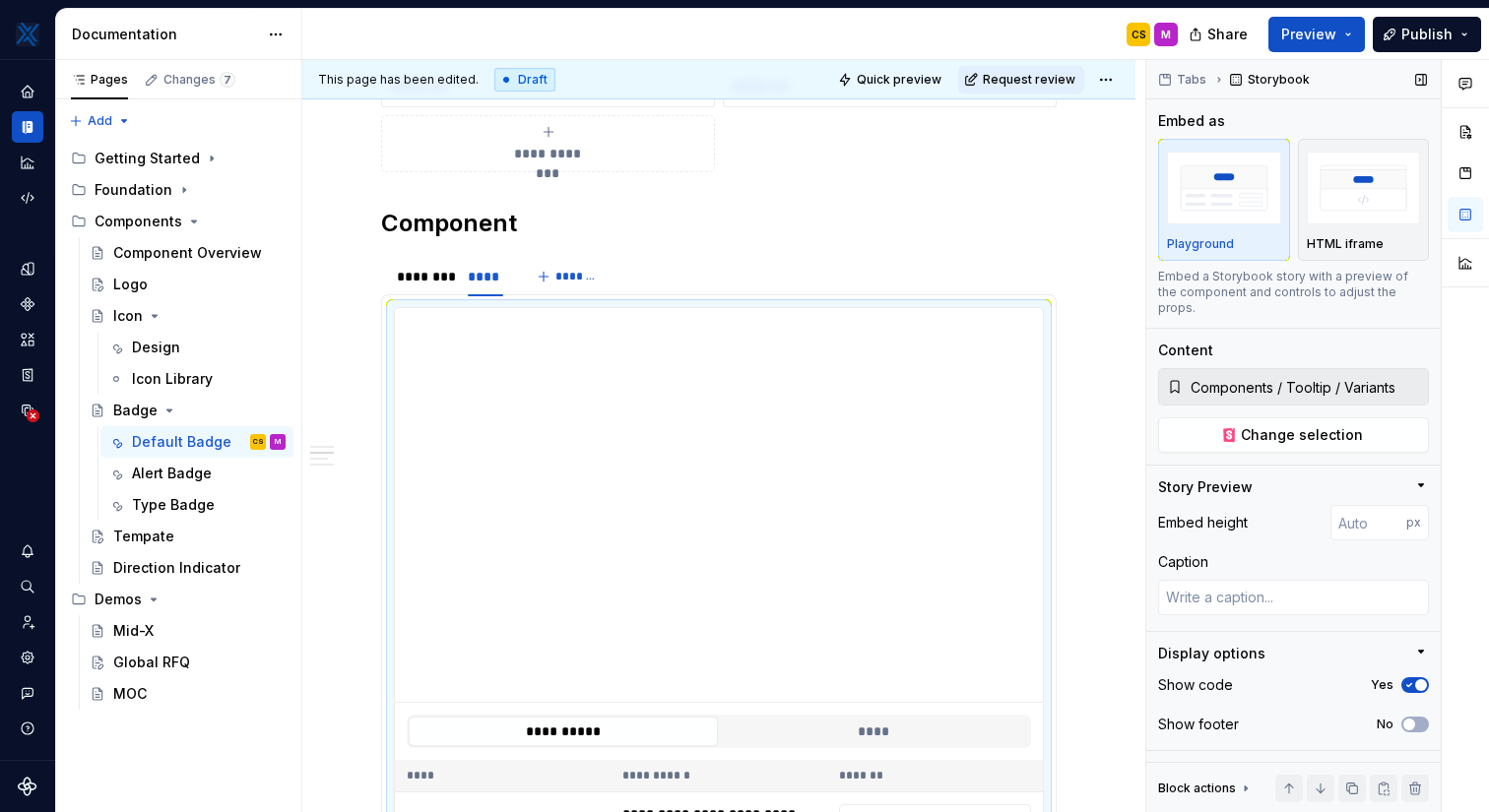 click on "Components / Tooltip / Variants" at bounding box center (1305, 387) 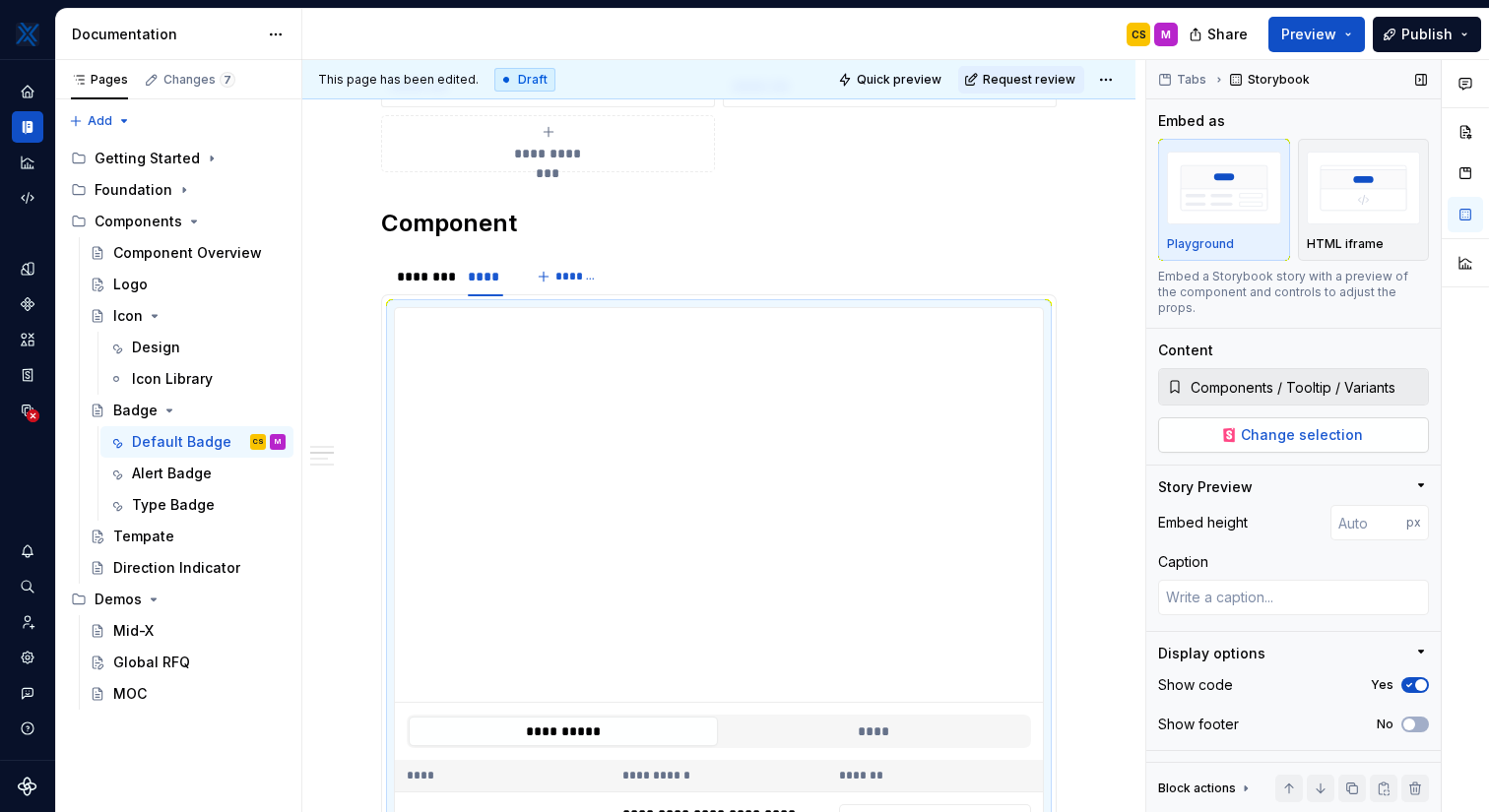 click on "Change selection" at bounding box center [1302, 435] 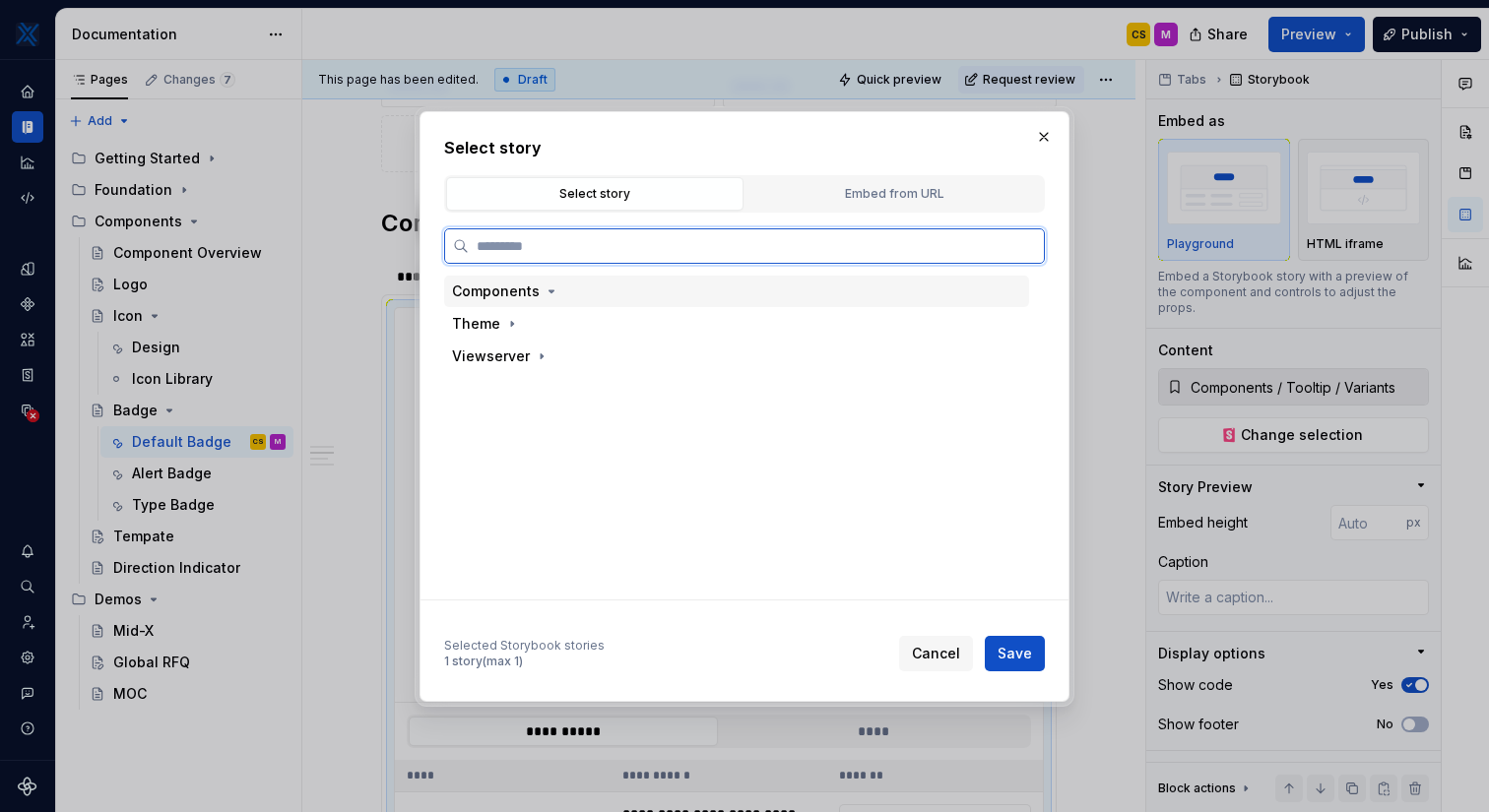 click on "Components" at bounding box center (737, 291) 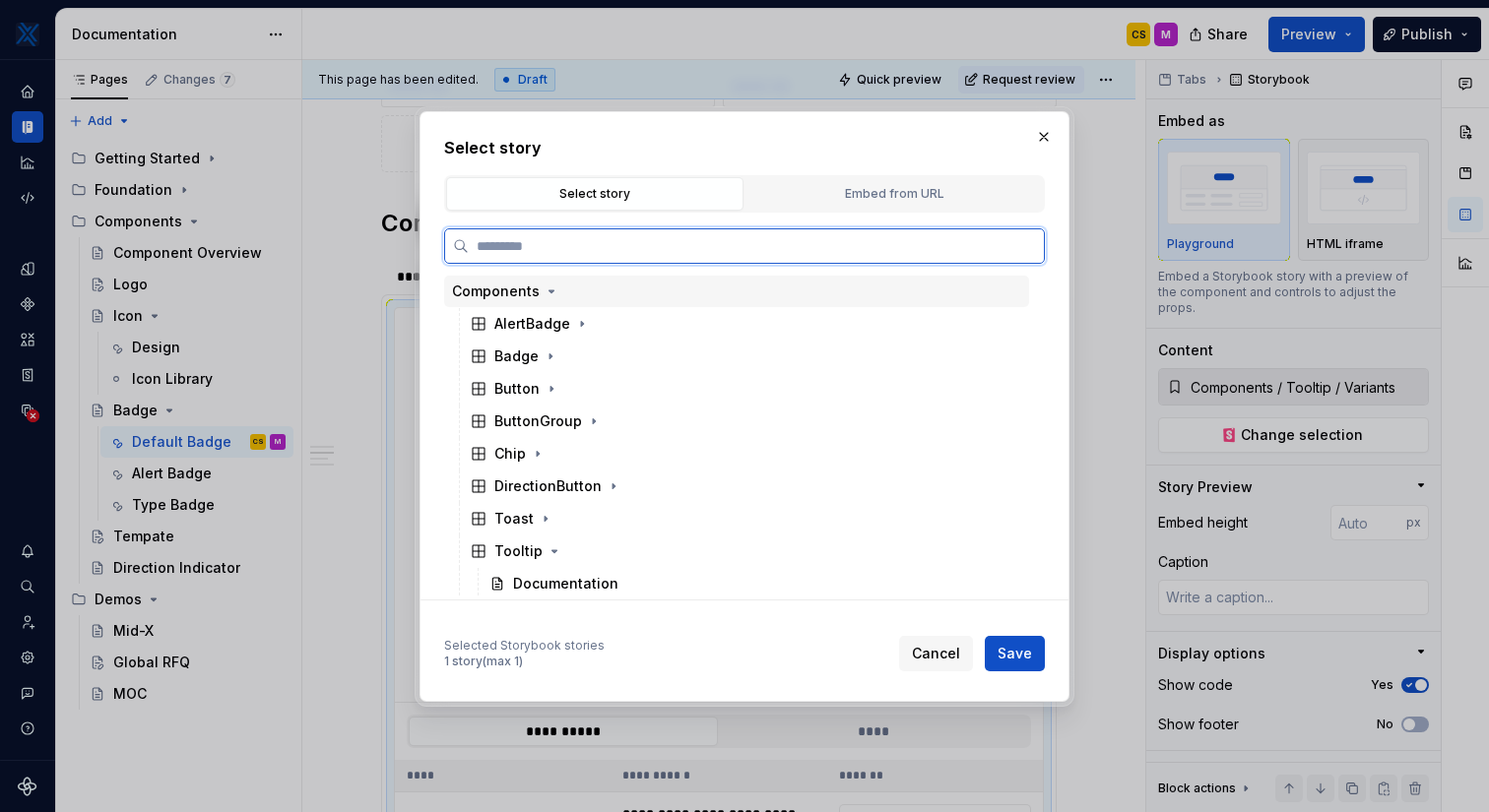 click on "Components" at bounding box center (737, 291) 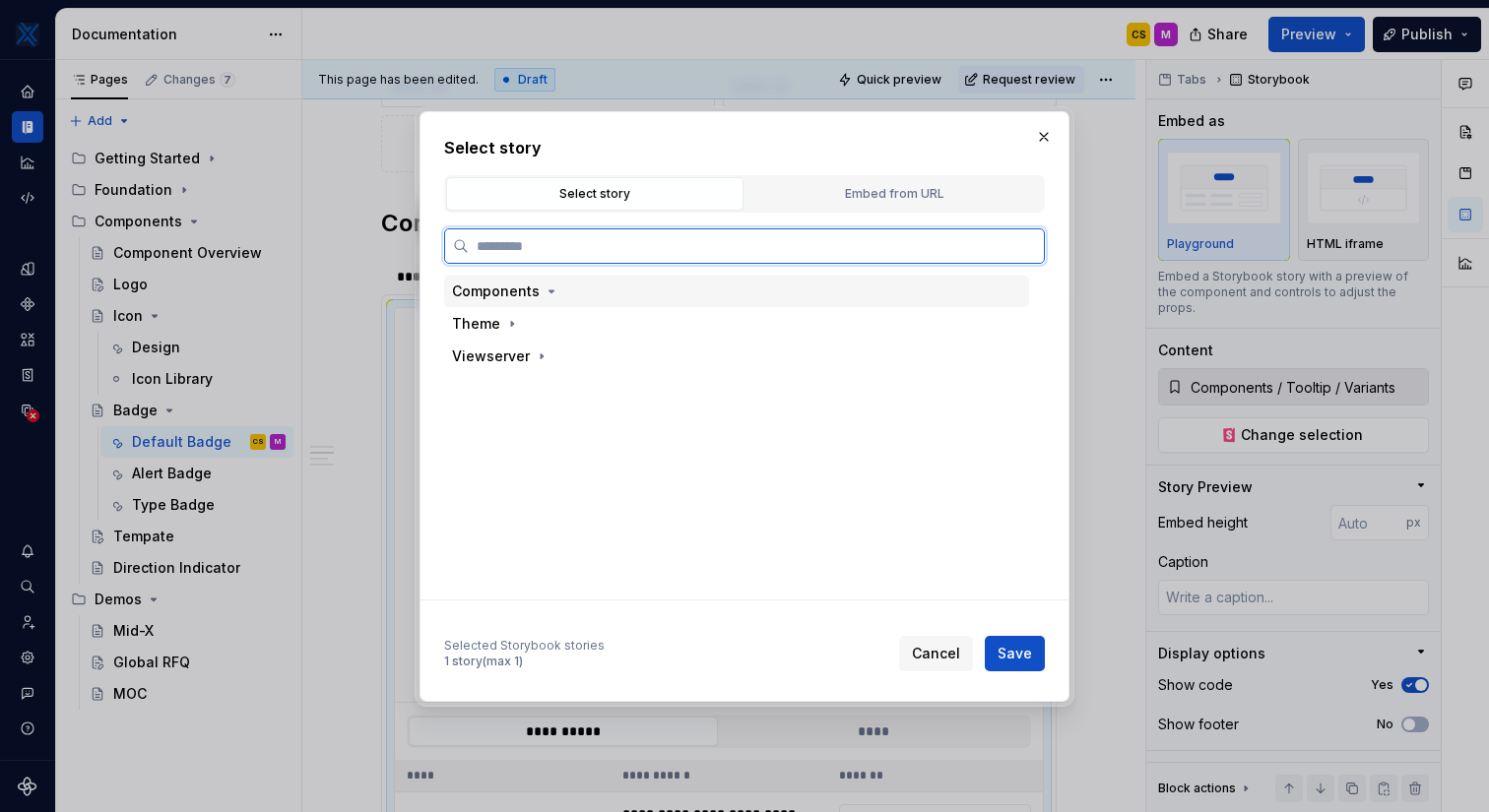 click on "Components" at bounding box center [737, 291] 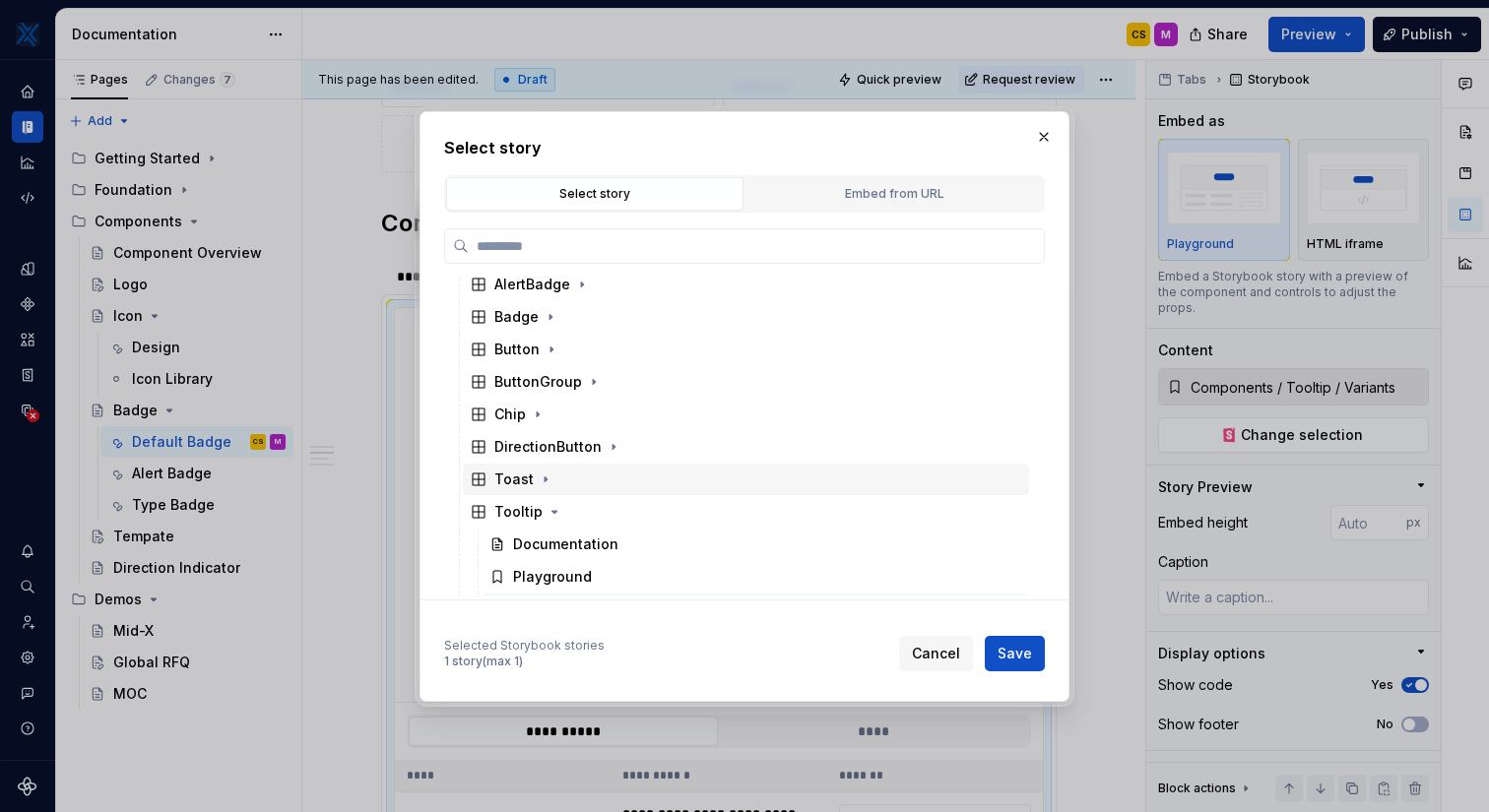 scroll, scrollTop: 79, scrollLeft: 0, axis: vertical 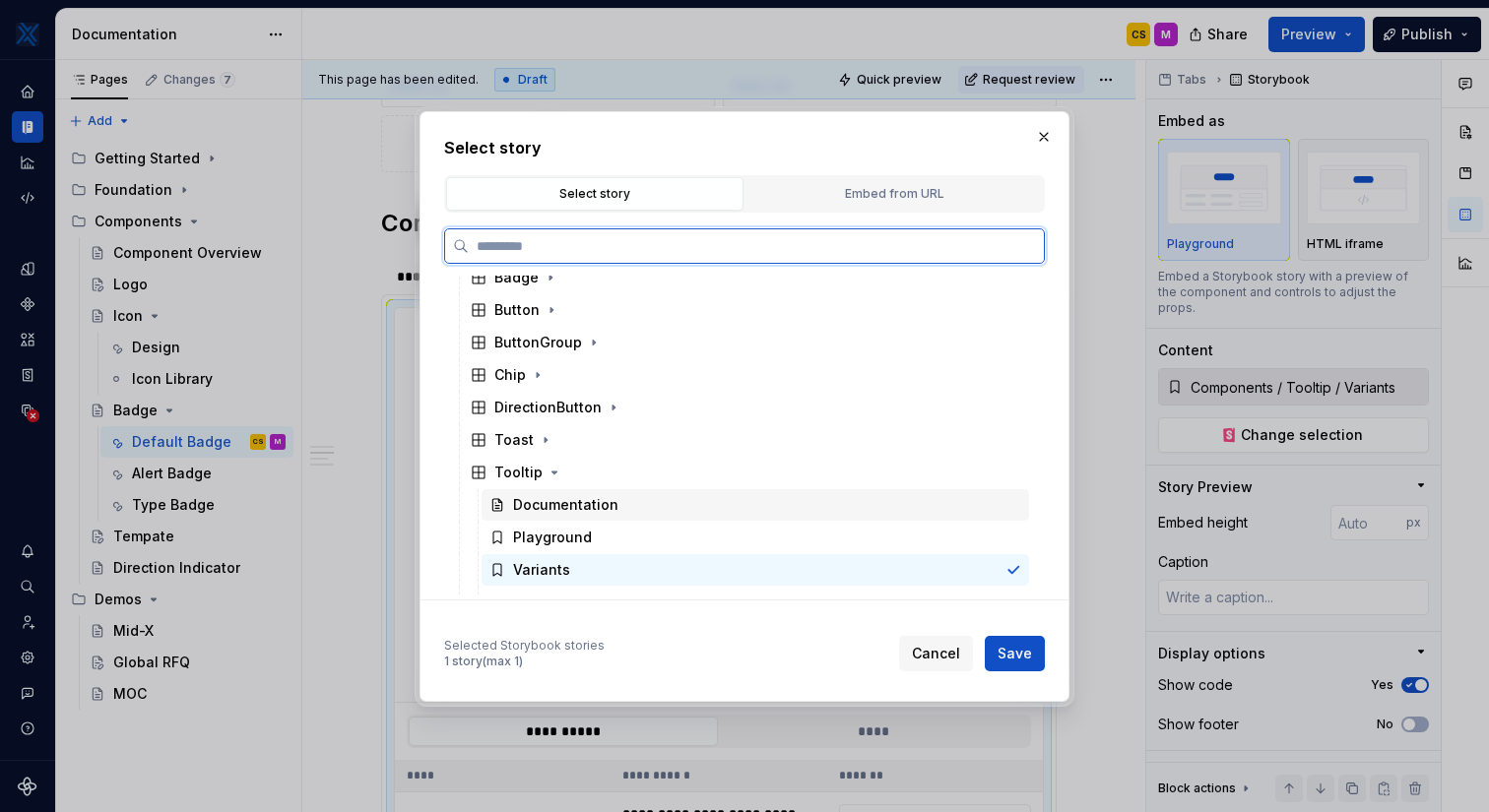 click on "Documentation" at bounding box center [565, 505] 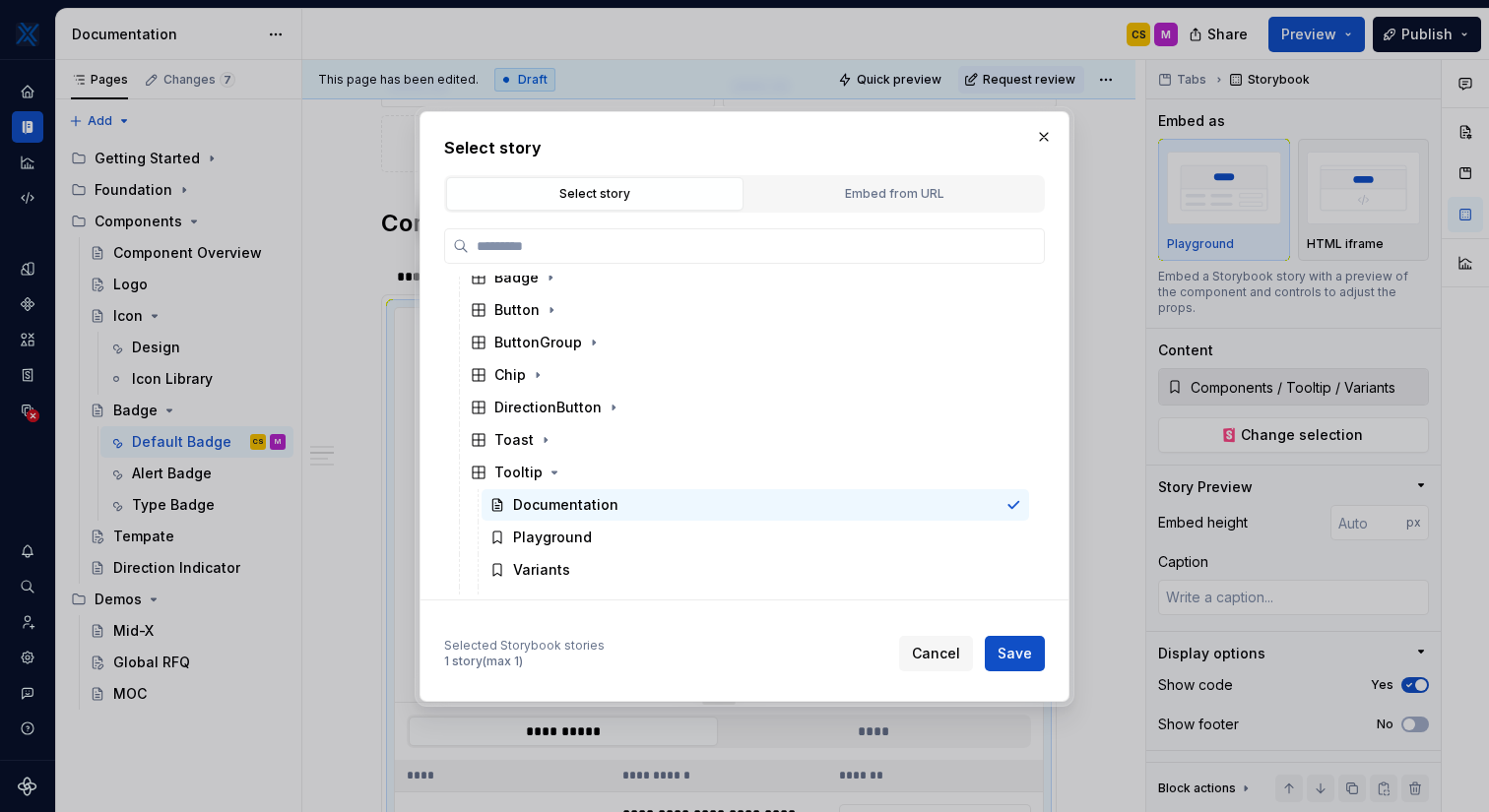 click on "Save" at bounding box center (1014, 654) 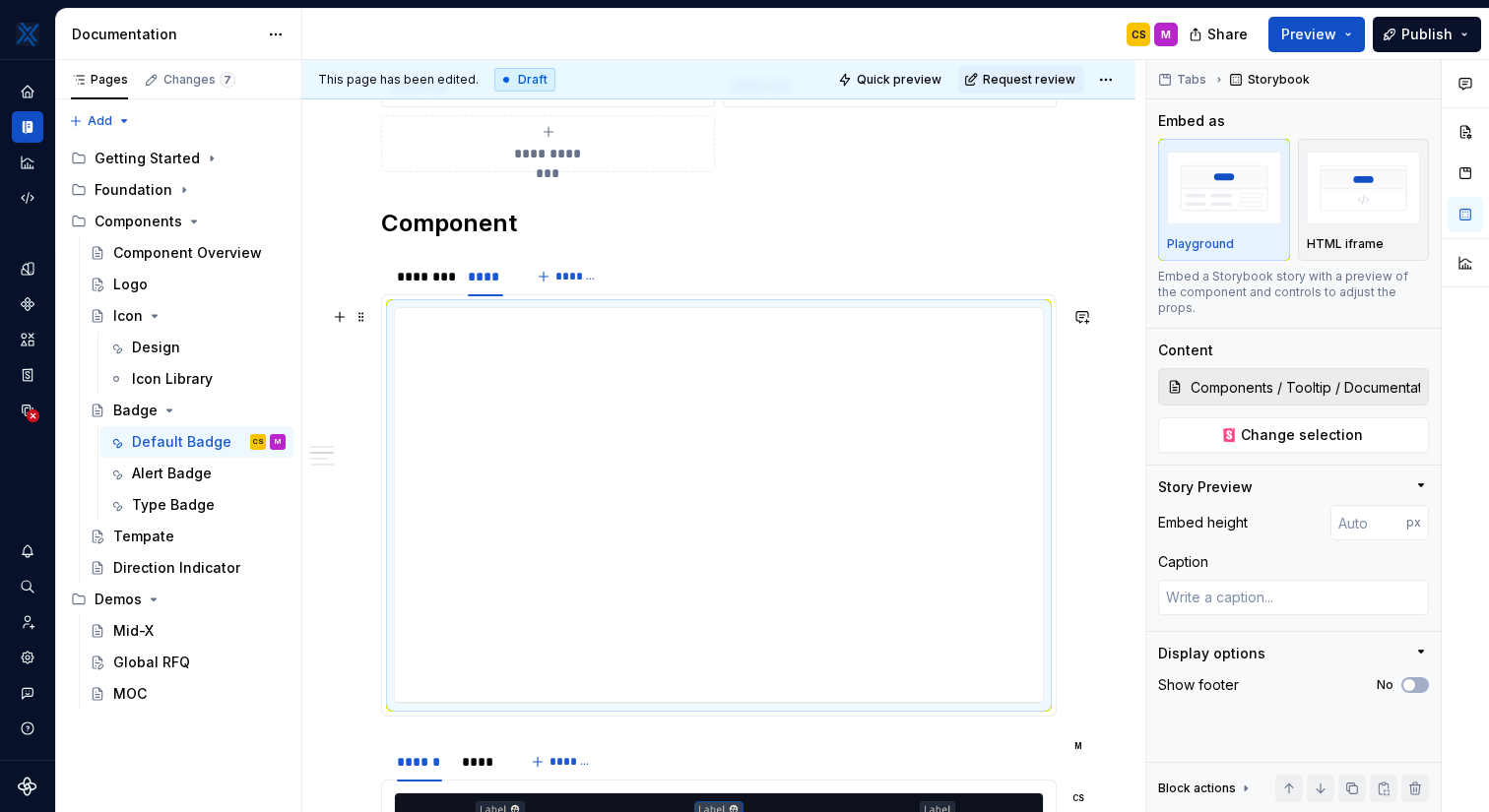 click on "**********" at bounding box center (719, 908) 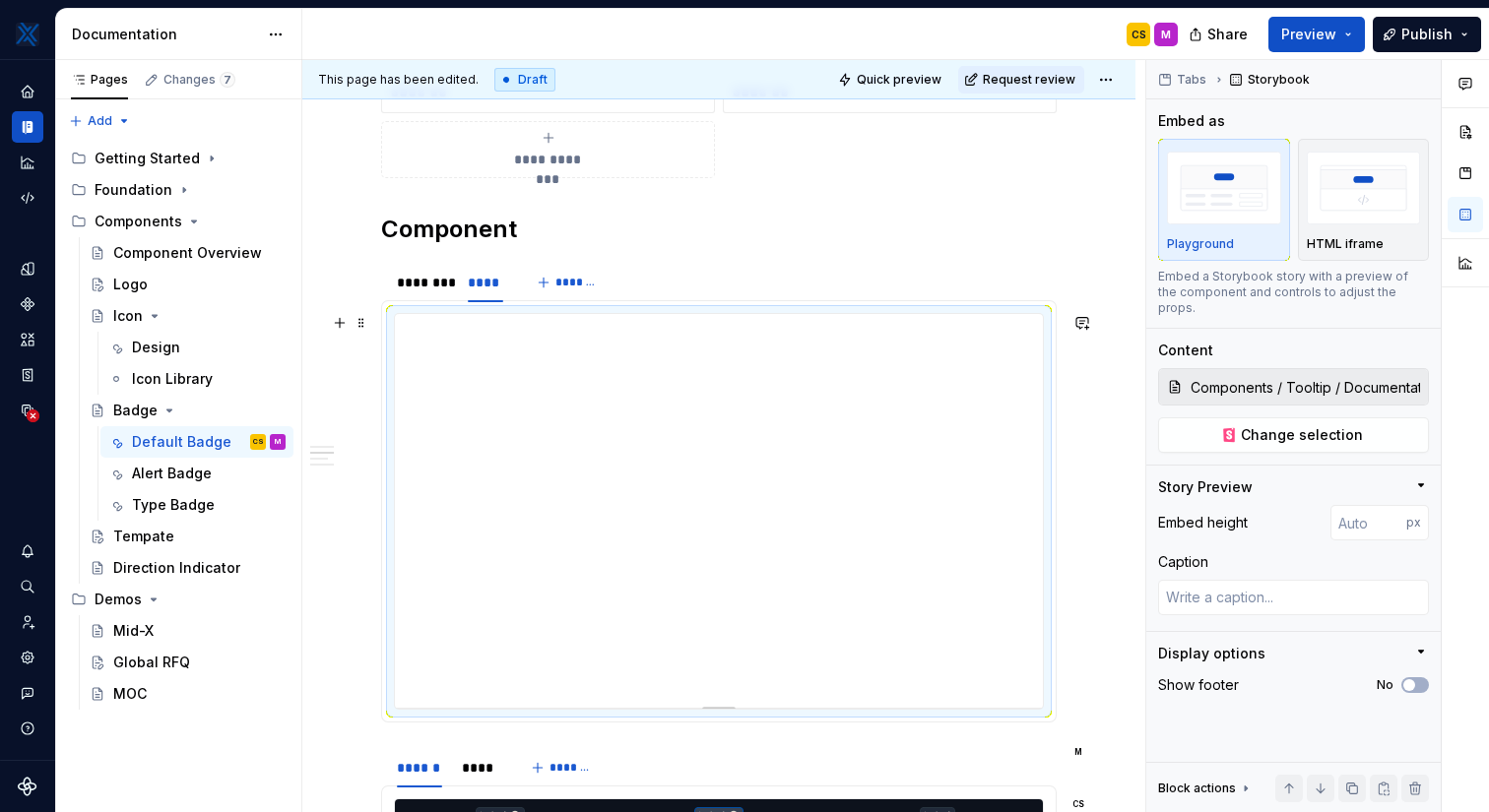 scroll, scrollTop: 868, scrollLeft: 0, axis: vertical 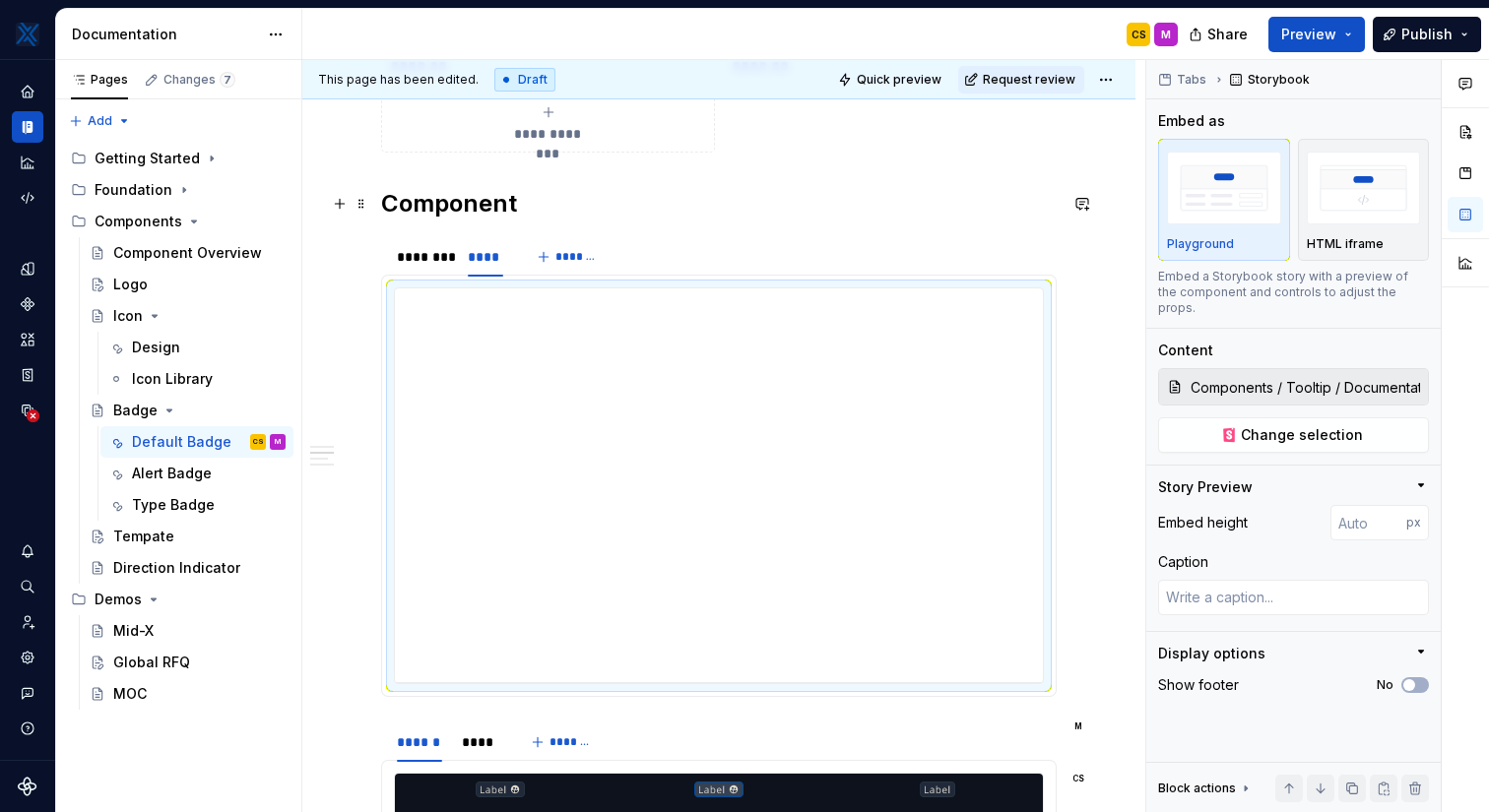 click on "Component" at bounding box center [719, 204] 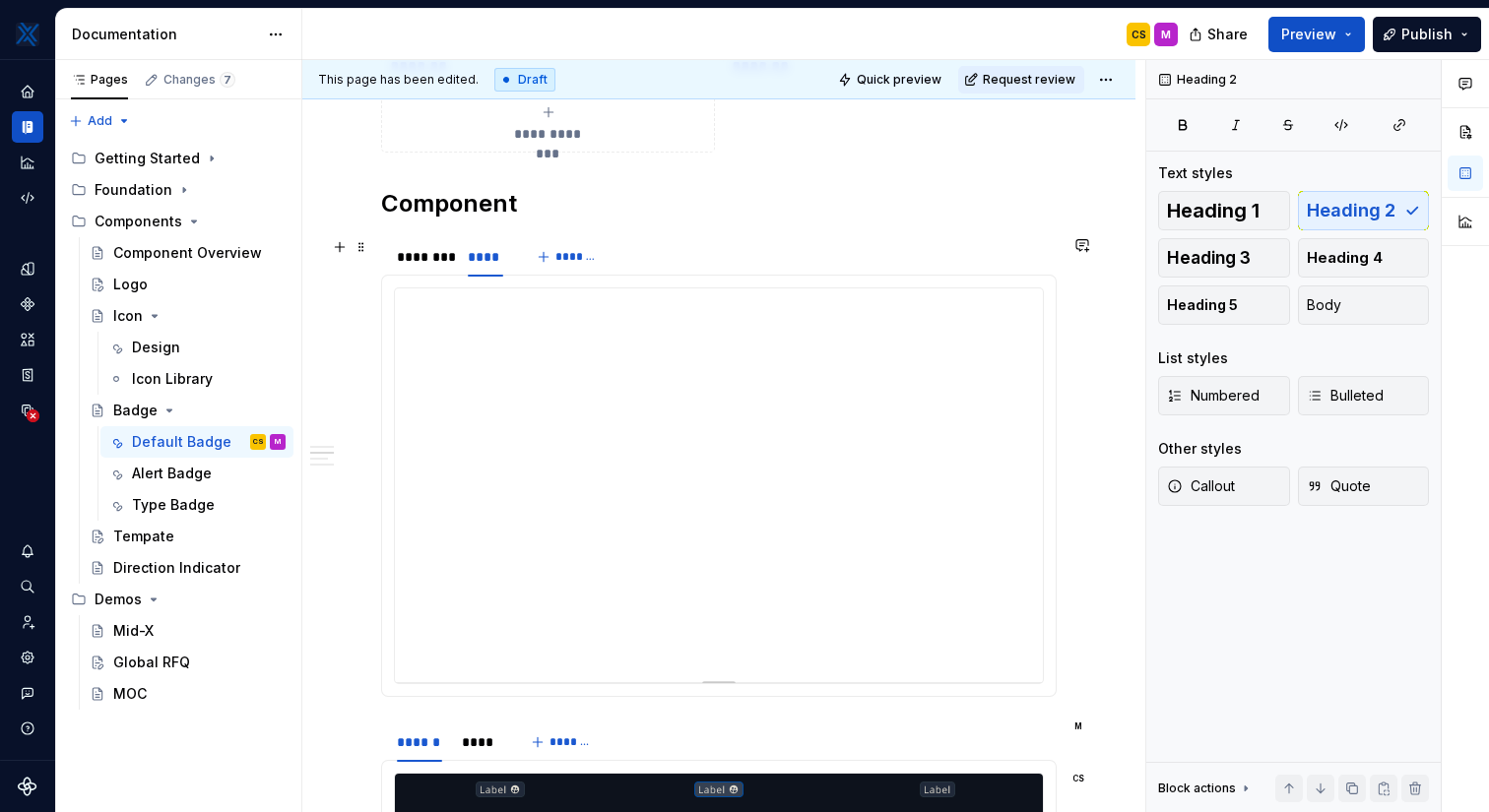 scroll, scrollTop: 1083, scrollLeft: 0, axis: vertical 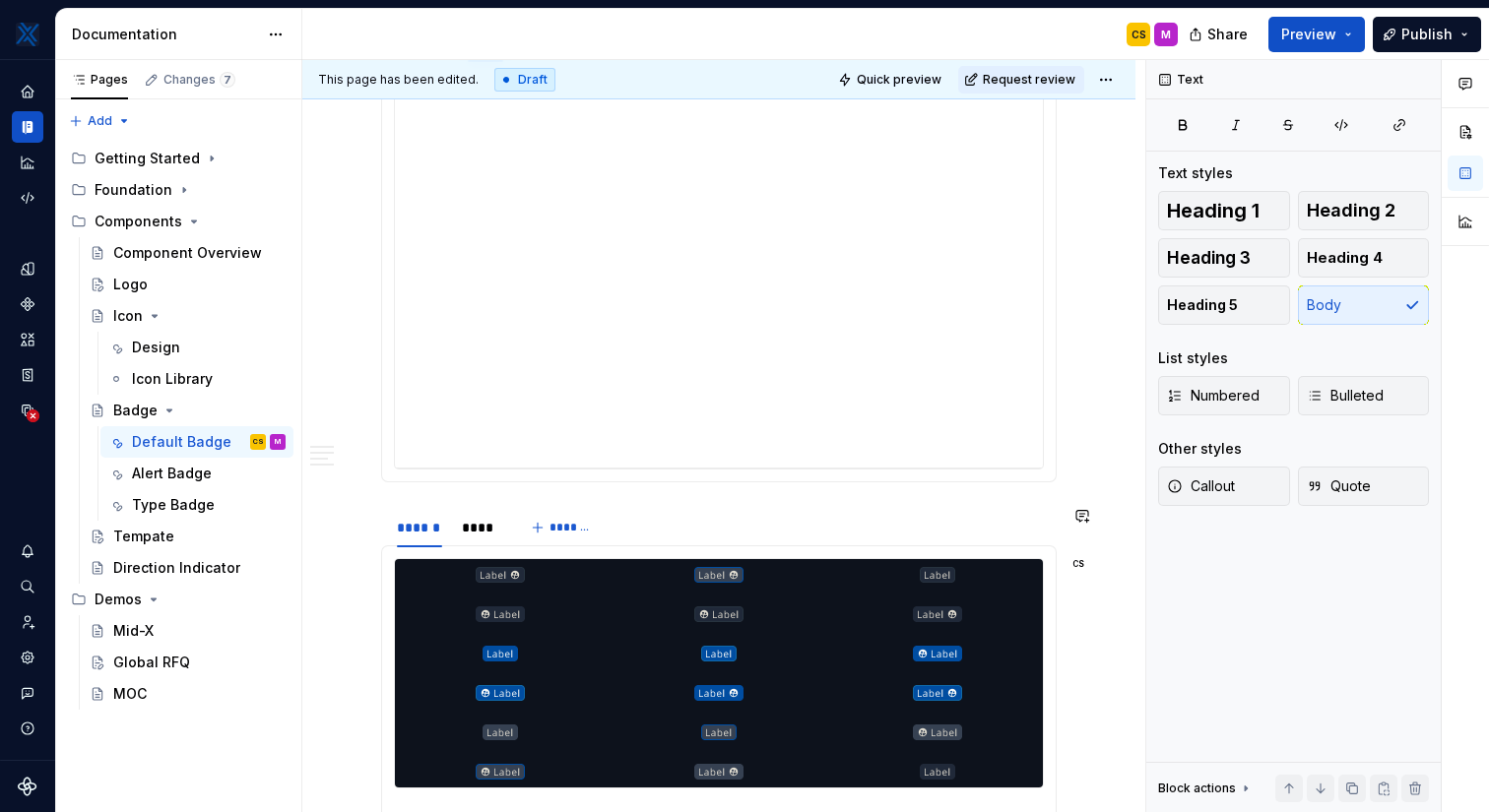 click on "**********" at bounding box center [719, 564] 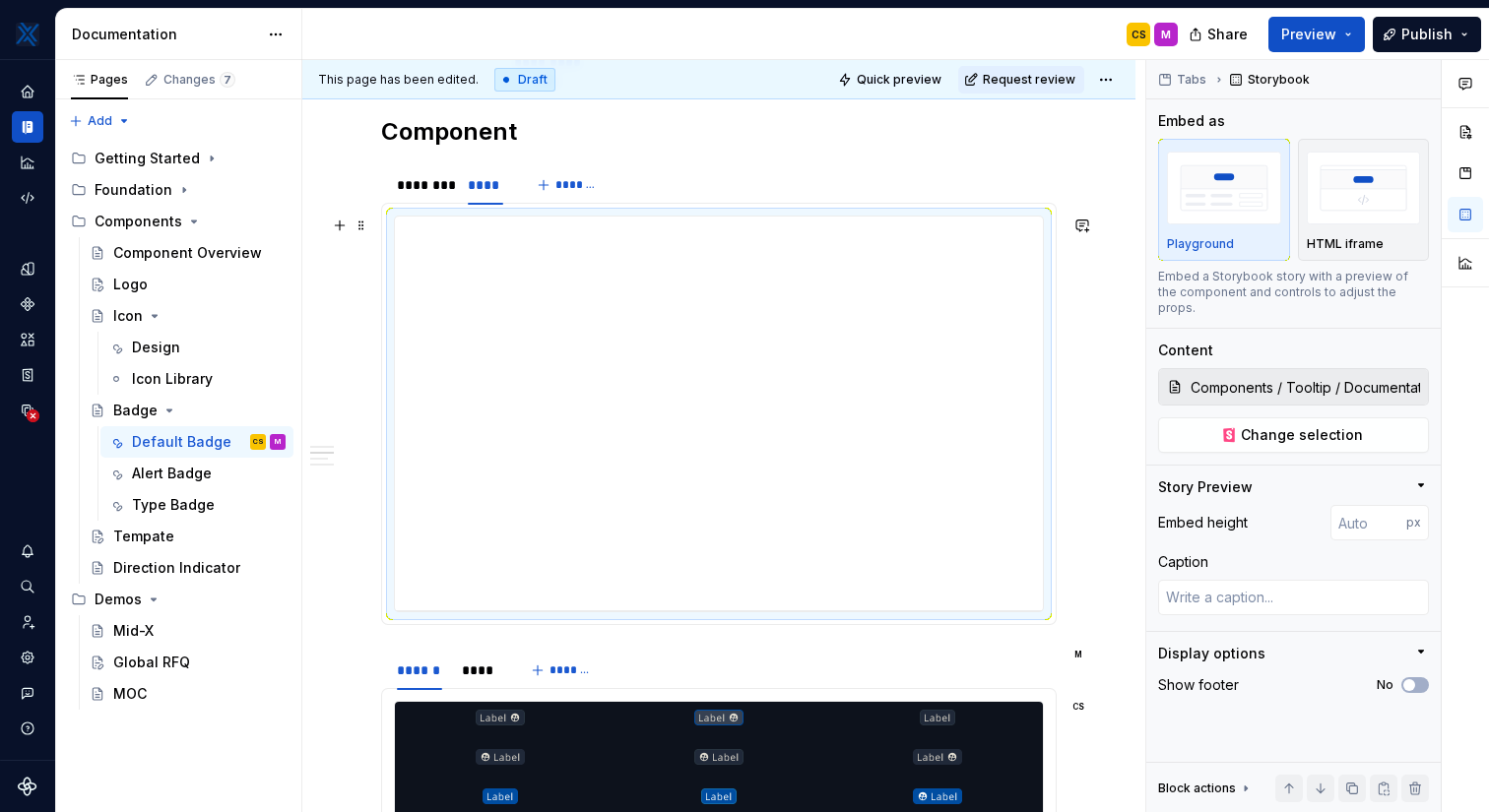 scroll, scrollTop: 927, scrollLeft: 0, axis: vertical 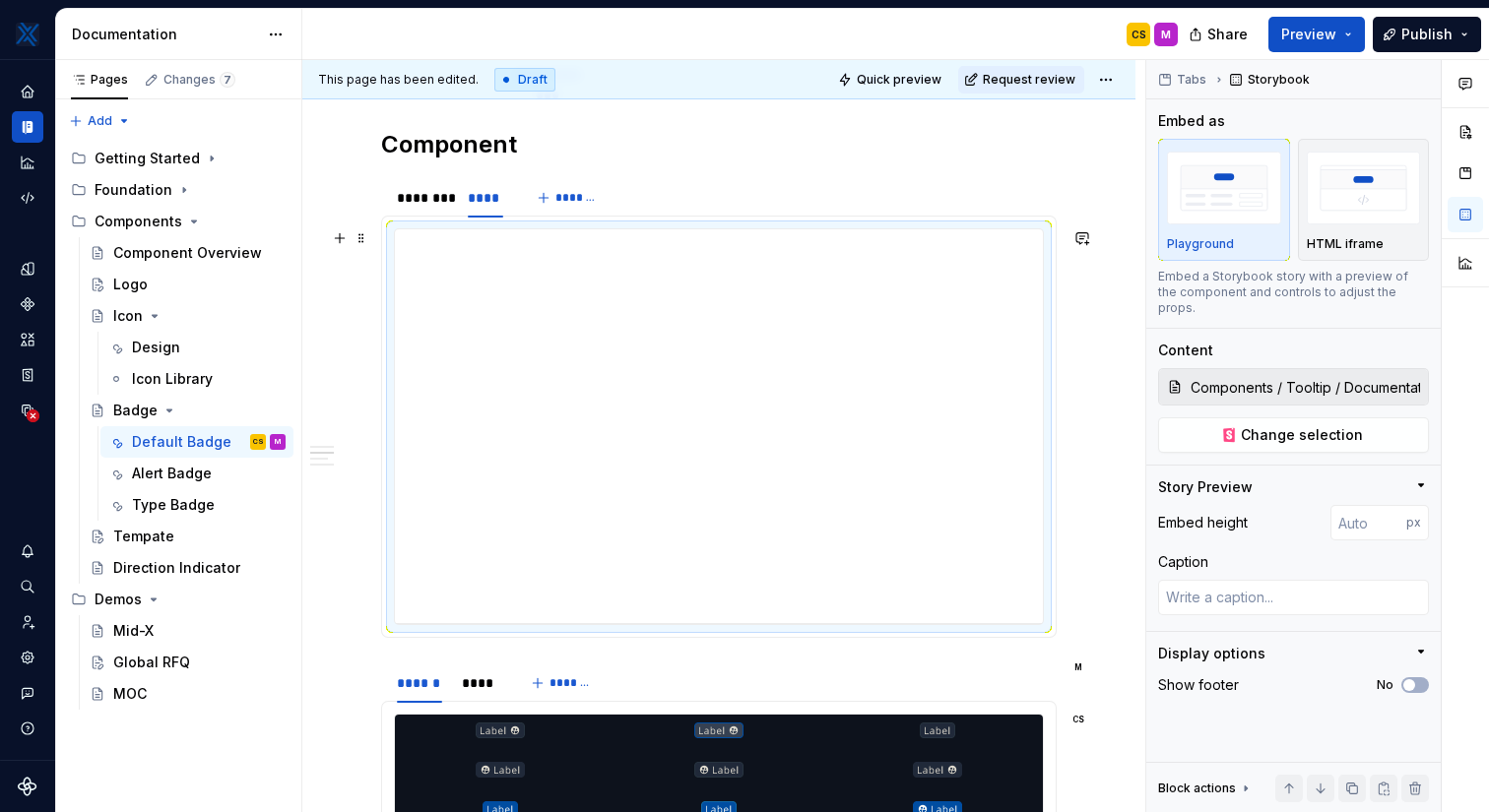 click on "******** **** *******" at bounding box center (719, 198) 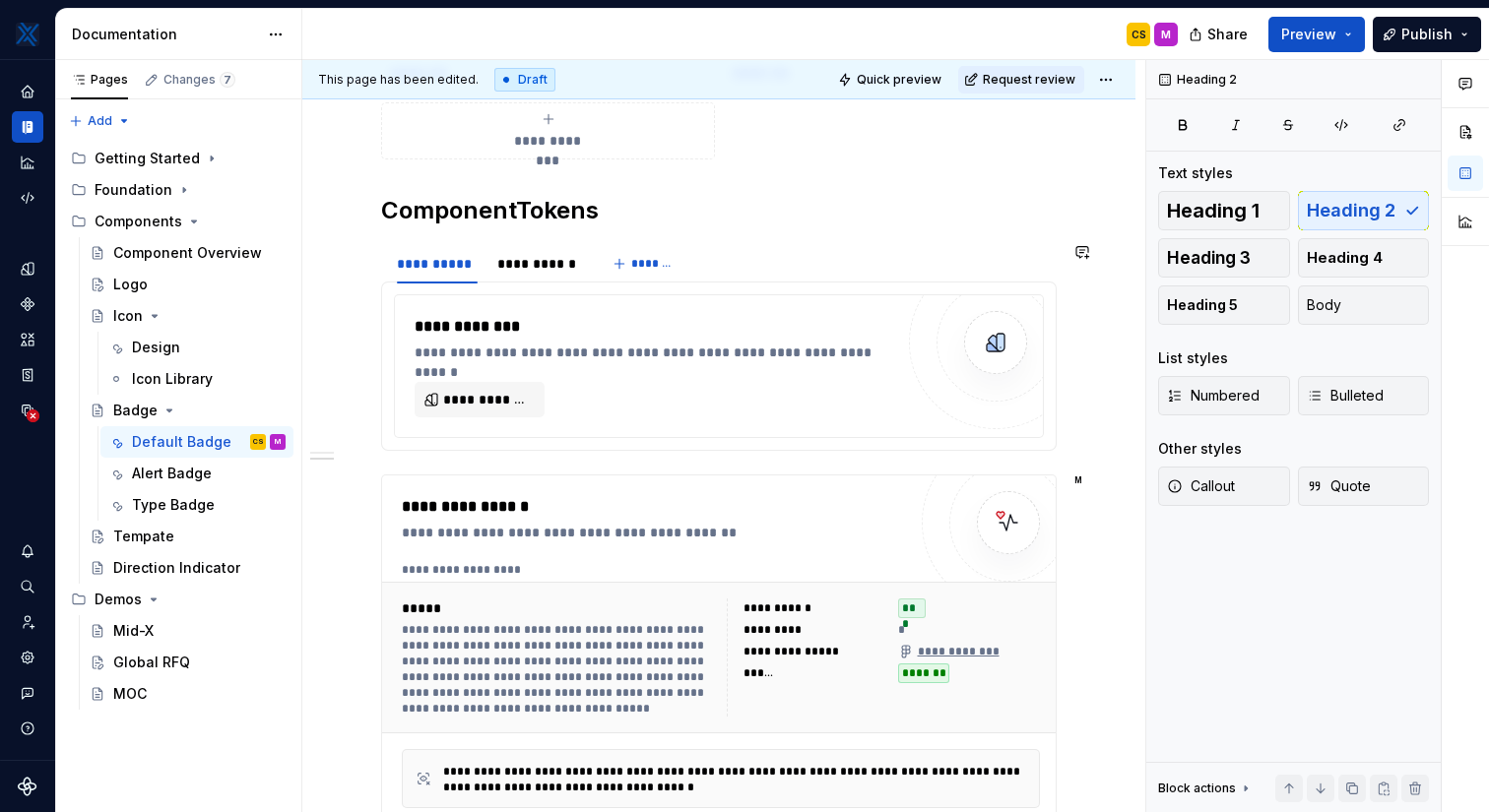 scroll, scrollTop: 976, scrollLeft: 0, axis: vertical 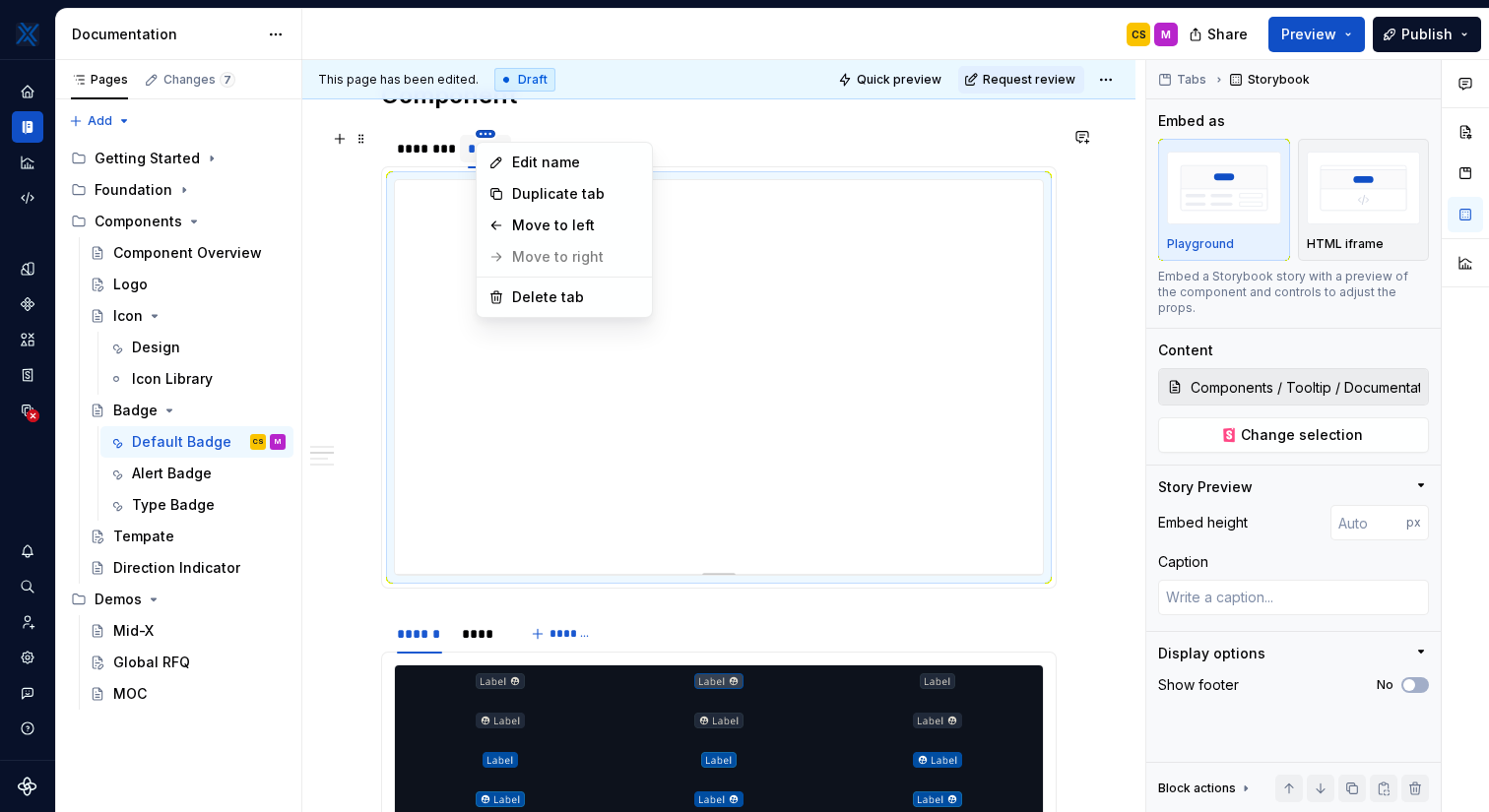 click on "MKTX CS Design system data Documentation CS M Share Preview Publish Pages Changes 7 Add
Accessibility guide for tree Page tree.
Navigate the tree with the arrow keys. Common tree hotkeys apply. Further keybindings are available:
enter to execute primary action on focused item
f2 to start renaming the focused item
escape to abort renaming an item
control+d to start dragging selected items
Getting Started Foundation Components Component Overview Logo Icon Design Icon Library Badge Default Badge CS M Alert Badge Type Badge Tempate Direction Indicator Demos Mid-X Global RFQ MOC Draft   ( 7 ) Components  /  Logo Components / Icon  /  Design Components / Badge  /  Default Badge Components / Badge  /  Alert Badge Components / Badge  /  Type Badge Components  /  Tempate Demos  /  Global RFQ This page has been edited. Draft Quick preview Request review Badge Edit header Default Badge Alert Badge Type Badge Badge Component Properties" at bounding box center (744, 406) 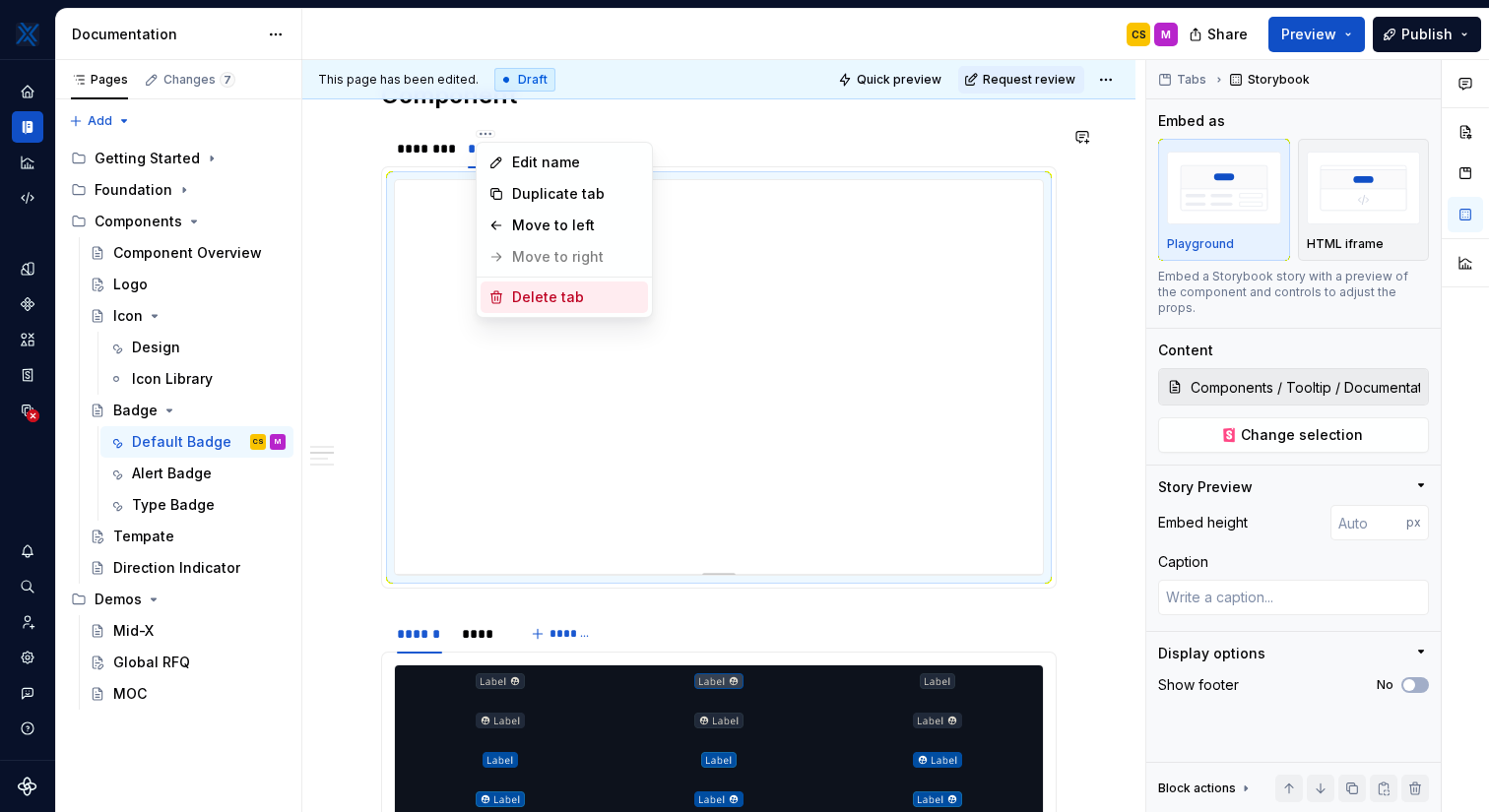 click on "Delete tab" at bounding box center (576, 297) 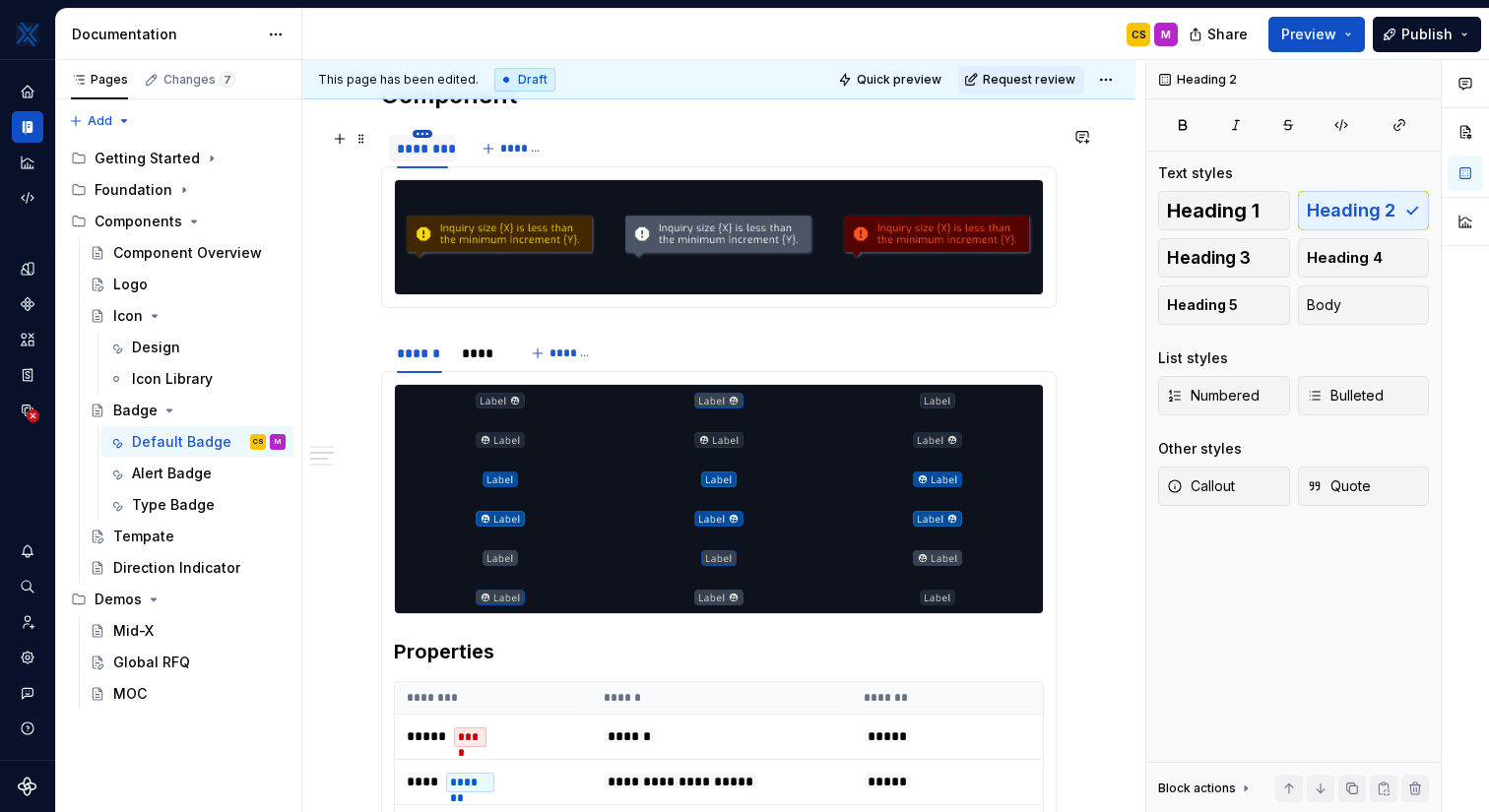 click on "MKTX CS Design system data Documentation CS M Share Preview Publish Pages Changes 7 Add
Accessibility guide for tree Page tree.
Navigate the tree with the arrow keys. Common tree hotkeys apply. Further keybindings are available:
enter to execute primary action on focused item
f2 to start renaming the focused item
escape to abort renaming an item
control+d to start dragging selected items
Getting Started Foundation Components Component Overview Logo Icon Design Icon Library Badge Default Badge CS M Alert Badge Type Badge Tempate Direction Indicator Demos Mid-X Global RFQ MOC Draft   ( 7 ) Components  /  Logo Components / Icon  /  Design Components / Badge  /  Default Badge Components / Badge  /  Alert Badge Components / Badge  /  Type Badge Components  /  Tempate Demos  /  Global RFQ This page has been edited. Draft Quick preview Request review Badge Edit header Default Badge Alert Badge Type Badge Badge Component Properties" at bounding box center (744, 406) 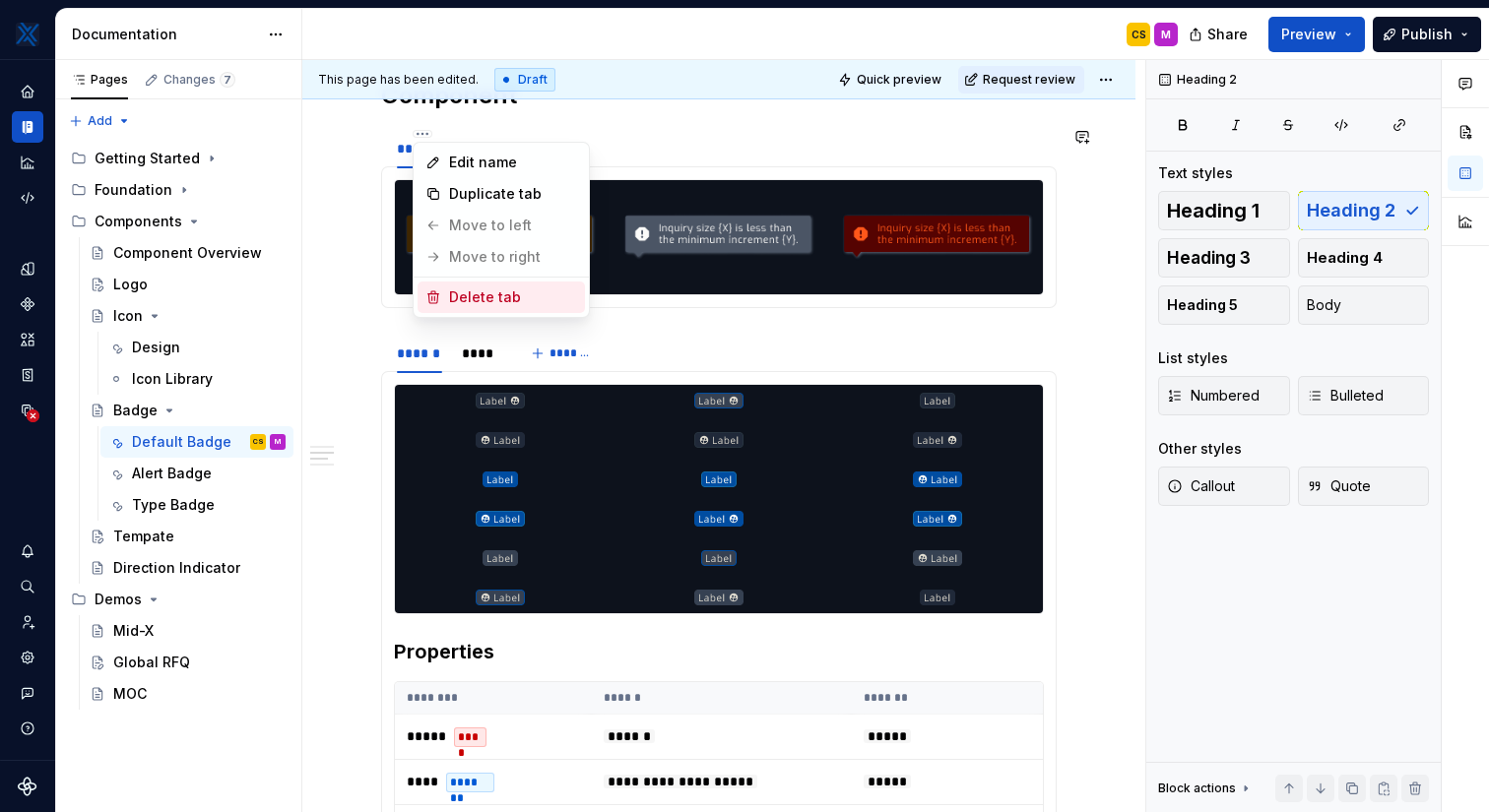 click on "Delete tab" at bounding box center [513, 297] 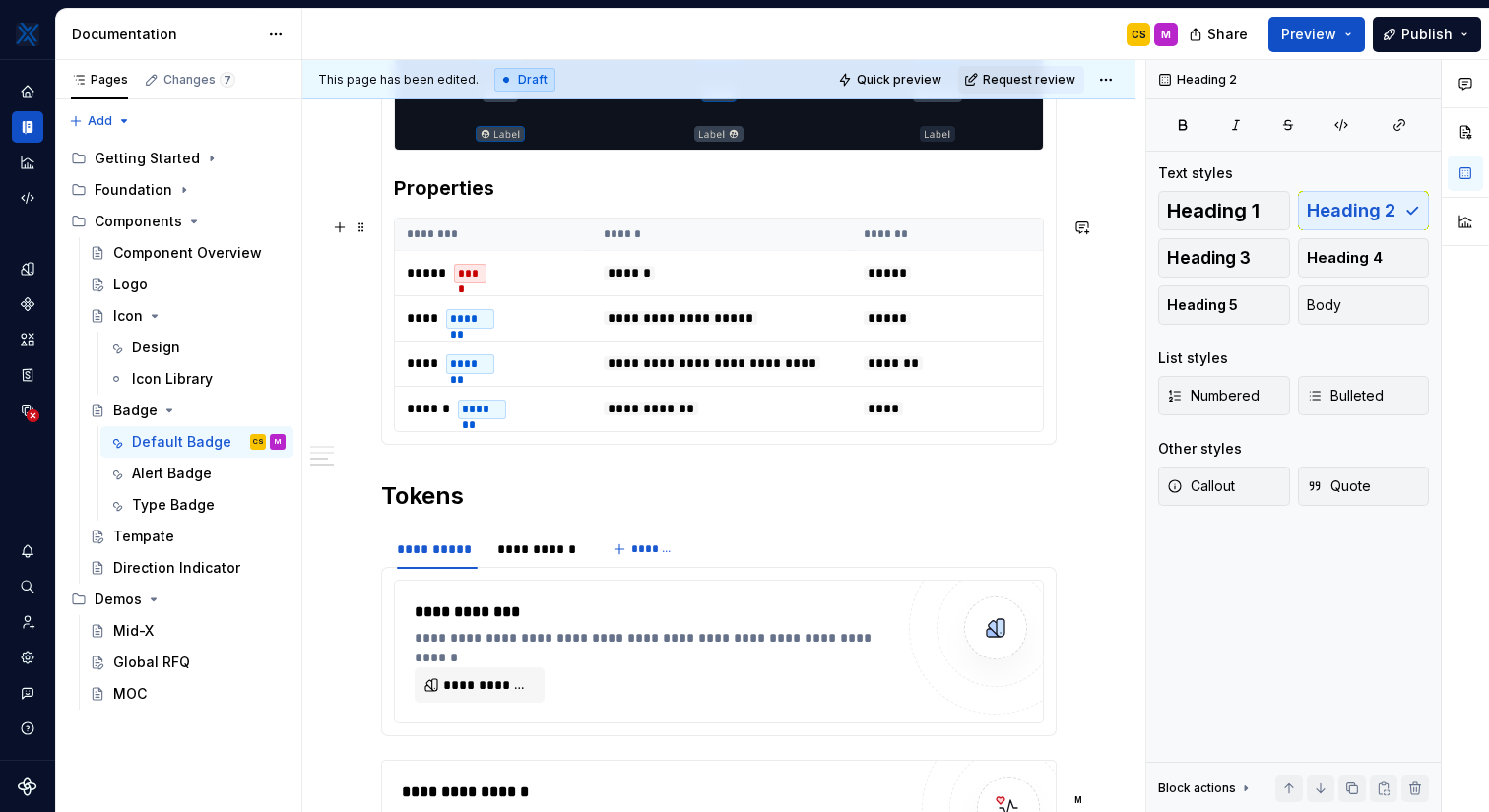 scroll, scrollTop: 1247, scrollLeft: 0, axis: vertical 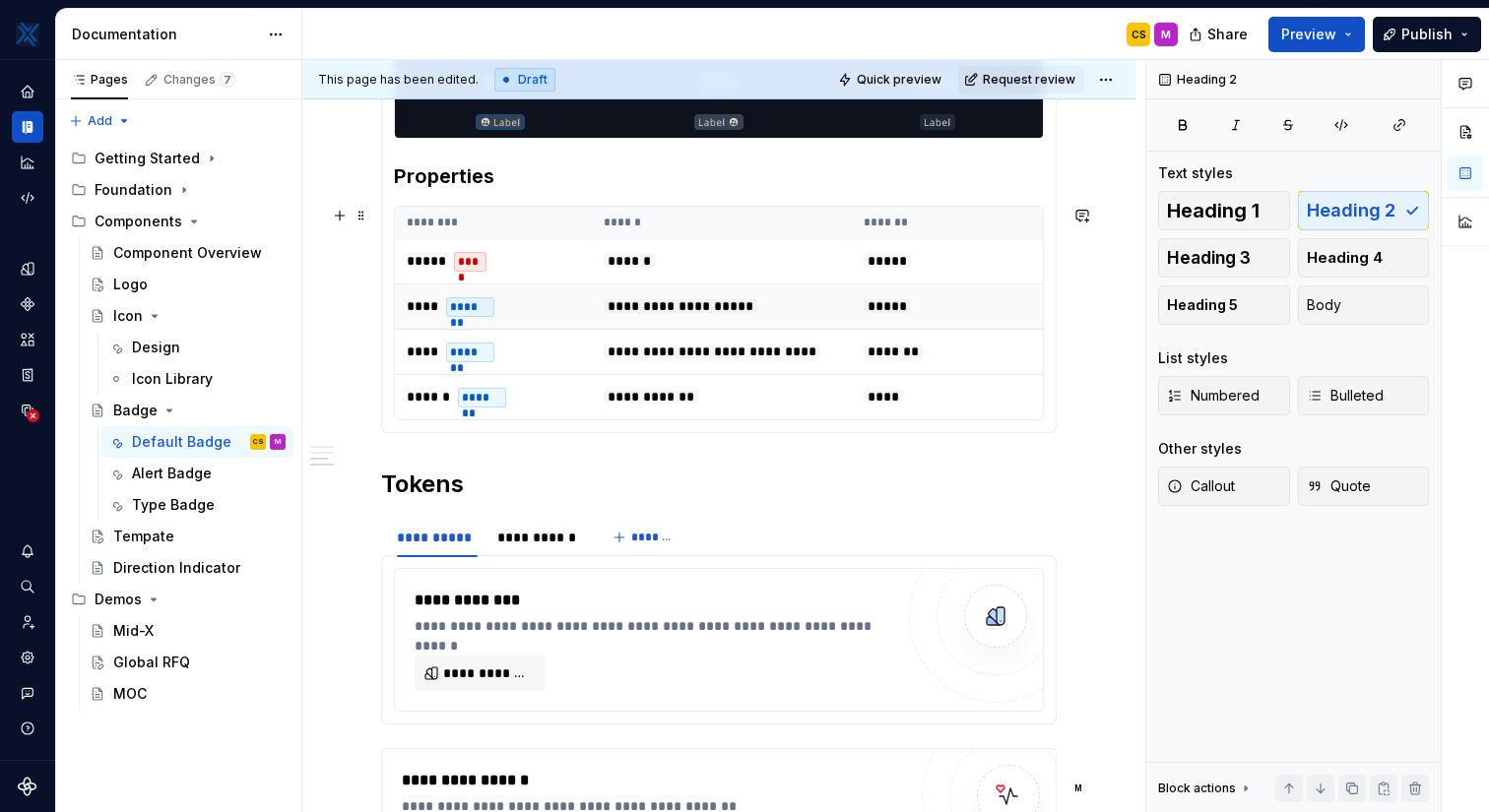click on "**********" at bounding box center [722, 307] 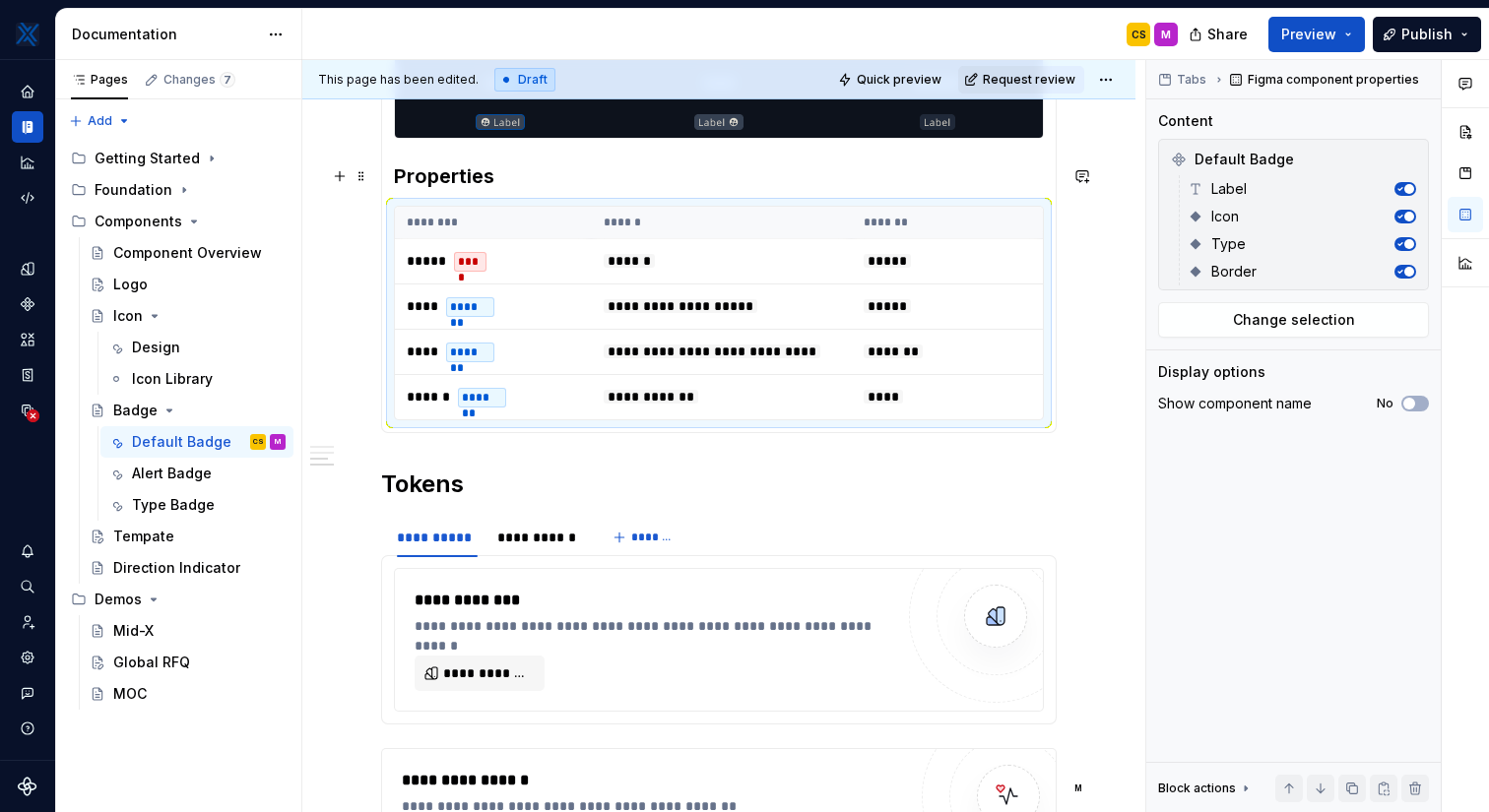 scroll, scrollTop: 1005, scrollLeft: 0, axis: vertical 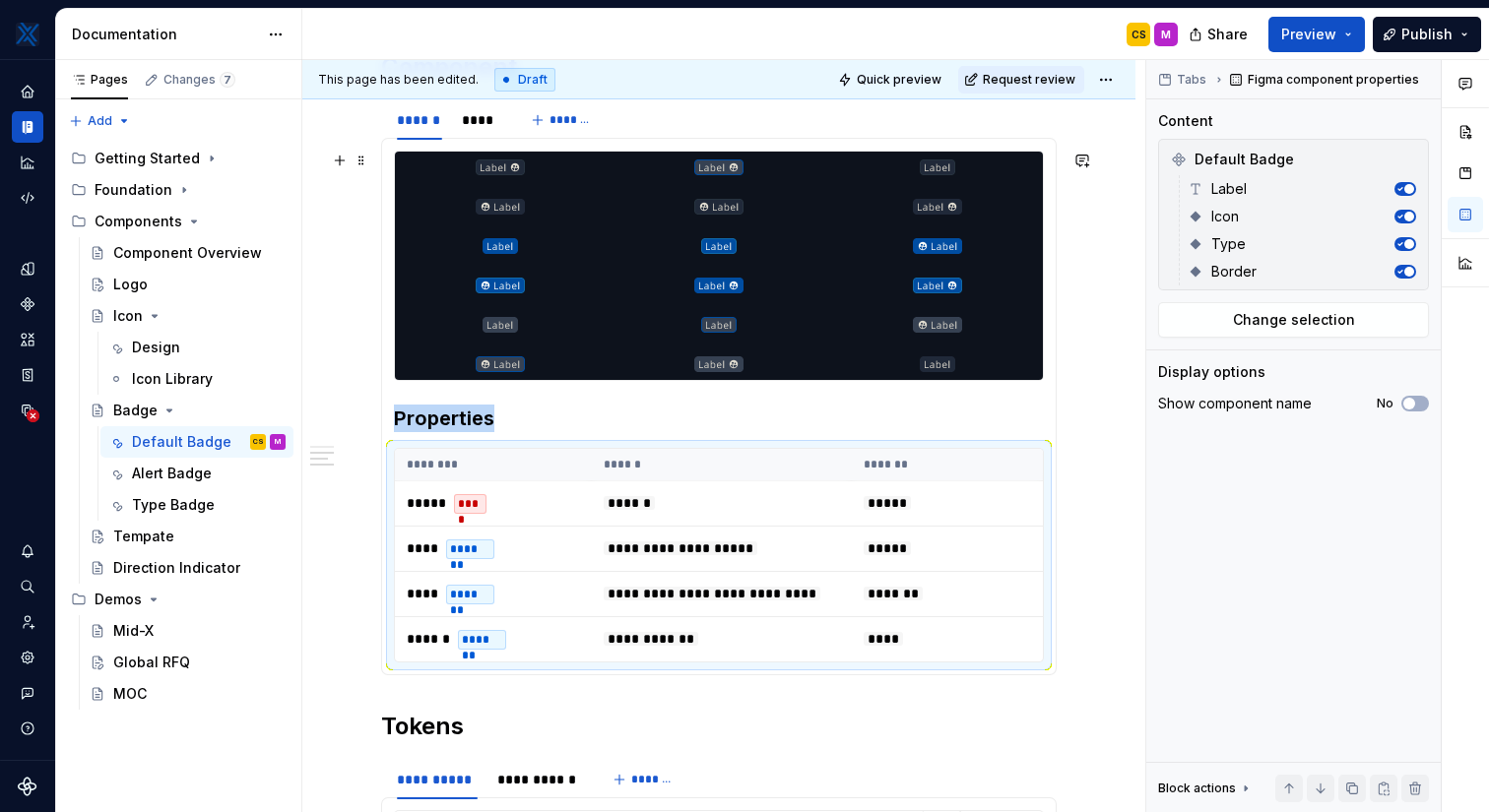 click on "**********" at bounding box center [719, 510] 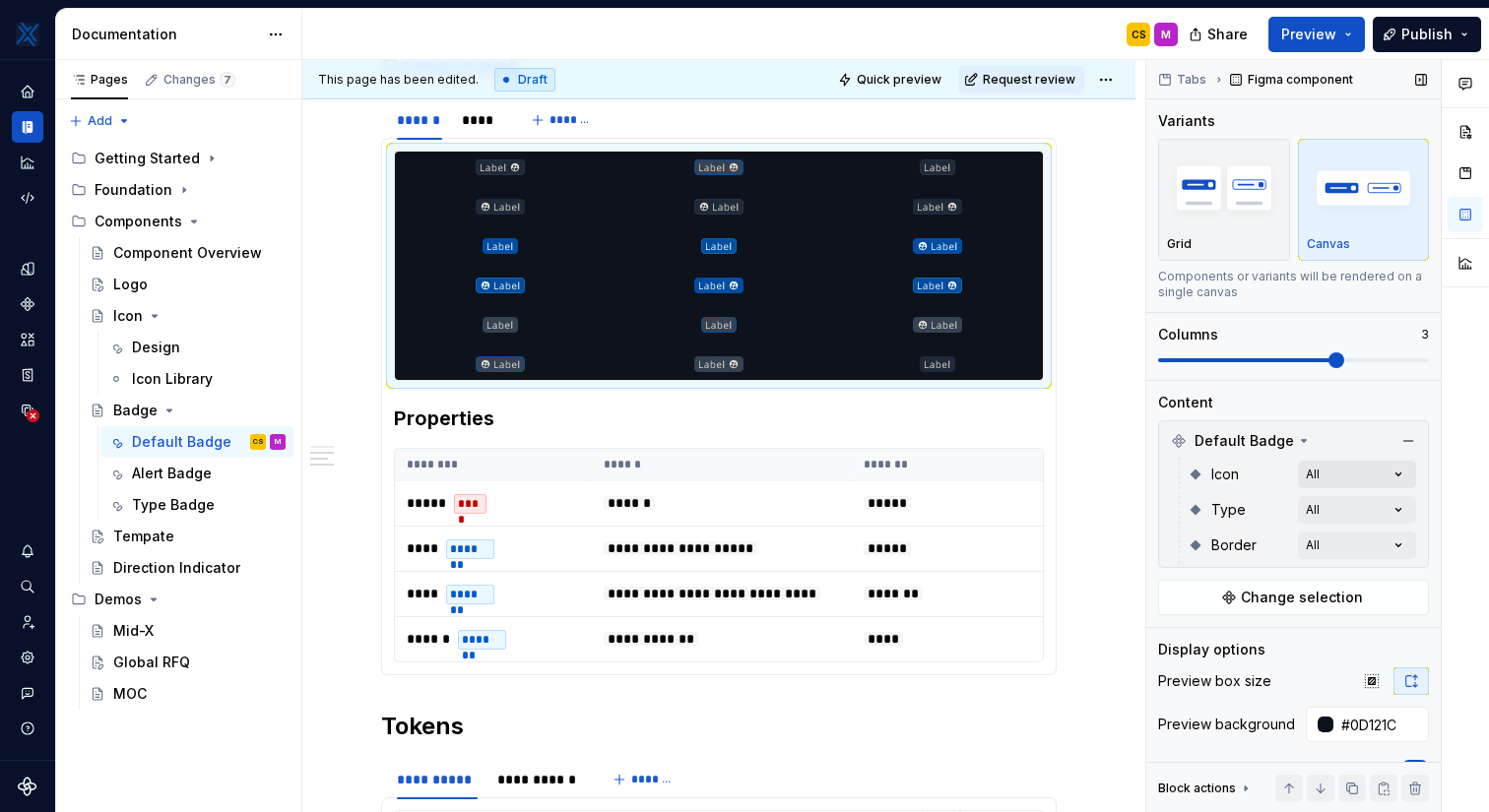 scroll, scrollTop: 114, scrollLeft: 0, axis: vertical 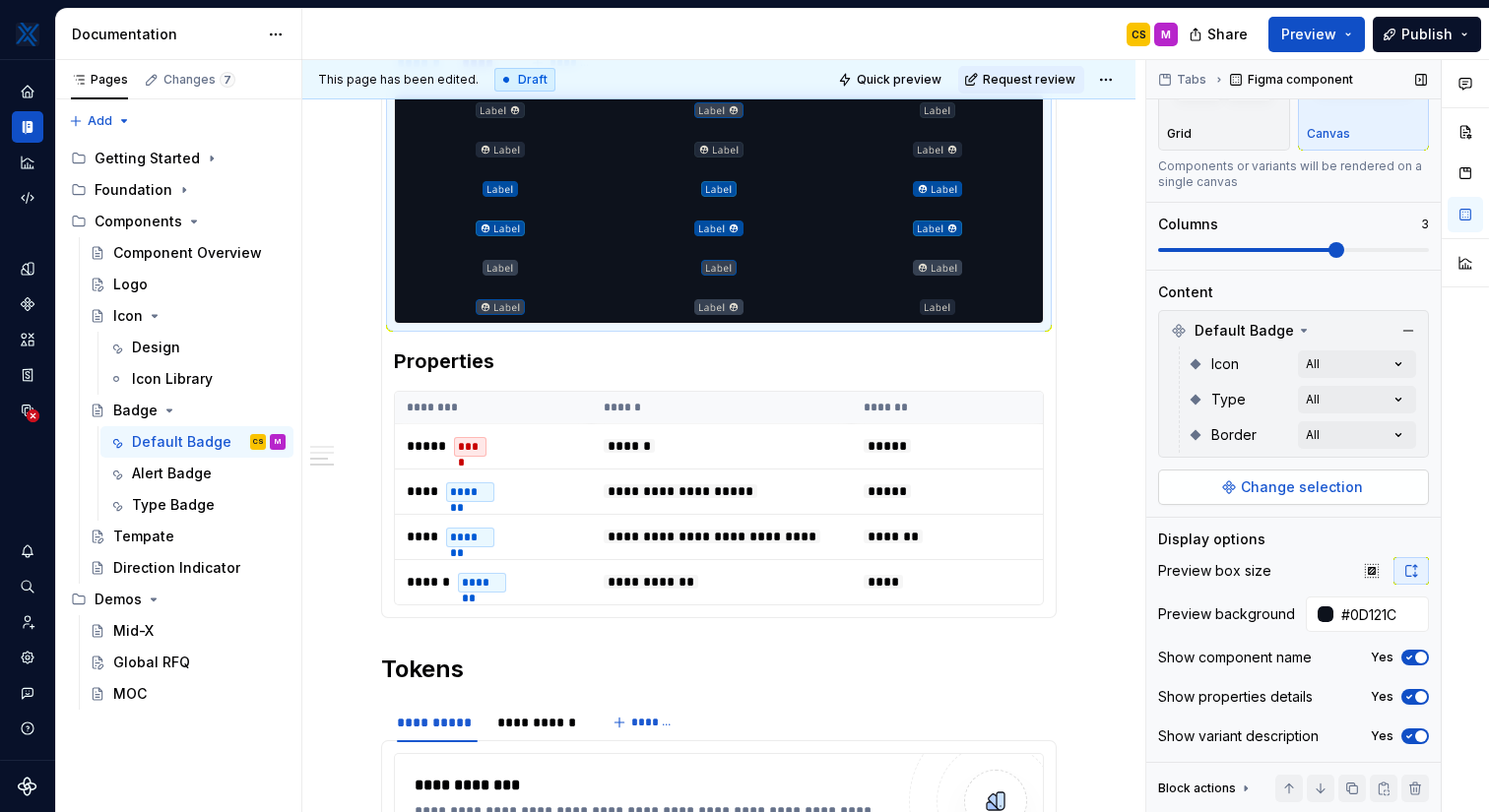 click on "Change selection" at bounding box center [1302, 487] 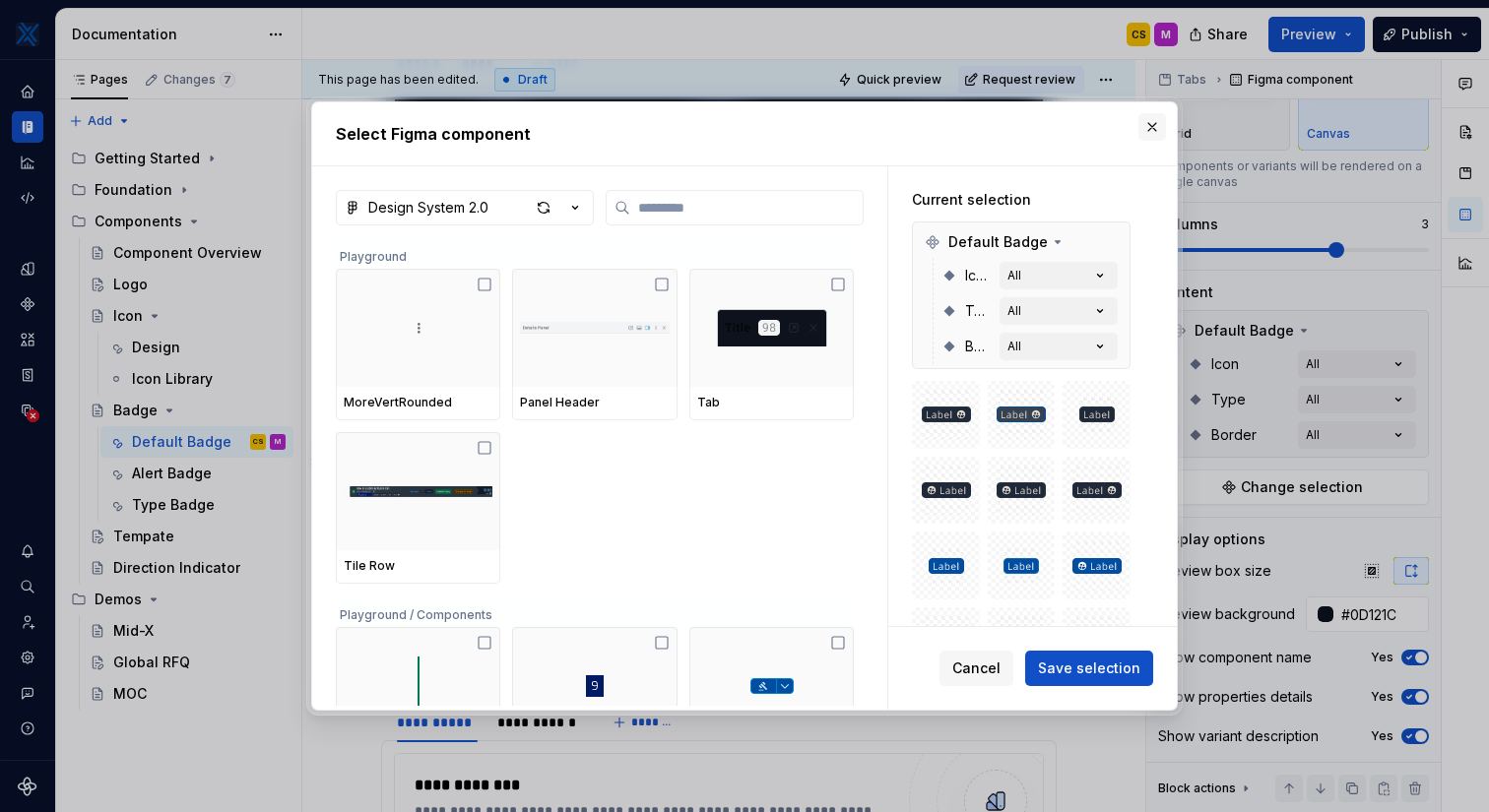 click at bounding box center [1152, 127] 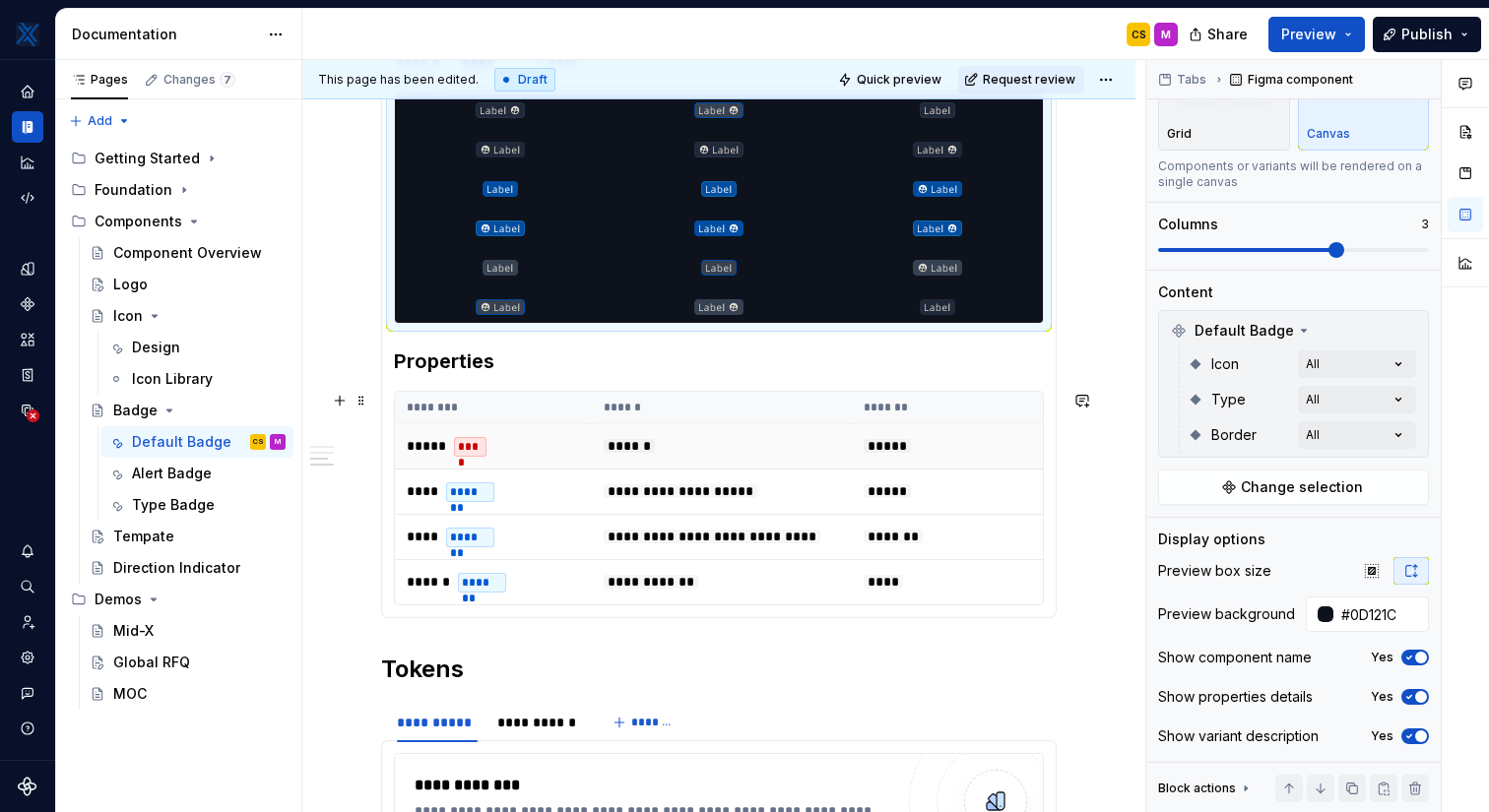 click on "******" at bounding box center (722, 447) 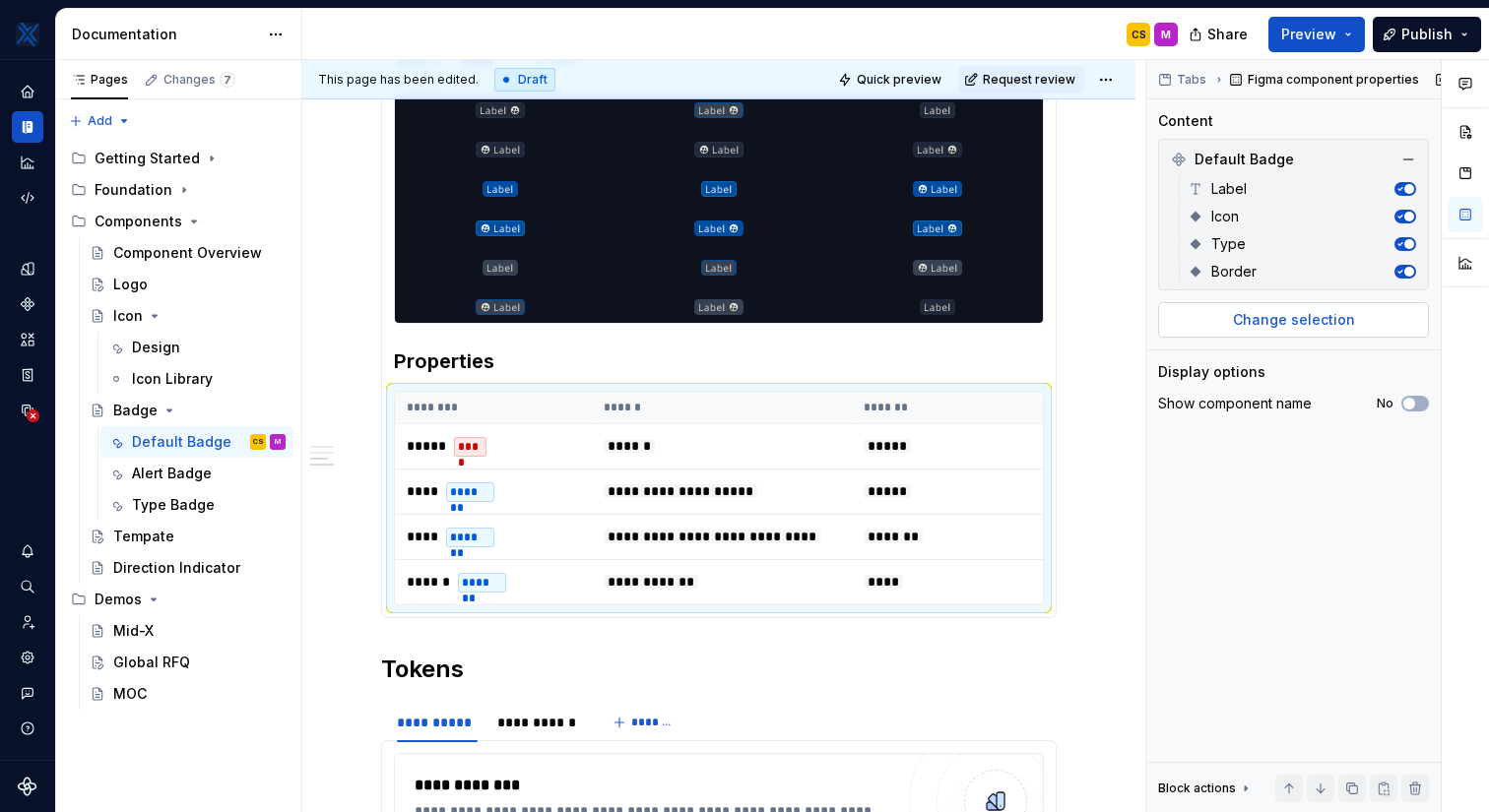 click on "Change selection" at bounding box center [1294, 320] 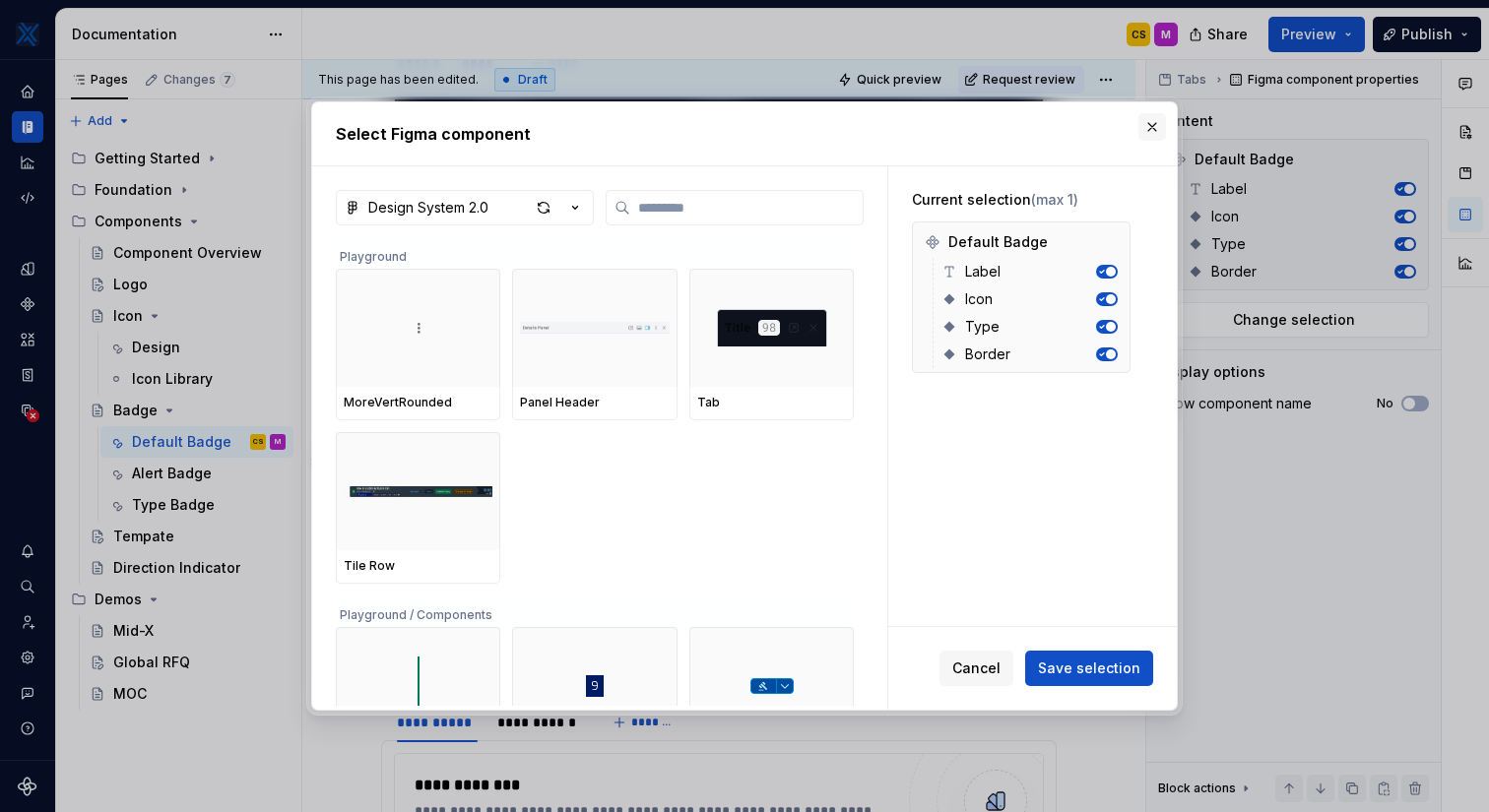 click at bounding box center [1152, 127] 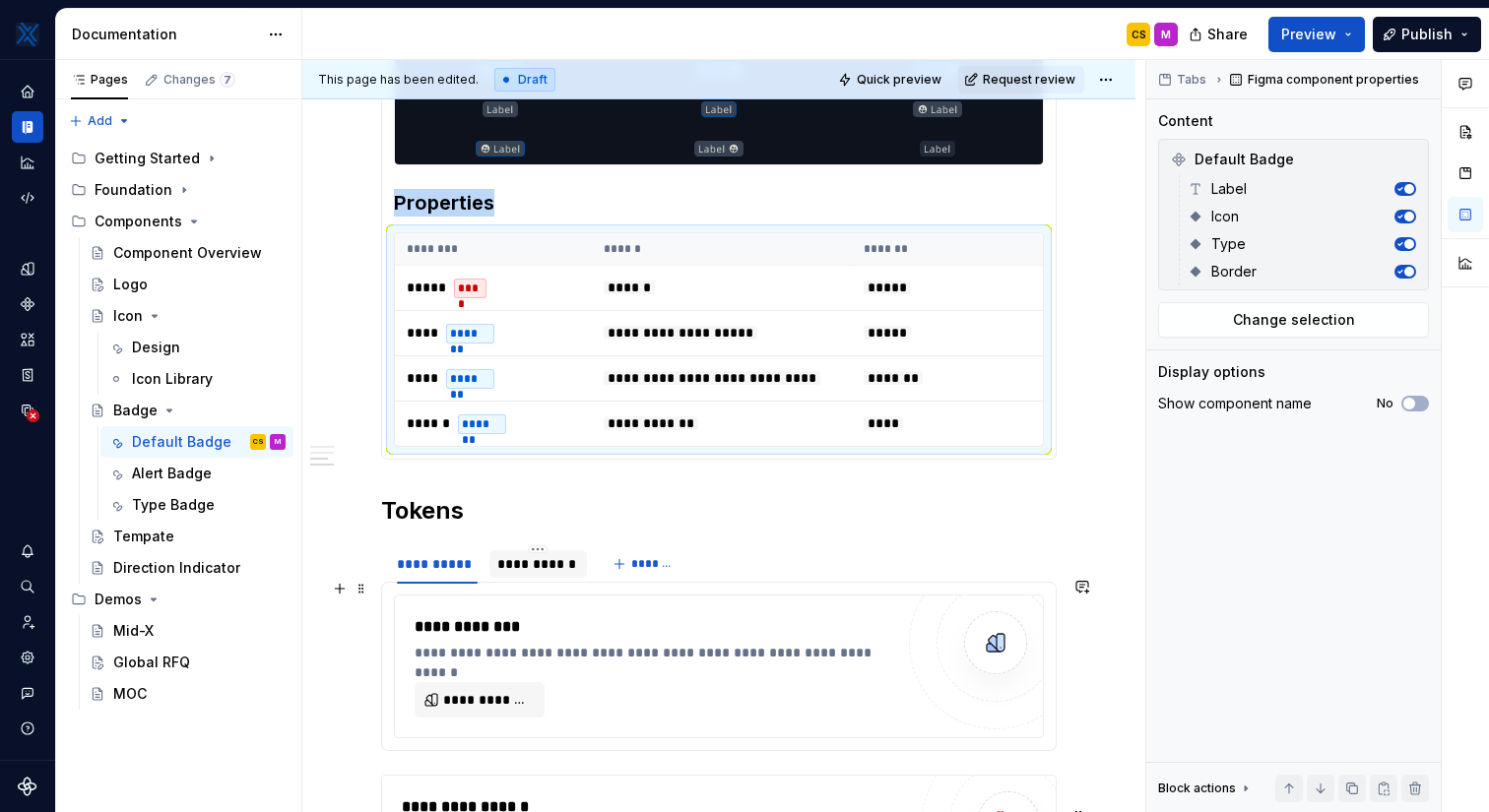 scroll, scrollTop: 1322, scrollLeft: 0, axis: vertical 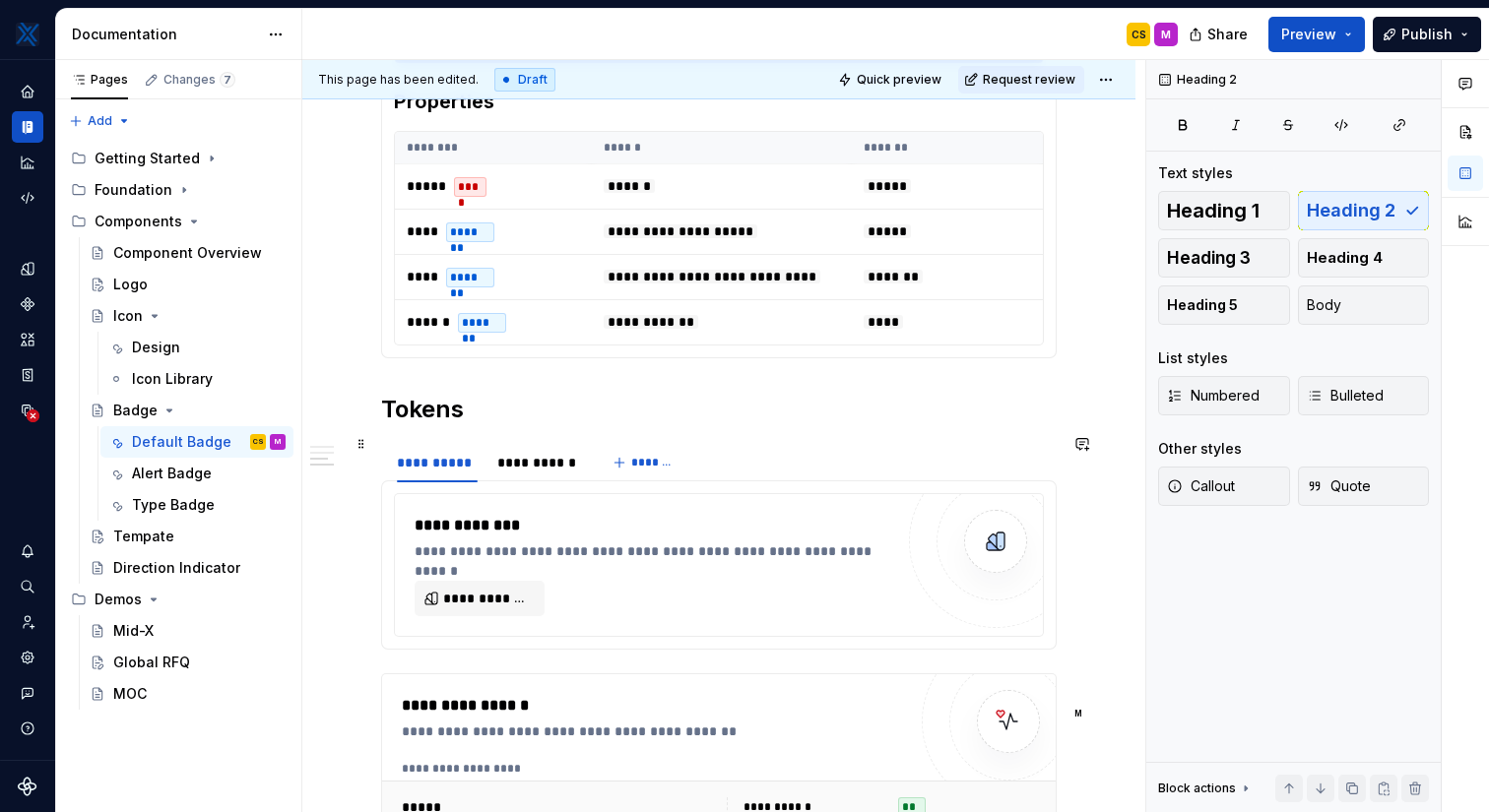 click on "Tokens" at bounding box center (719, 409) 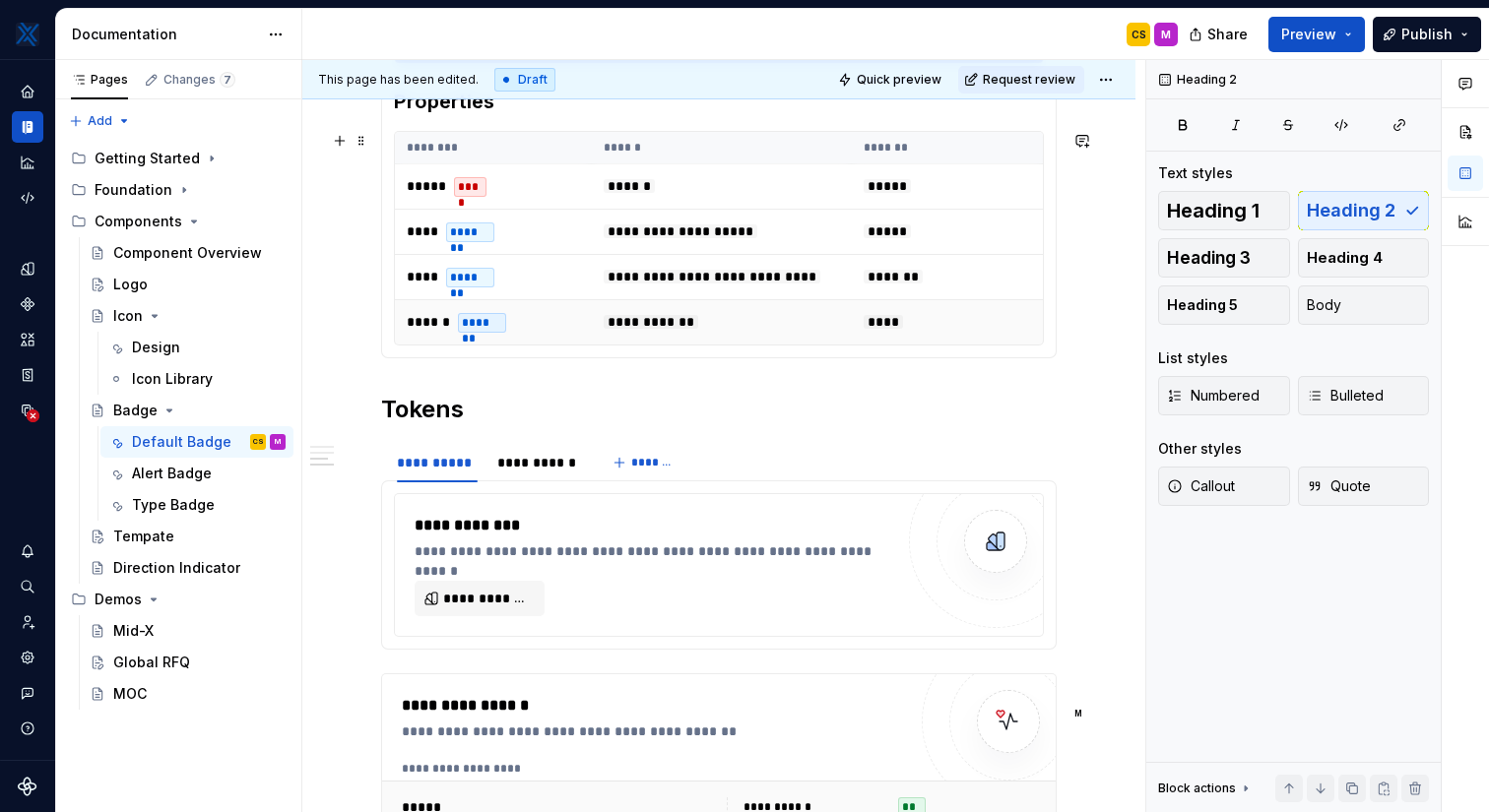 scroll, scrollTop: 1638, scrollLeft: 0, axis: vertical 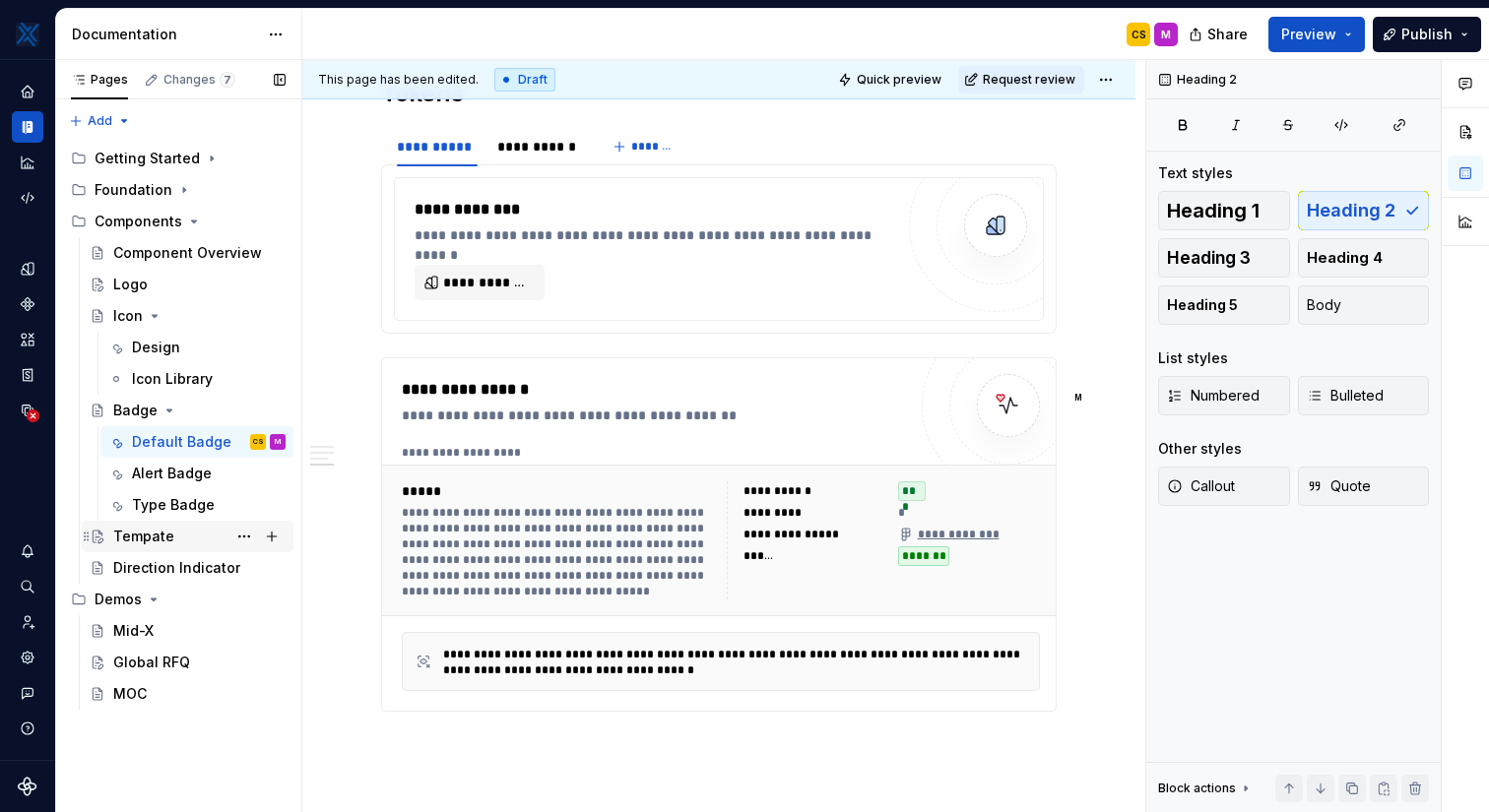 click on "Tempate" at bounding box center (199, 536) 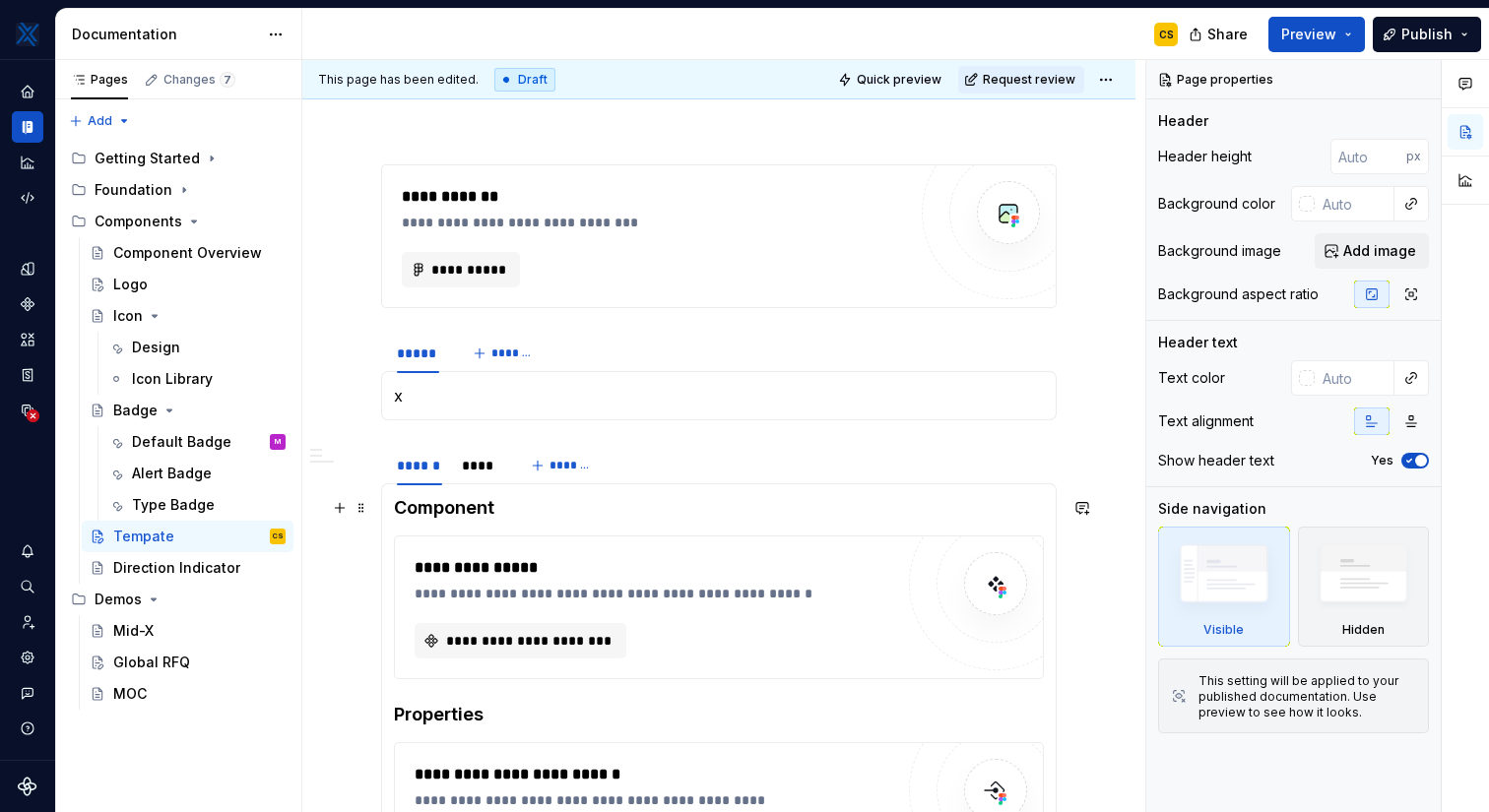 scroll, scrollTop: 362, scrollLeft: 0, axis: vertical 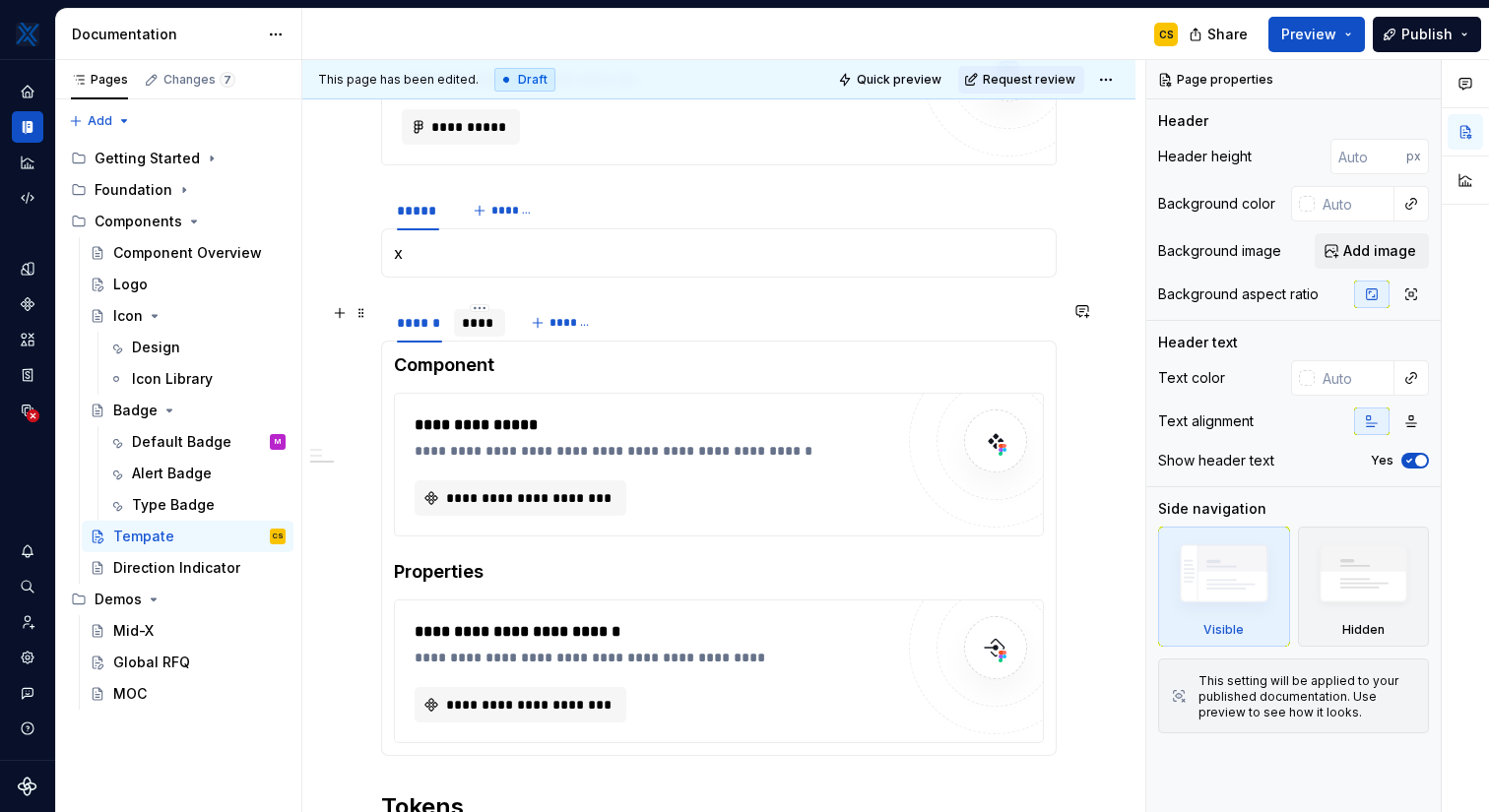 click on "****" at bounding box center [480, 323] 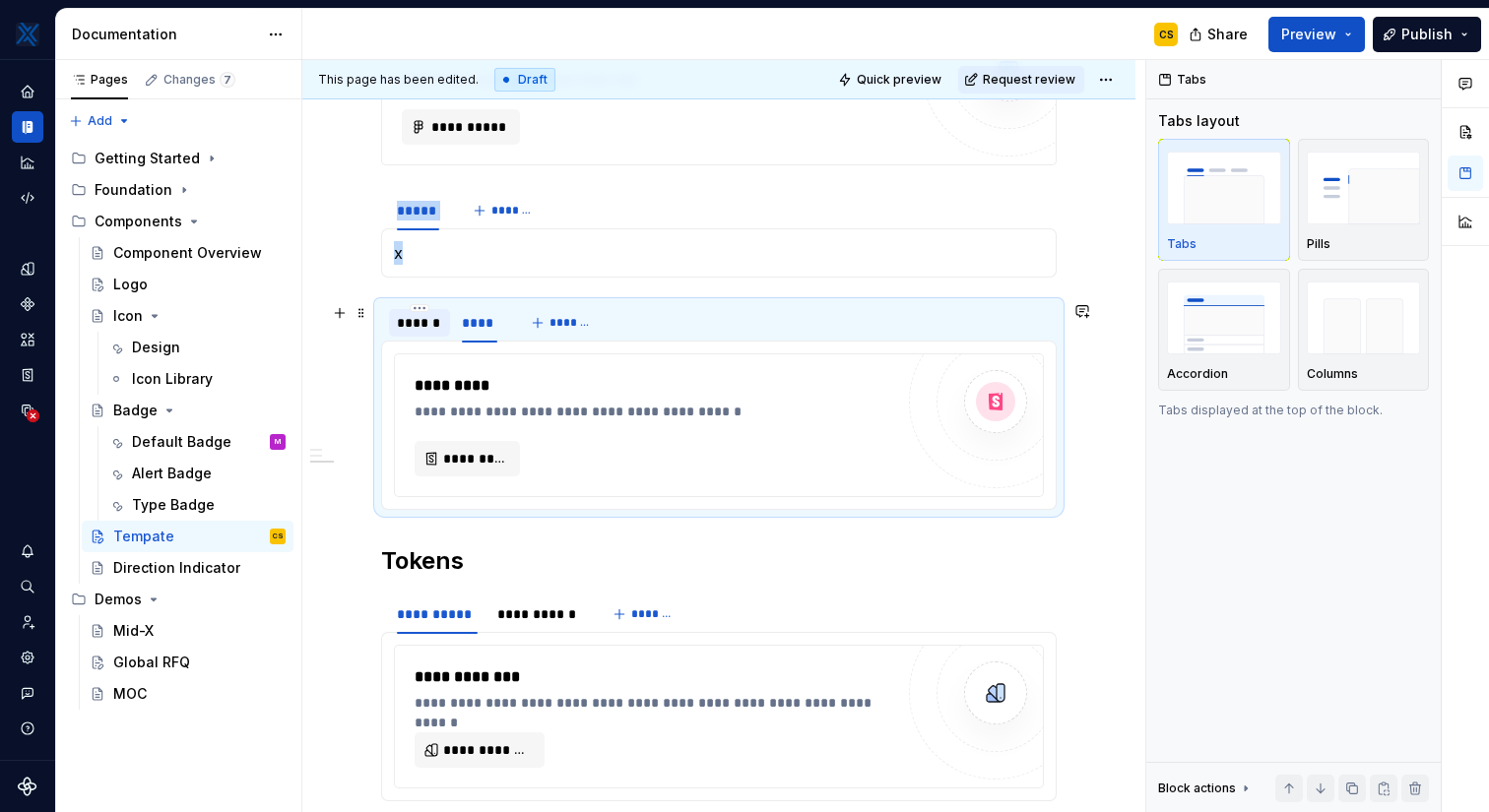 click on "******" at bounding box center (420, 323) 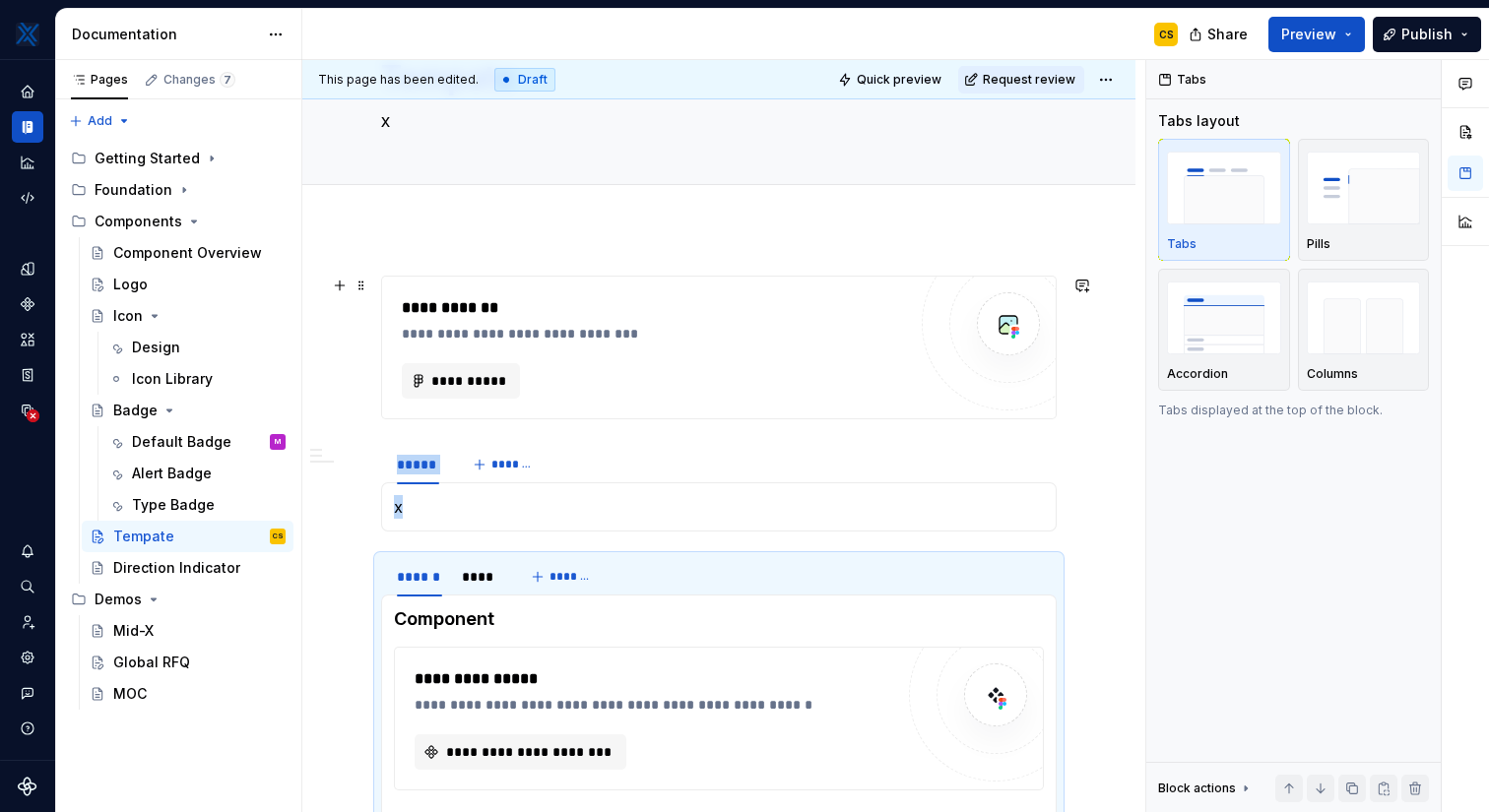 scroll, scrollTop: 40, scrollLeft: 0, axis: vertical 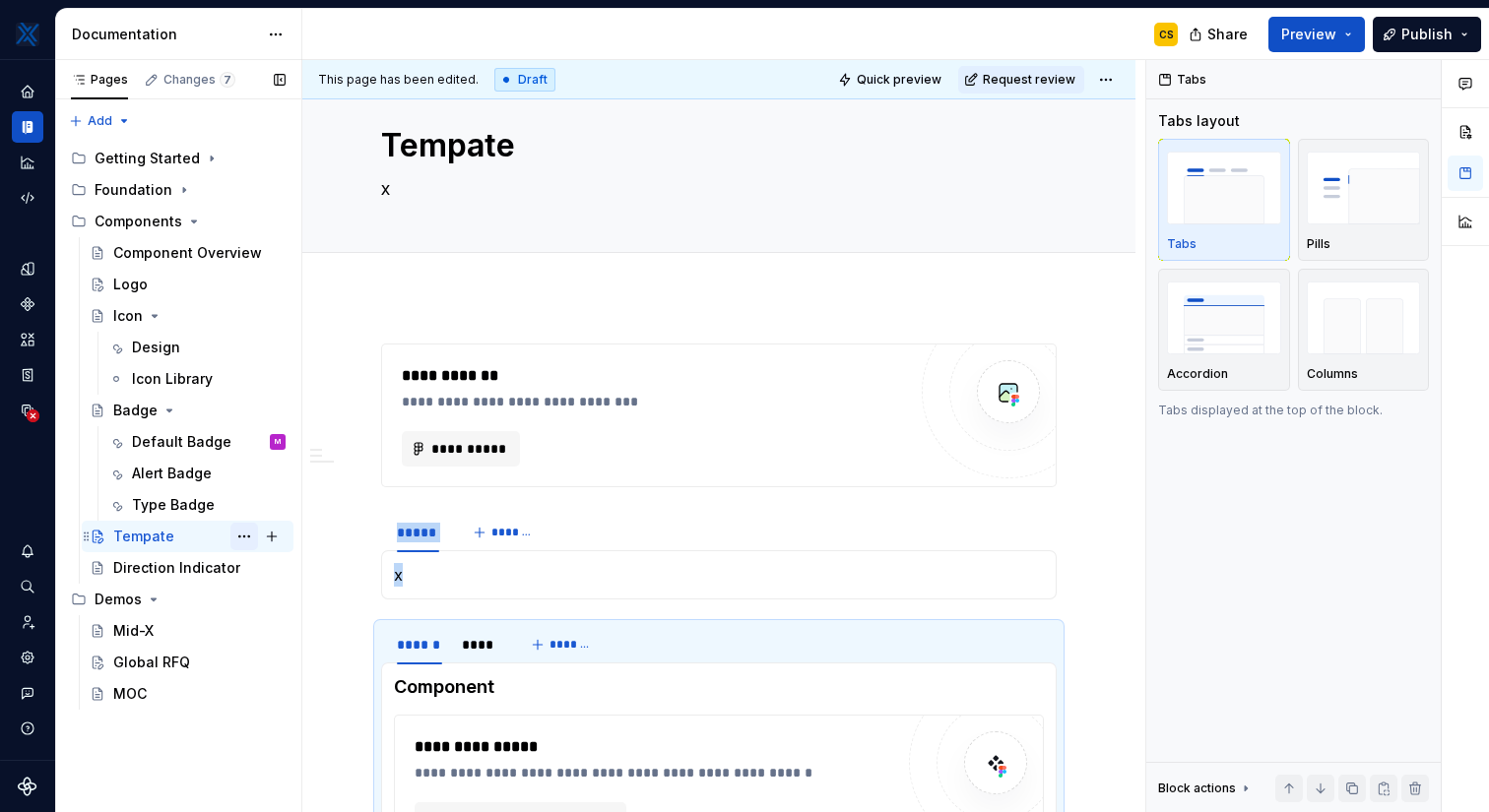 click at bounding box center (244, 536) 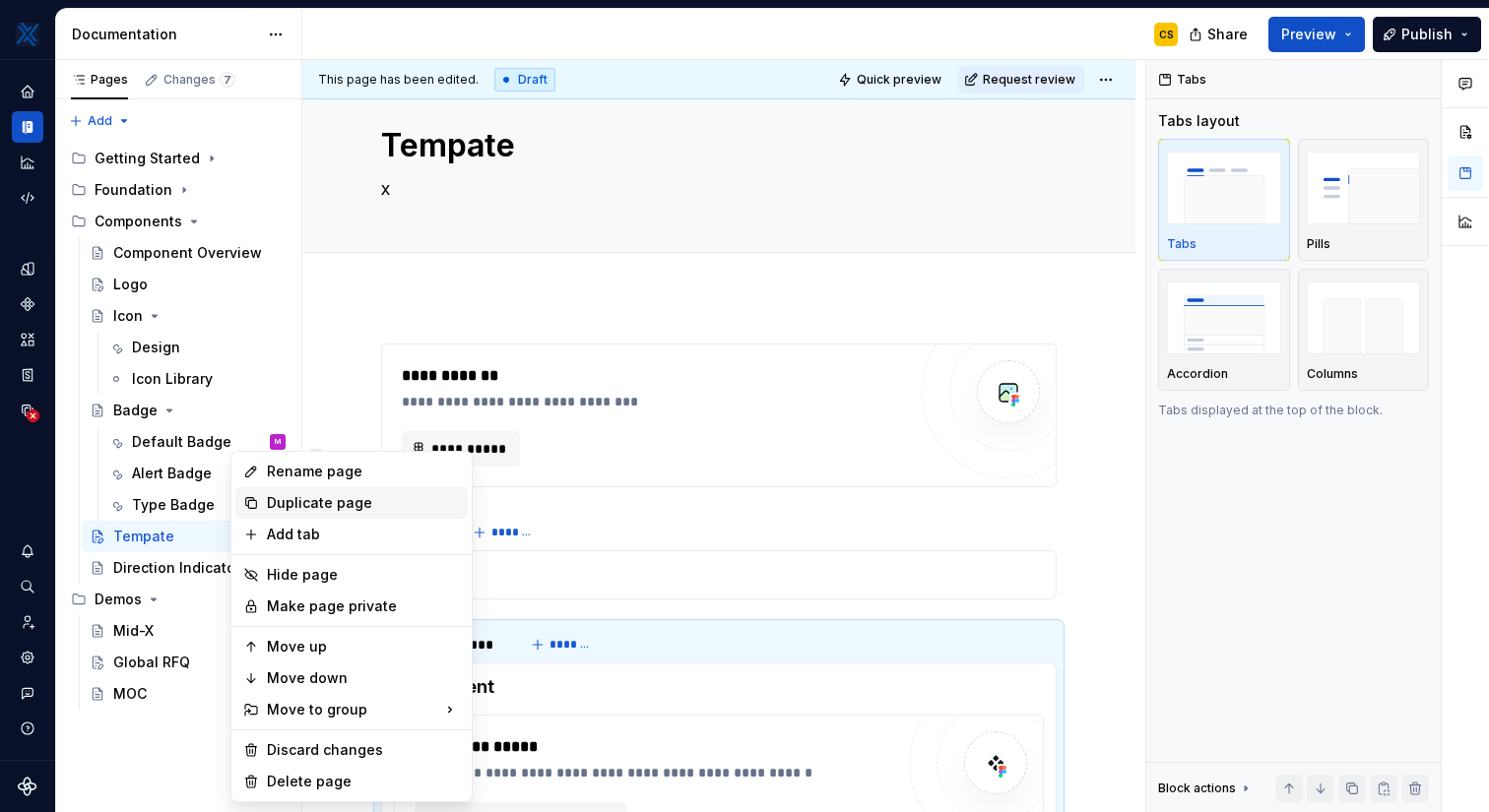 click on "Duplicate page" at bounding box center (363, 503) 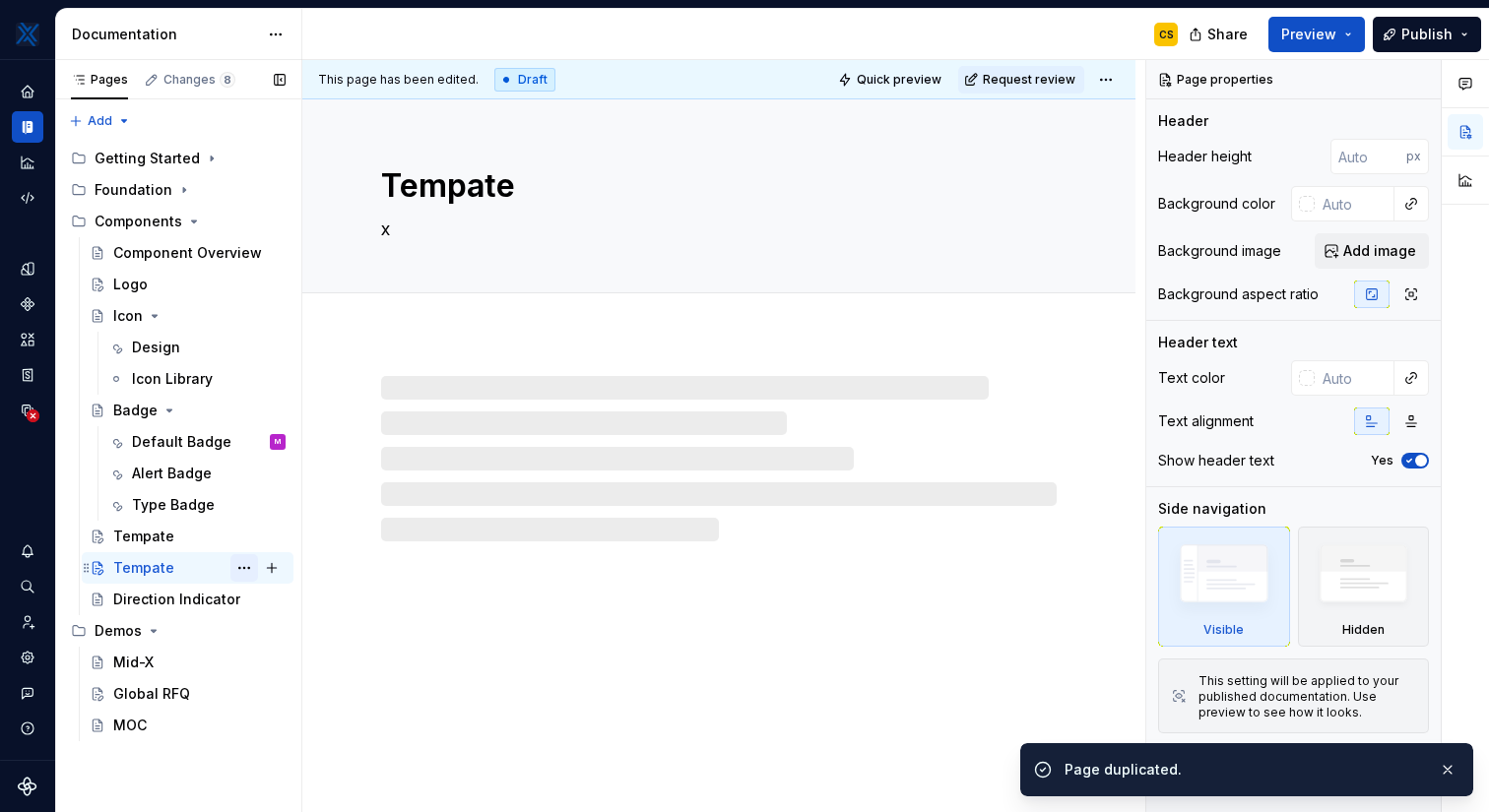 click at bounding box center [244, 568] 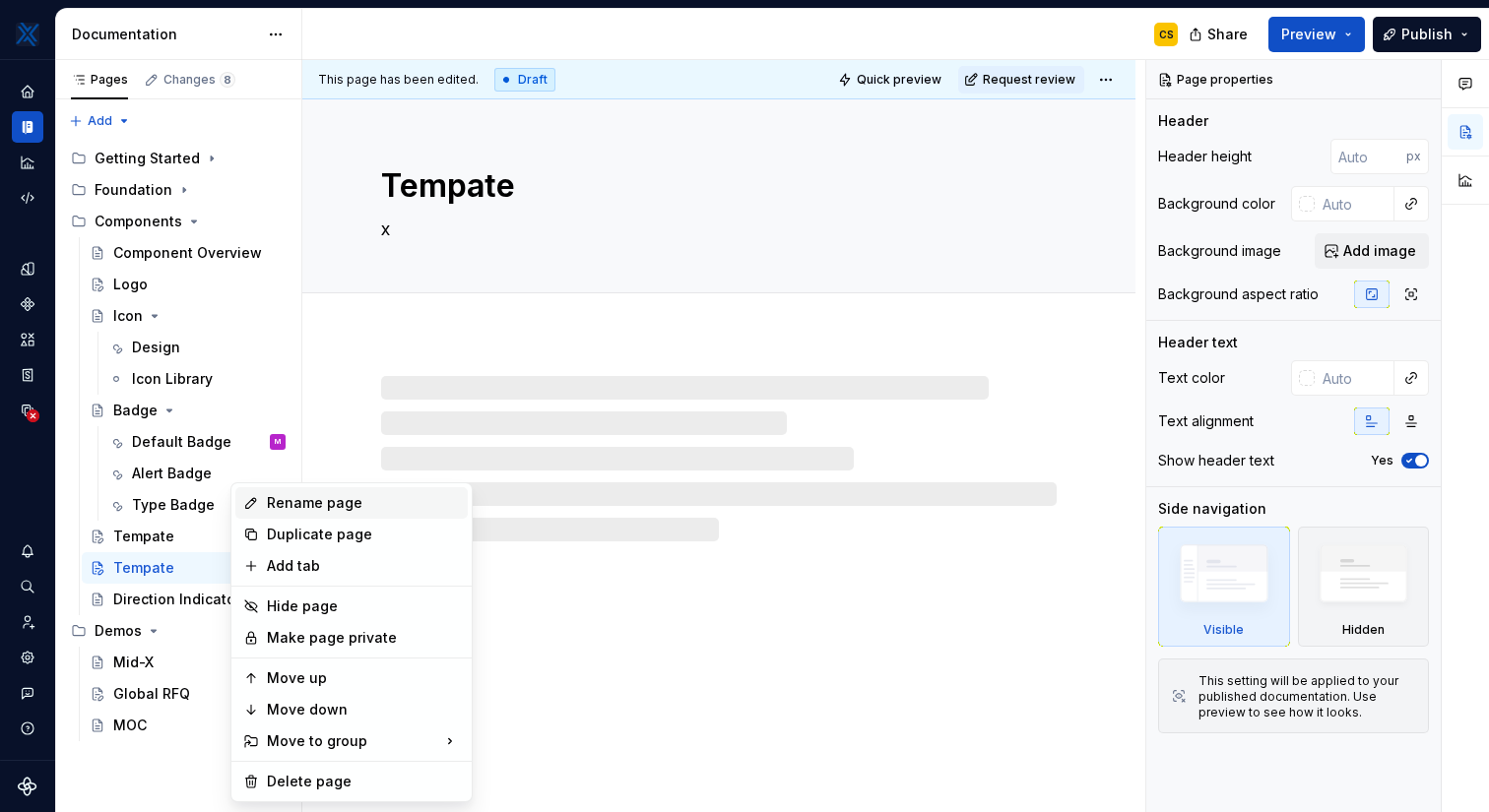 click on "Rename page" at bounding box center [363, 503] 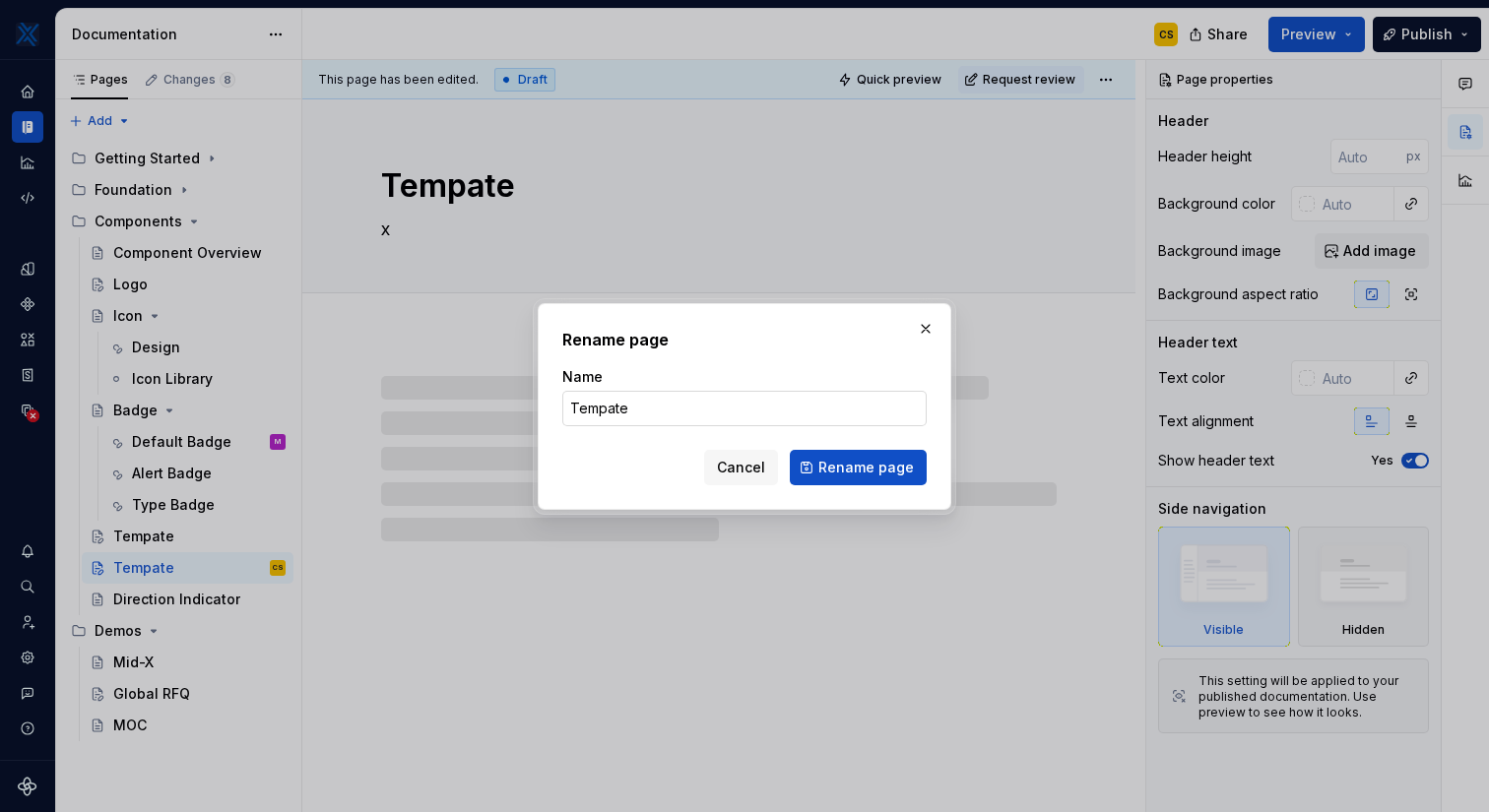 type on "*" 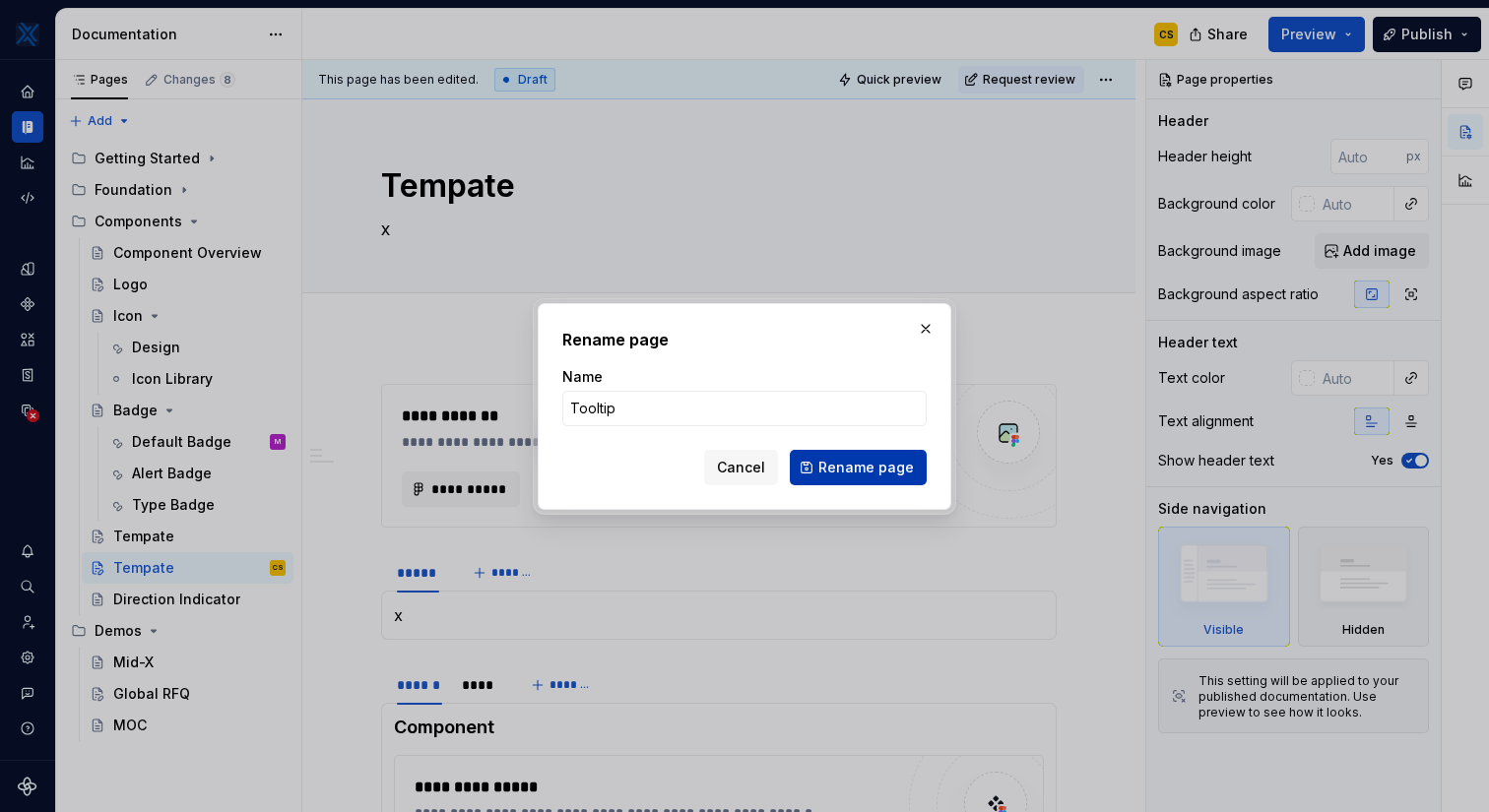 type on "Tooltip" 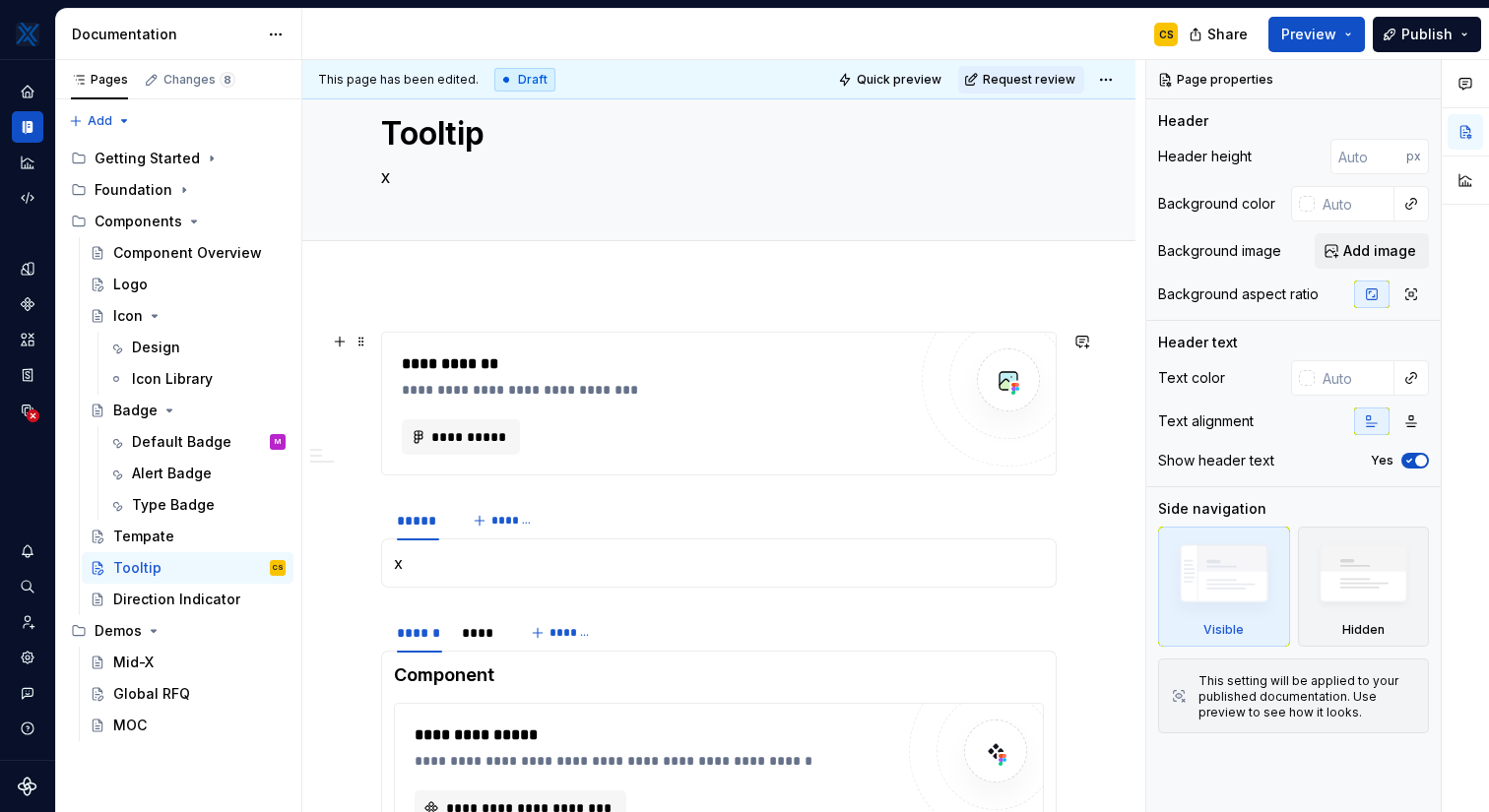 scroll, scrollTop: 268, scrollLeft: 0, axis: vertical 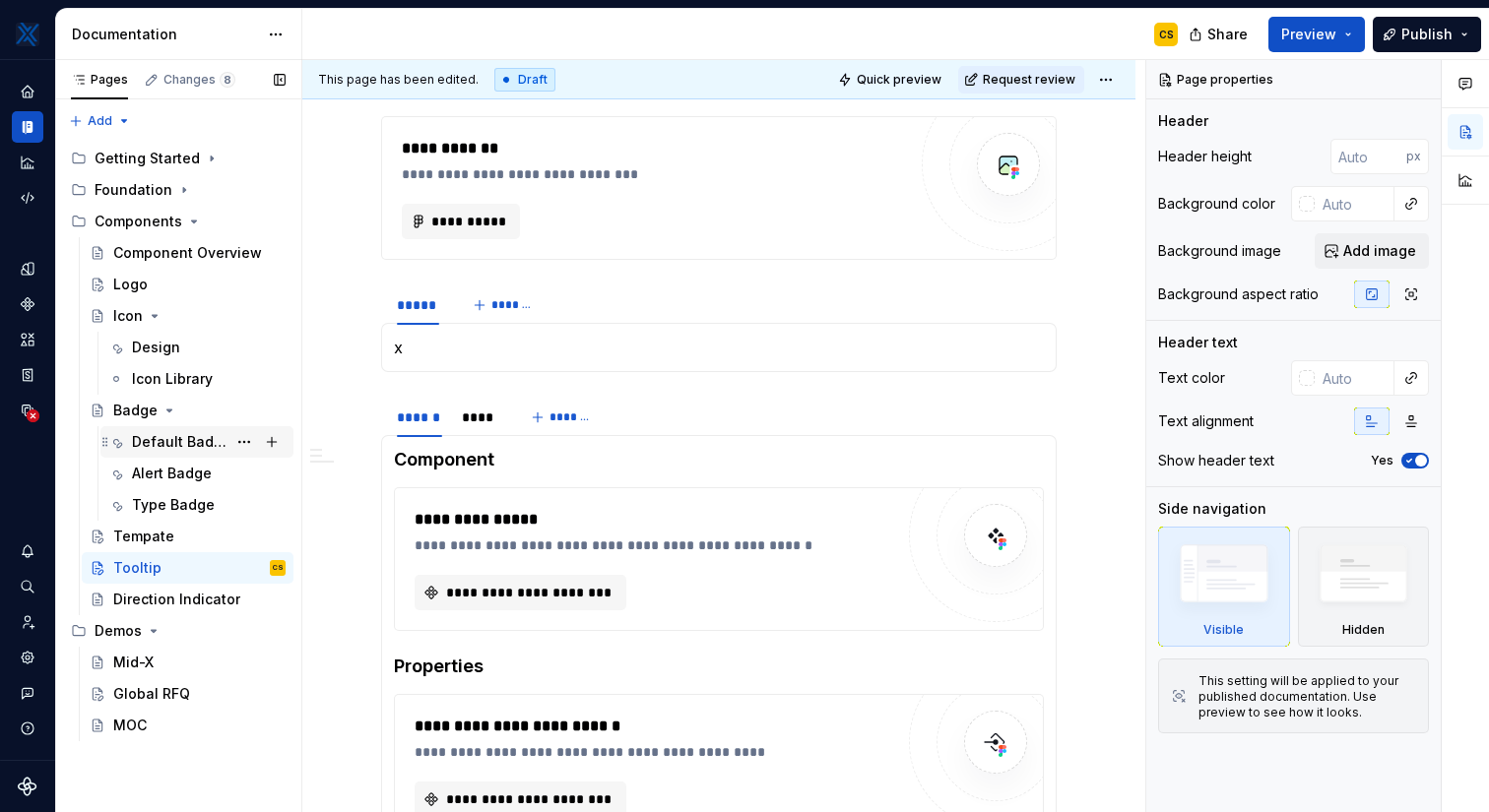 click on "Default Badge" at bounding box center (179, 442) 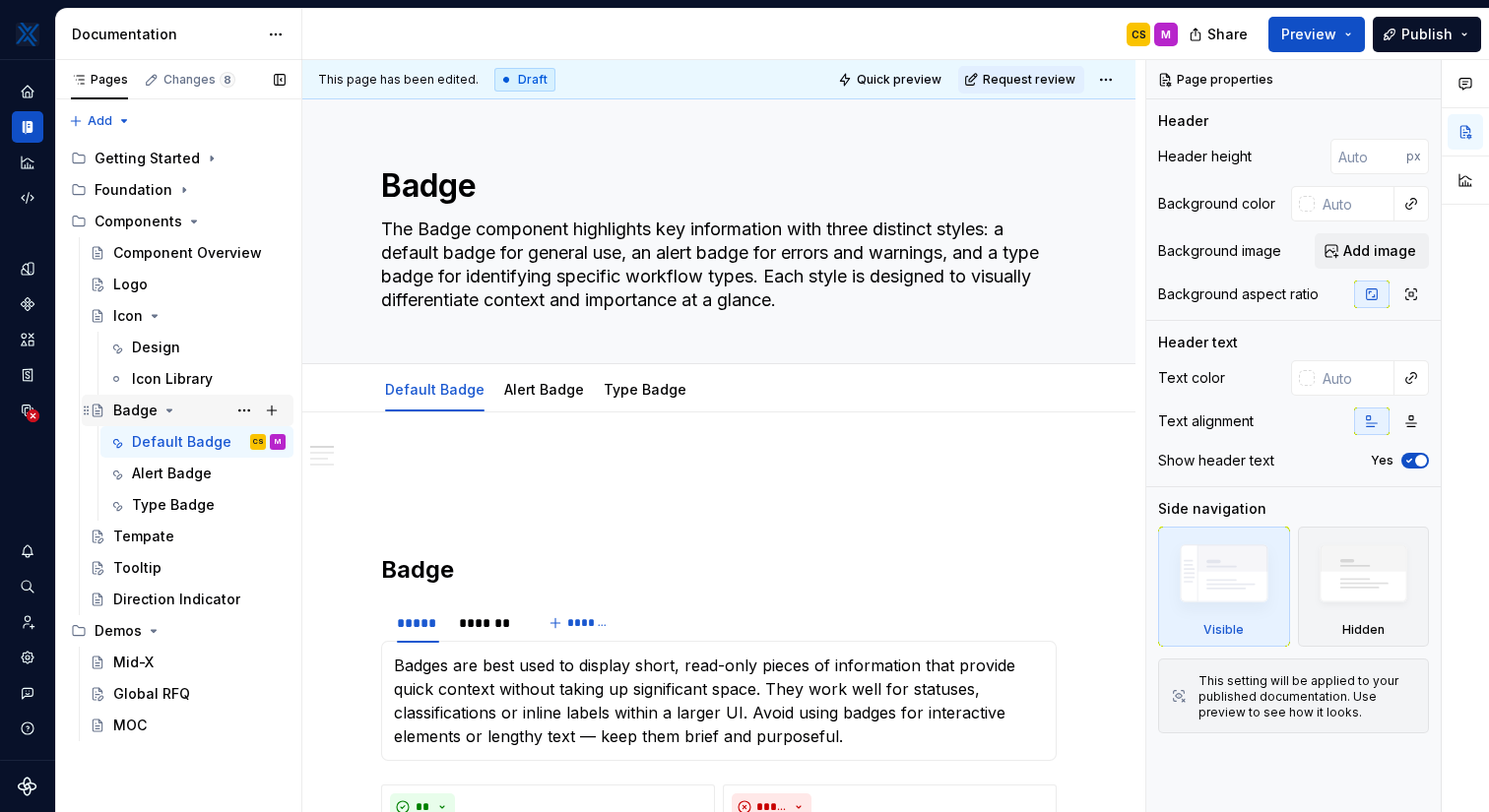 click on "Badge" at bounding box center [135, 410] 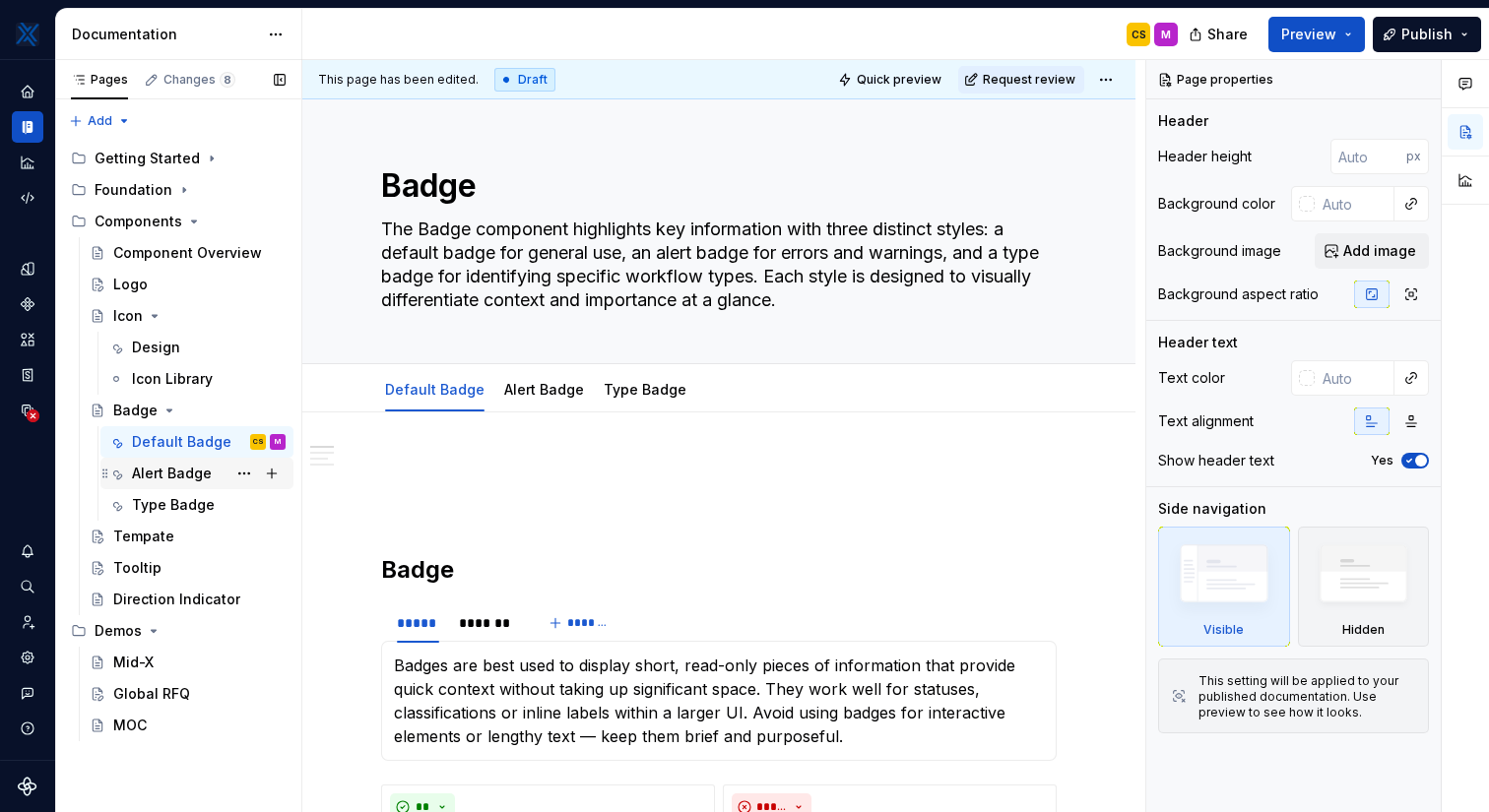 click on "Alert Badge" at bounding box center (171, 473) 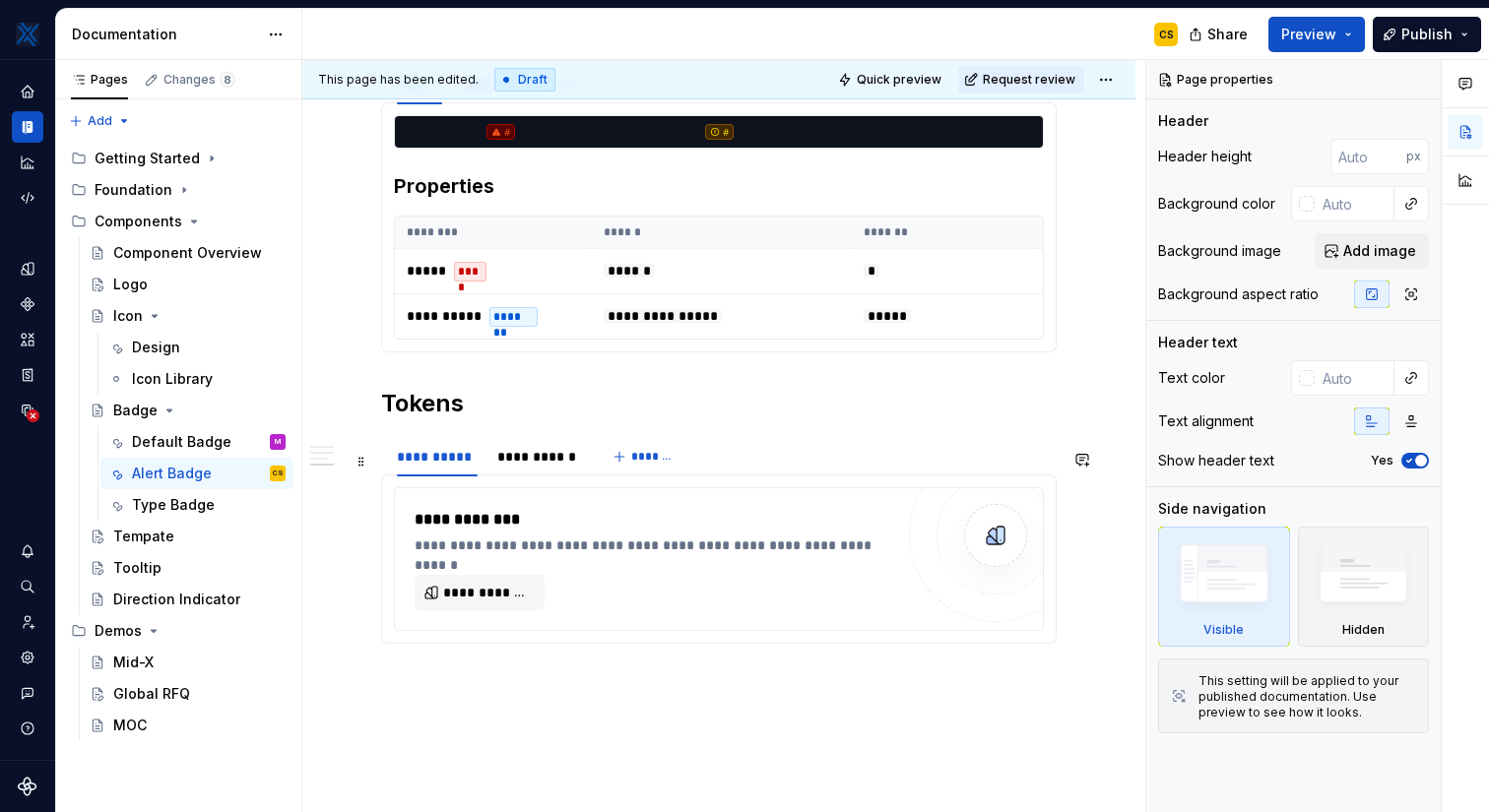 scroll, scrollTop: 814, scrollLeft: 0, axis: vertical 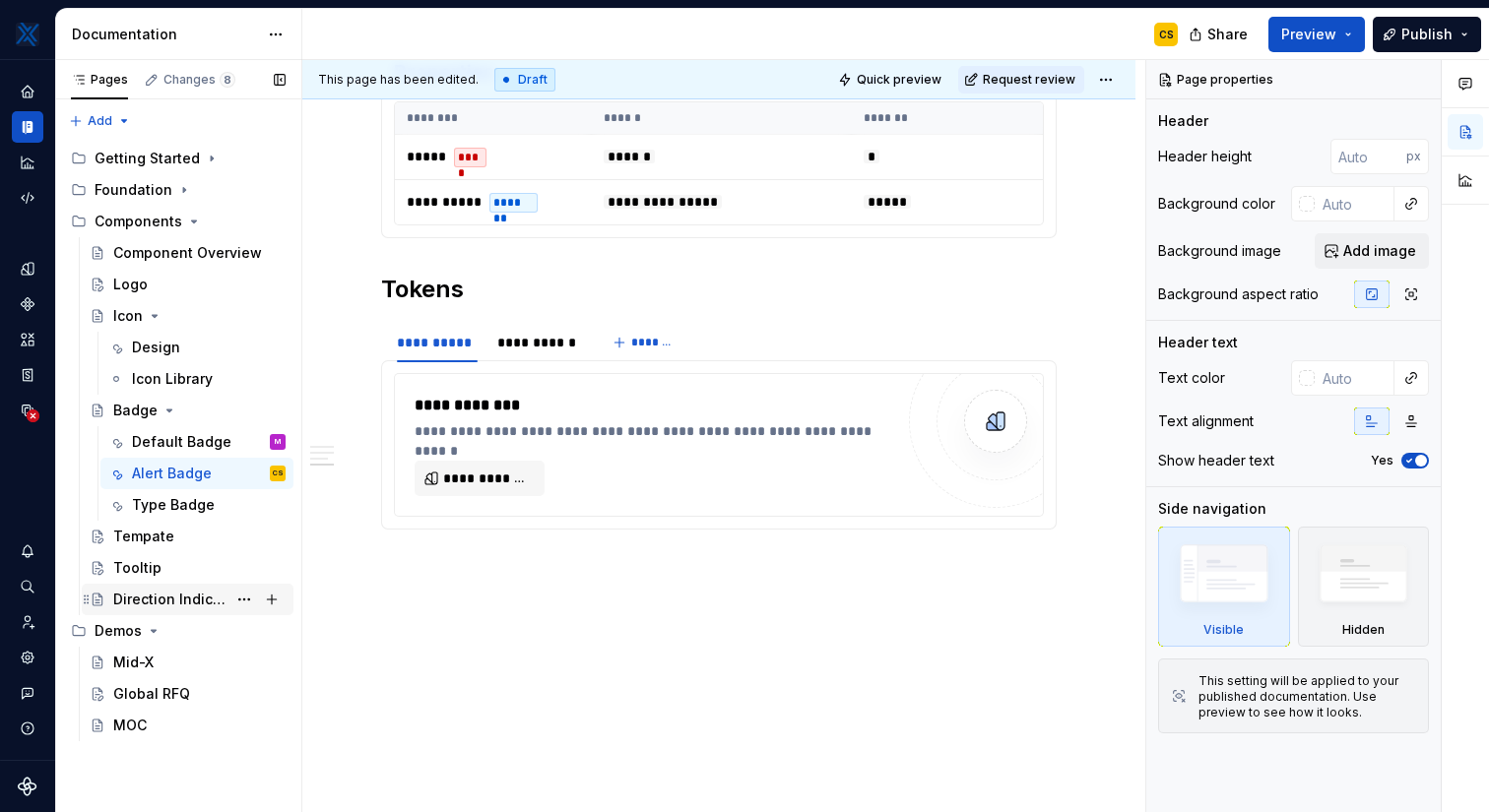 click on "Direction Indicator" at bounding box center [169, 599] 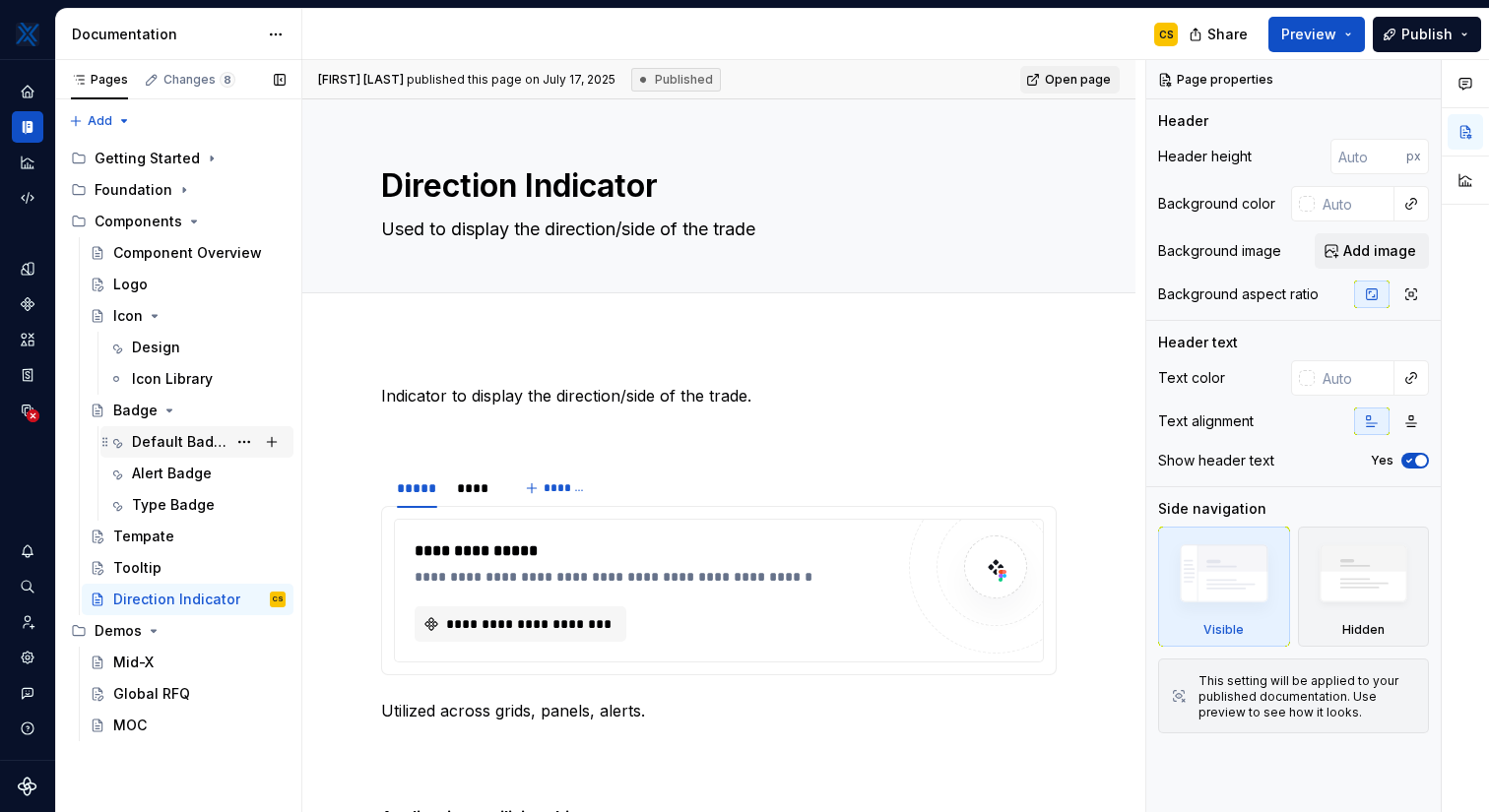 click on "Default Badge" at bounding box center (179, 442) 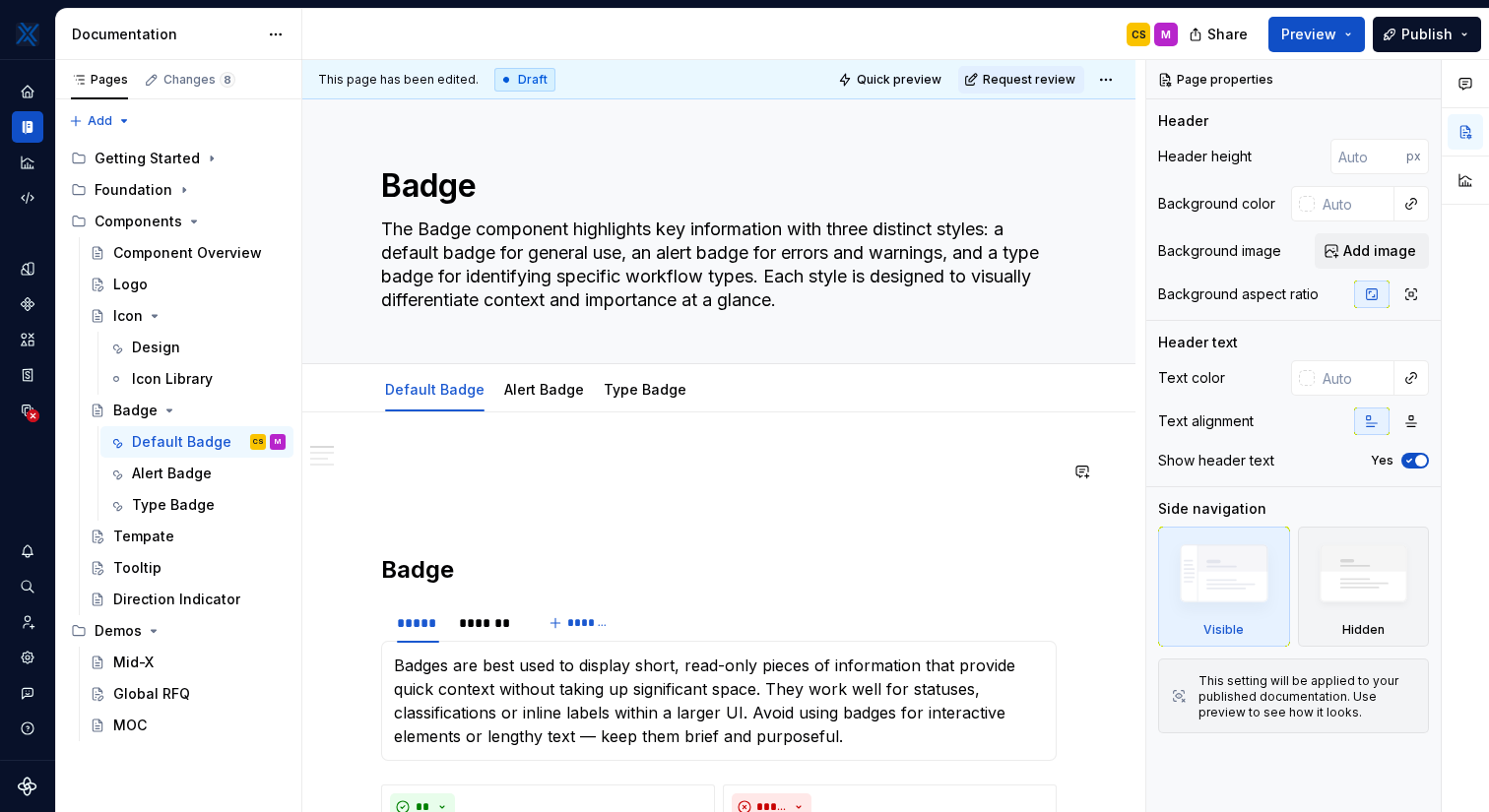 click on "**********" at bounding box center [724, 436] 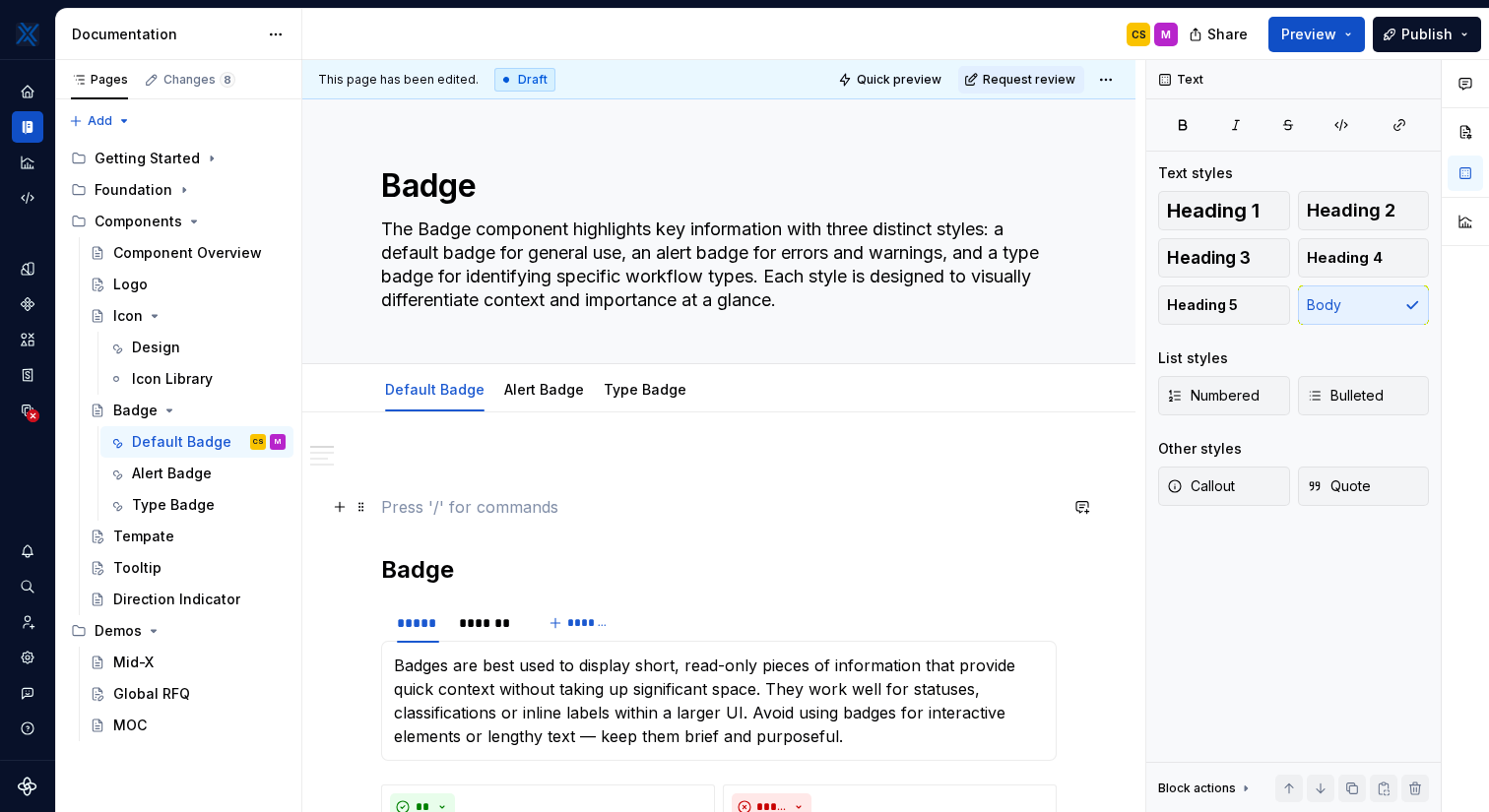 click at bounding box center (719, 507) 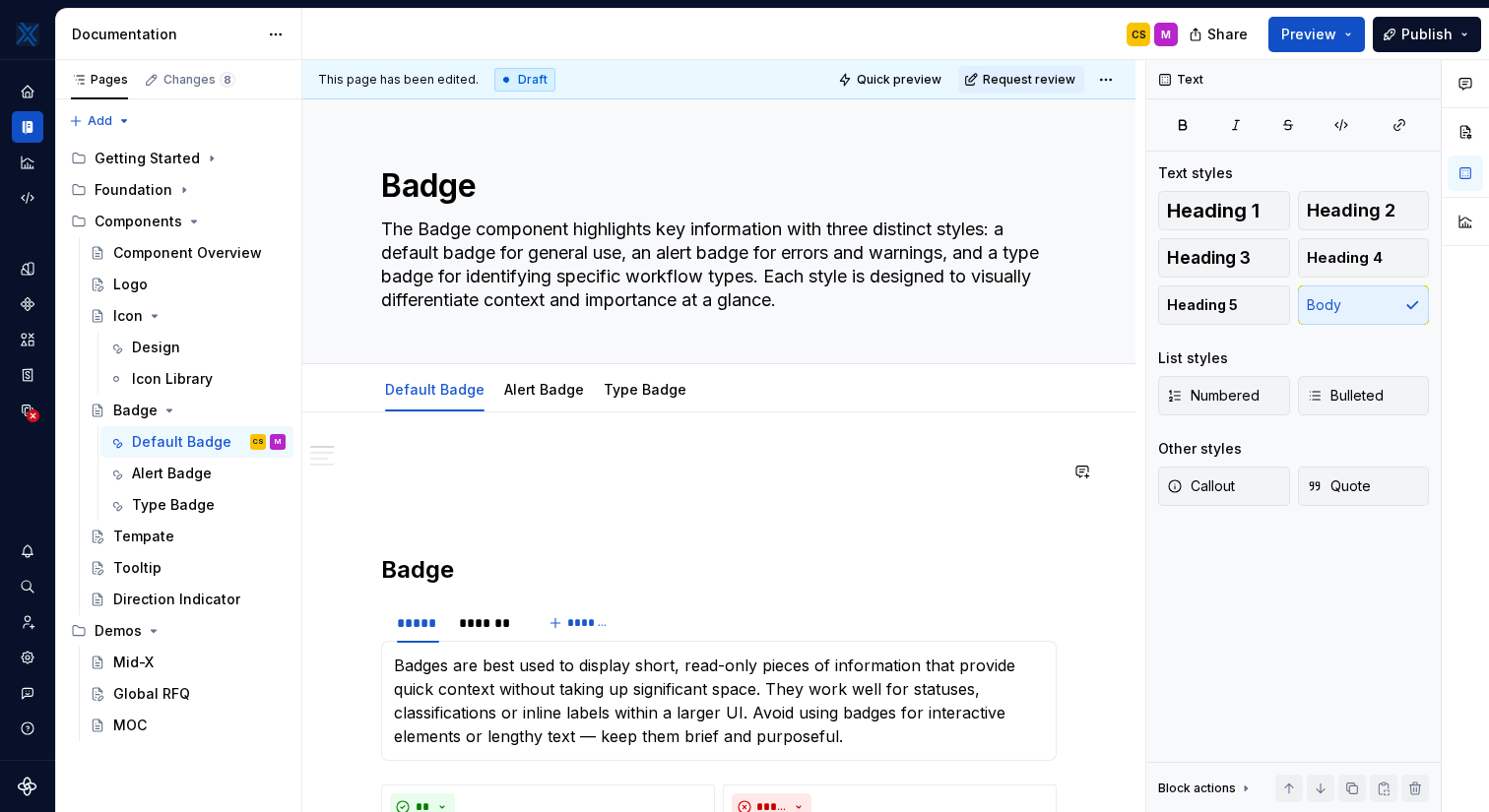 click on "**********" at bounding box center (719, 1515) 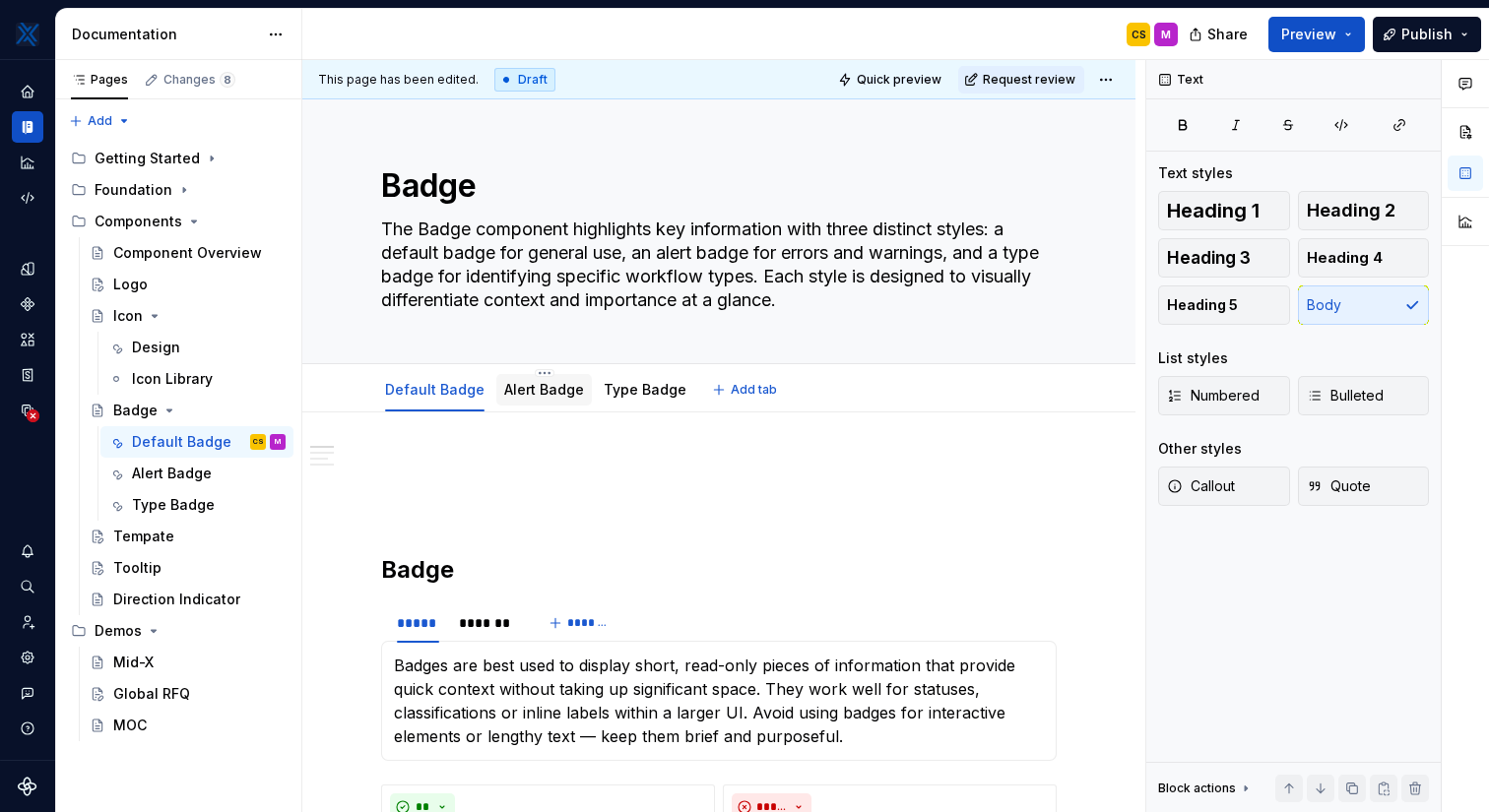 click on "Alert Badge" at bounding box center (544, 390) 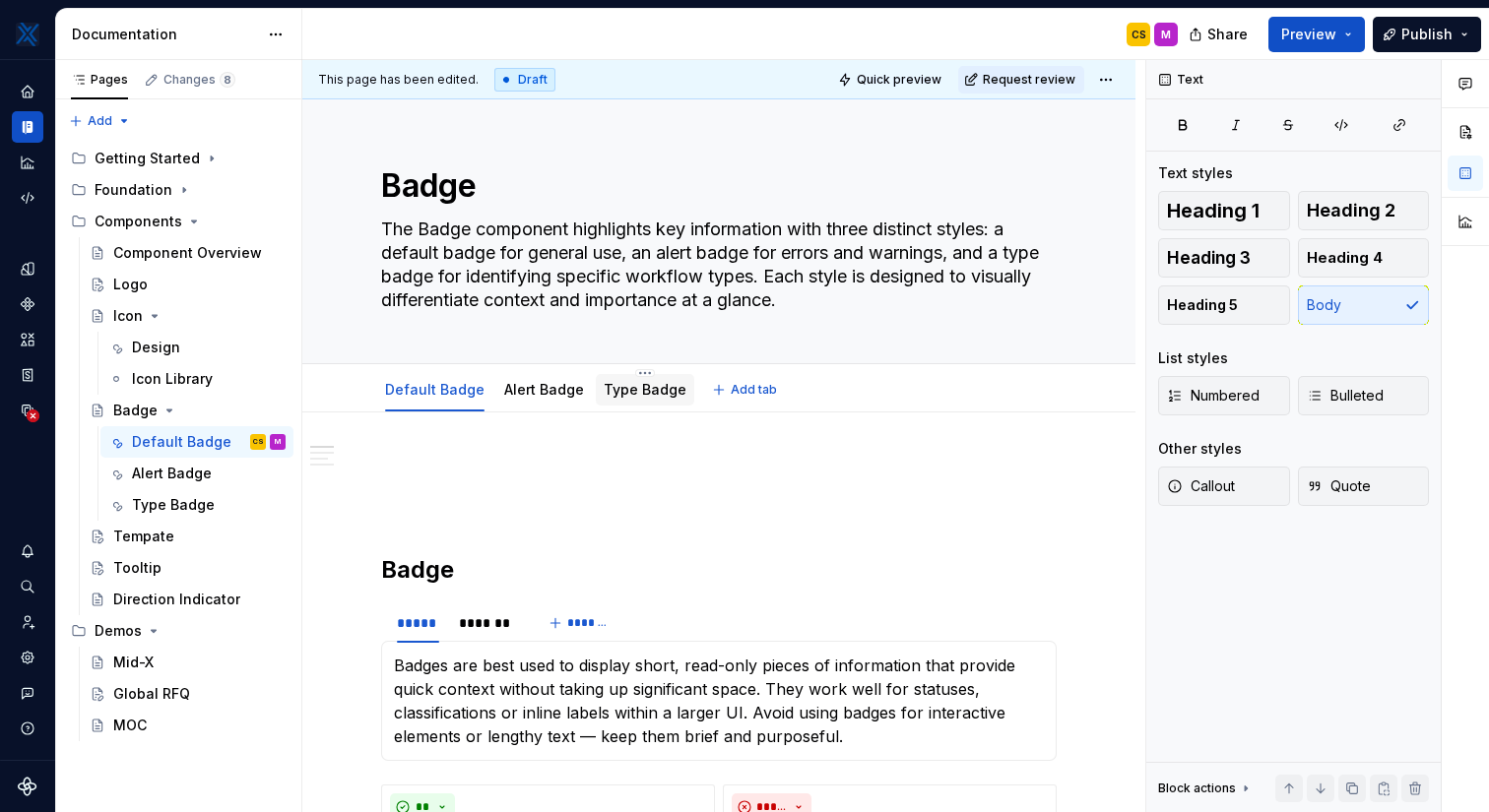 click on "Type Badge" at bounding box center [645, 389] 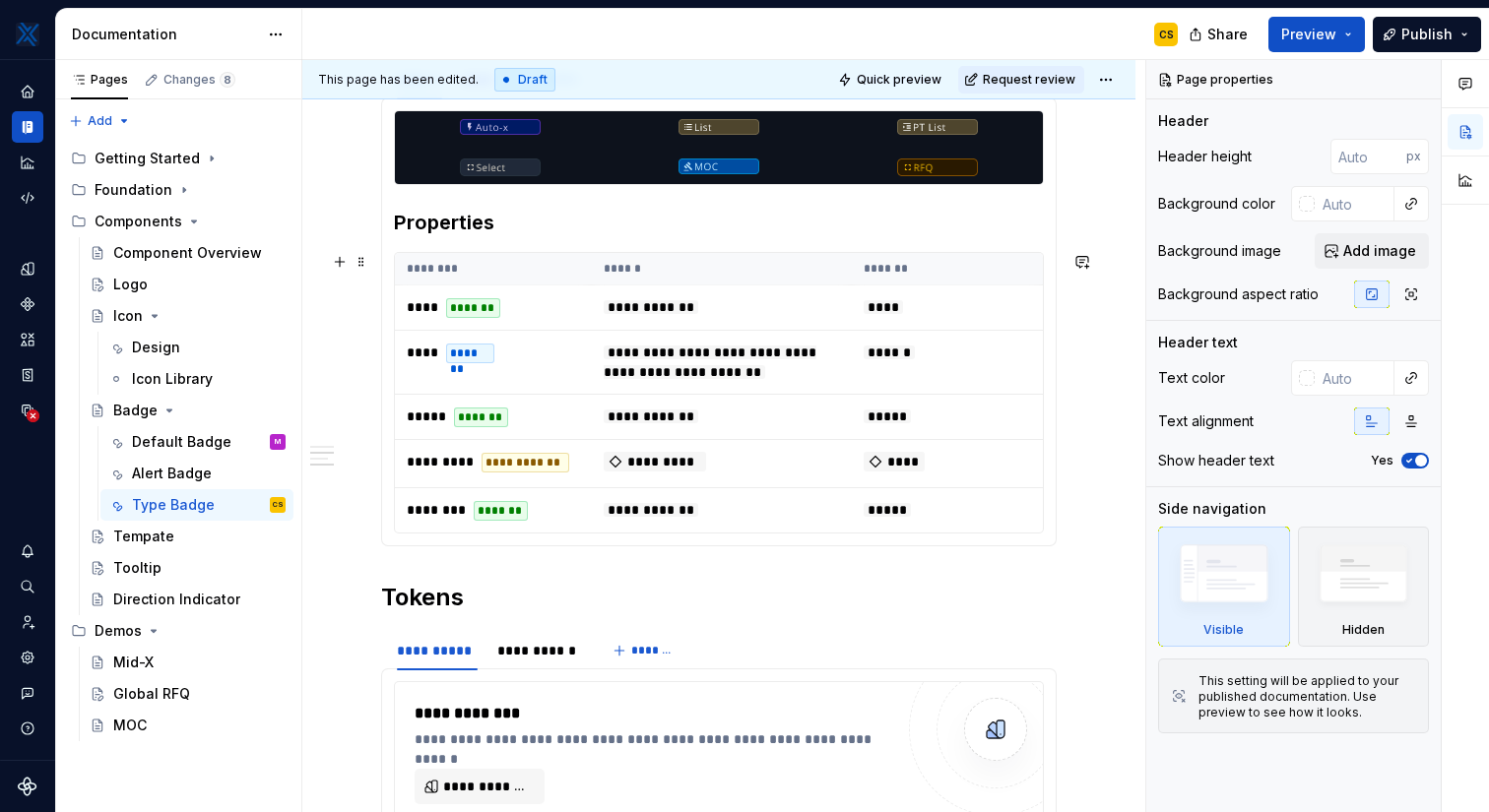 scroll, scrollTop: 805, scrollLeft: 0, axis: vertical 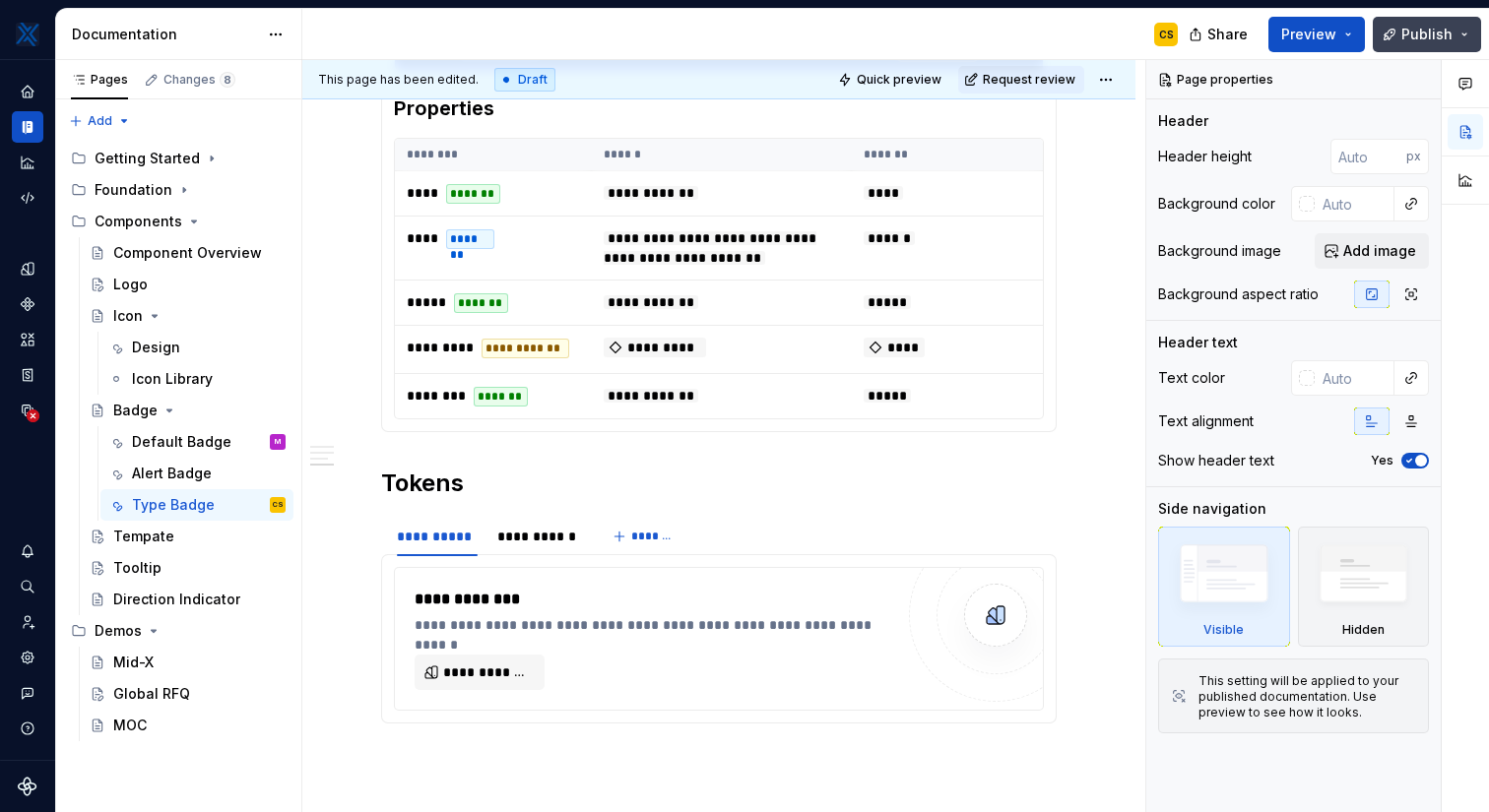 click on "Publish" at bounding box center (1427, 34) 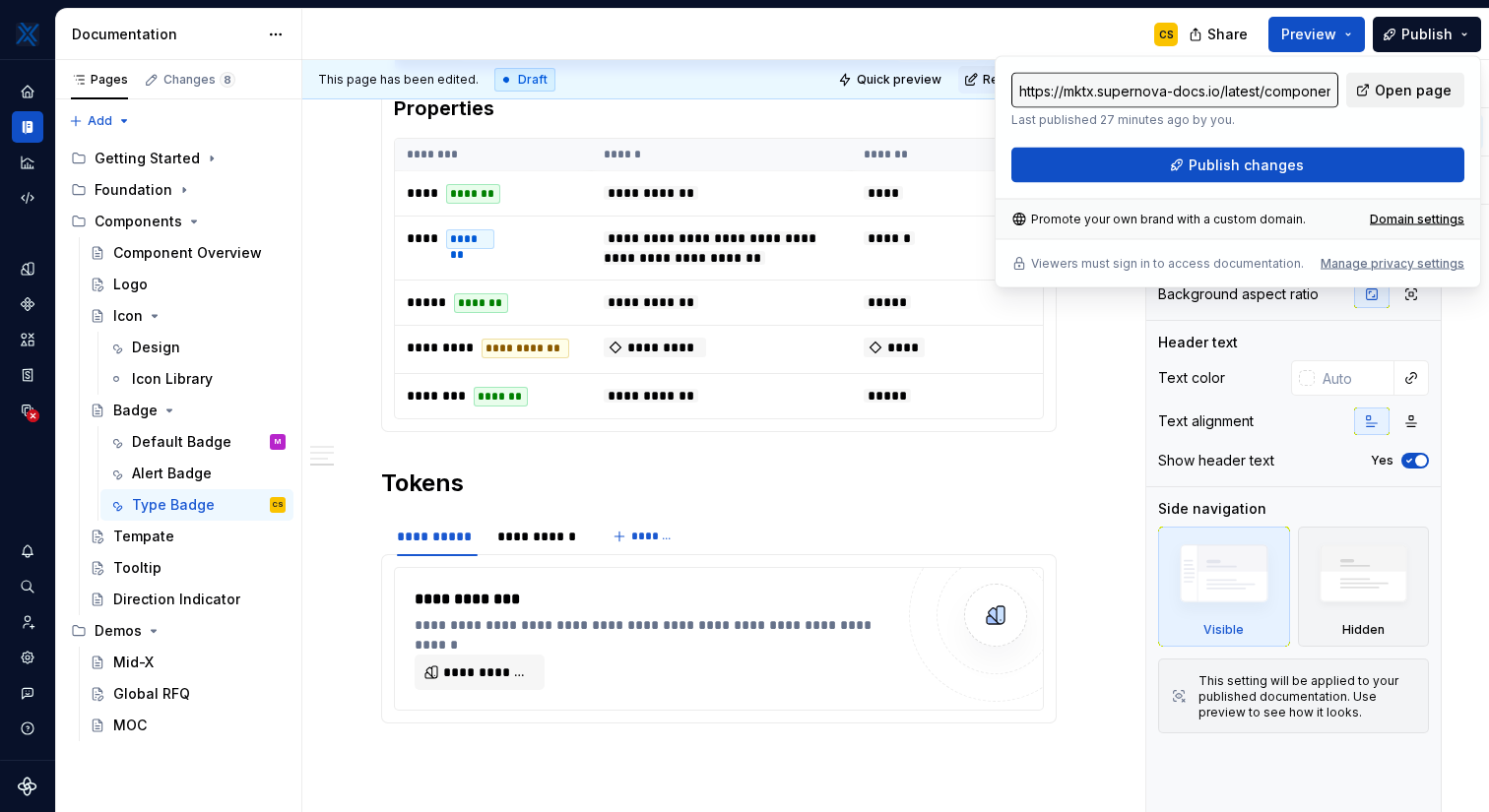 click on "Open page" at bounding box center [1413, 91] 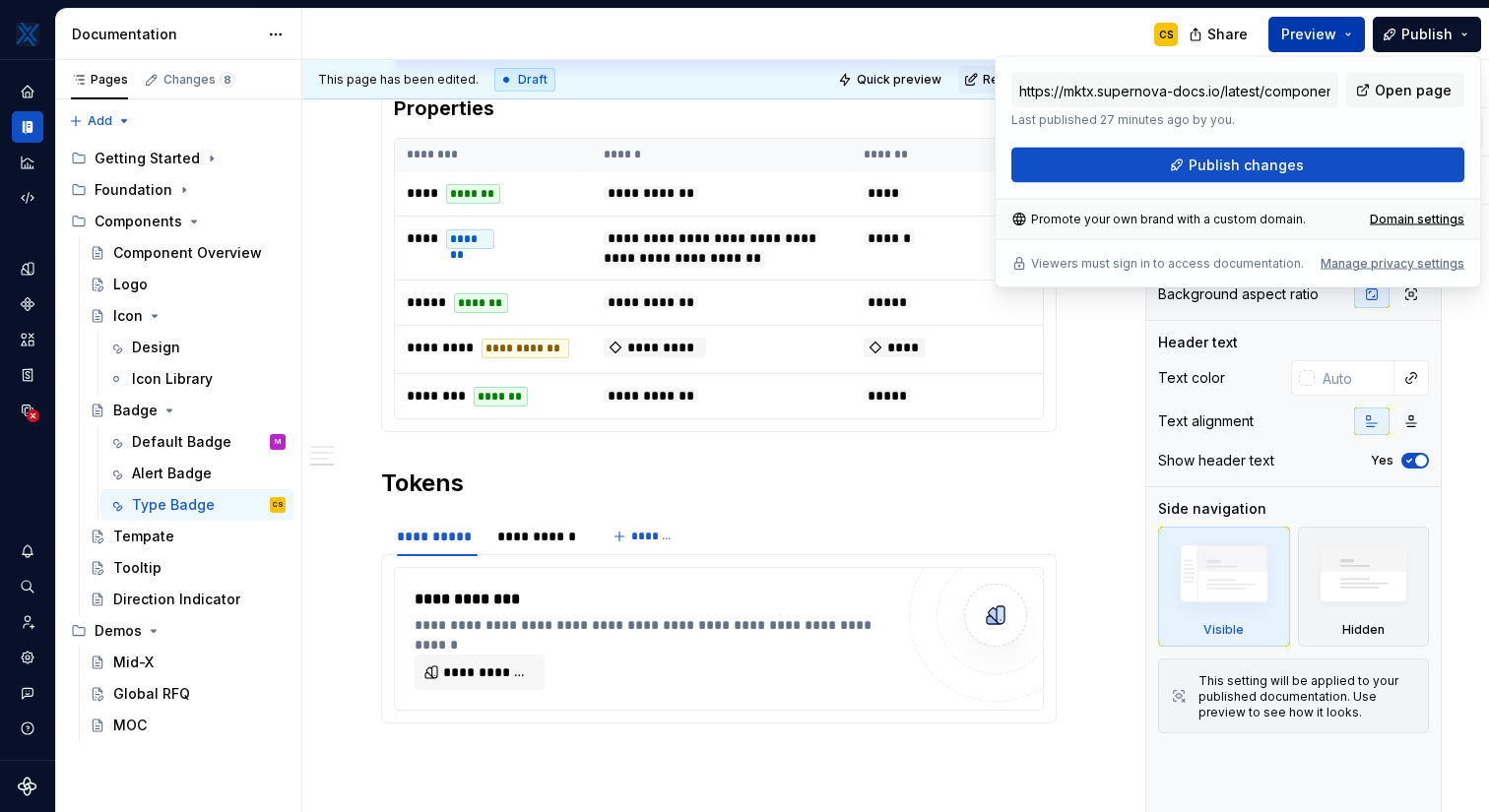 click on "Preview" at bounding box center [1317, 34] 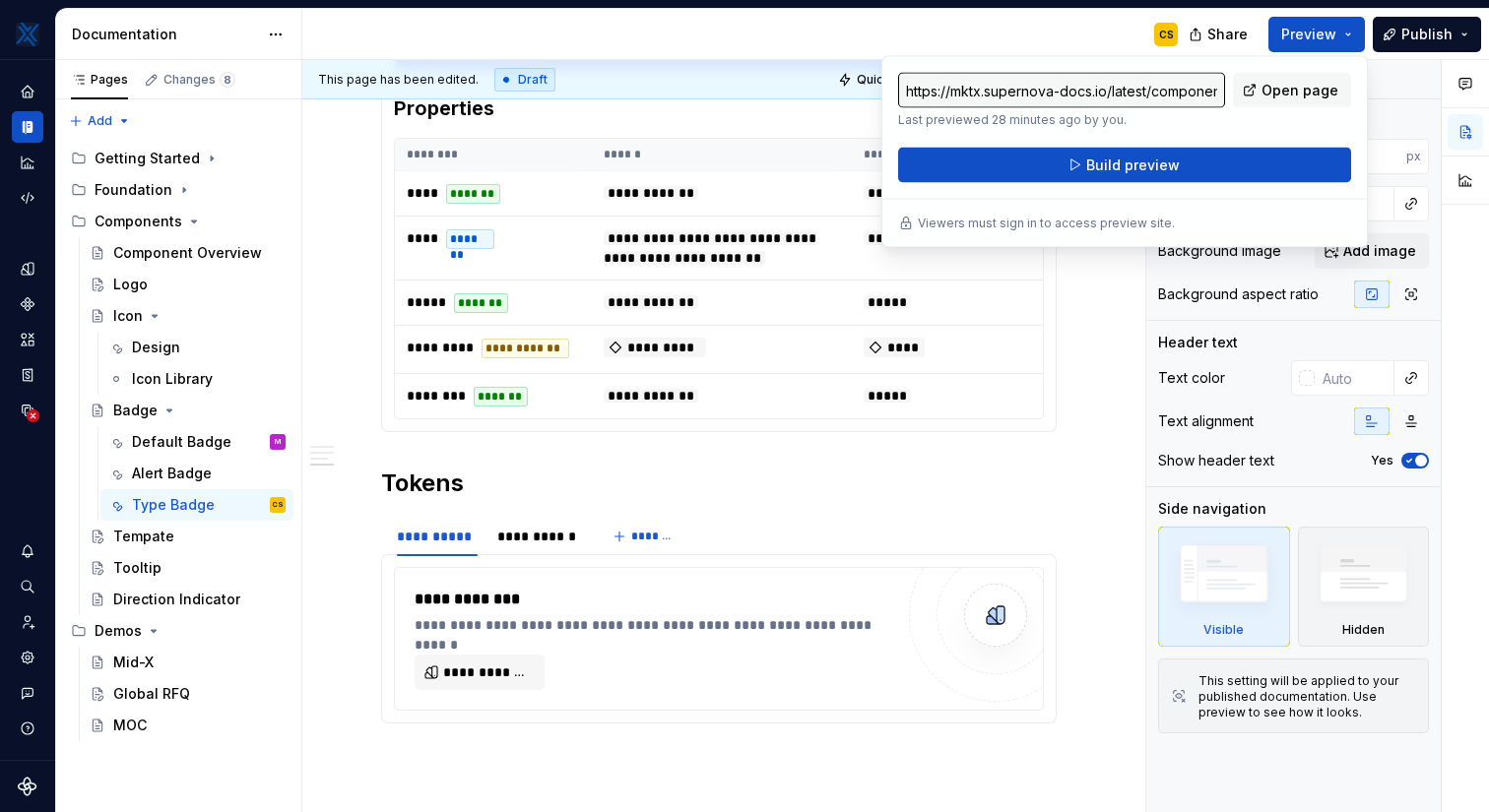 click on "CS" at bounding box center [747, 34] 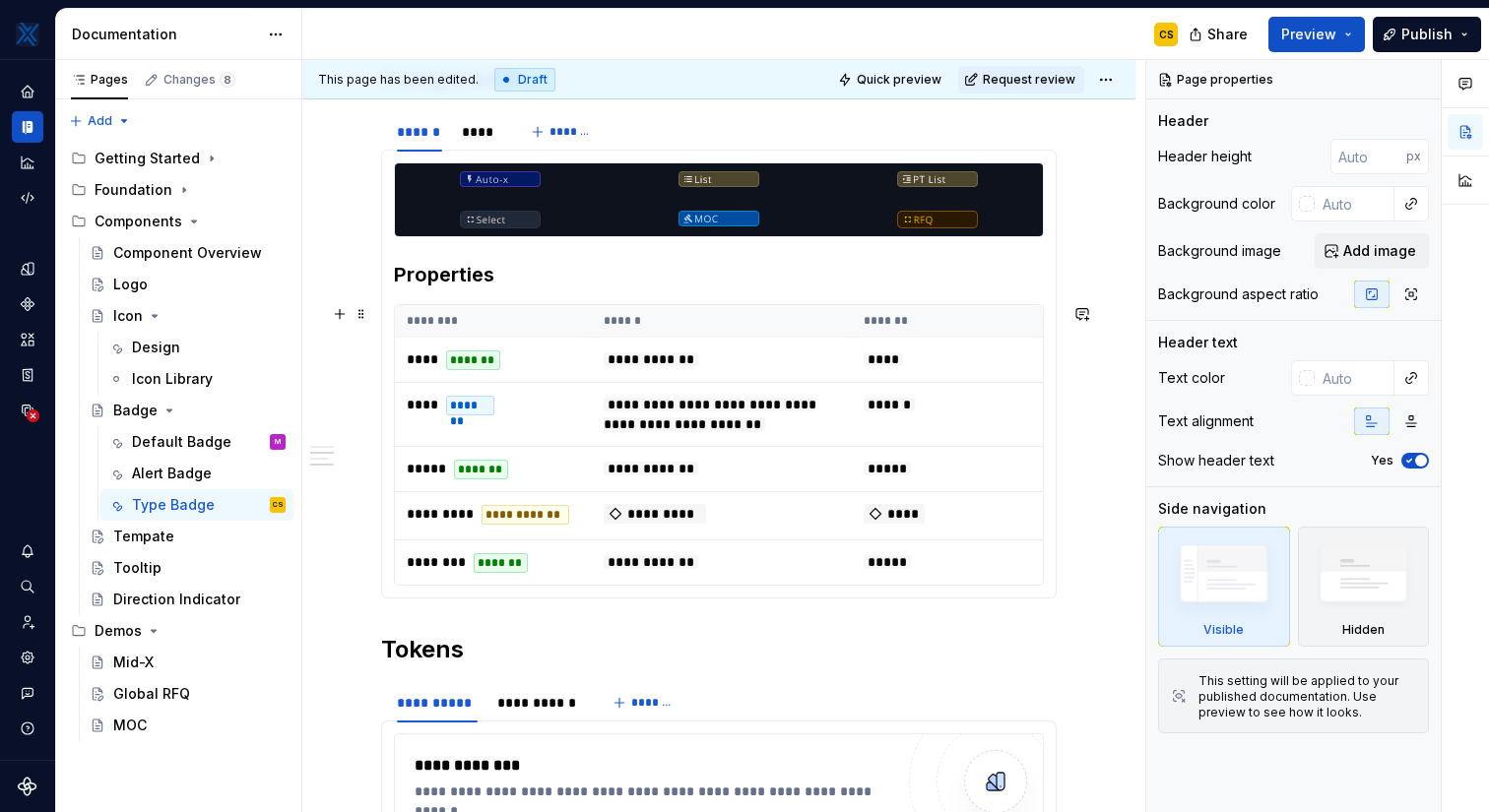 scroll, scrollTop: 294, scrollLeft: 0, axis: vertical 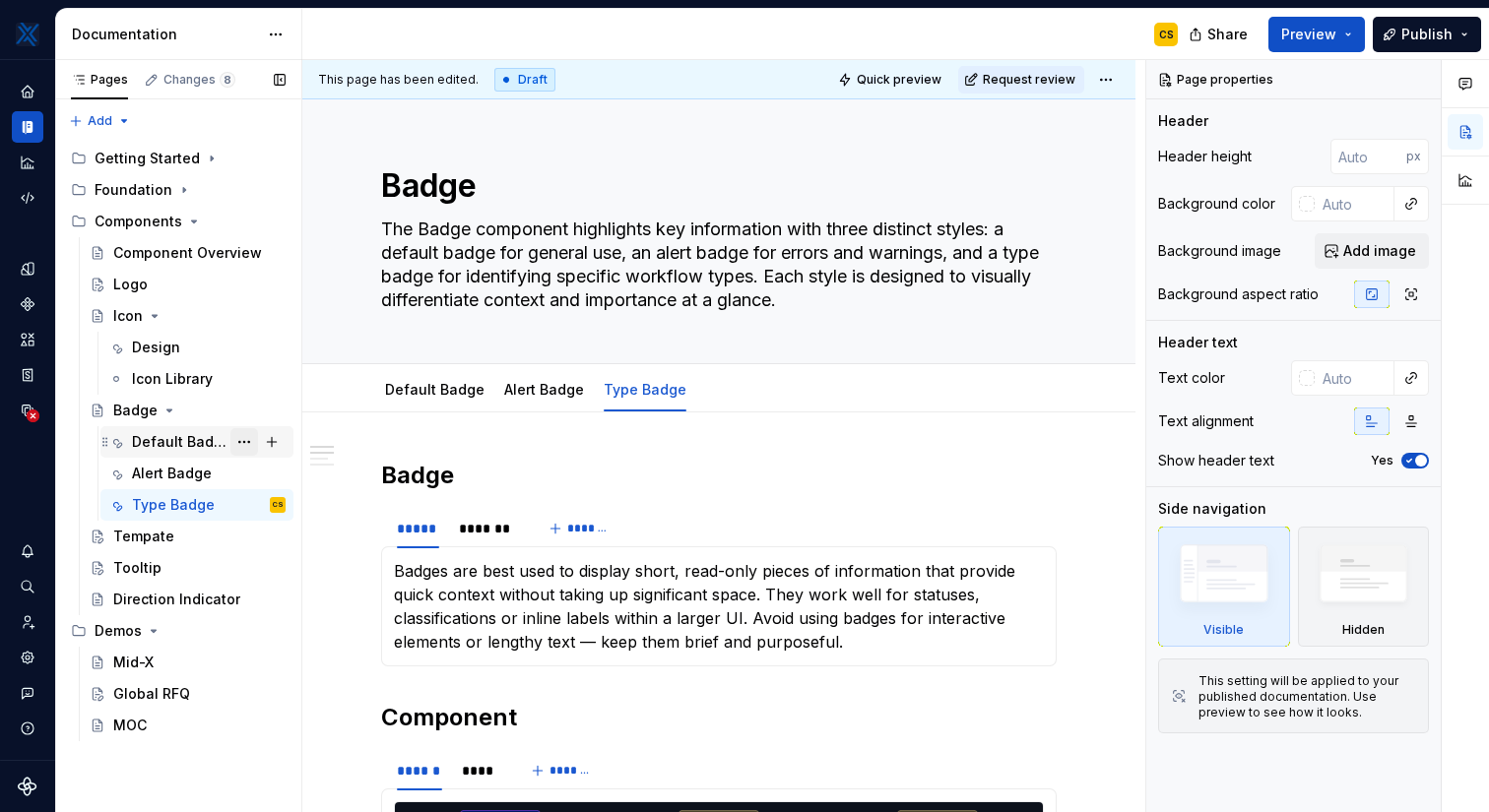 click at bounding box center (244, 442) 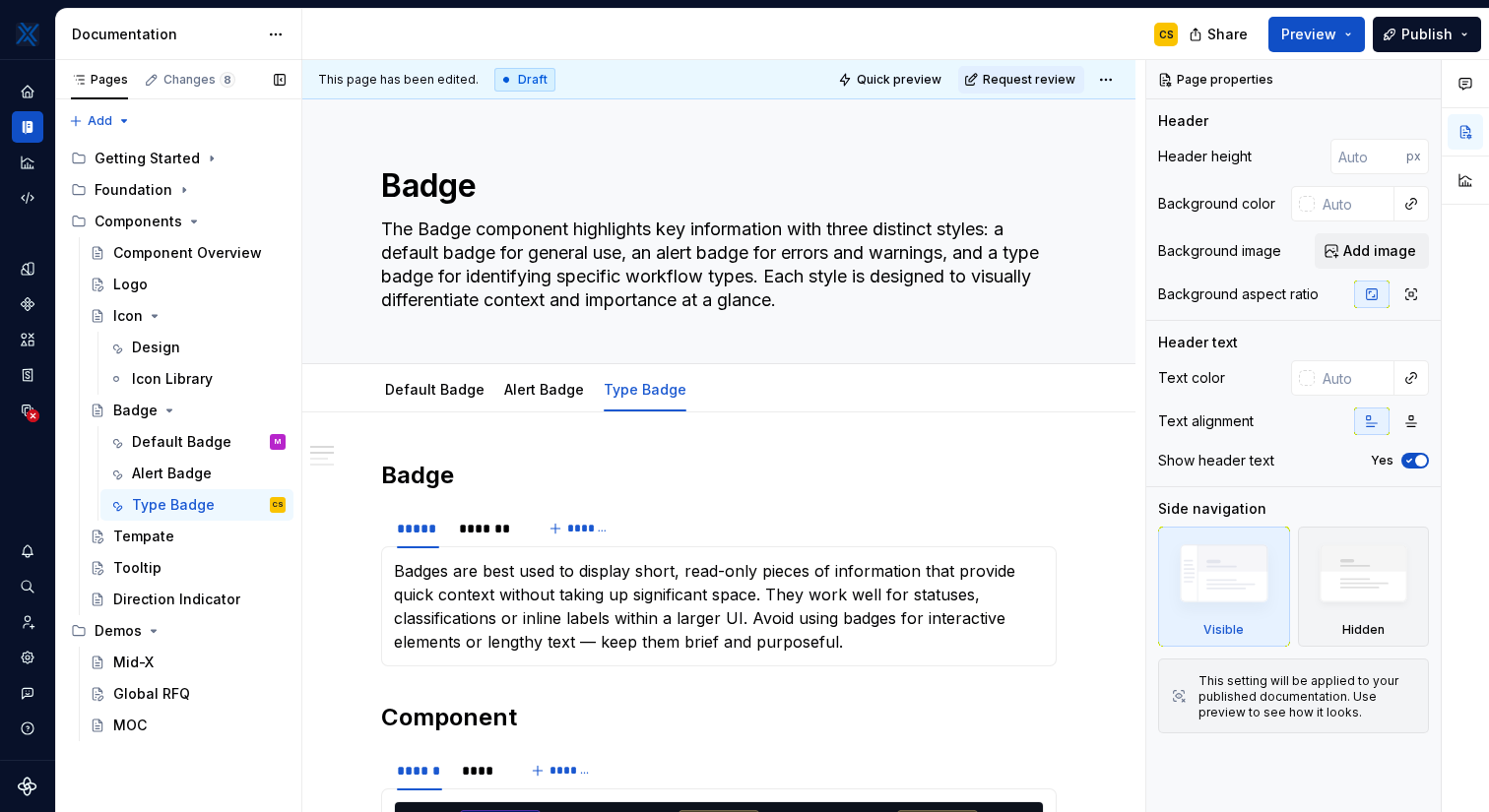 click on "Pages Changes 8 Add
Accessibility guide for tree Page tree.
Navigate the tree with the arrow keys. Common tree hotkeys apply. Further keybindings are available:
enter to execute primary action on focused item
f2 to start renaming the focused item
escape to abort renaming an item
control+d to start dragging selected items
Getting Started Foundation Components Component Overview Logo Icon Design Icon Library Badge Default Badge M Alert Badge Type Badge CS Tempate Tooltip Direction Indicator Demos Mid-X Global RFQ MOC Draft   ( 8 ) Components  /  Logo Components / Icon  /  Design Components / Badge  /  Default Badge Components / Badge  /  Alert Badge Components / Badge  /  Type Badge Components  /  Tempate Components  /  Tooltip Demos  /  Global RFQ" at bounding box center [178, 436] 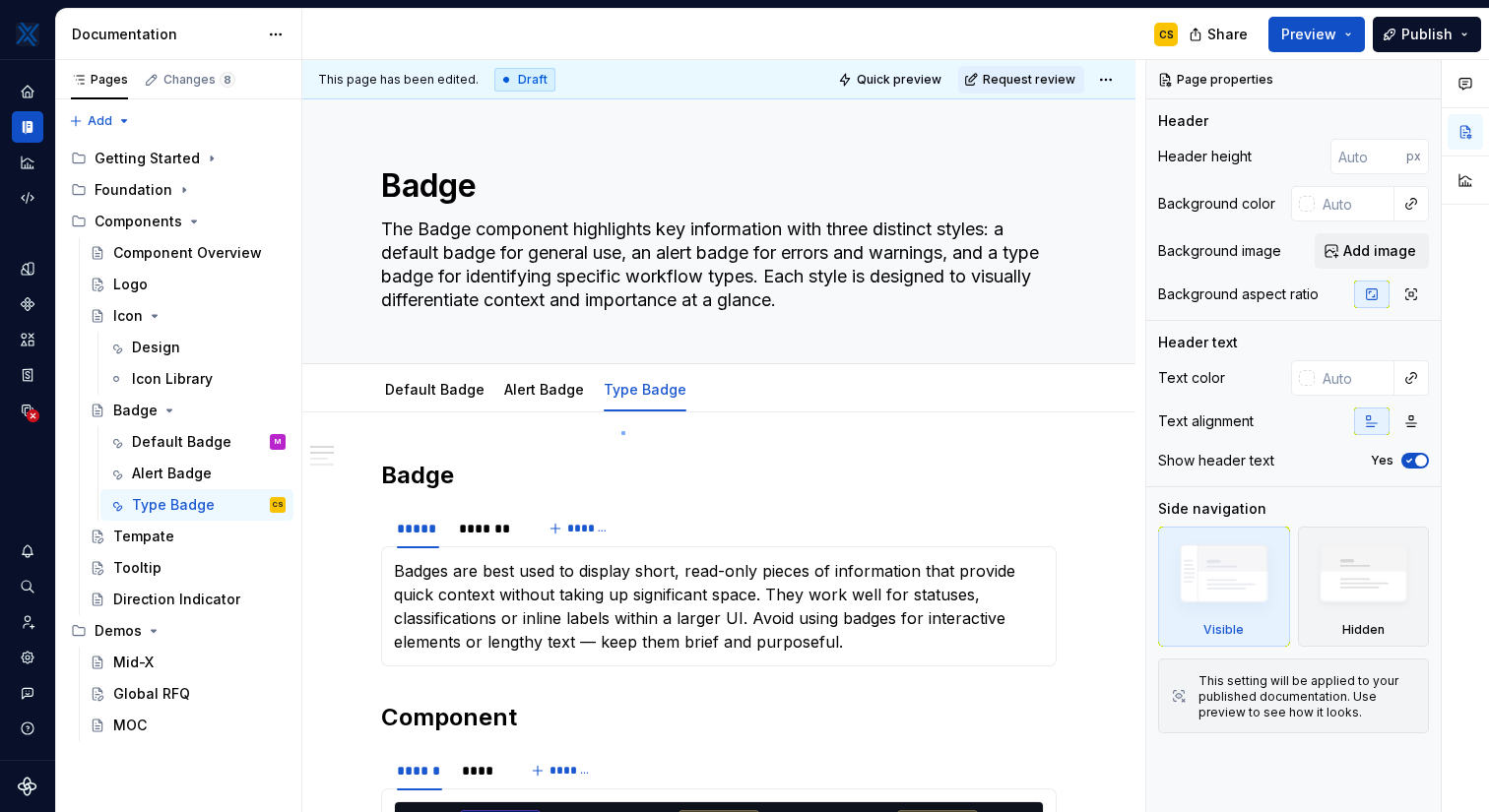 click on "**********" at bounding box center [724, 436] 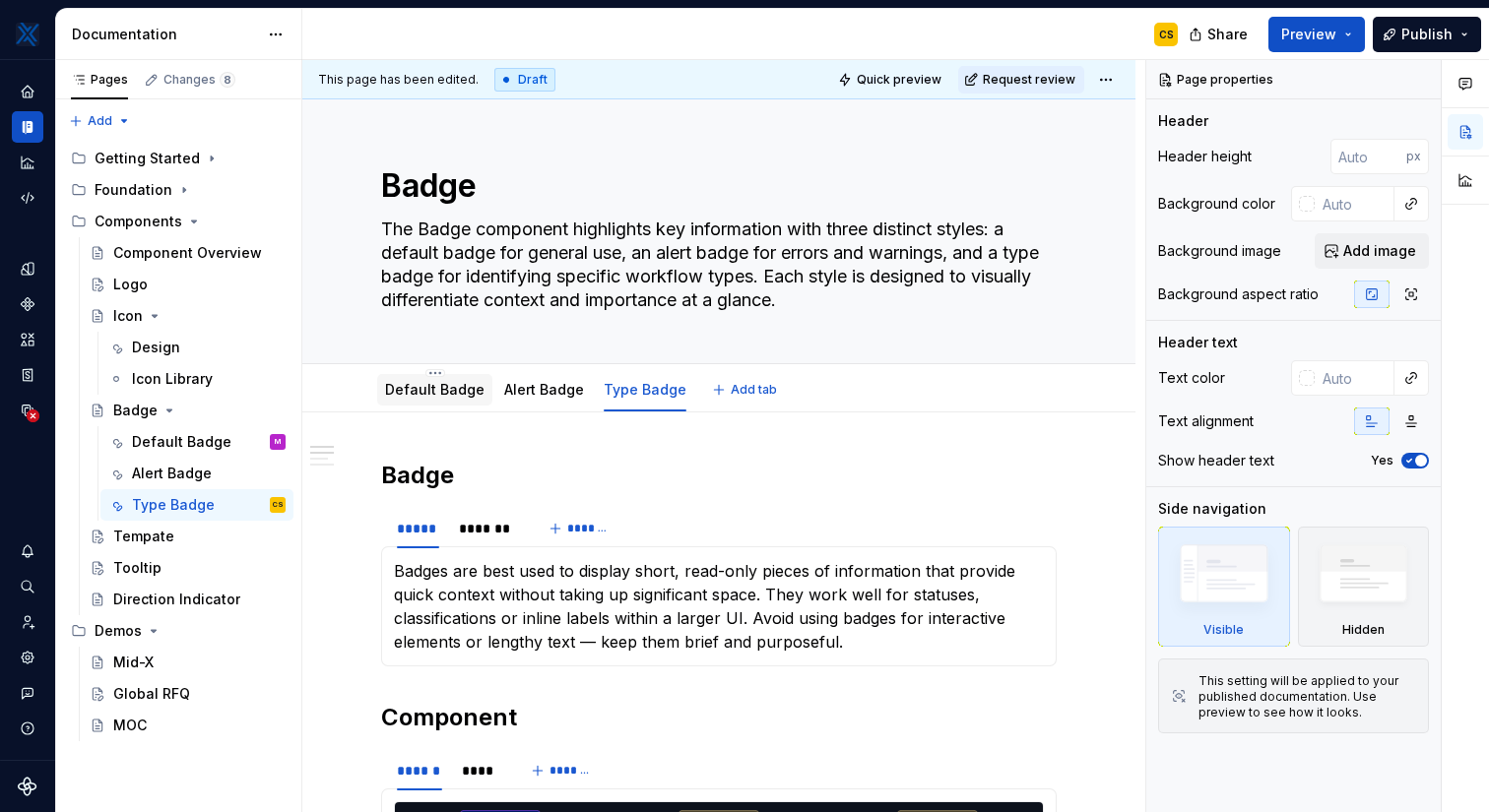 click on "Default Badge" at bounding box center (434, 389) 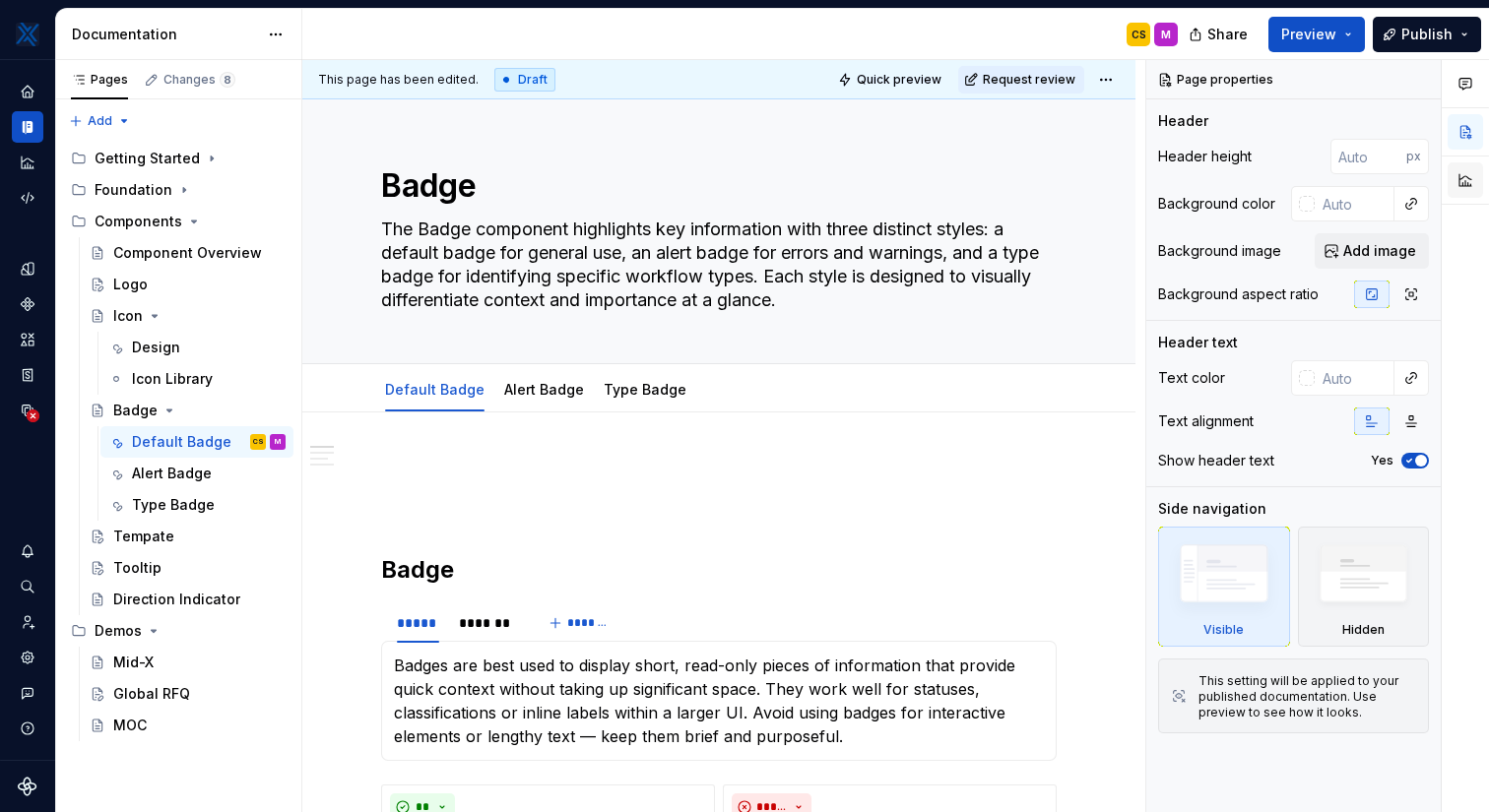 click at bounding box center (1465, 180) 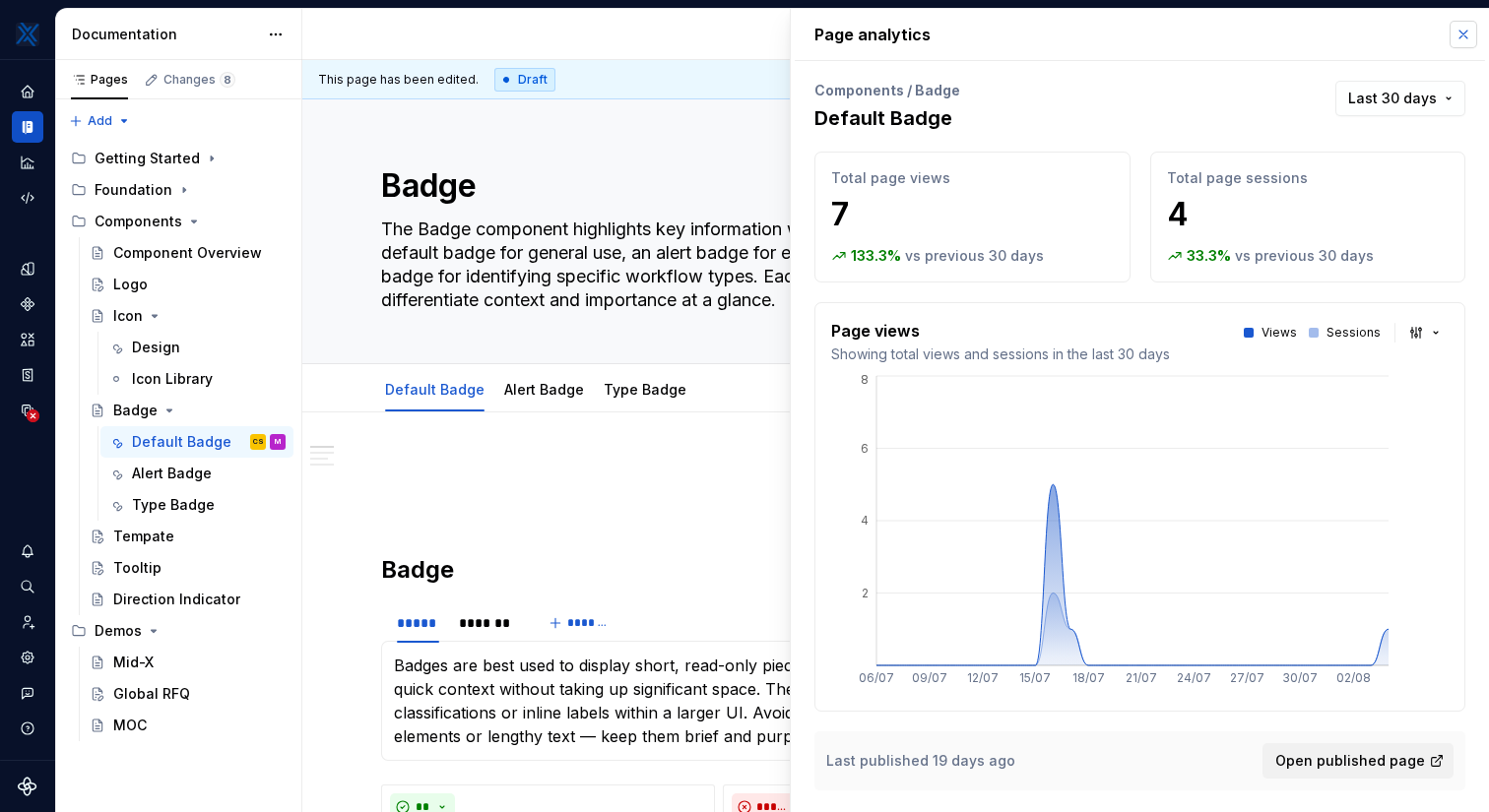 click at bounding box center (1463, 34) 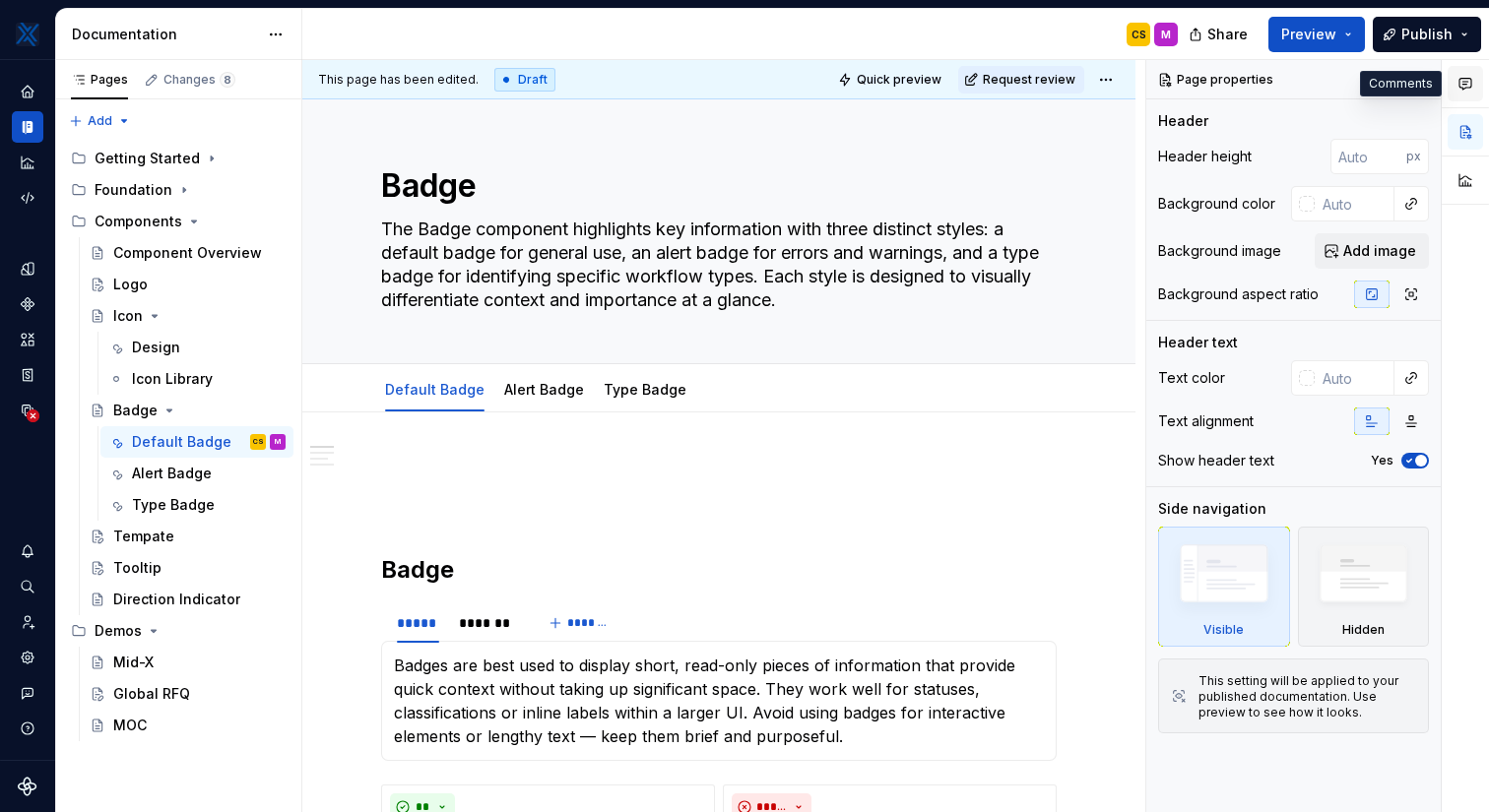click 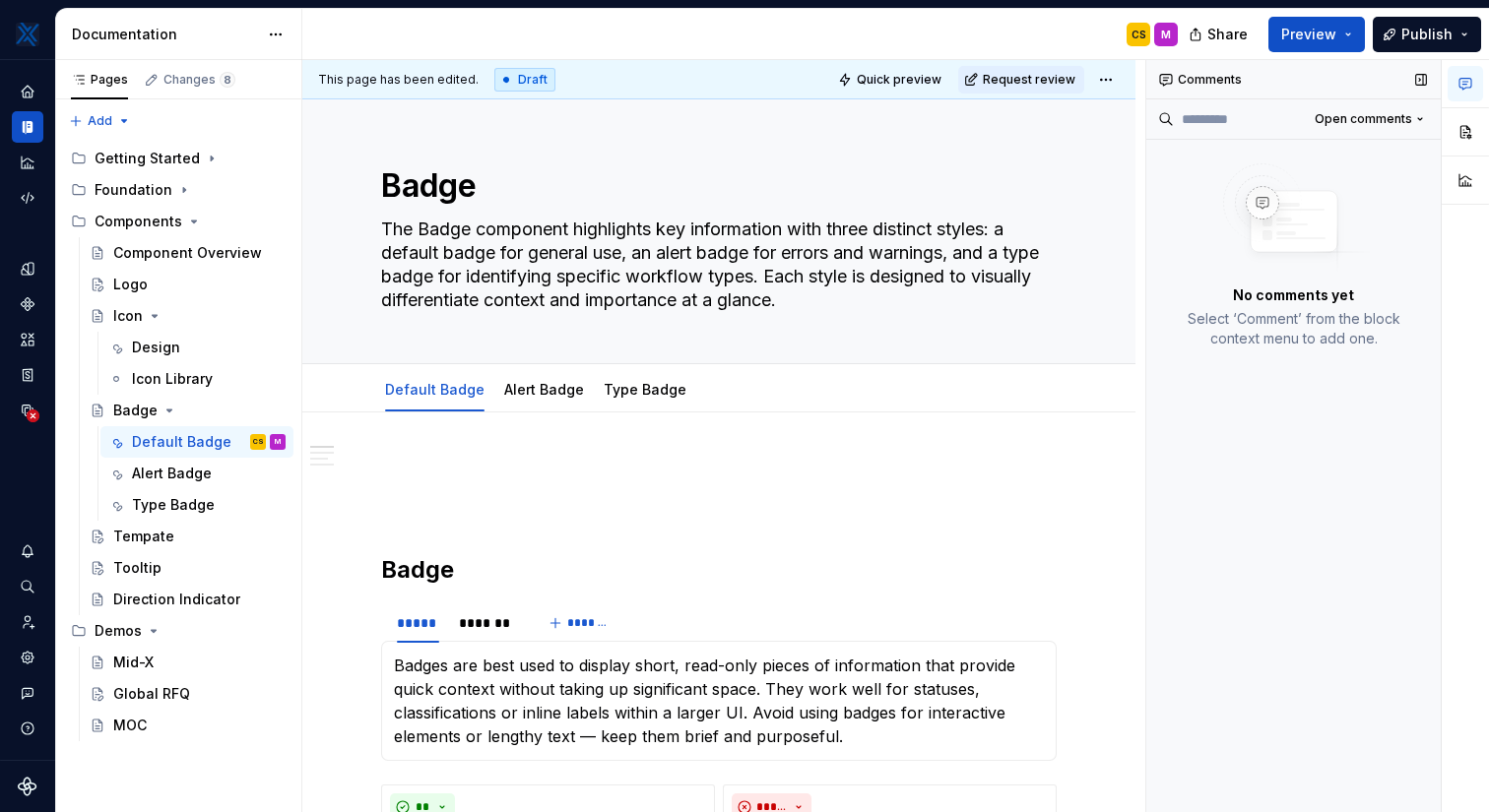 click on "Comments" at bounding box center (1293, 80) 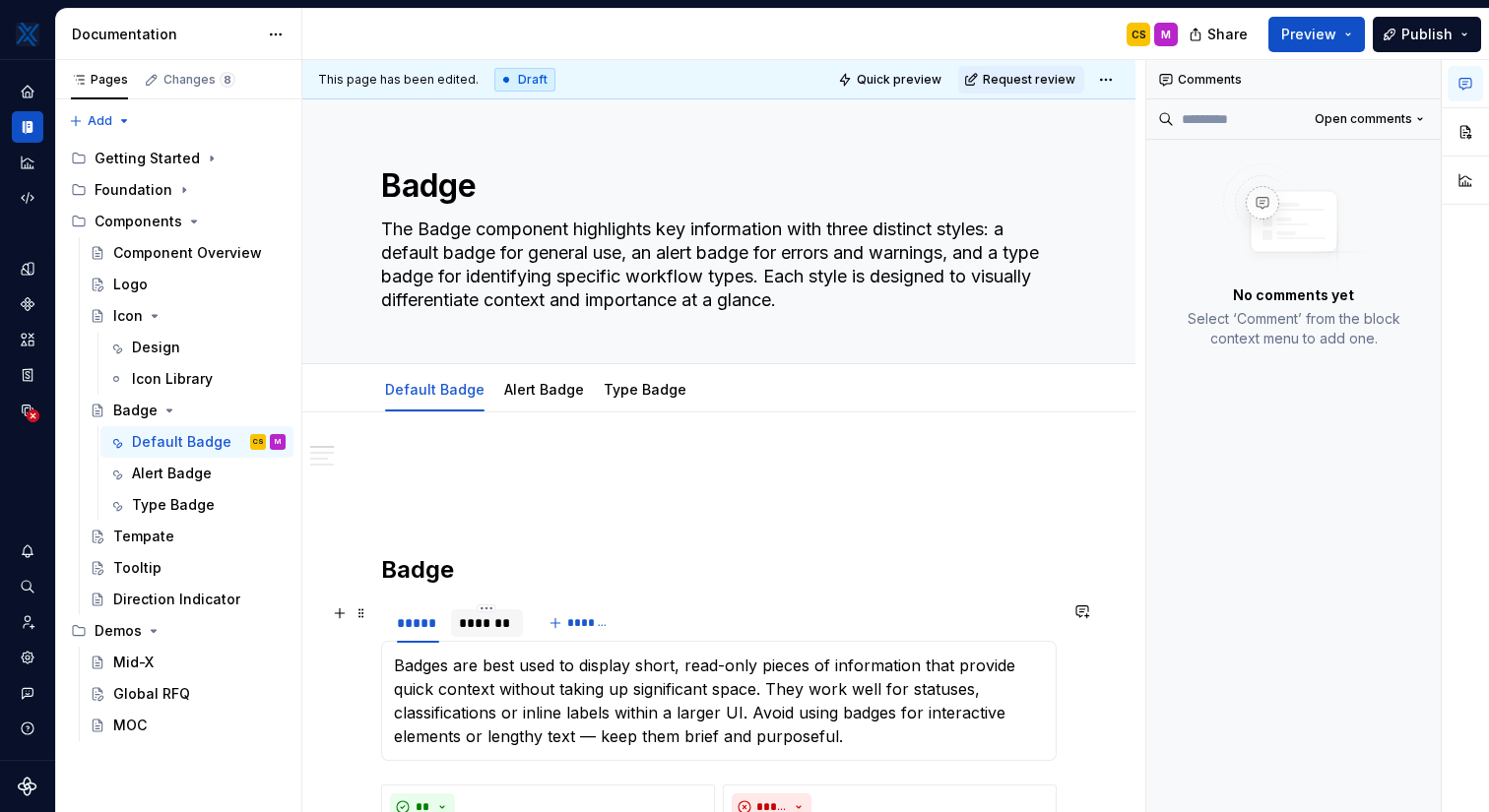 click on "*******" at bounding box center [486, 623] 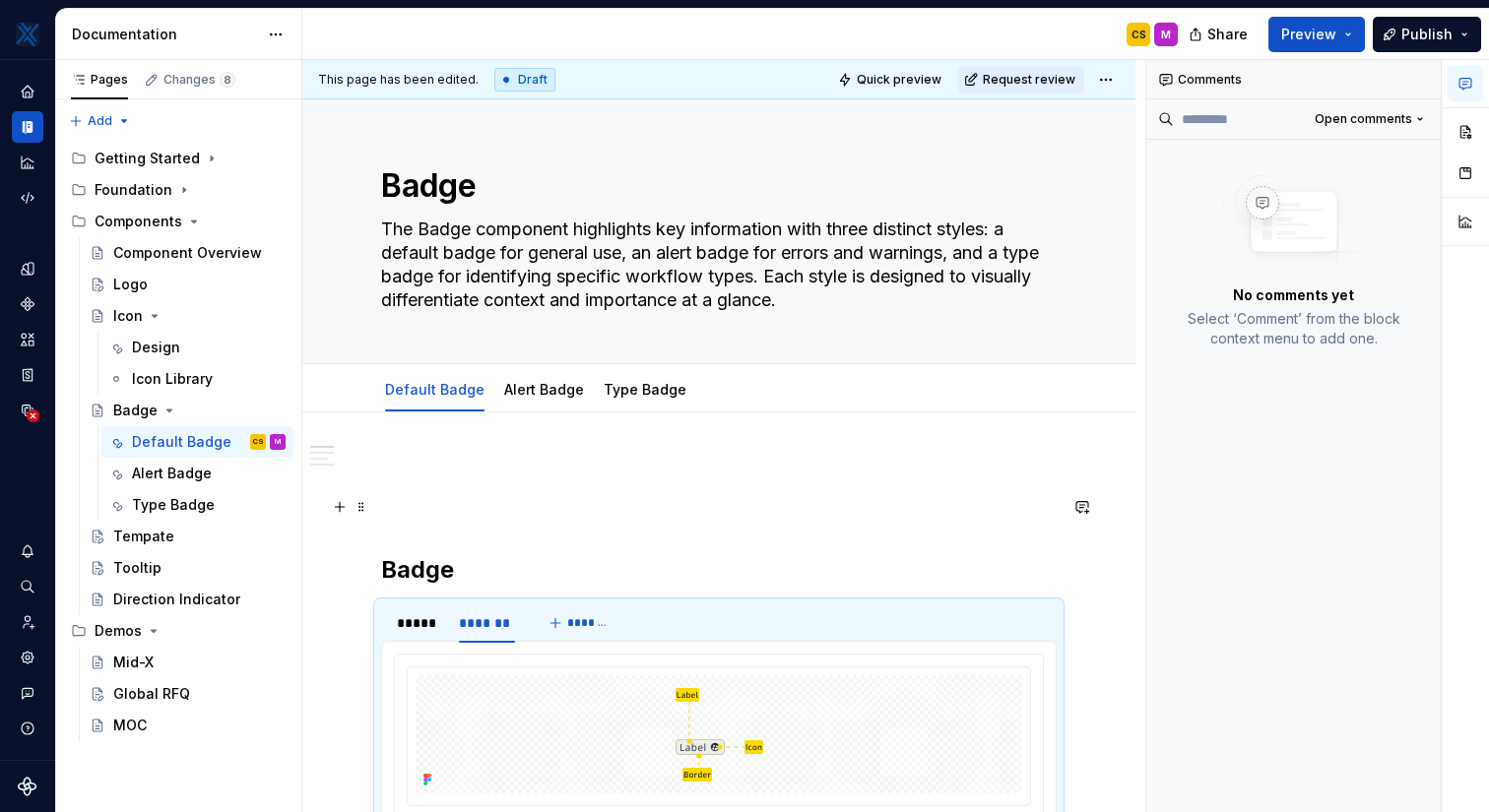 click at bounding box center [719, 507] 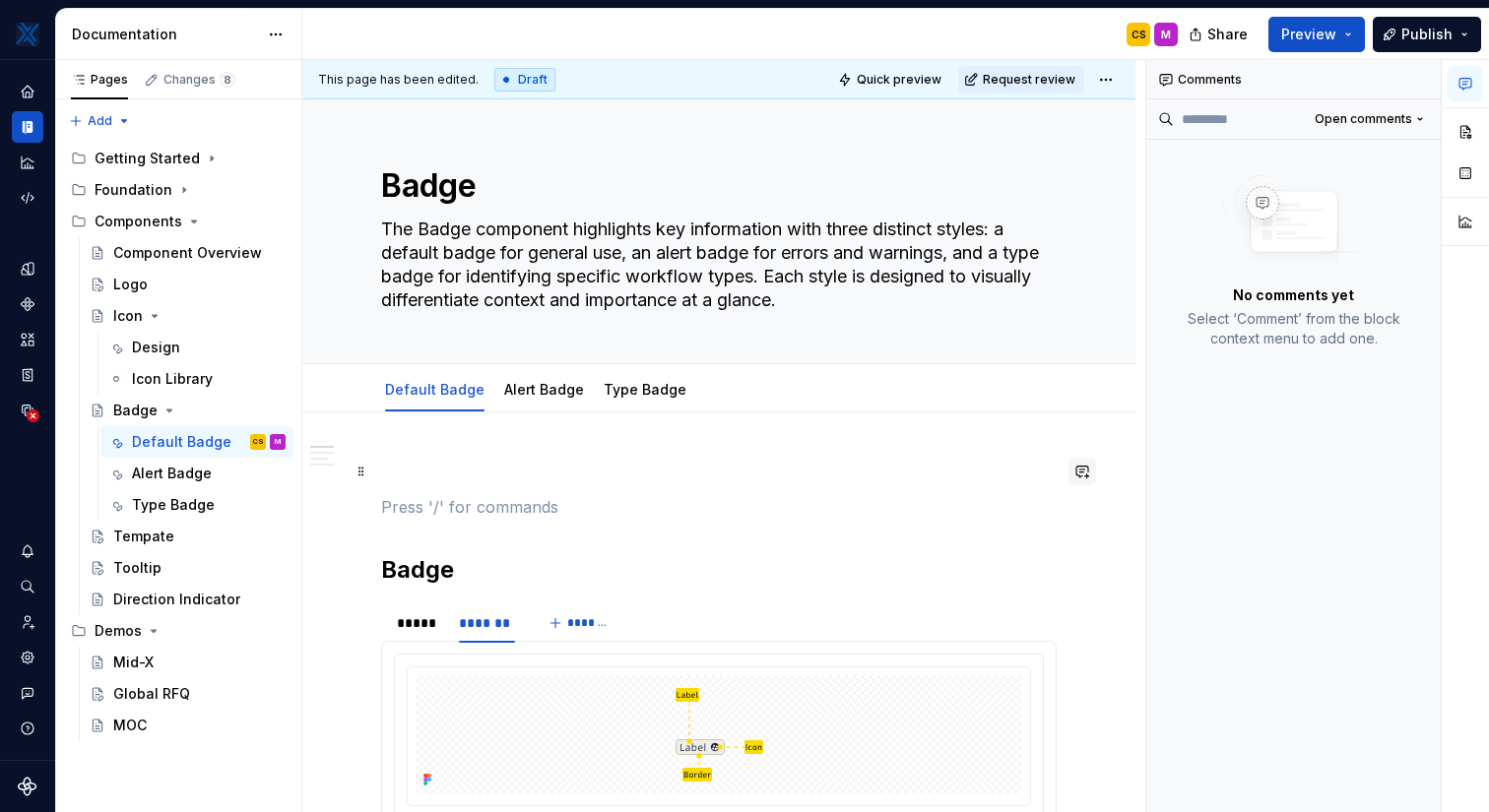 click at bounding box center [1082, 471] 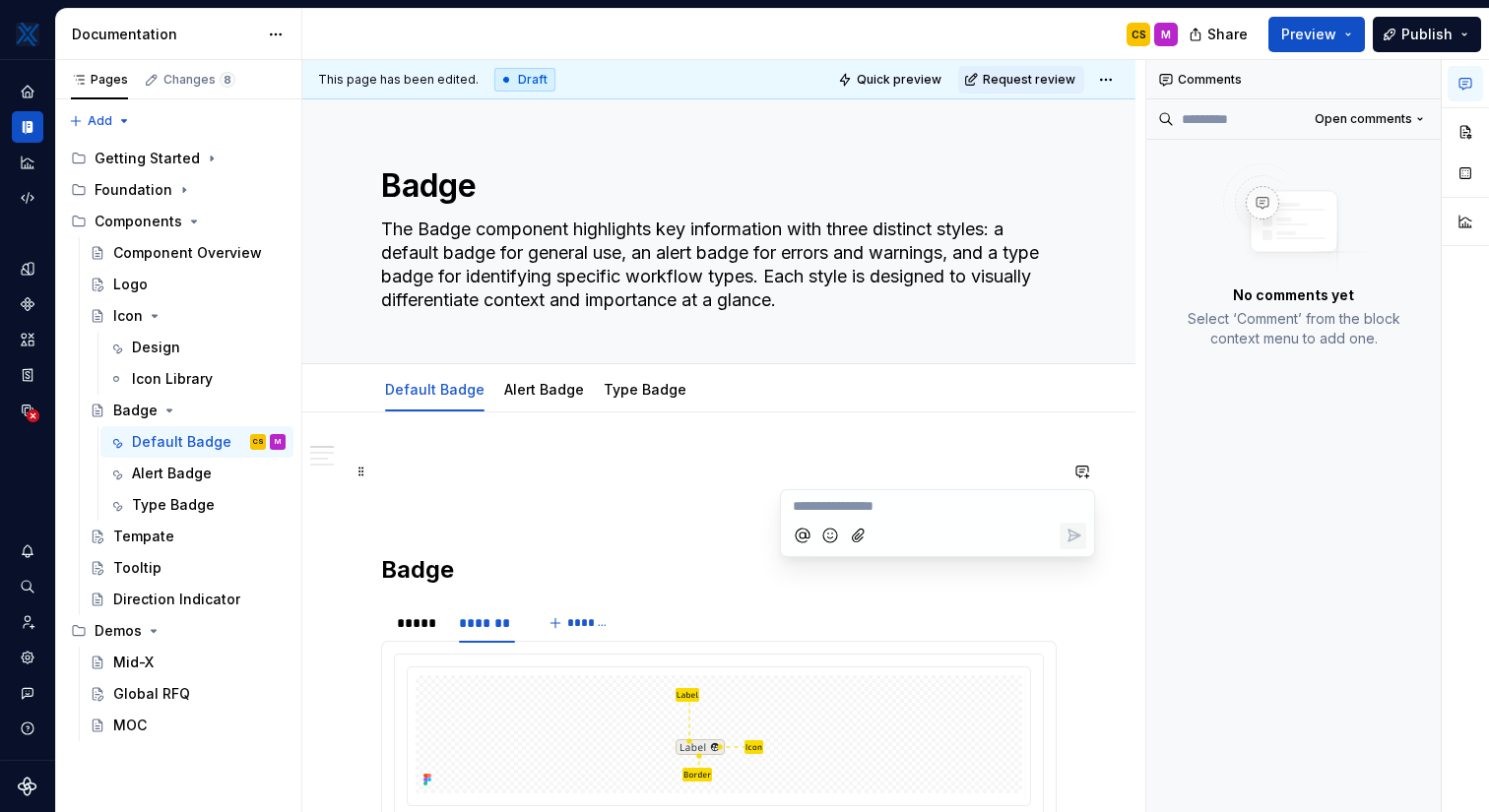 click on "**********" at bounding box center (719, 1440) 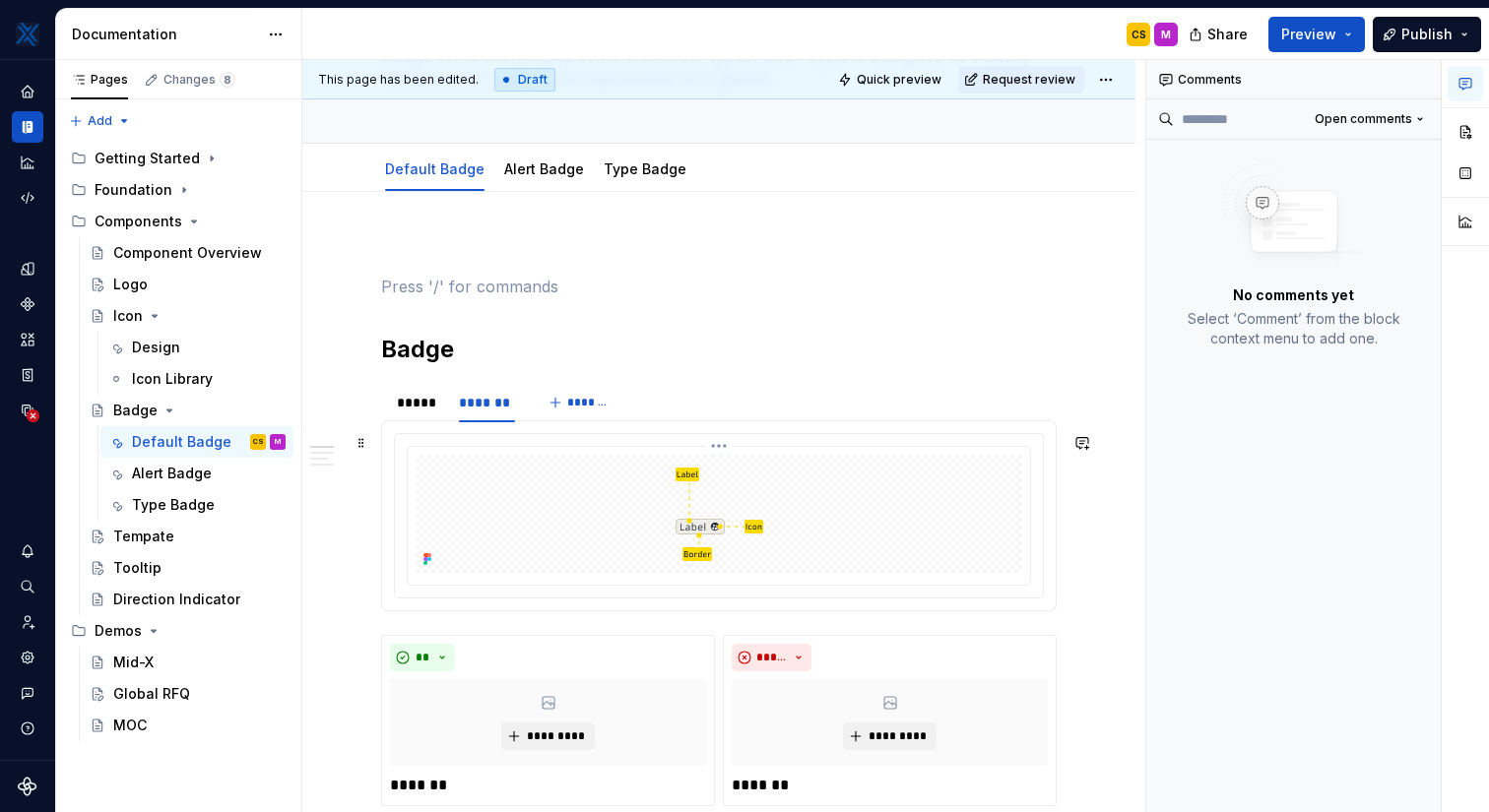scroll, scrollTop: 323, scrollLeft: 0, axis: vertical 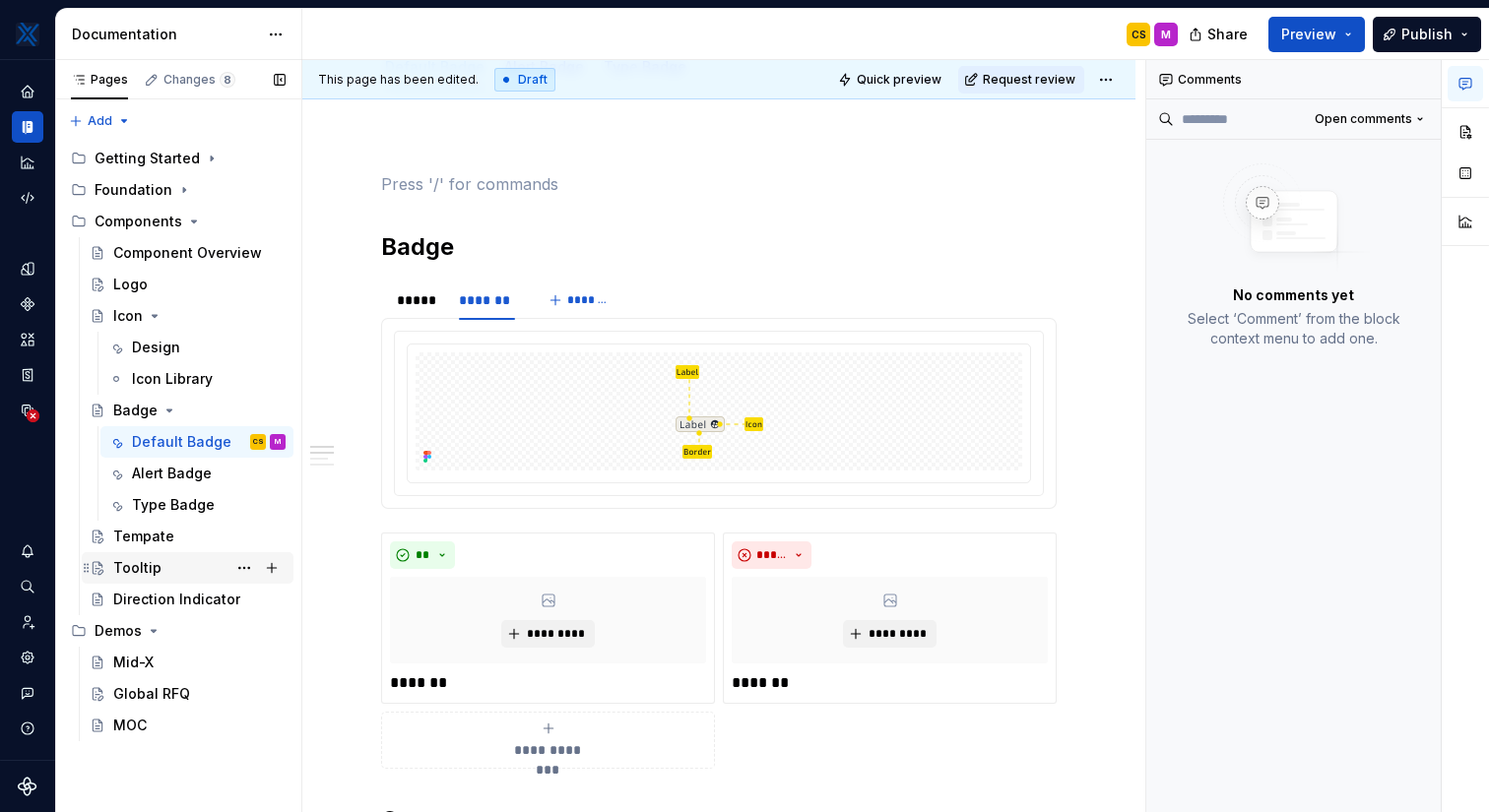 click on "Tooltip" at bounding box center [137, 568] 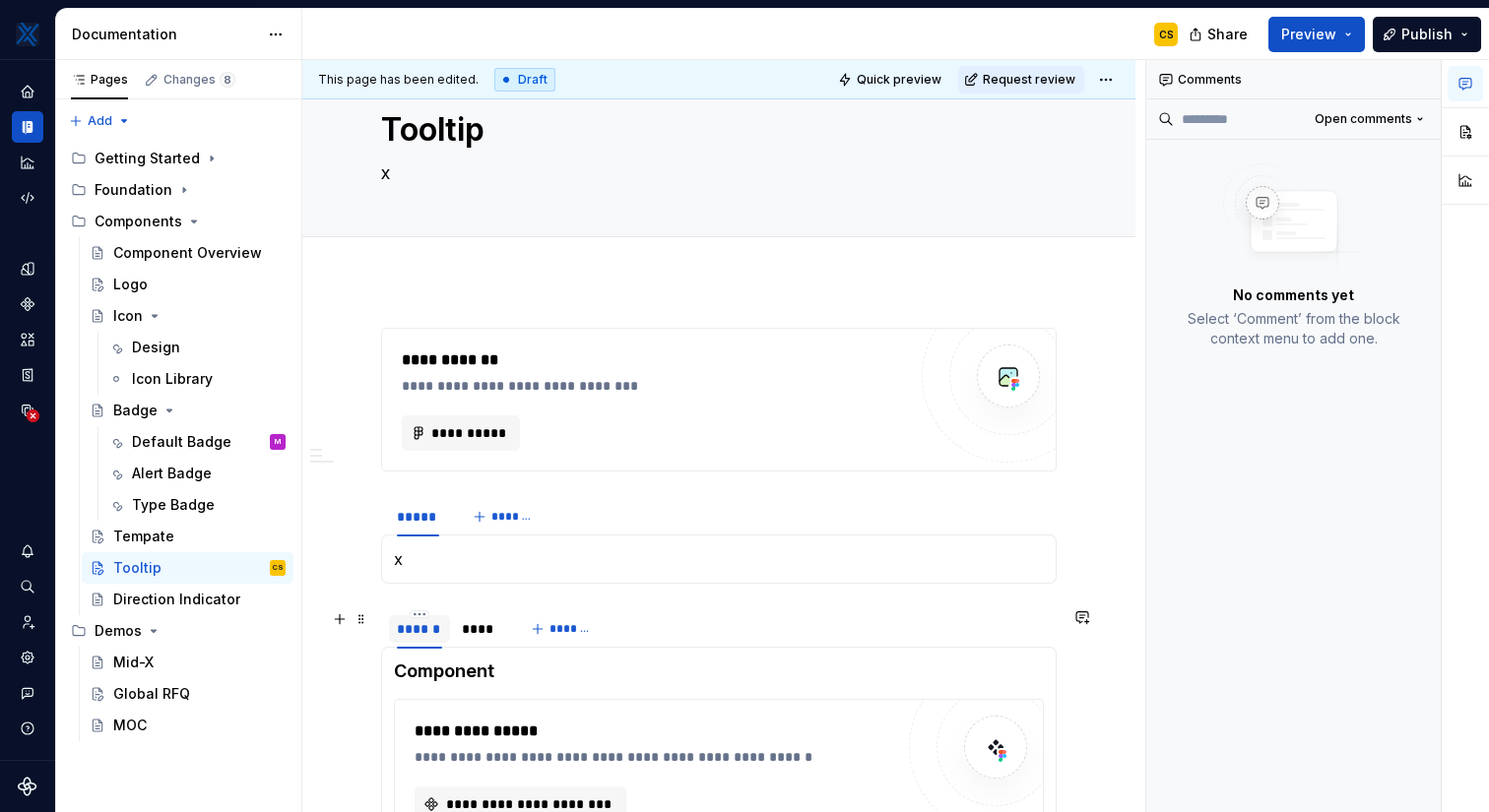 scroll, scrollTop: 196, scrollLeft: 0, axis: vertical 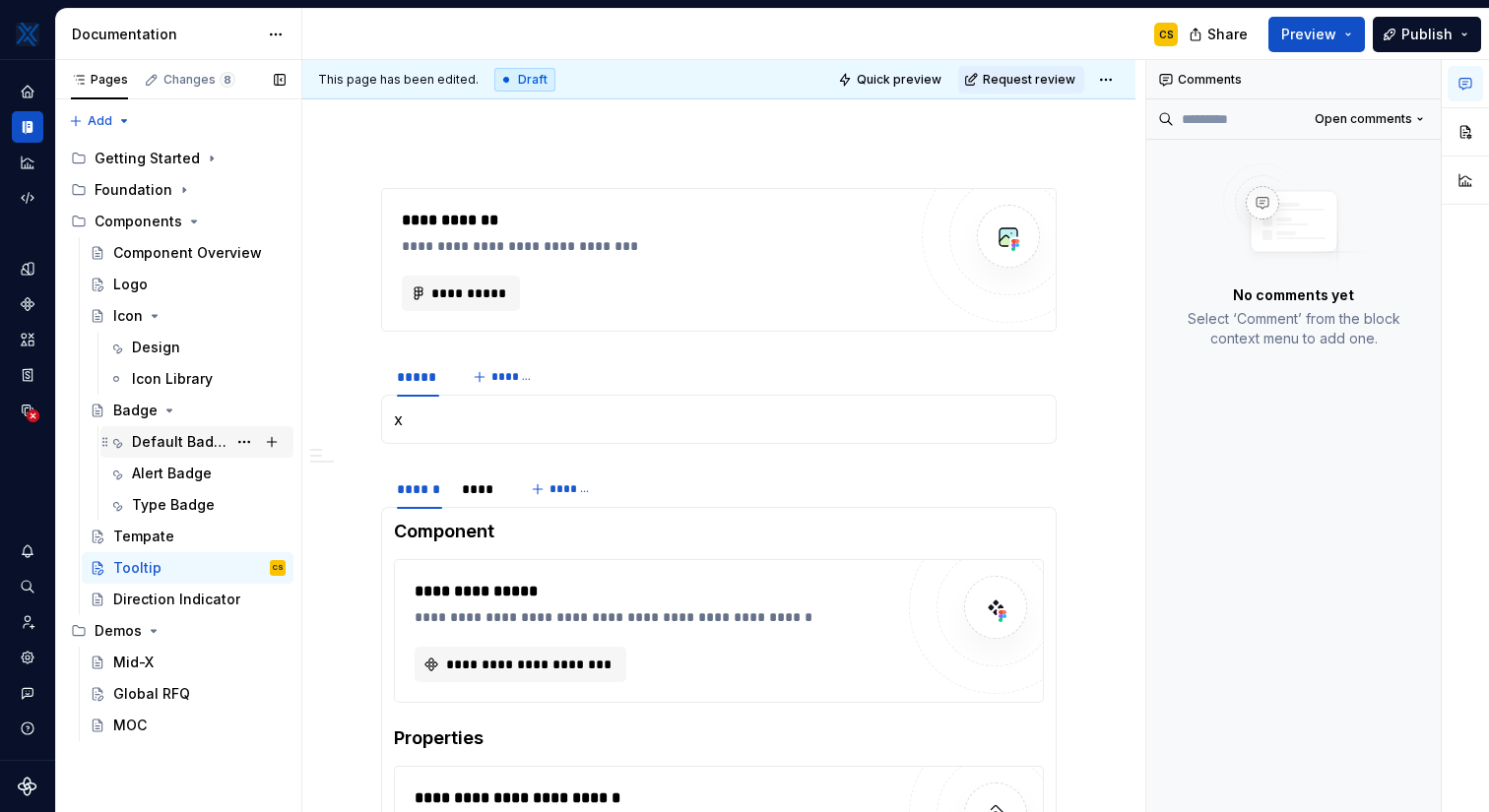 click on "Default Badge" at bounding box center [179, 442] 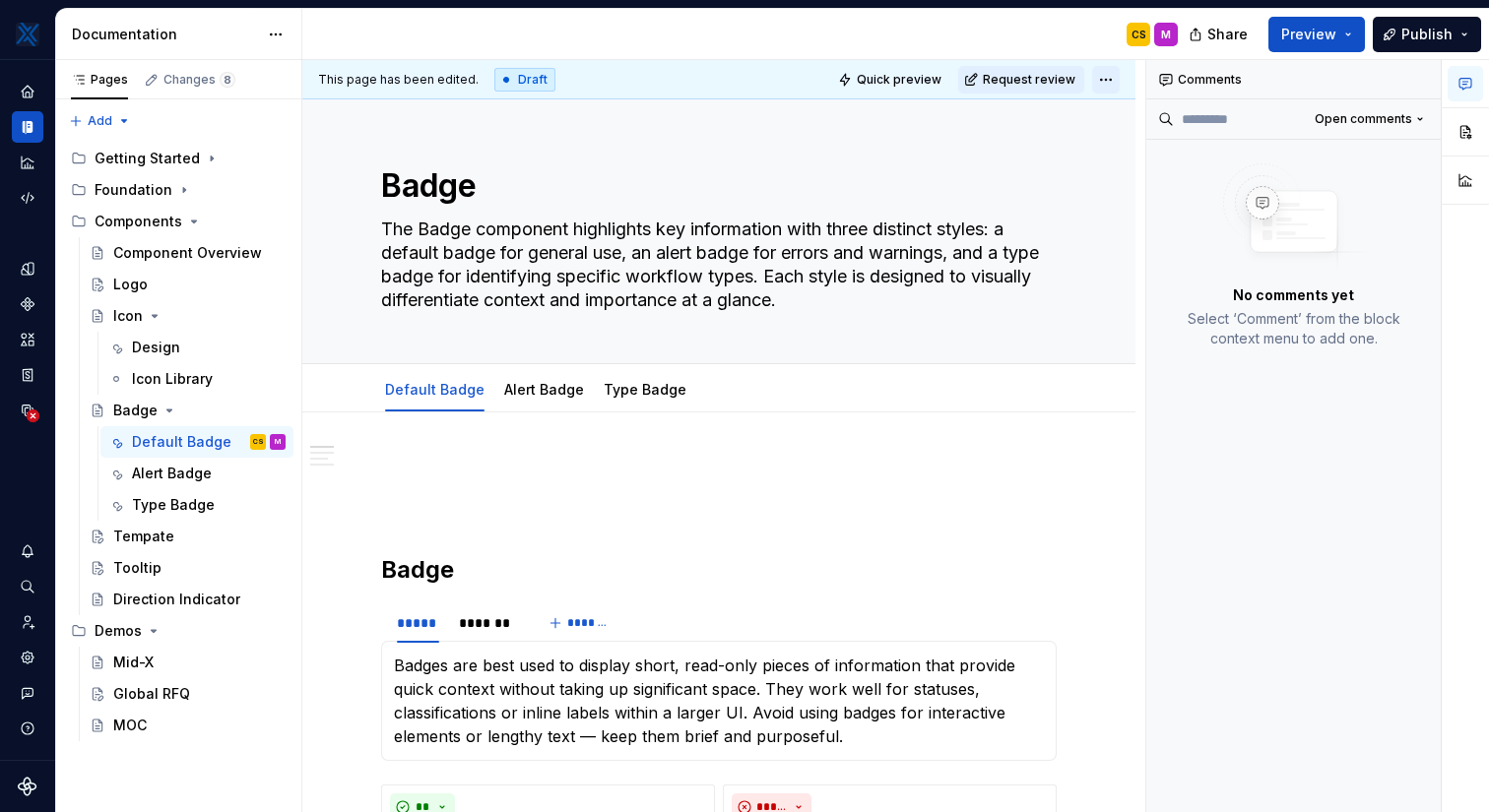 click on "MKTX CS Design system data Documentation CS M Share Preview Publish Pages Changes 8 Add
Accessibility guide for tree Page tree.
Navigate the tree with the arrow keys. Common tree hotkeys apply. Further keybindings are available:
enter to execute primary action on focused item
f2 to start renaming the focused item
escape to abort renaming an item
control+d to start dragging selected items
Getting Started Foundation Components Component Overview Logo Icon Design Icon Library Badge Default Badge CS M Alert Badge Type Badge Tempate Tooltip Direction Indicator Demos Mid-X Global RFQ MOC Draft   ( 8 ) Components  /  Logo Components / Icon  /  Design Components / Badge  /  Default Badge Components / Badge  /  Alert Badge Components / Badge  /  Type Badge Components  /  Tempate Components  /  Tooltip Demos  /  Global RFQ This page has been edited. Draft Quick preview Request review Badge Edit header Default Badge Alert Badge Badge" at bounding box center [744, 406] 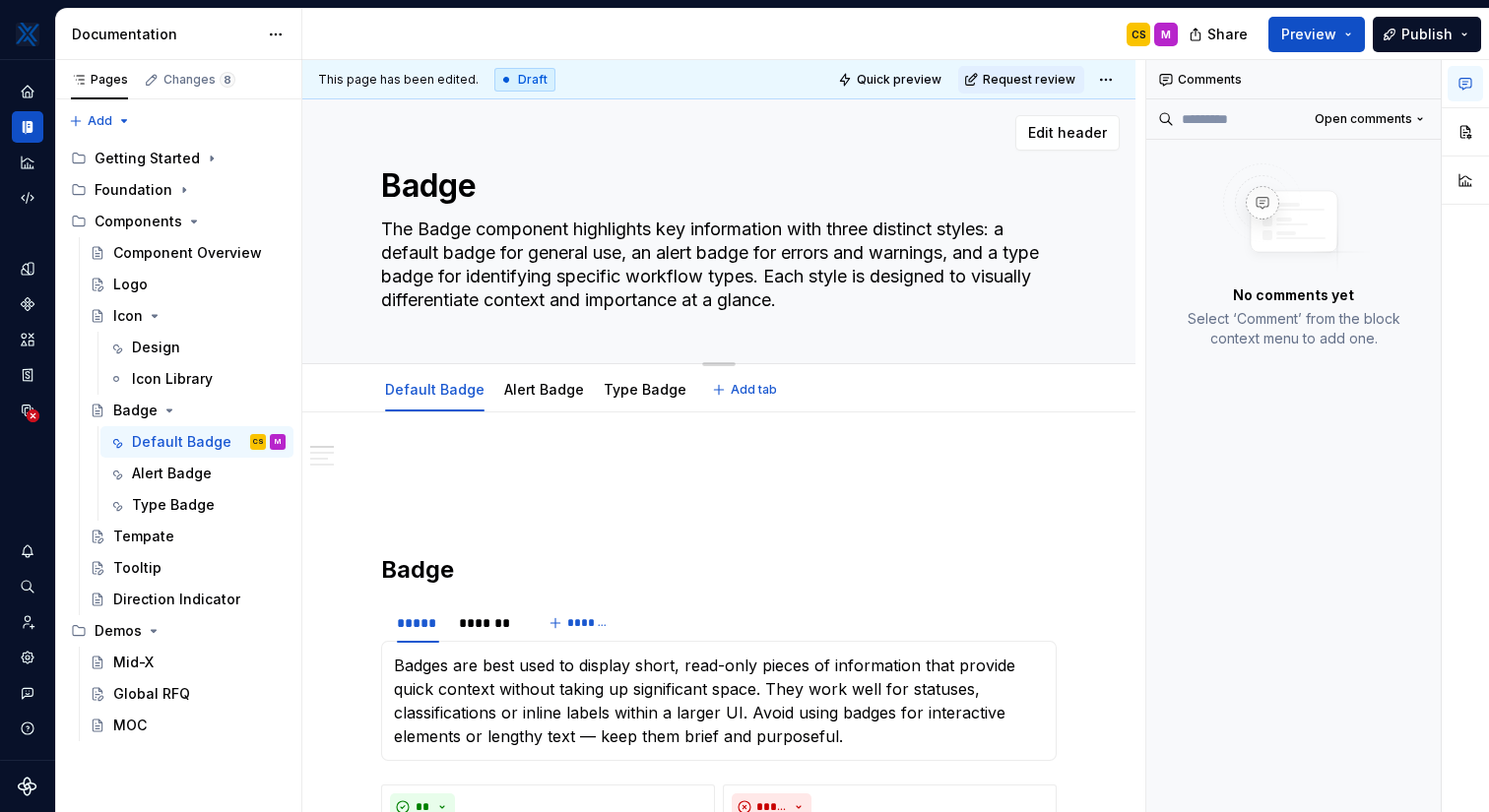 click on "MKTX CS Design system data Documentation CS M Share Preview Publish Pages Changes 8 Add
Accessibility guide for tree Page tree.
Navigate the tree with the arrow keys. Common tree hotkeys apply. Further keybindings are available:
enter to execute primary action on focused item
f2 to start renaming the focused item
escape to abort renaming an item
control+d to start dragging selected items
Getting Started Foundation Components Component Overview Logo Icon Design Icon Library Badge Default Badge CS M Alert Badge Type Badge Tempate Tooltip Direction Indicator Demos Mid-X Global RFQ MOC Draft   ( 8 ) Components  /  Logo Components / Icon  /  Design Components / Badge  /  Default Badge Components / Badge  /  Alert Badge Components / Badge  /  Type Badge Components  /  Tempate Components  /  Tooltip Demos  /  Global RFQ This page has been edited. Draft Quick preview Request review Badge Edit header Default Badge Alert Badge Badge" at bounding box center [744, 406] 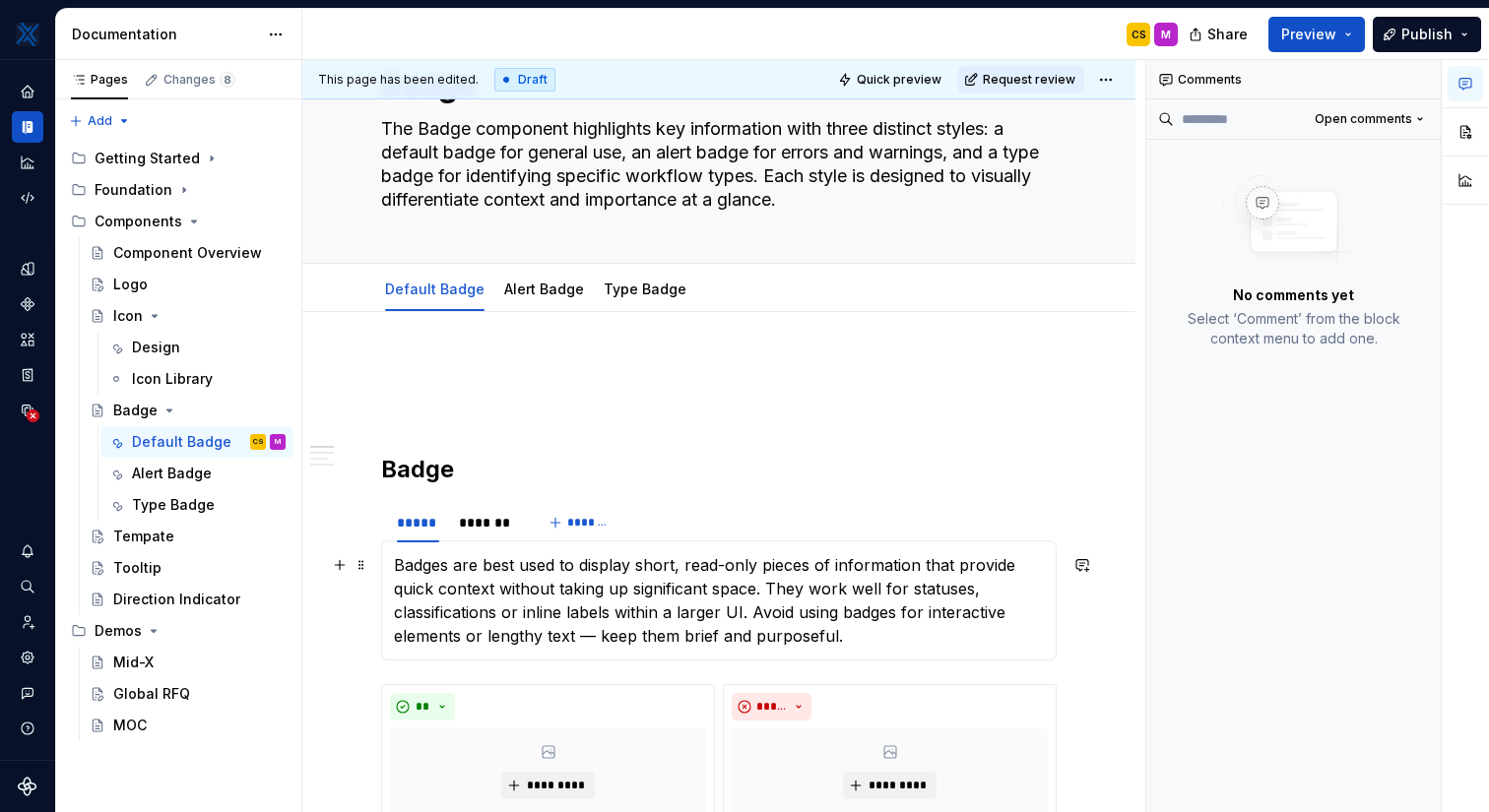 scroll, scrollTop: 0, scrollLeft: 0, axis: both 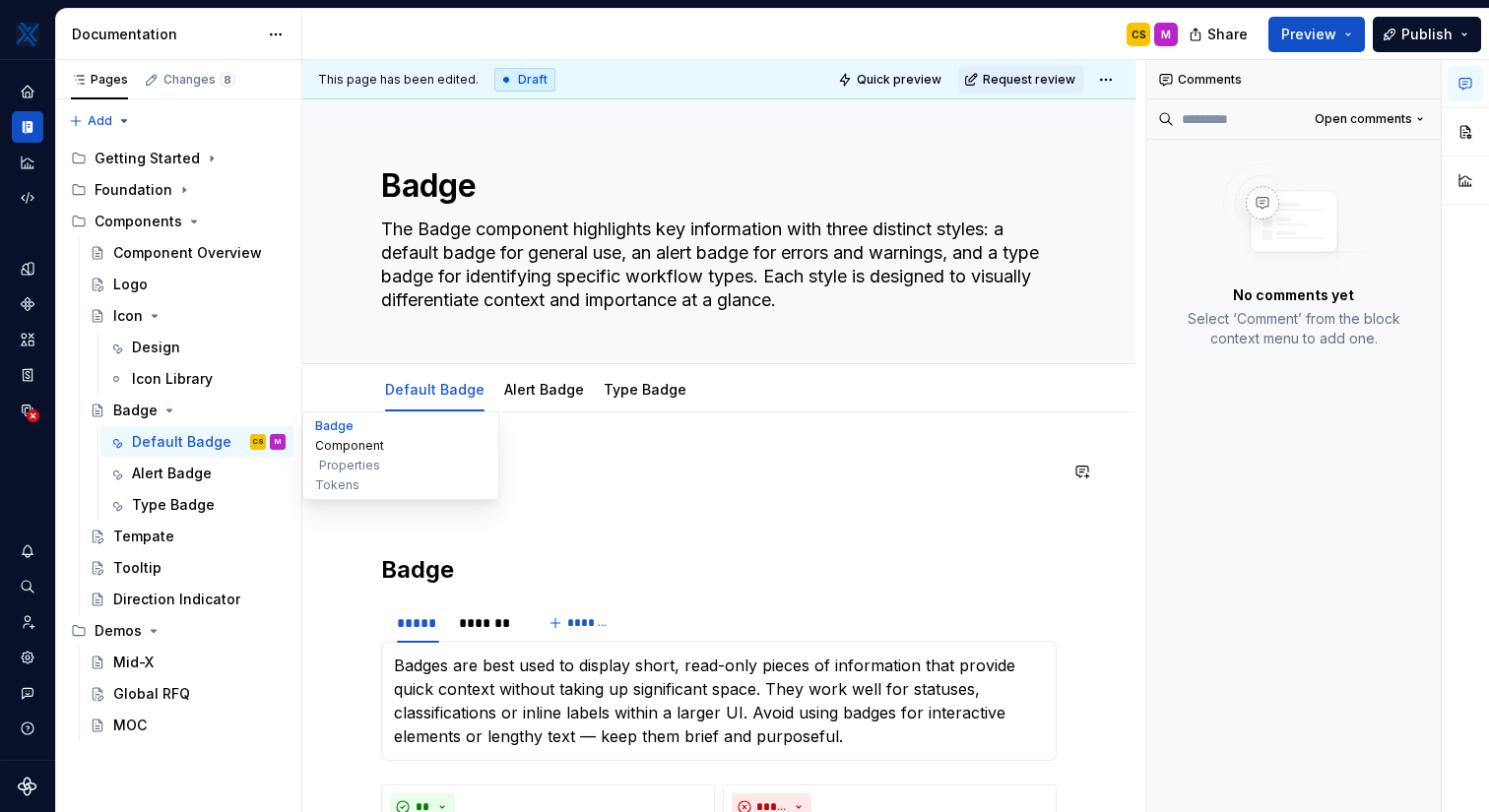 click on "Component" at bounding box center [401, 446] 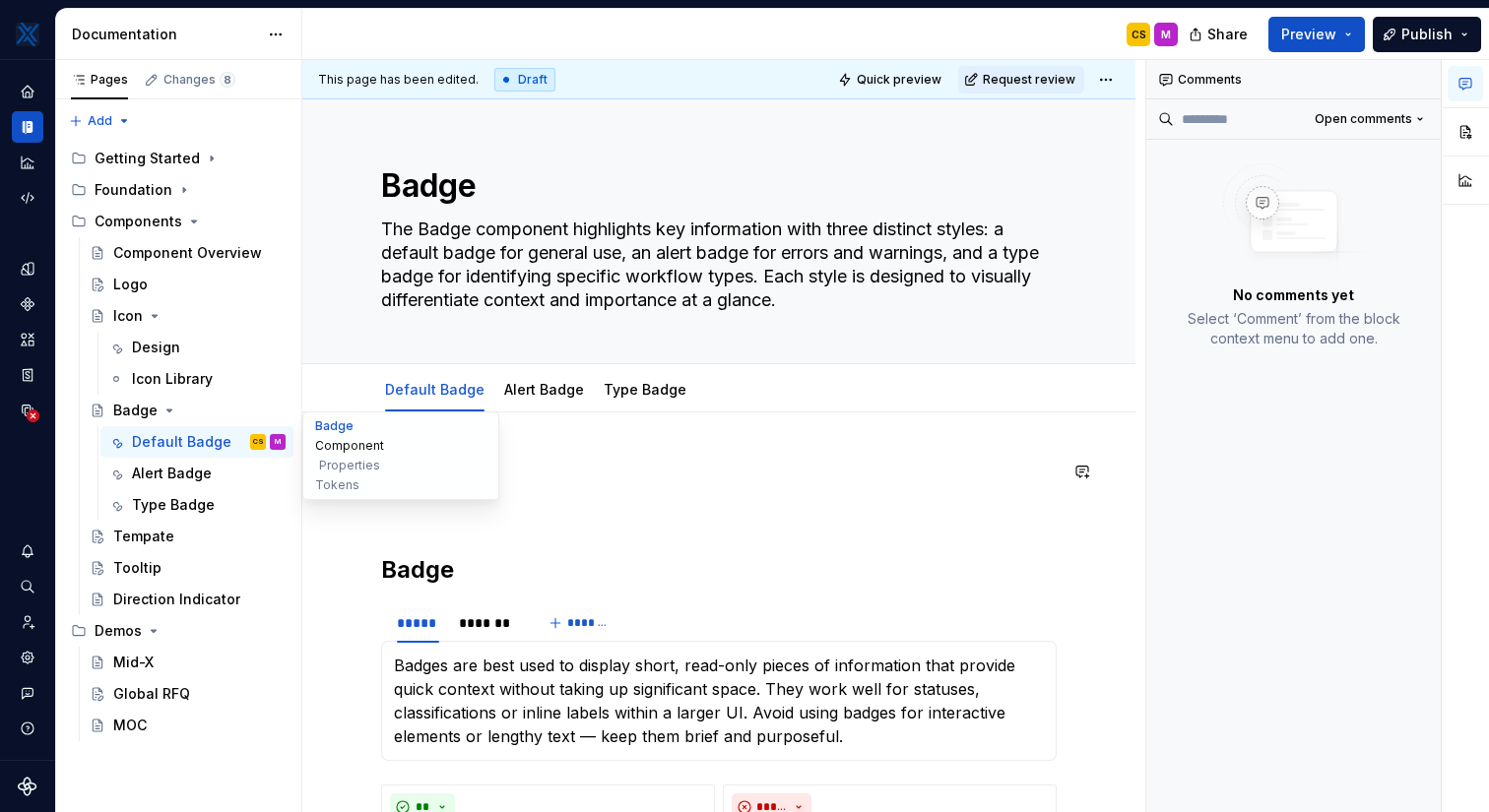 scroll, scrollTop: 37, scrollLeft: 0, axis: vertical 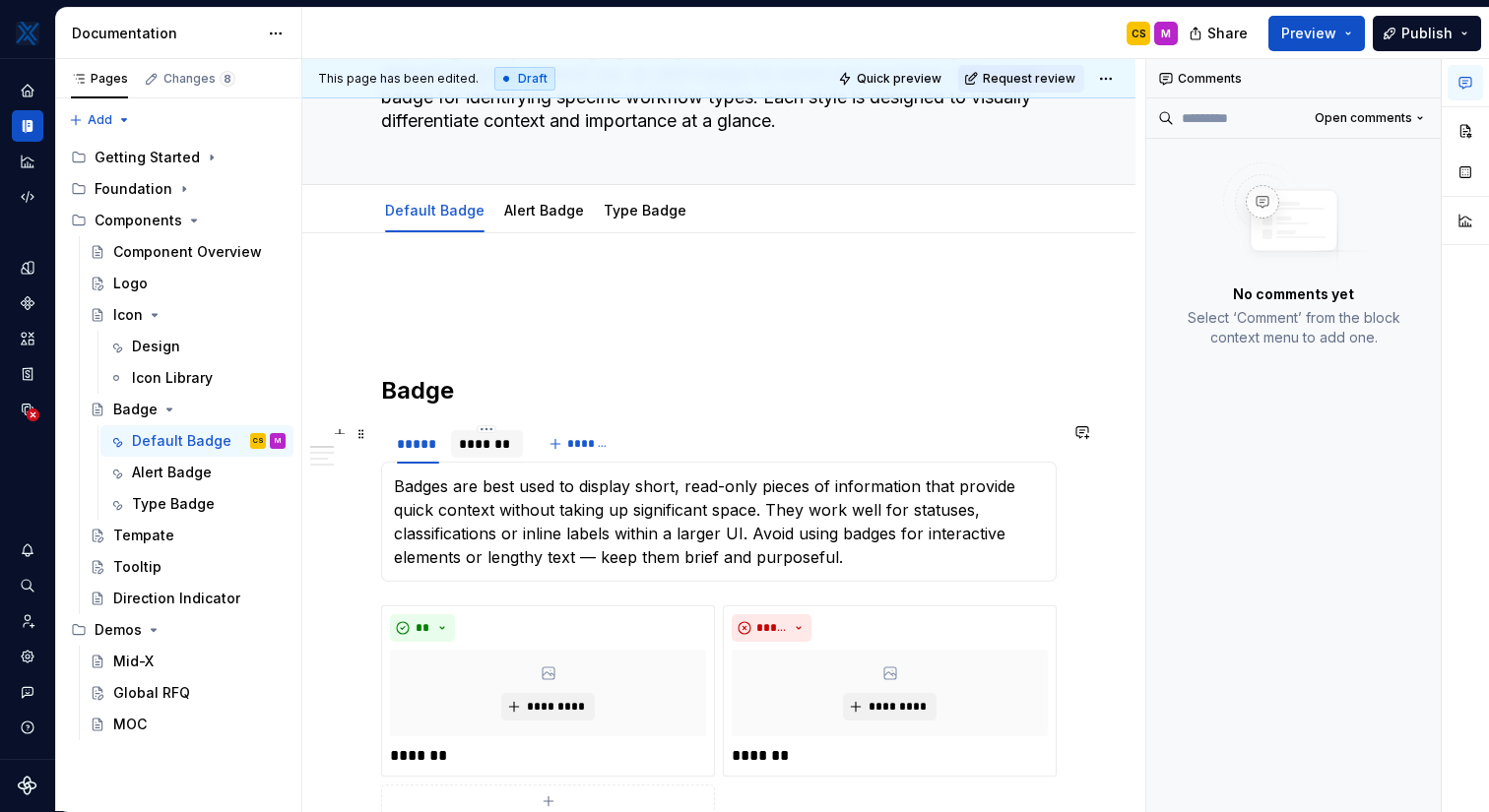 click on "*******" at bounding box center (486, 444) 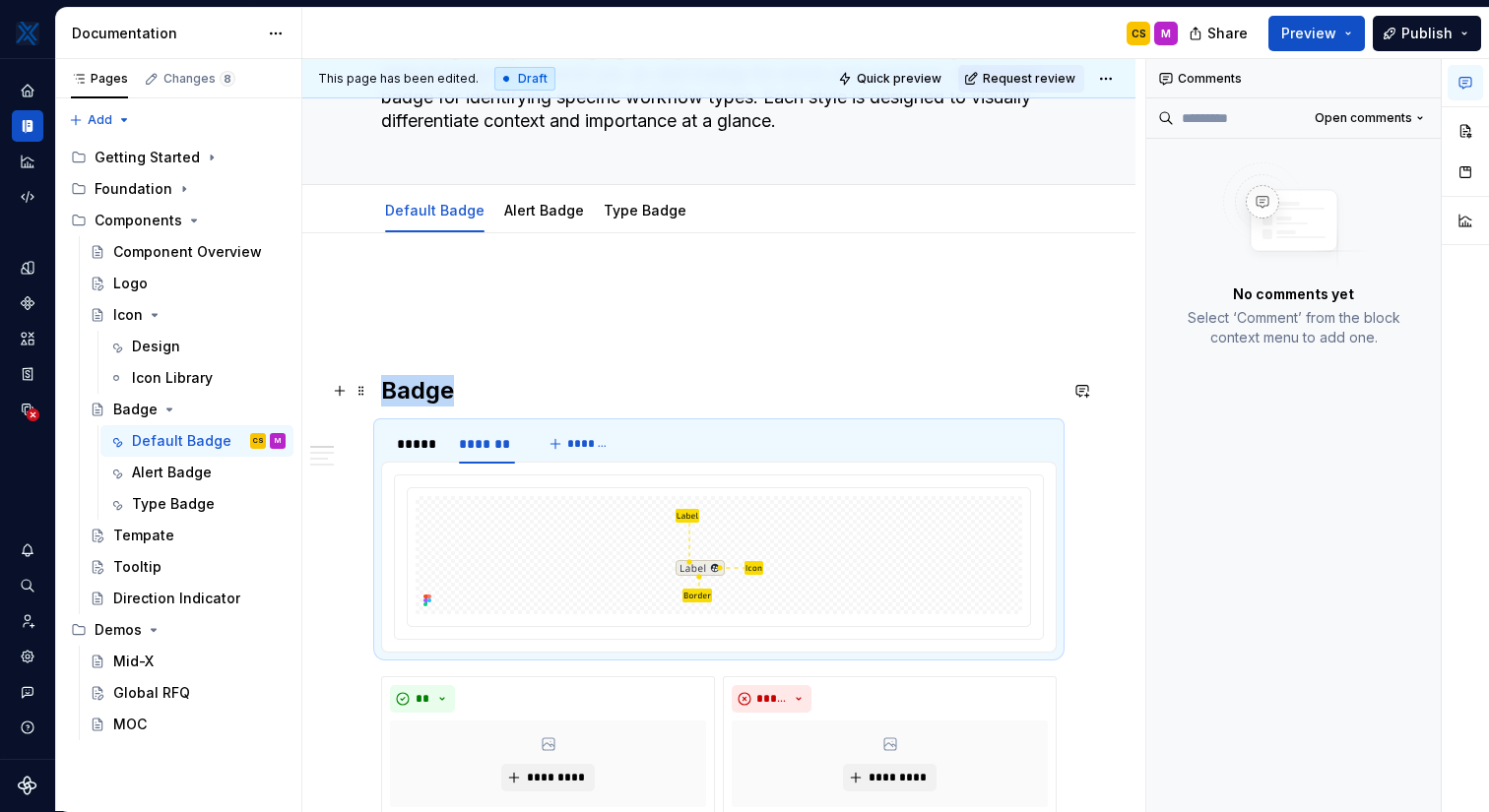 click on "Badge" at bounding box center (719, 391) 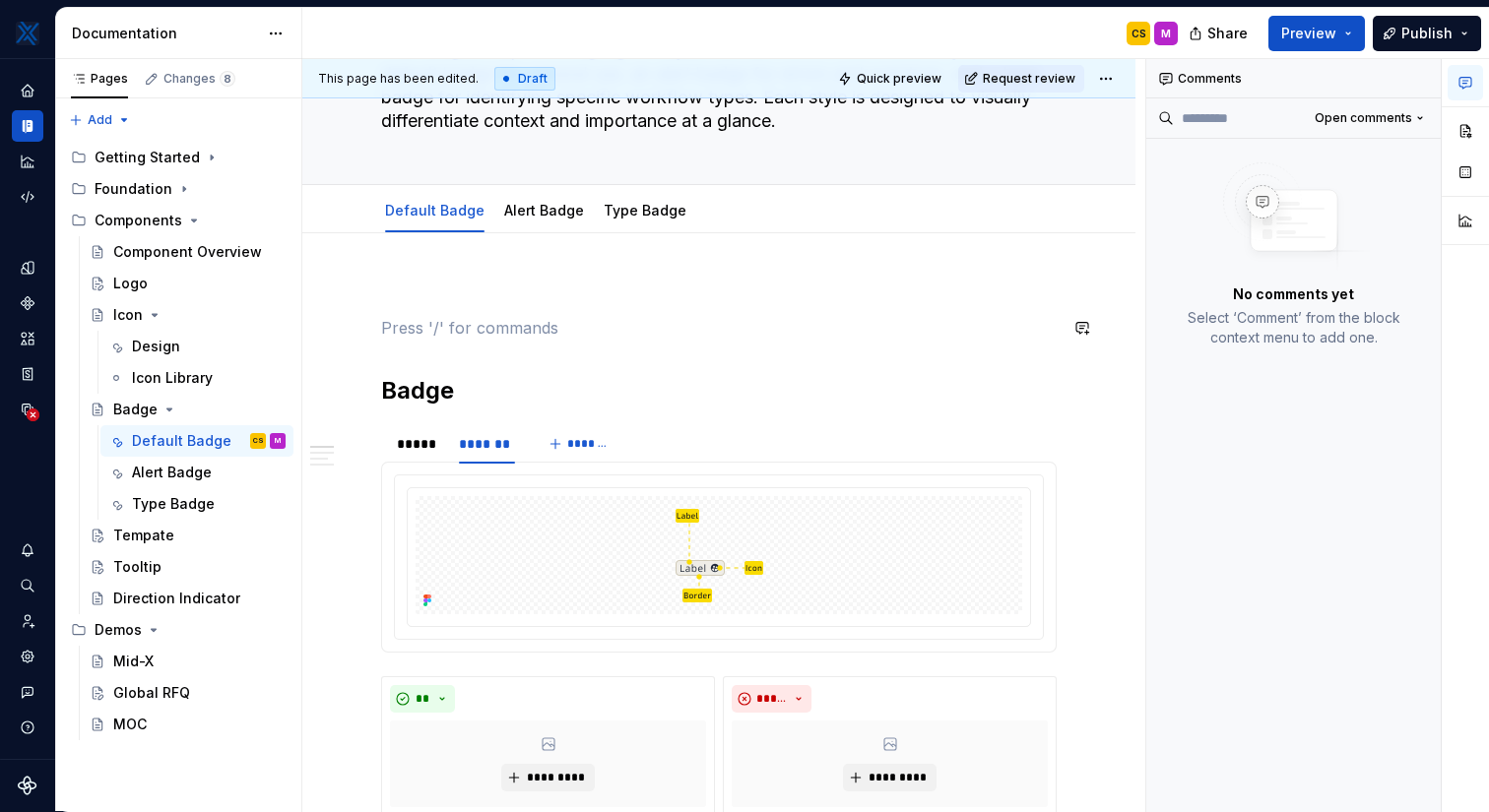 click on "**********" at bounding box center (719, 1261) 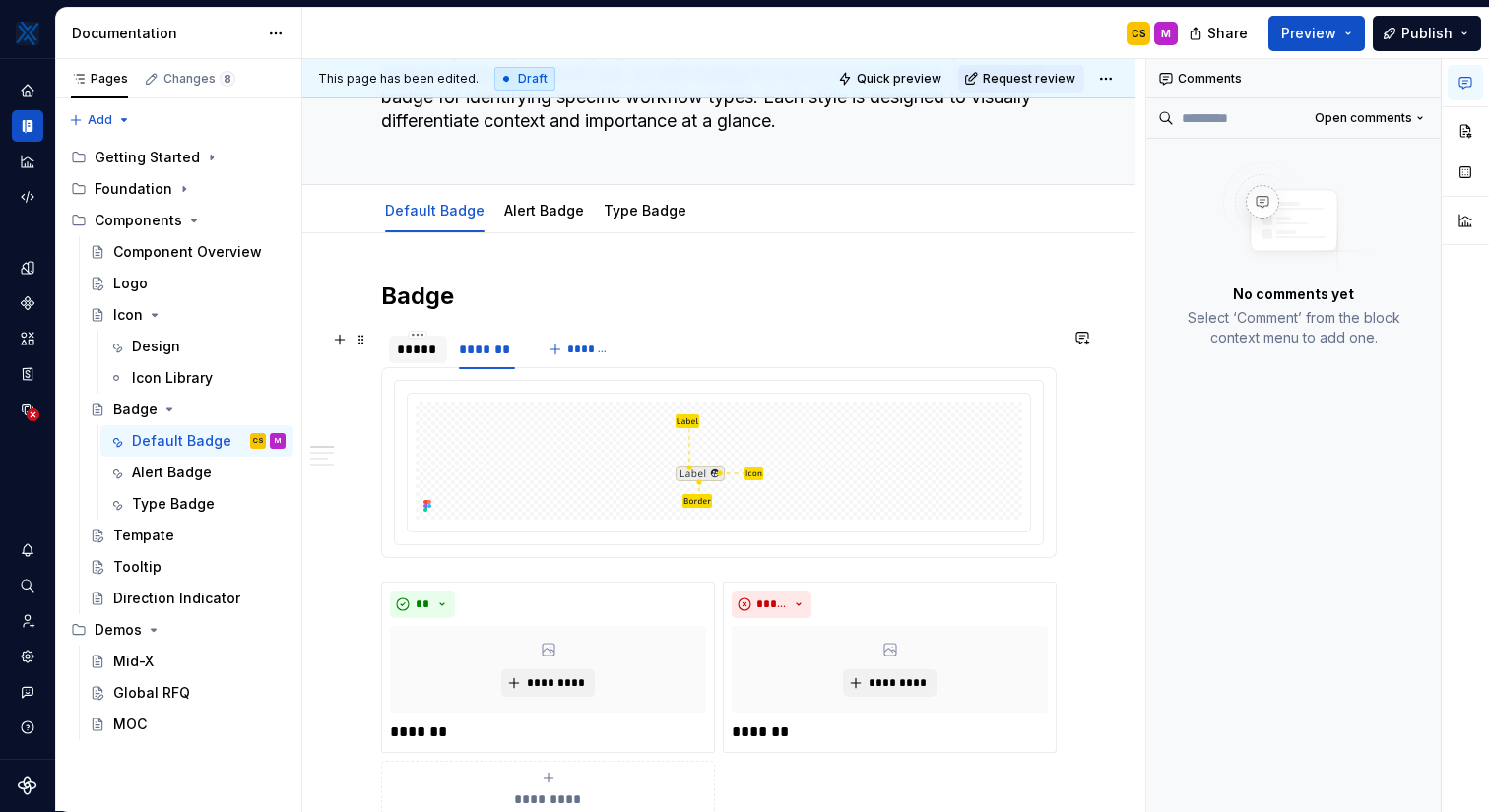 click on "*****" at bounding box center [418, 349] 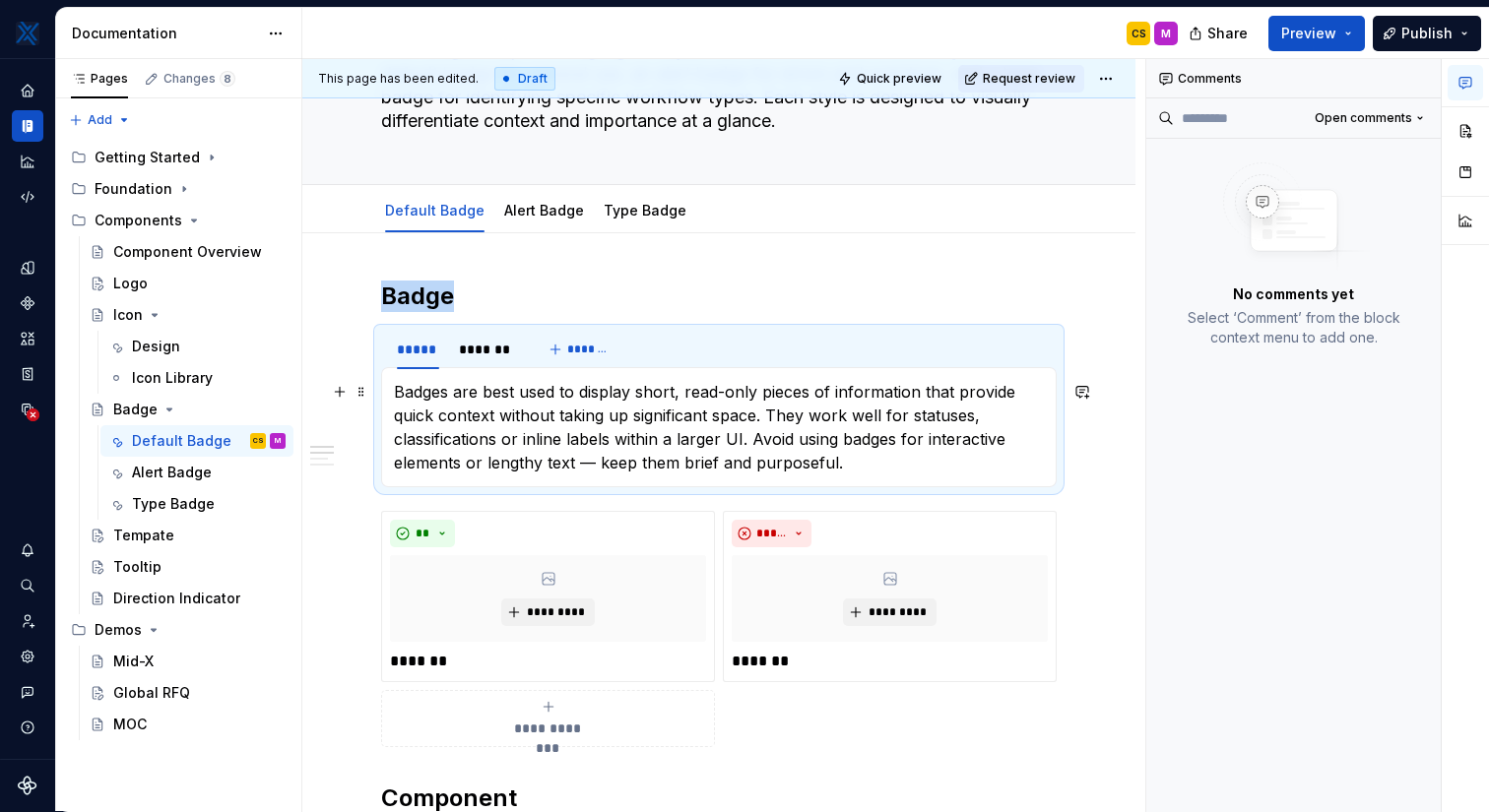 click on "Badges are best used to display short, read-only pieces of information that provide quick context without taking up significant space. They work well for statuses, classifications or inline labels within a larger UI. Avoid using badges for interactive elements or lengthy text — keep them brief and purposeful." at bounding box center (719, 427) 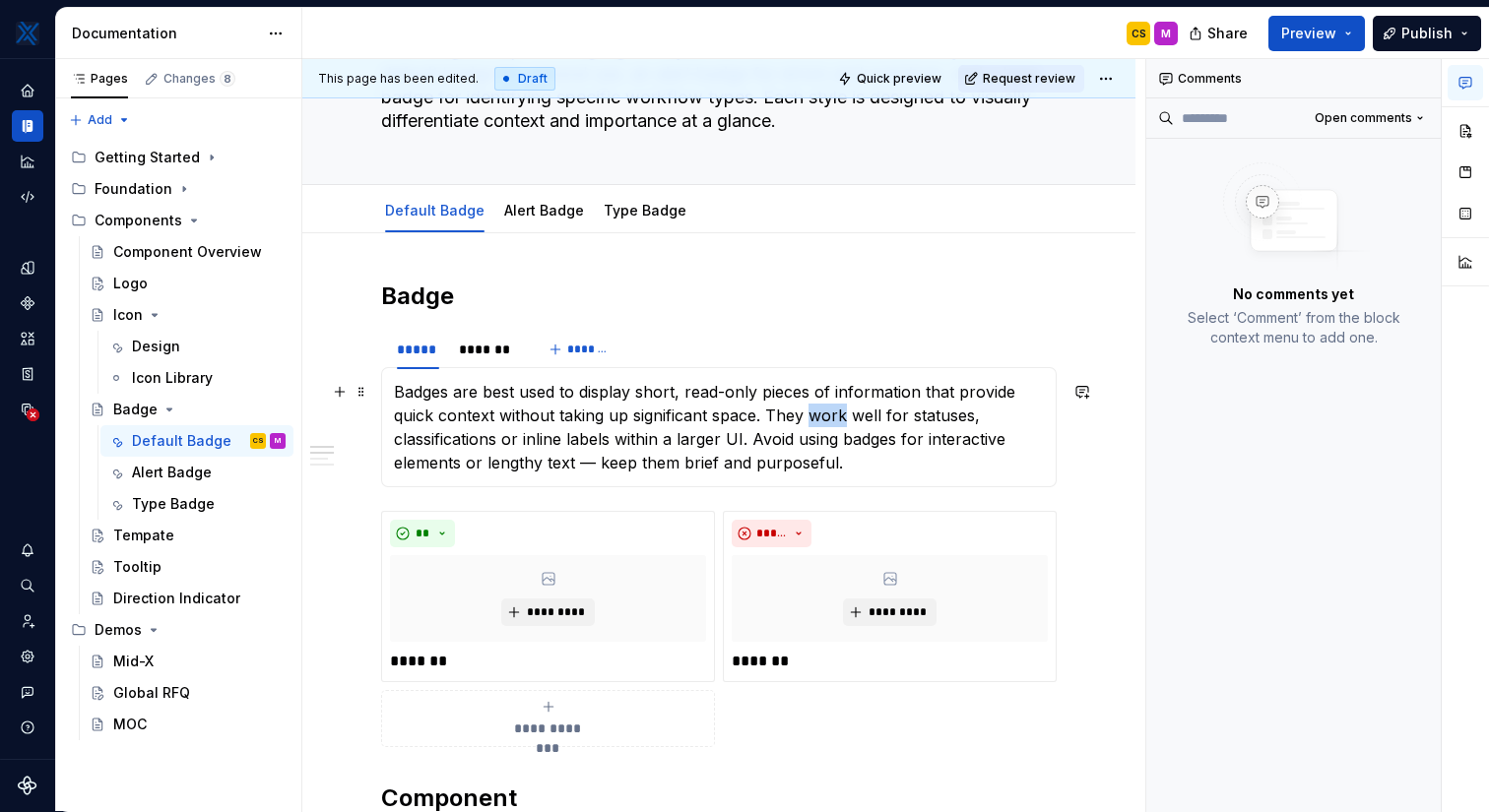 click on "Badges are best used to display short, read-only pieces of information that provide quick context without taking up significant space. They work well for statuses, classifications or inline labels within a larger UI. Avoid using badges for interactive elements or lengthy text — keep them brief and purposeful." at bounding box center (719, 427) 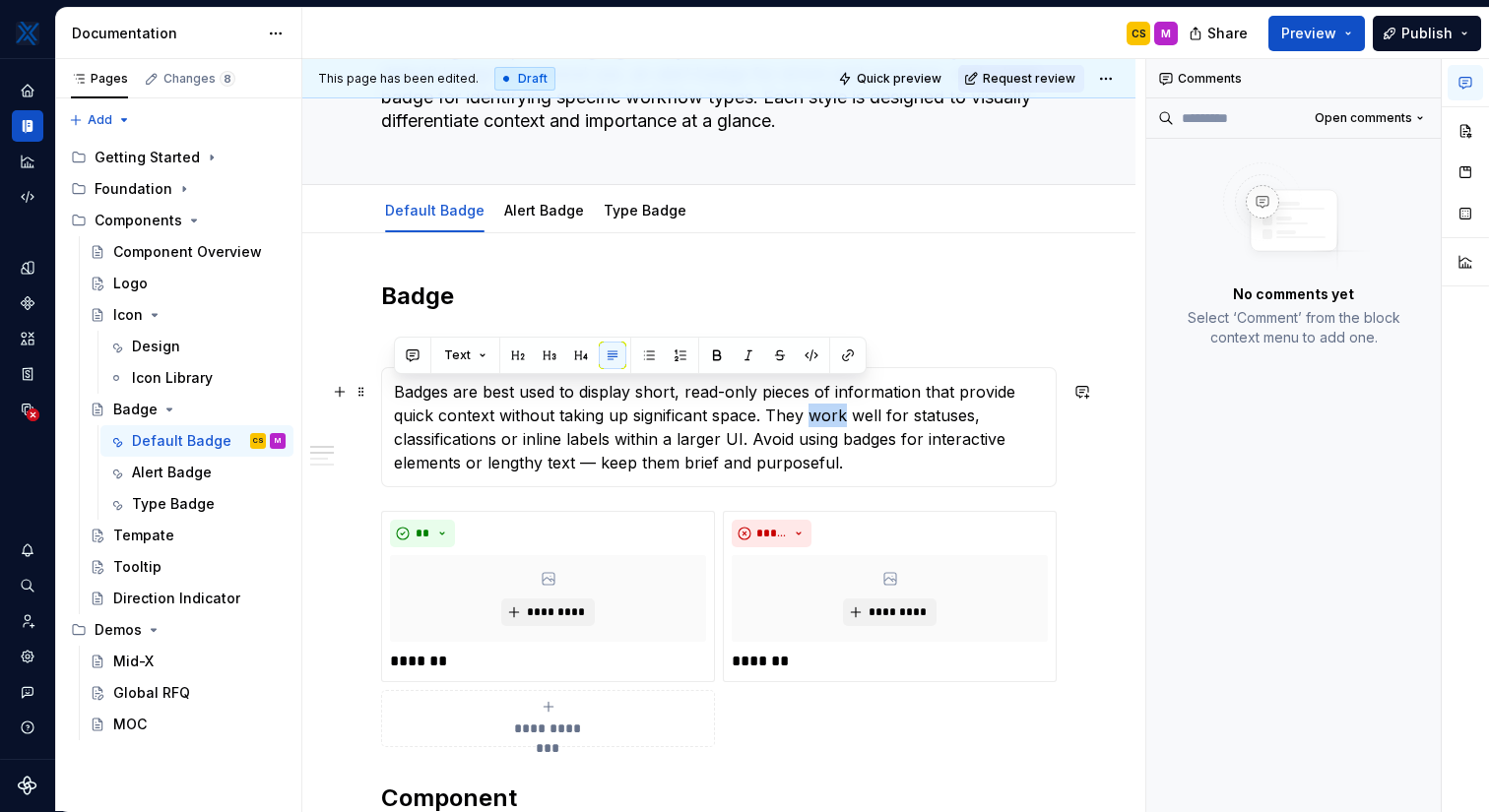 click on "Badges are best used to display short, read-only pieces of information that provide quick context without taking up significant space. They work well for statuses, classifications or inline labels within a larger UI. Avoid using badges for interactive elements or lengthy text — keep them brief and purposeful." at bounding box center (719, 427) 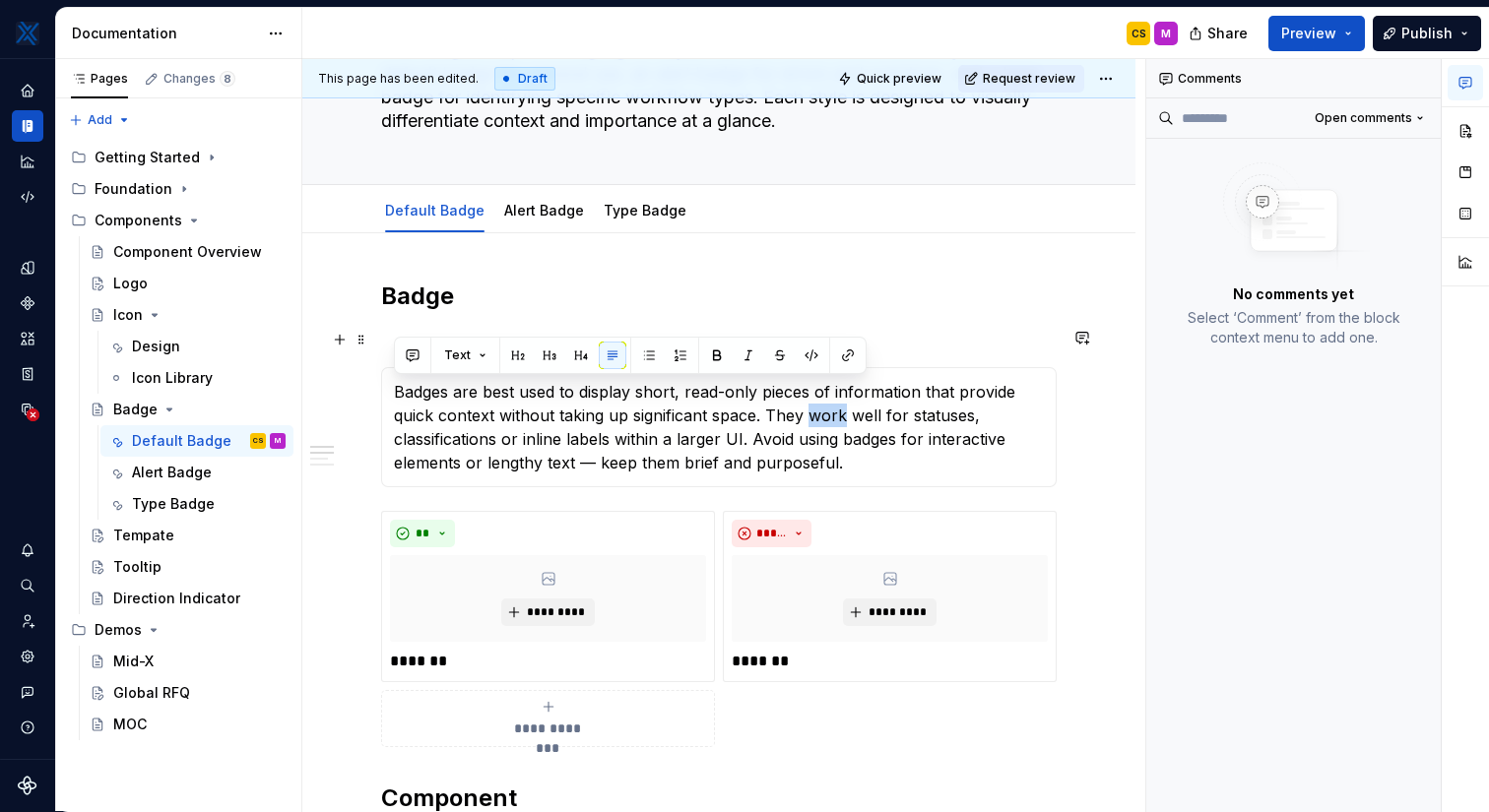 copy on "Badges are best used to display short, read-only pieces of information that provide quick context without taking up significant space. They work well for statuses, classifications or inline labels within a larger UI. Avoid using badges for interactive elements or lengthy text — keep them brief and purposeful." 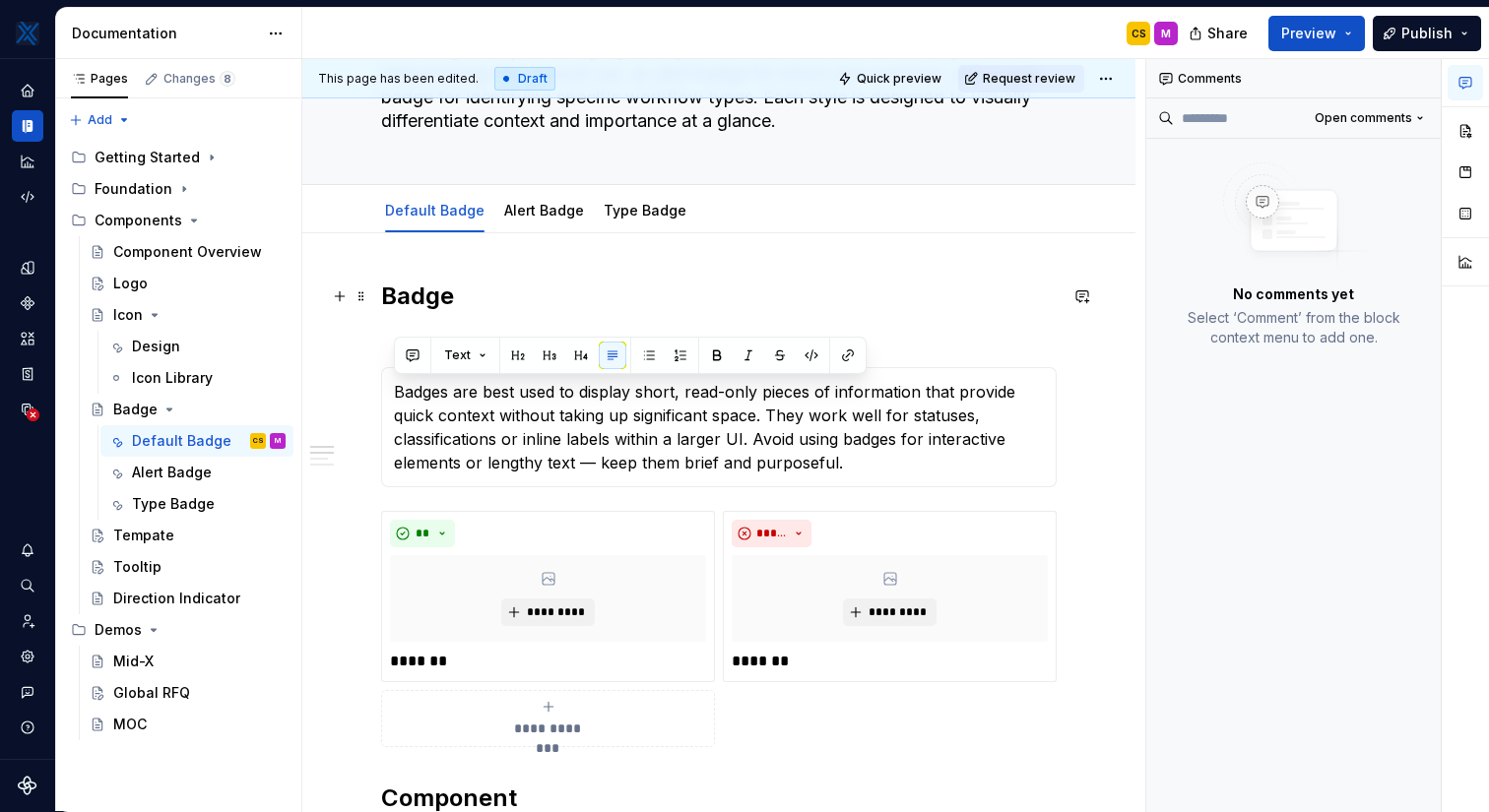 click on "Badge" at bounding box center [719, 296] 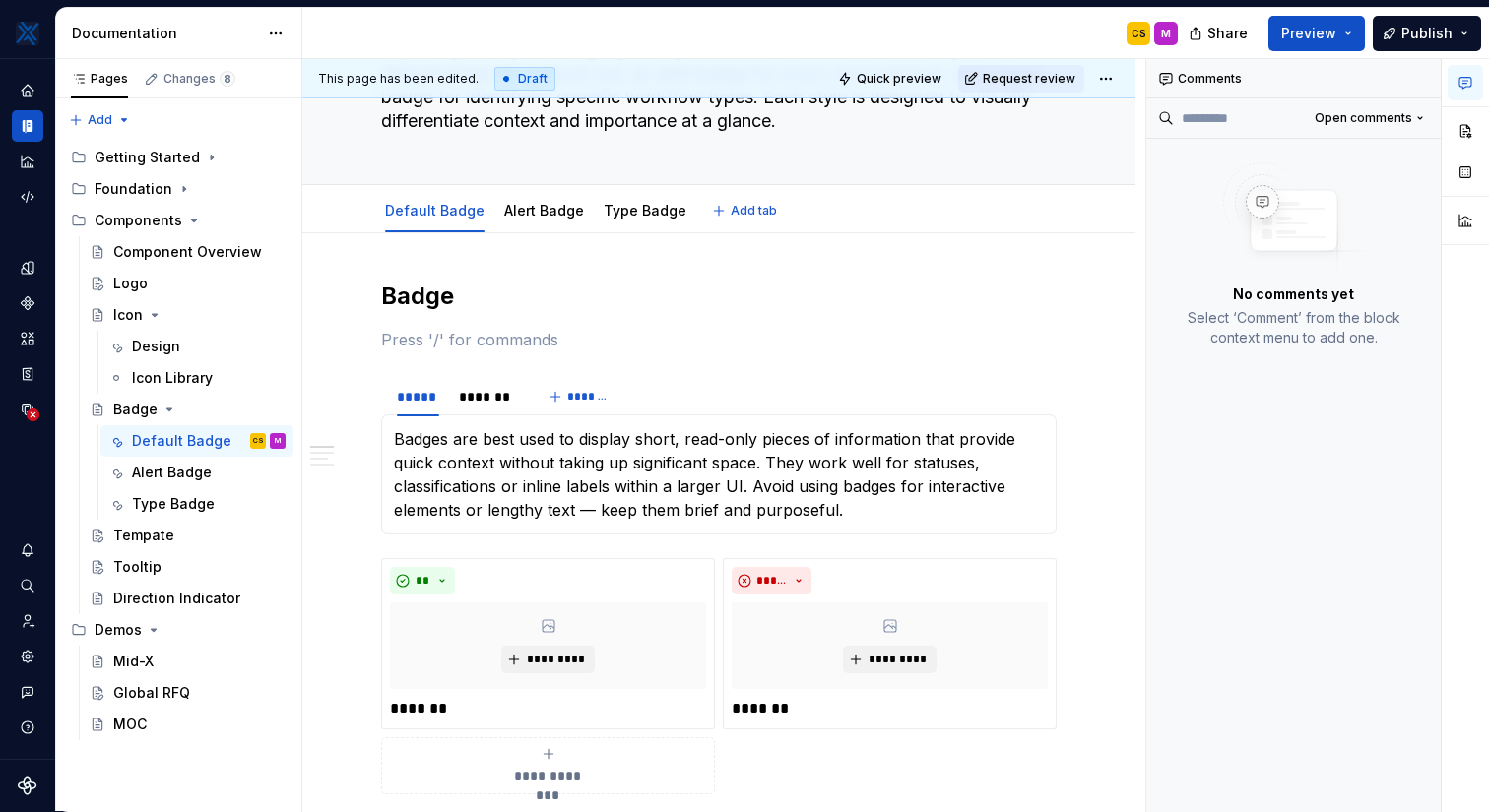 type on "*" 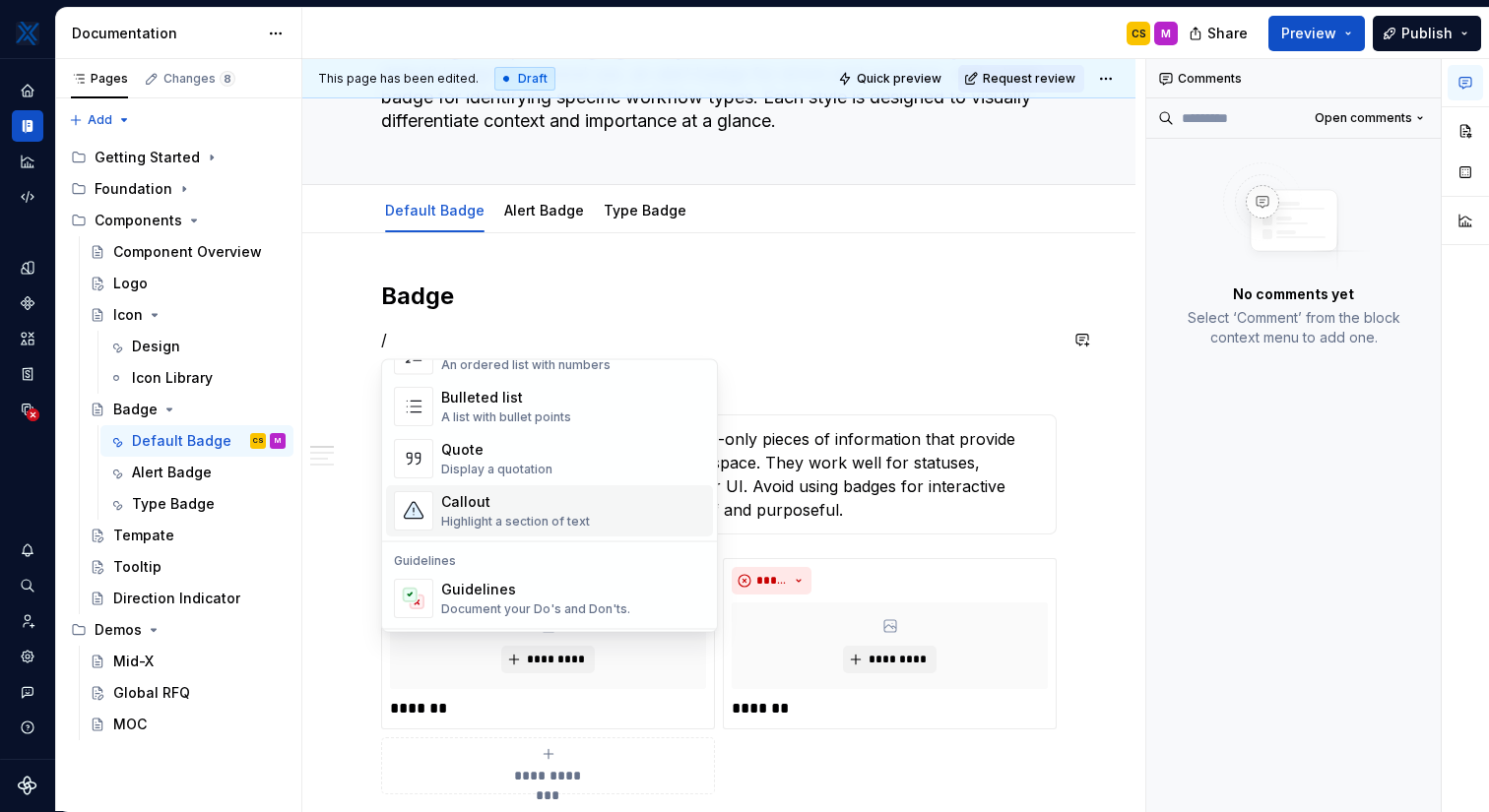scroll, scrollTop: 401, scrollLeft: 0, axis: vertical 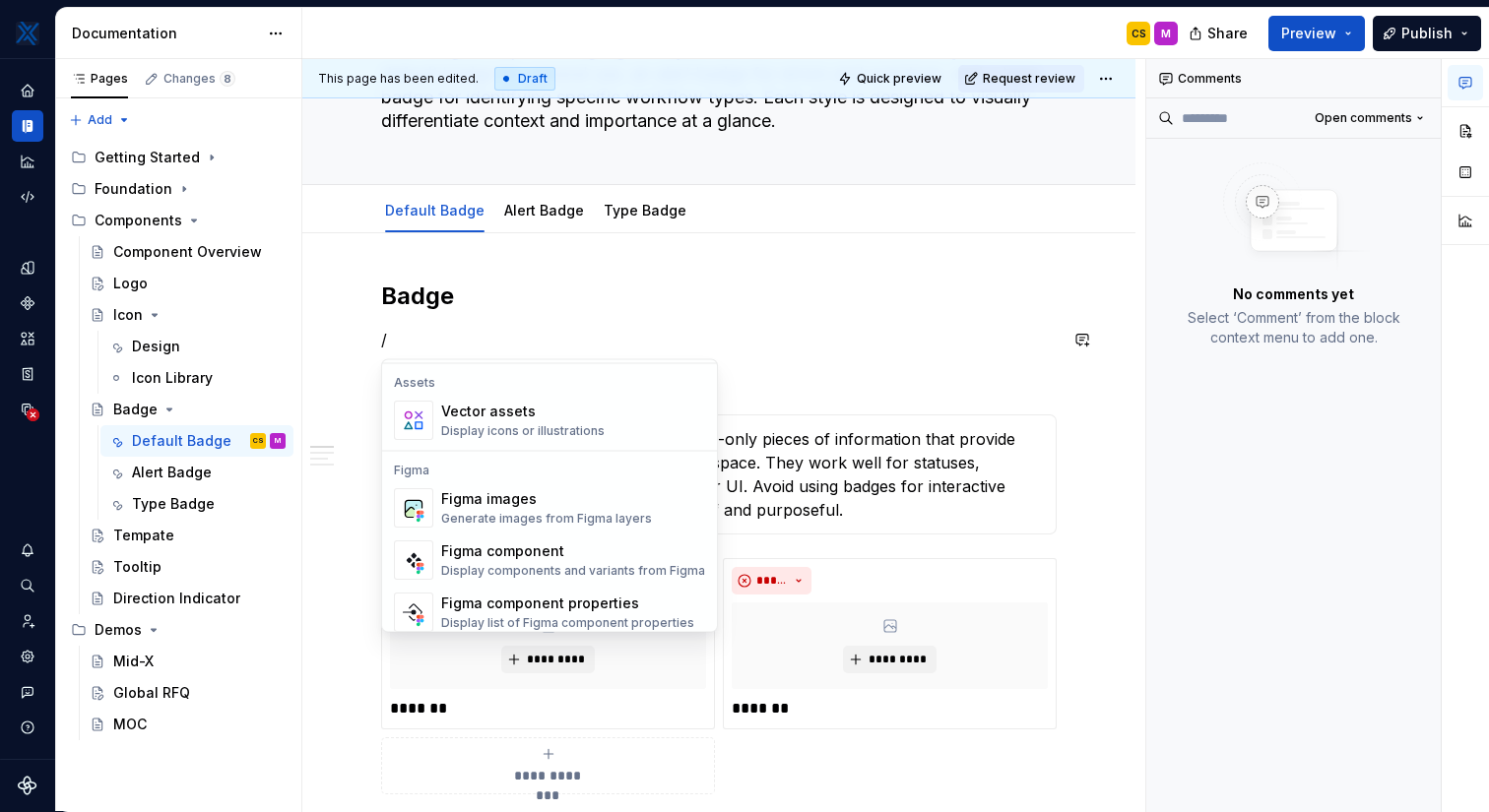 click on "***** ******* *******" at bounding box center (719, 397) 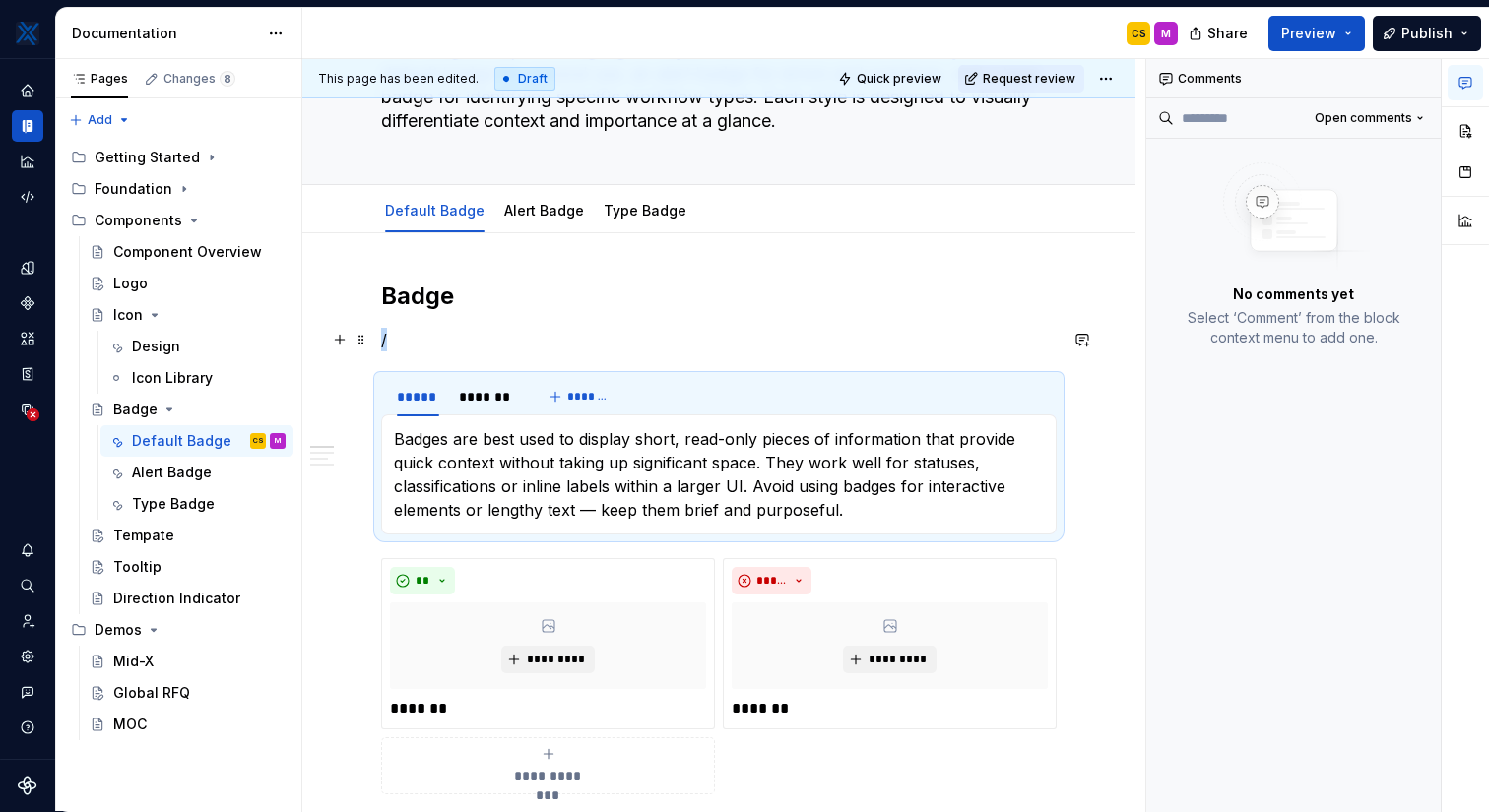 click on "/" at bounding box center [719, 340] 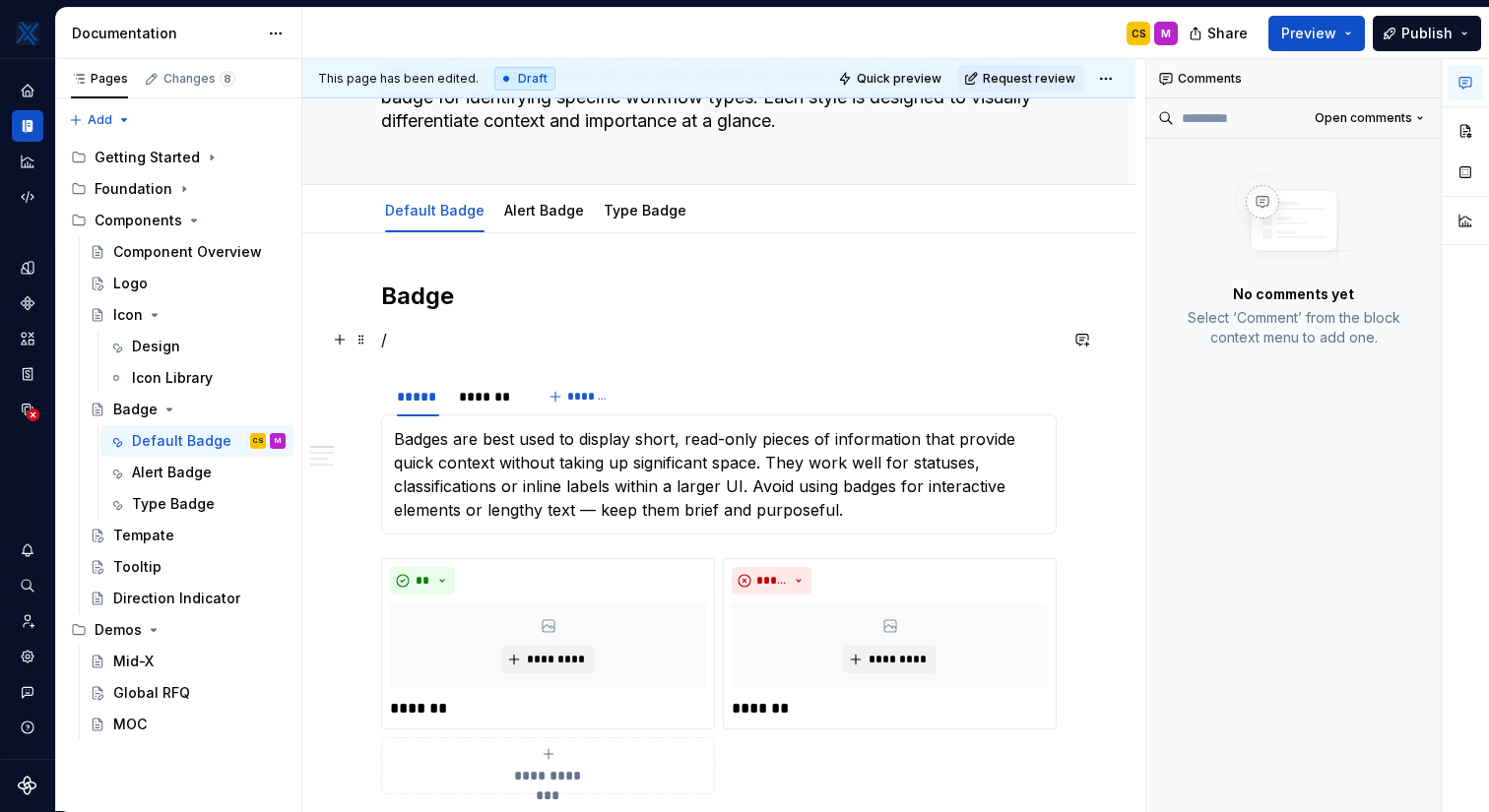 type 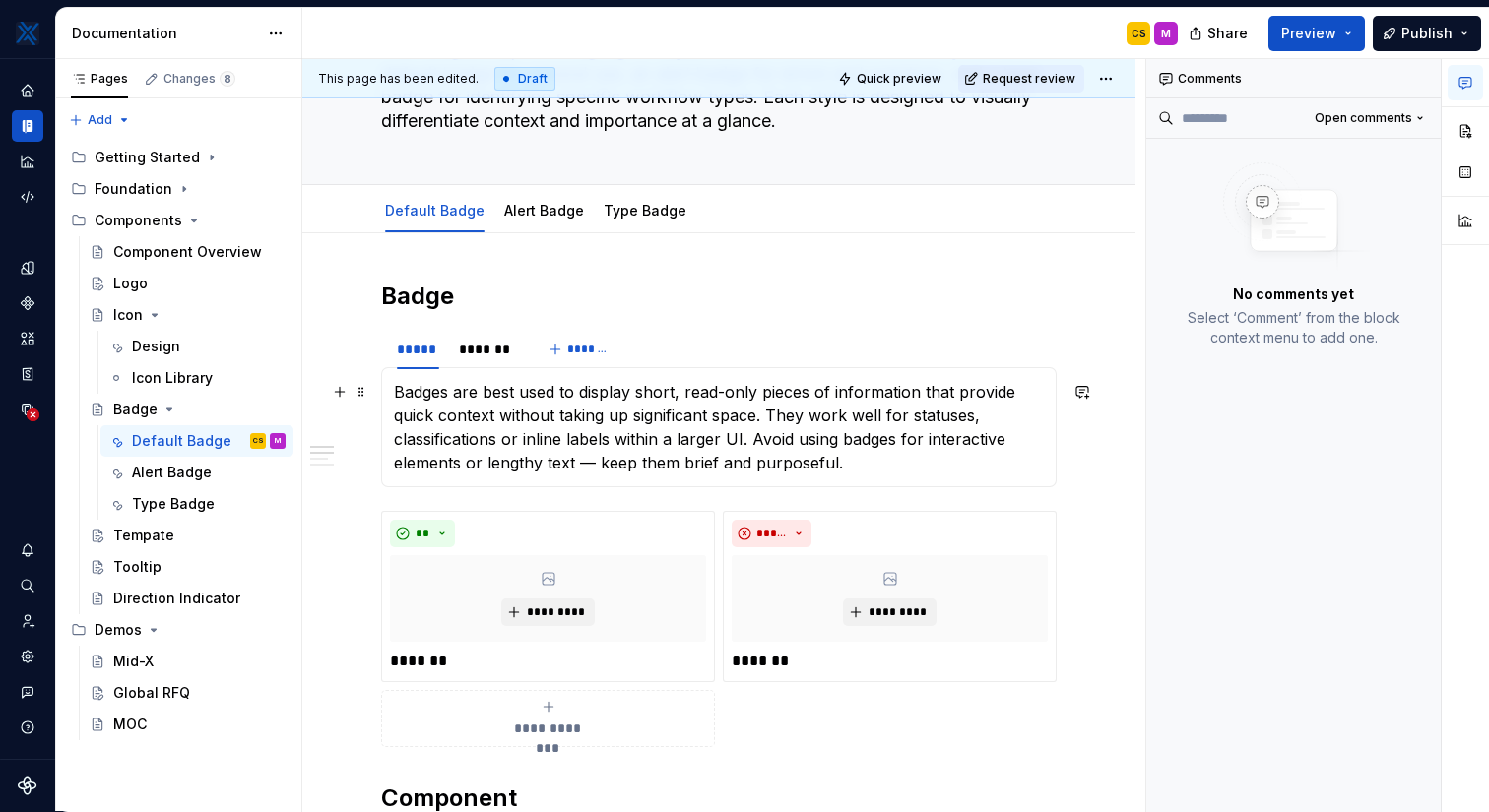 click on "Badges are best used to display short, read-only pieces of information that provide quick context without taking up significant space. They work well for statuses, classifications or inline labels within a larger UI. Avoid using badges for interactive elements or lengthy text — keep them brief and purposeful." at bounding box center [719, 427] 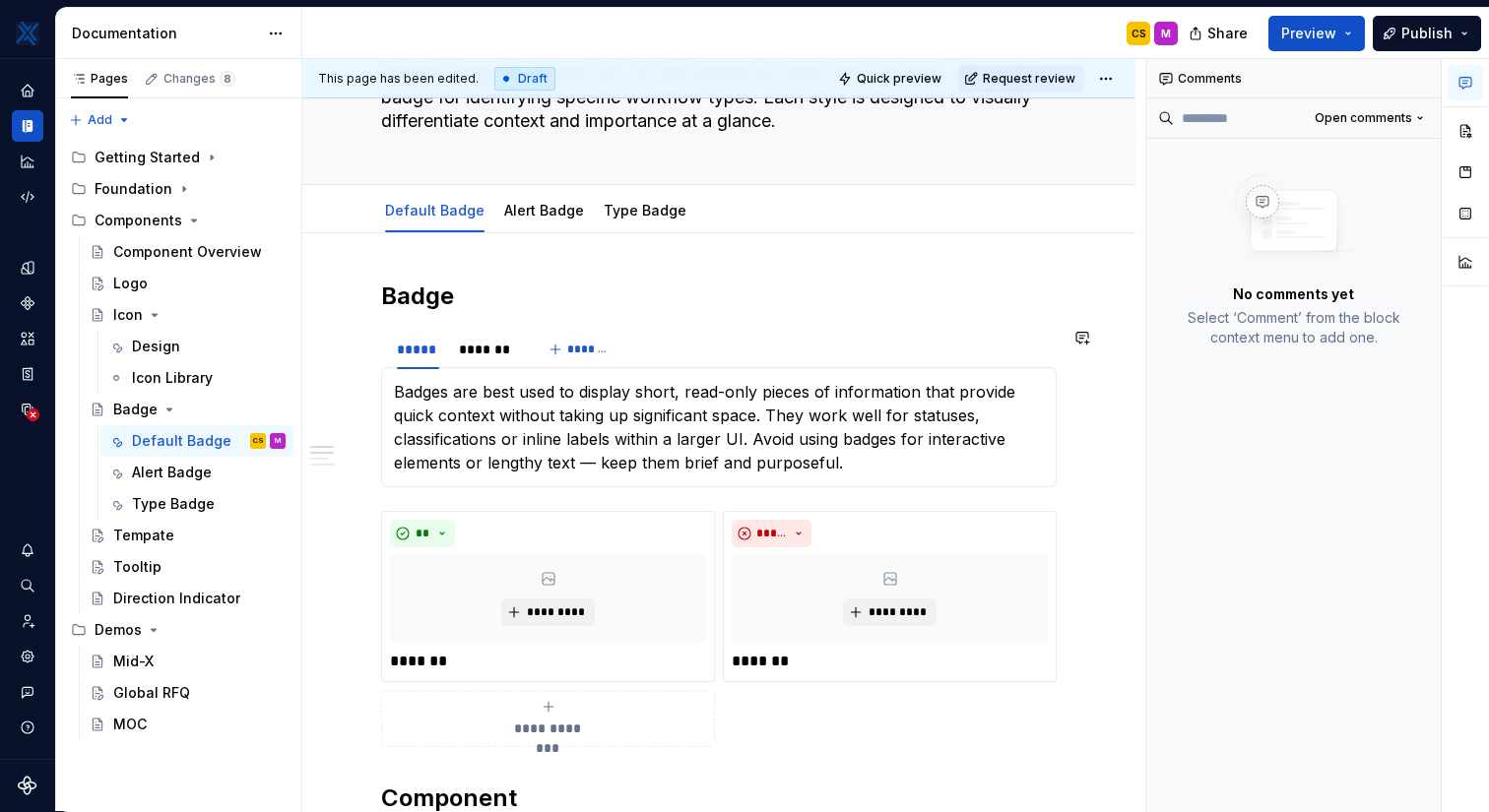 click on "***** ******* *******" at bounding box center [719, 349] 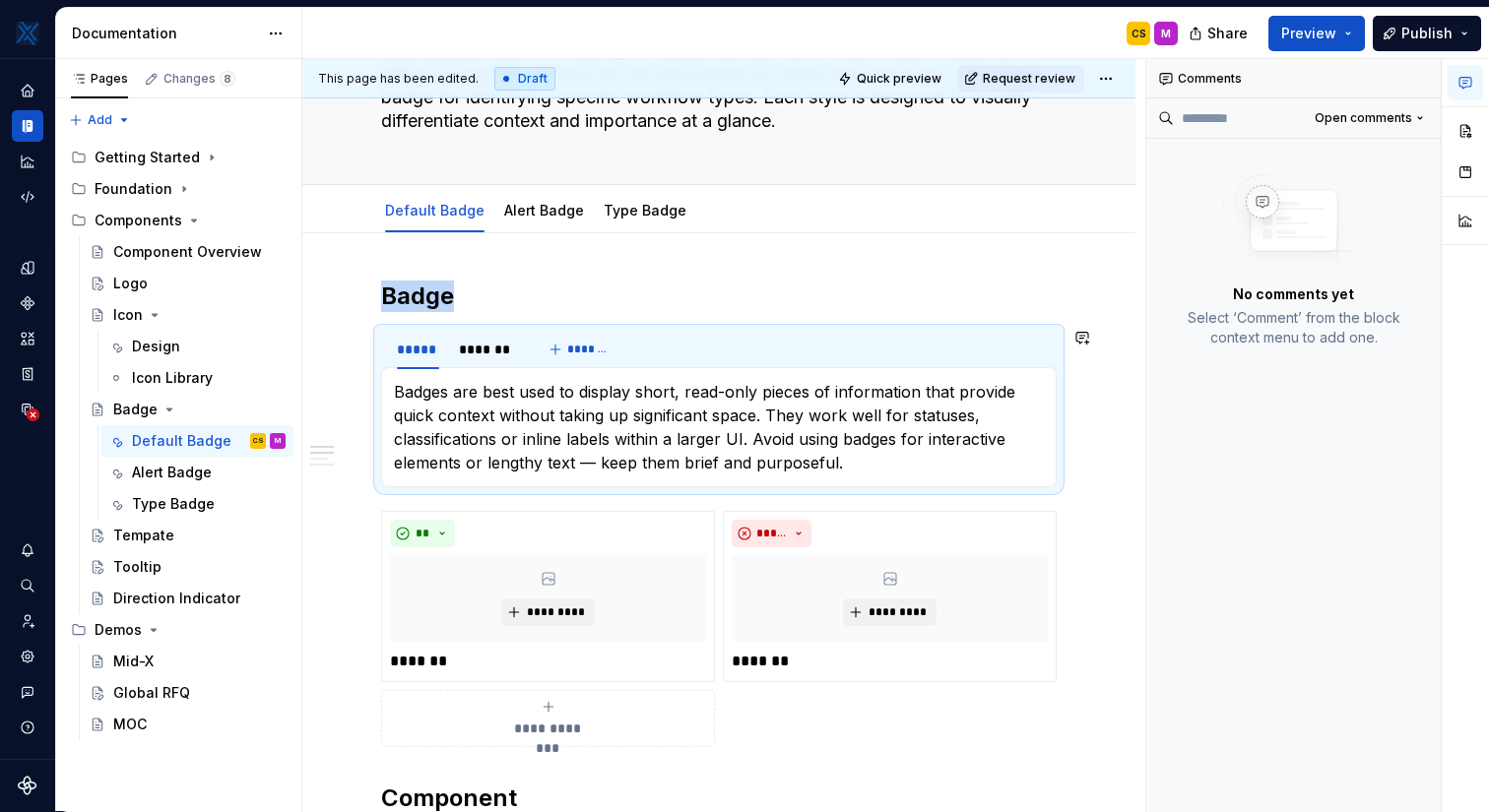 click on "***** ******* ******* Badges are best used to display short, read-only pieces of information that provide quick context without taking up significant space. They work well for statuses, classifications or inline labels within a larger UI. Avoid using badges for interactive elements or lengthy text — keep them brief and purposeful." at bounding box center [719, 407] 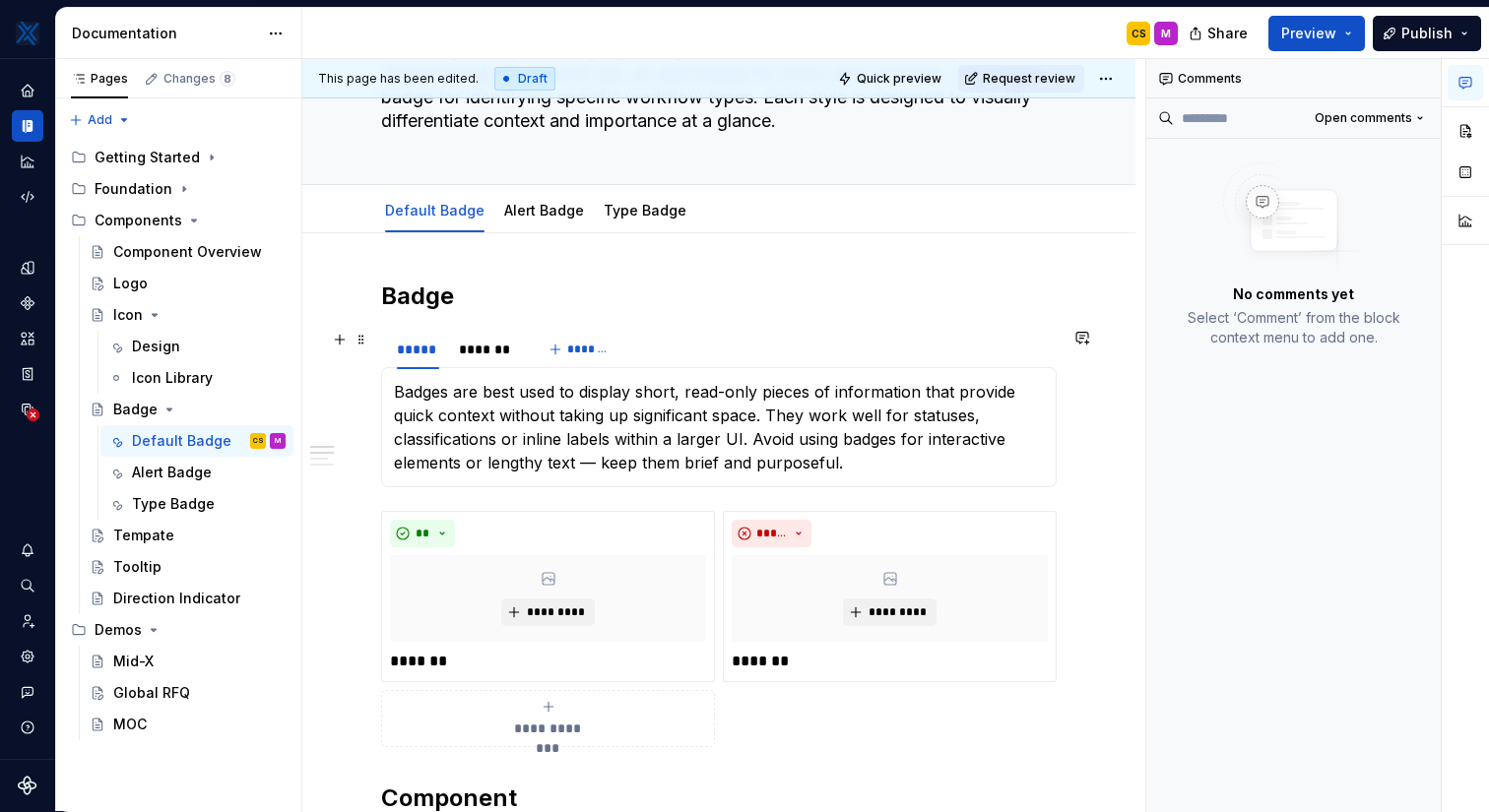 click on "***** ******* *******" at bounding box center [719, 349] 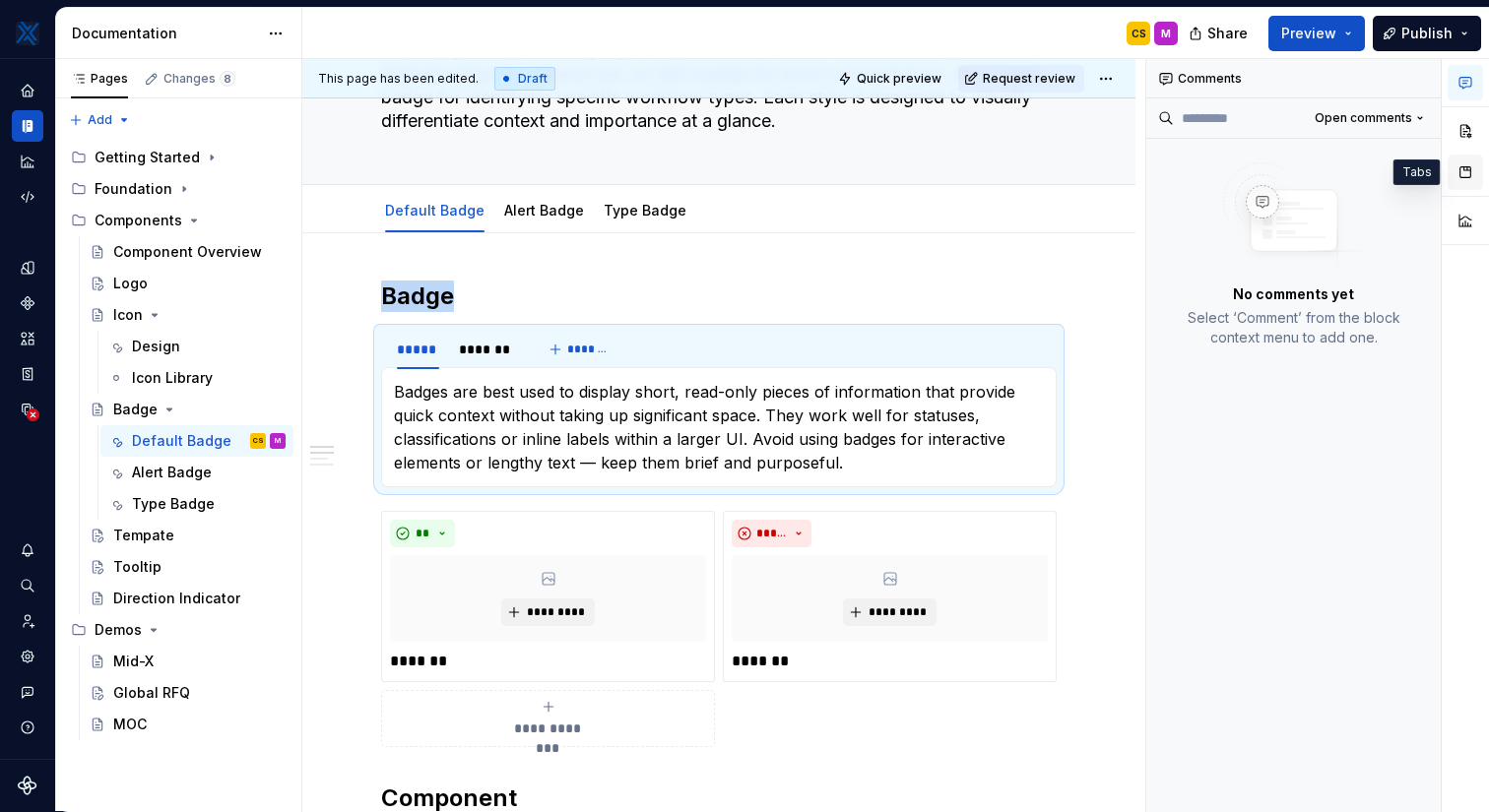 click at bounding box center (1465, 172) 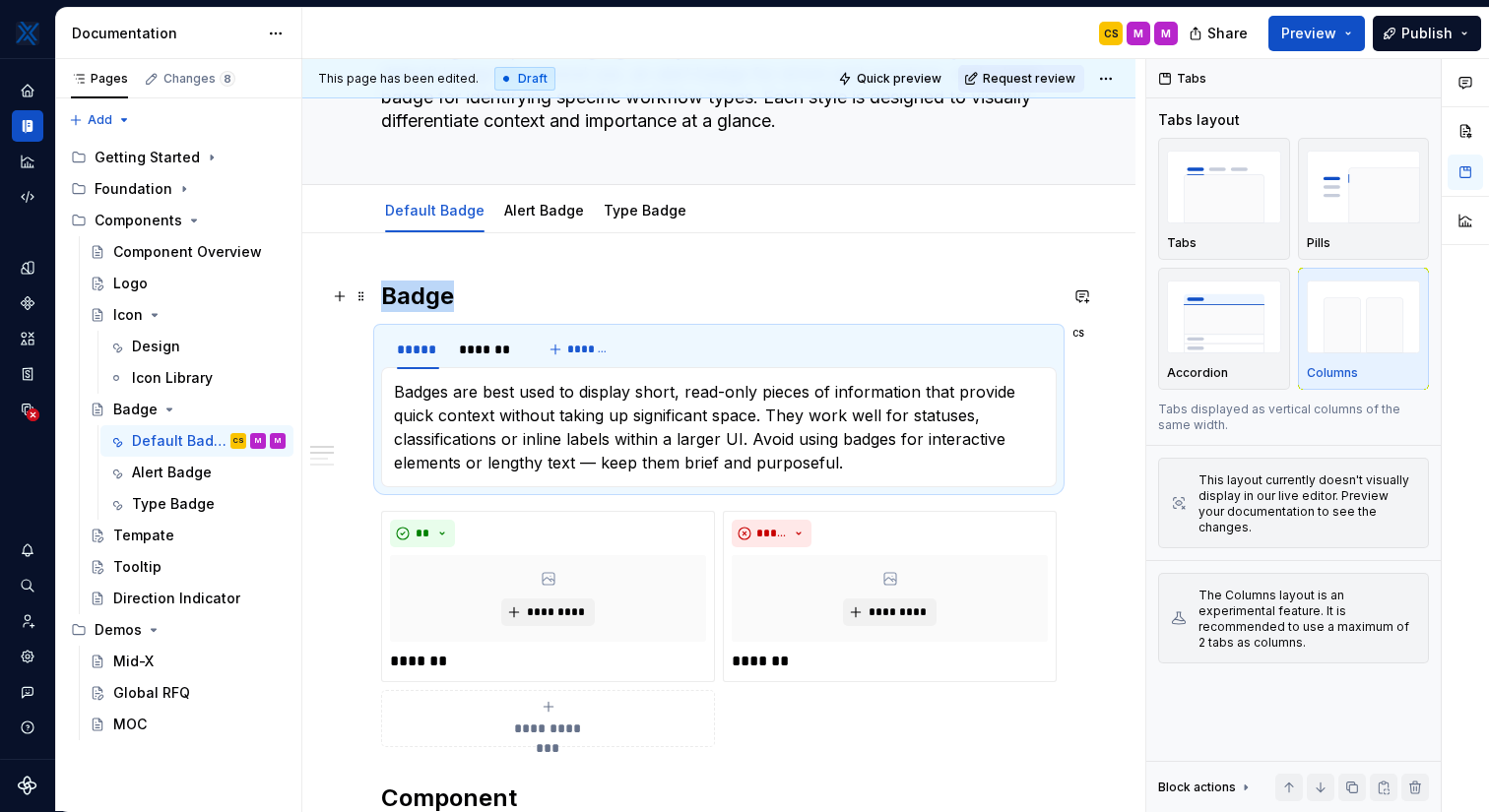 click on "Badge" at bounding box center (719, 296) 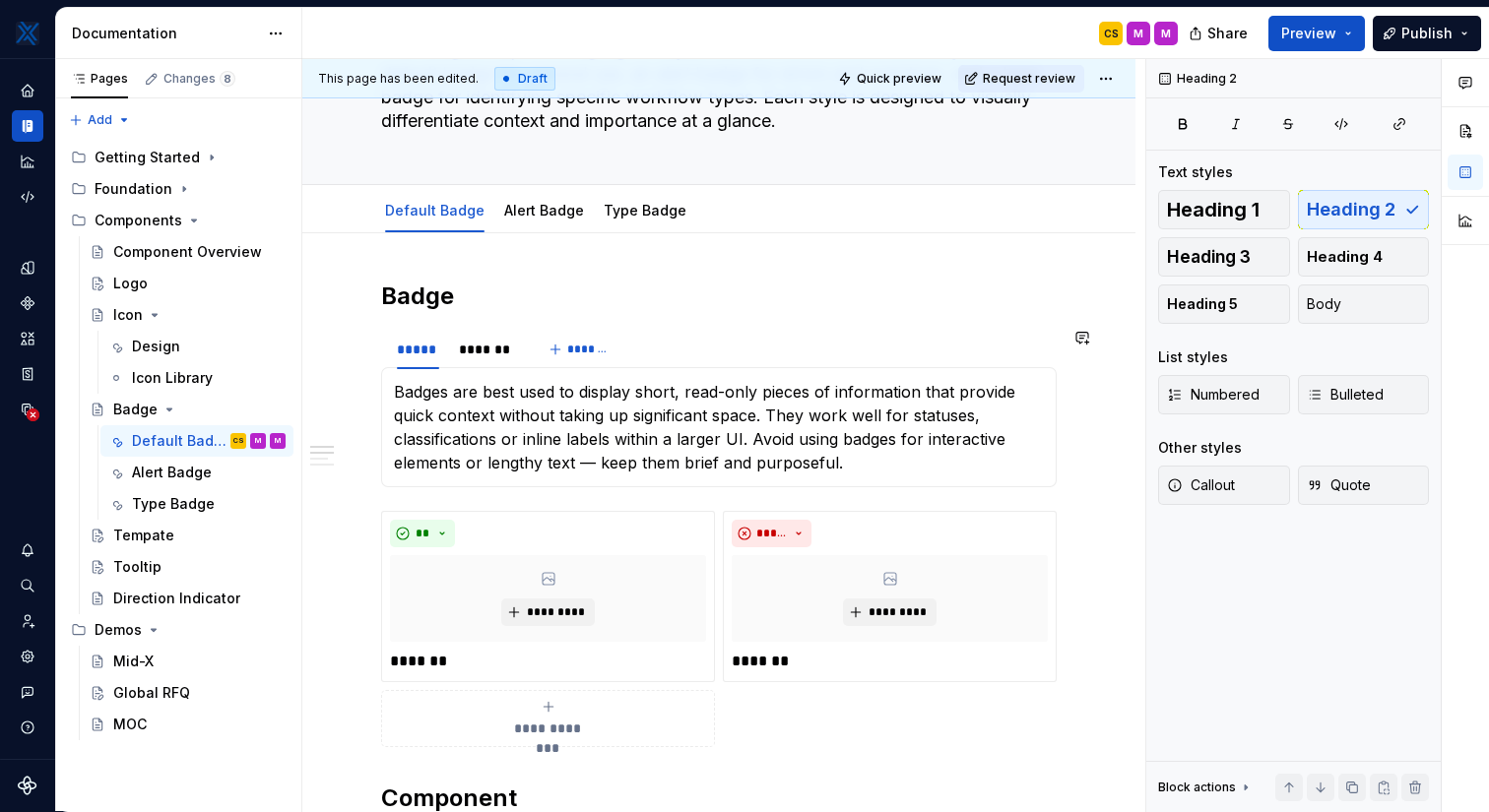 click on "Badges are best used to display short, read-only pieces of information that provide quick context without taking up significant space. They work well for statuses, classifications or inline labels within a larger UI. Avoid using badges for interactive elements or lengthy text — keep them brief and purposeful." at bounding box center (719, 427) 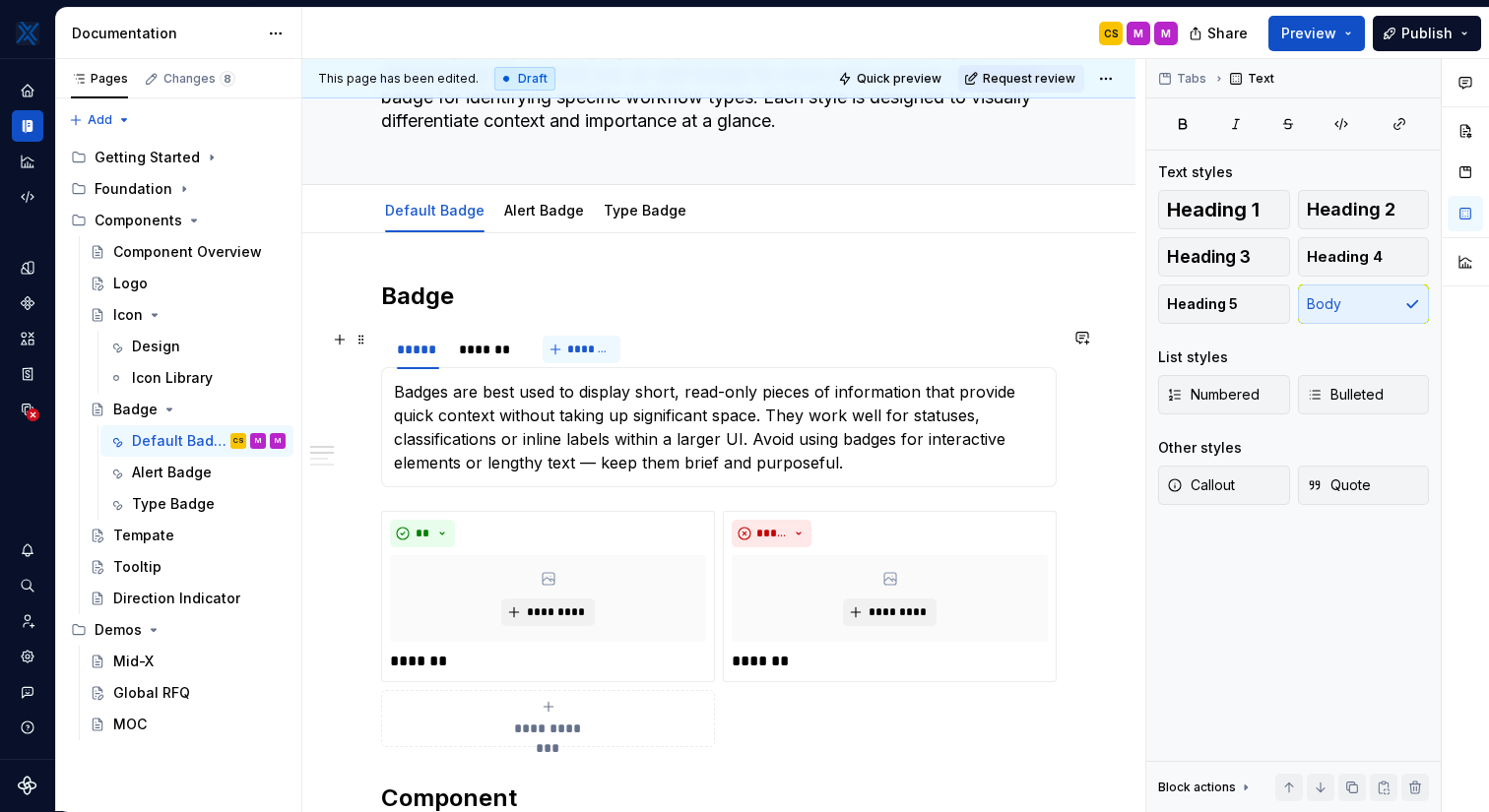 click on "*******" at bounding box center [581, 349] 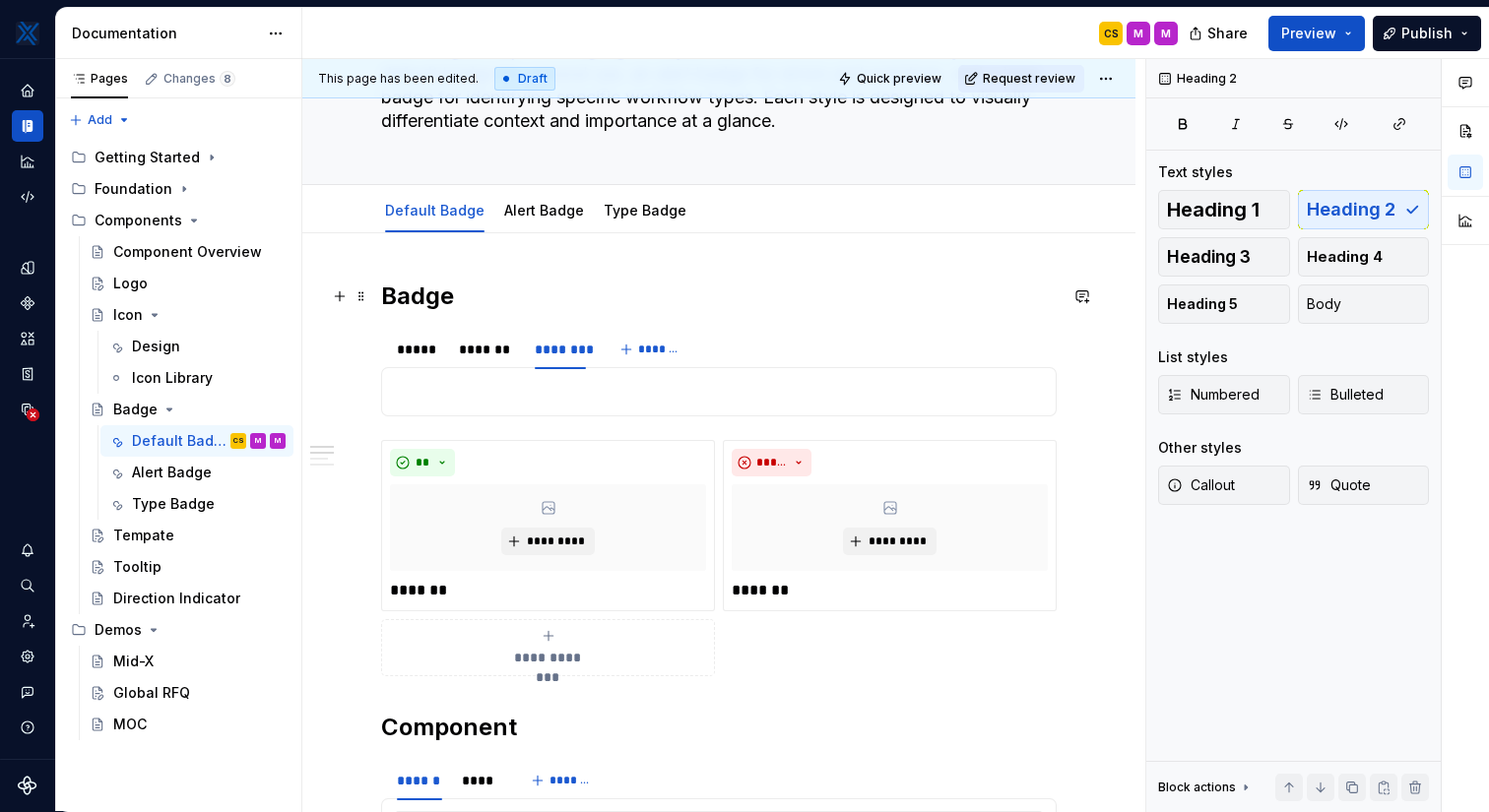 click on "Badge" at bounding box center (719, 296) 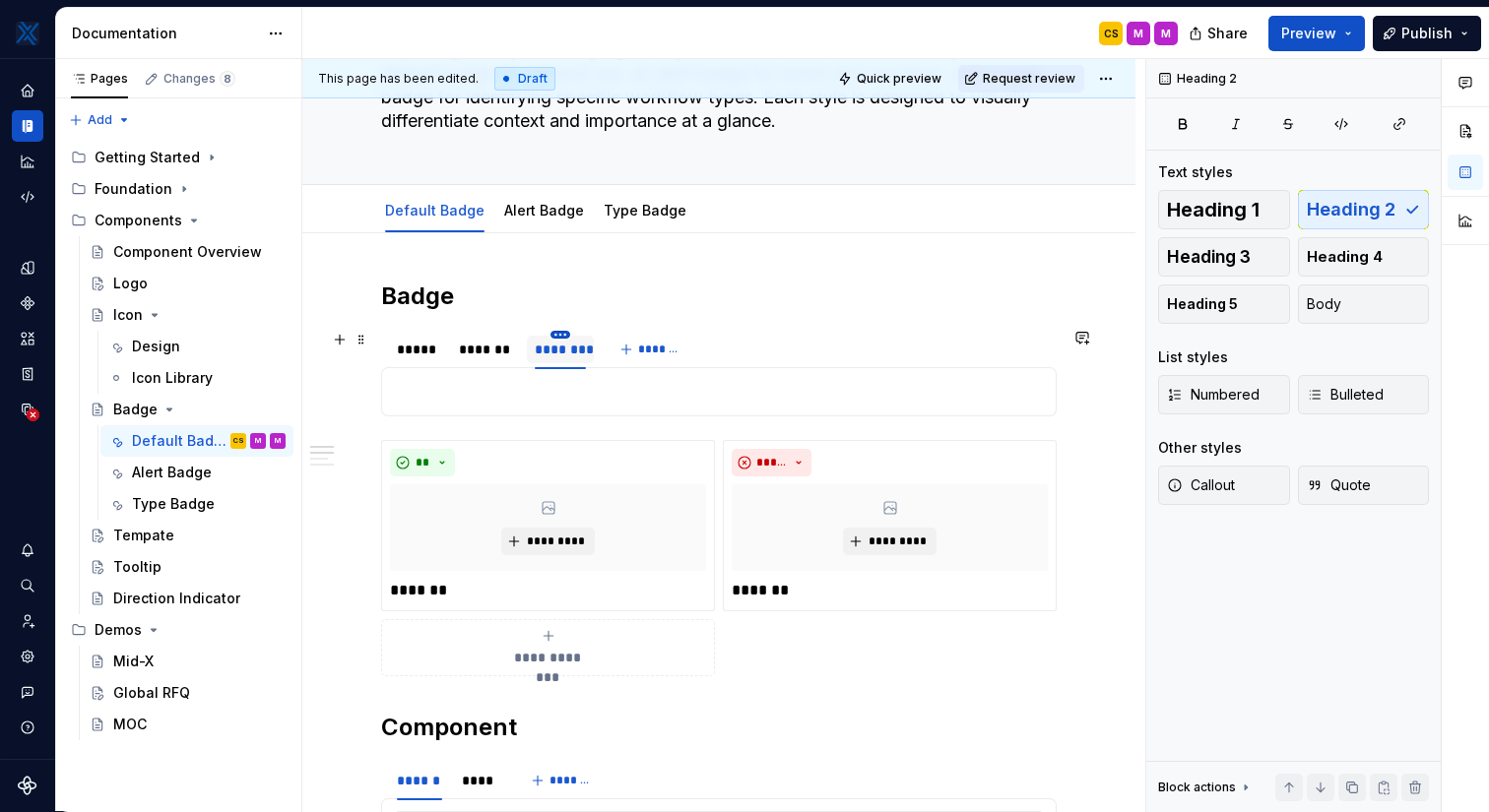 click on "MKTX CS Design system data Documentation CS M M Share Preview Publish Pages Changes 8 Add
Accessibility guide for tree Page tree.
Navigate the tree with the arrow keys. Common tree hotkeys apply. Further keybindings are available:
enter to execute primary action on focused item
f2 to start renaming the focused item
escape to abort renaming an item
control+d to start dragging selected items
Getting Started Foundation Components Component Overview Logo Icon Design Icon Library Badge Default Badge CS M M Alert Badge Type Badge Tempate Tooltip Direction Indicator Demos Mid-X Global RFQ MOC Draft   ( 8 ) Components  /  Logo Components / Icon  /  Design Components / Badge  /  Default Badge Components / Badge  /  Alert Badge Components / Badge  /  Type Badge Components  /  Tempate Components  /  Tooltip Demos  /  Global RFQ This page has been edited. Draft Quick preview Request review Badge Edit header Default Badge Alert Badge *" at bounding box center [744, 406] 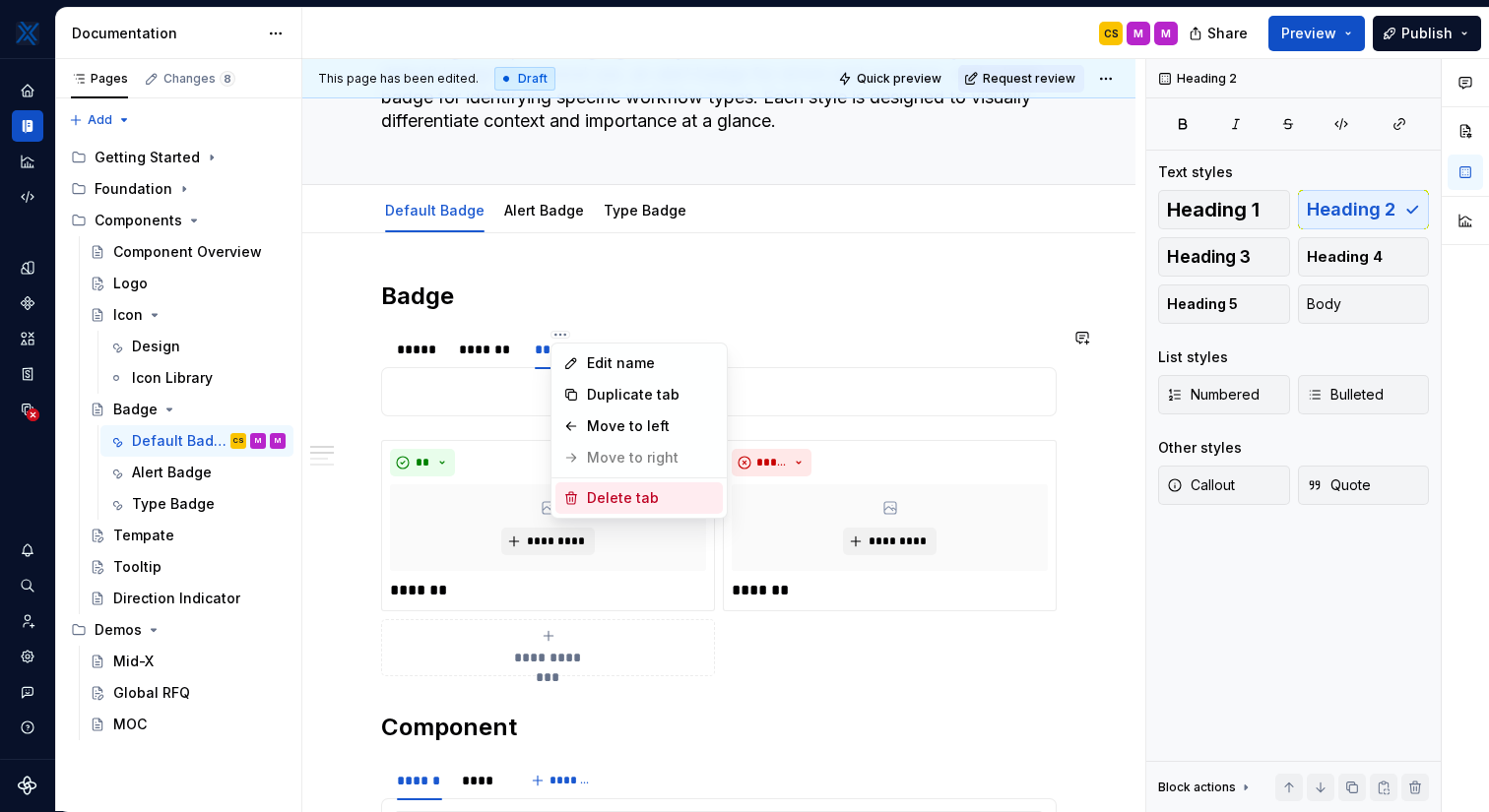 click on "Delete tab" at bounding box center (651, 498) 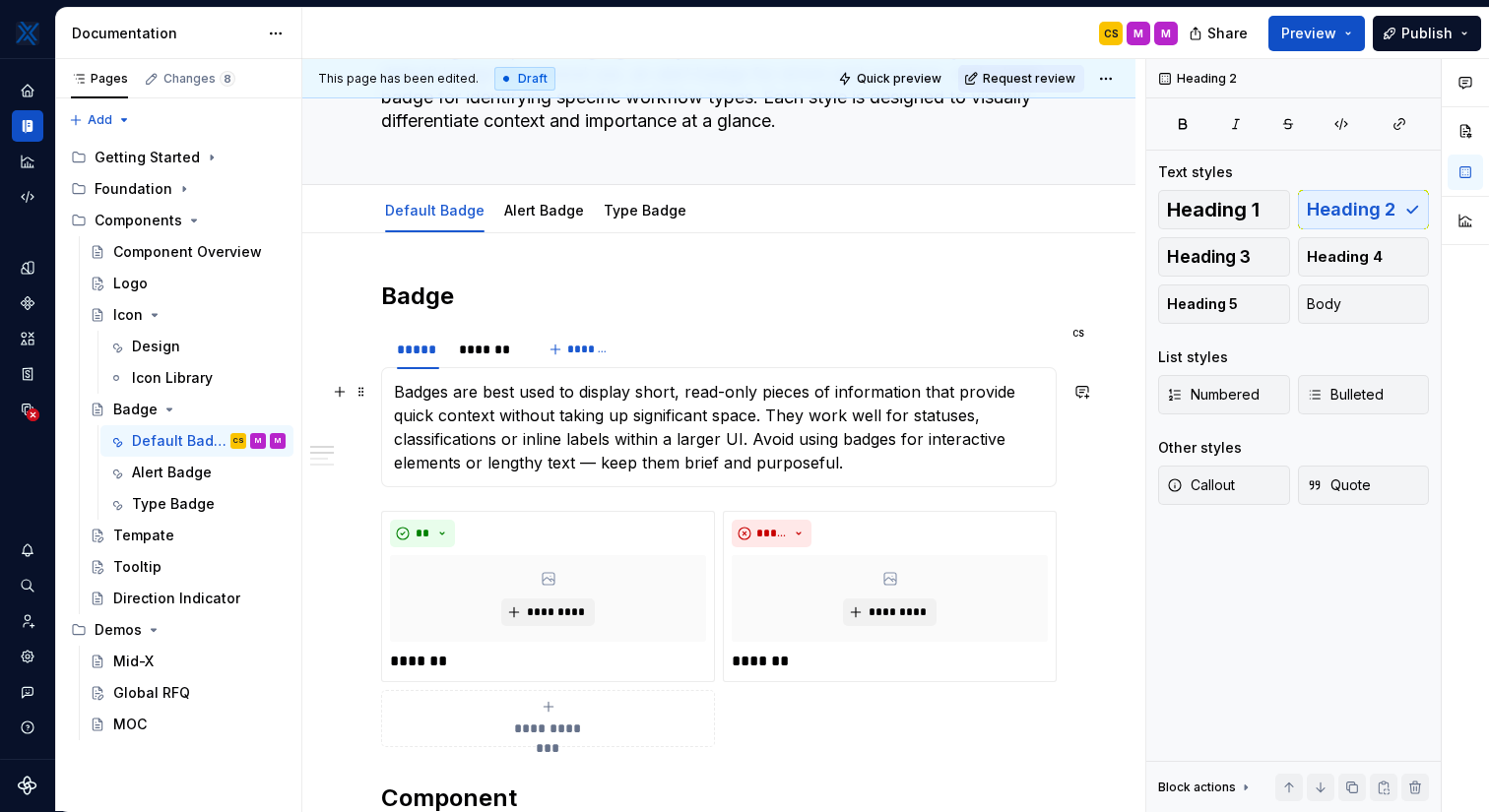 click on "Badges are best used to display short, read-only pieces of information that provide quick context without taking up significant space. They work well for statuses, classifications or inline labels within a larger UI. Avoid using badges for interactive elements or lengthy text — keep them brief and purposeful." at bounding box center (719, 427) 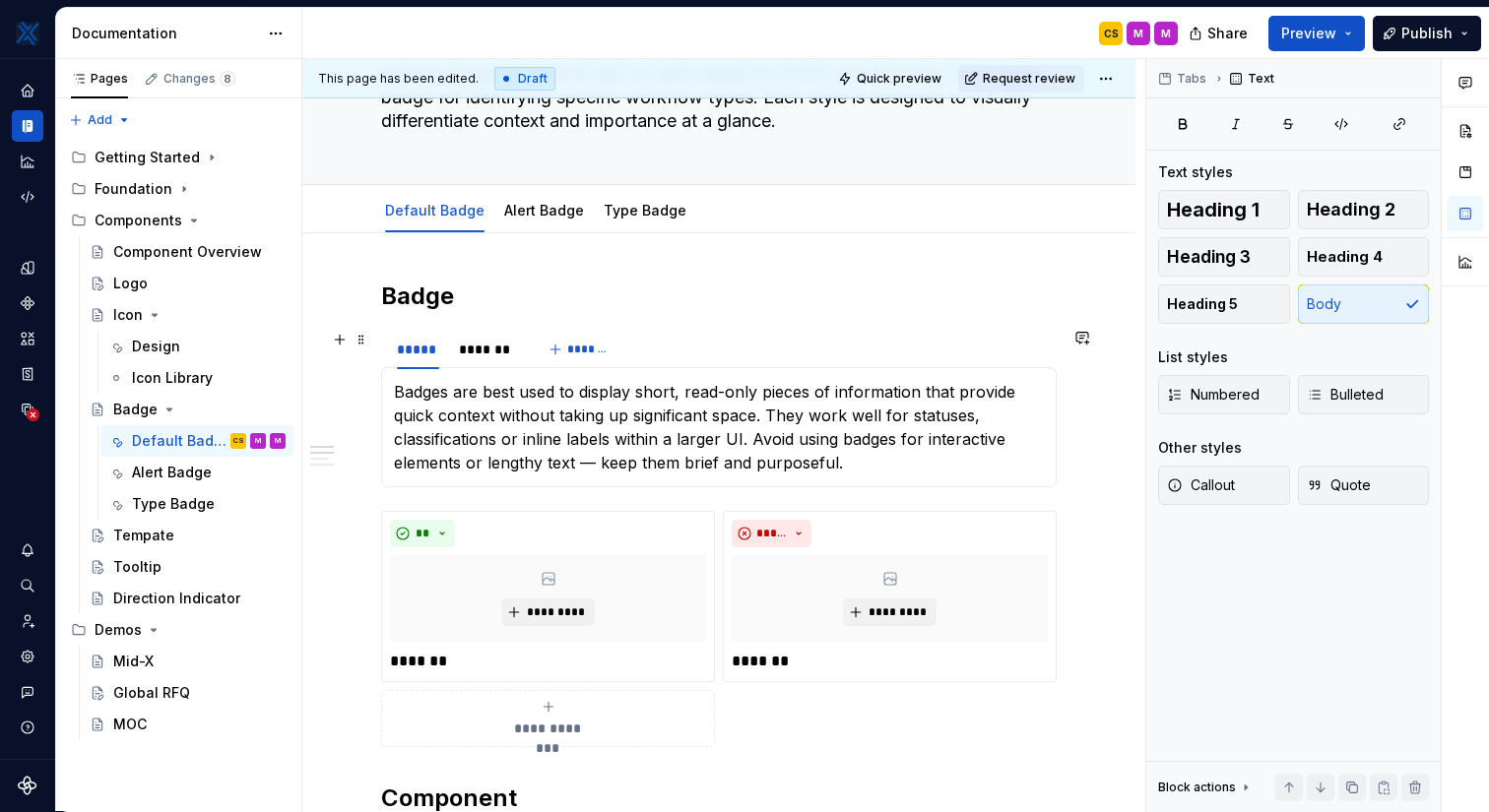 click on "***** ******* *******" at bounding box center (719, 349) 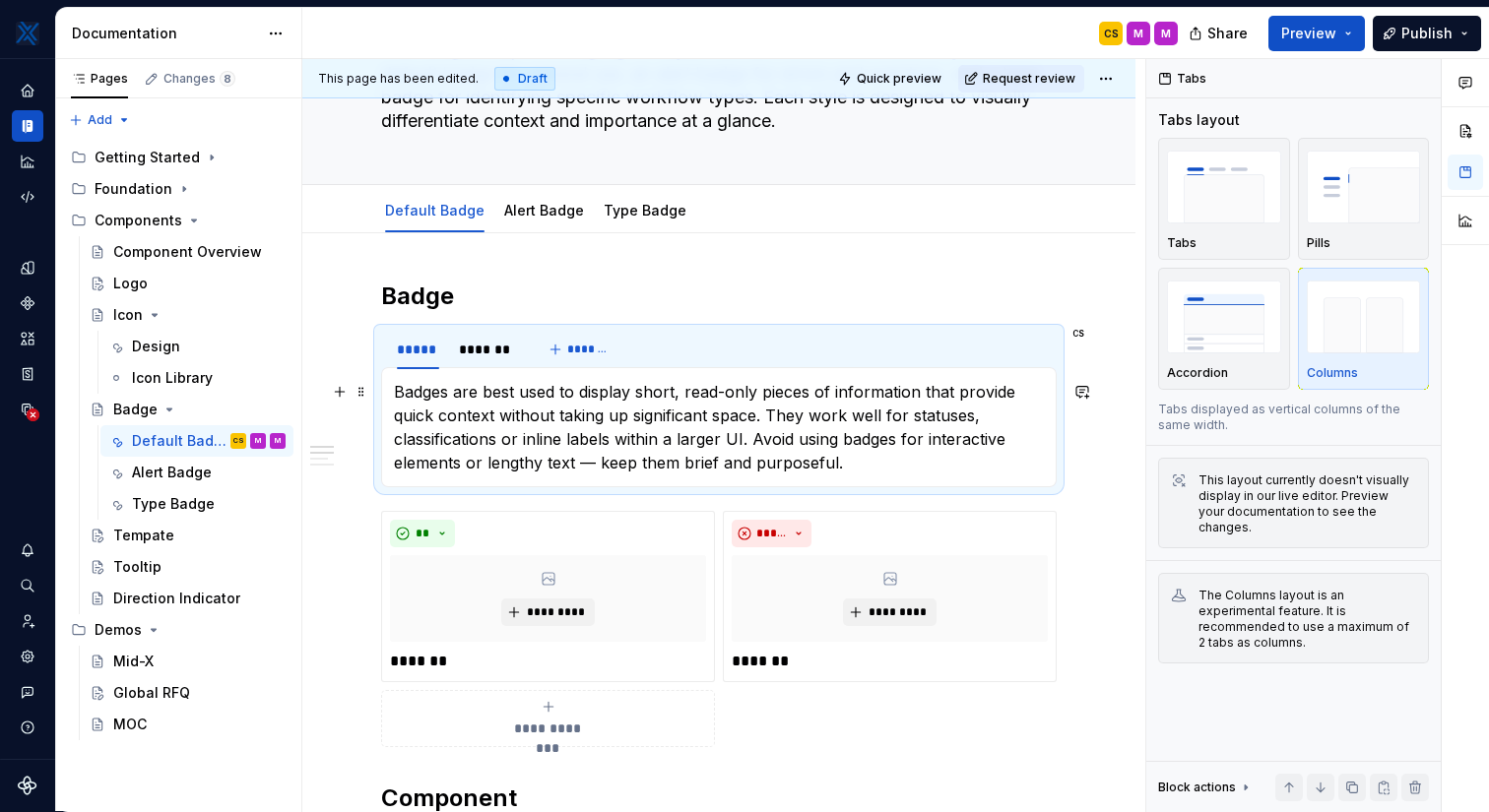 click on "Badges are best used to display short, read-only pieces of information that provide quick context without taking up significant space. They work well for statuses, classifications or inline labels within a larger UI. Avoid using badges for interactive elements or lengthy text — keep them brief and purposeful." at bounding box center (719, 427) 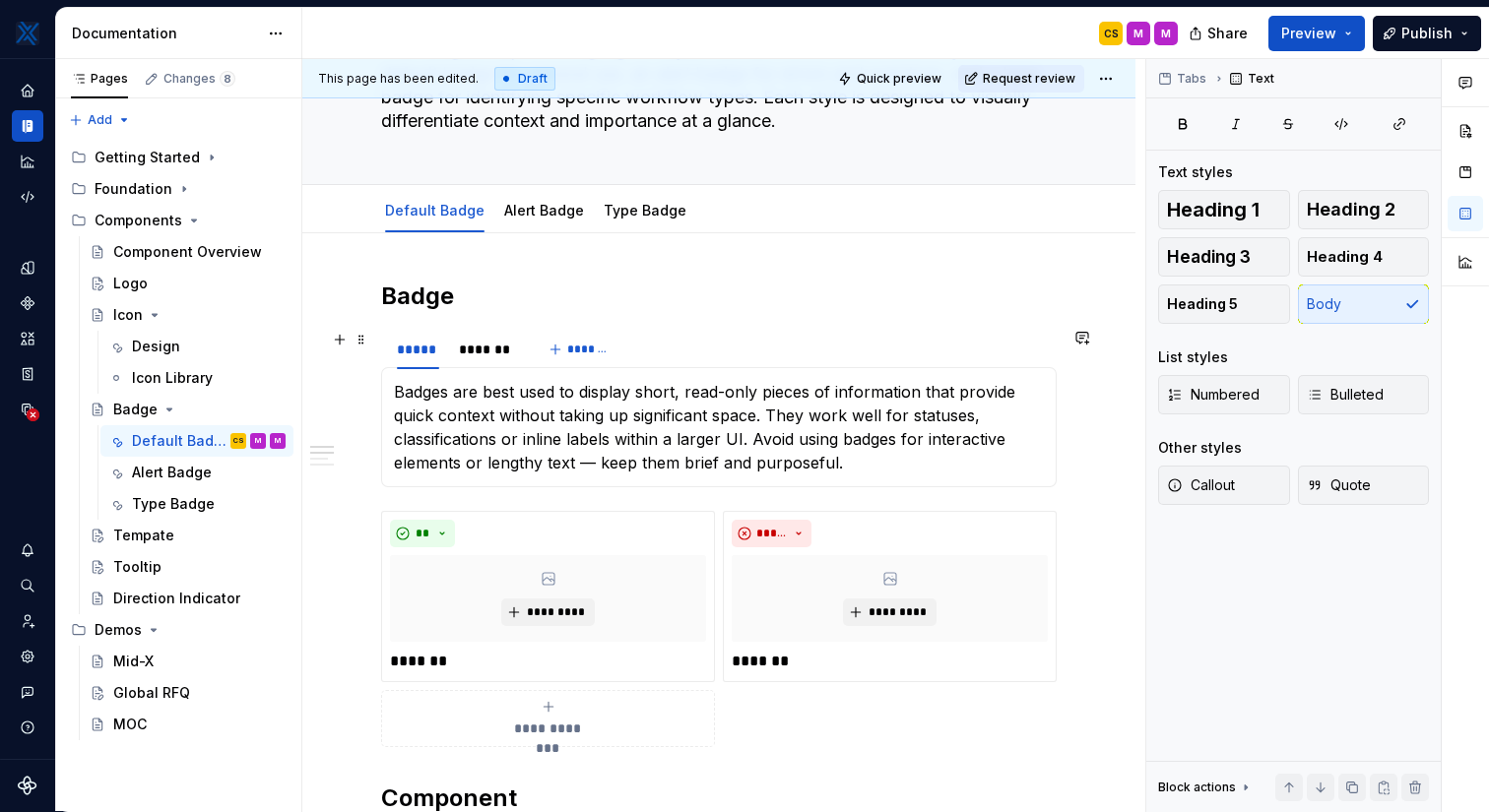 click on "***** ******* *******" at bounding box center (719, 349) 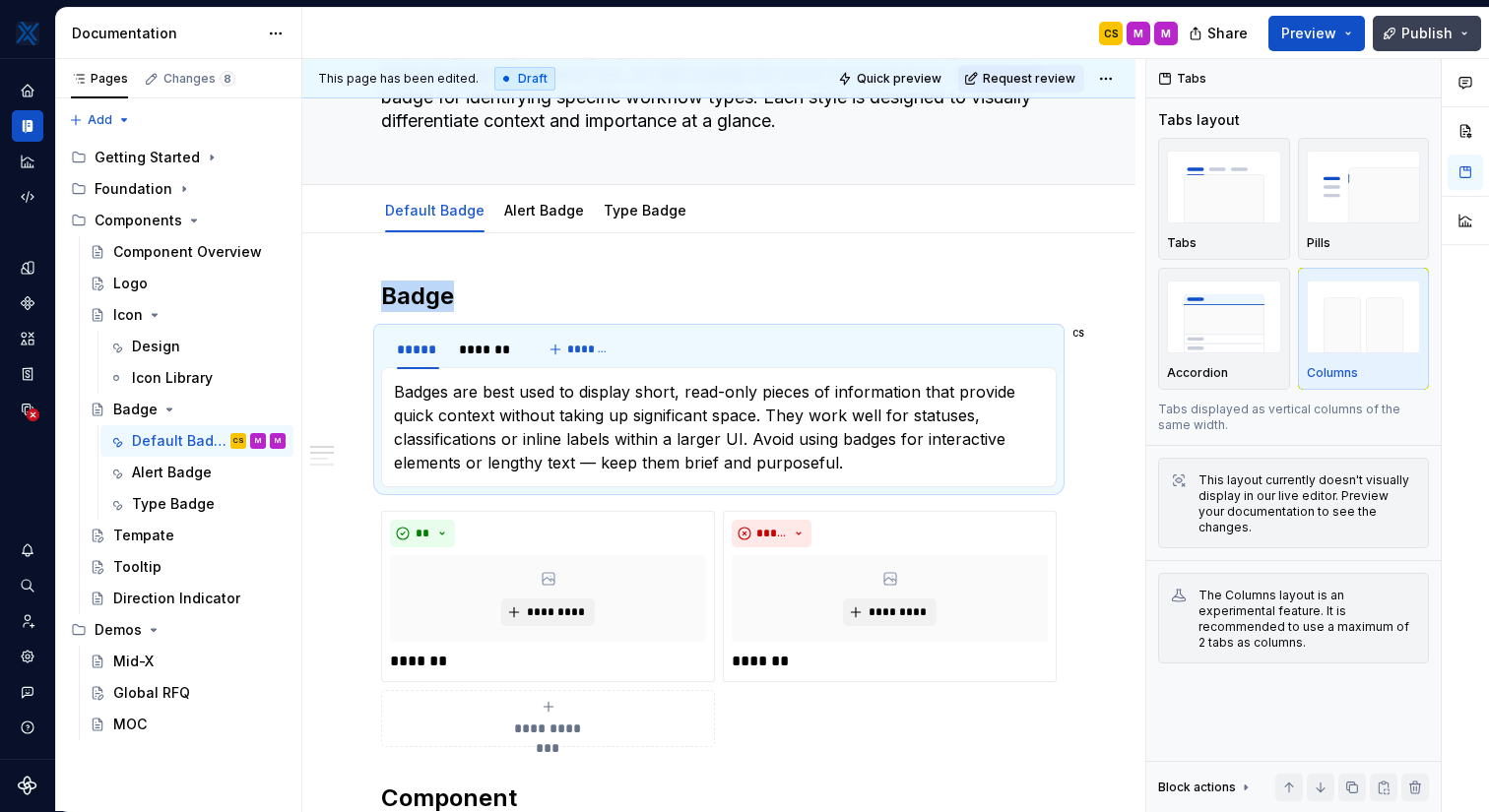 click on "Publish" at bounding box center [1427, 33] 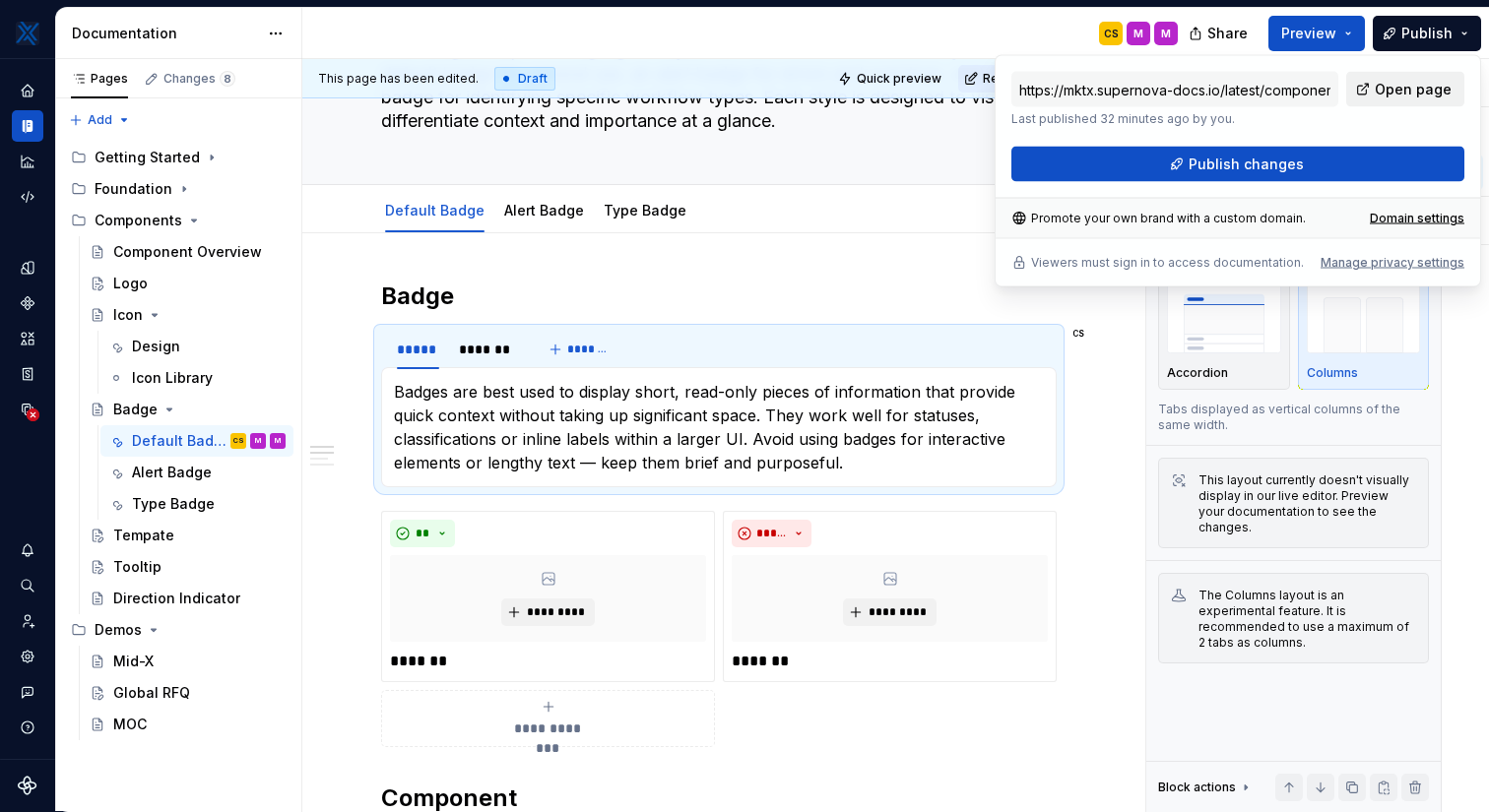 click on "Open page" at bounding box center [1405, 90] 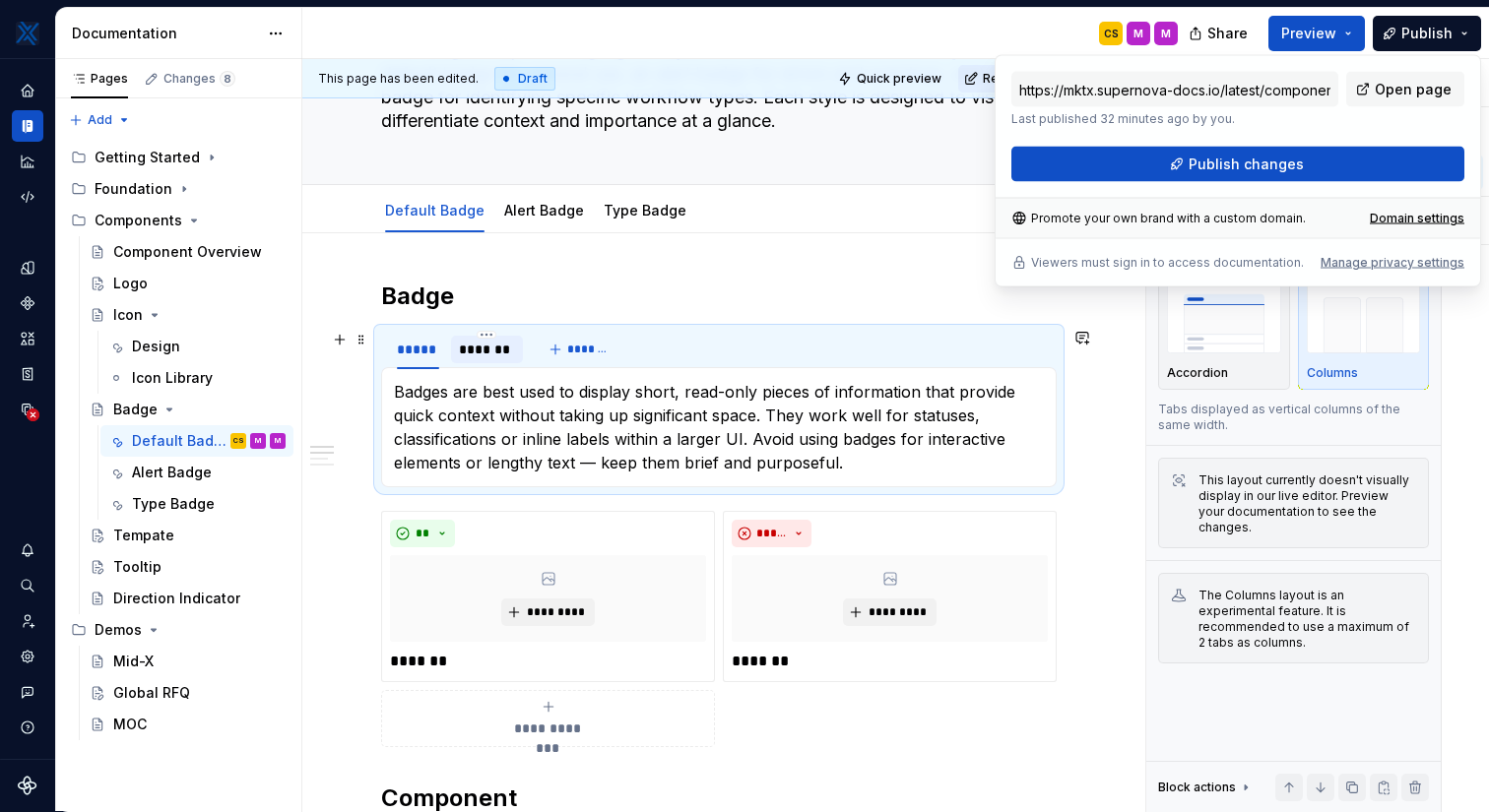 click on "*******" at bounding box center (486, 349) 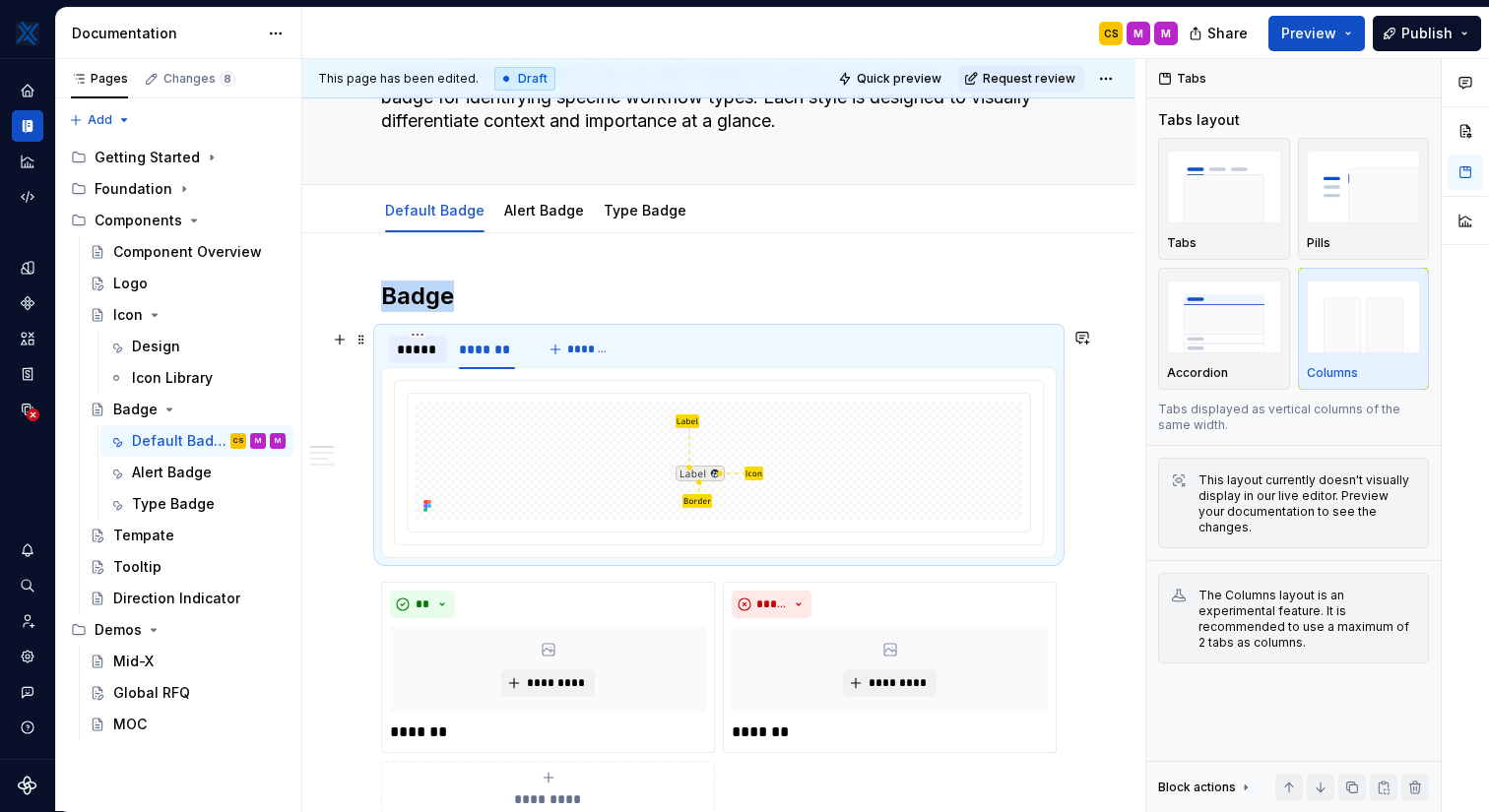 click on "*****" at bounding box center (418, 349) 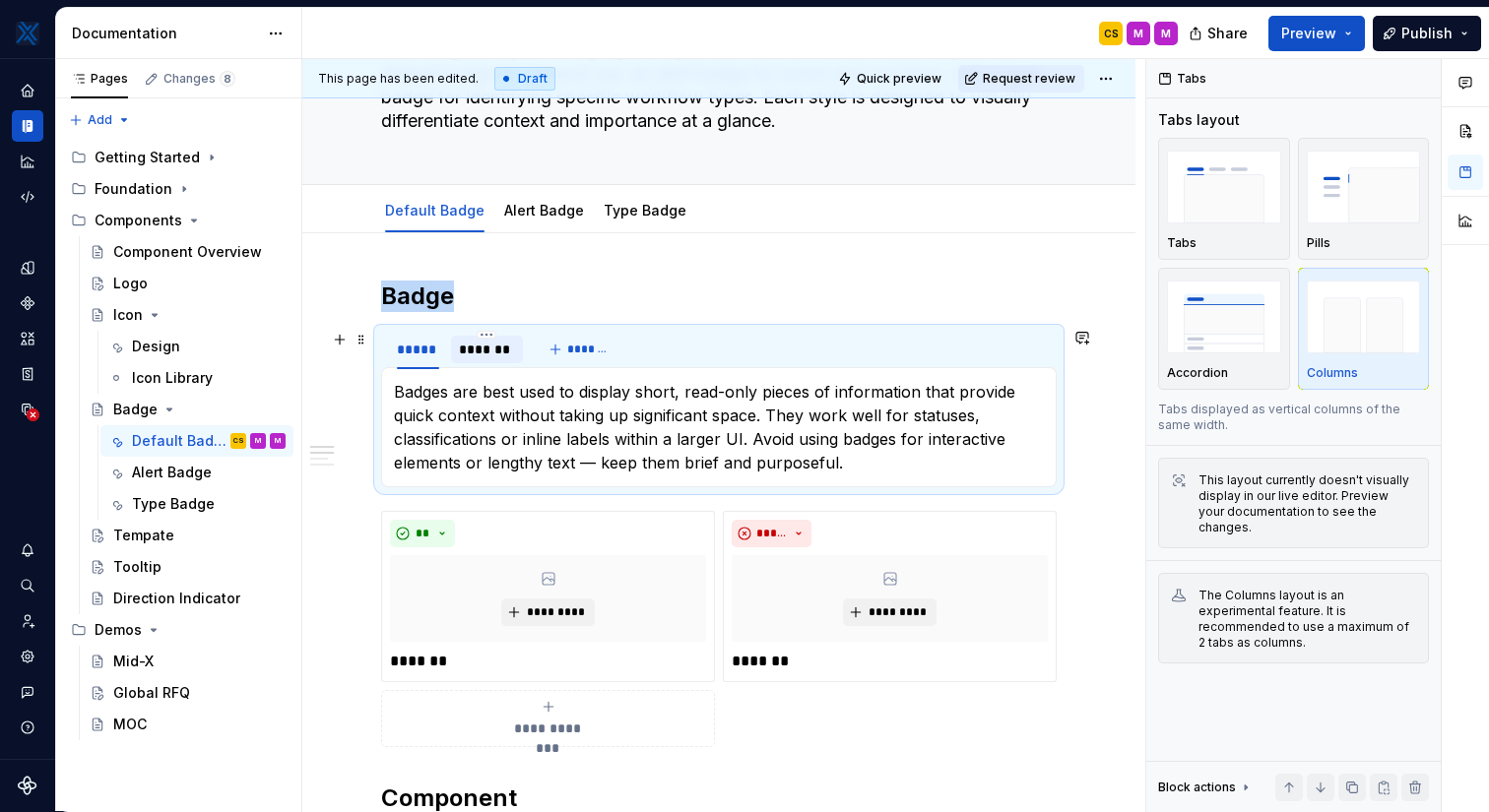 click on "*******" at bounding box center [486, 349] 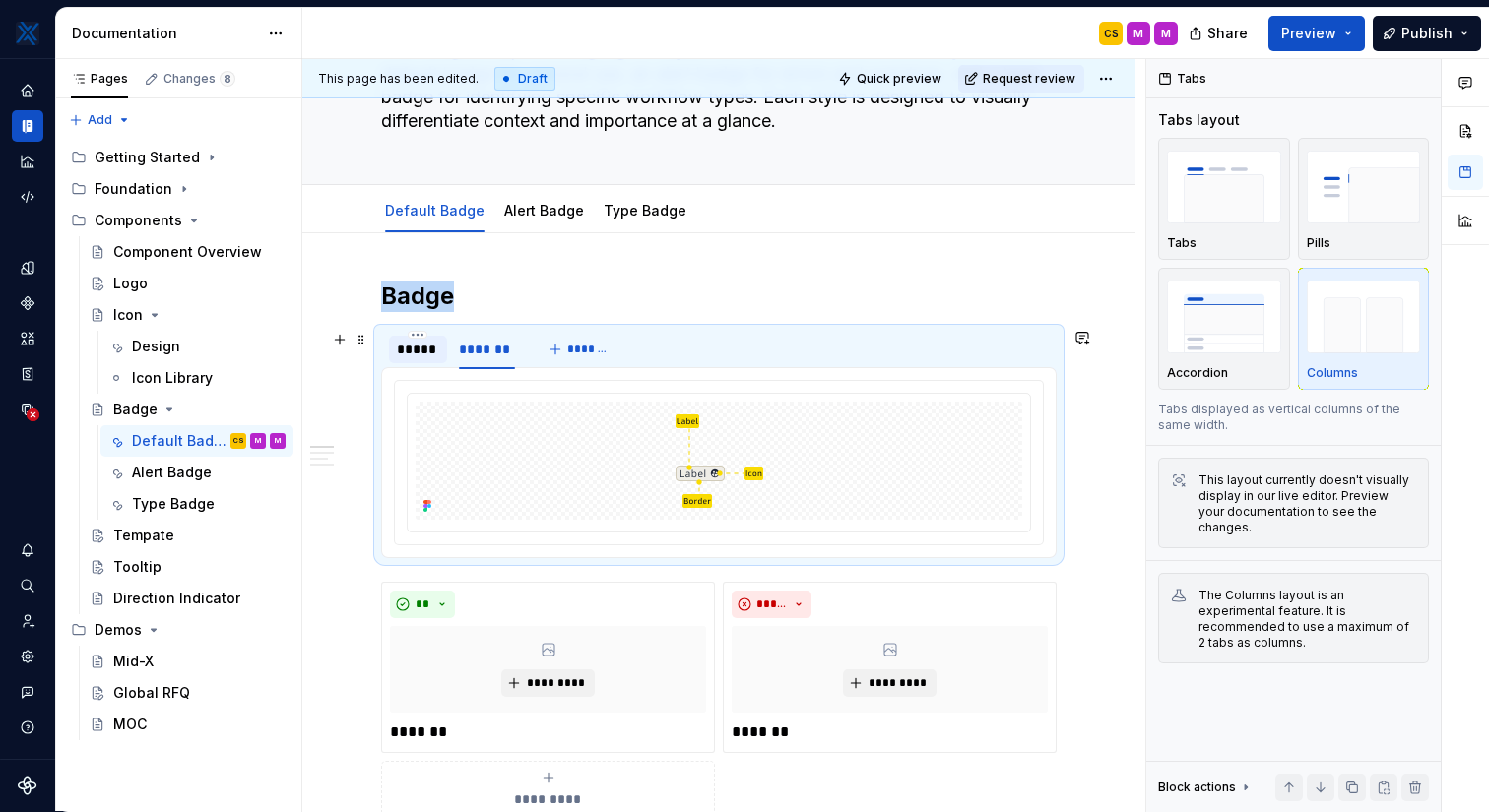 click on "*****" at bounding box center [418, 349] 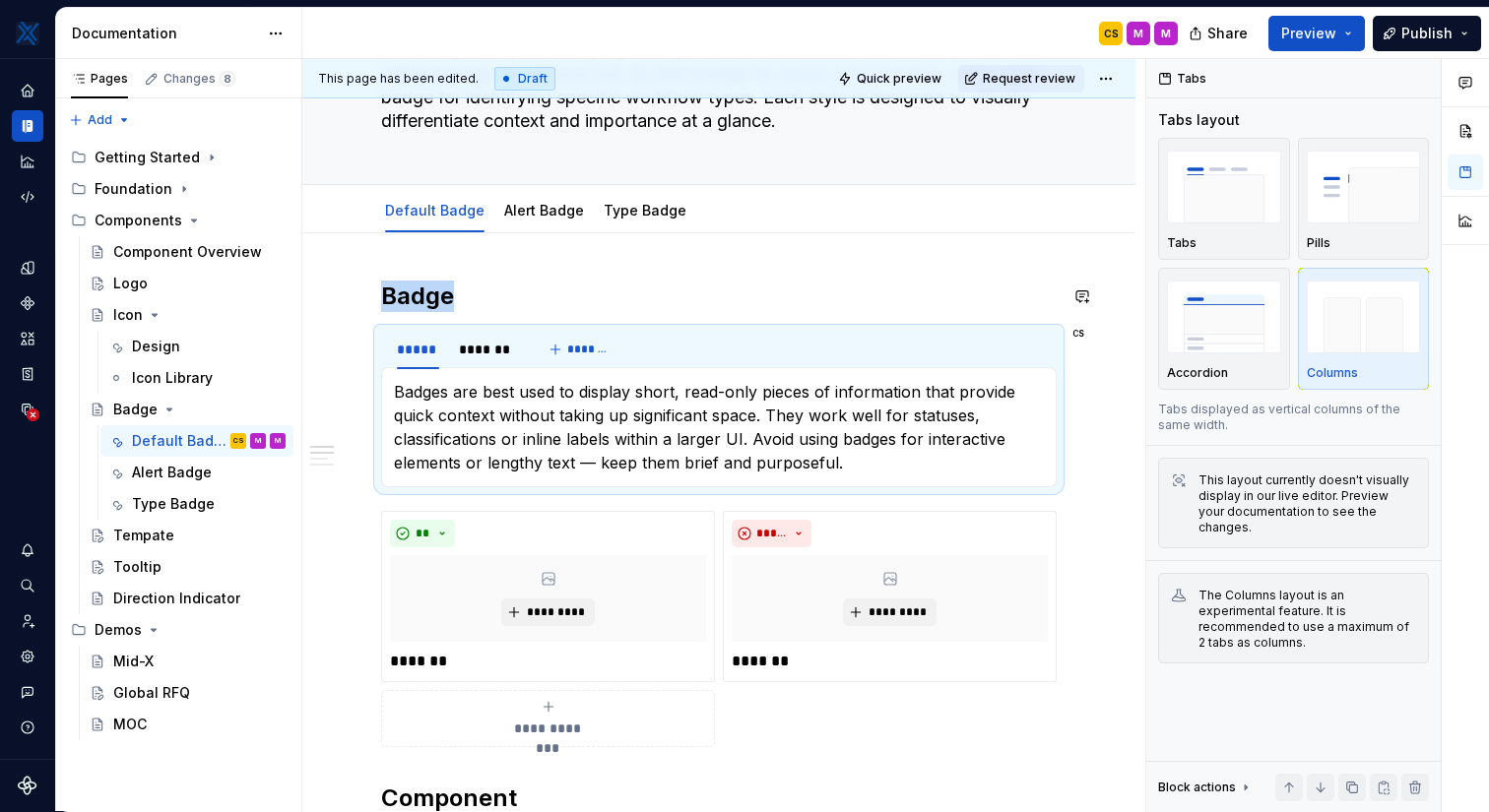 click on "**********" at bounding box center [719, 1288] 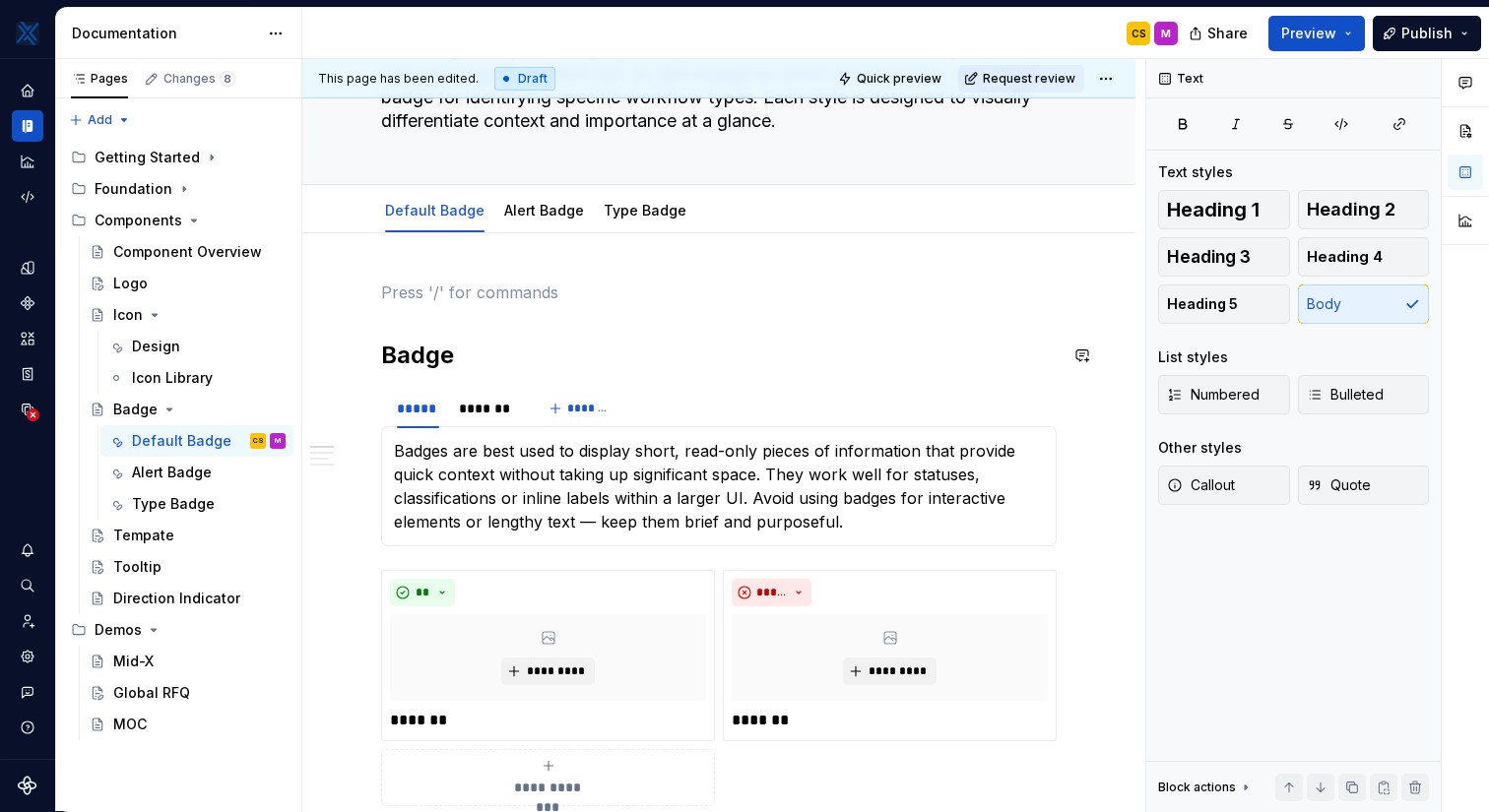 click on "**********" at bounding box center [719, 1318] 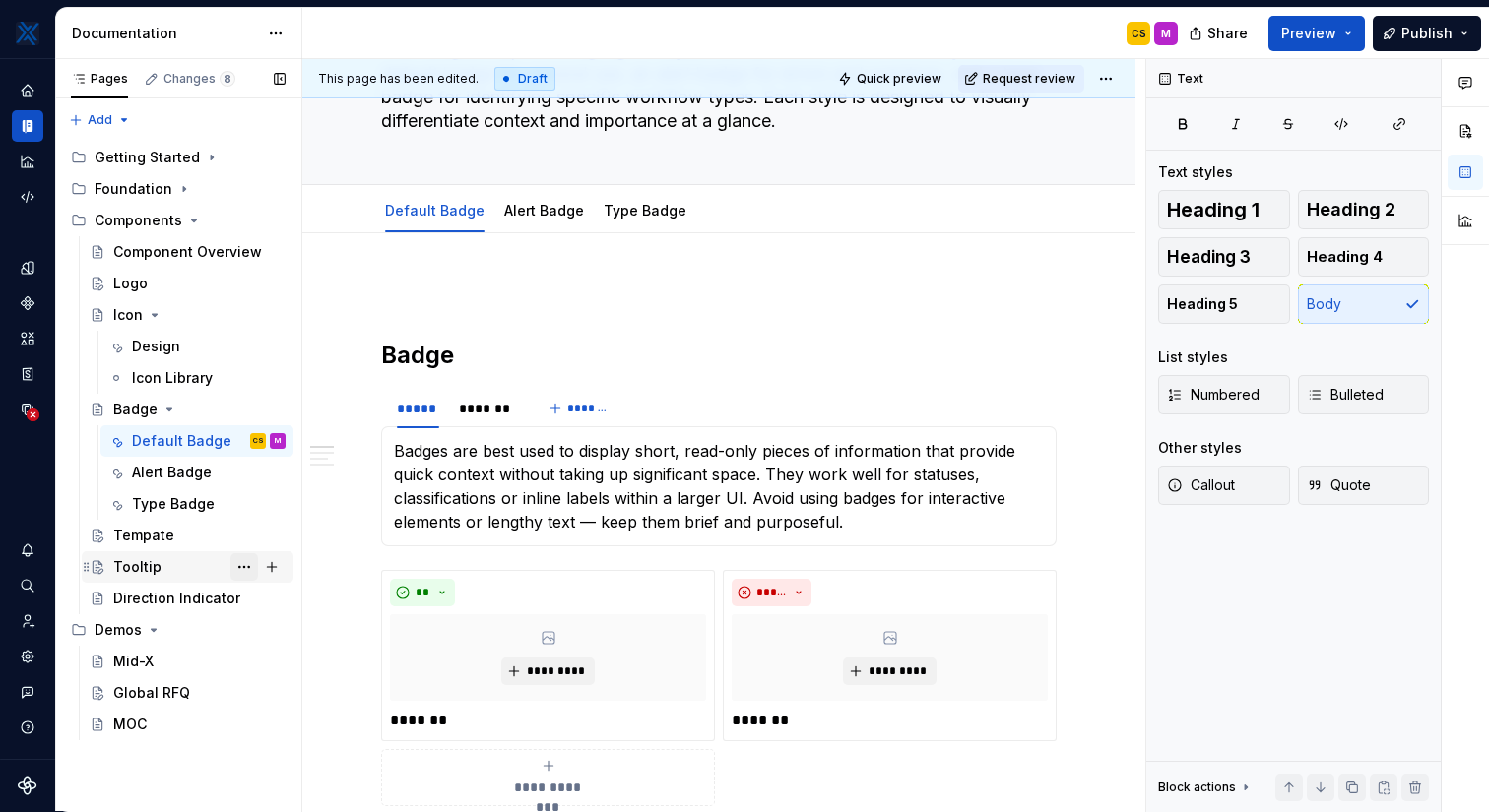 click at bounding box center (244, 567) 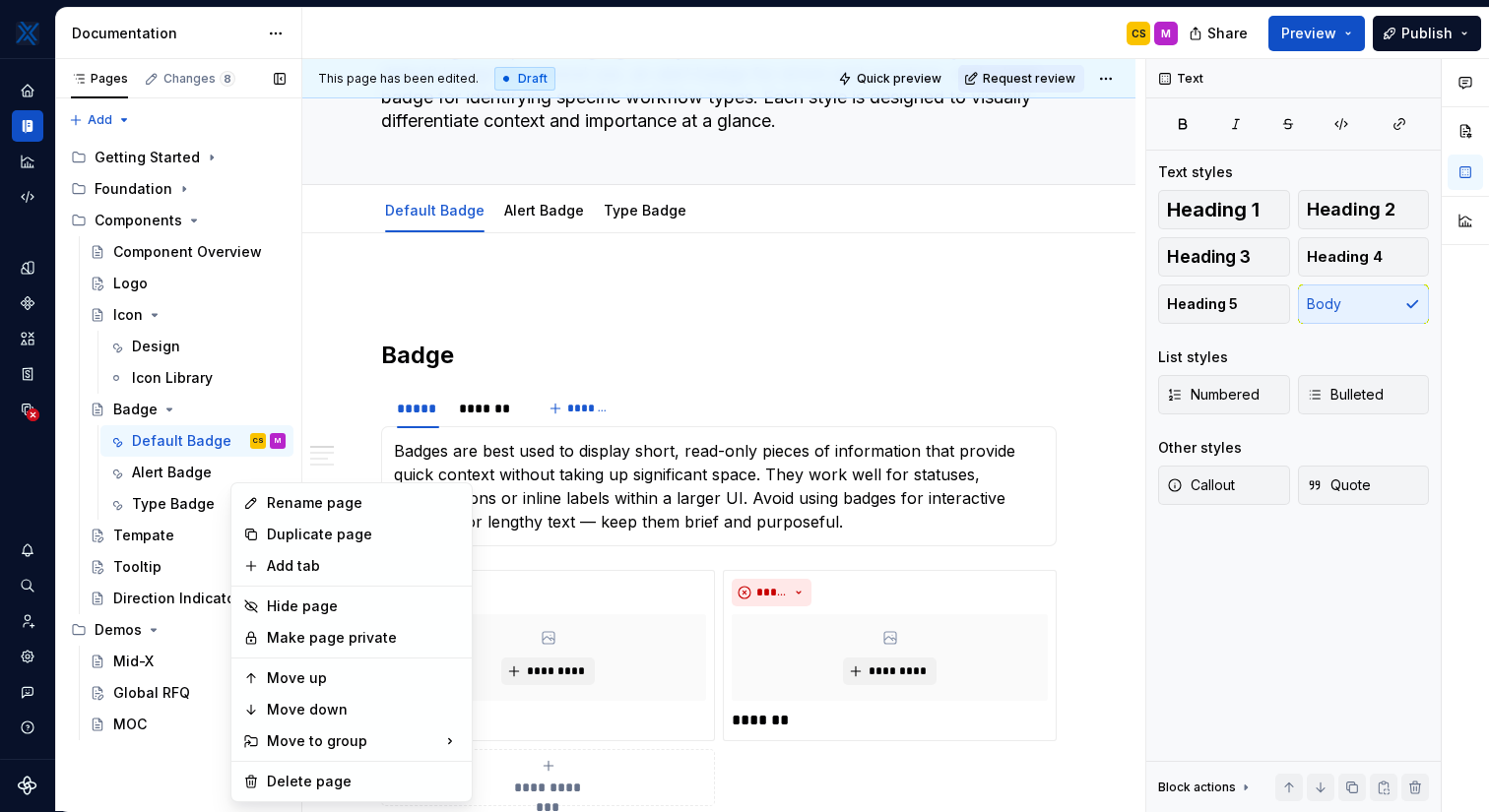 click on "Pages Changes 8 Add
Accessibility guide for tree Page tree.
Navigate the tree with the arrow keys. Common tree hotkeys apply. Further keybindings are available:
enter to execute primary action on focused item
f2 to start renaming the focused item
escape to abort renaming an item
control+d to start dragging selected items
Getting Started Foundation Components Component Overview Logo Icon Design Icon Library Badge Default Badge CS M Alert Badge Type Badge Tempate Tooltip M Direction Indicator Demos Mid-X Global RFQ MOC Draft   ( 8 ) Components  /  Logo Components / Icon  /  Design Components / Badge  /  Default Badge Components / Badge  /  Alert Badge Components / Badge  /  Type Badge Components  /  Tempate Components  /  Tooltip Demos  /  Global RFQ" at bounding box center [178, 435] 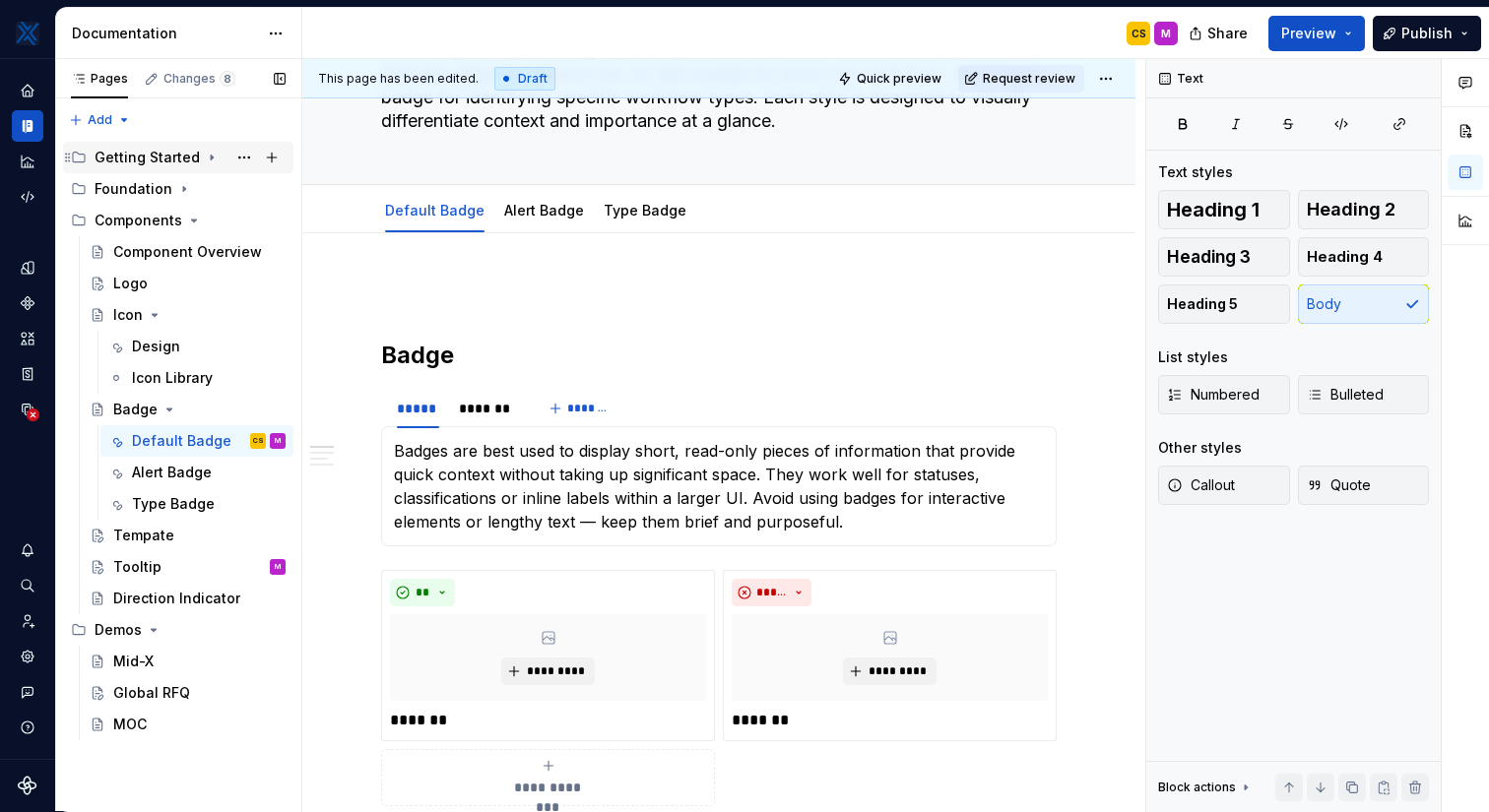 click on "Getting Started" at bounding box center [147, 157] 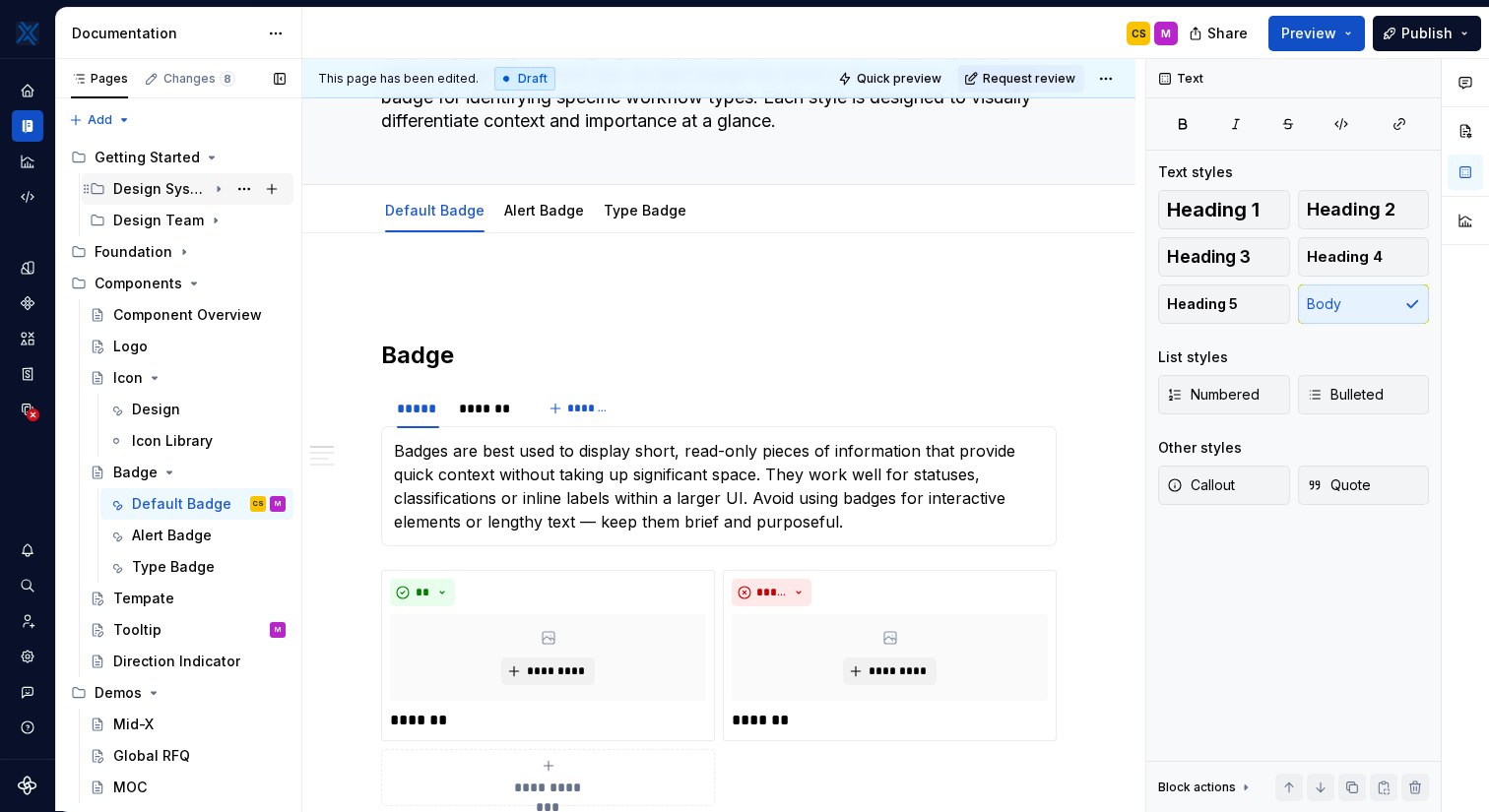 click on "Design System Basics" at bounding box center (160, 189) 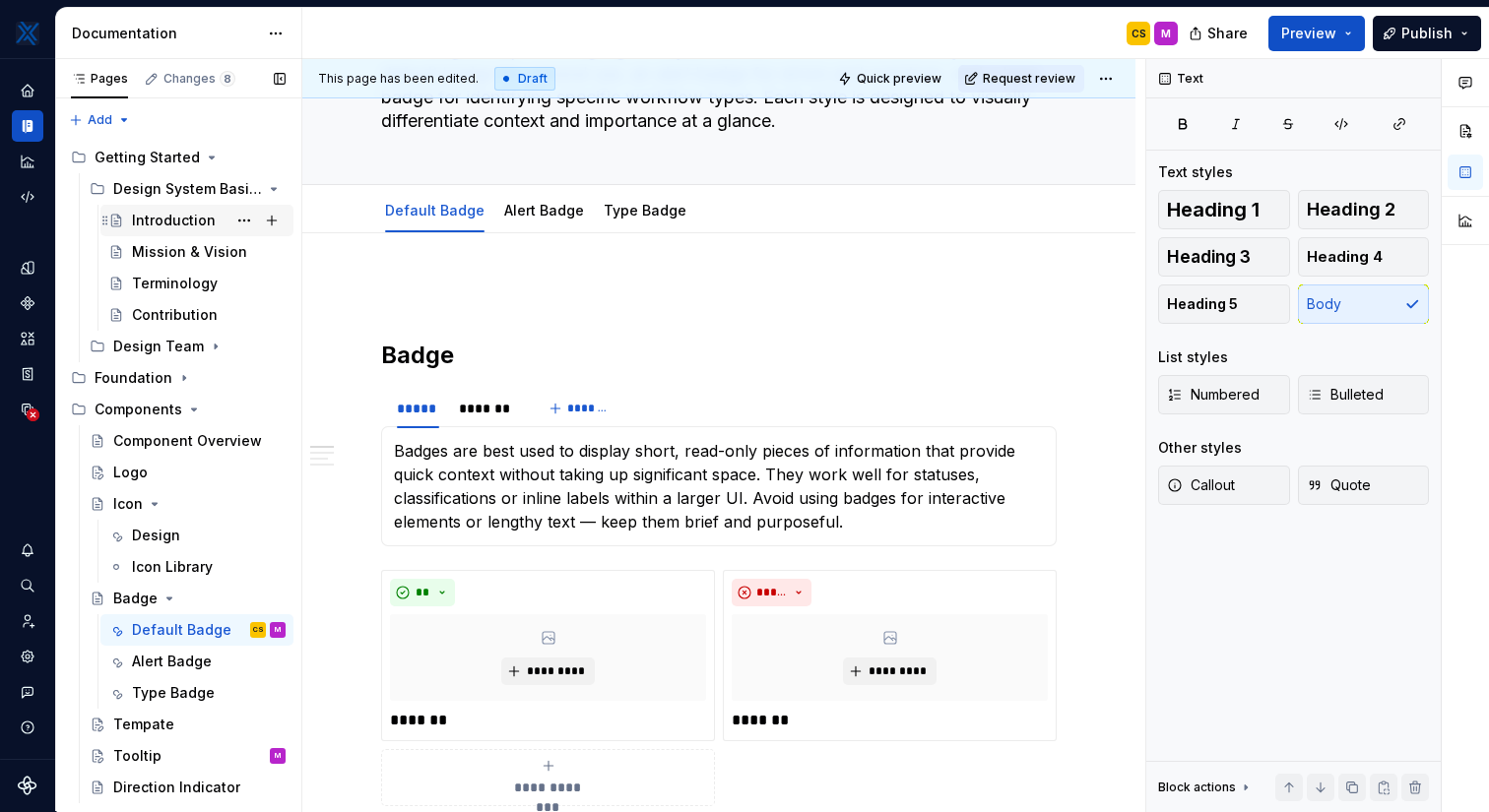click on "Introduction" at bounding box center (173, 220) 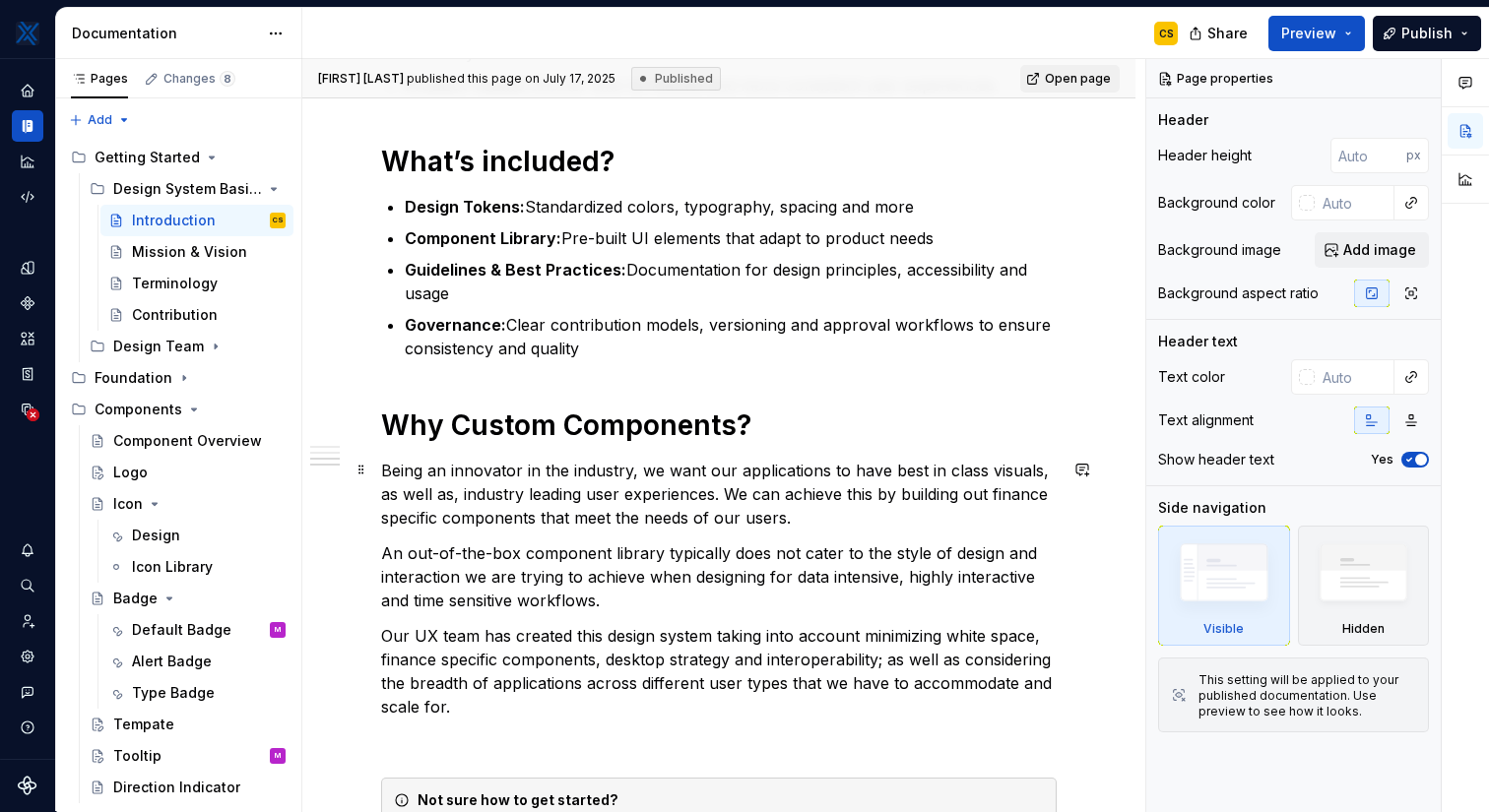 scroll, scrollTop: 1401, scrollLeft: 0, axis: vertical 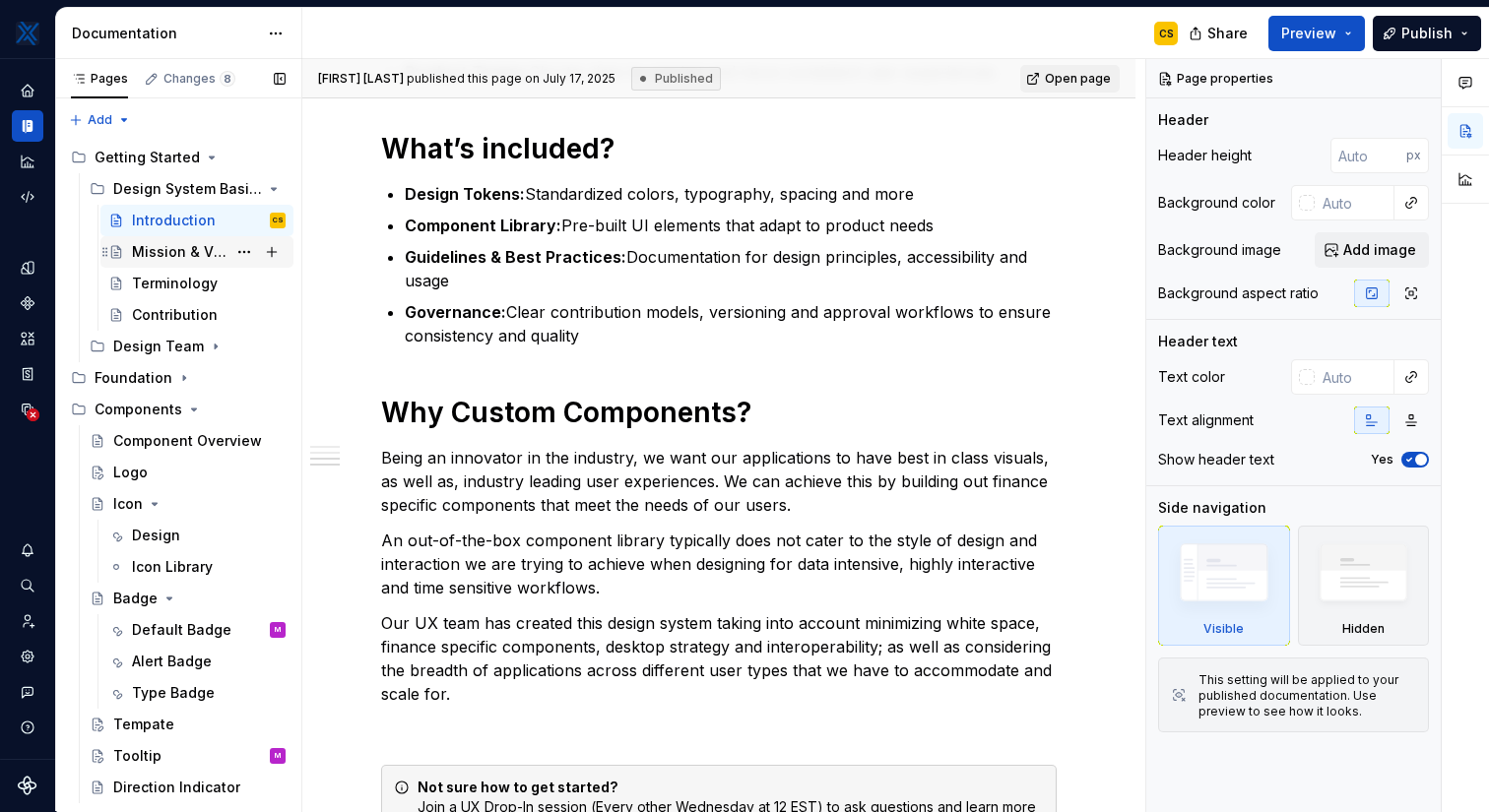 click on "Mission & Vision" at bounding box center [179, 252] 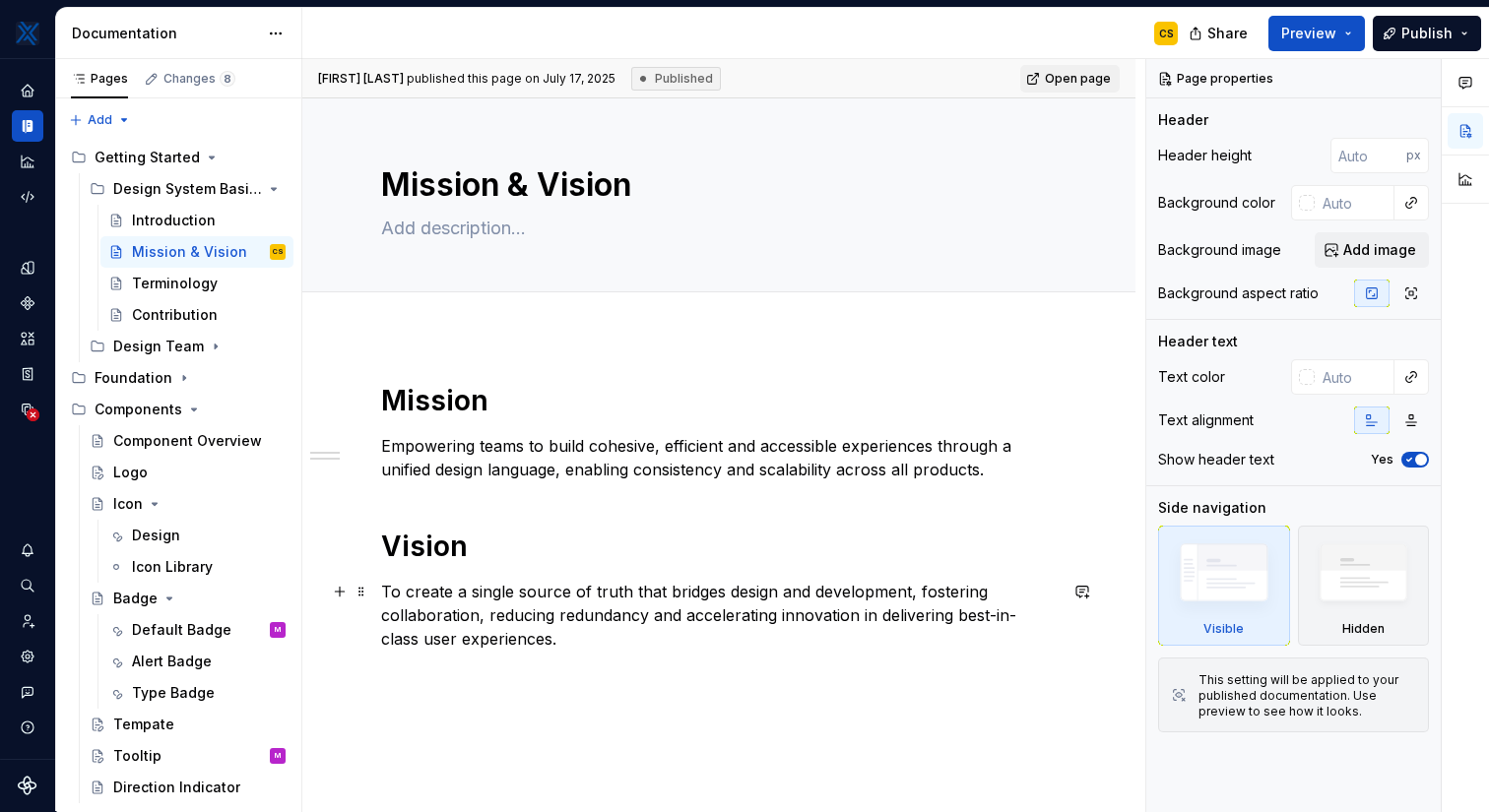 scroll, scrollTop: 105, scrollLeft: 0, axis: vertical 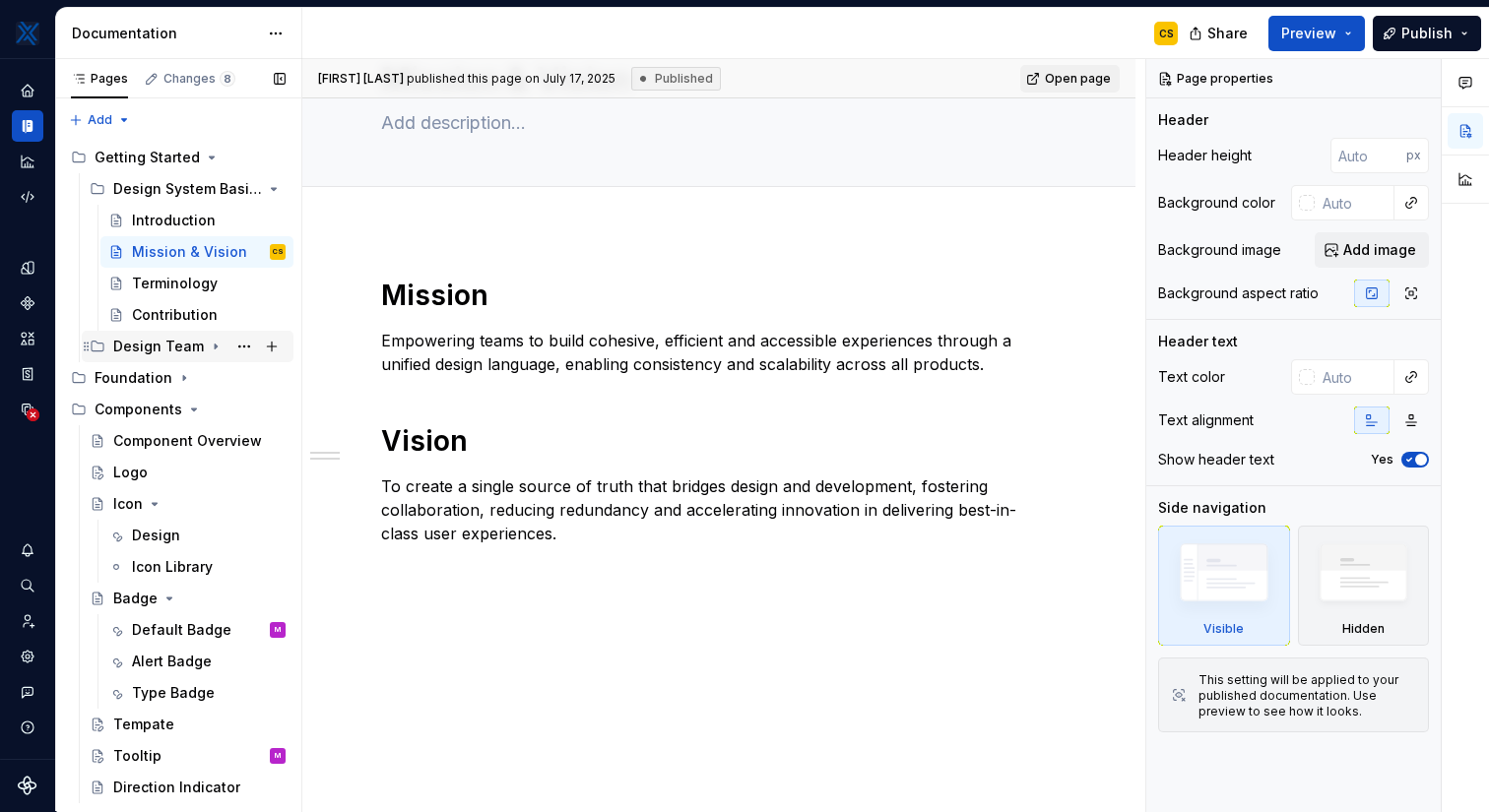 click on "Design Team" at bounding box center (159, 346) 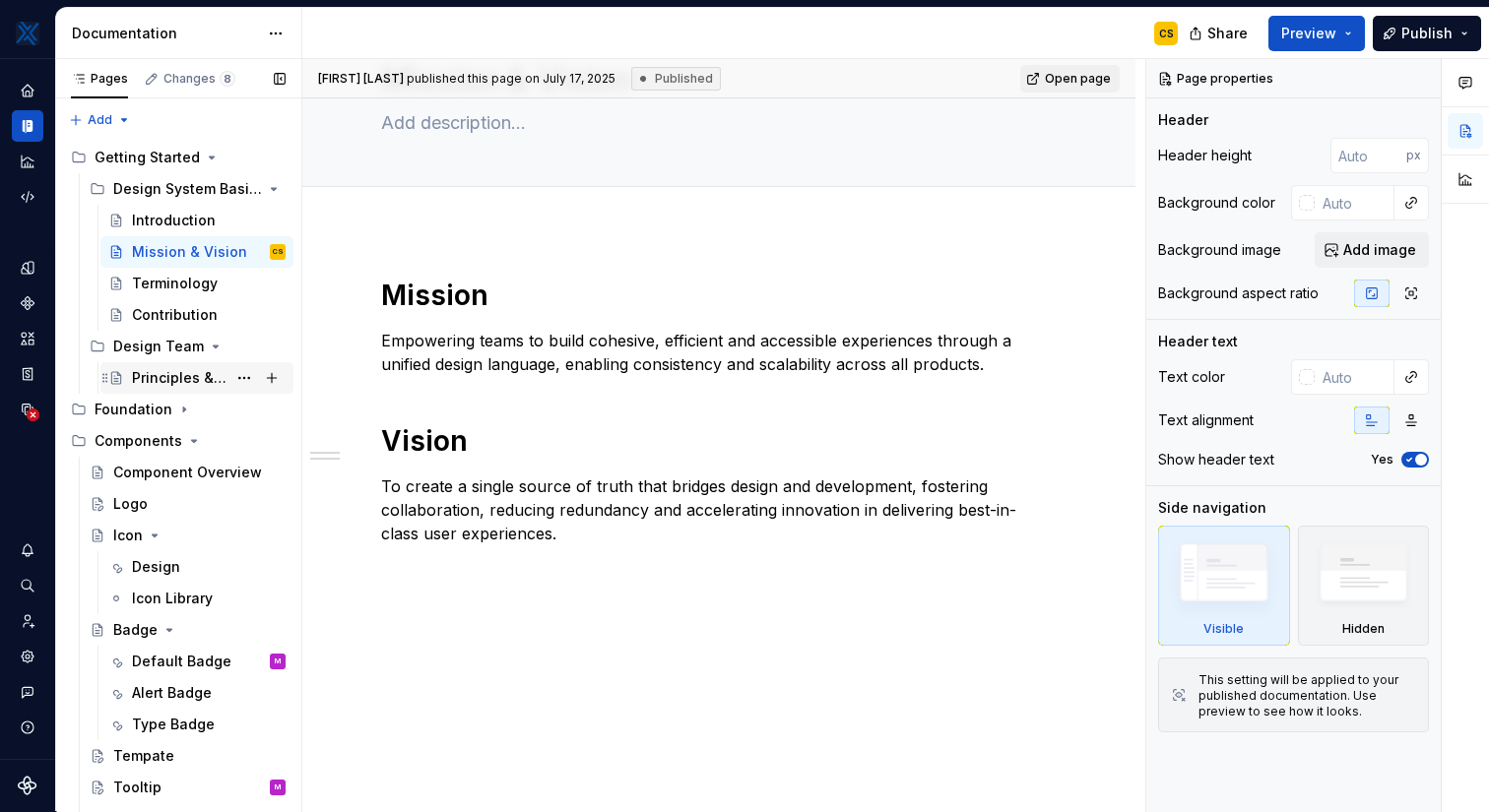 click on "Principles & Approach" at bounding box center [179, 378] 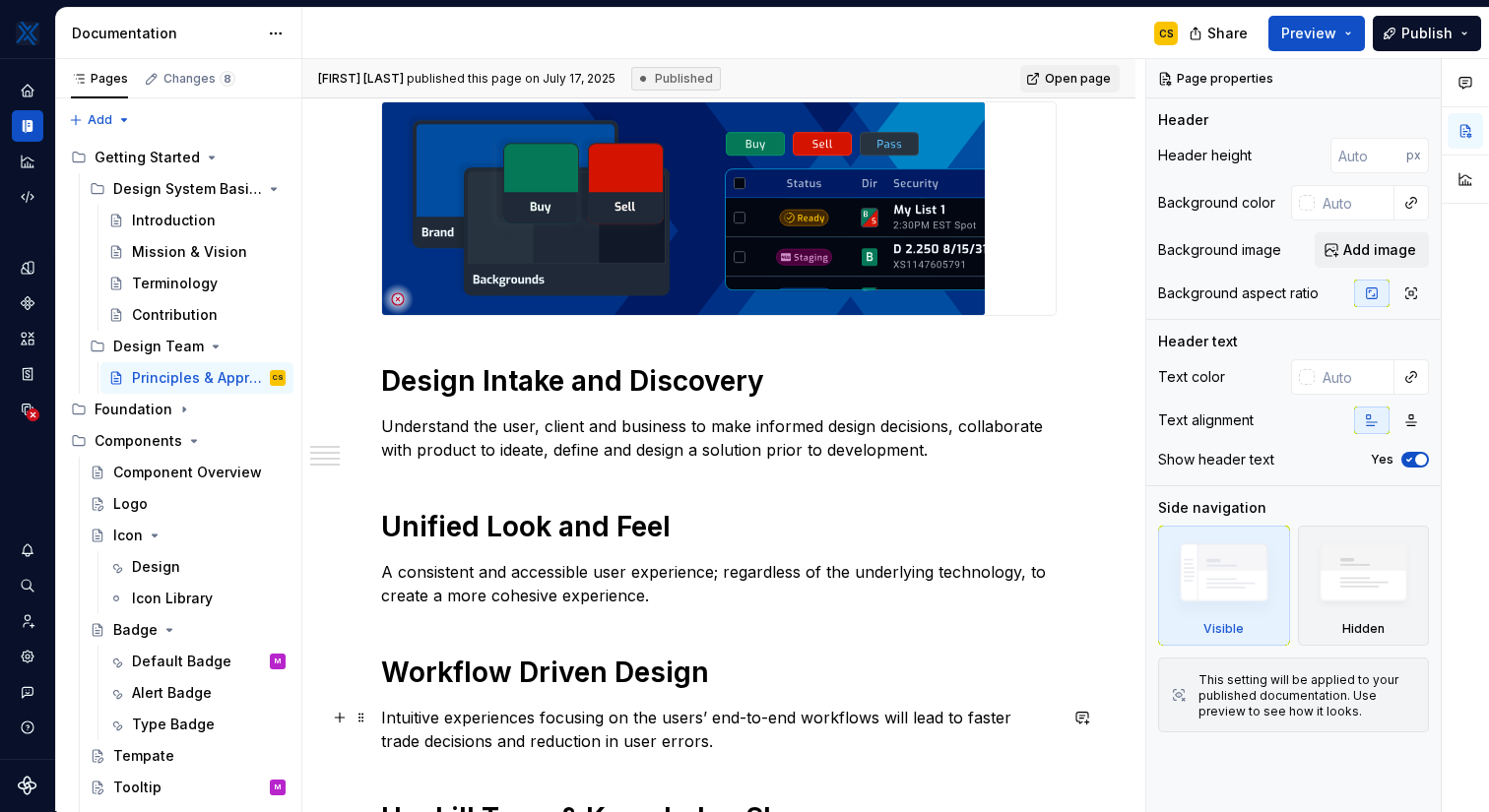 scroll, scrollTop: 670, scrollLeft: 0, axis: vertical 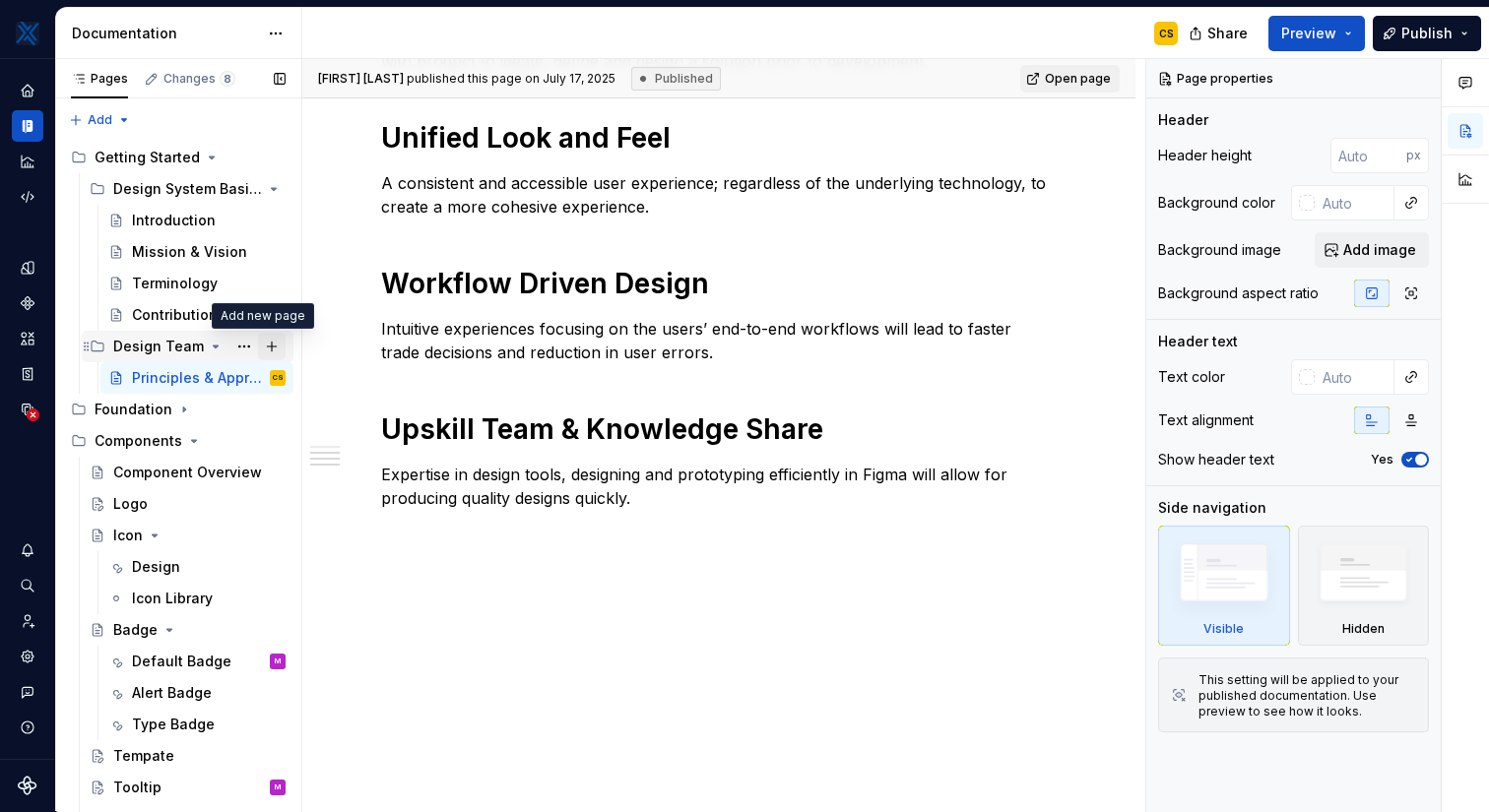 click at bounding box center [272, 346] 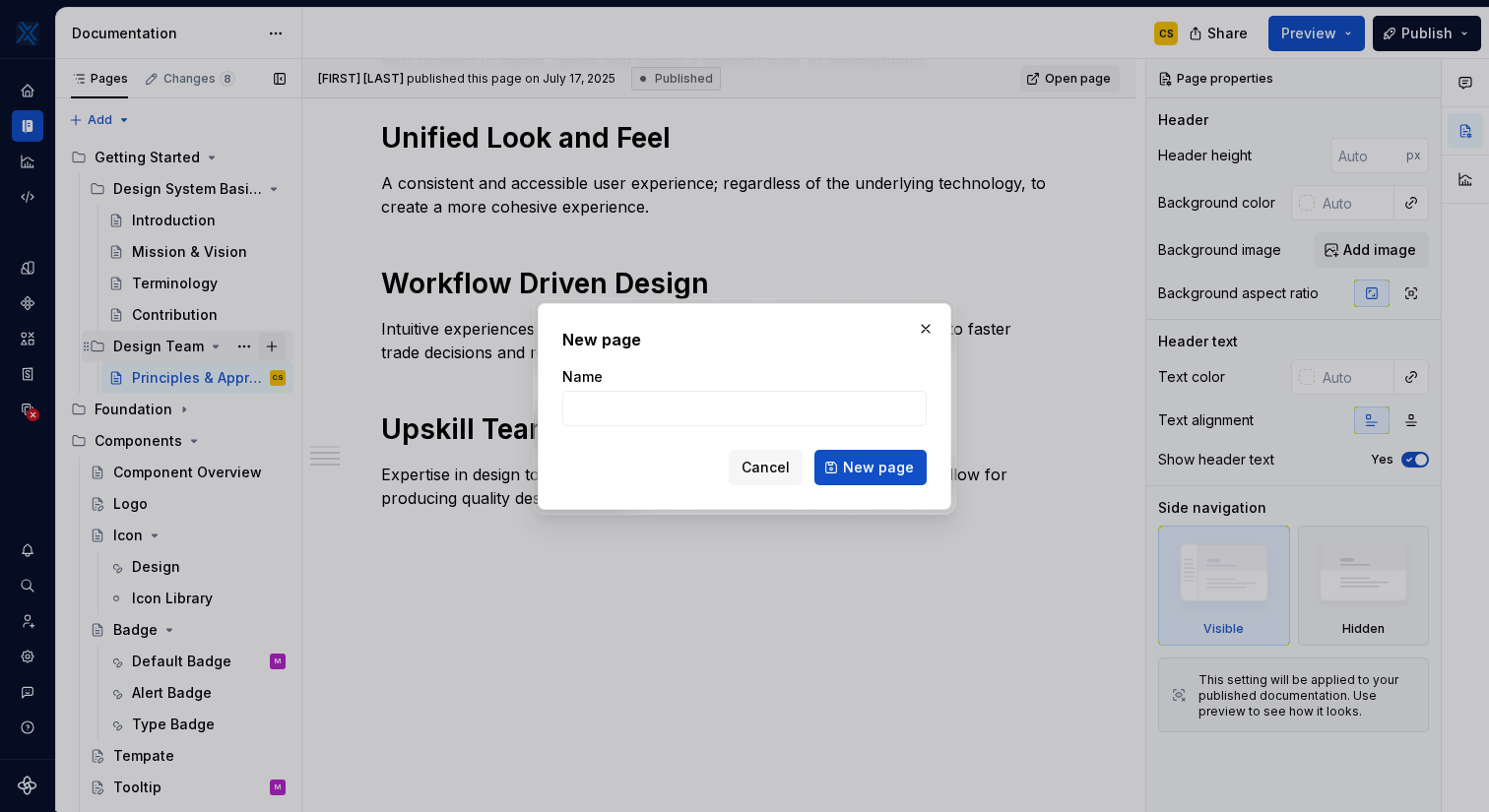 type on "*" 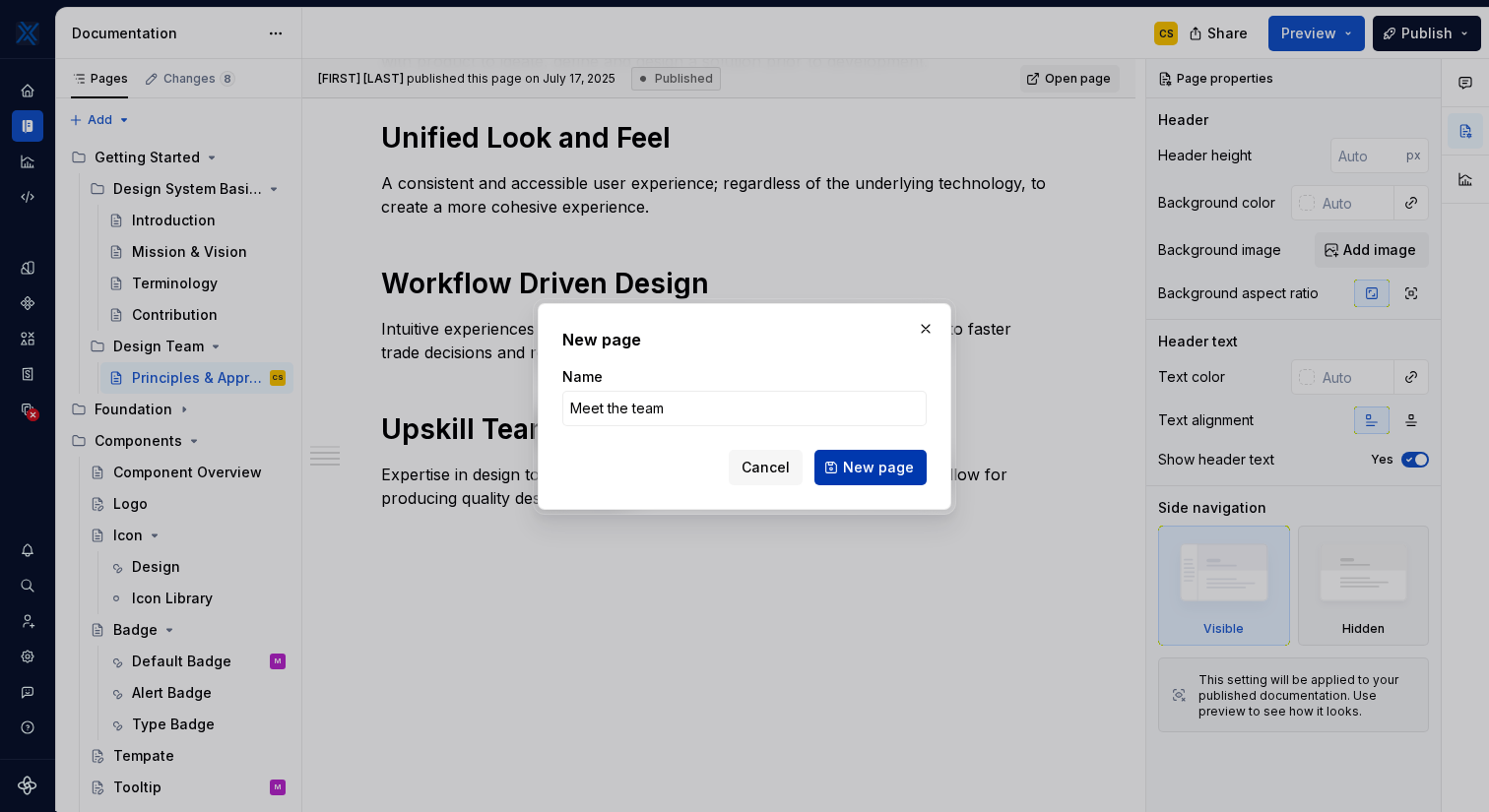 type on "Meet the team" 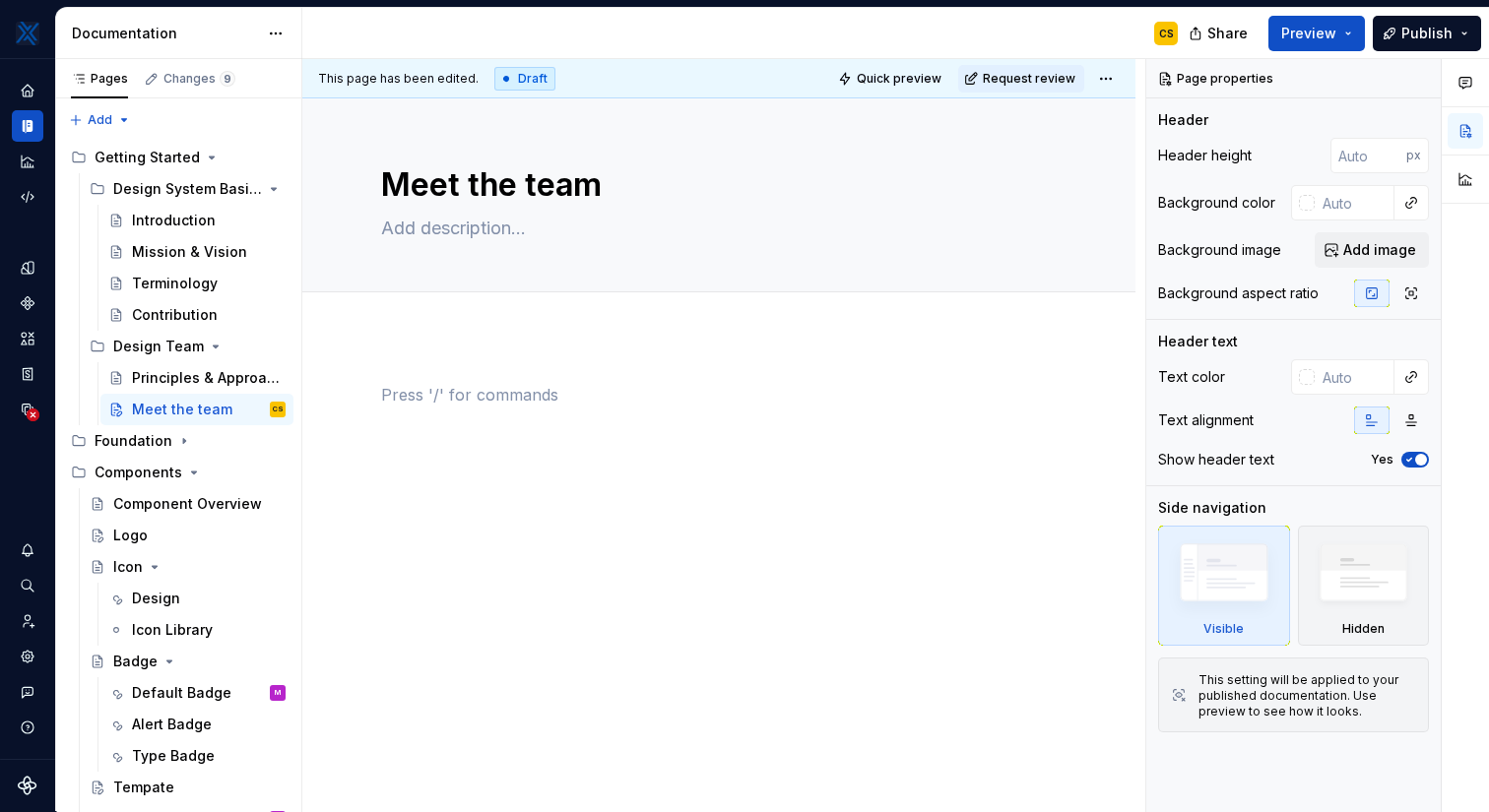 click at bounding box center (719, 420) 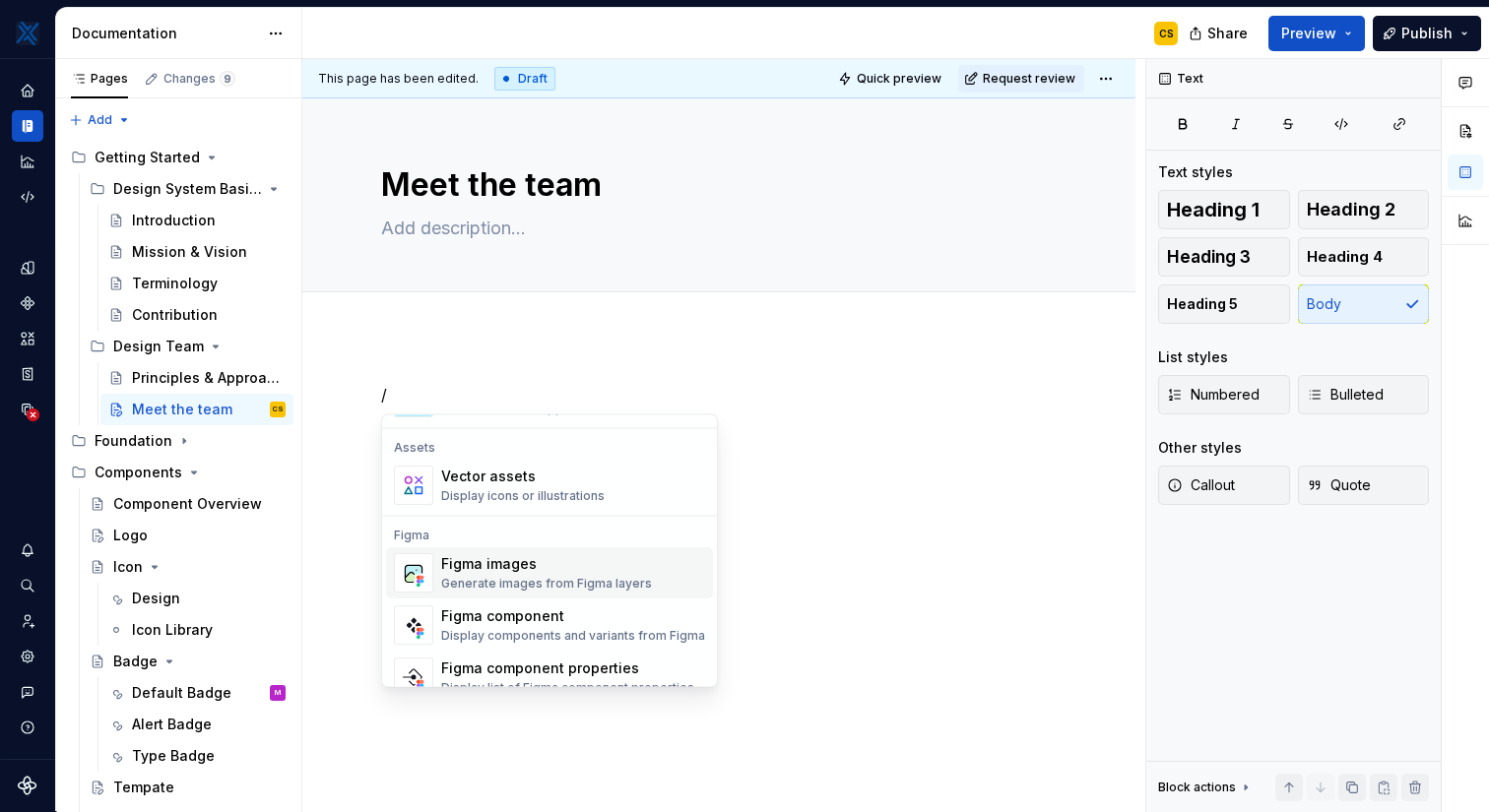 scroll, scrollTop: 1960, scrollLeft: 0, axis: vertical 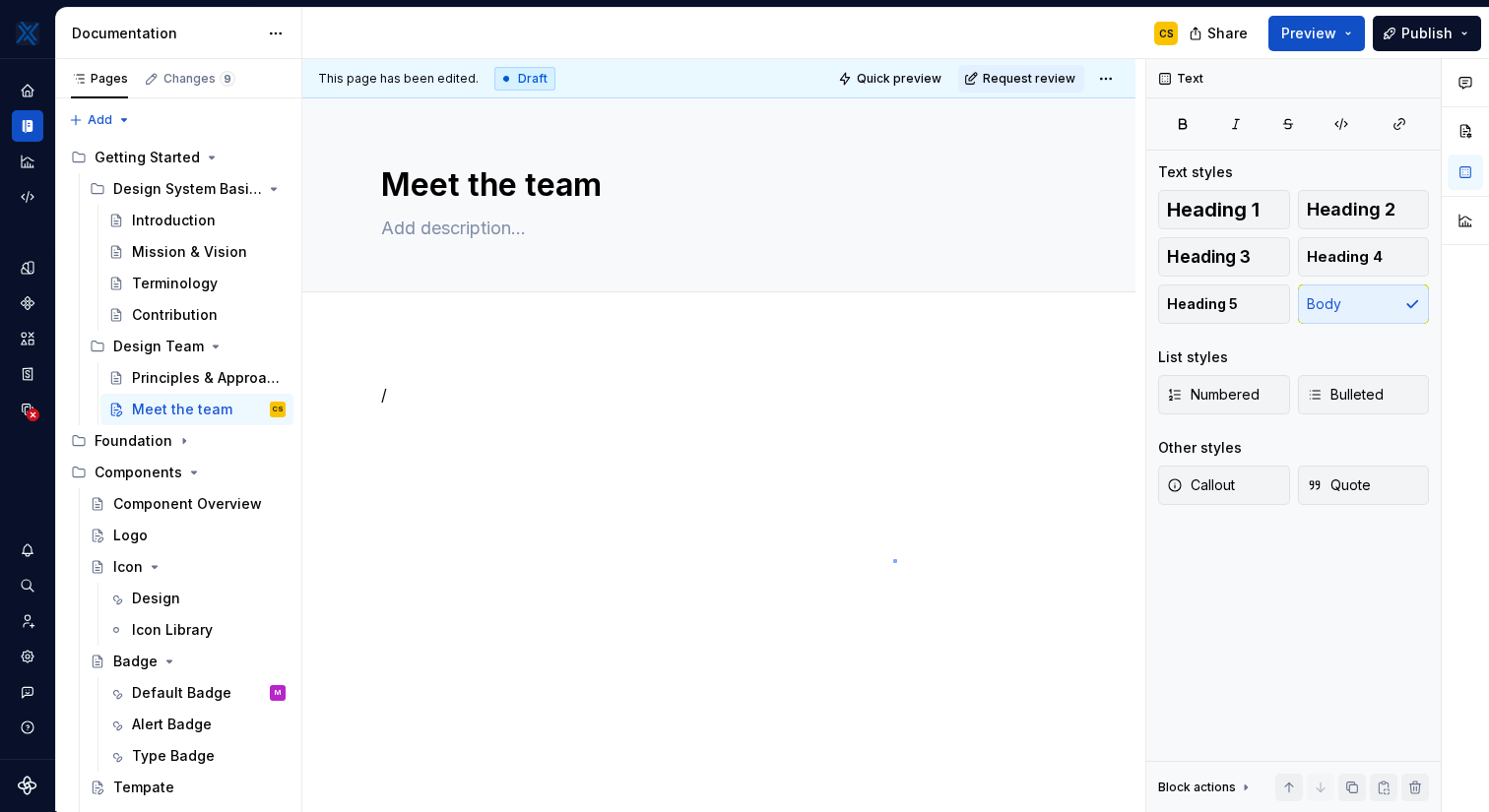 click on "This page has been edited. Draft Quick preview Request review Meet the team Edit header /" at bounding box center (724, 435) 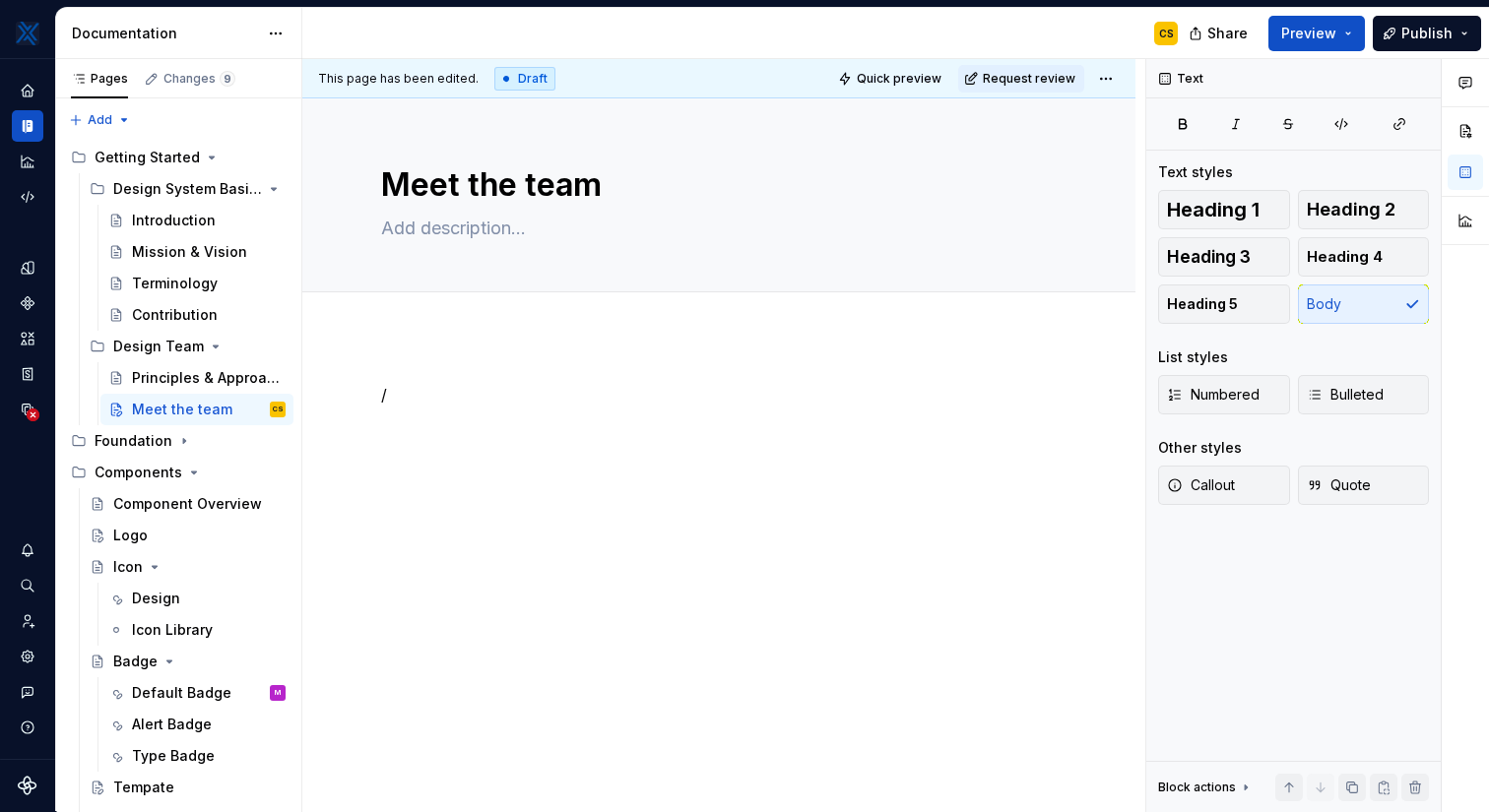 click on "/" at bounding box center (719, 420) 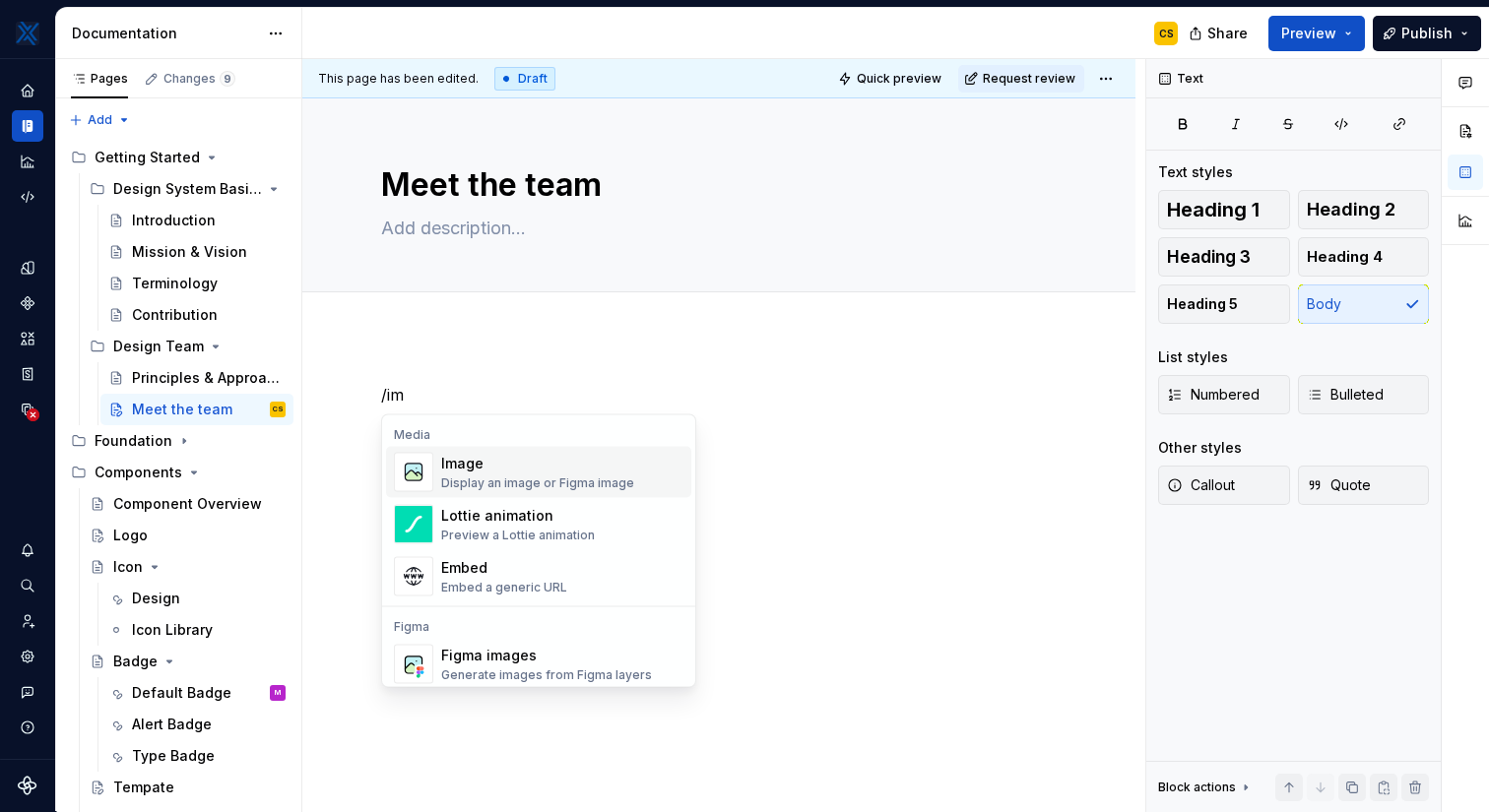 click on "Display an image or Figma image" at bounding box center (538, 483) 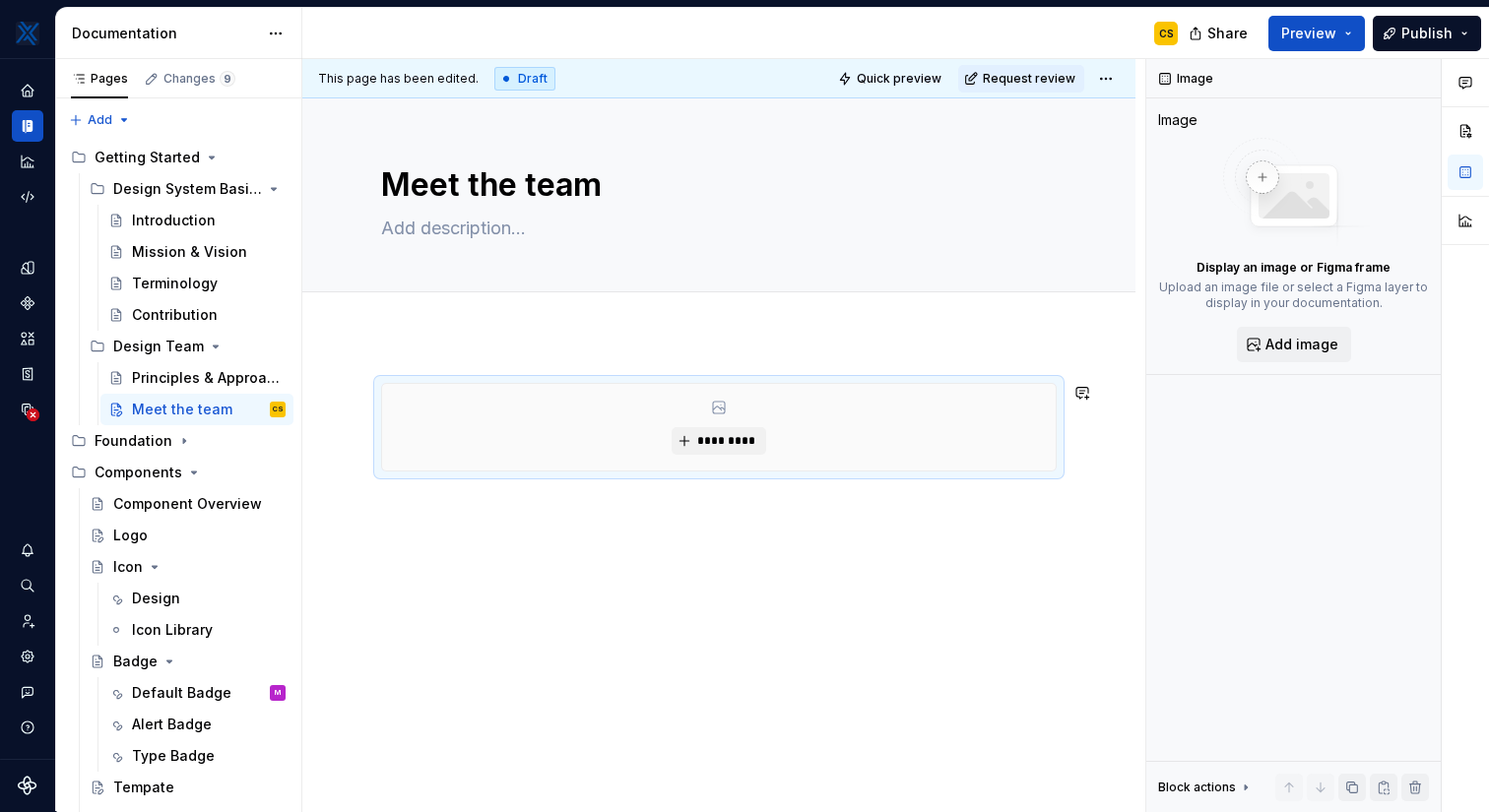 click on "*********" at bounding box center [719, 537] 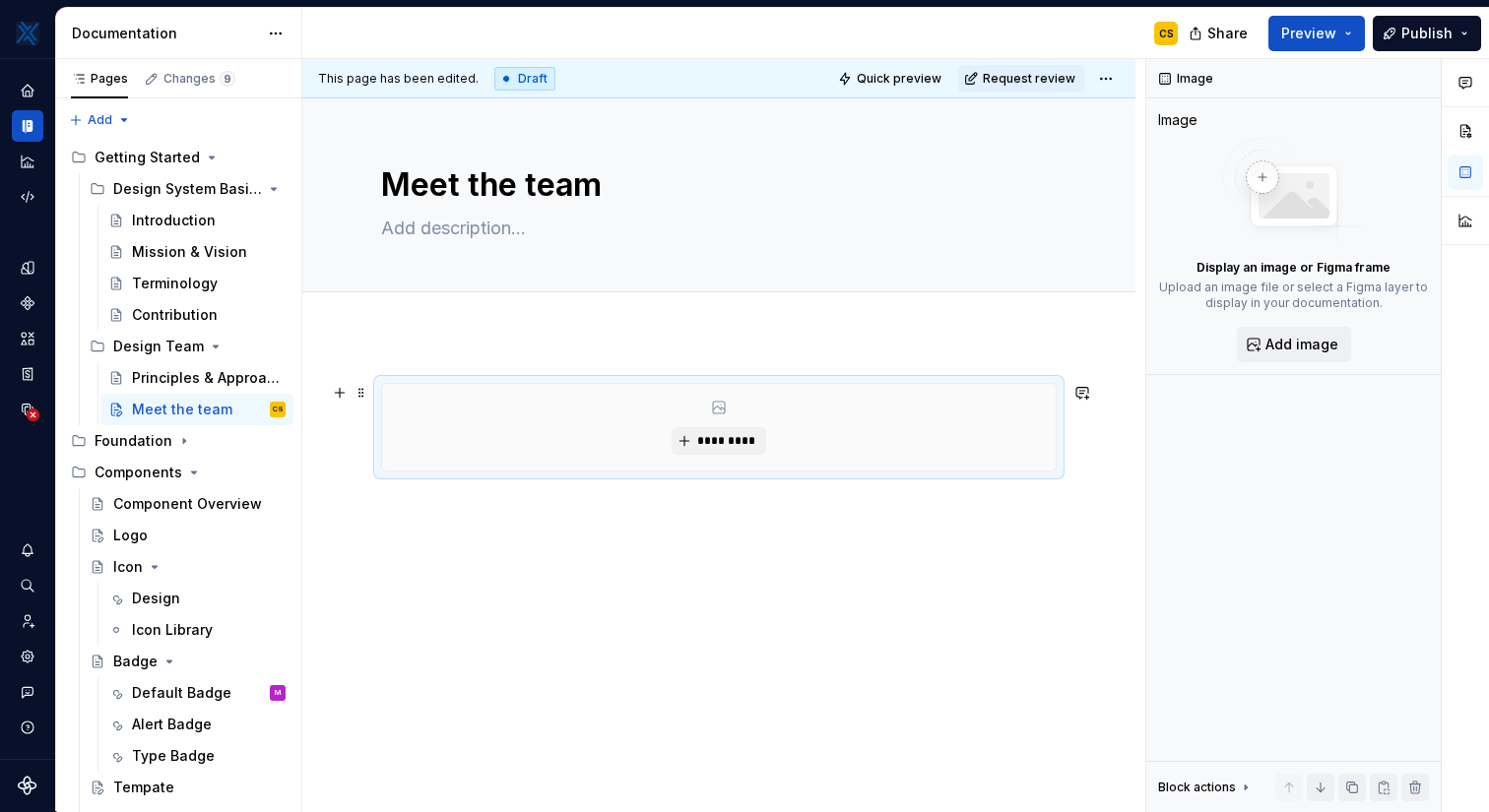 click on "*********" at bounding box center (719, 427) 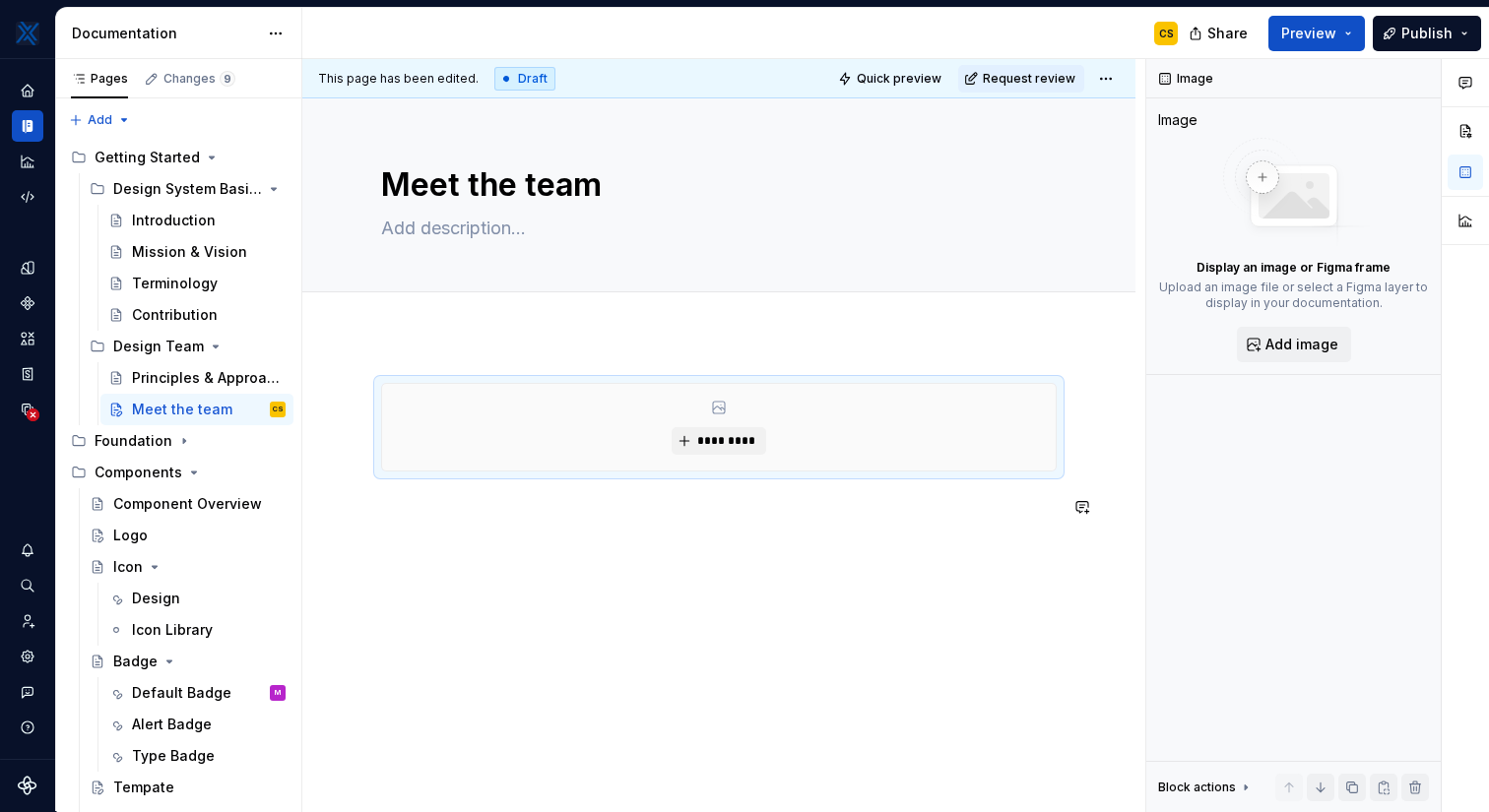 click on "*********" at bounding box center [719, 463] 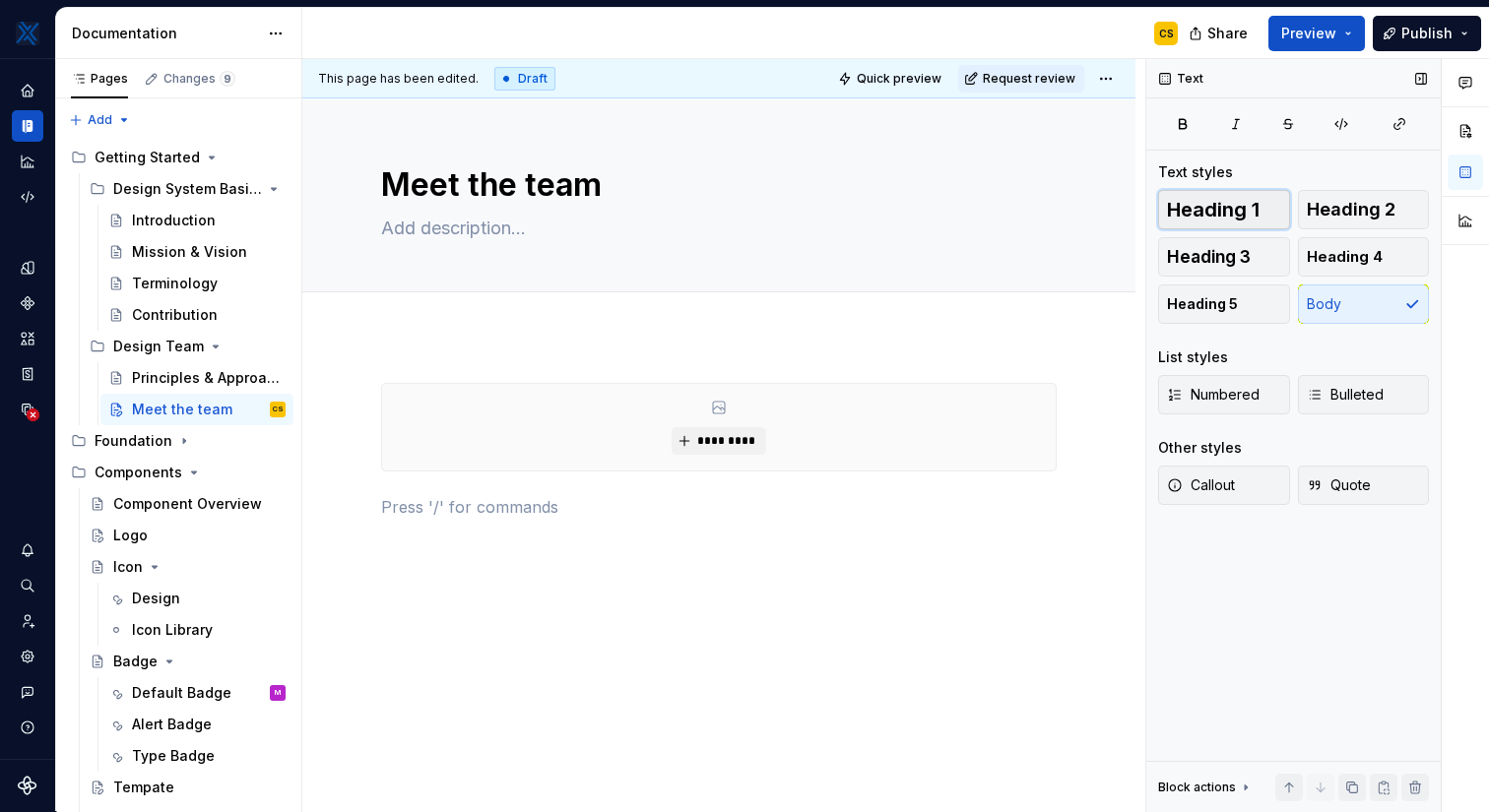 click on "Heading 1" at bounding box center [1213, 210] 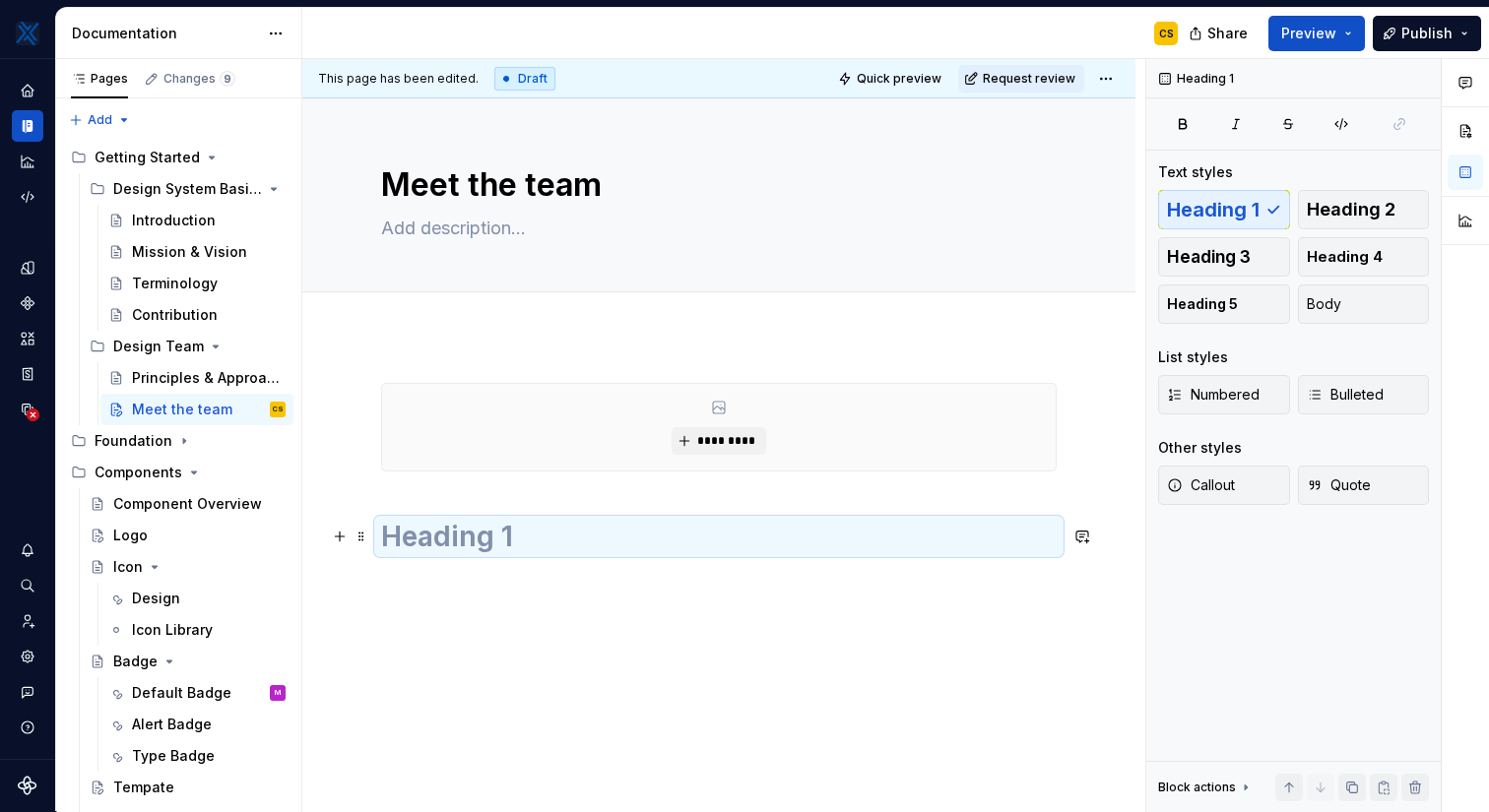 click at bounding box center [719, 536] 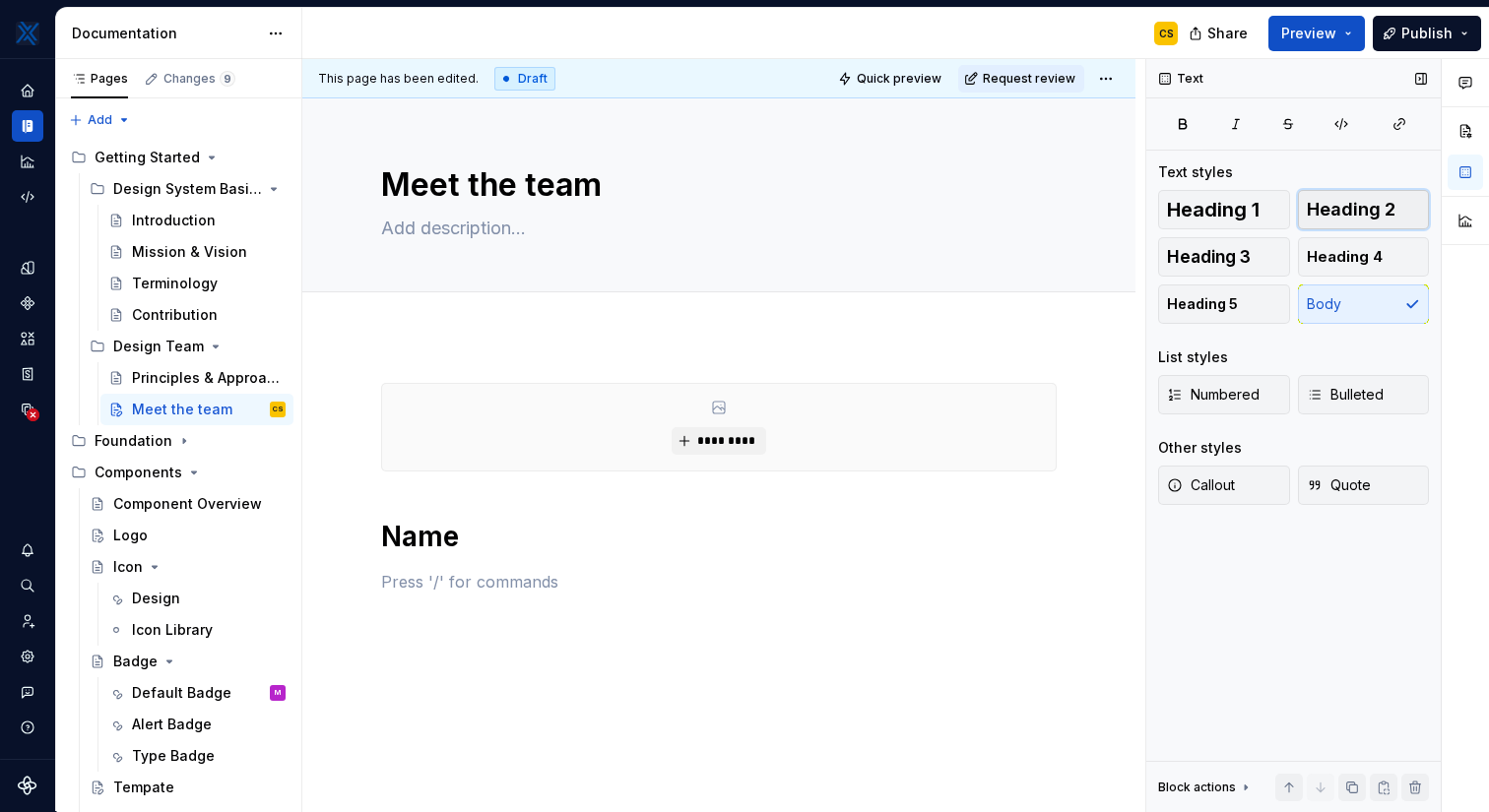 click on "Heading 2" at bounding box center [1351, 210] 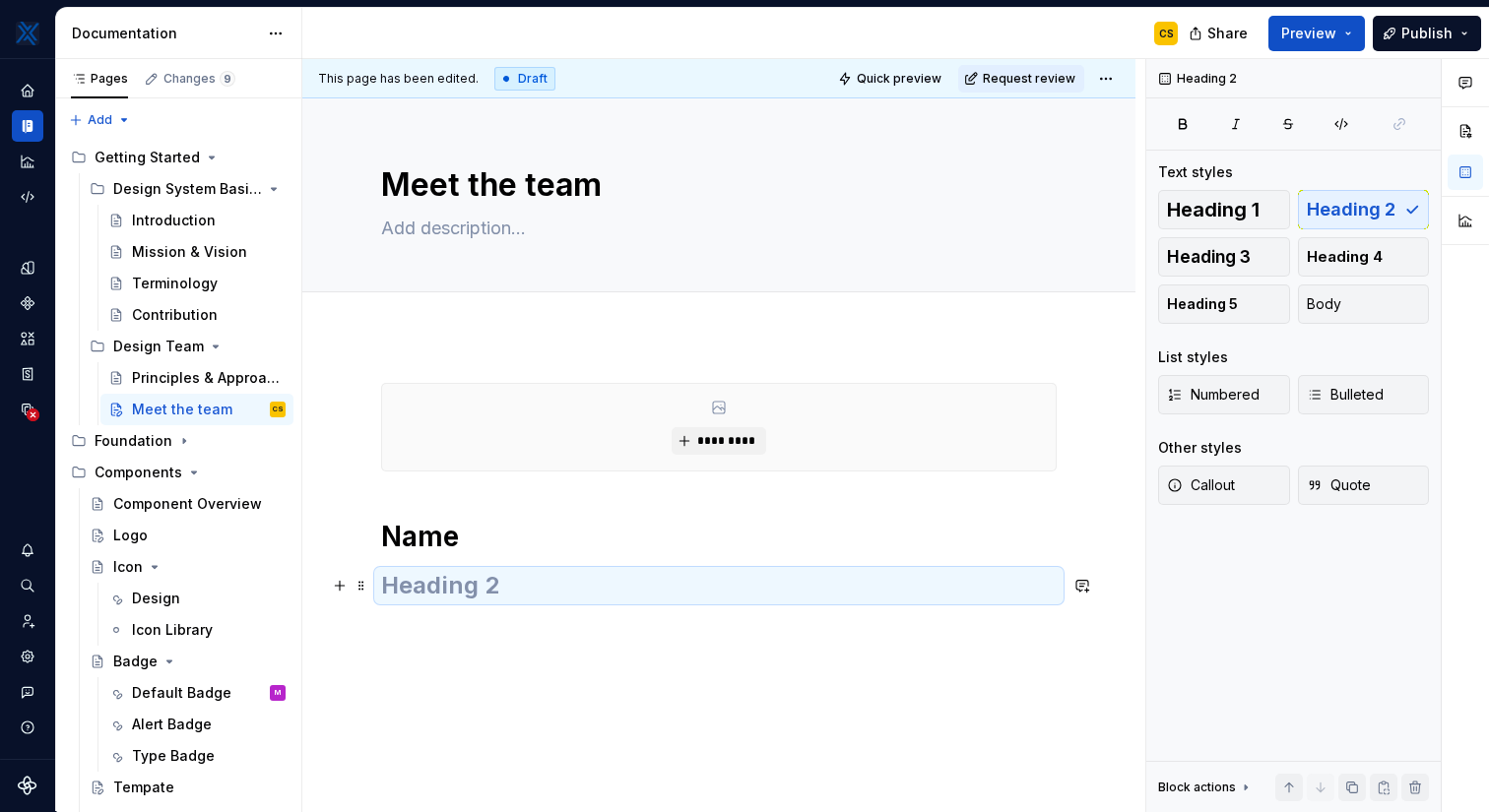 click at bounding box center [719, 586] 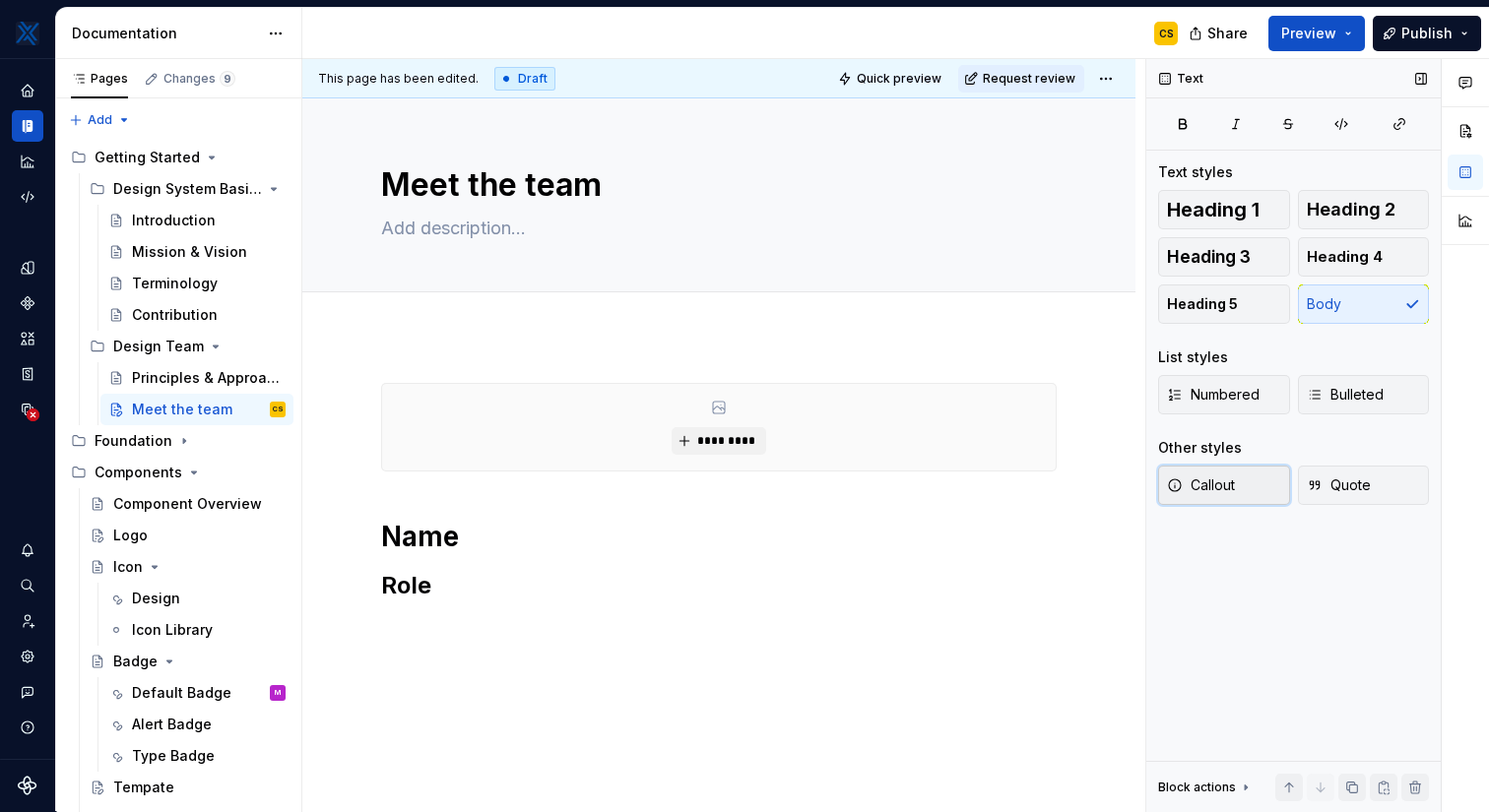 click on "Callout" at bounding box center (1200, 485) 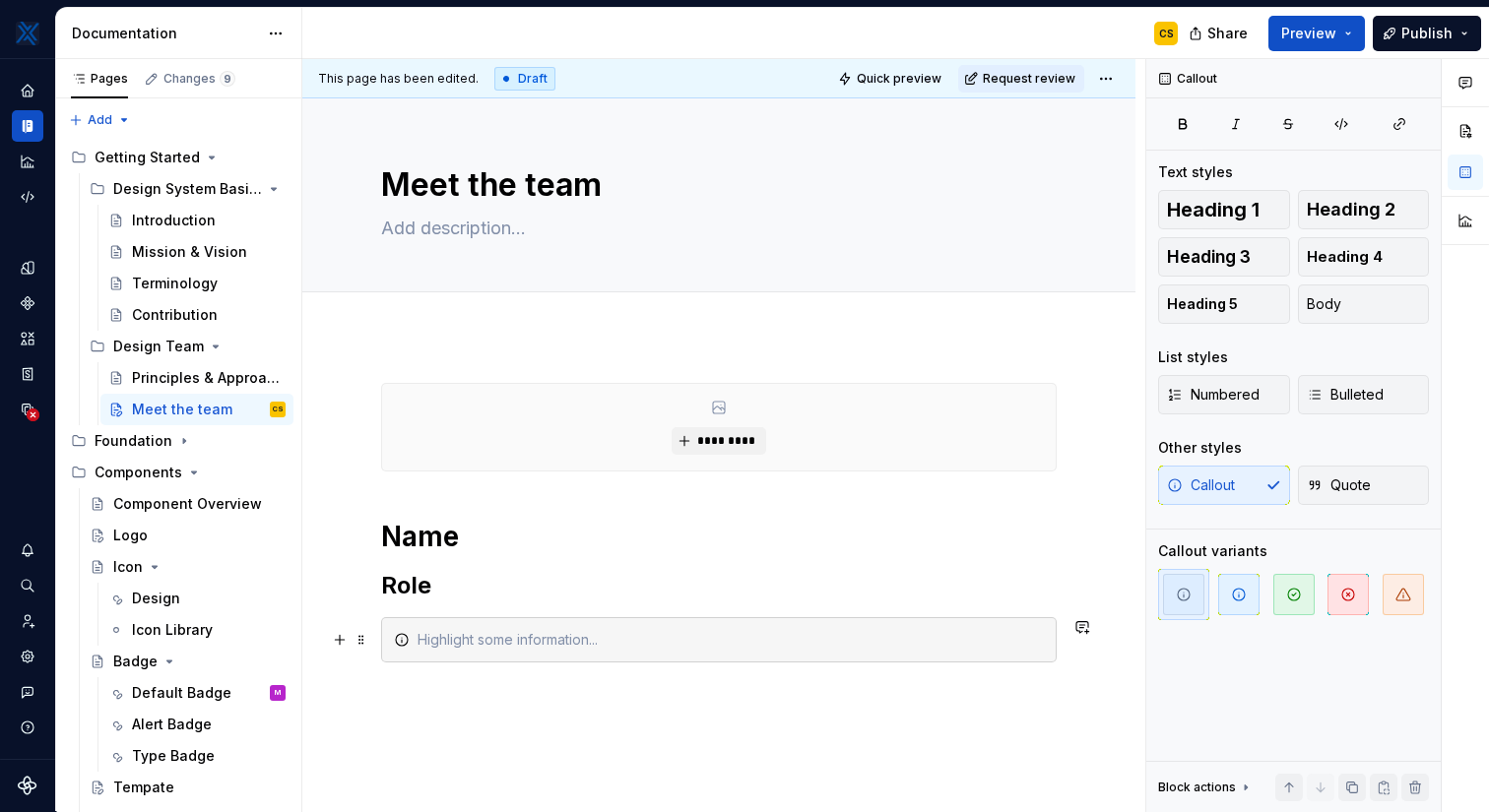 click at bounding box center [731, 640] 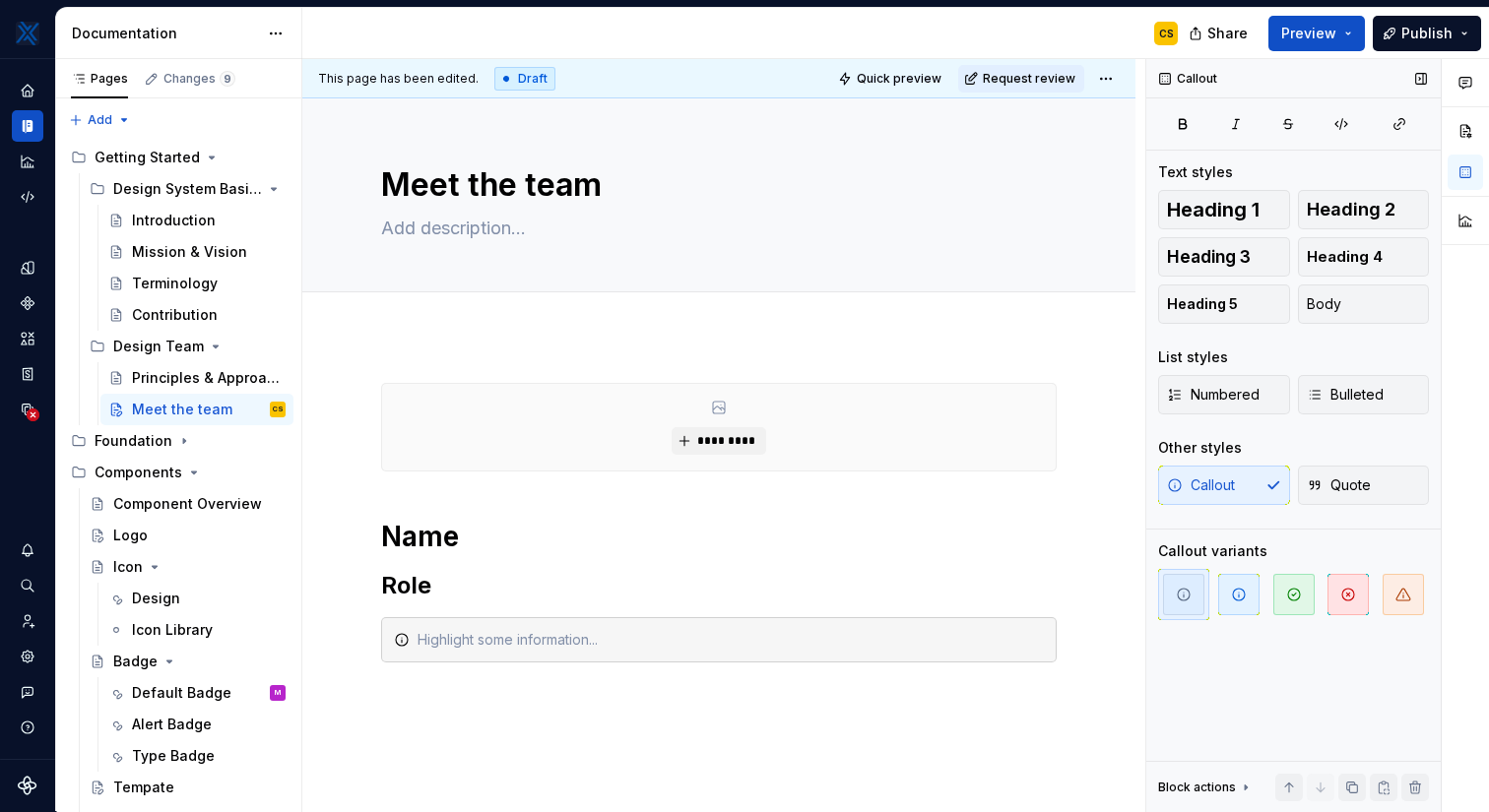 click 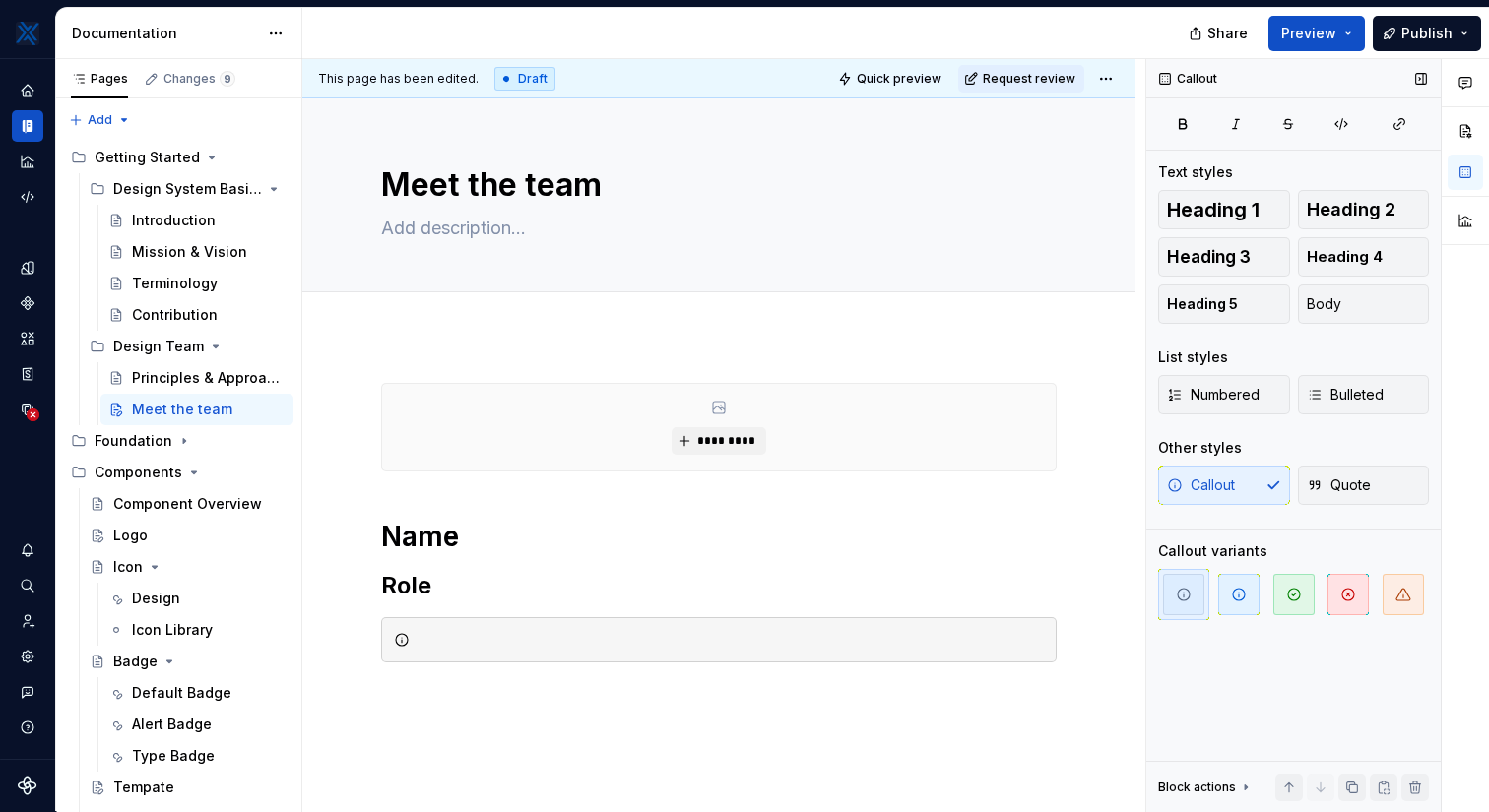 click 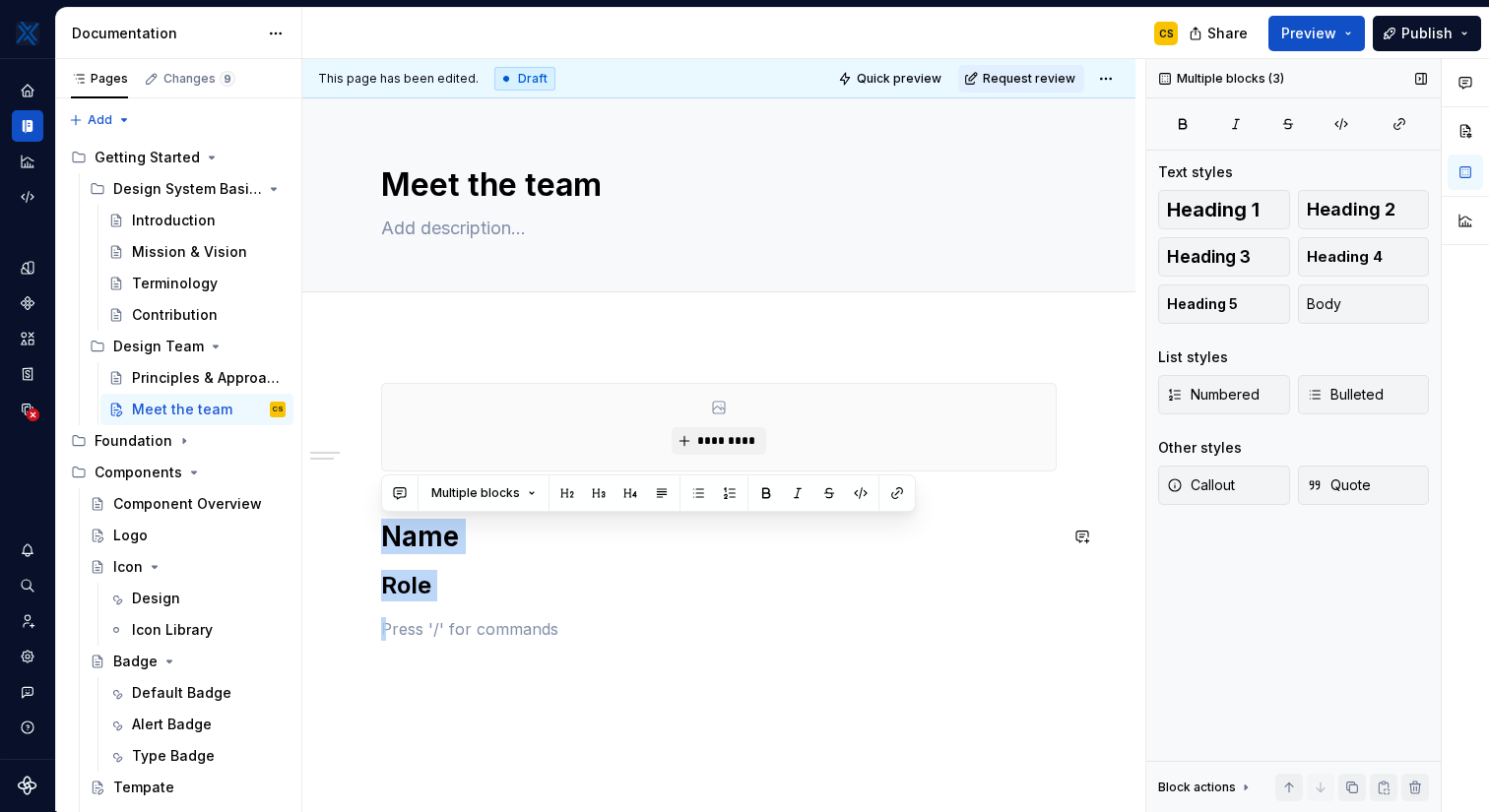 drag, startPoint x: 490, startPoint y: 619, endPoint x: 394, endPoint y: 521, distance: 137.18601 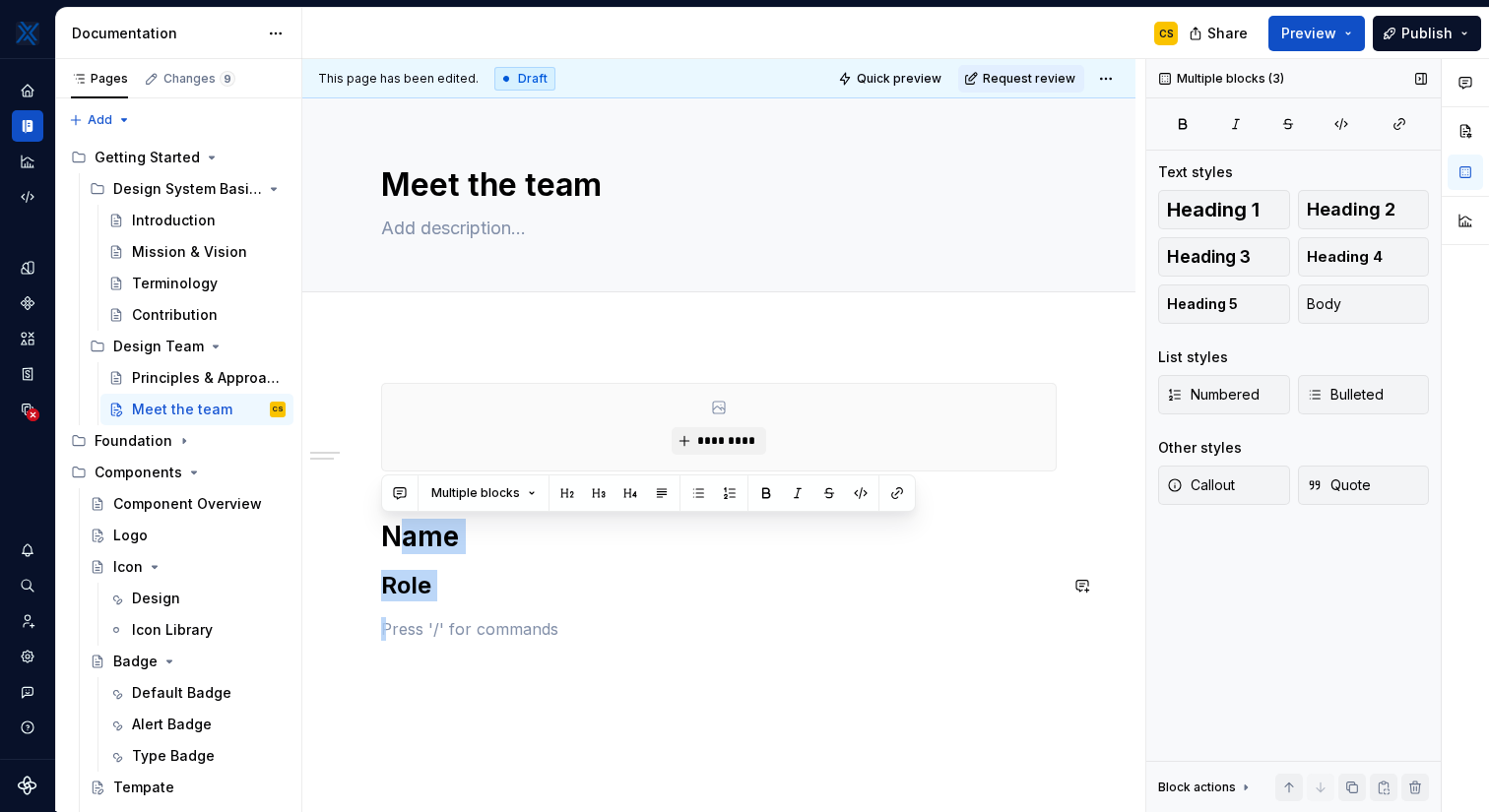 click on "********* Name Role" at bounding box center (719, 524) 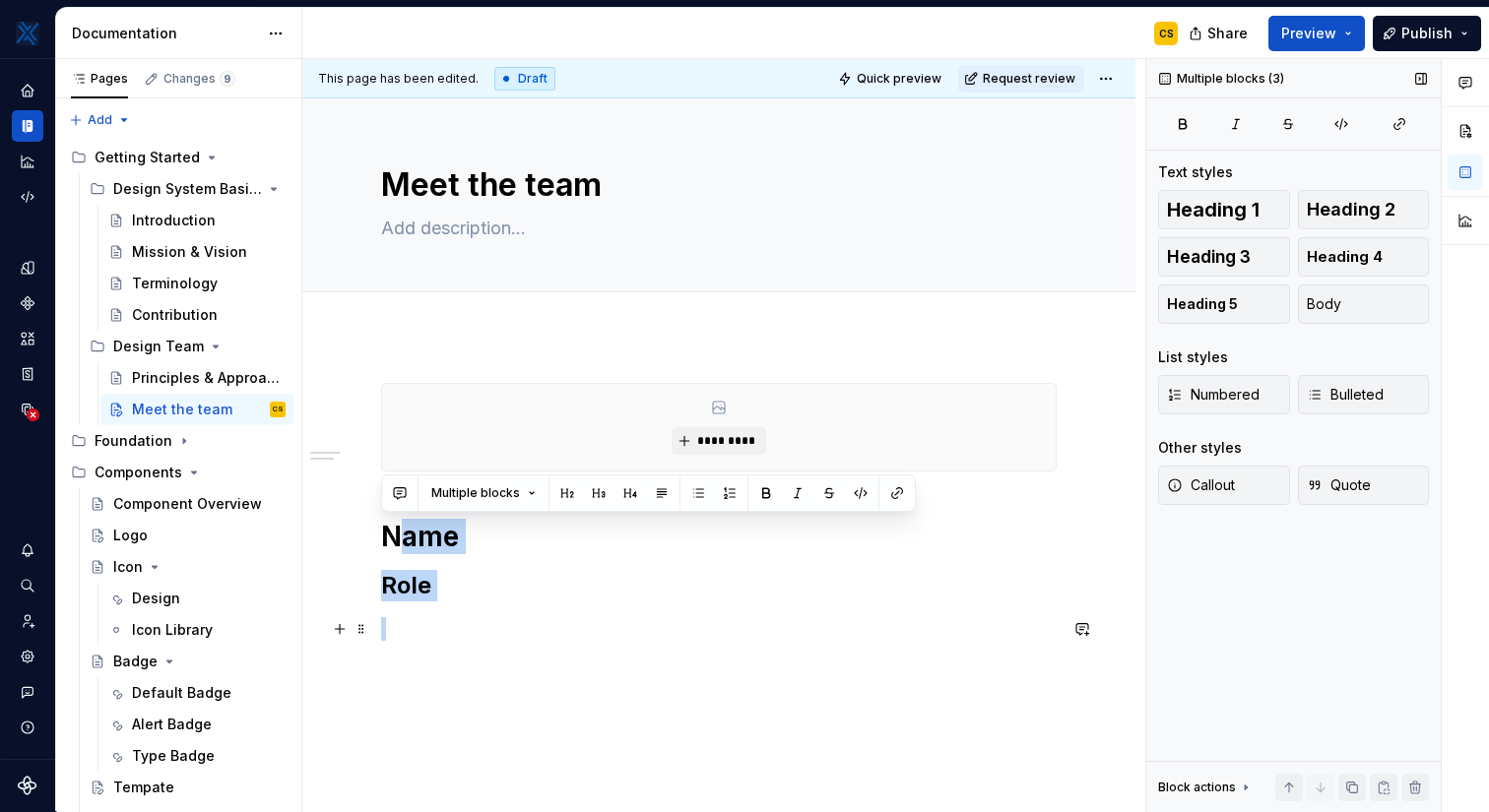 click at bounding box center [719, 629] 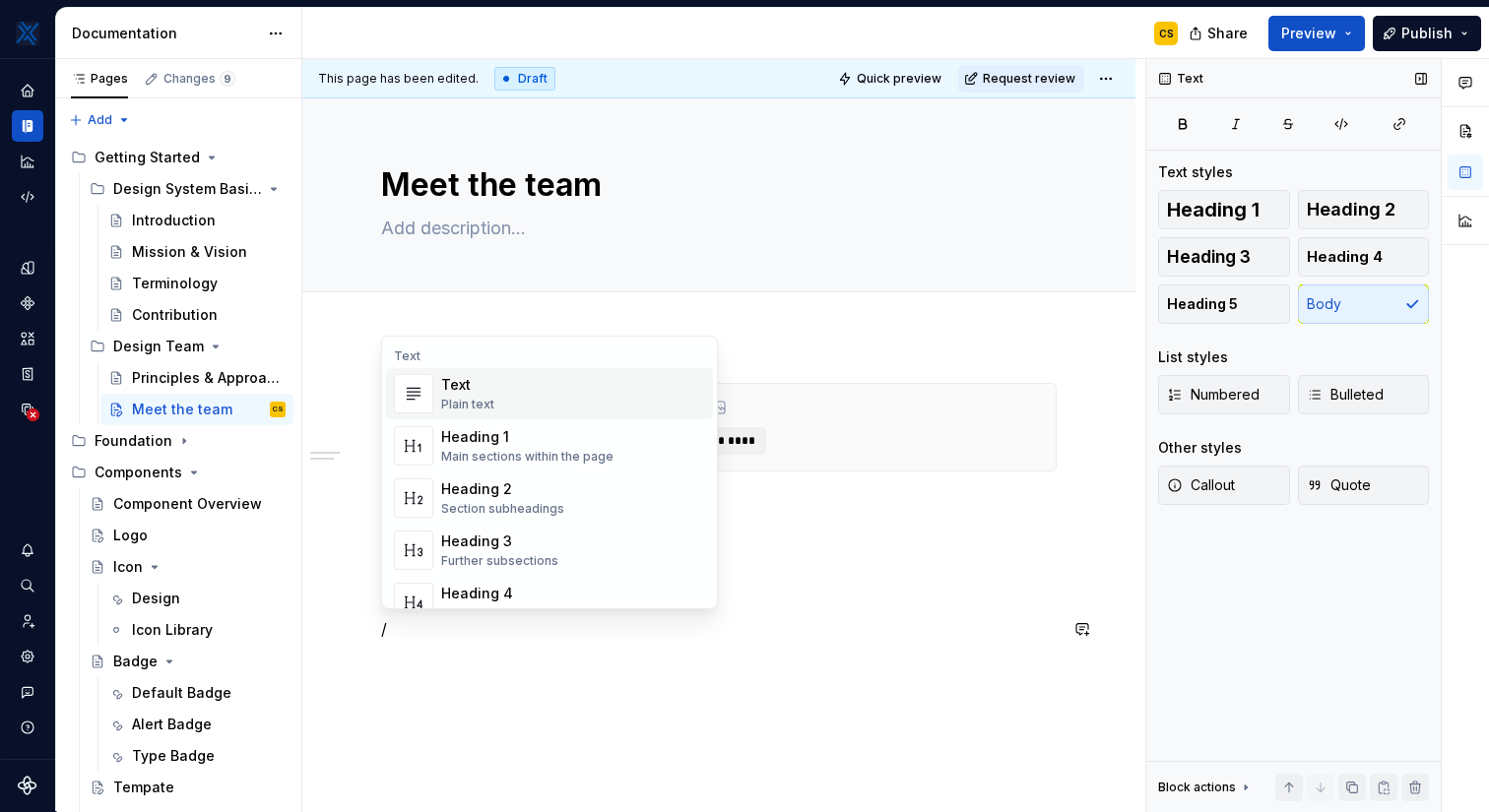 click on "Text Plain text" at bounding box center (573, 394) 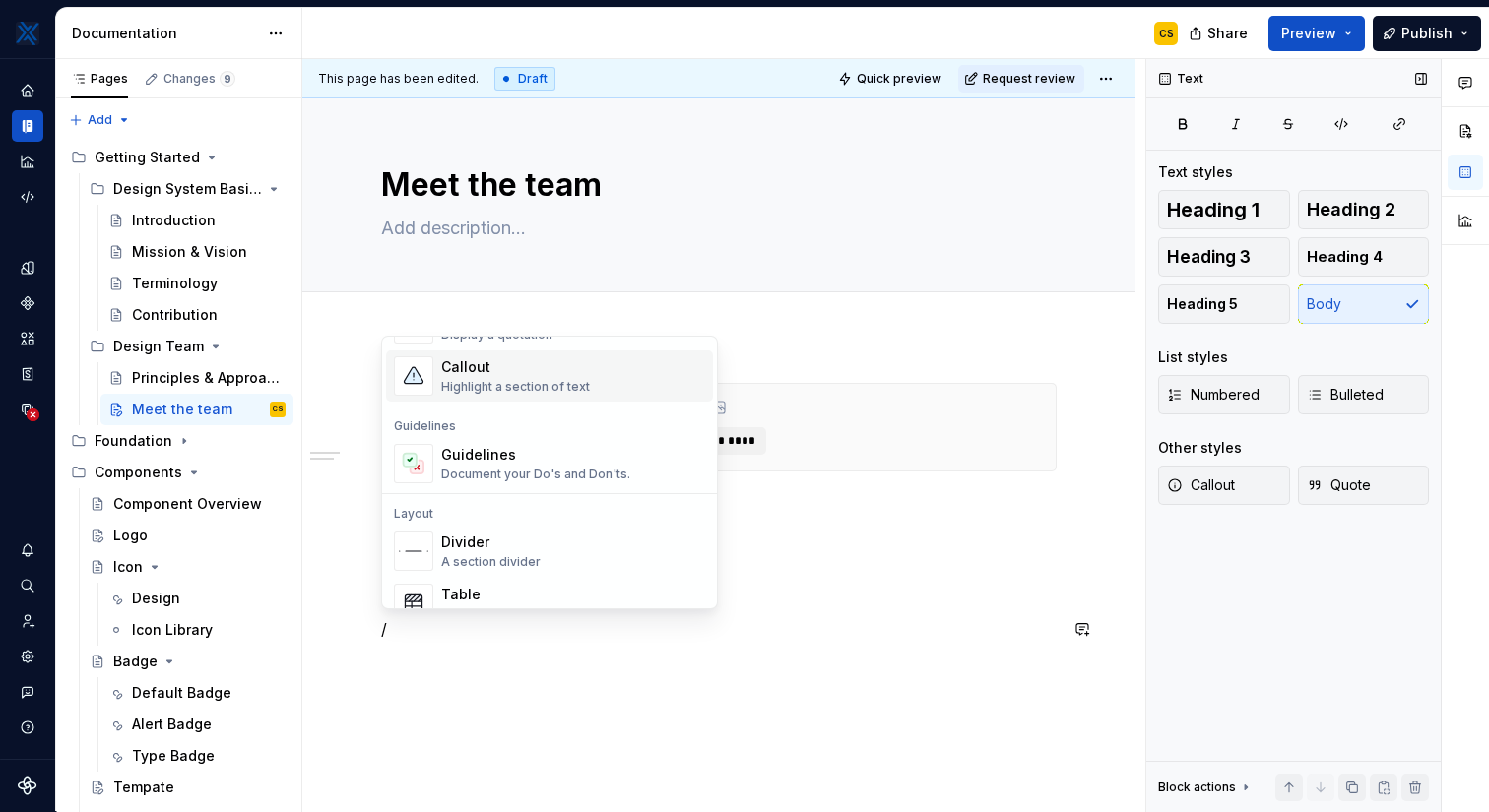scroll, scrollTop: 589, scrollLeft: 0, axis: vertical 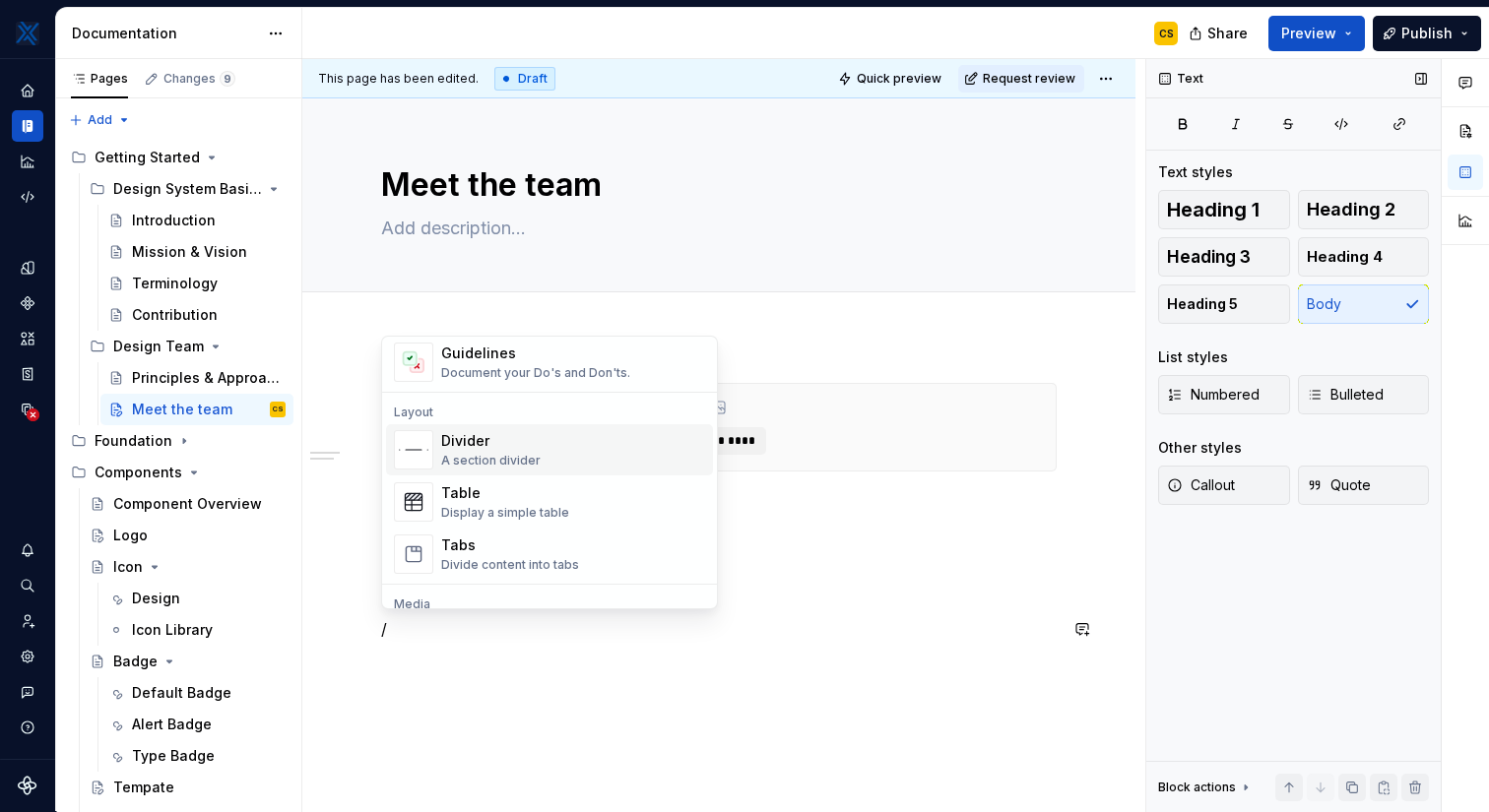 click on "A section divider" at bounding box center (490, 461) 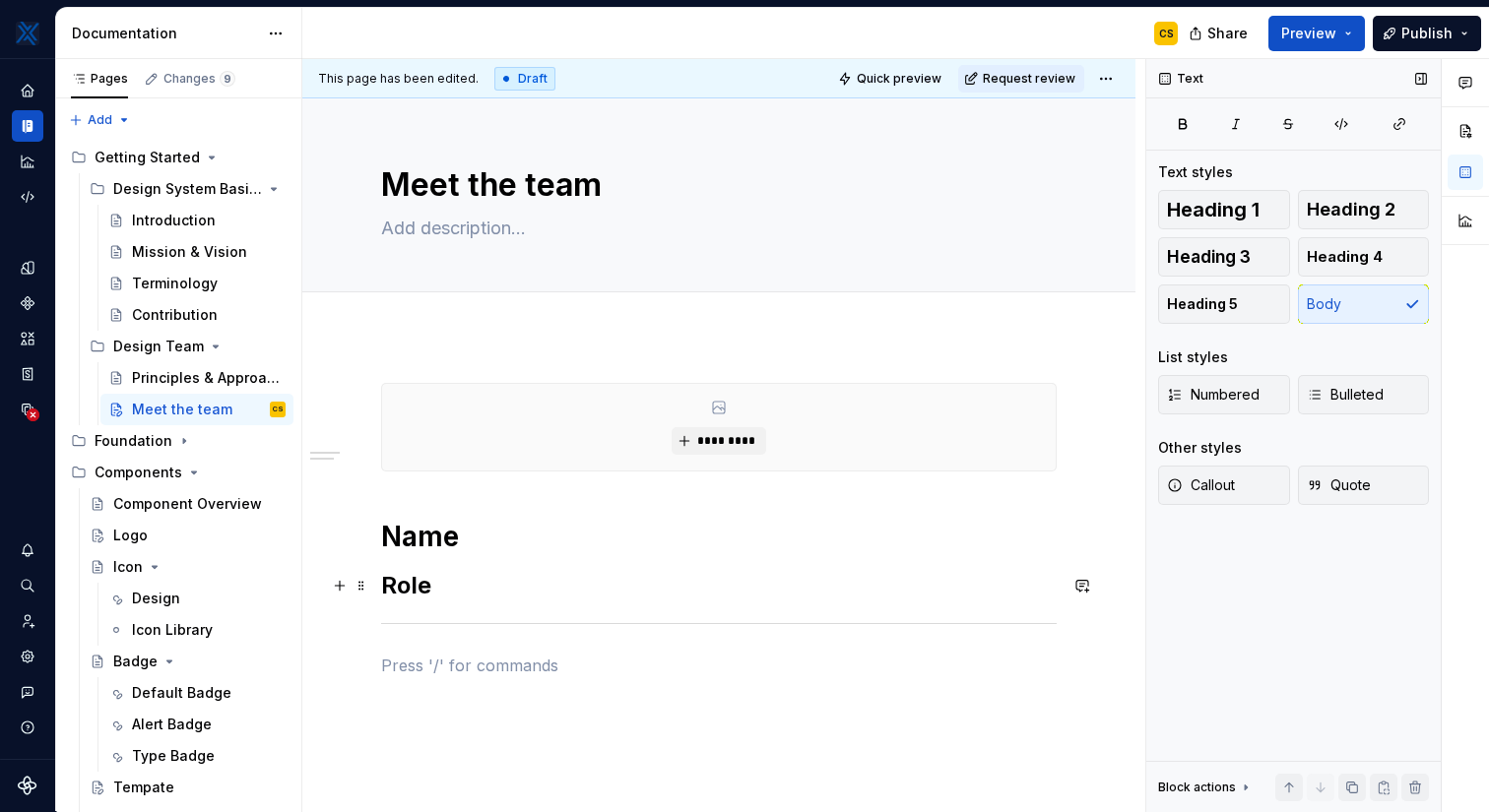 click on "Role" at bounding box center (719, 586) 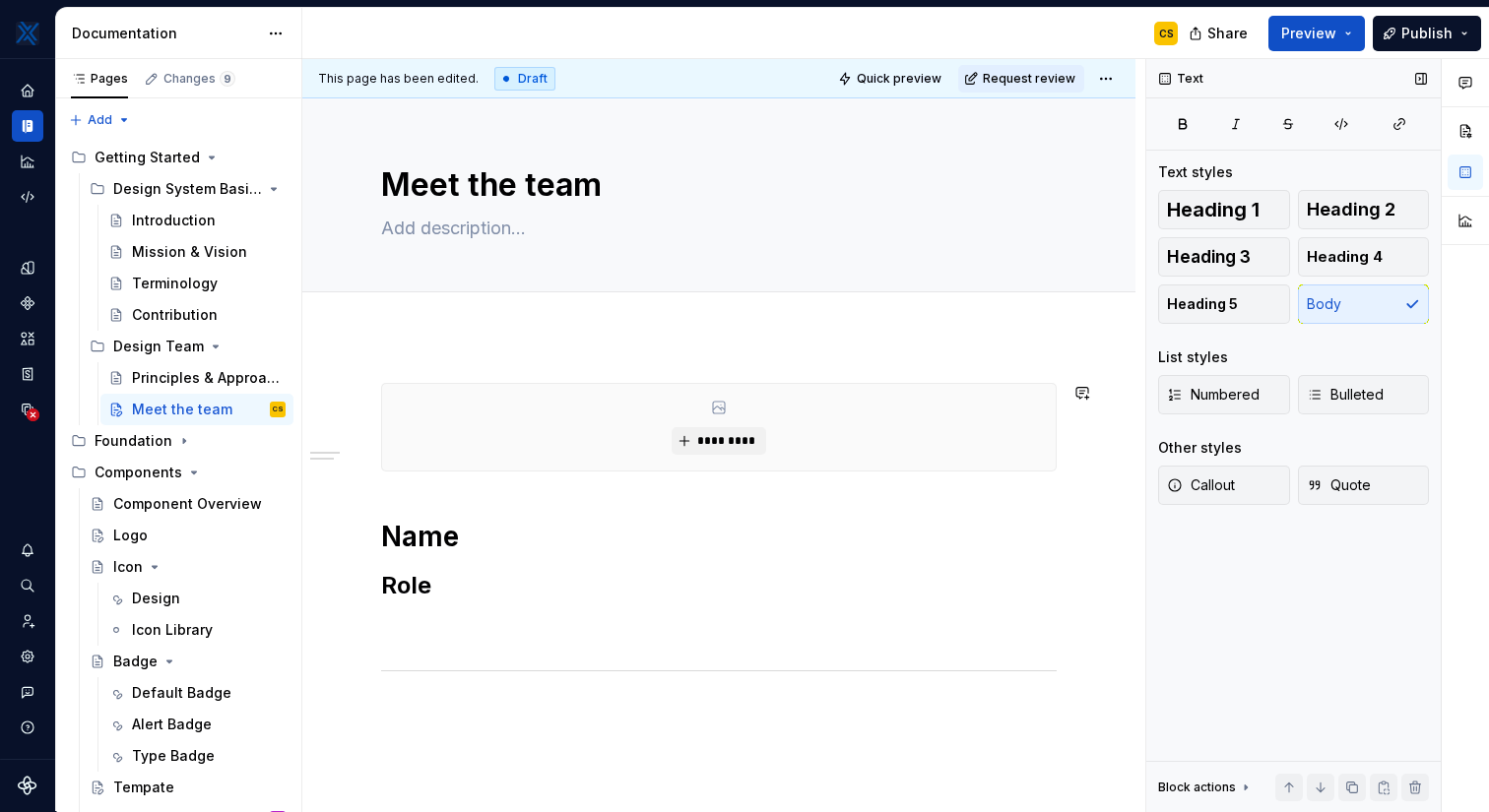 click on "********* Name Role" at bounding box center (719, 663) 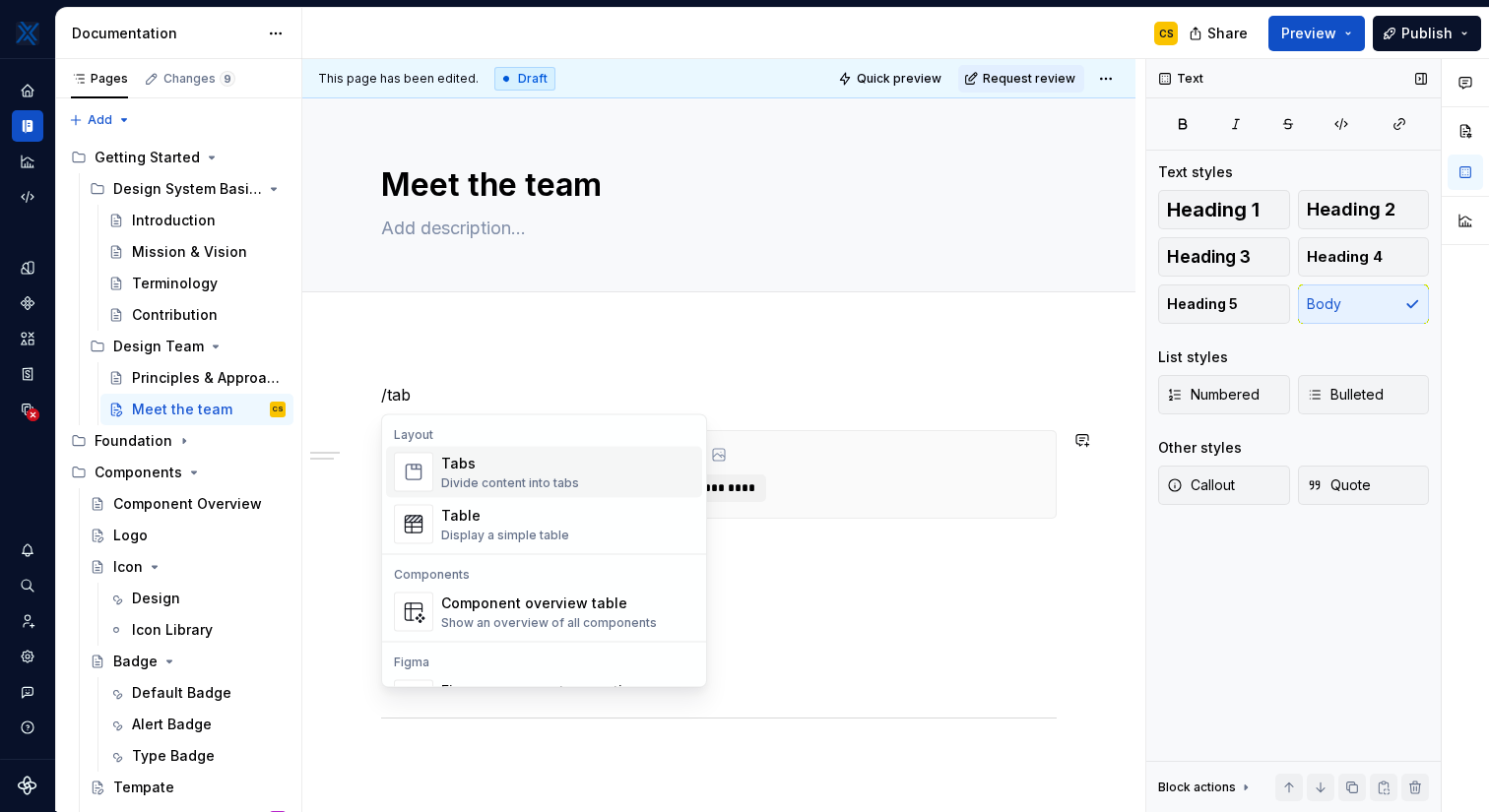 click on "Tabs Divide content into tabs" at bounding box center (567, 472) 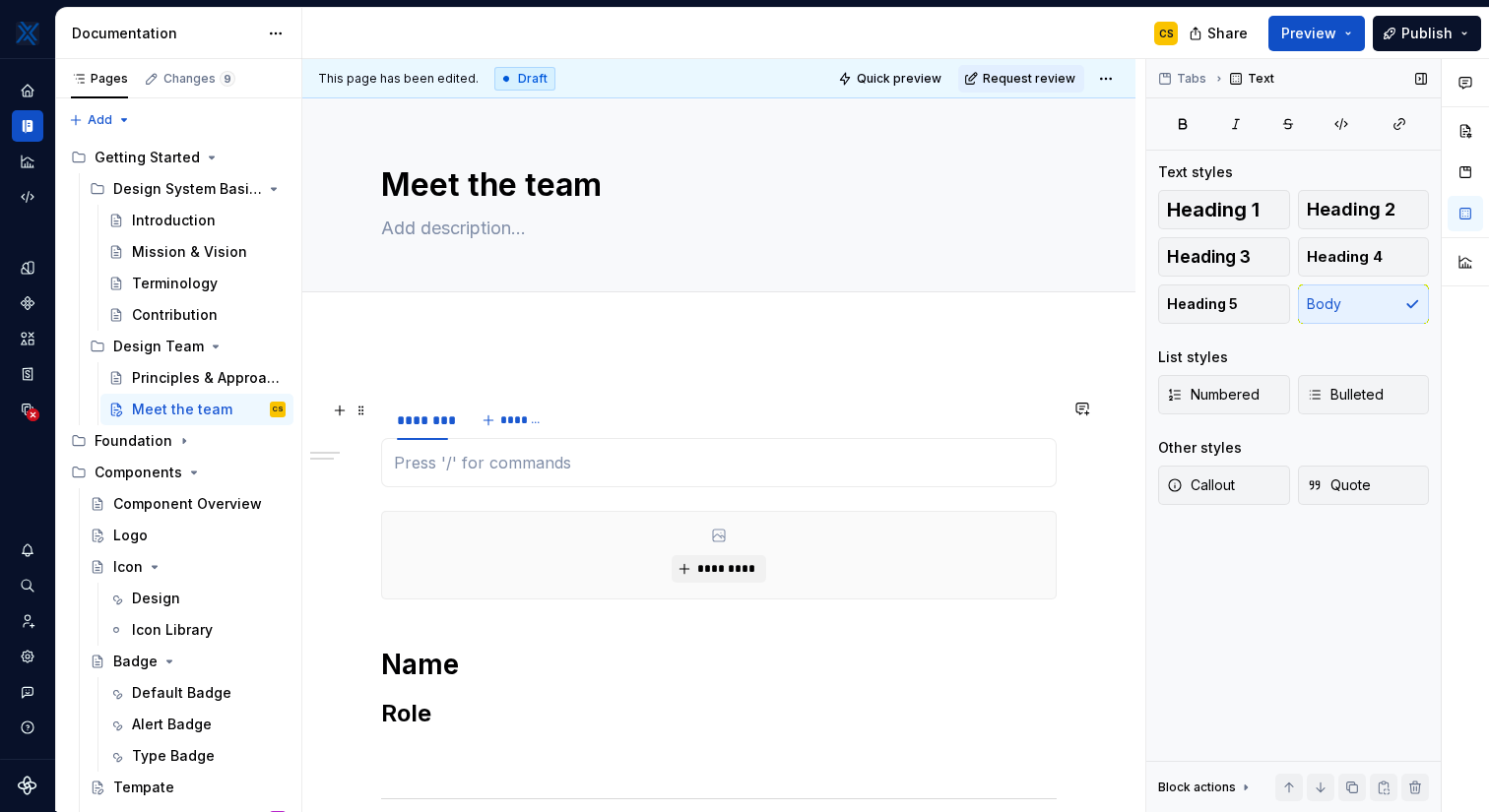 type on "*" 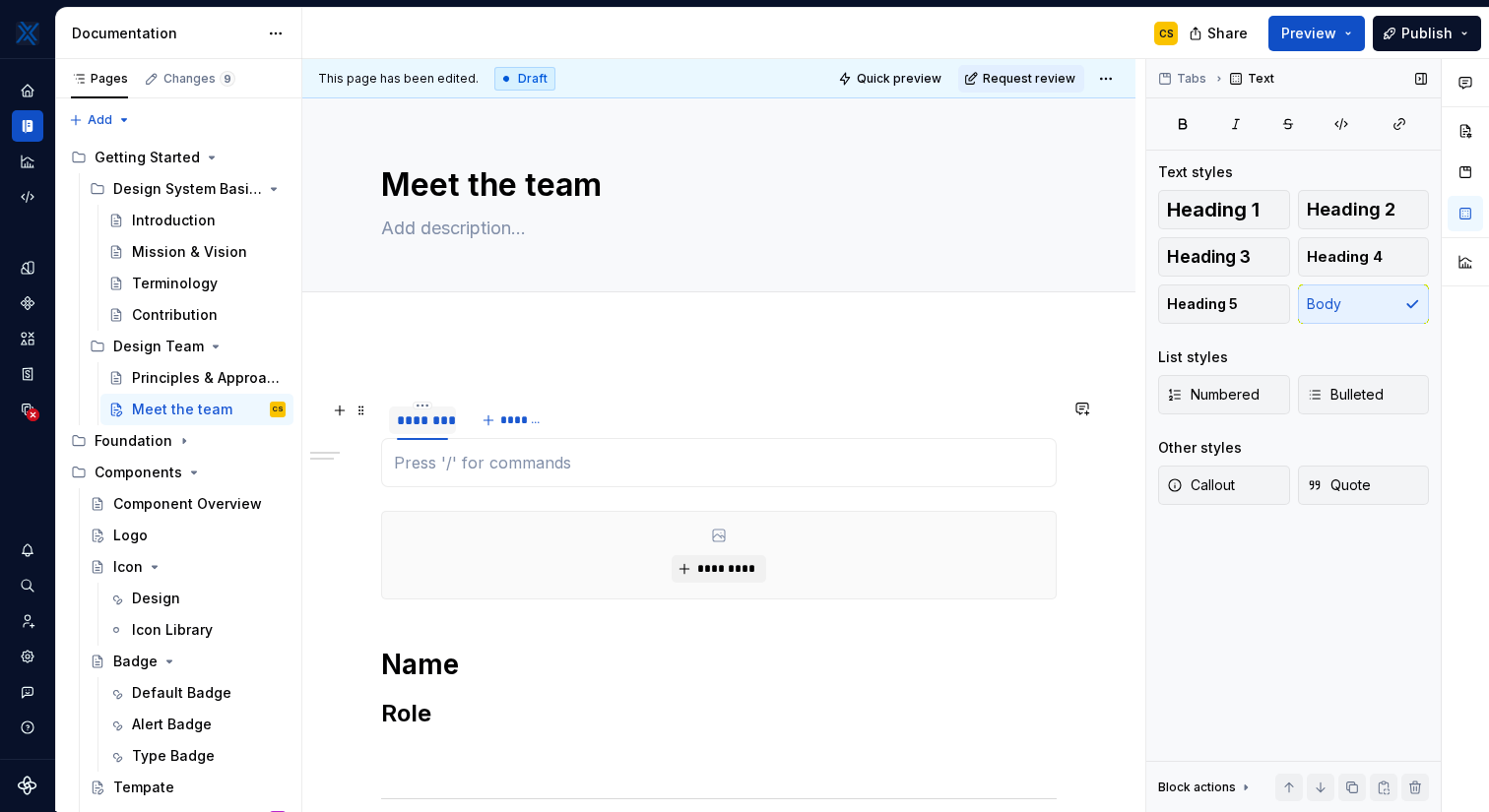 click on "********" at bounding box center [422, 420] 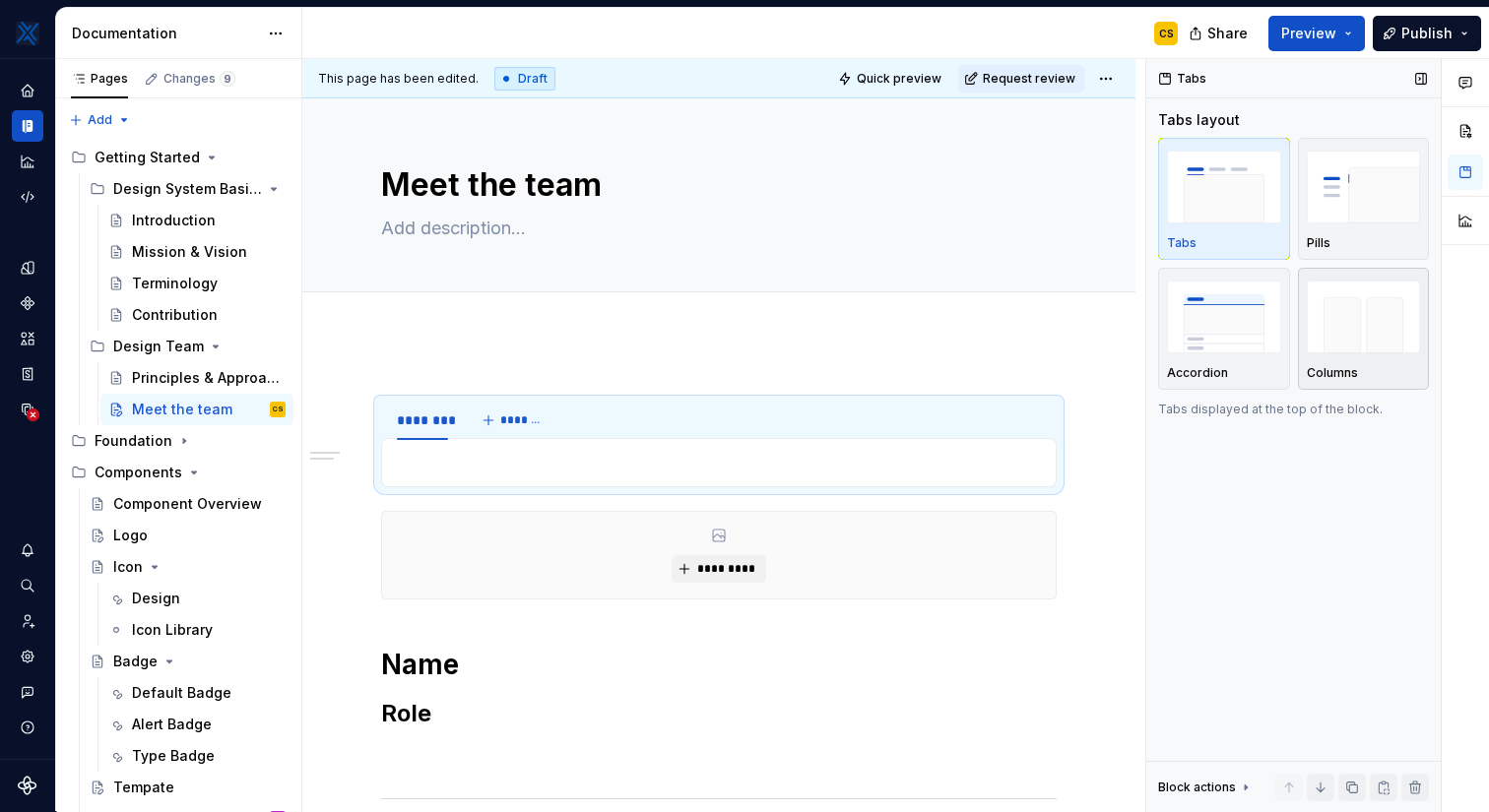 click at bounding box center [1364, 316] 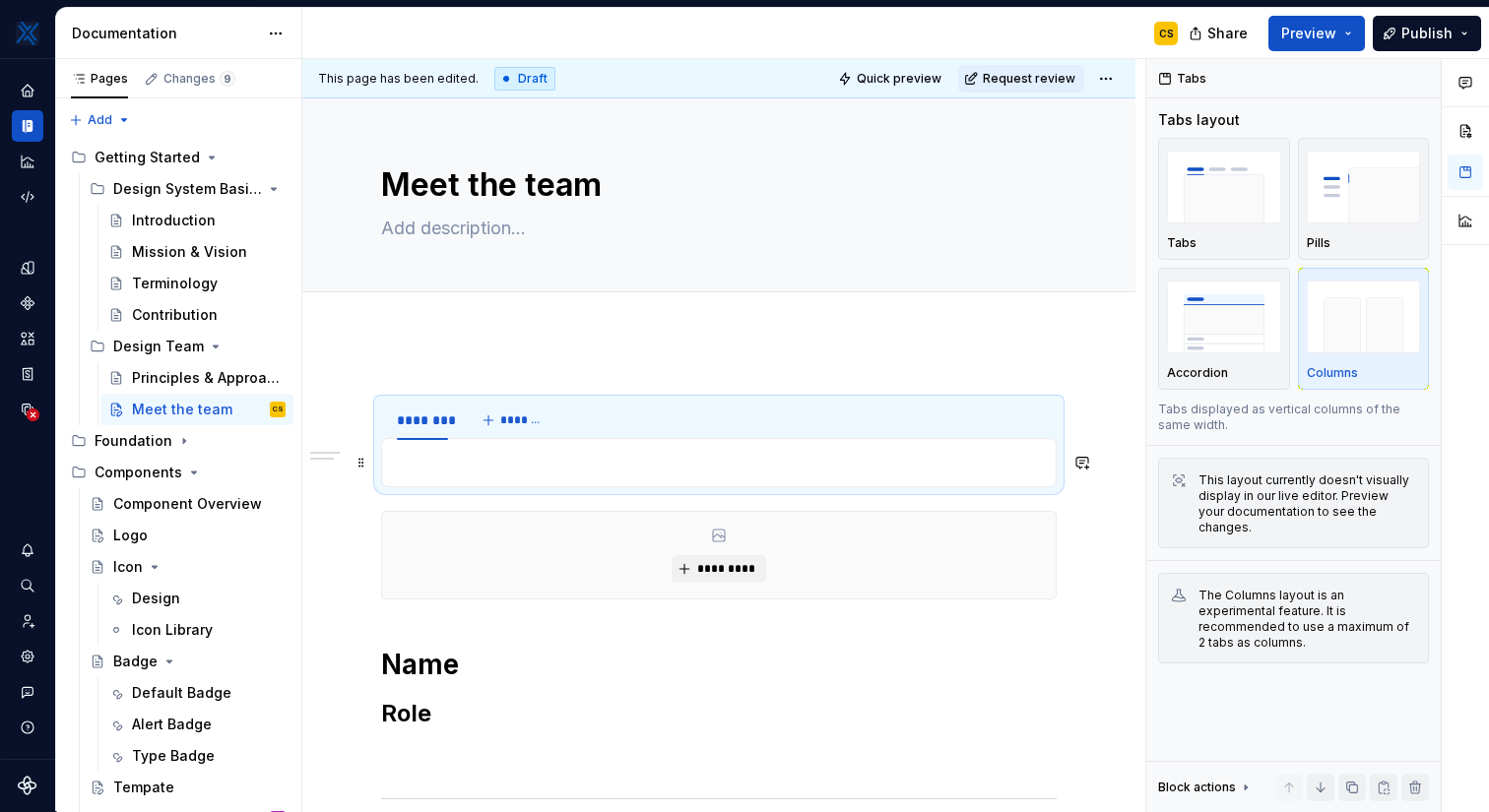 click at bounding box center [719, 463] 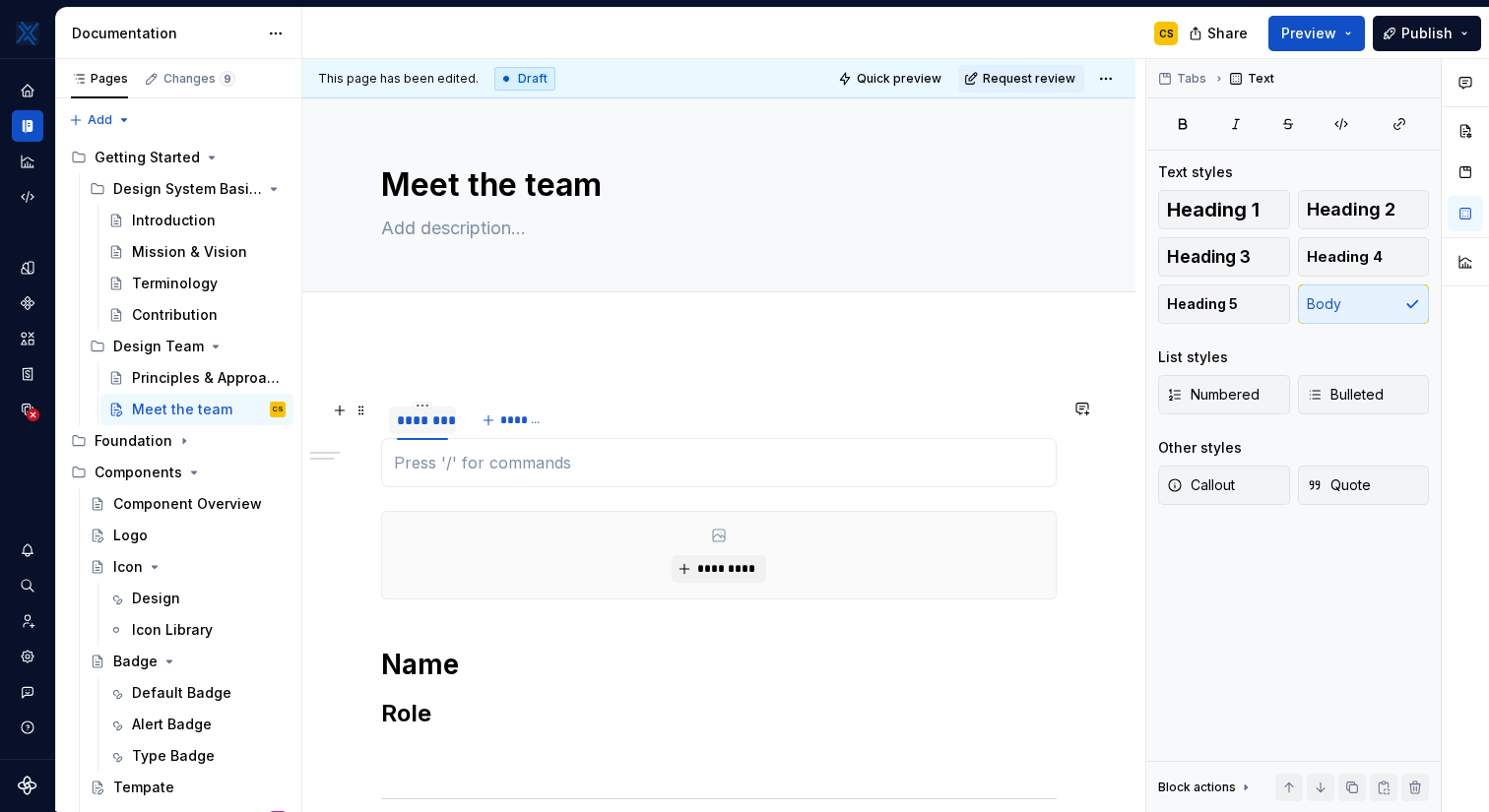 click on "********" at bounding box center (422, 420) 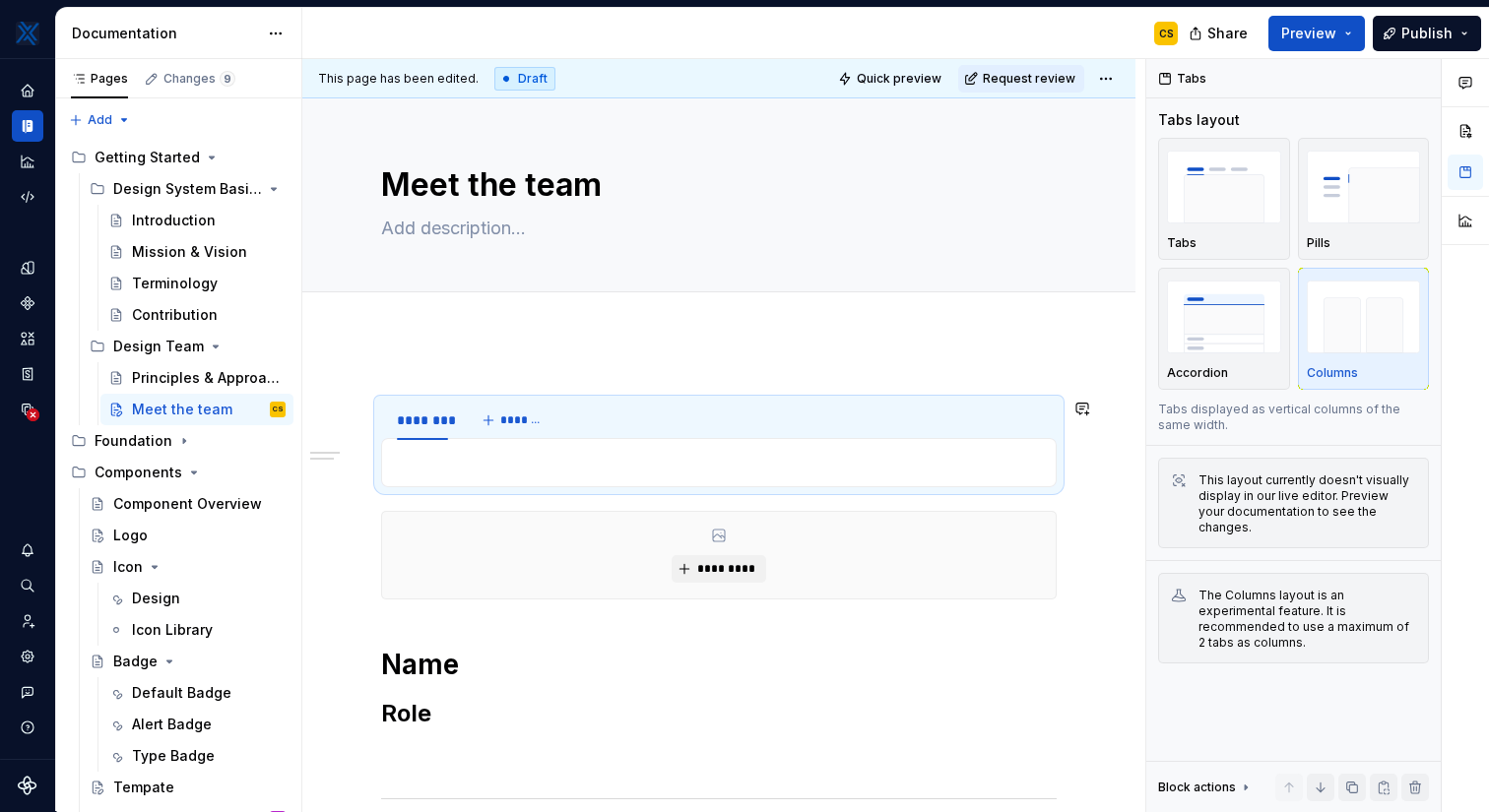 click on "*********" at bounding box center [719, 555] 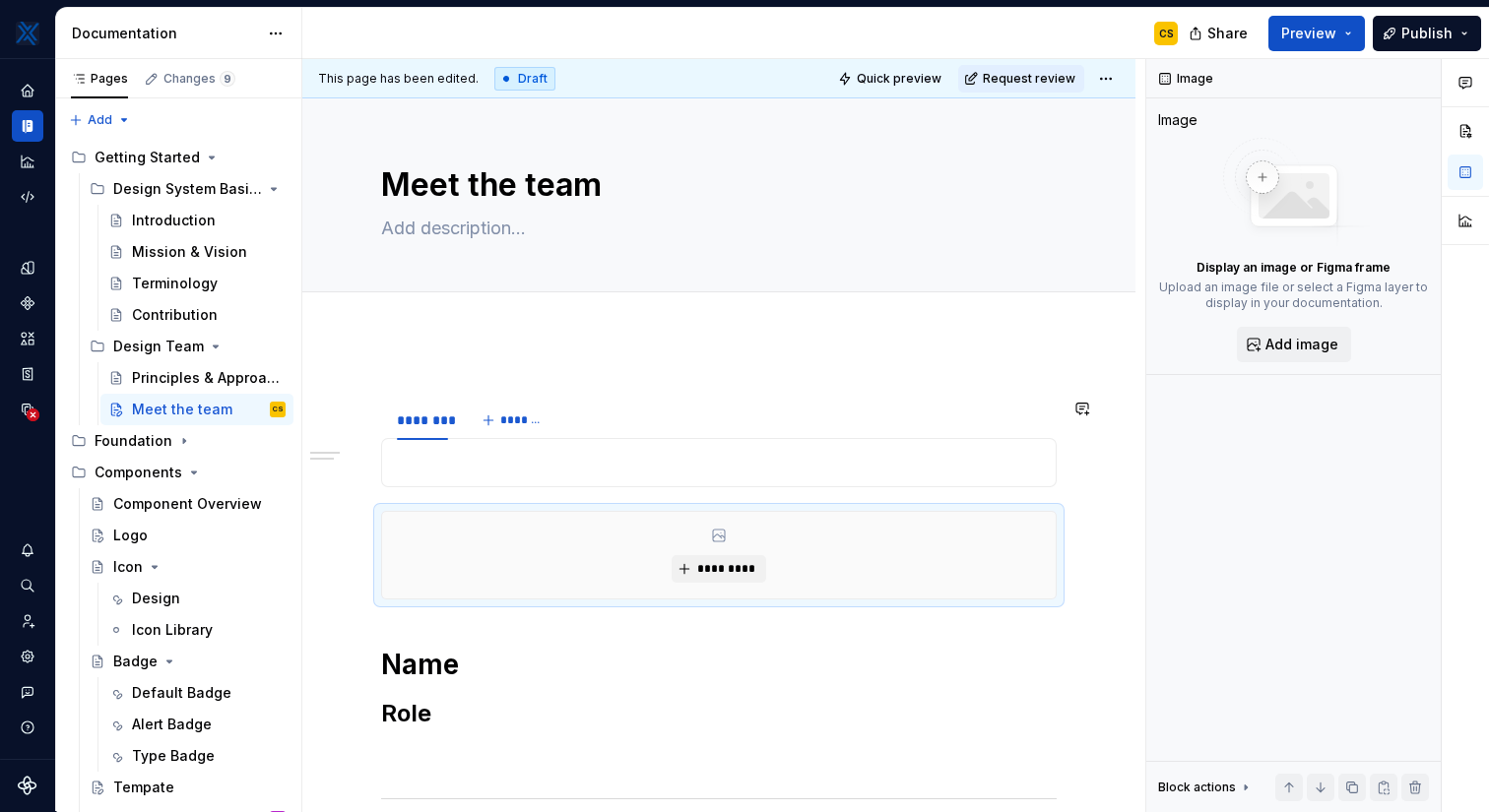 drag, startPoint x: 493, startPoint y: 564, endPoint x: 499, endPoint y: 471, distance: 93.19335 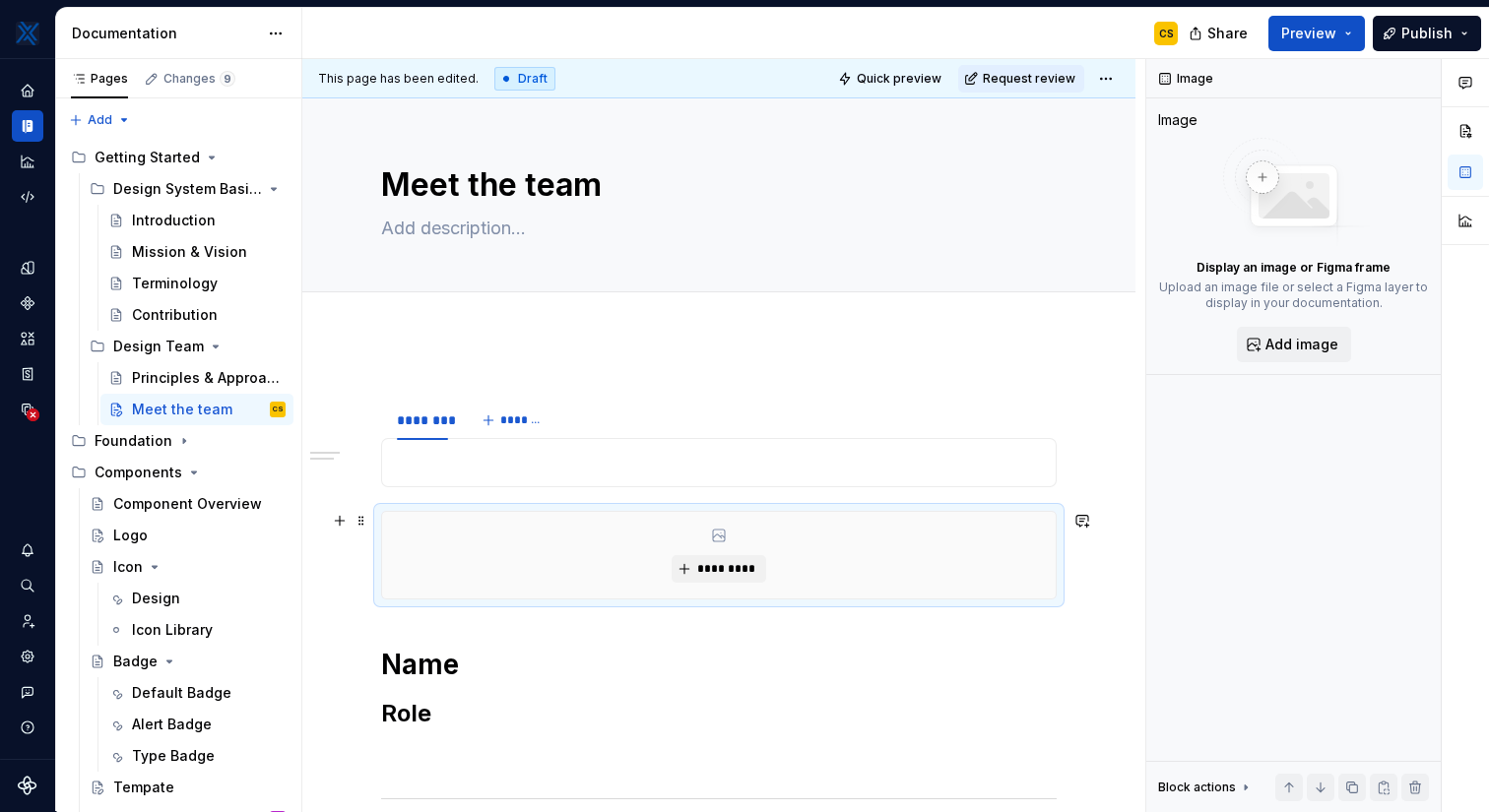 click on "*********" at bounding box center (719, 555) 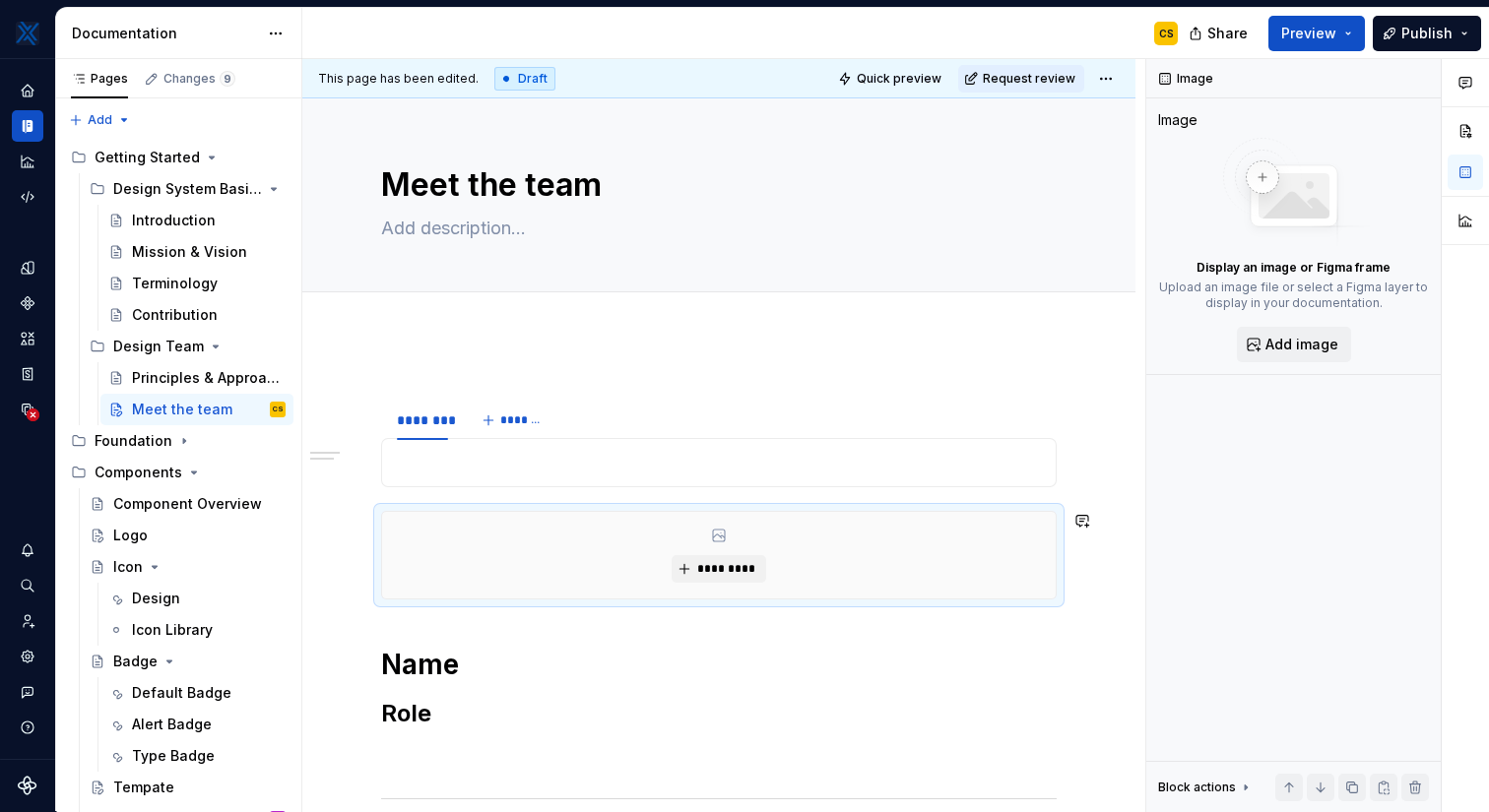 click on "******** ******* ********* Name Role" at bounding box center [719, 617] 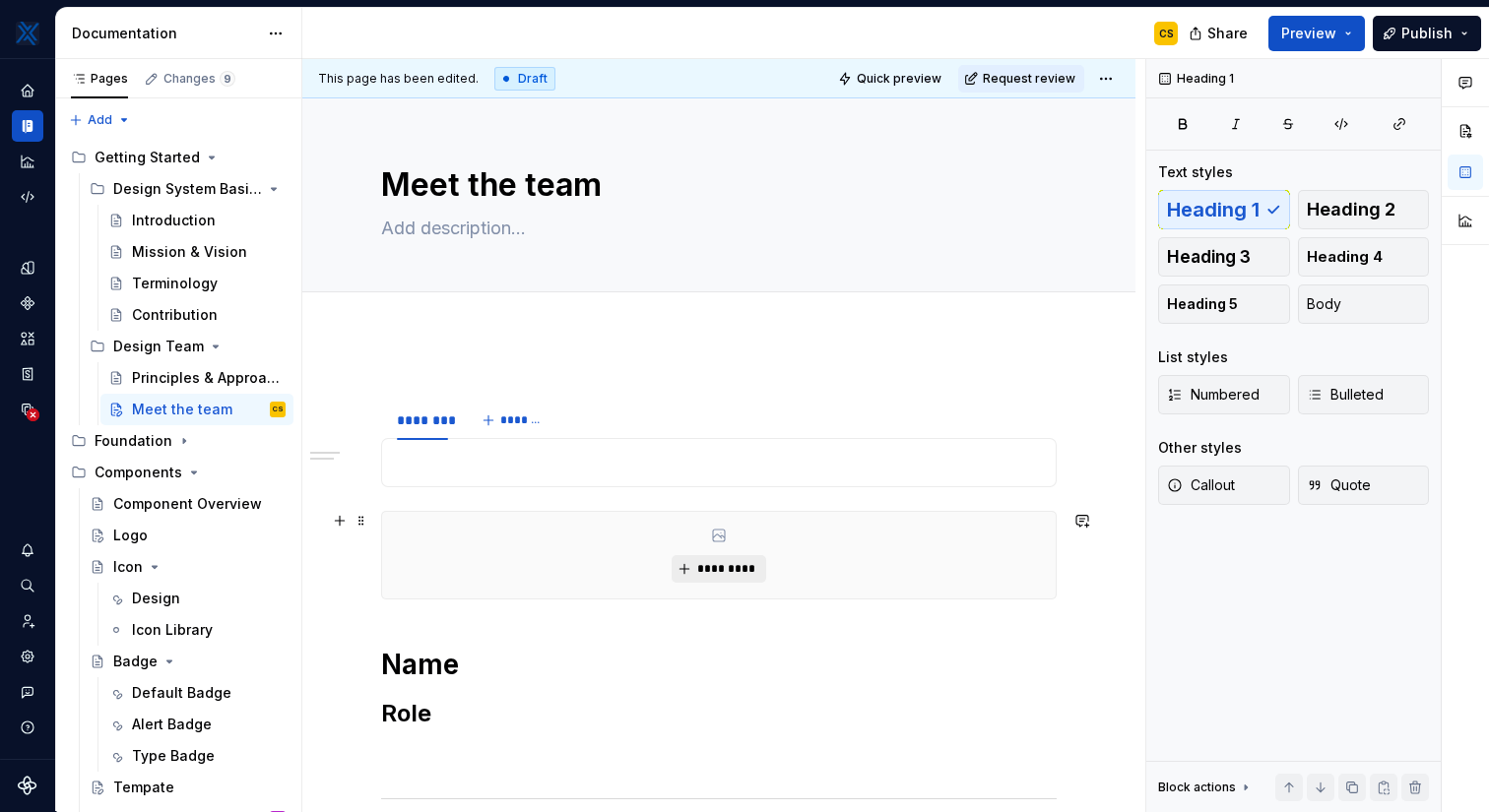 click on "*********" at bounding box center (719, 555) 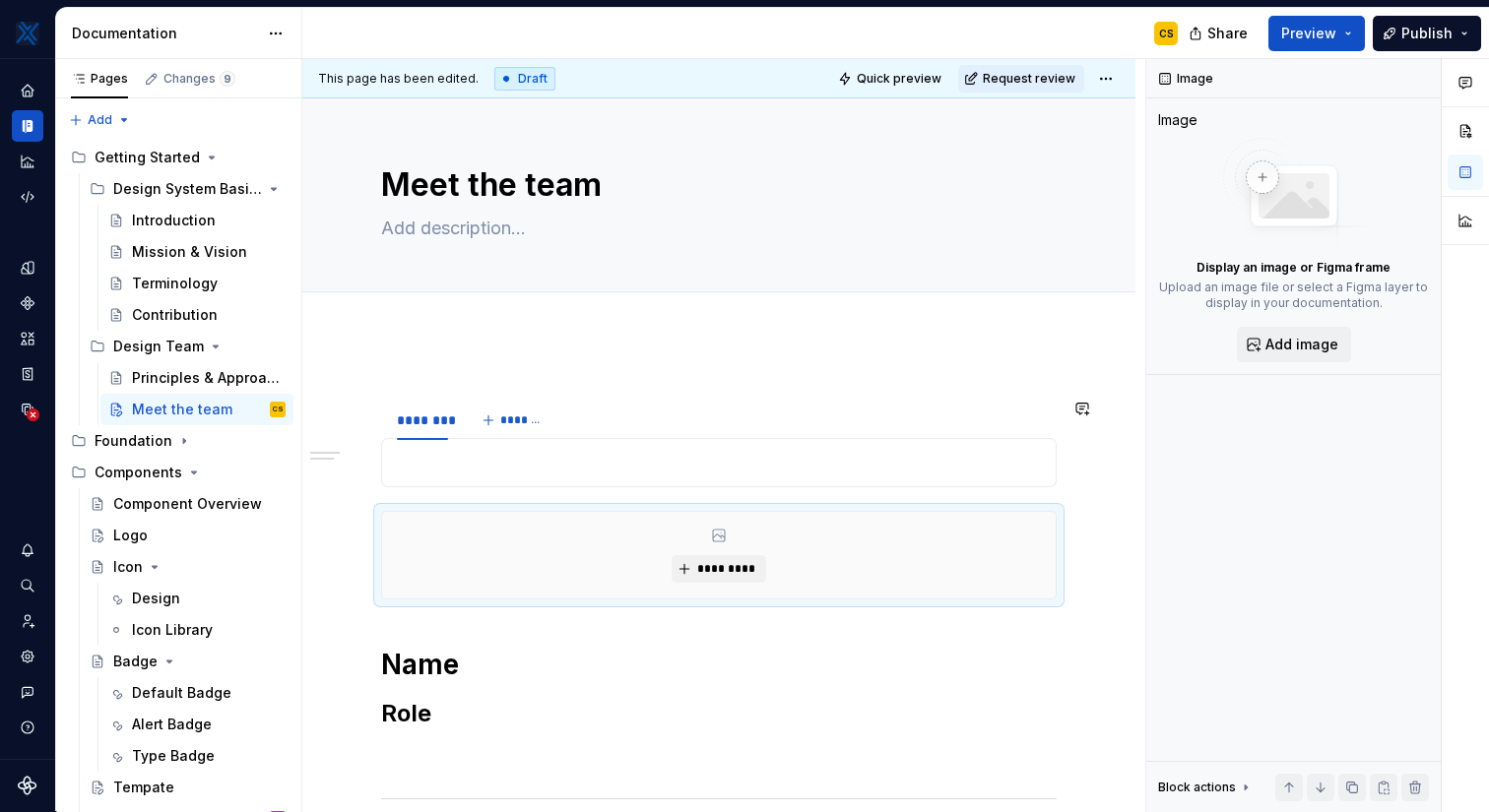click at bounding box center [719, 463] 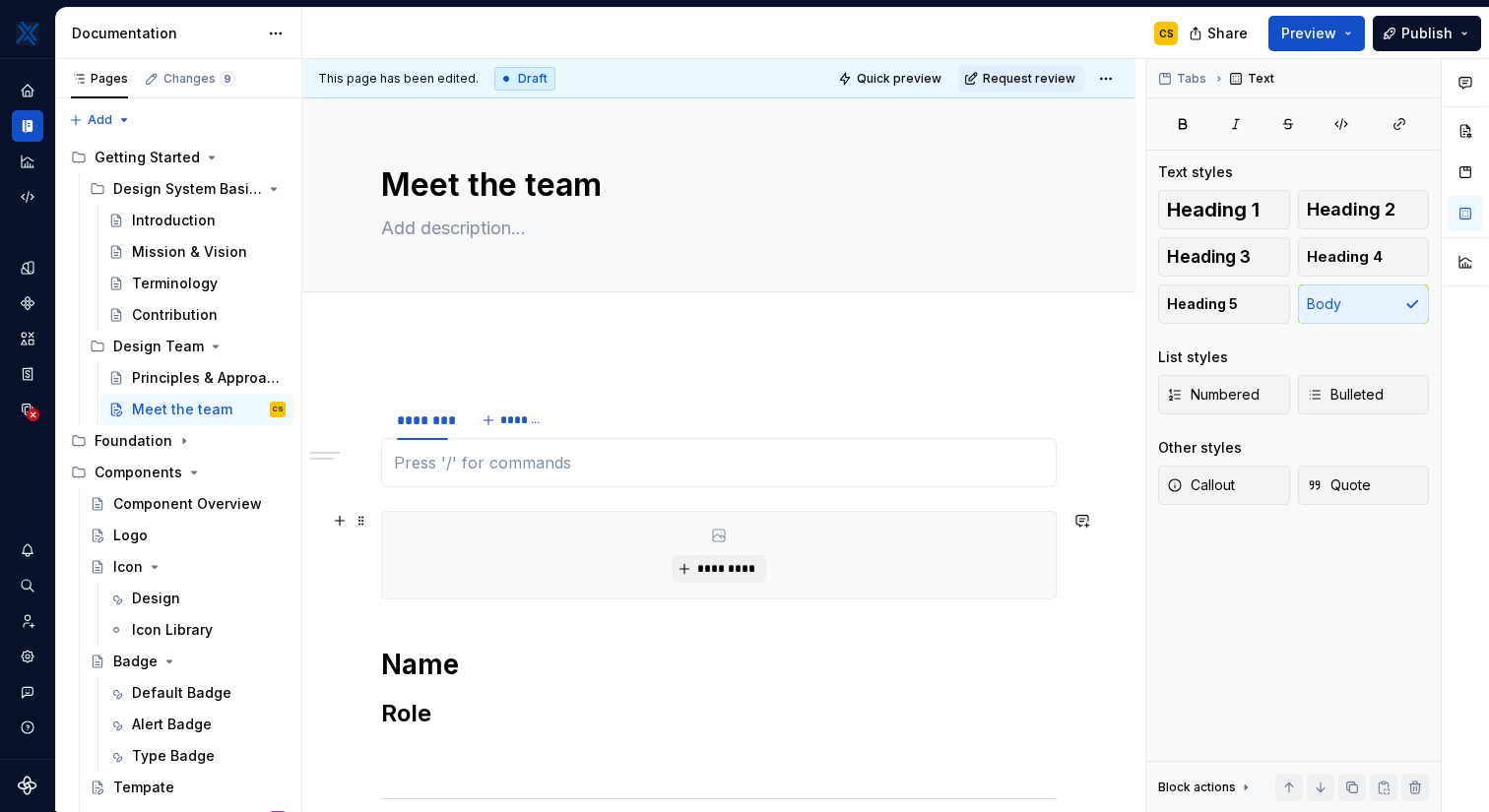 click on "*********" at bounding box center [719, 555] 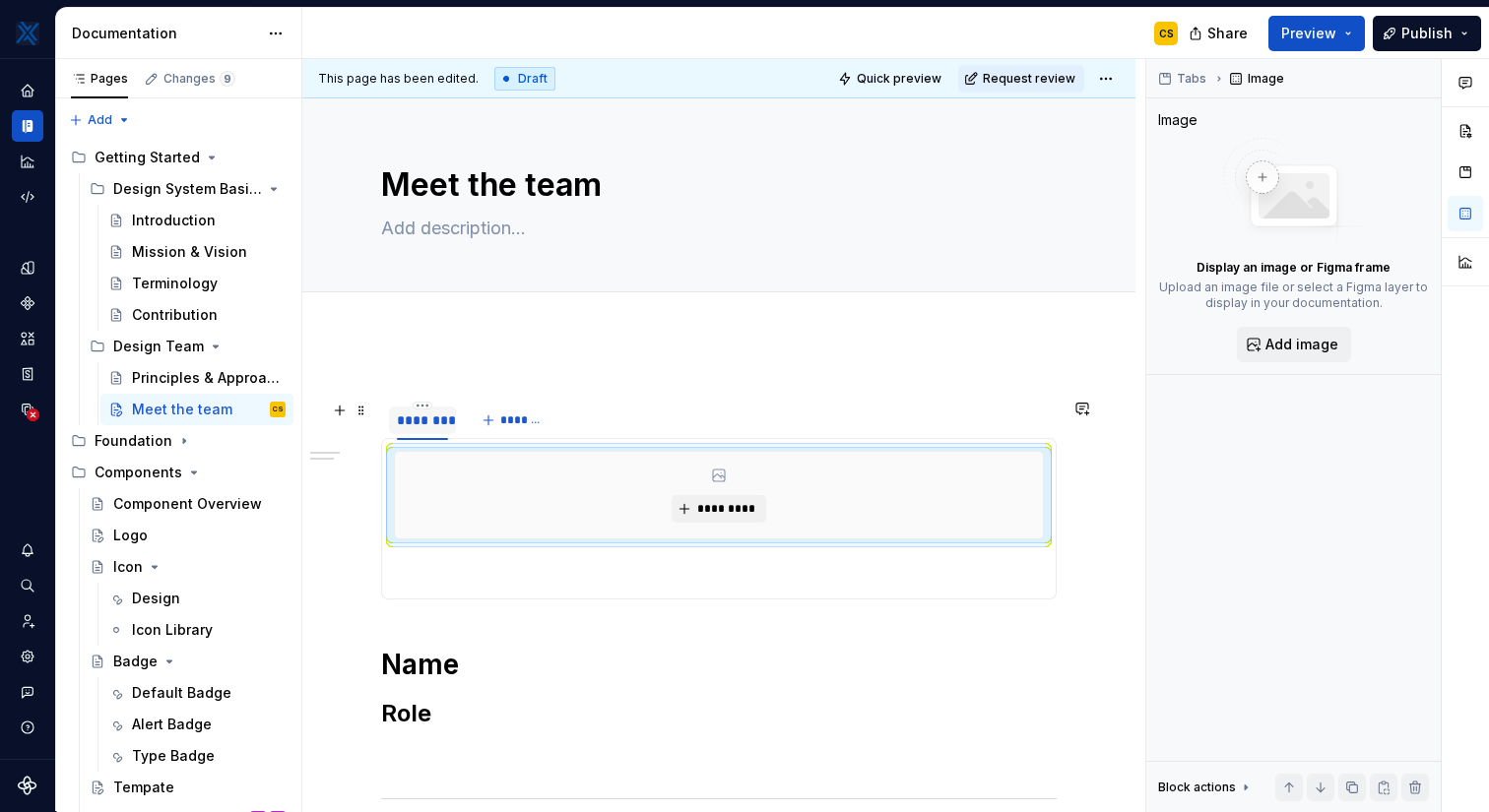 click on "********" at bounding box center (422, 420) 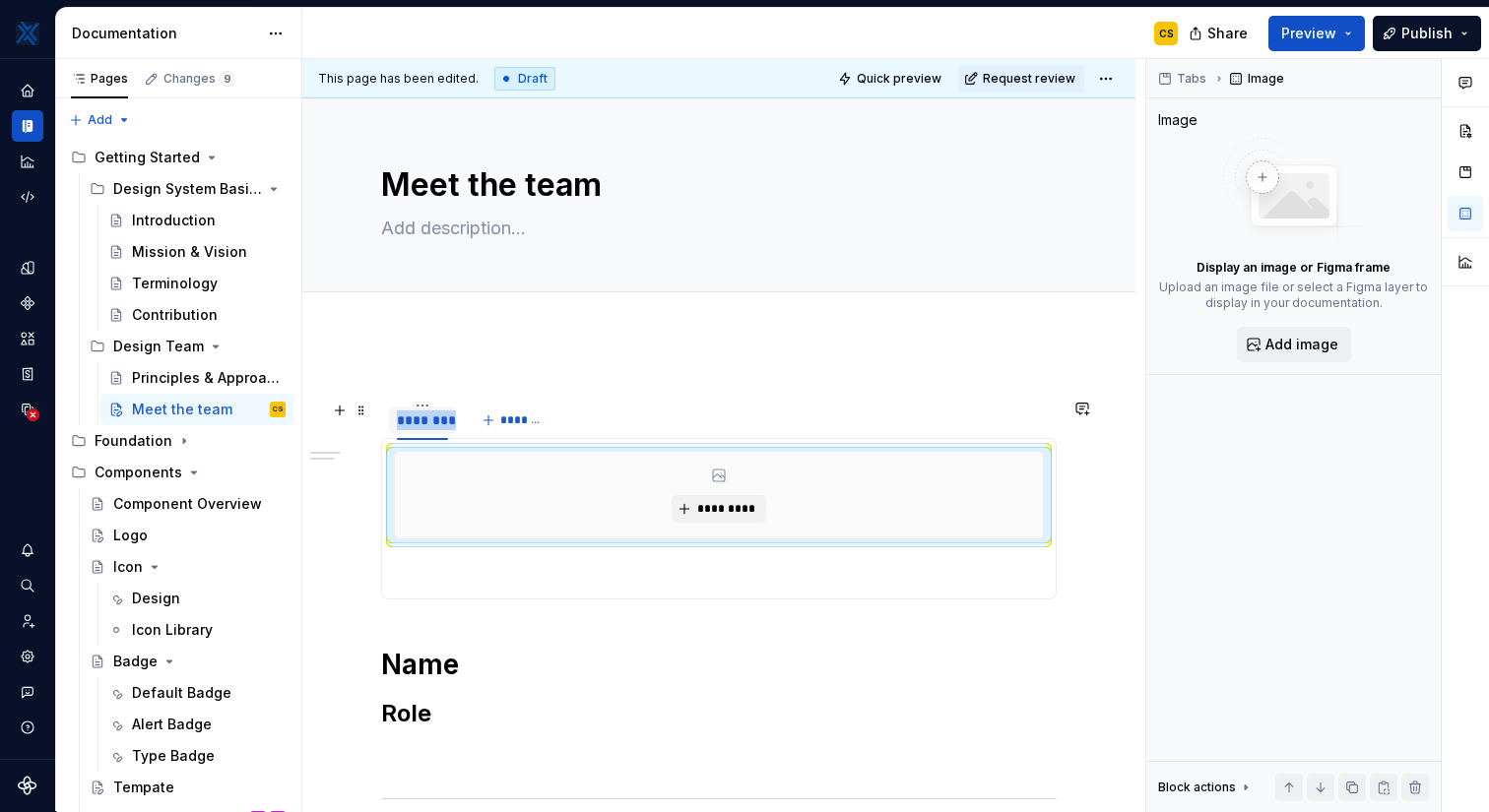 click on "********" at bounding box center [422, 420] 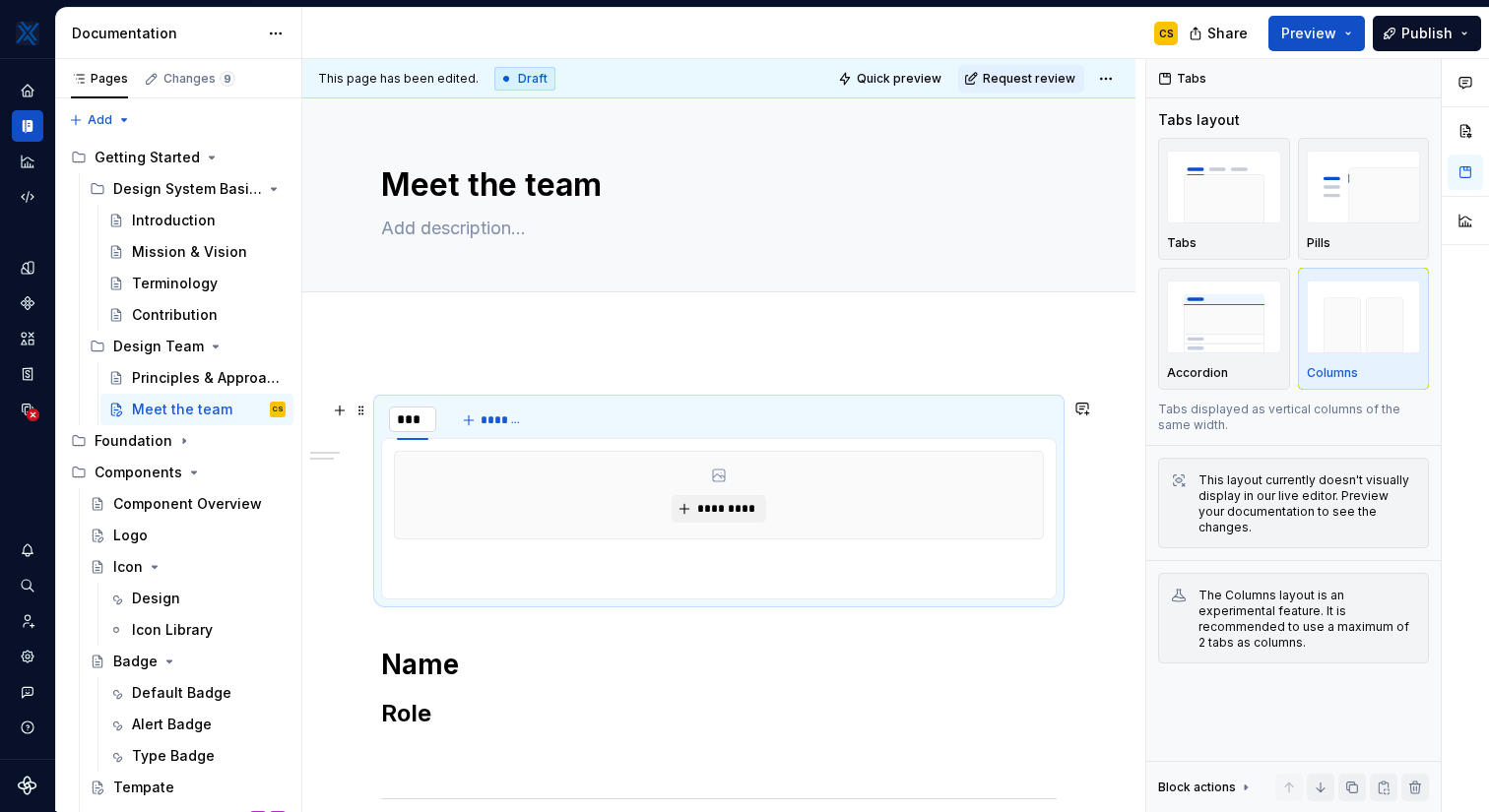 type on "****" 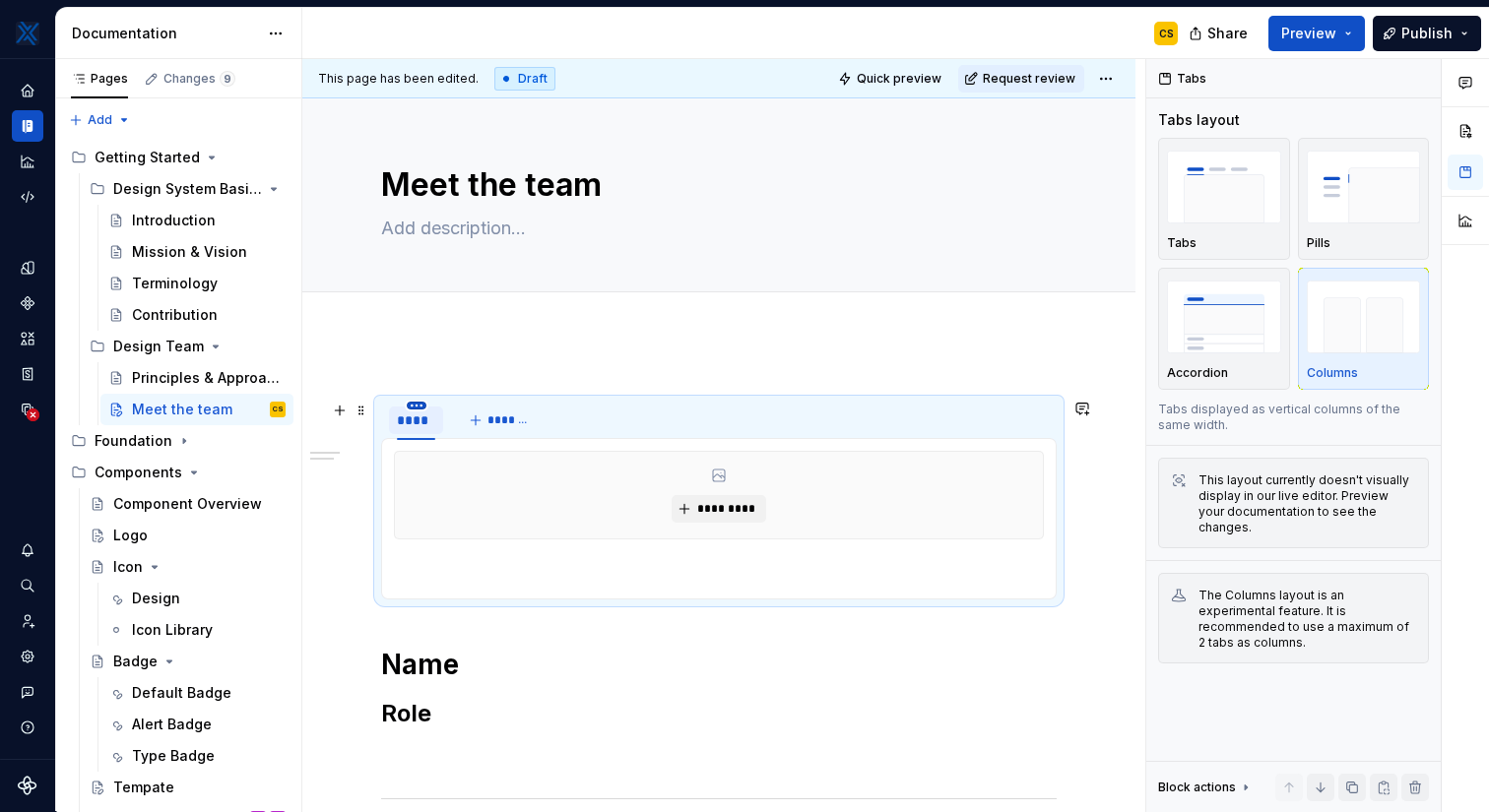 click on "MKTX CS Design system data Documentation CS Share Preview Publish Pages Changes 9 Add
Accessibility guide for tree Page tree.
Navigate the tree with the arrow keys. Common tree hotkeys apply. Further keybindings are available:
enter to execute primary action on focused item
f2 to start renaming the focused item
escape to abort renaming an item
control+d to start dragging selected items
Getting Started Design System Basics Introduction Mission & Vision Terminology Contribution Design Team Principles & Approach Meet the team CS Foundation Components Component Overview Logo Icon Design Icon Library Badge Default Badge Alert Badge Type Badge Tempate Tooltip M M Direction Indicator Demos Mid-X Global RFQ MOC Draft   ( 9 ) Getting Started / Design Team  /  Meet the team Components  /  Logo Components / Icon  /  Design Components / Badge  /  Default Badge Components / Badge  /  Alert Badge Components / Badge  /  Type Badge Components" at bounding box center (744, 406) 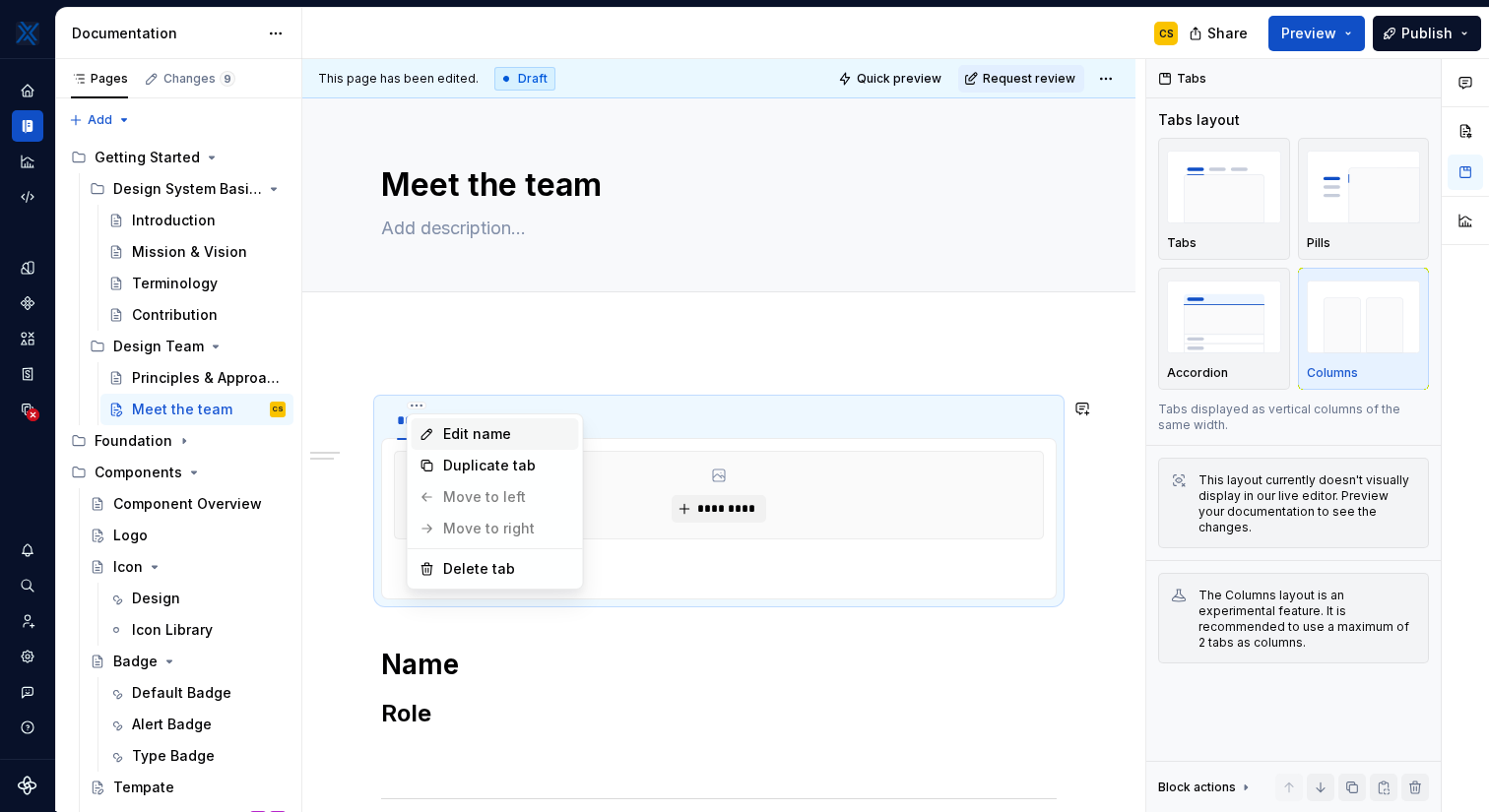click on "Edit name" at bounding box center (507, 434) 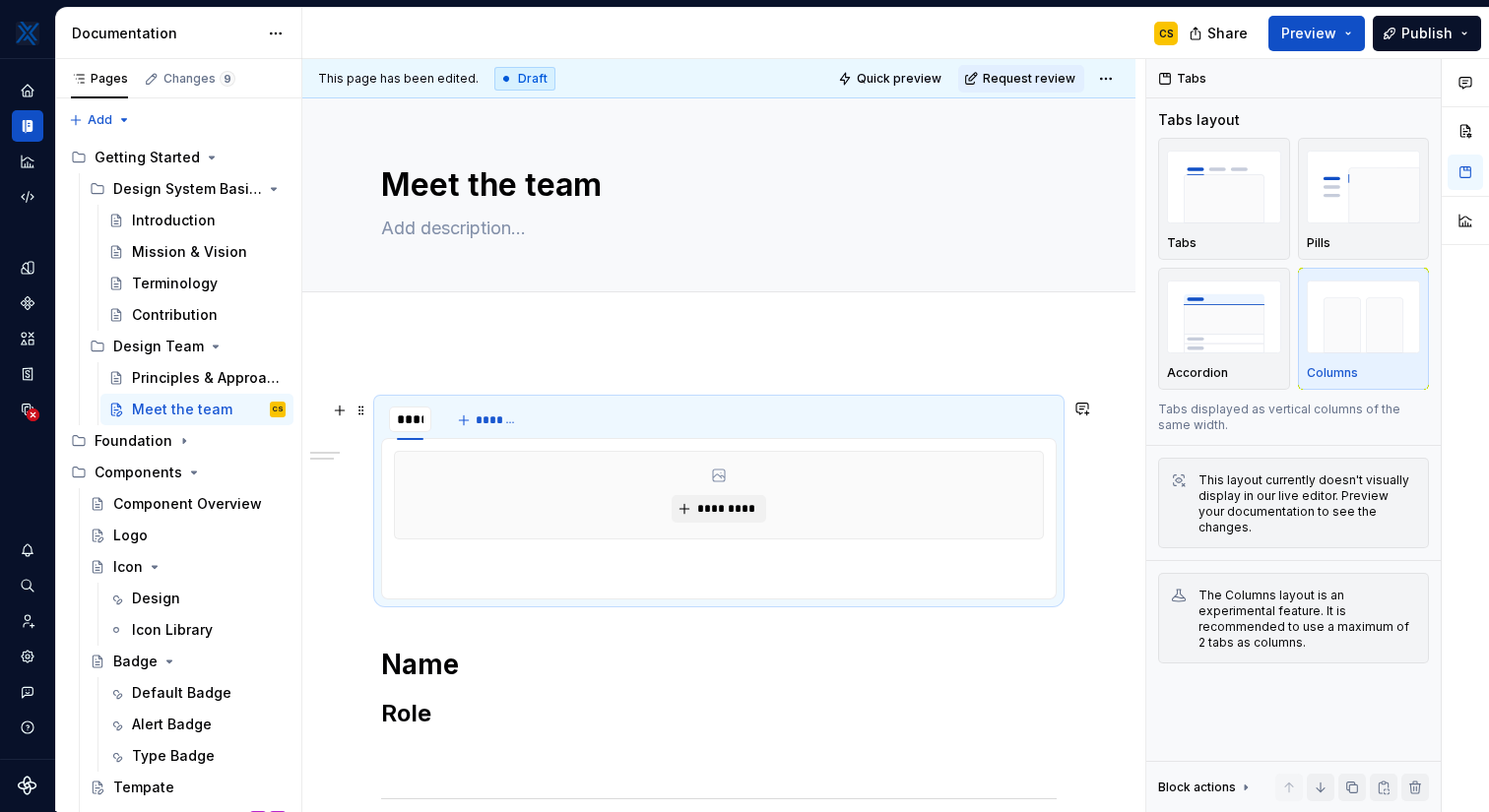 type on "*****" 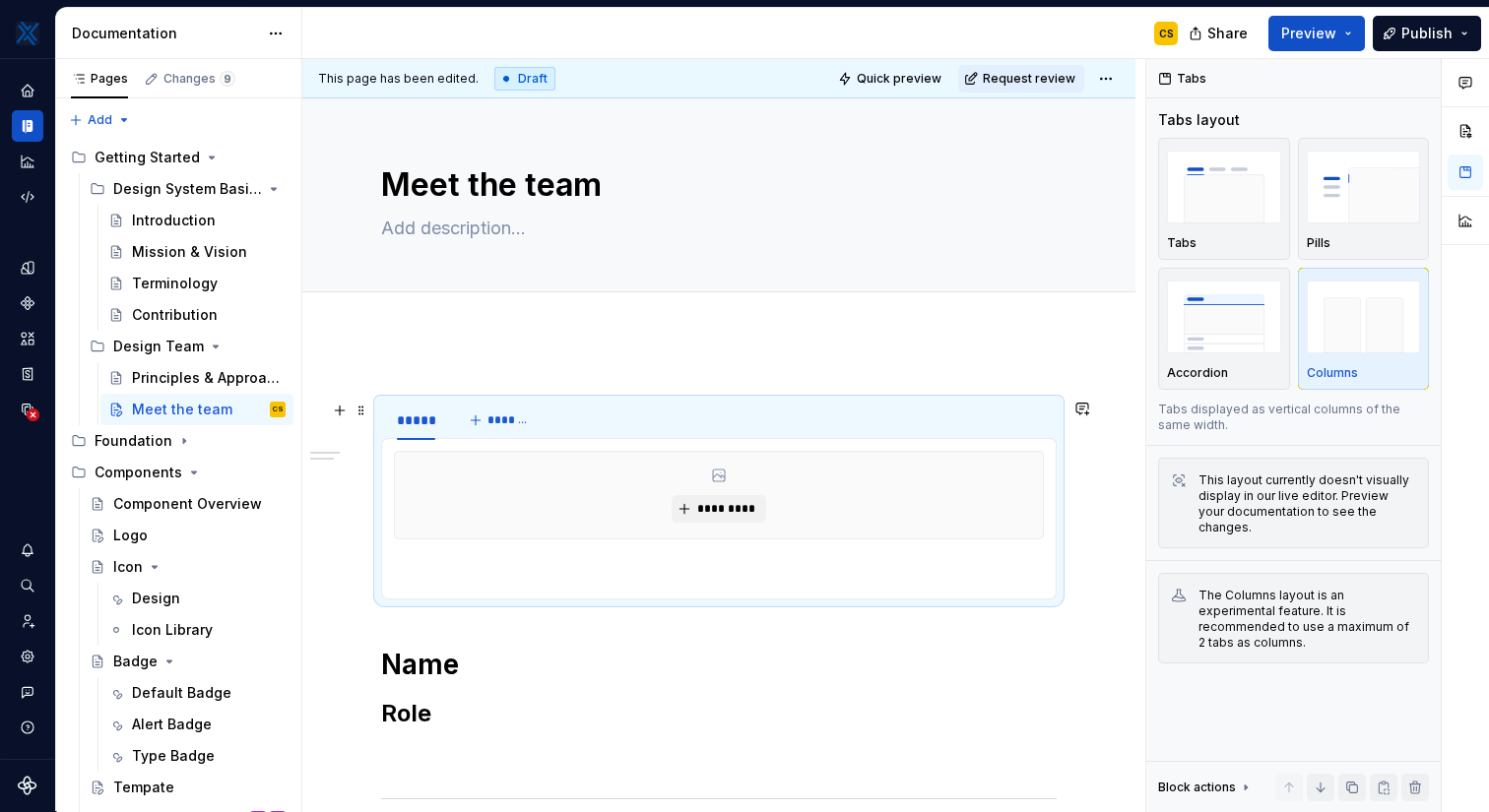 click on "*******" at bounding box center (509, 420) 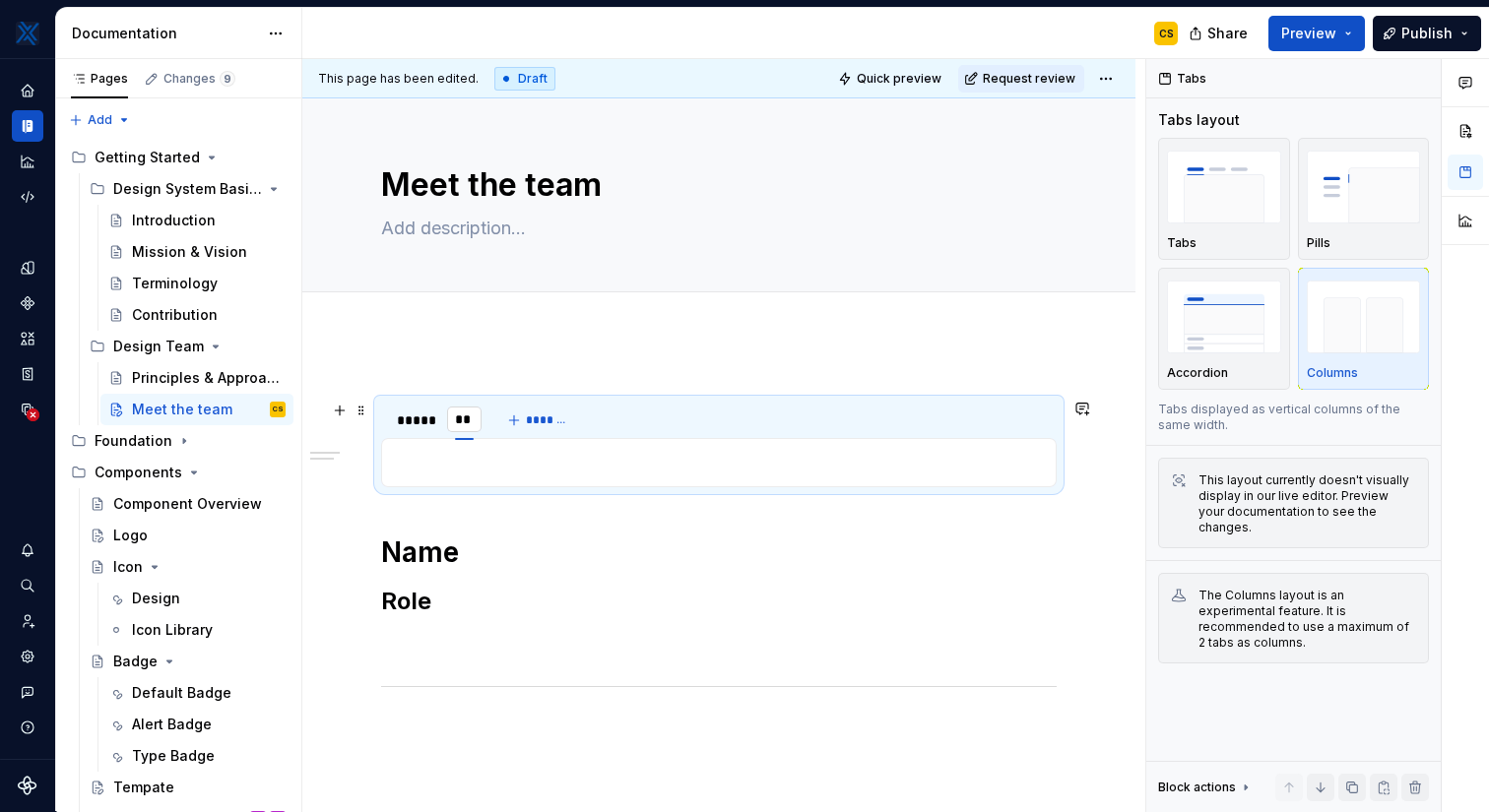 type on "*" 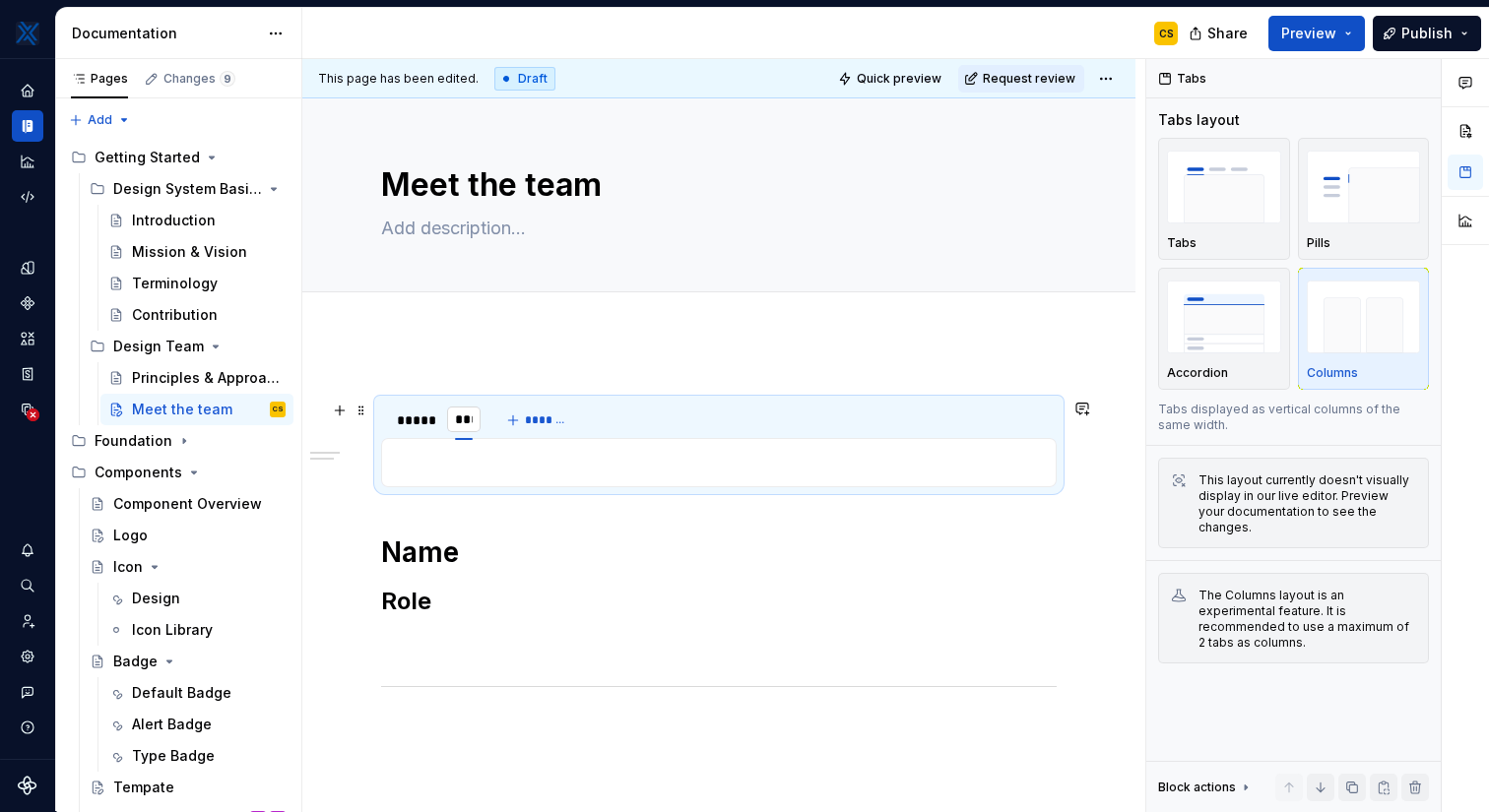 type on "****" 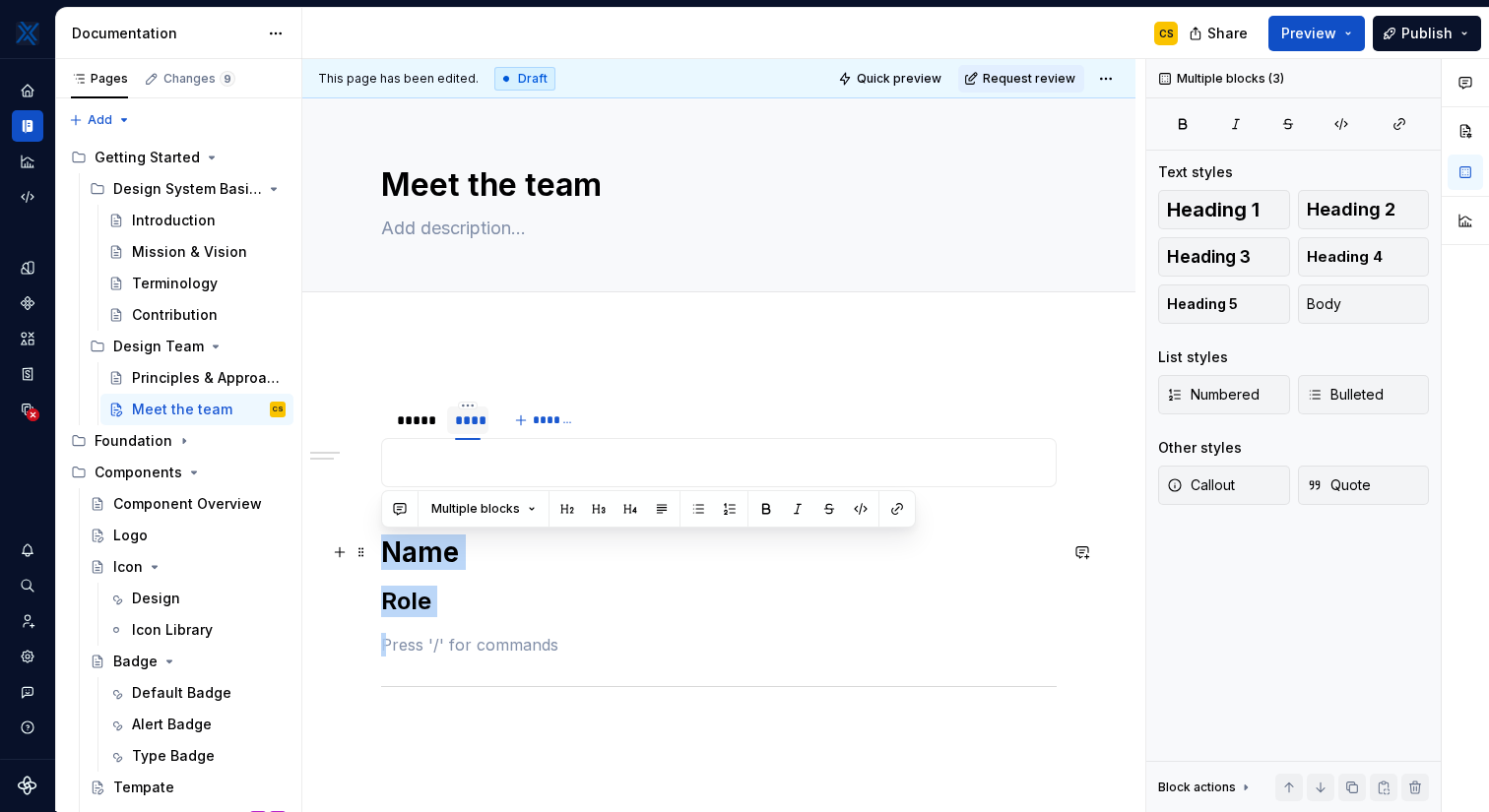 drag, startPoint x: 420, startPoint y: 589, endPoint x: 380, endPoint y: 557, distance: 51.224994 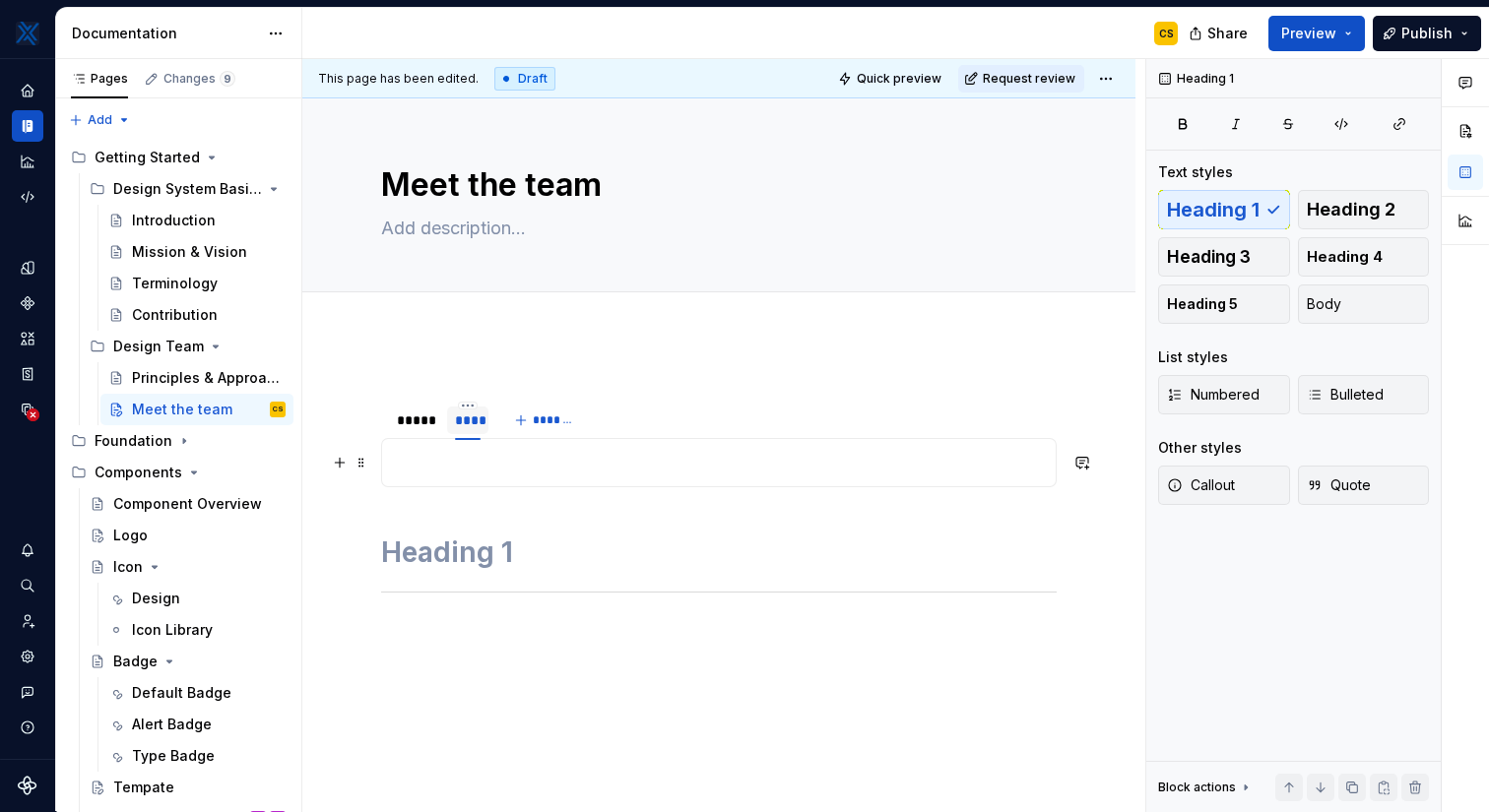 click at bounding box center (719, 463) 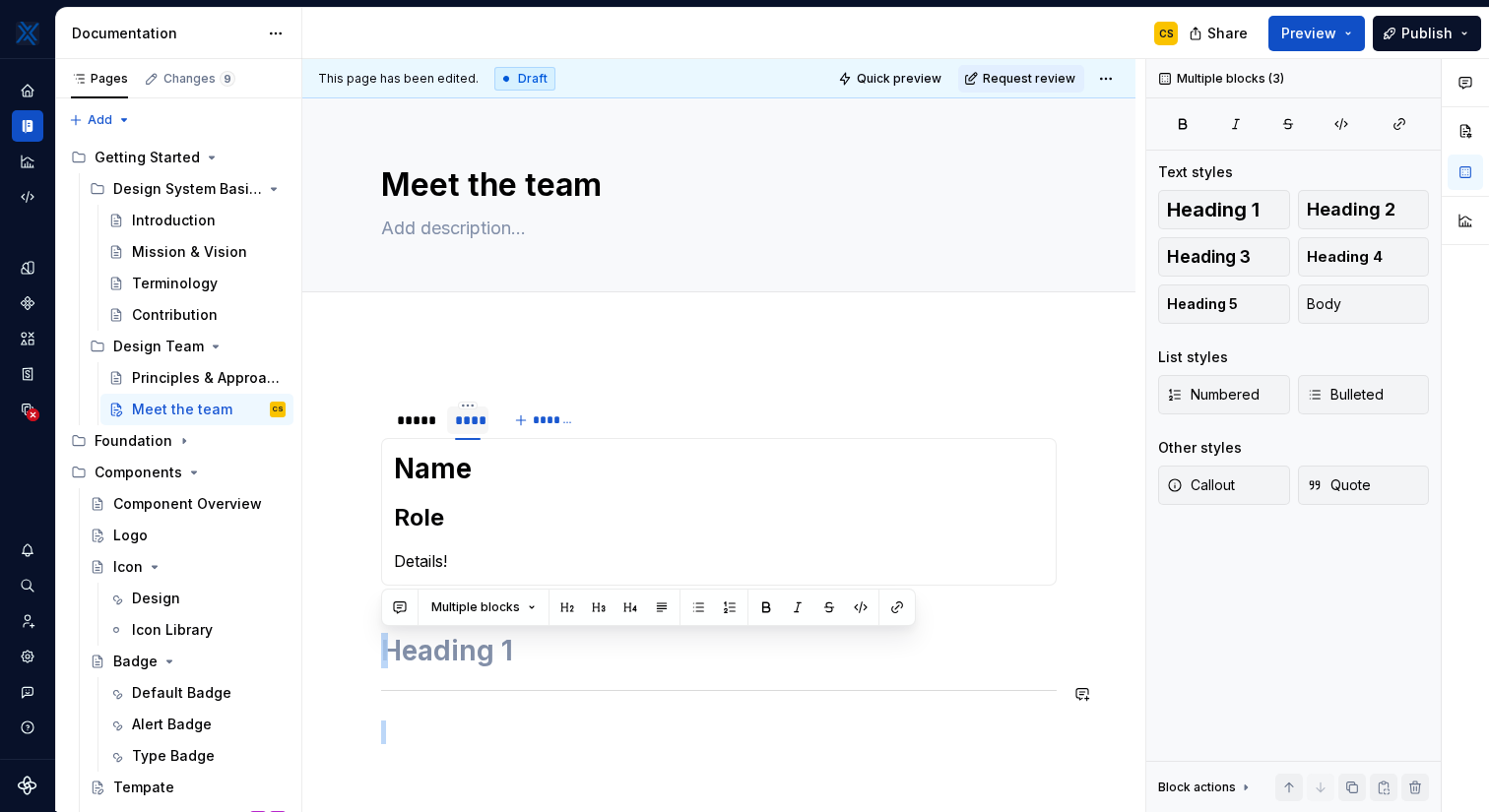 drag, startPoint x: 547, startPoint y: 643, endPoint x: 558, endPoint y: 708, distance: 65.9242 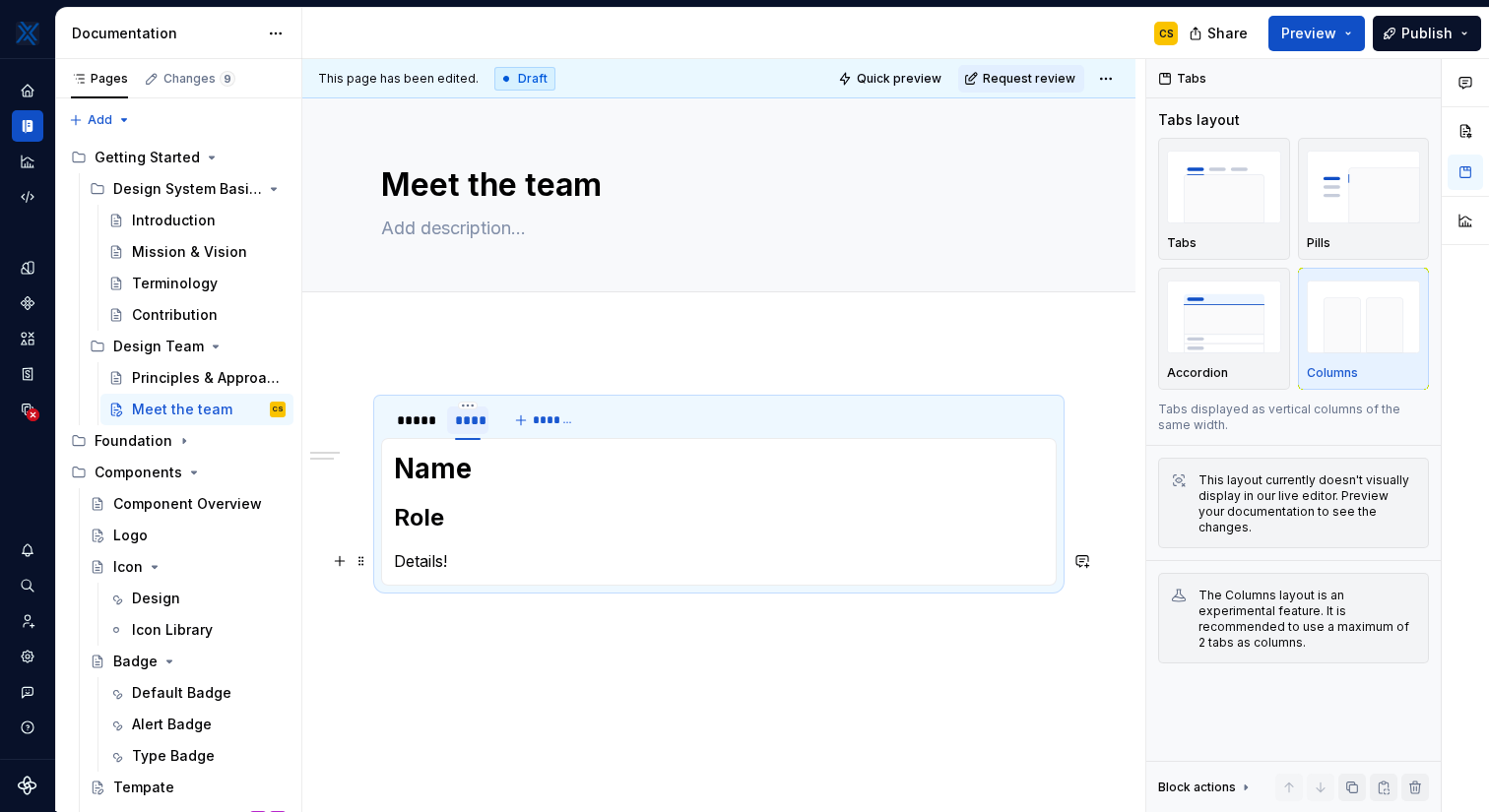 click on "Details!" at bounding box center (719, 561) 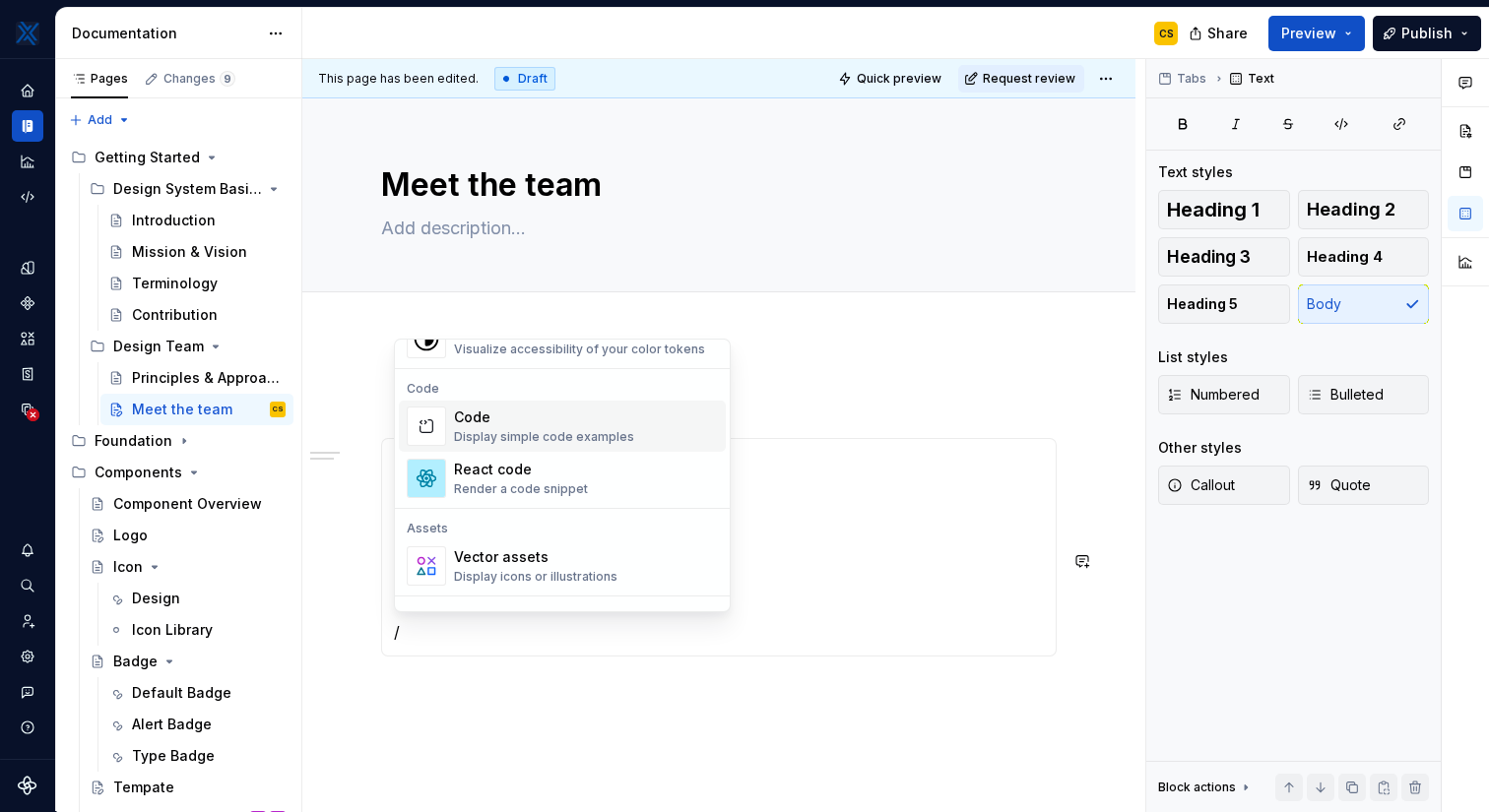 scroll, scrollTop: 1621, scrollLeft: 0, axis: vertical 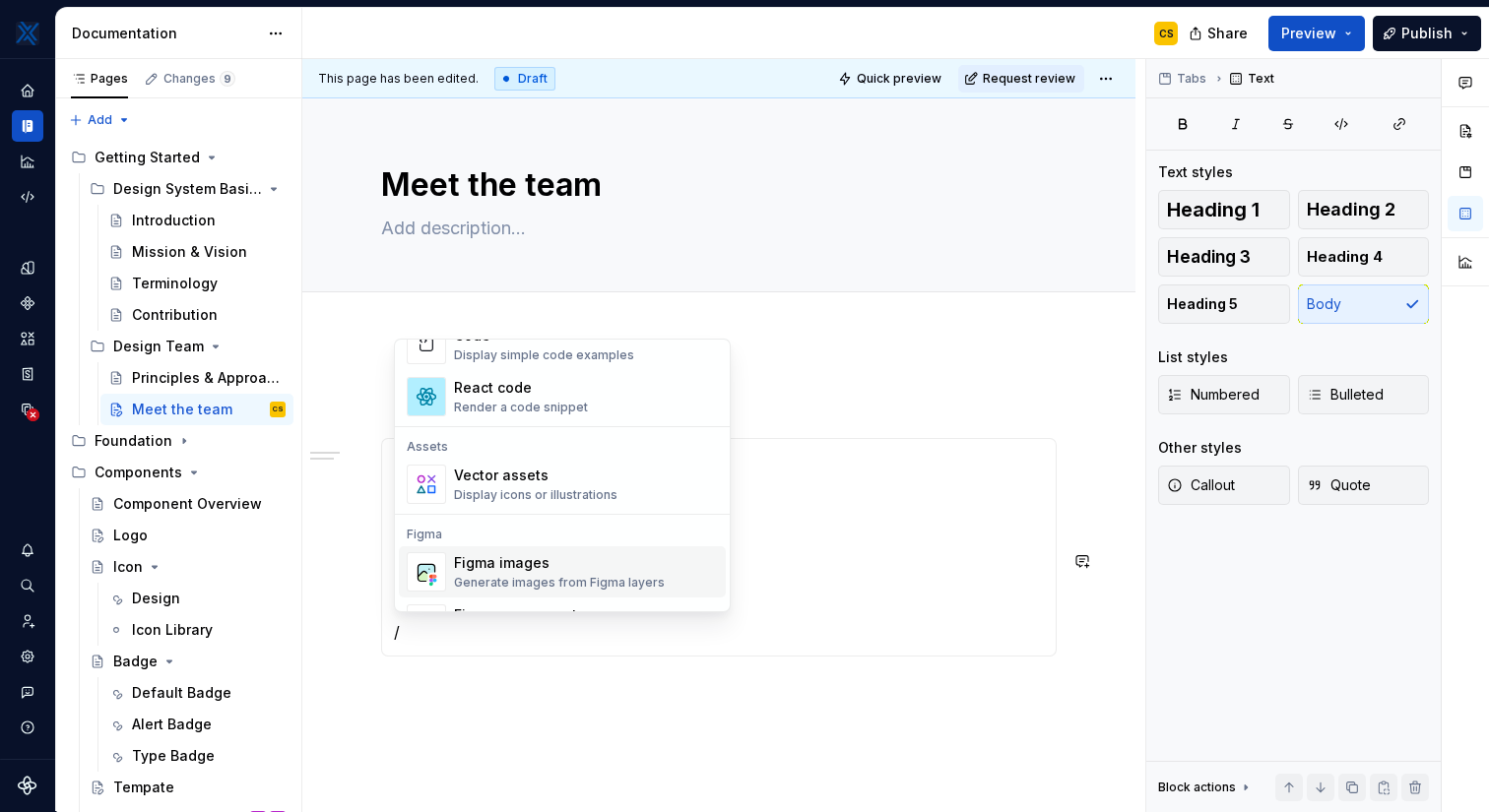 click on "***** **** ******* ********* Name Role Details! /" at bounding box center (719, 539) 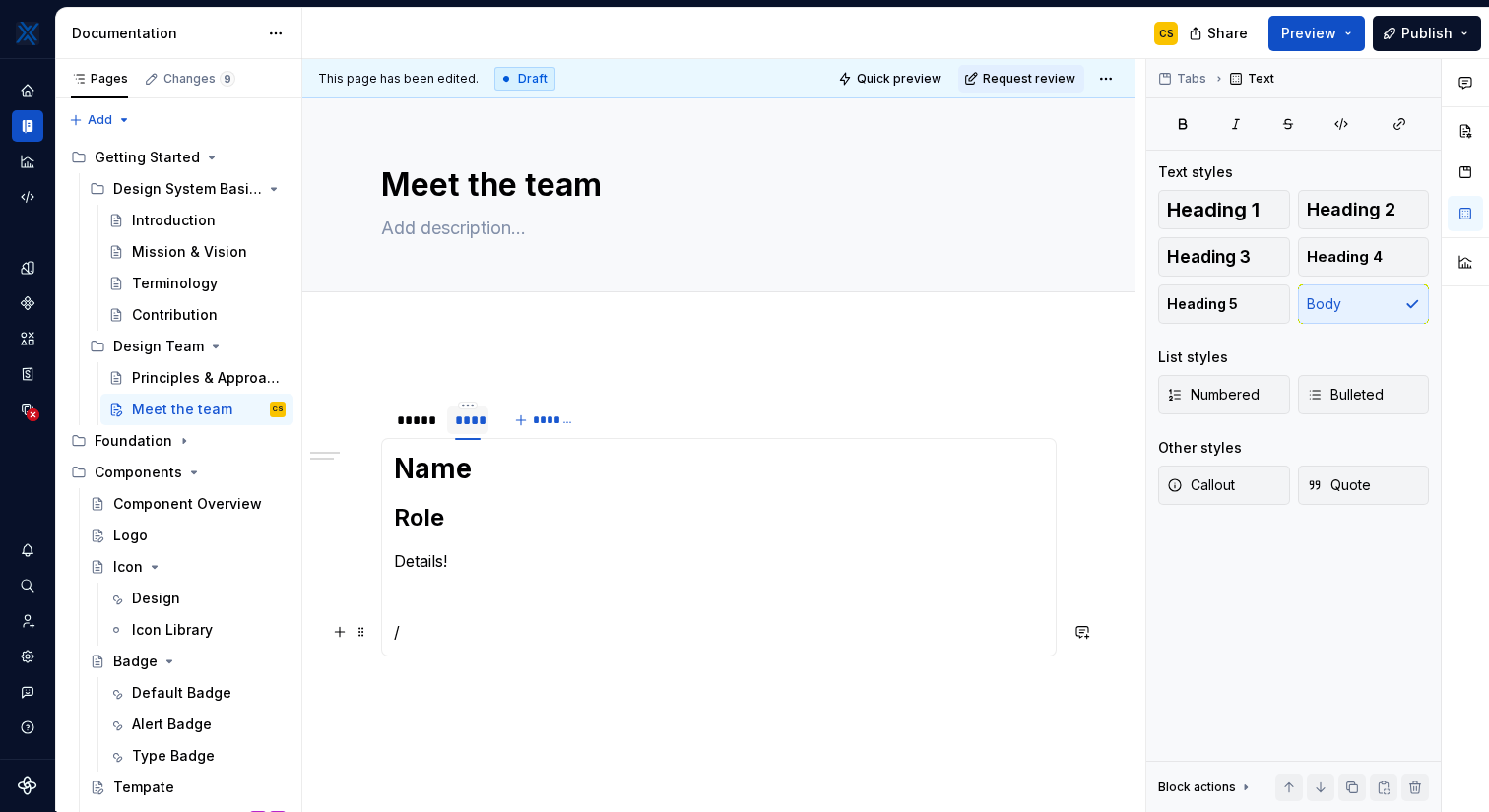 click on "/" at bounding box center [719, 632] 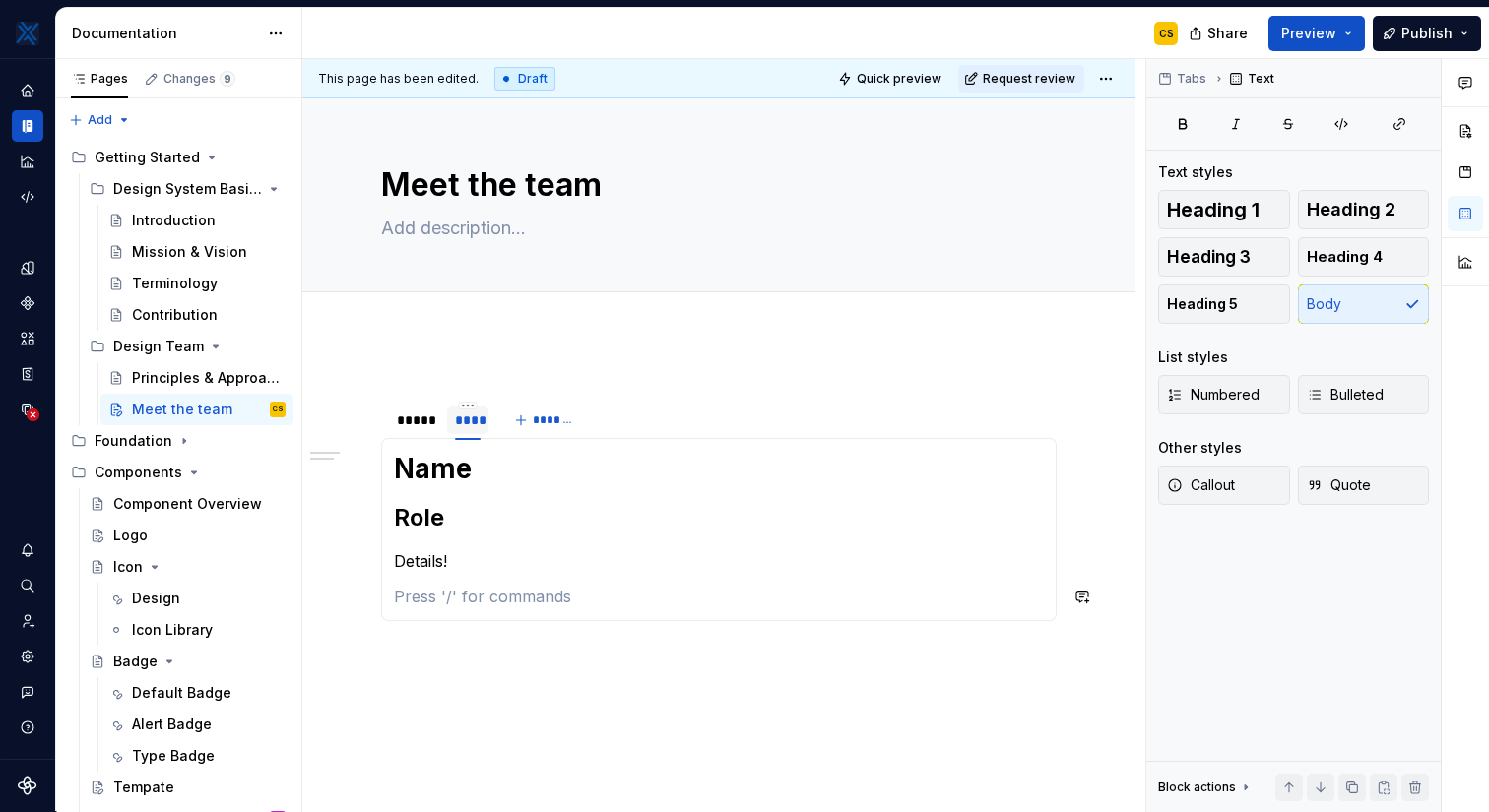 click on "Cortney Stauffer Head of UX Details!" at bounding box center (719, 620) 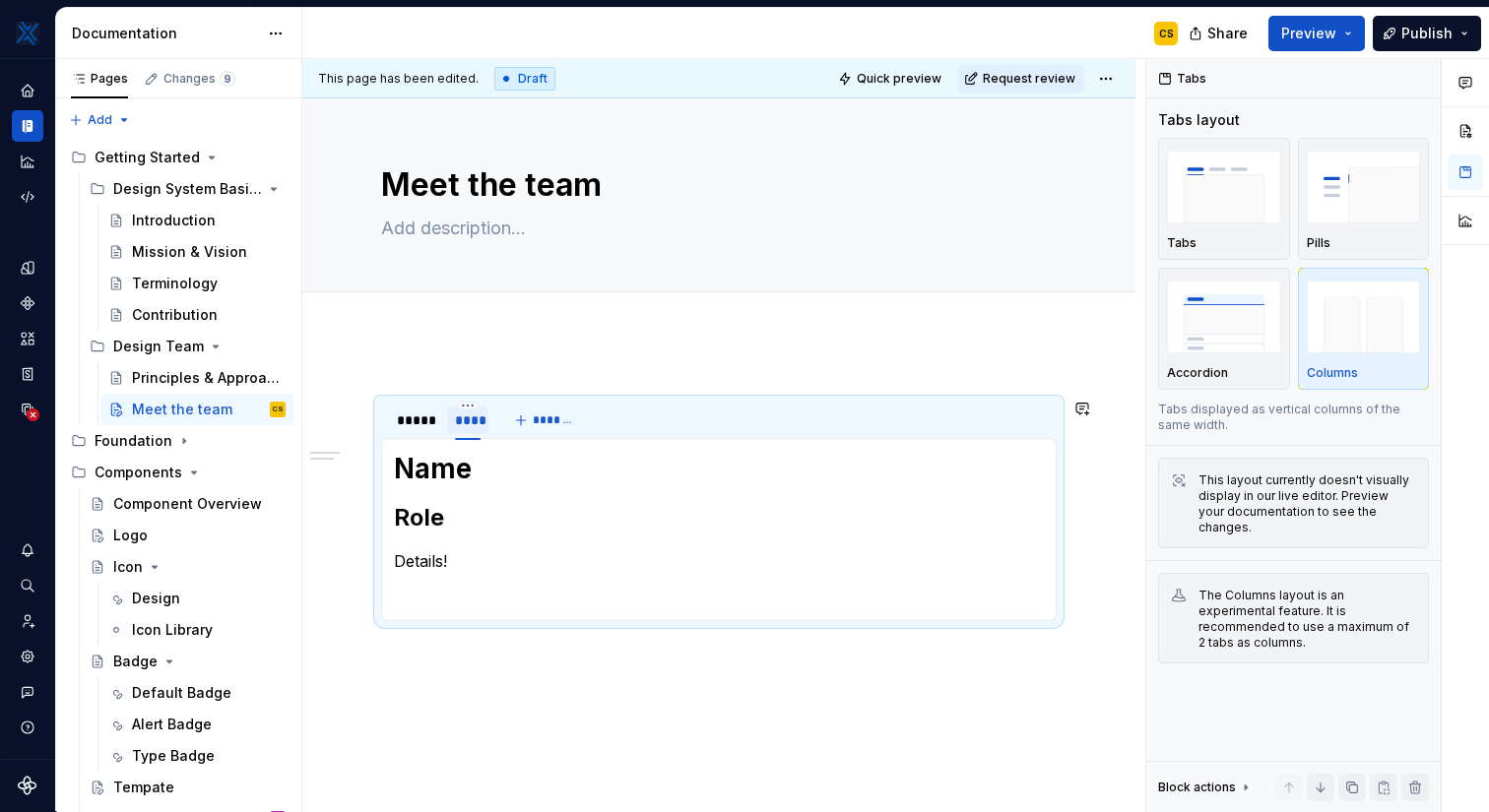 click on "Cortney Stauffer Head of UX Details!" at bounding box center [719, 636] 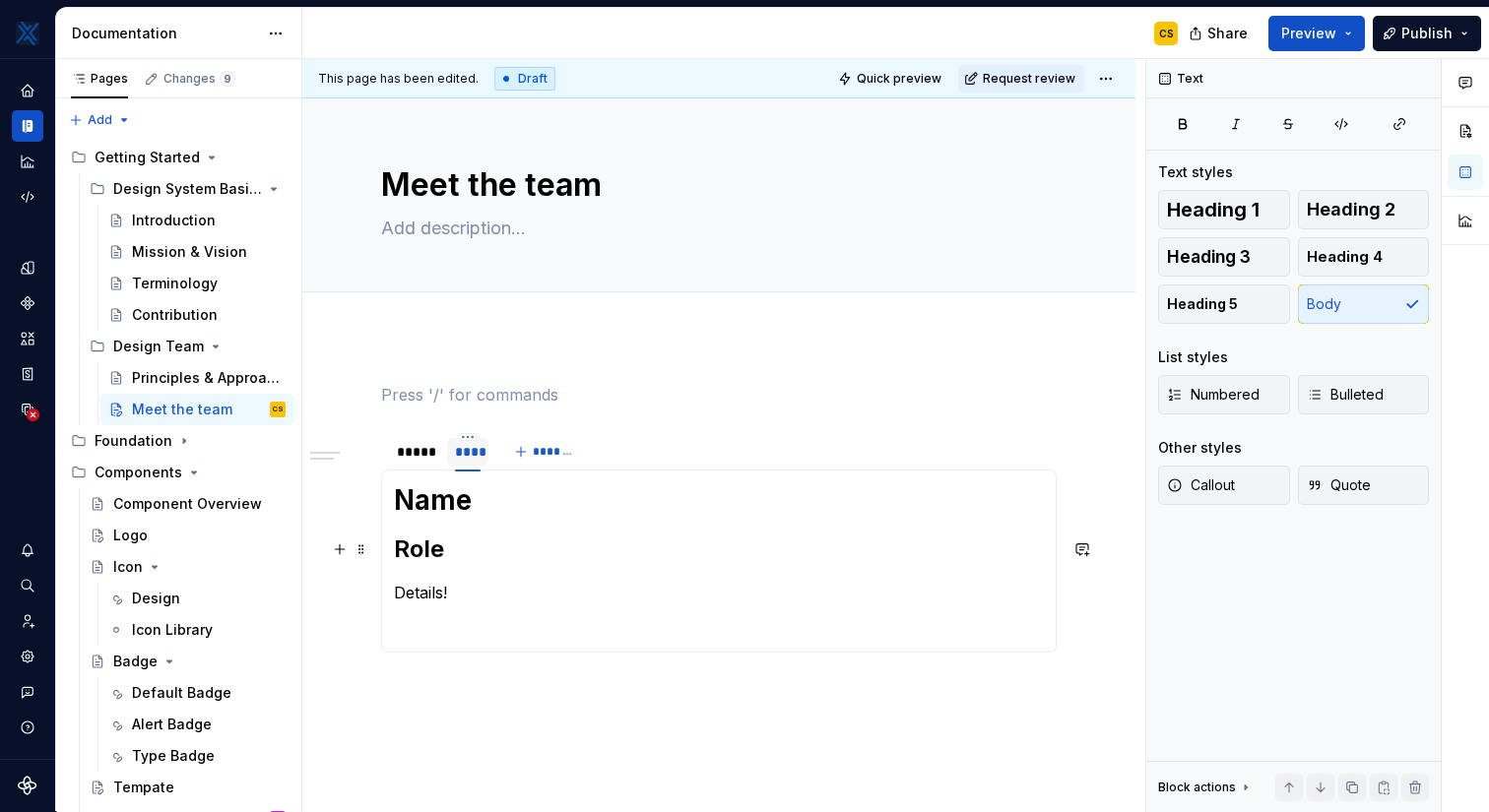 click on "Cortney Stauffer Head of UX Details!" at bounding box center [719, 561] 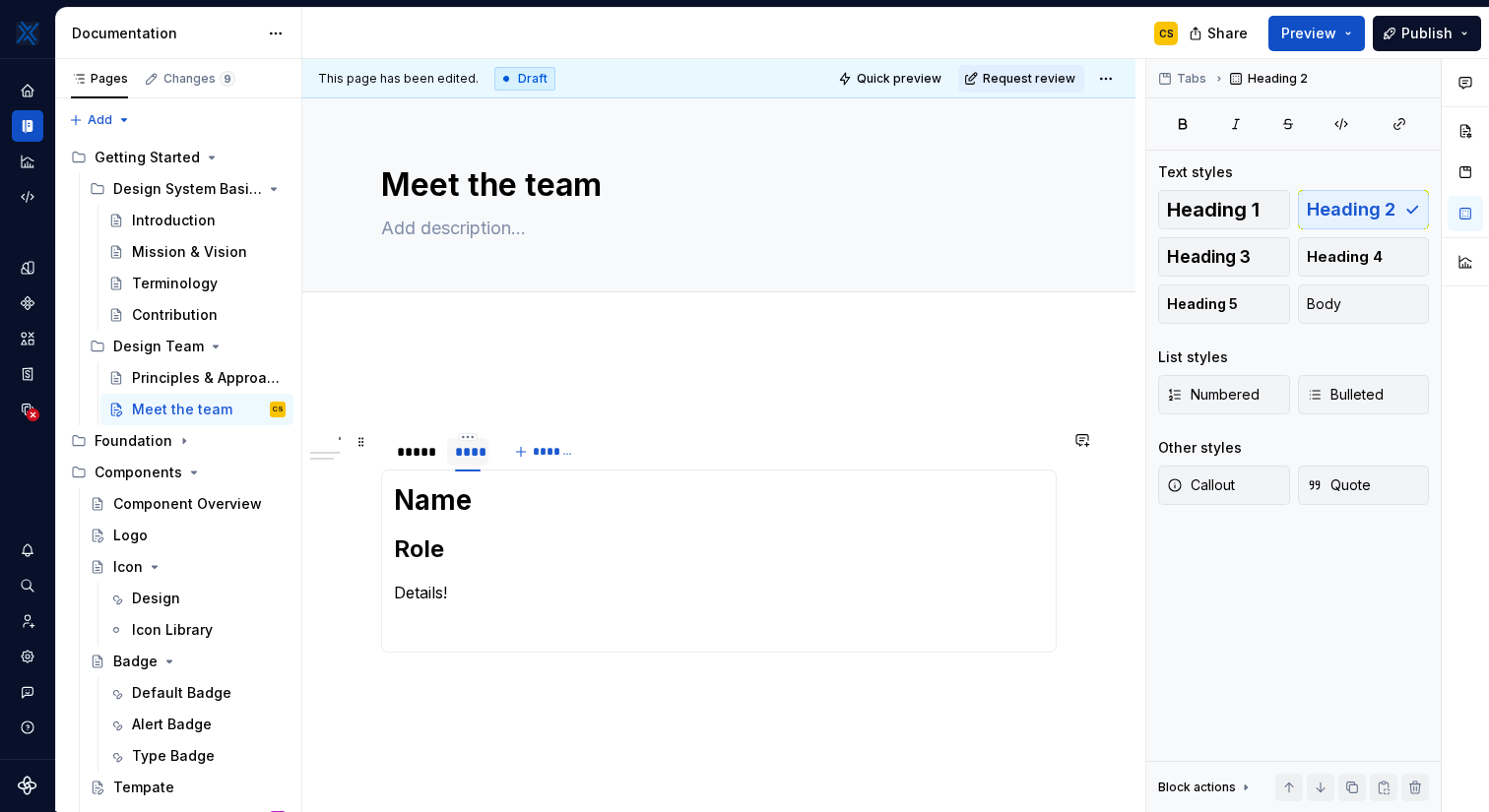click on "***** **** *******" at bounding box center [719, 452] 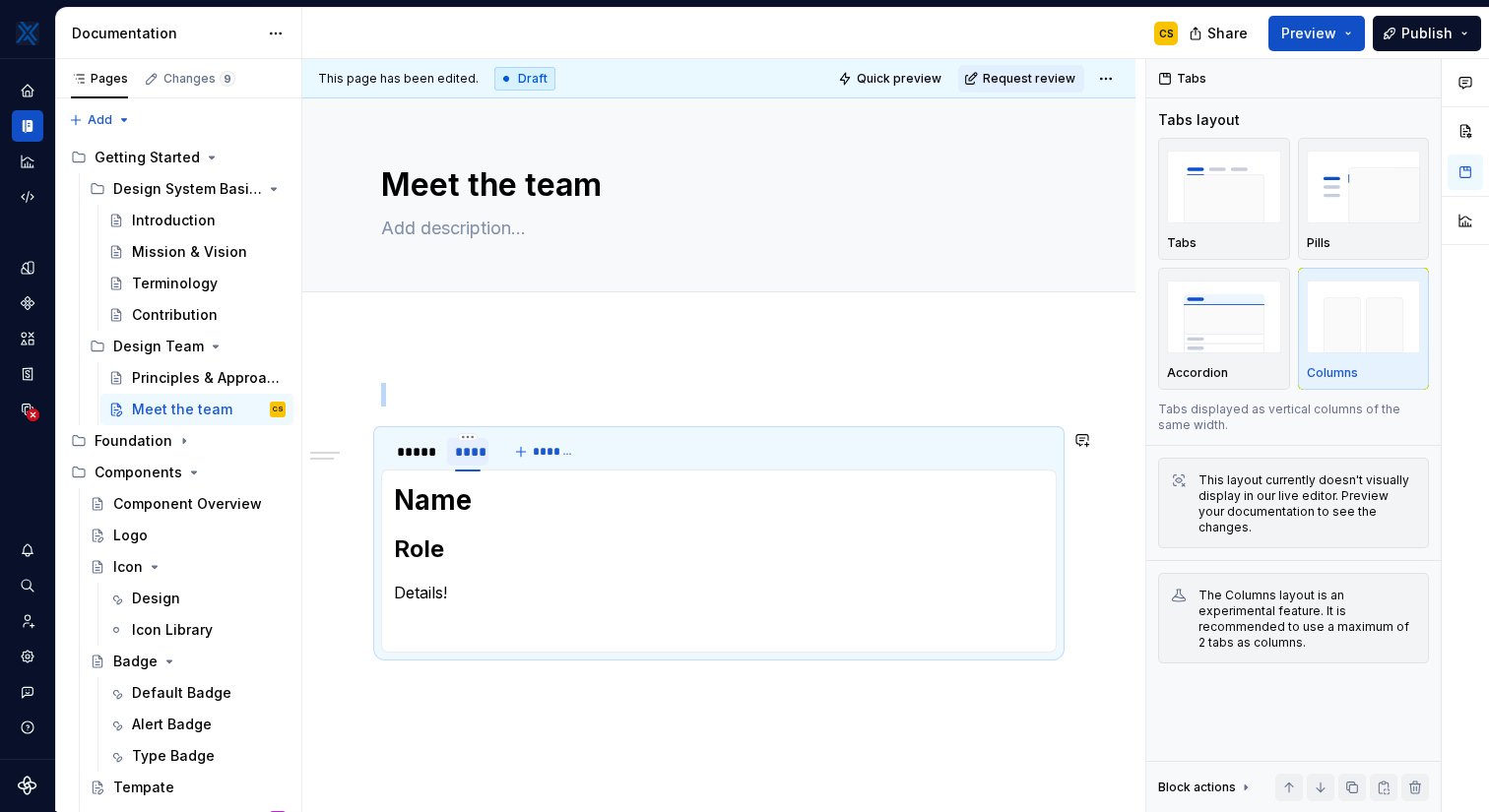 copy 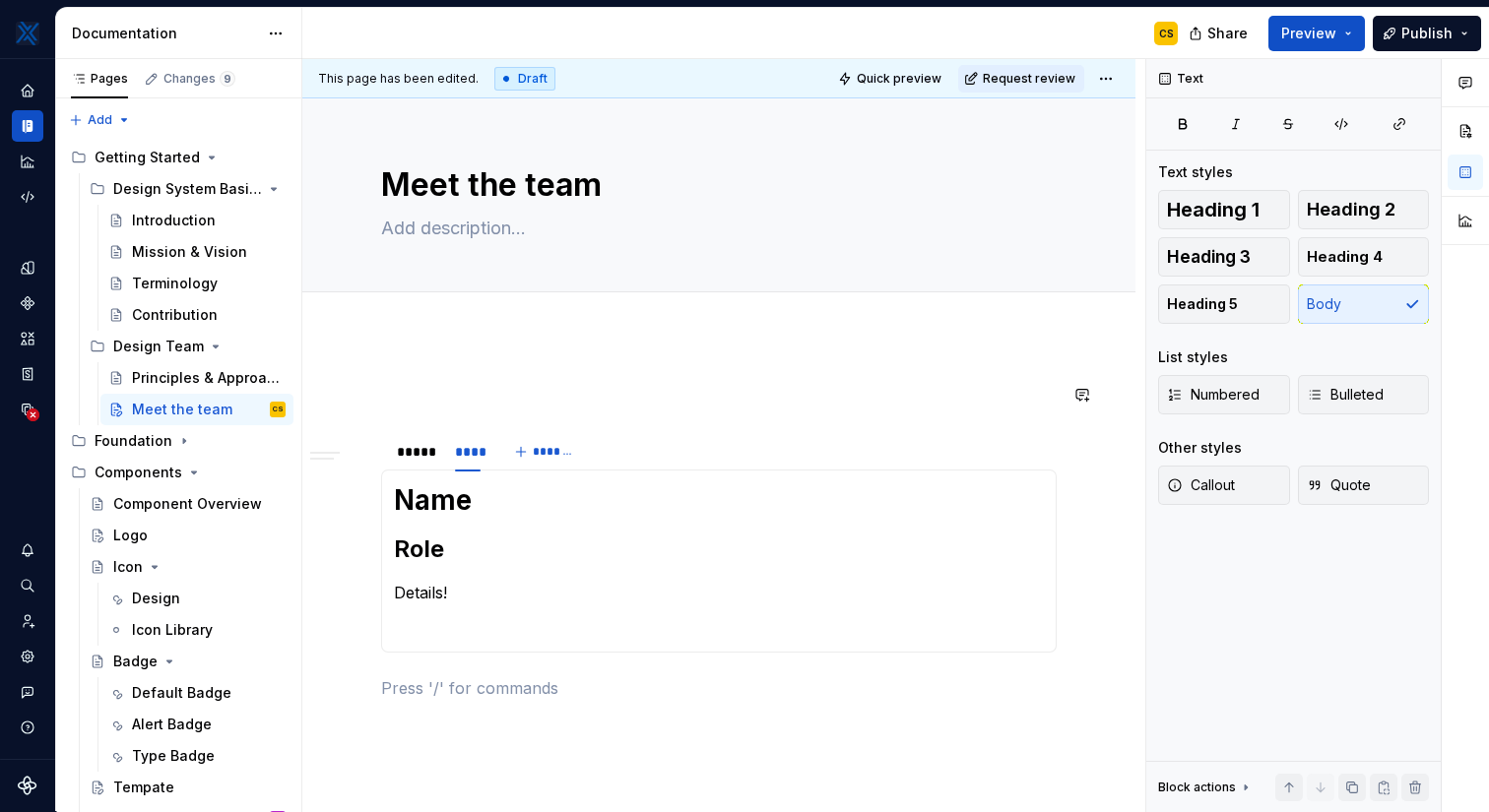 drag, startPoint x: 698, startPoint y: 392, endPoint x: 679, endPoint y: 413, distance: 28.319605 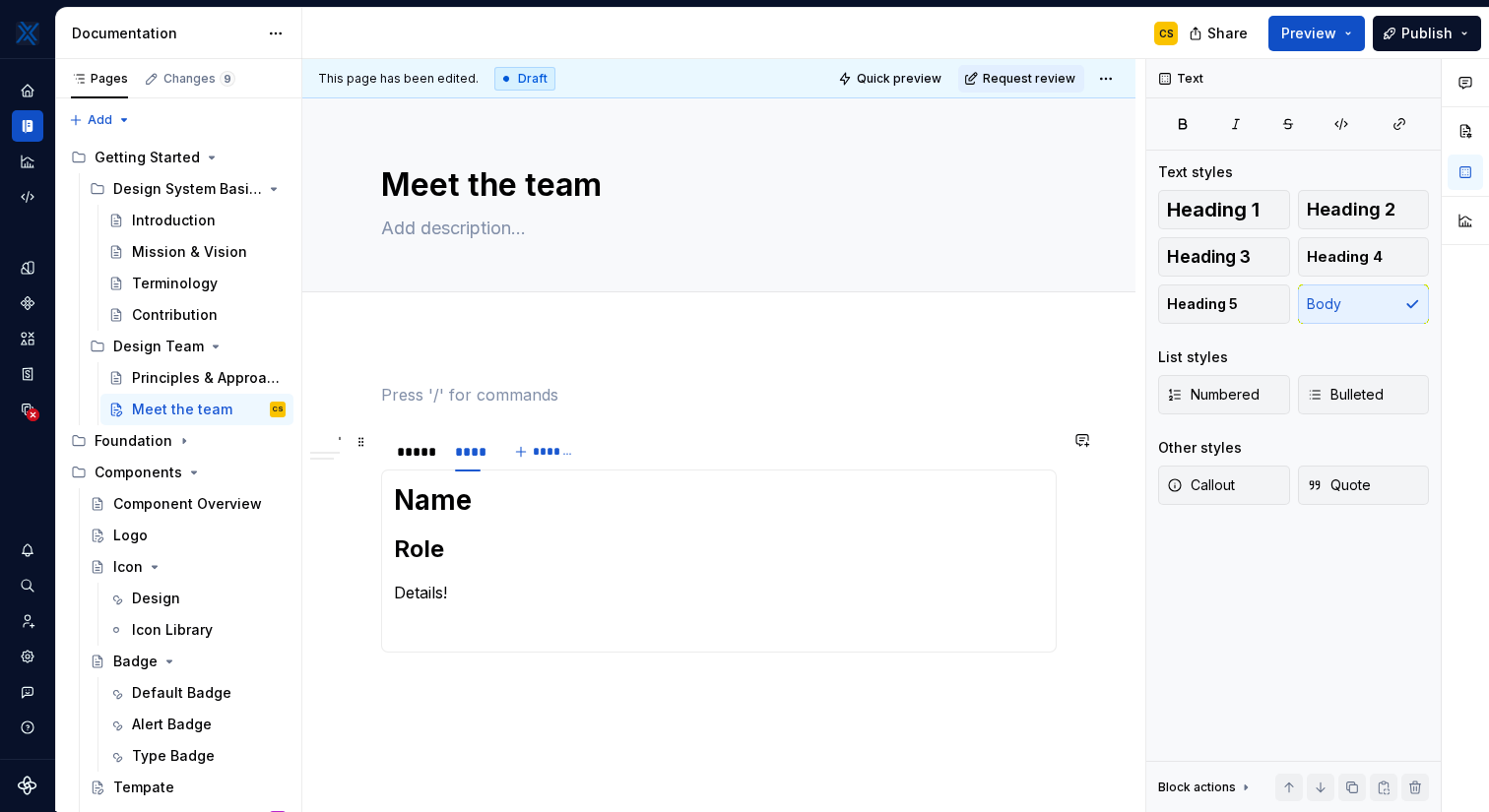 click on "***** **** *******" at bounding box center (719, 452) 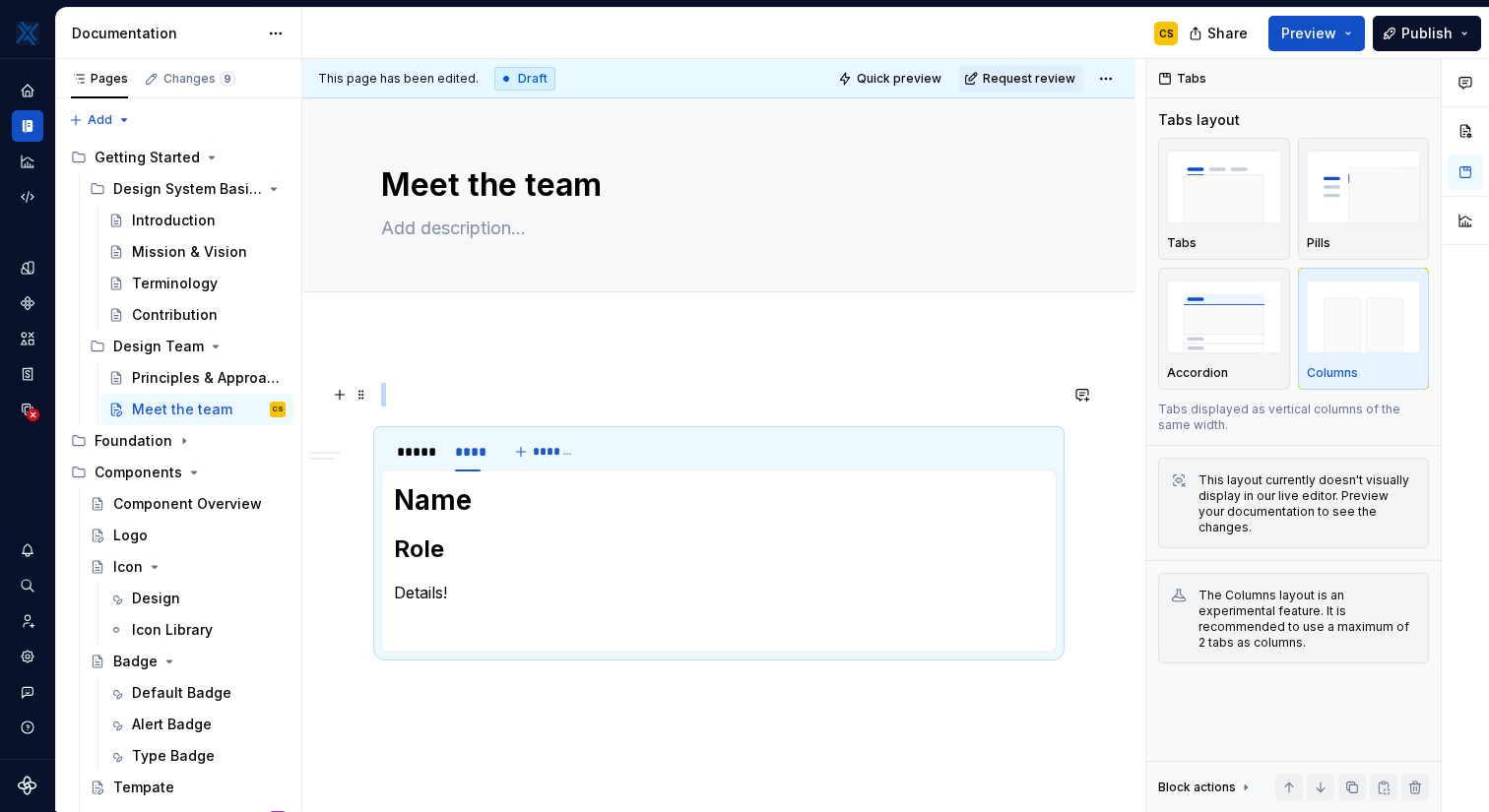 click at bounding box center [719, 395] 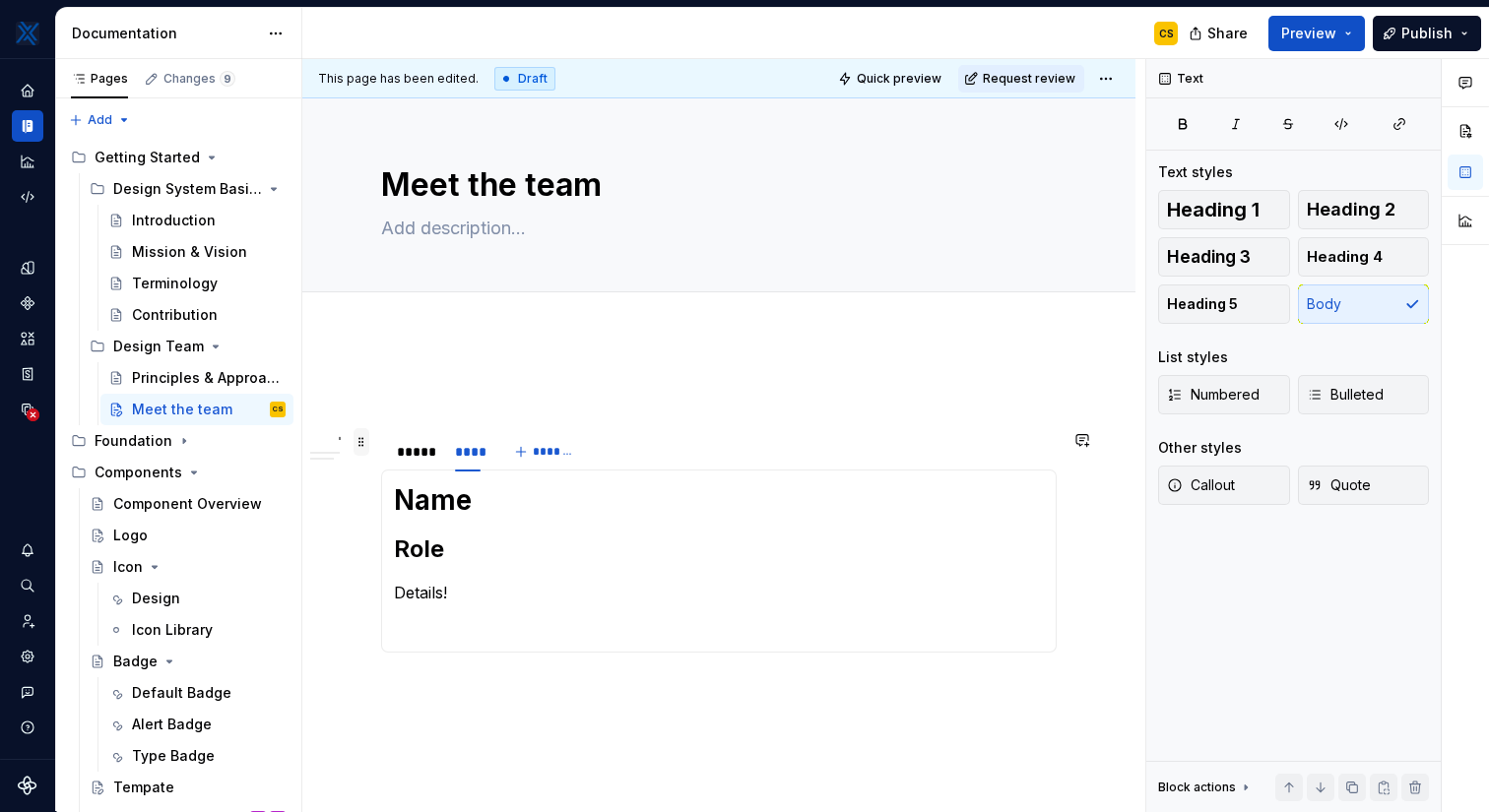 click at bounding box center [361, 442] 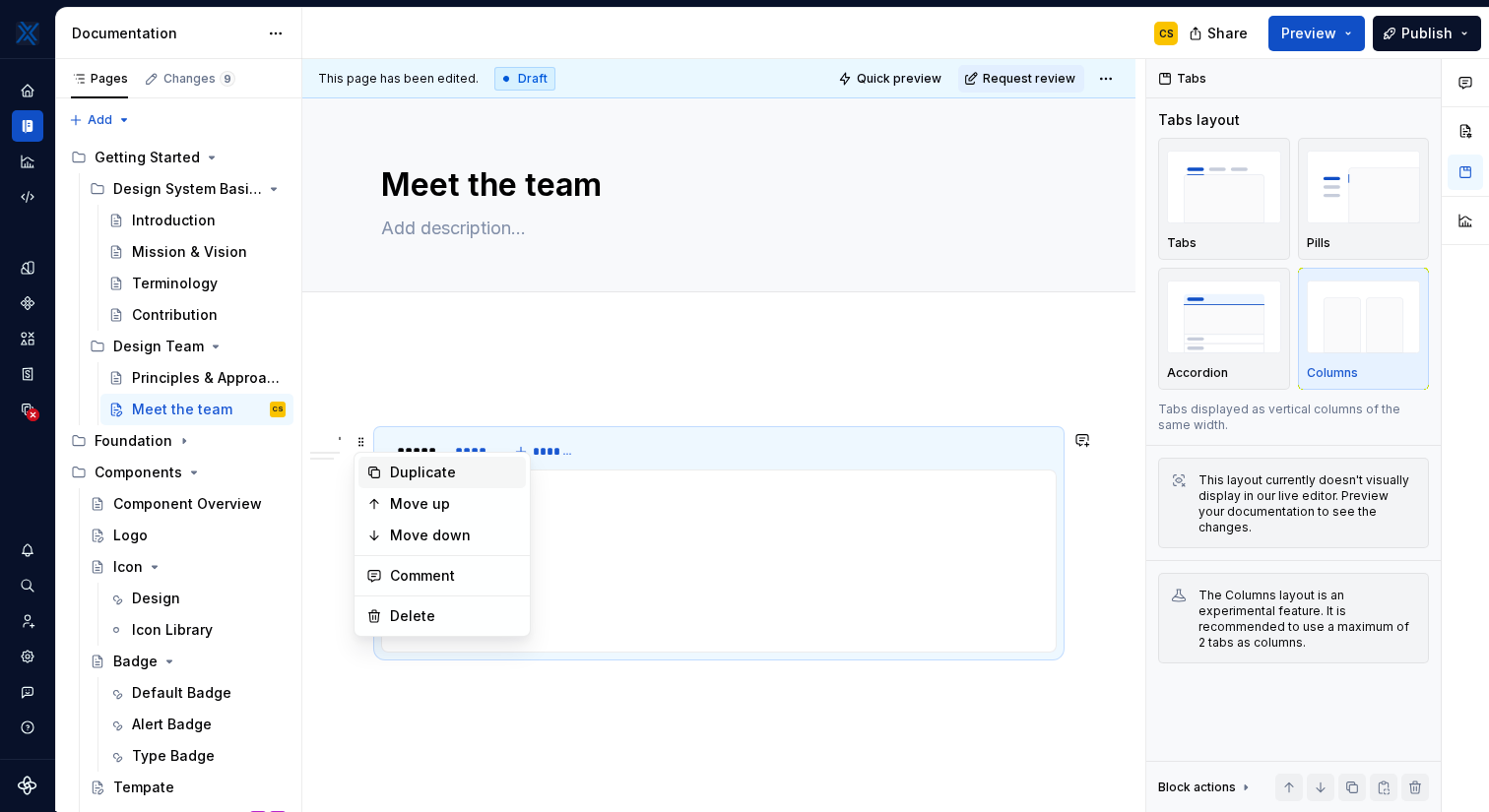 click on "Duplicate" at bounding box center [454, 472] 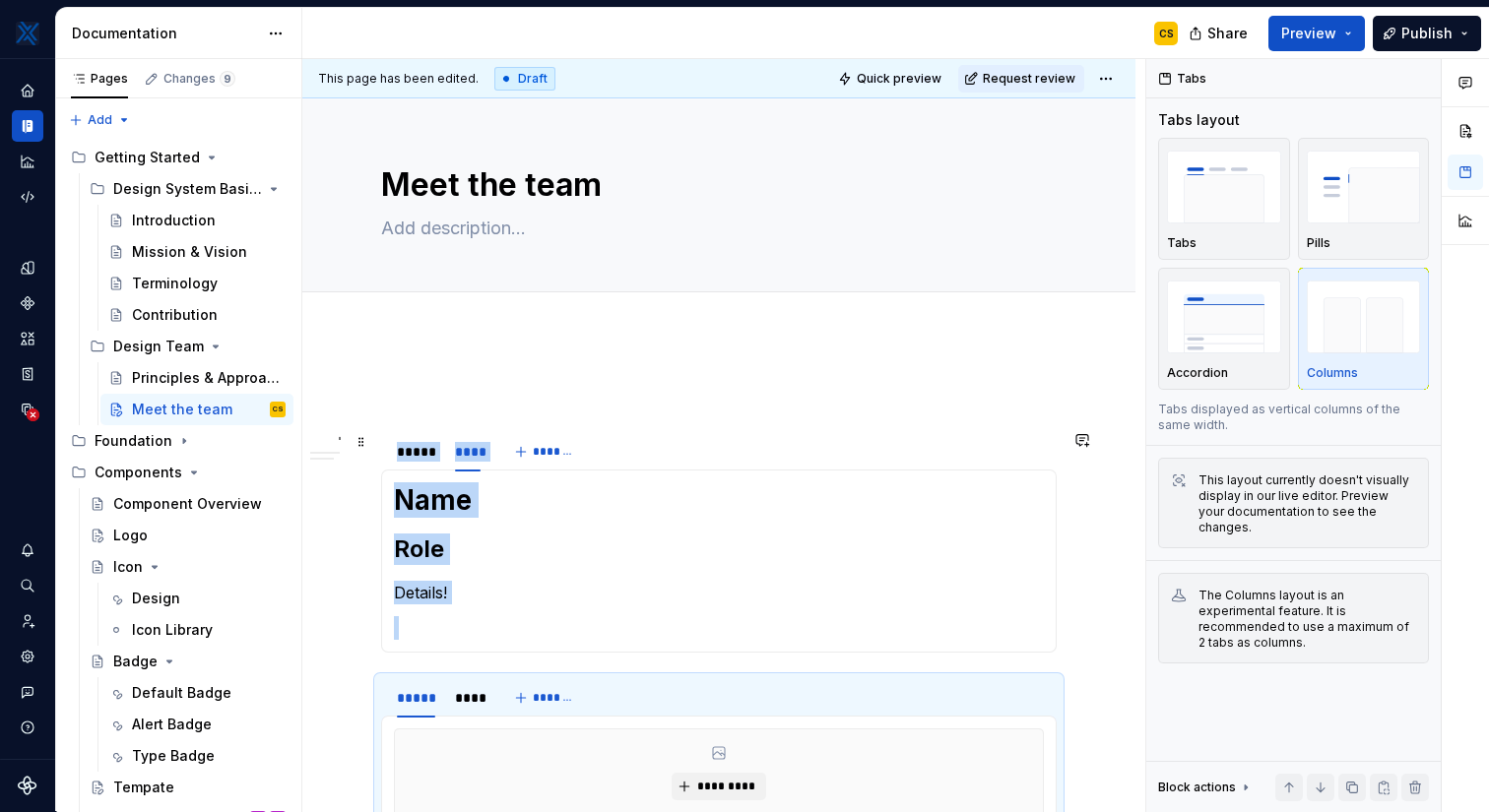 scroll, scrollTop: 65, scrollLeft: 0, axis: vertical 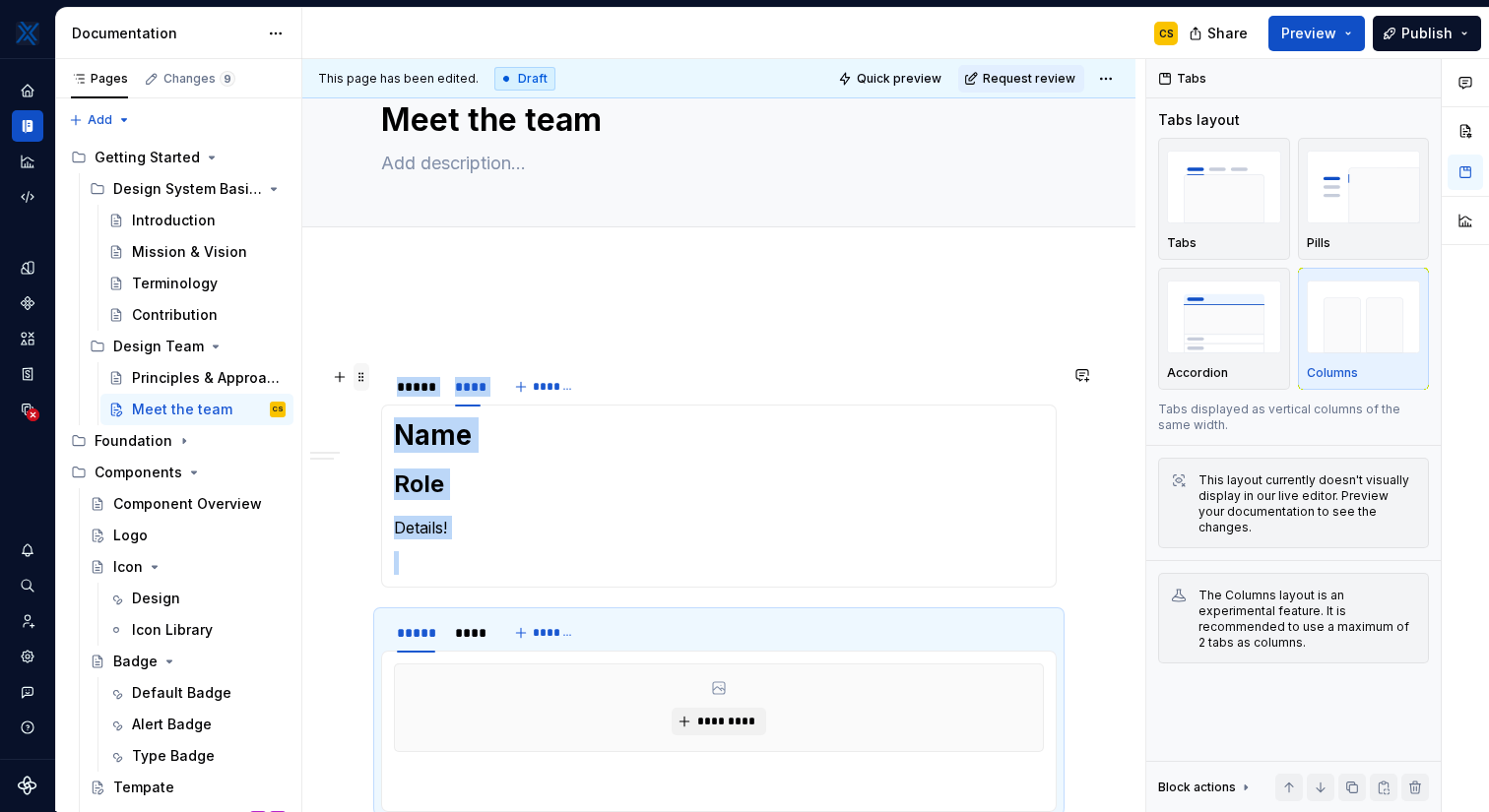 click at bounding box center [361, 377] 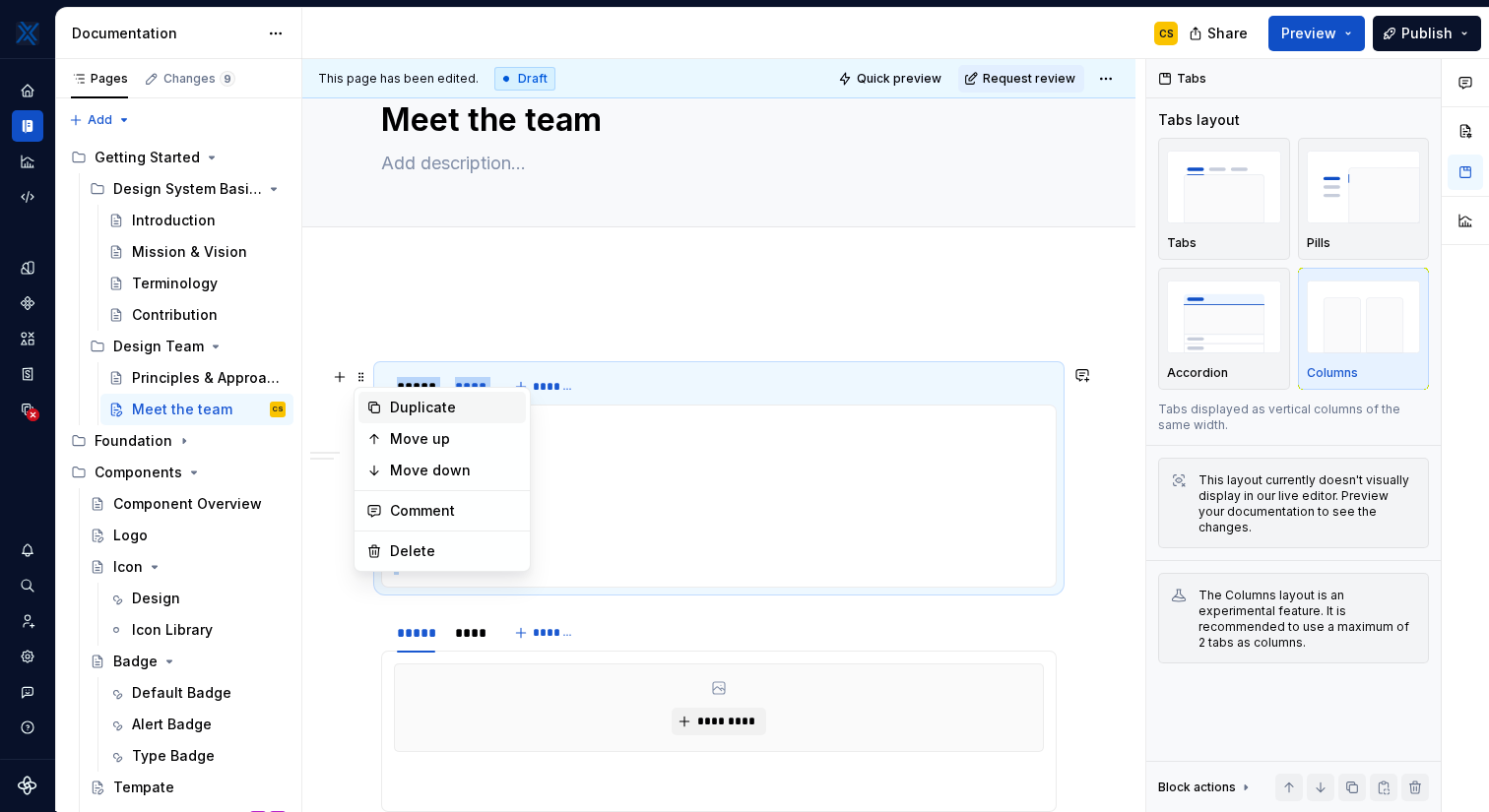click on "Duplicate" at bounding box center (454, 407) 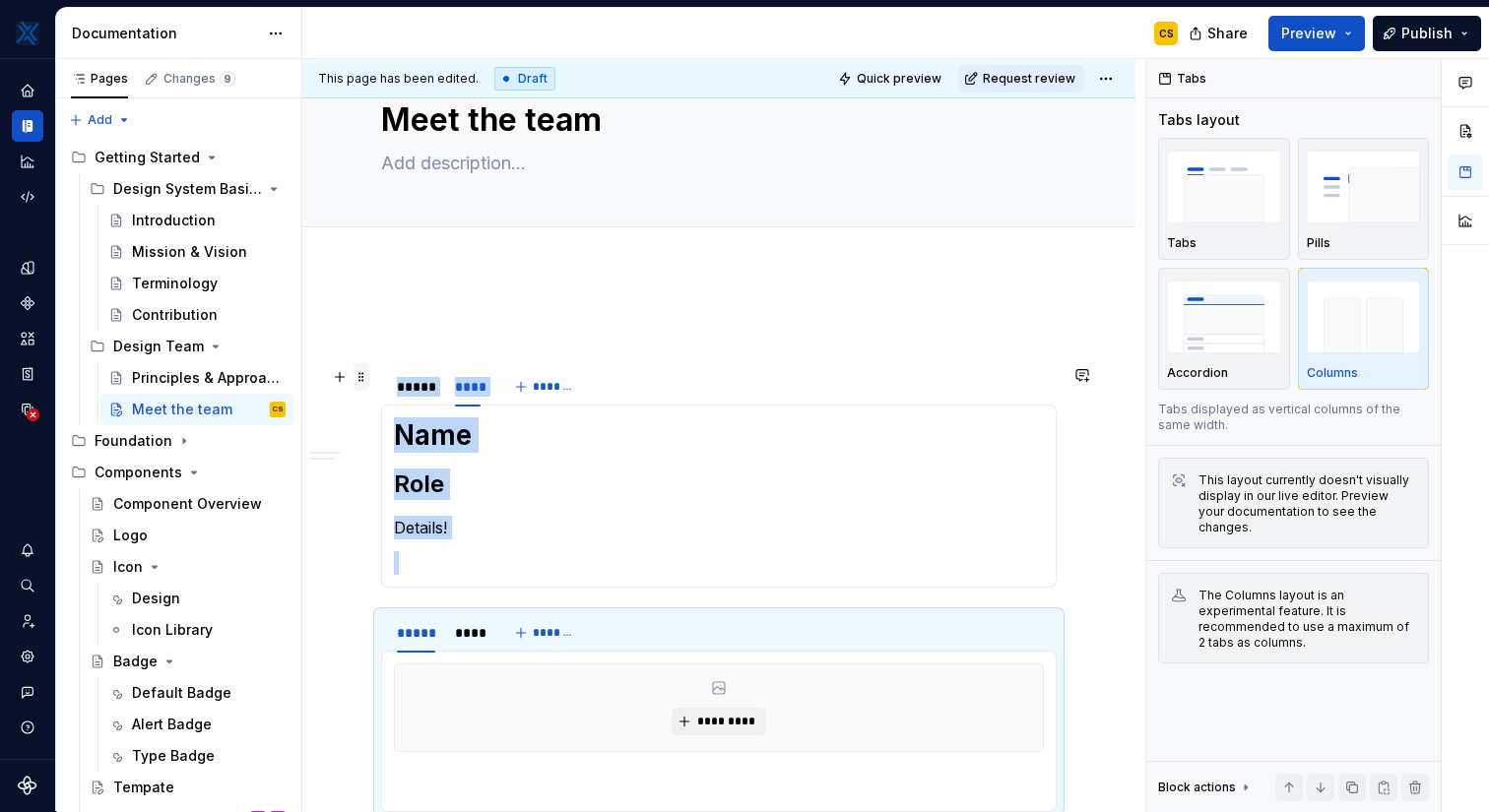 click at bounding box center [361, 377] 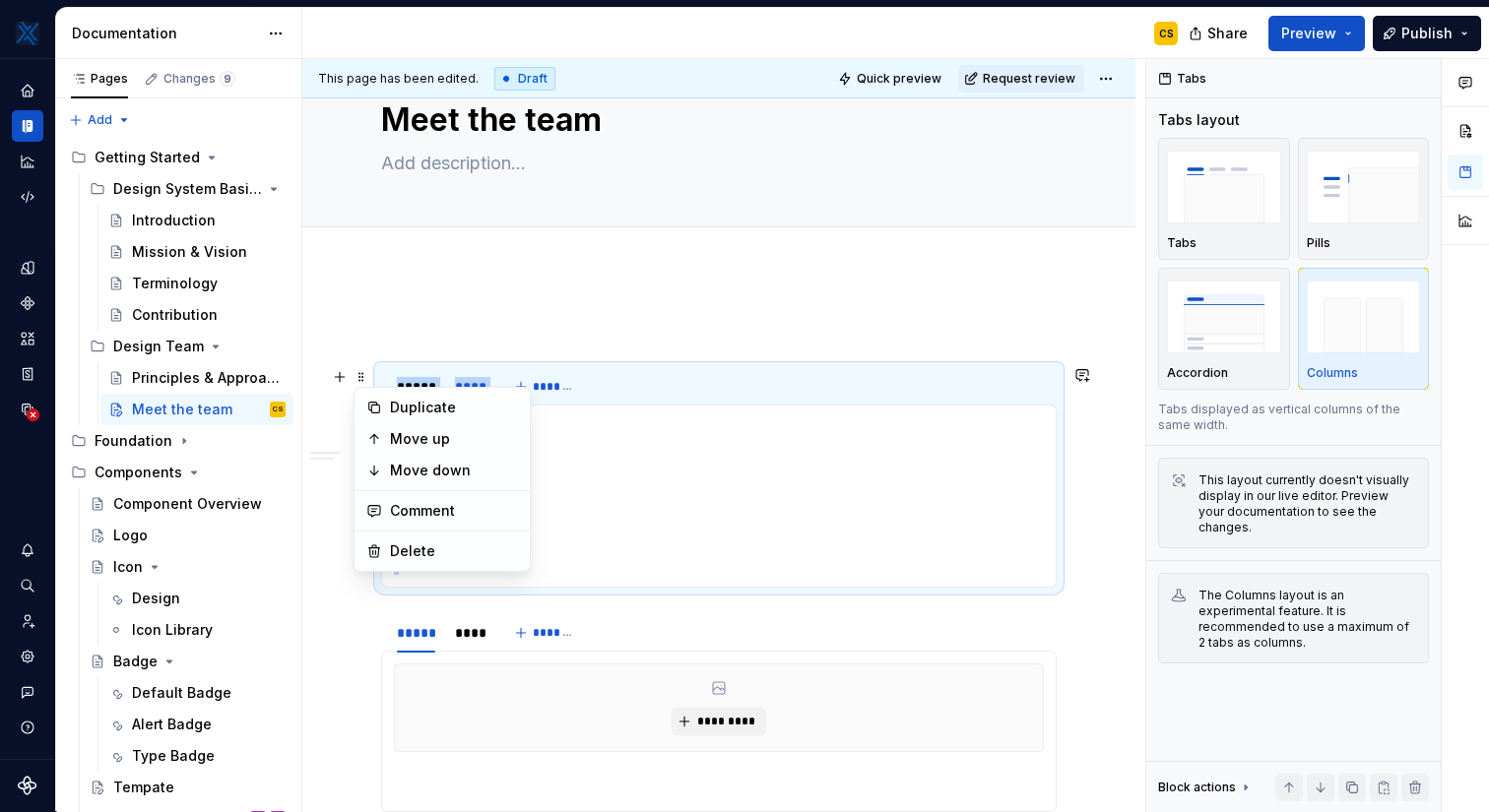 click on "Duplicate" at bounding box center (454, 407) 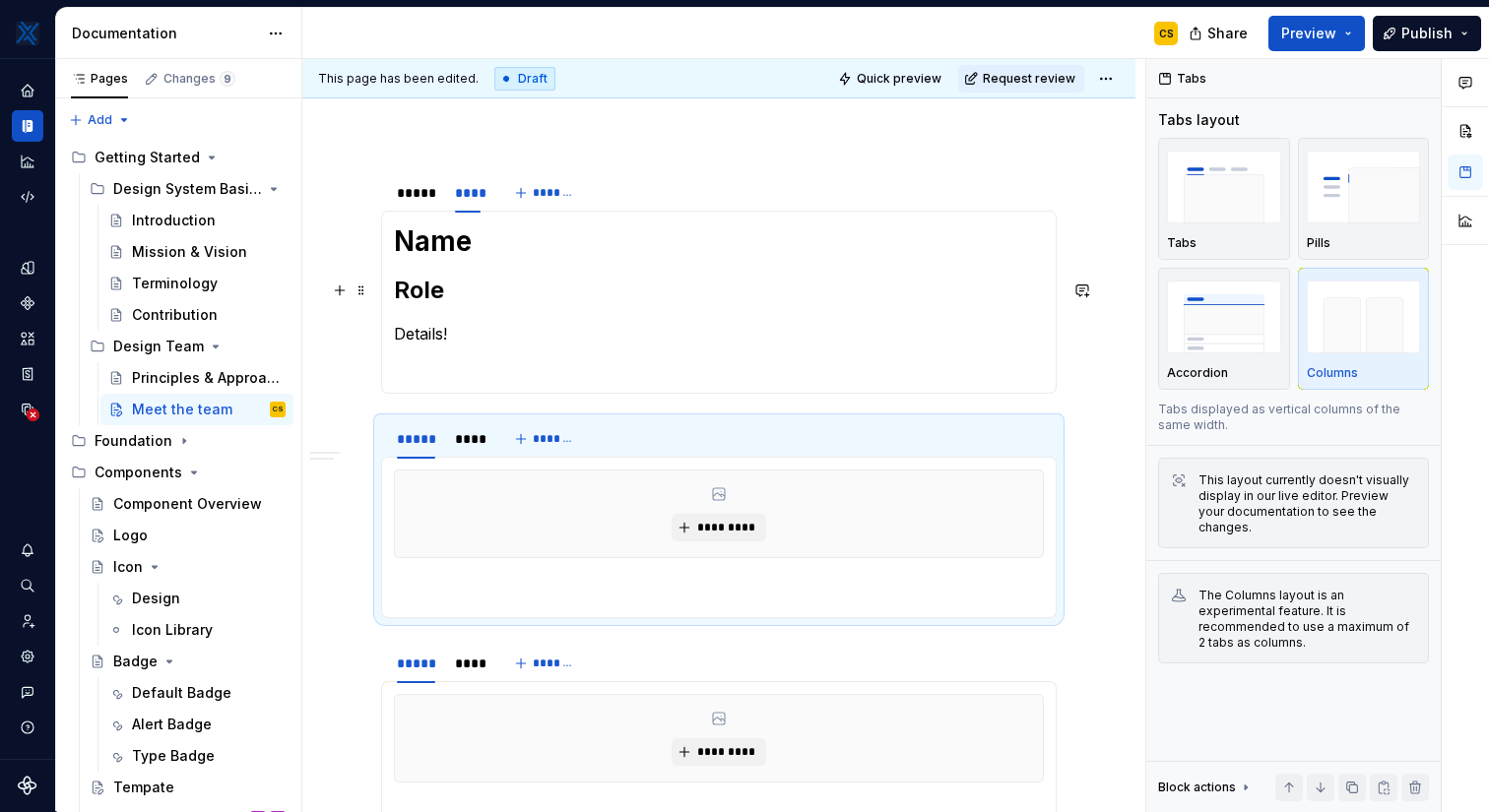 scroll, scrollTop: 146, scrollLeft: 0, axis: vertical 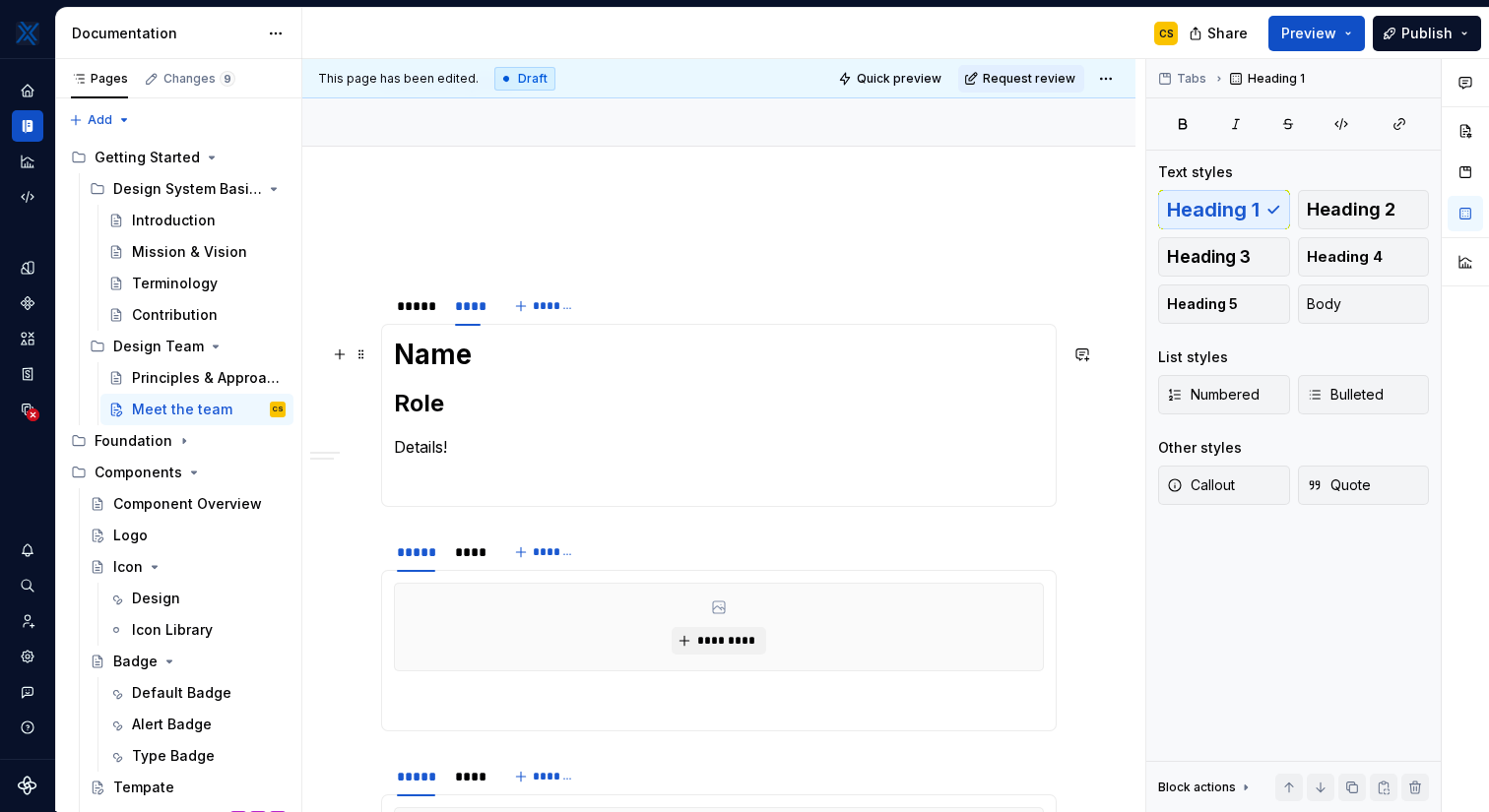 click on "Name" at bounding box center [719, 354] 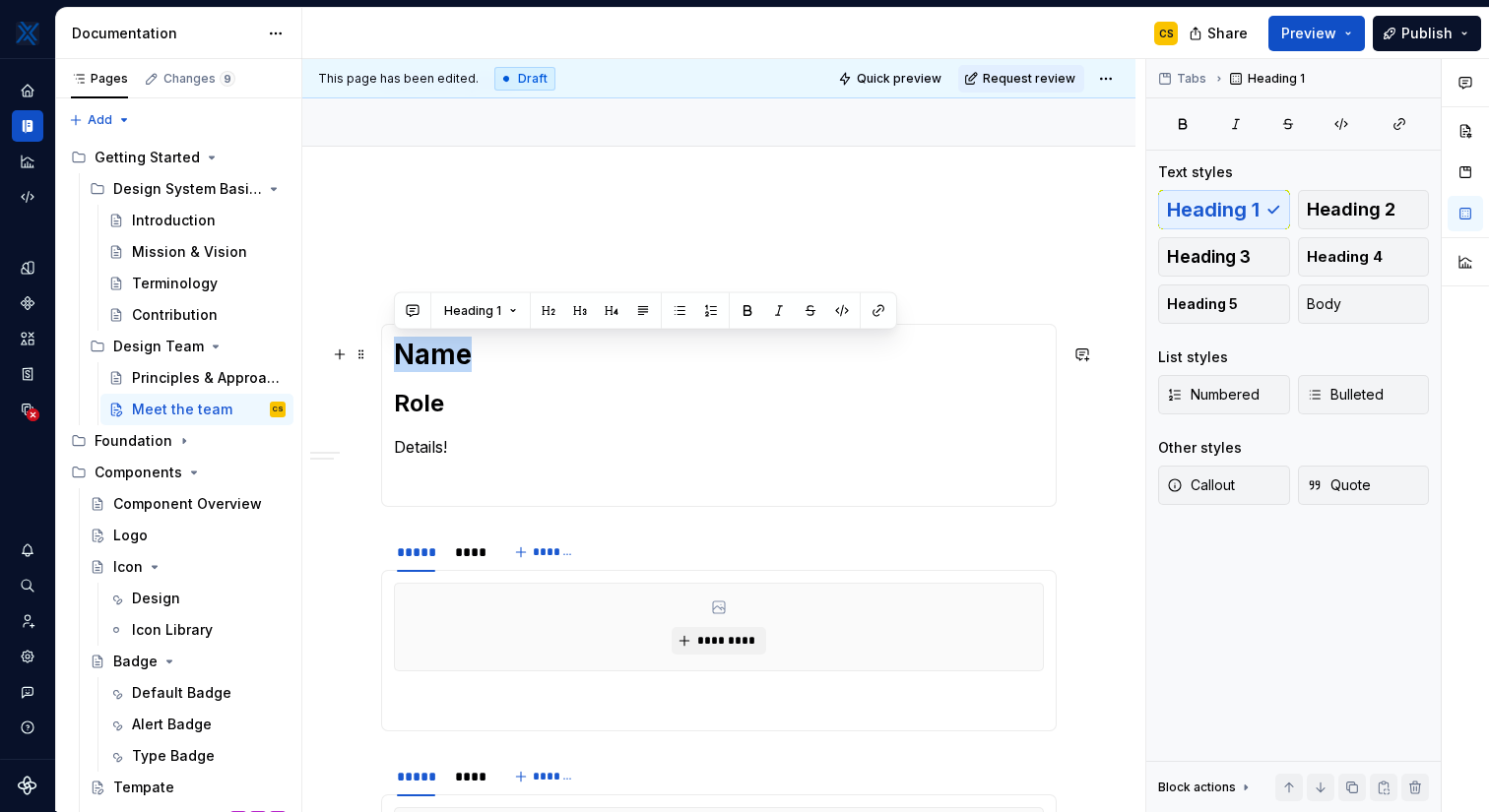 click on "Name" at bounding box center [719, 354] 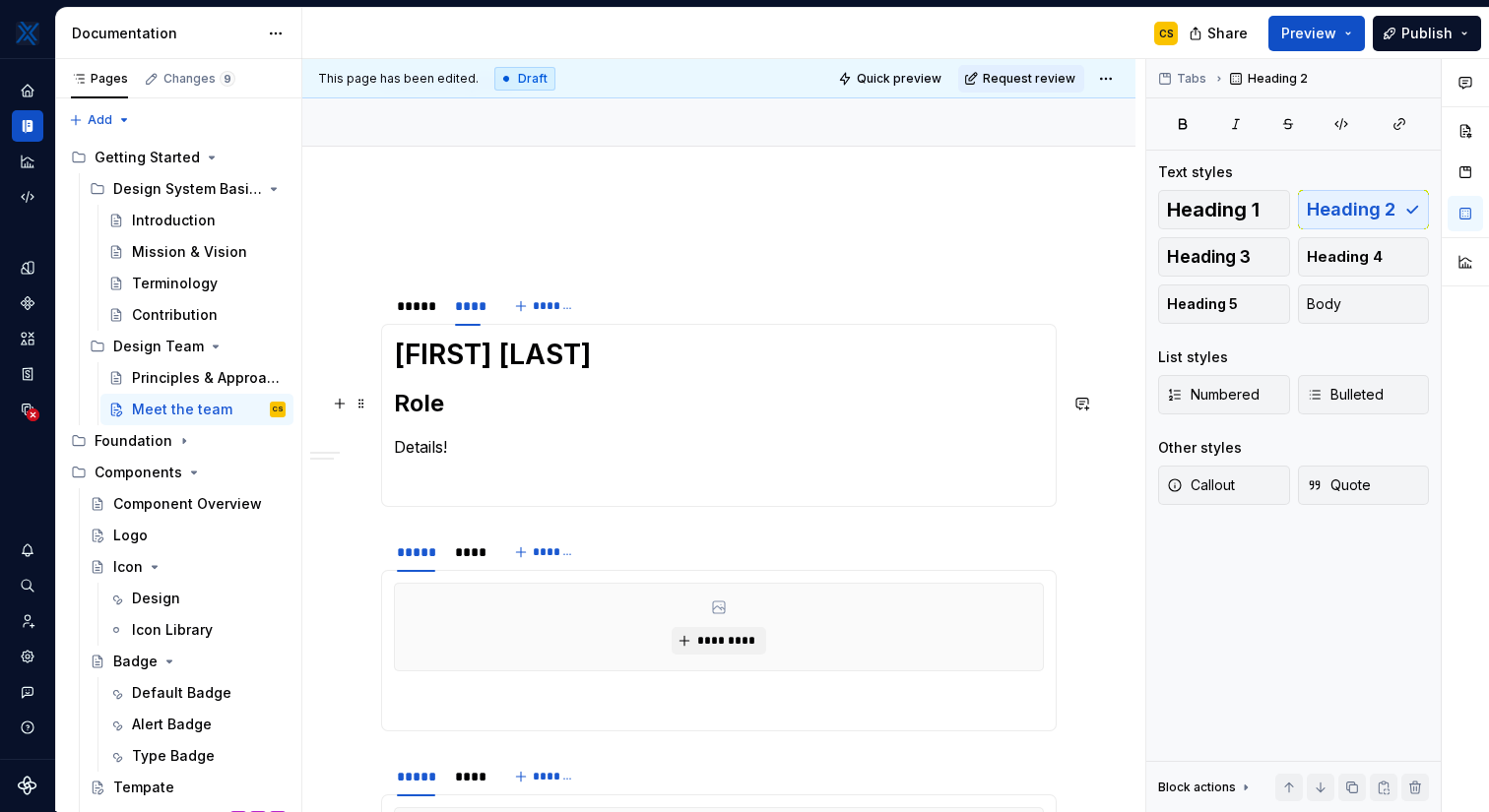 click on "Role" at bounding box center (719, 404) 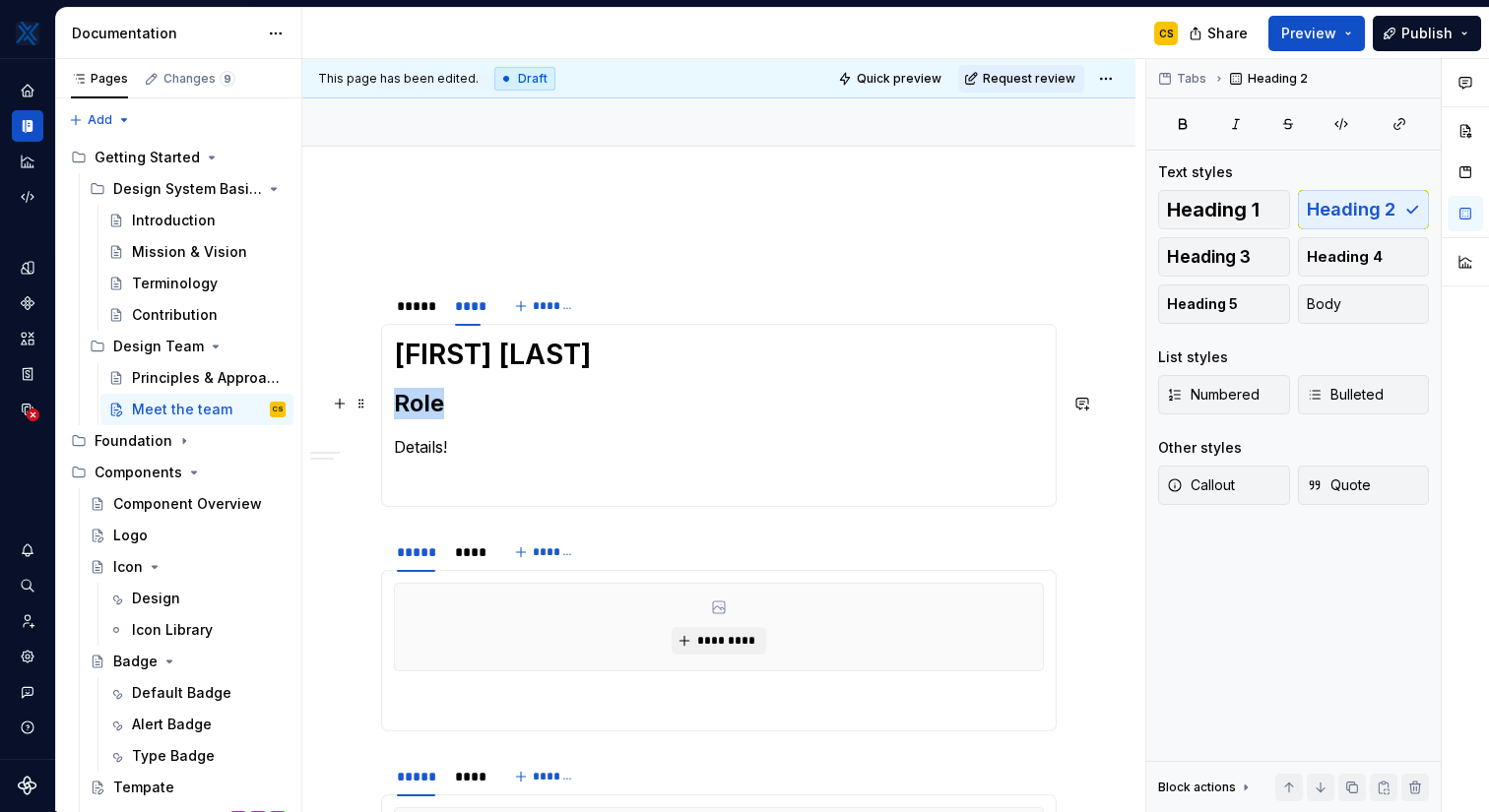 click on "Role" at bounding box center (719, 404) 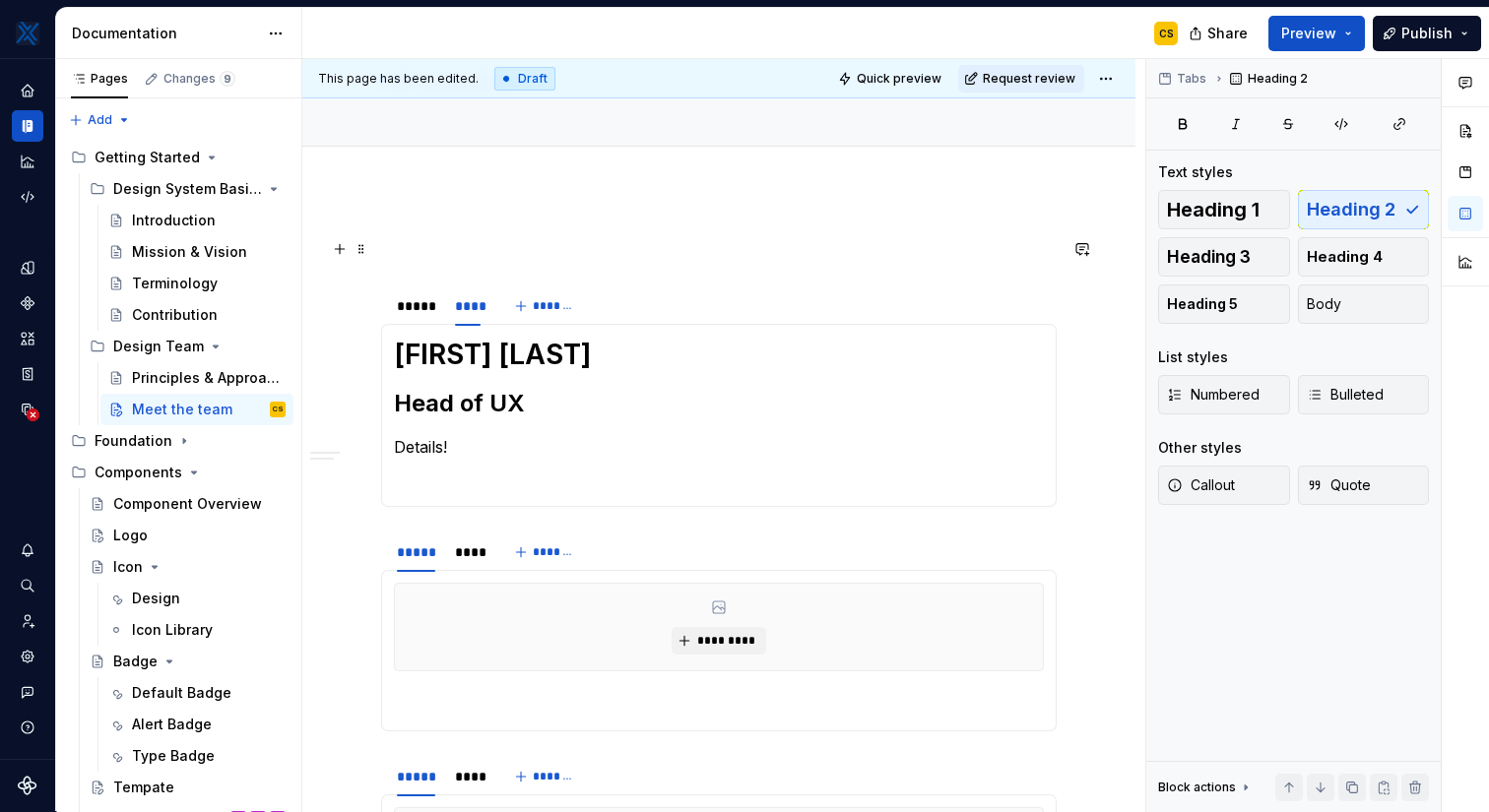 click at bounding box center [719, 249] 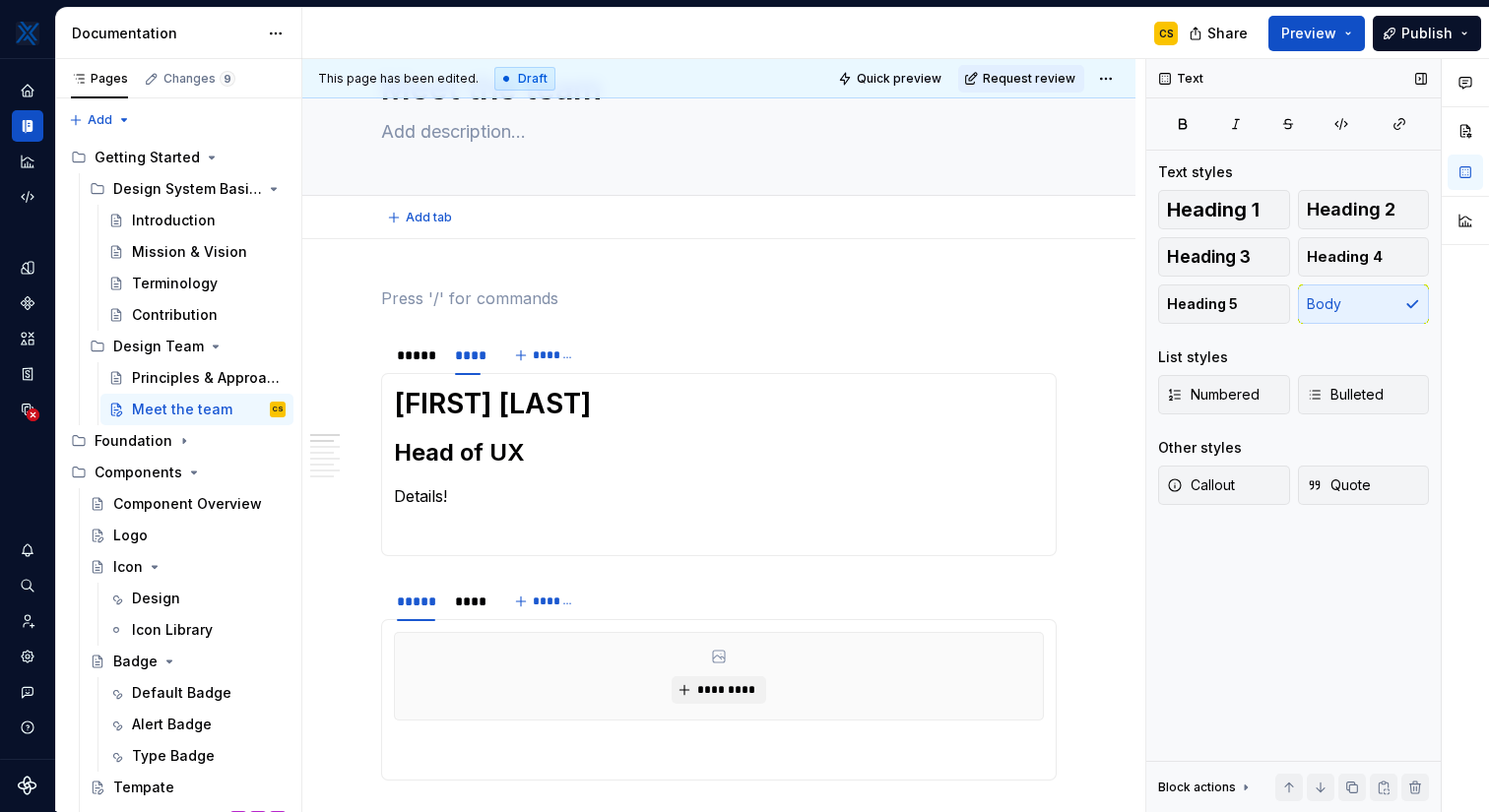 scroll, scrollTop: 0, scrollLeft: 0, axis: both 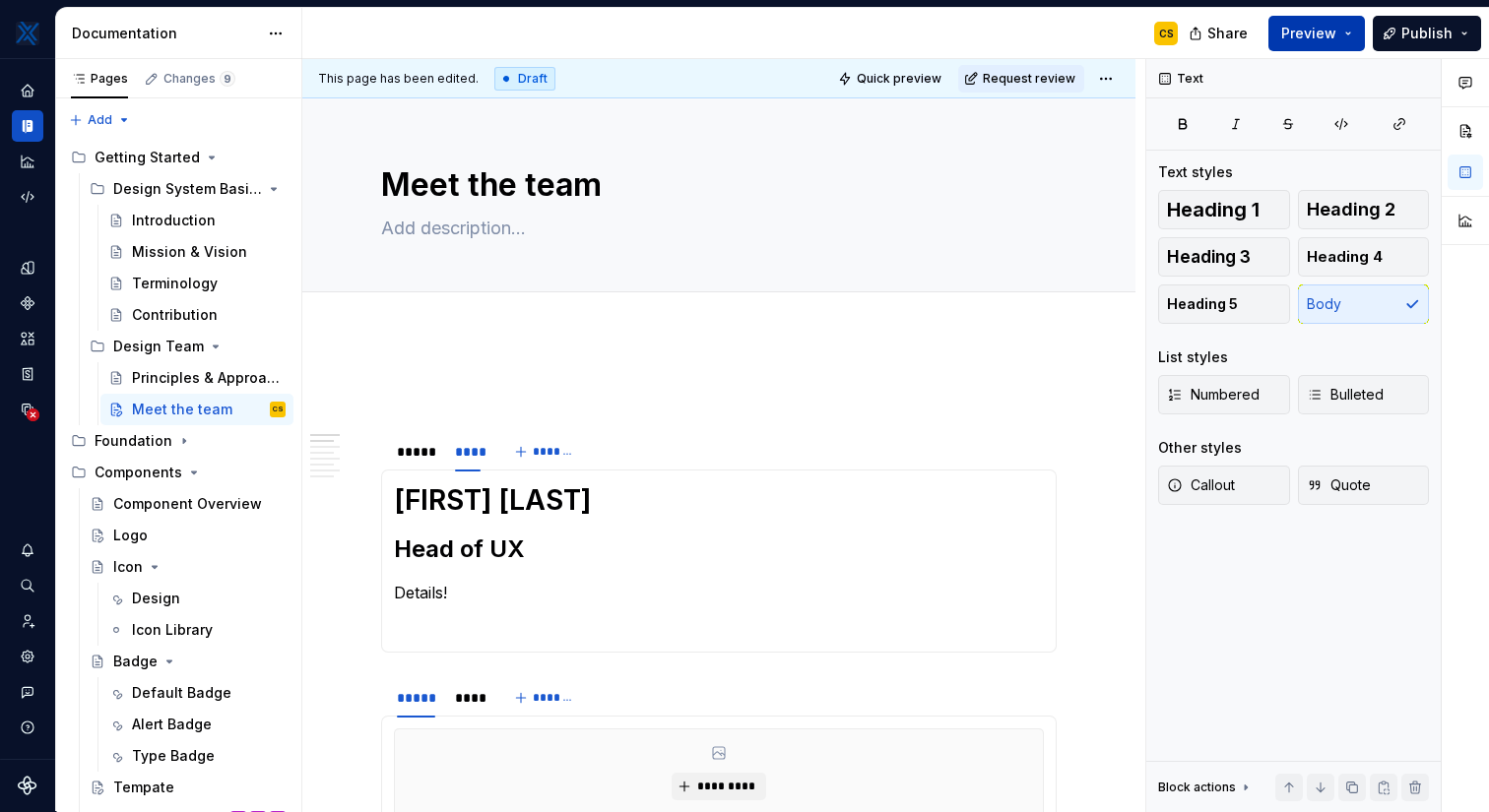 click on "Preview" at bounding box center (1309, 33) 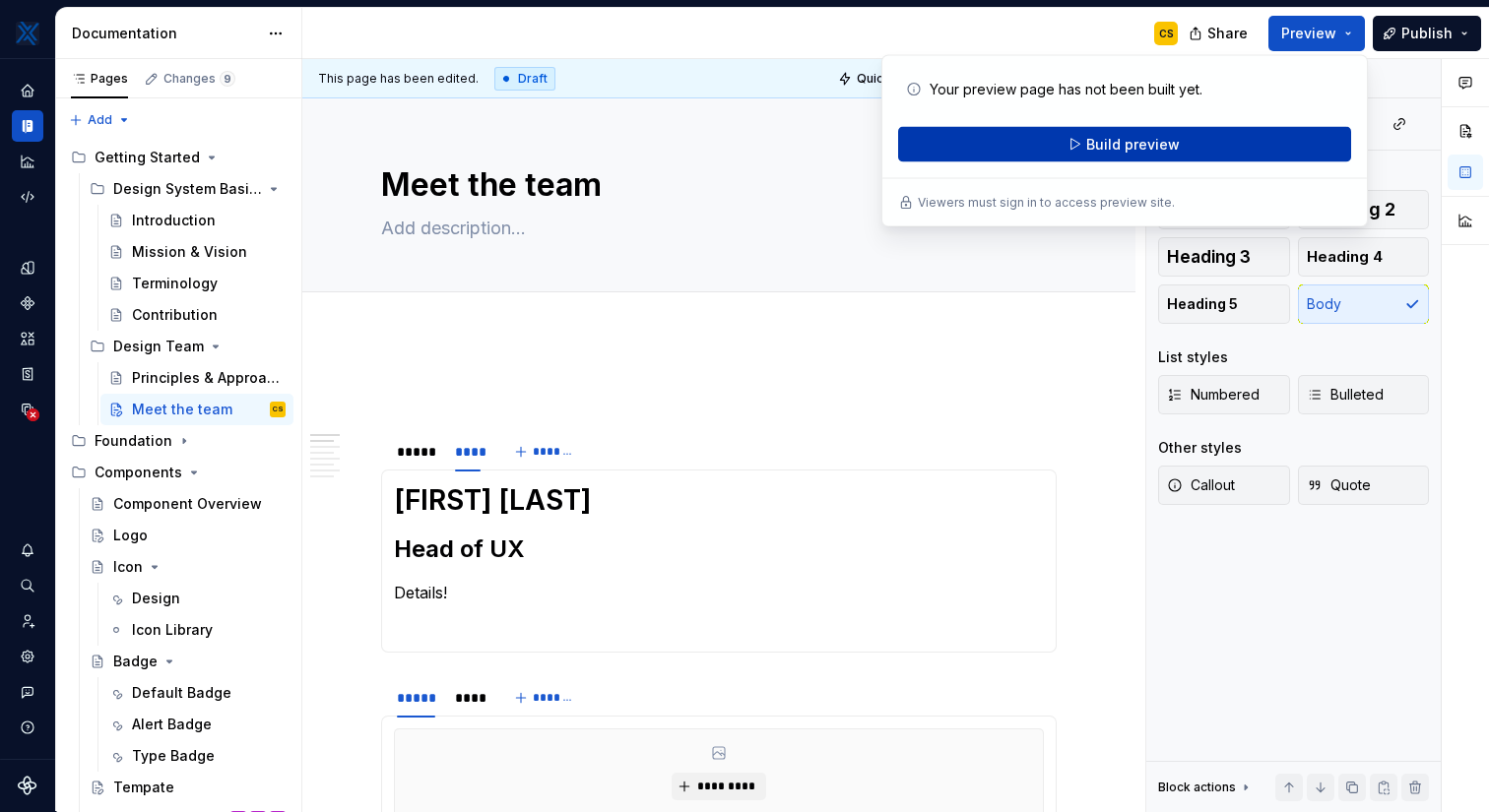 click on "Build preview" at bounding box center [1125, 145] 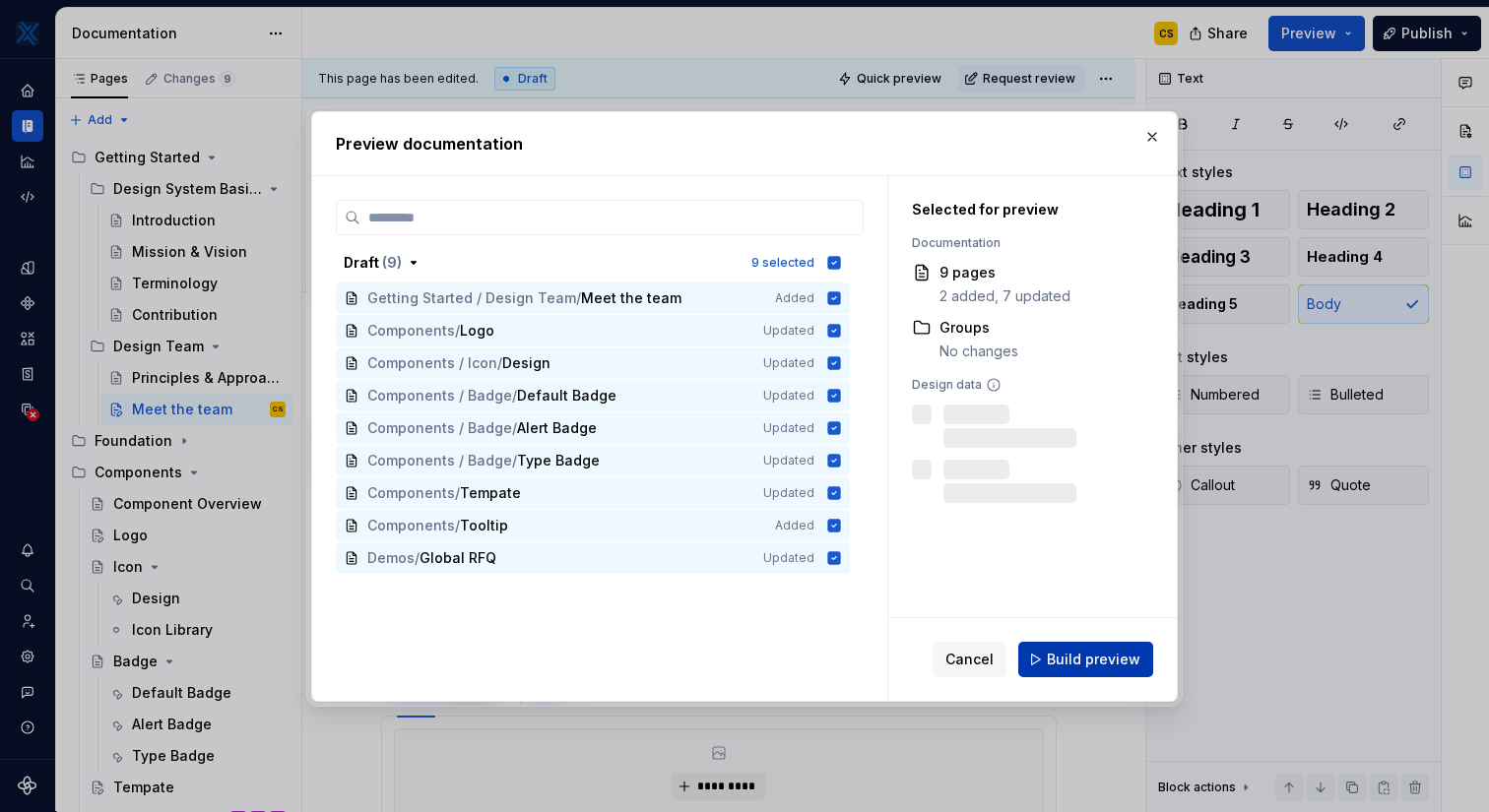 click on "Build preview" at bounding box center [1093, 659] 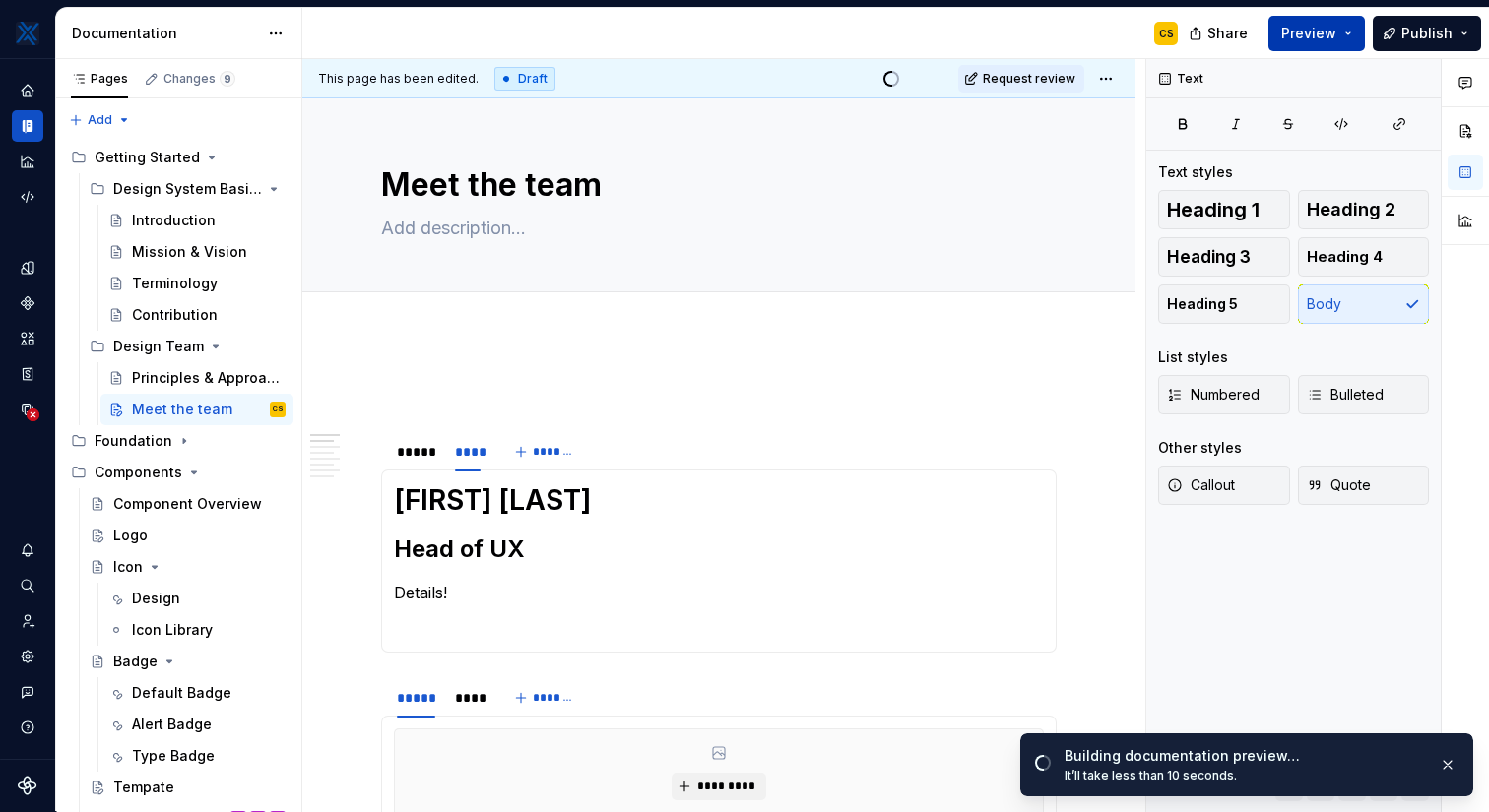click on "Preview" at bounding box center [1317, 33] 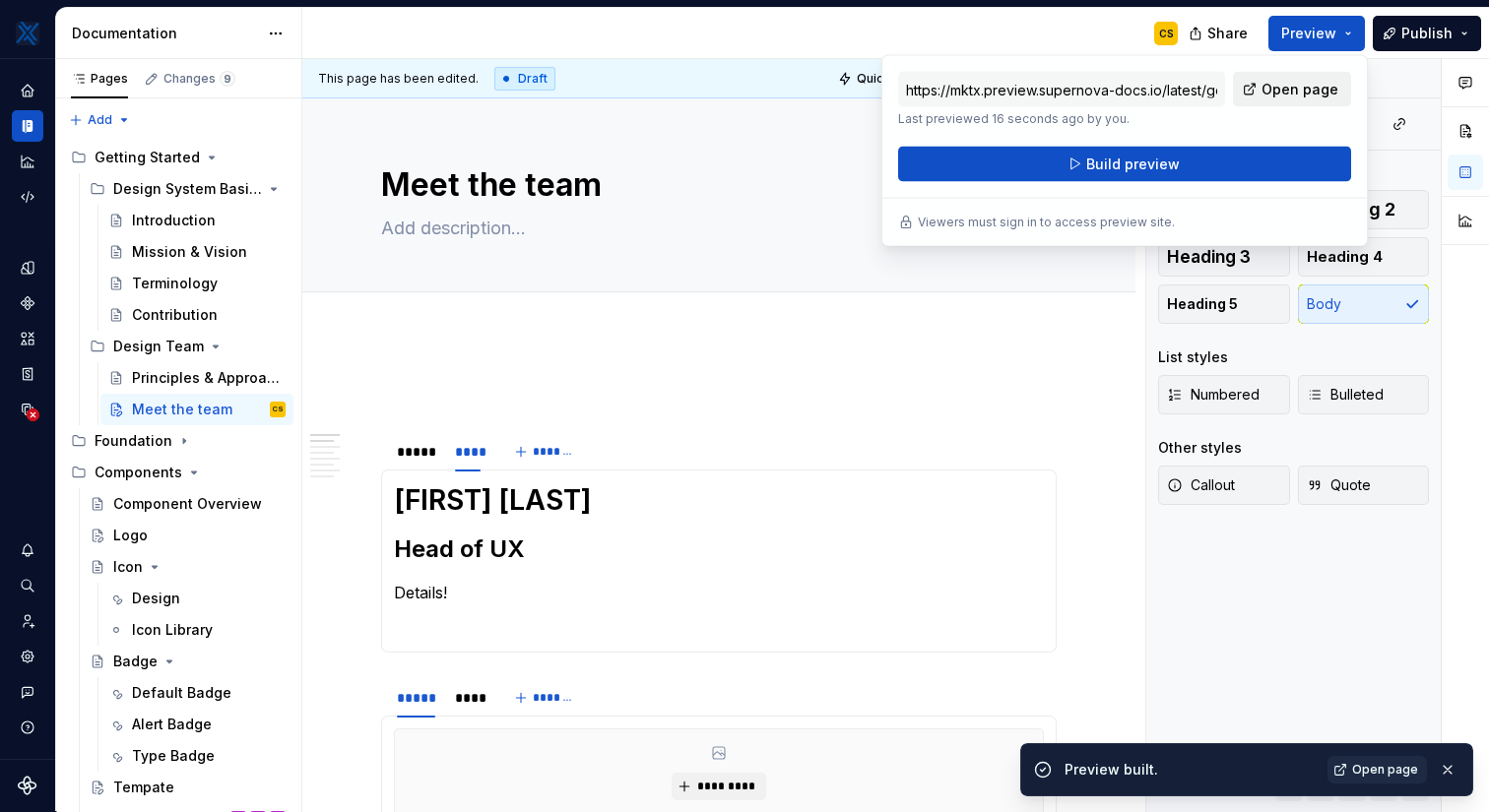 click on "Open page" at bounding box center (1300, 90) 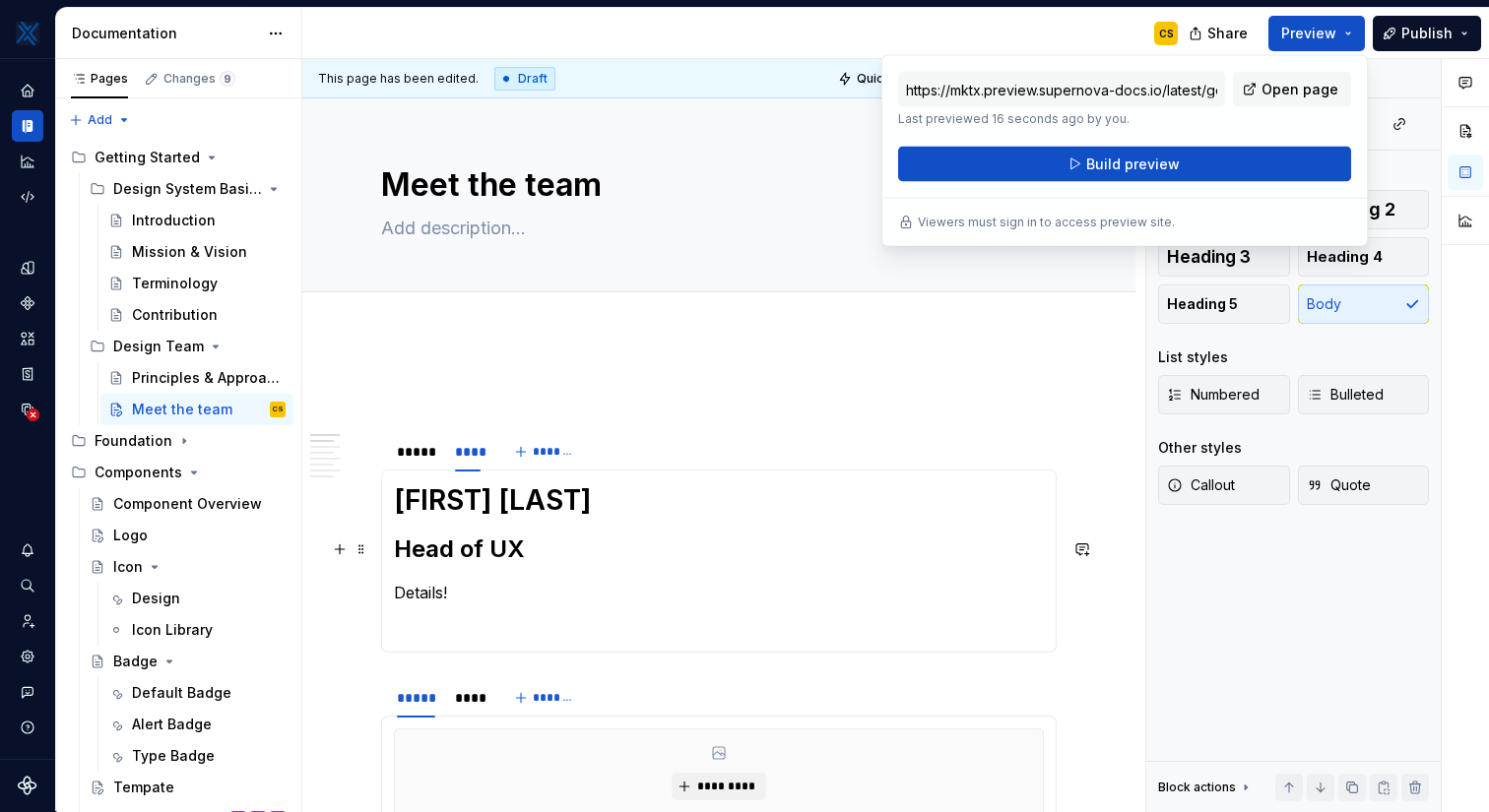 click on "Head of UX" at bounding box center (719, 549) 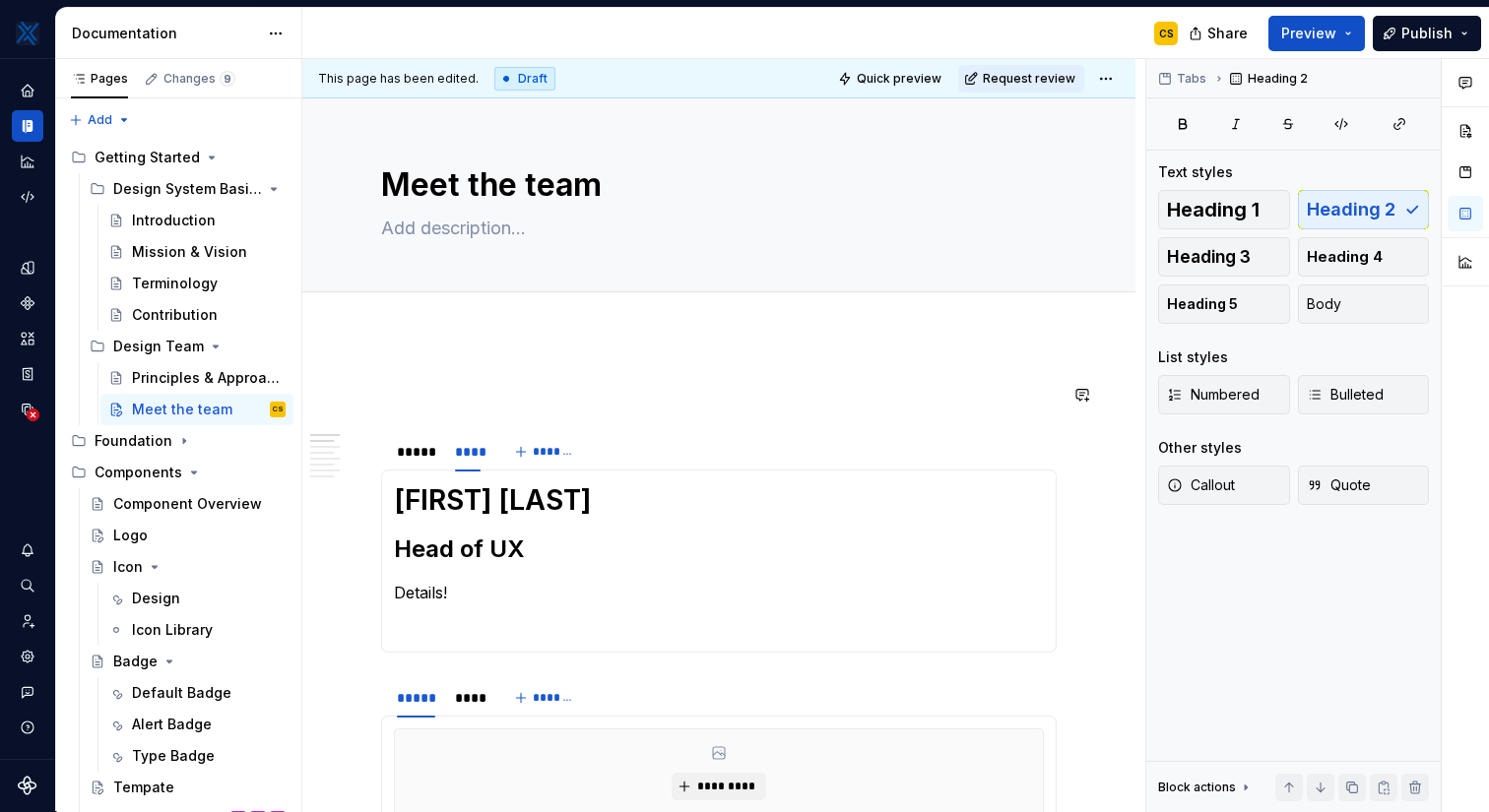 click on "Cortney Stauffer Head of UX Details! ***** **** ******* ********* Name Role Details! ***** **** ******* ********* Name Role Details! ***** **** ******* ********* Name Role Details!" at bounding box center (719, 988) 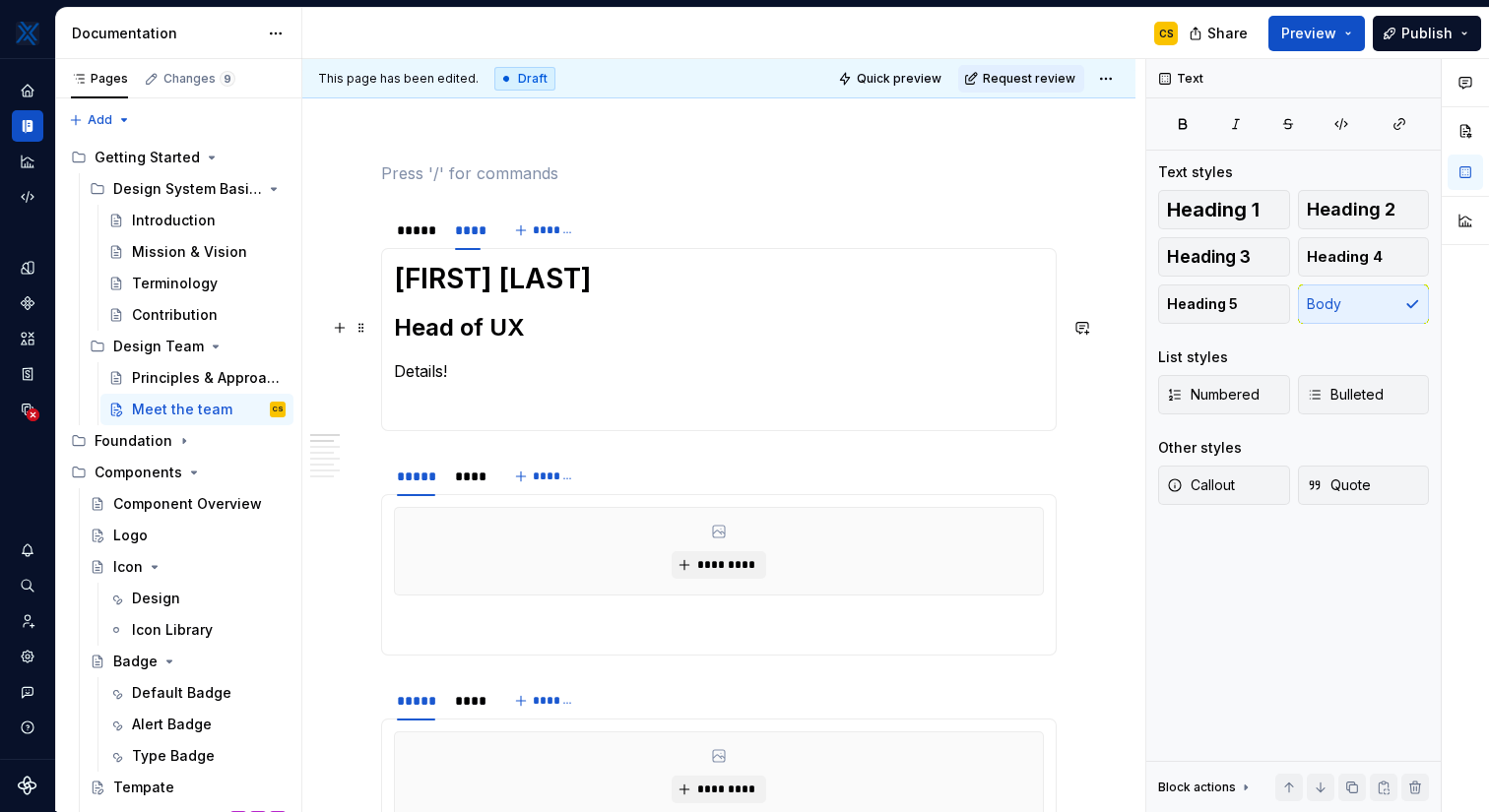 scroll, scrollTop: 183, scrollLeft: 0, axis: vertical 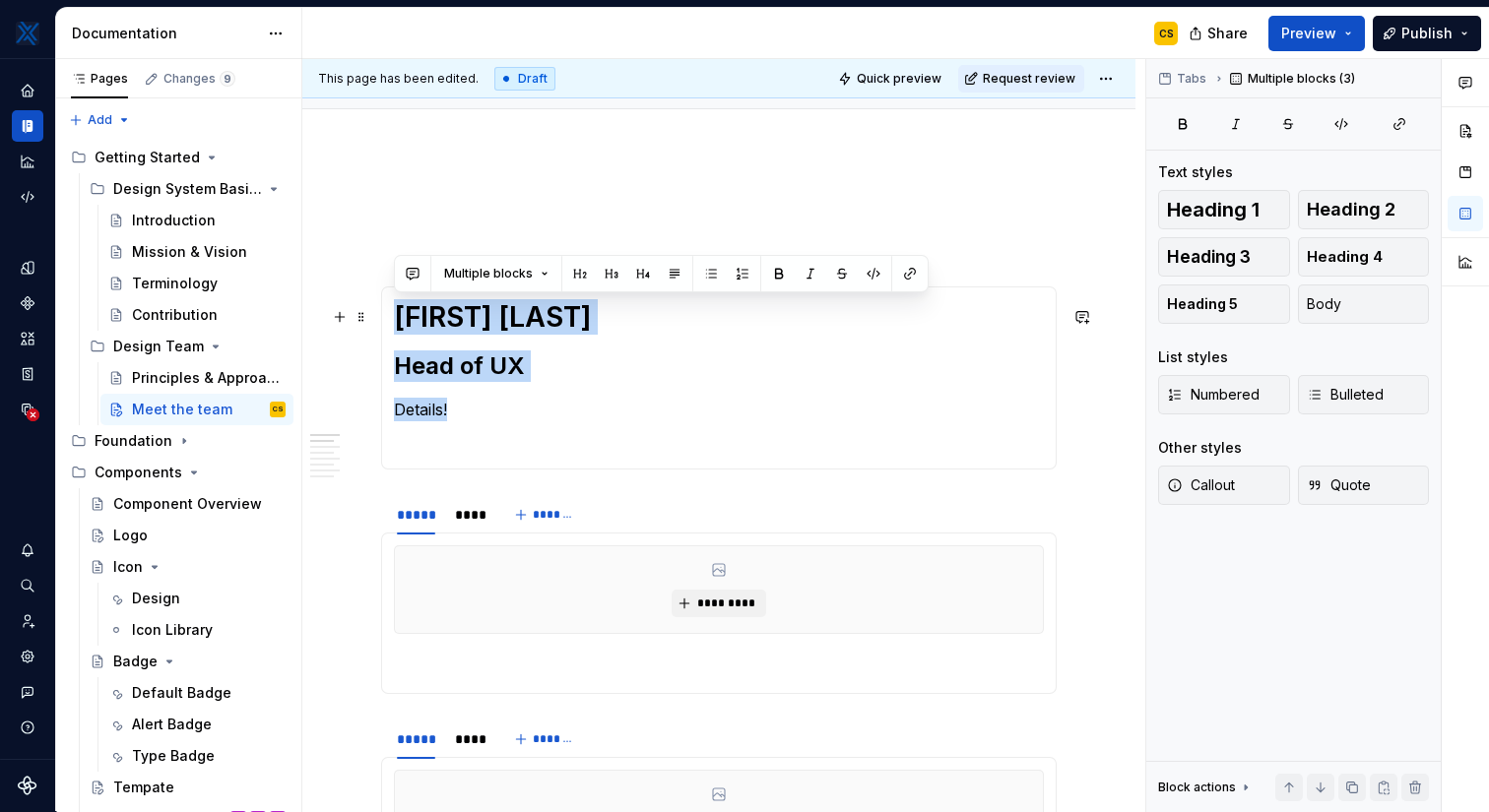 drag, startPoint x: 446, startPoint y: 376, endPoint x: 391, endPoint y: 325, distance: 75.00667 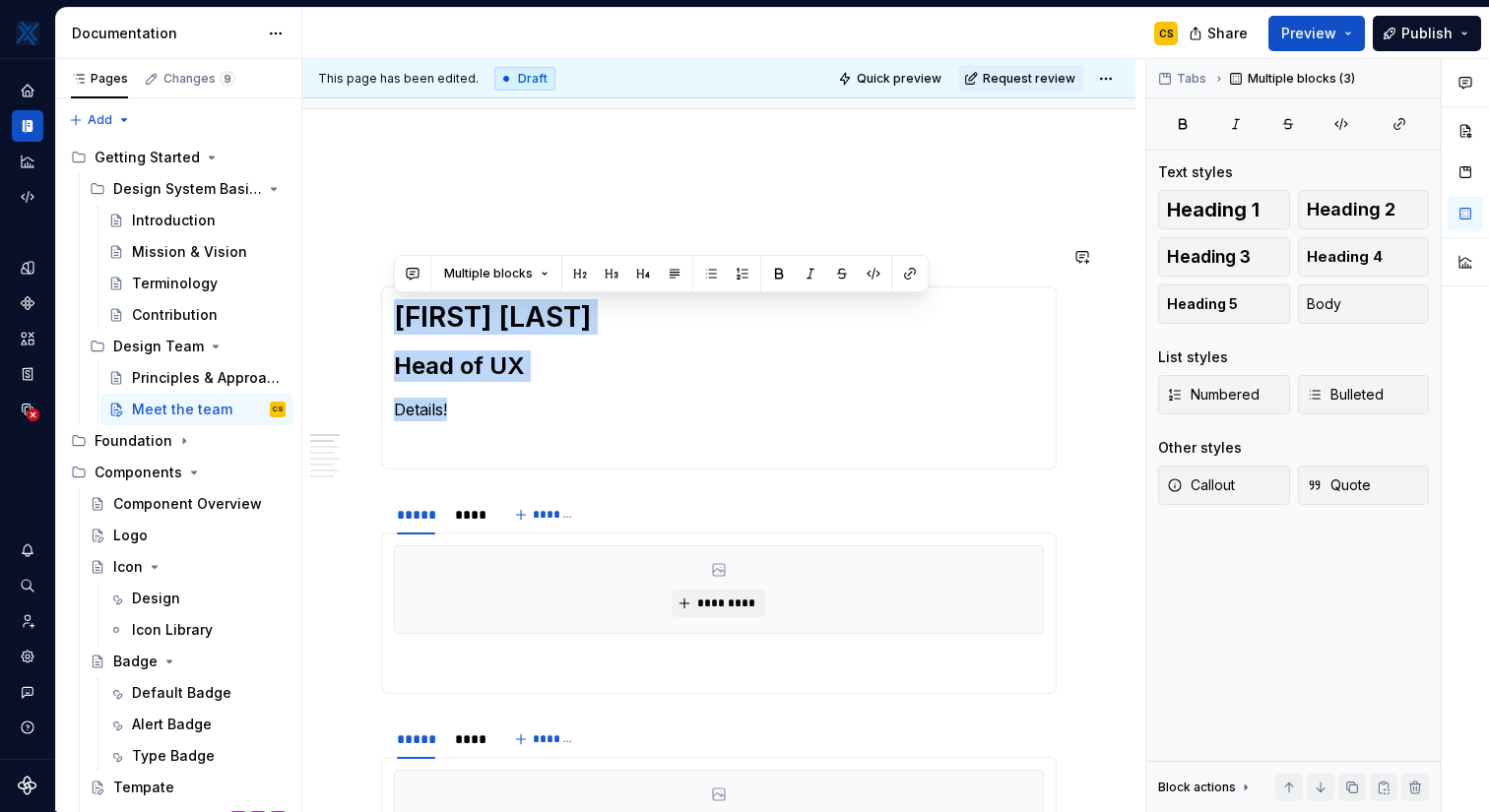 copy on "Cortney Stauffer Head of UX Details!" 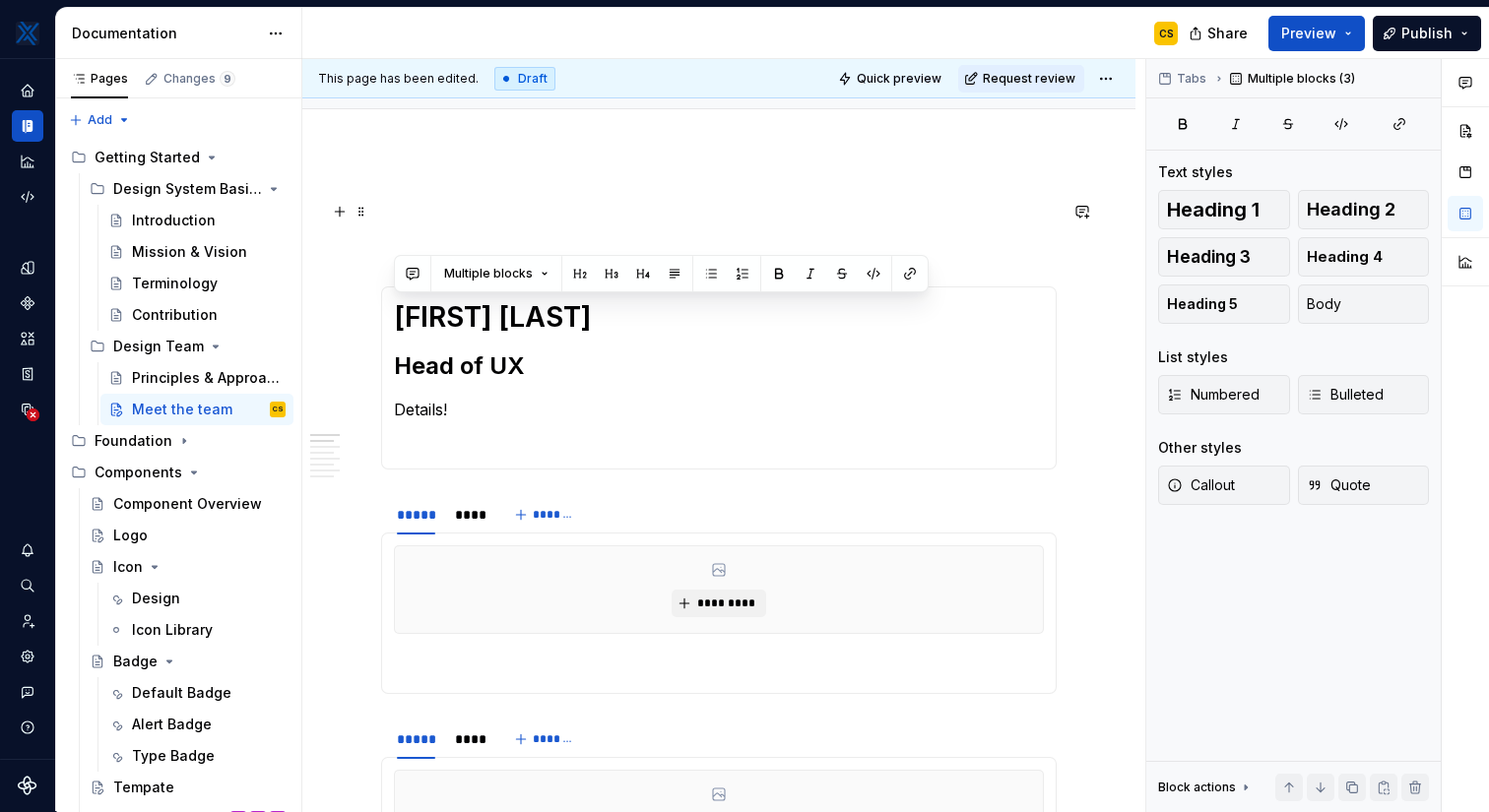click at bounding box center (719, 212) 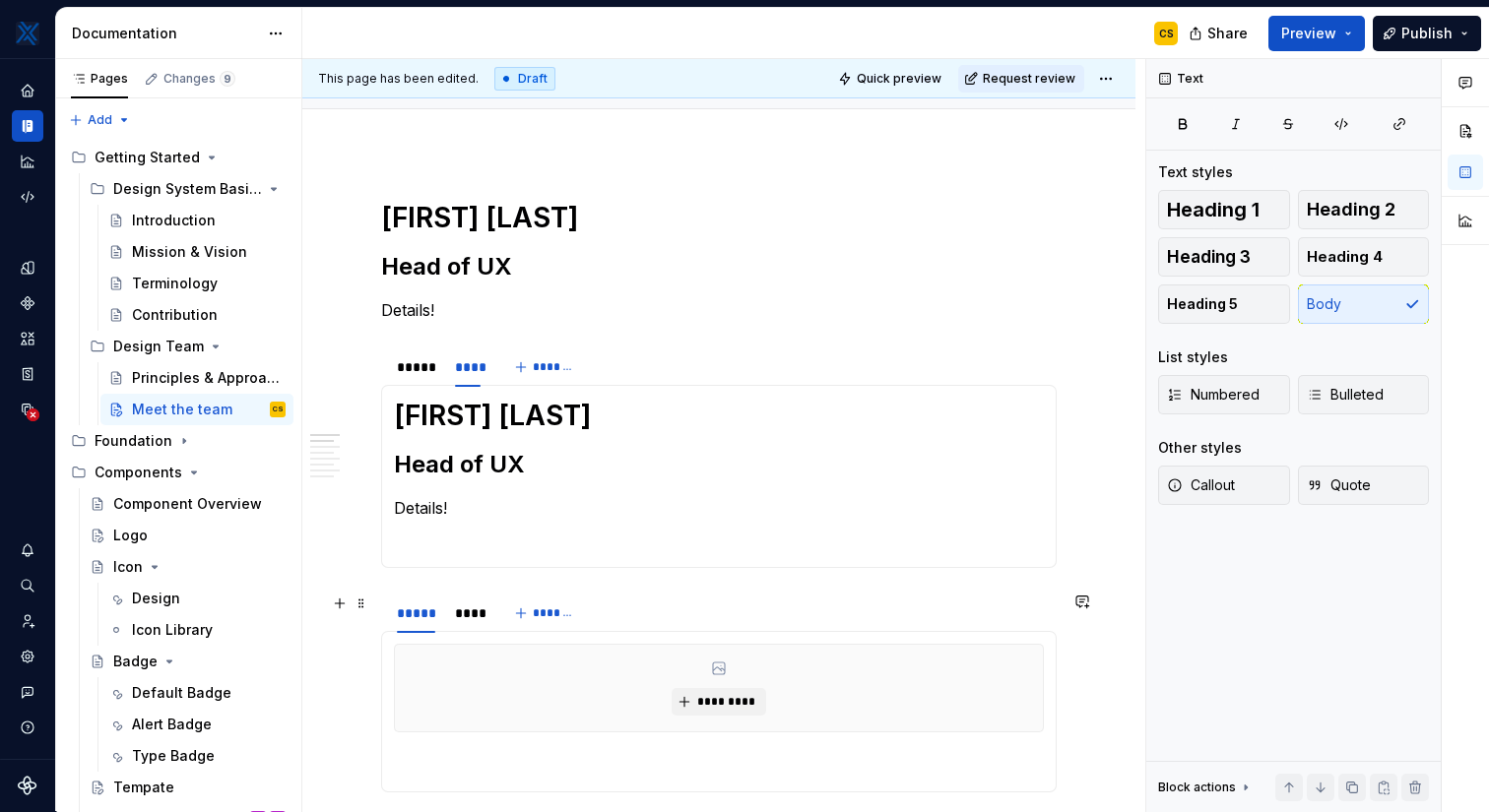 click on "*********" at bounding box center (719, 688) 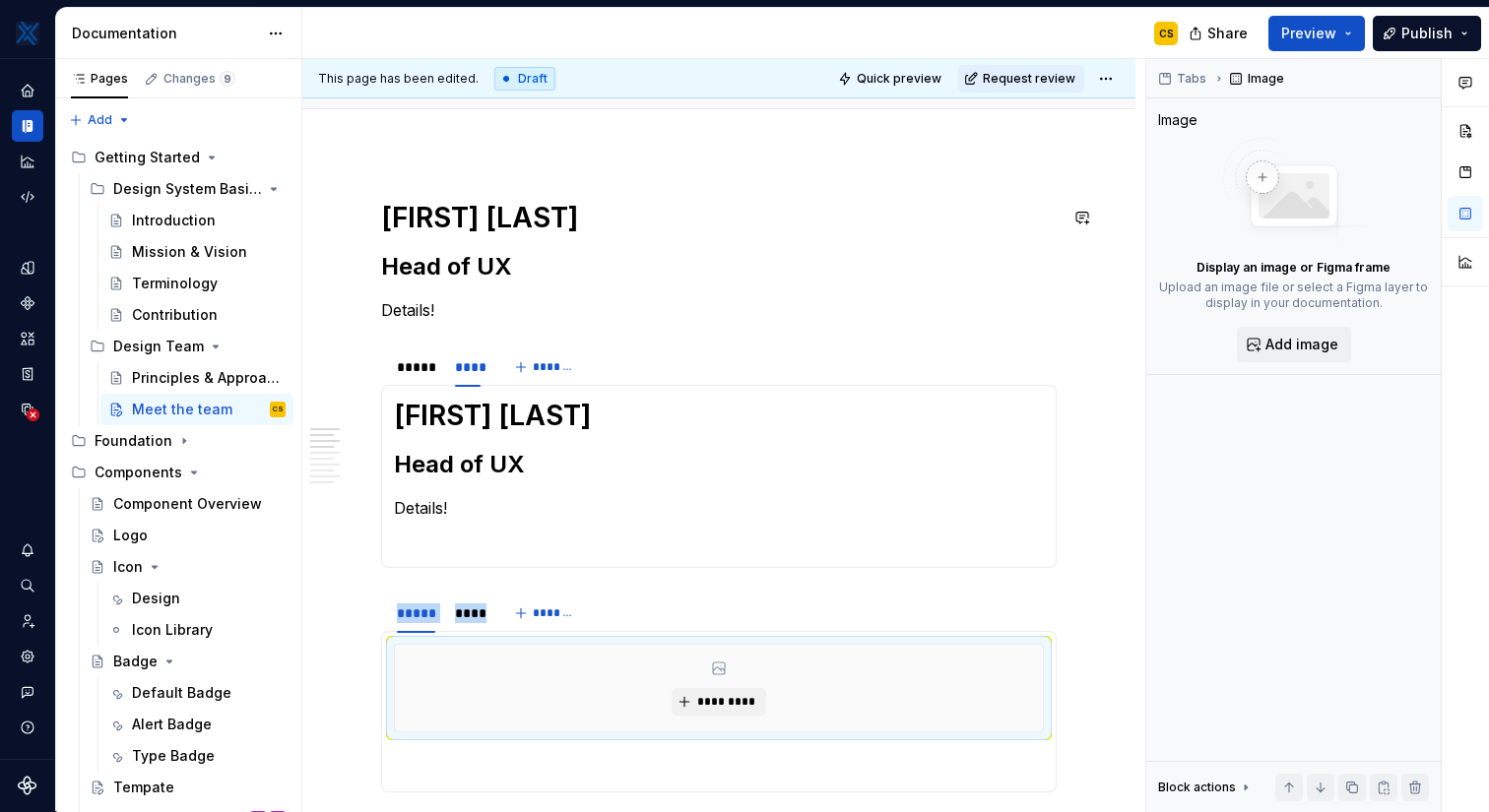 drag, startPoint x: 449, startPoint y: 689, endPoint x: 417, endPoint y: 190, distance: 500.025 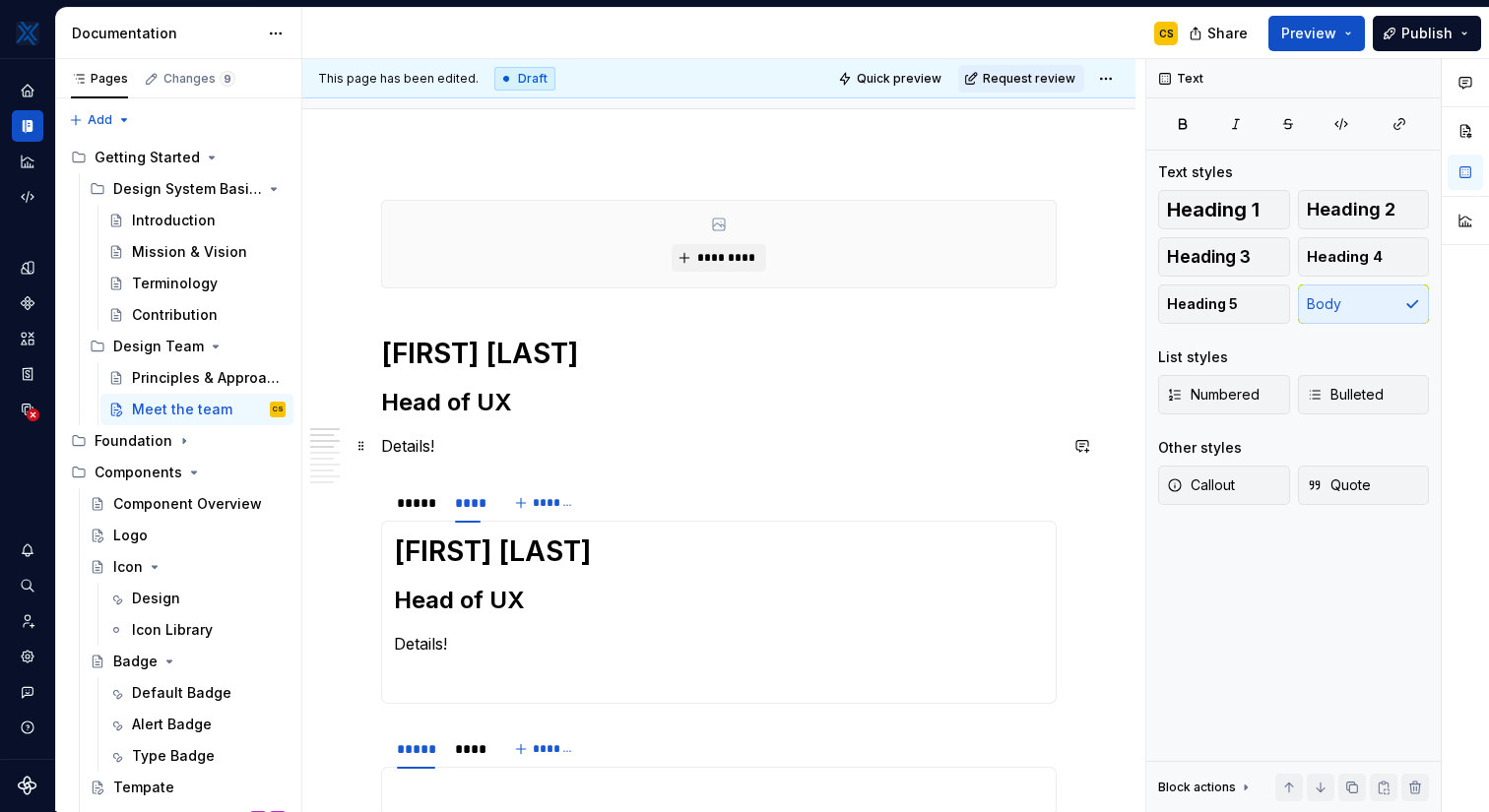 click on "Details!" at bounding box center [719, 446] 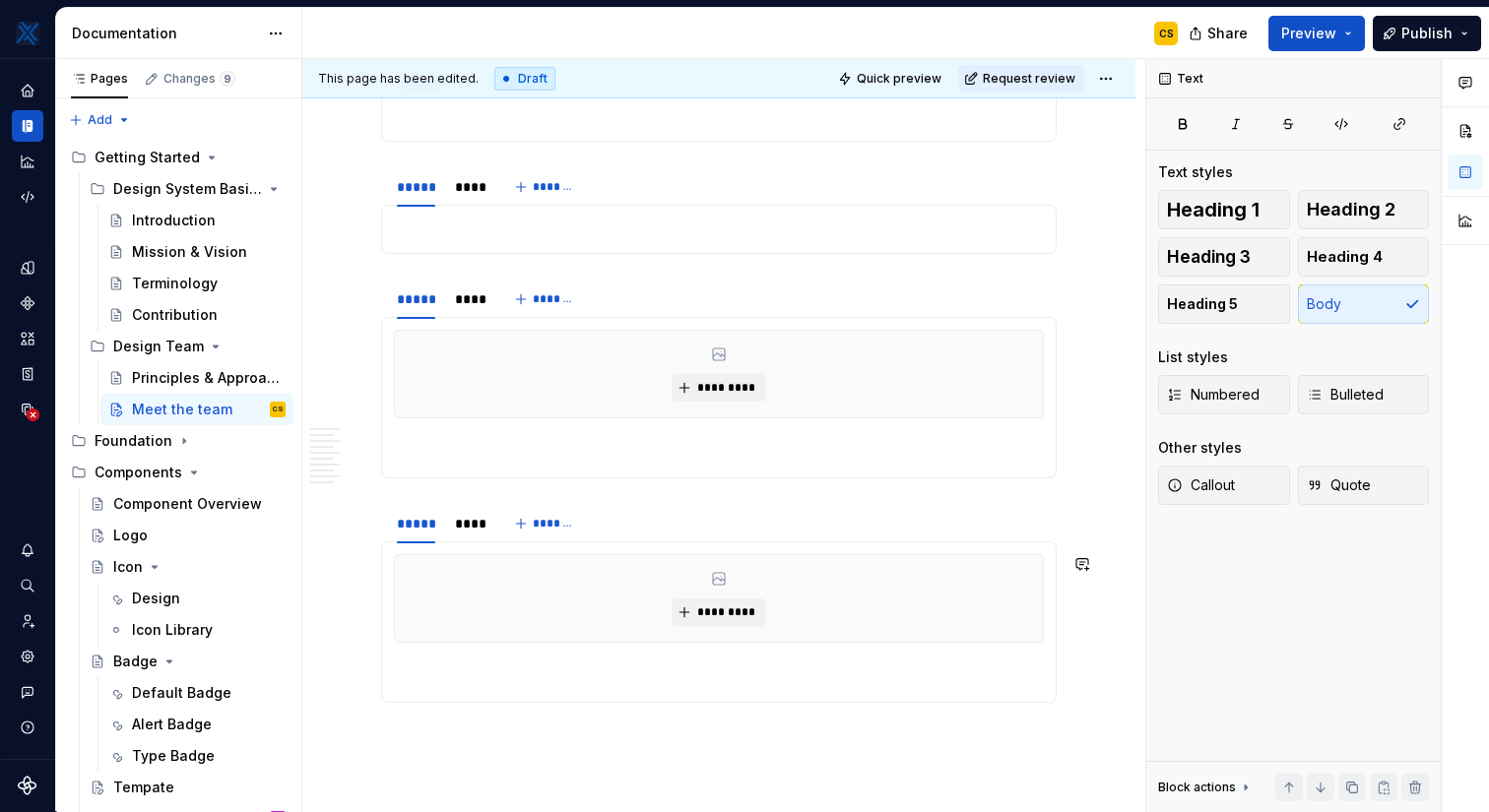 scroll, scrollTop: 1033, scrollLeft: 0, axis: vertical 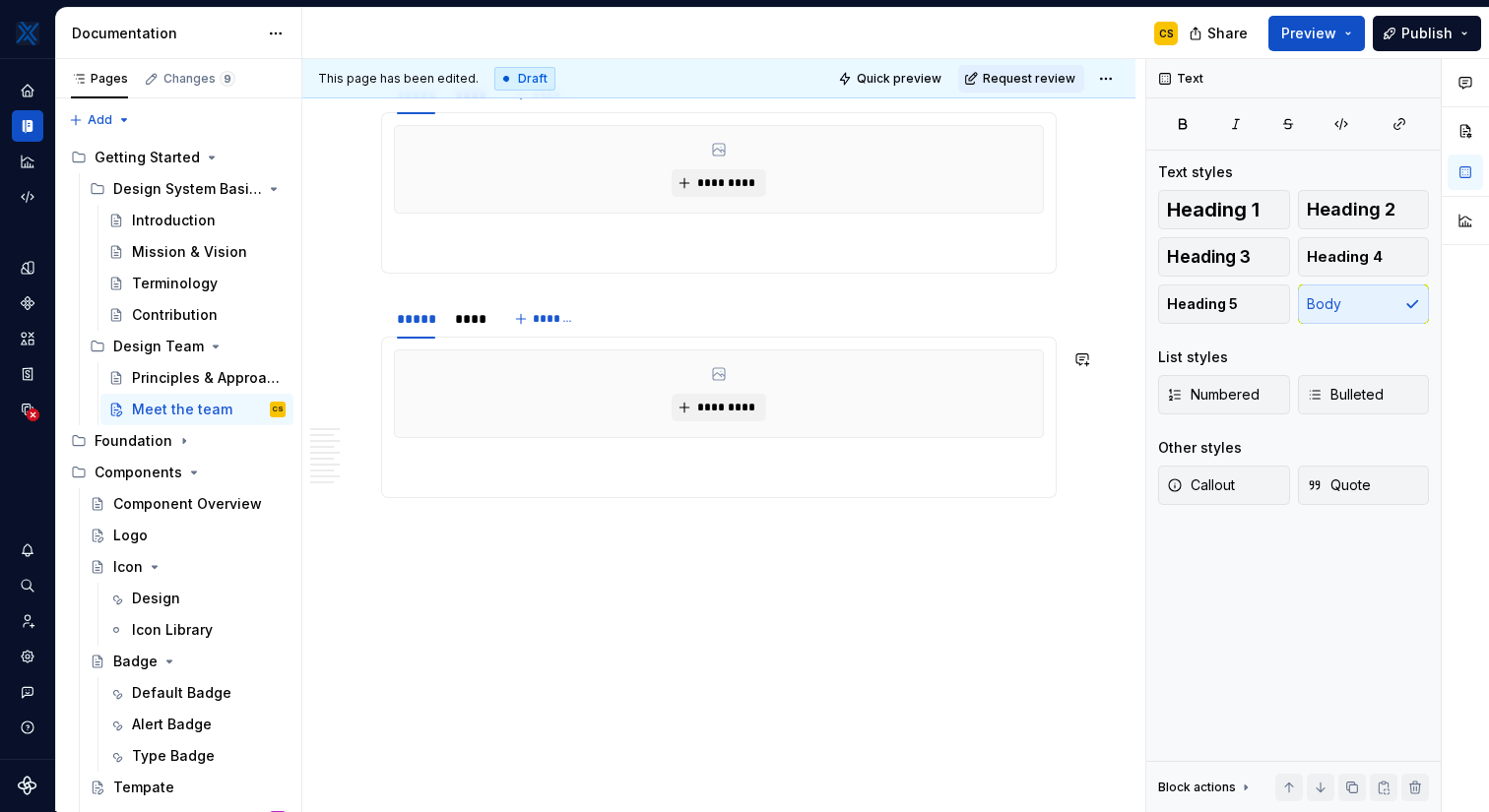 click on "********* [NAME] [LAST] Head of UX Details! ***** **** ******* ********* [NAME] [LAST] Head of UX Details! ***** **** ******* Name Role Details! ***** **** ******* ********* Name Role Details!" at bounding box center (719, 57) 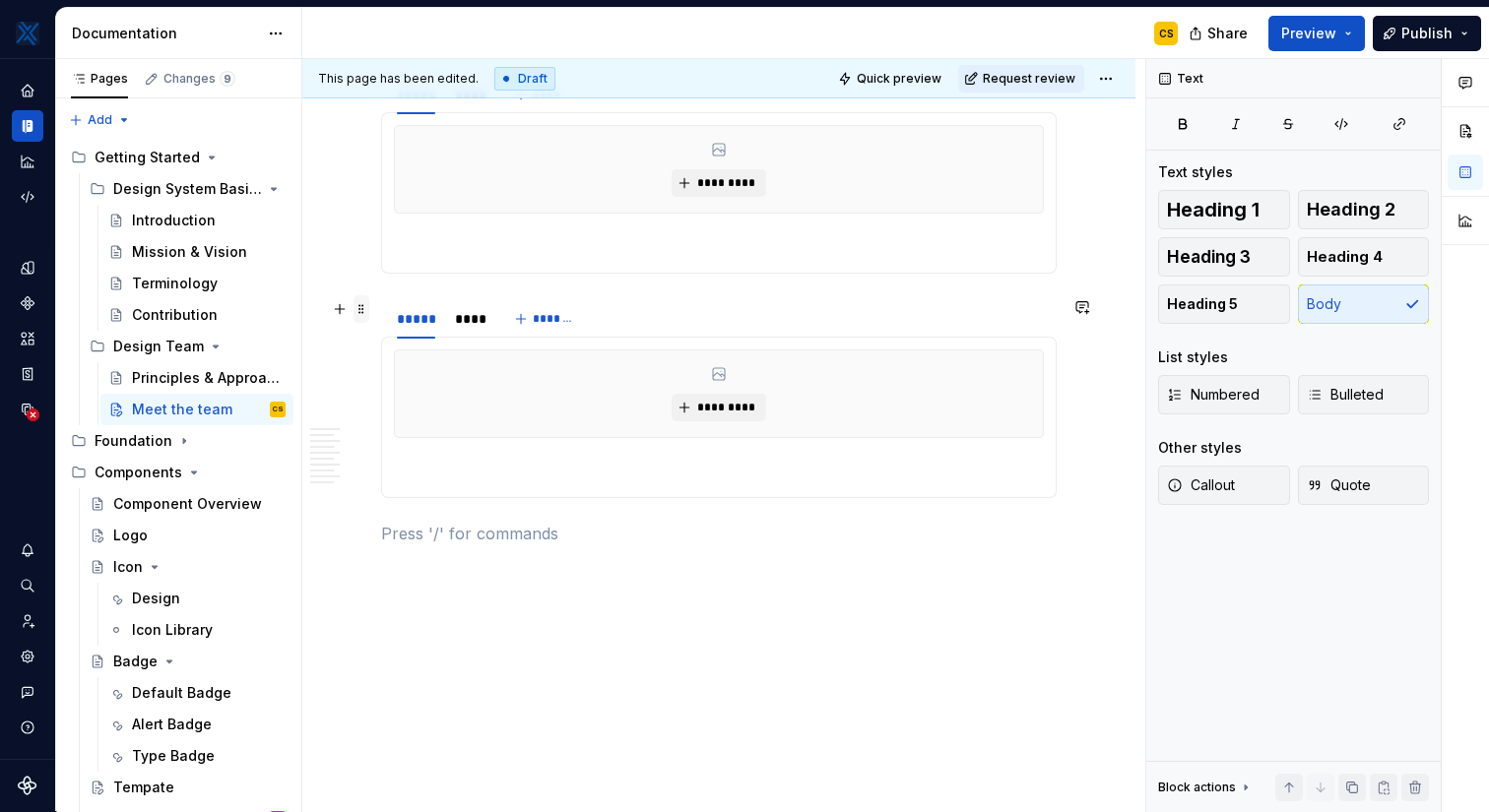 click at bounding box center (361, 309) 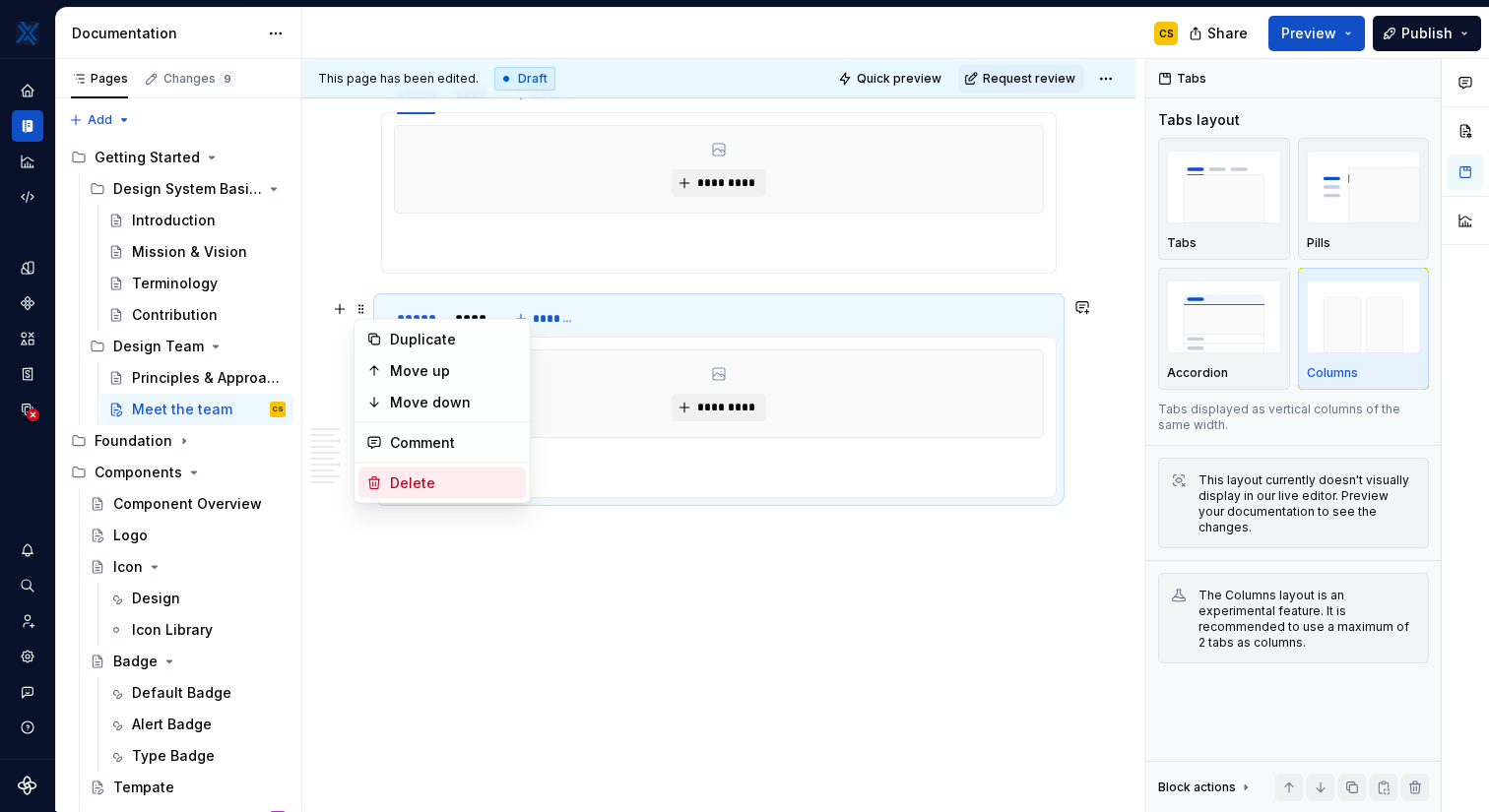 click on "Delete" at bounding box center [442, 483] 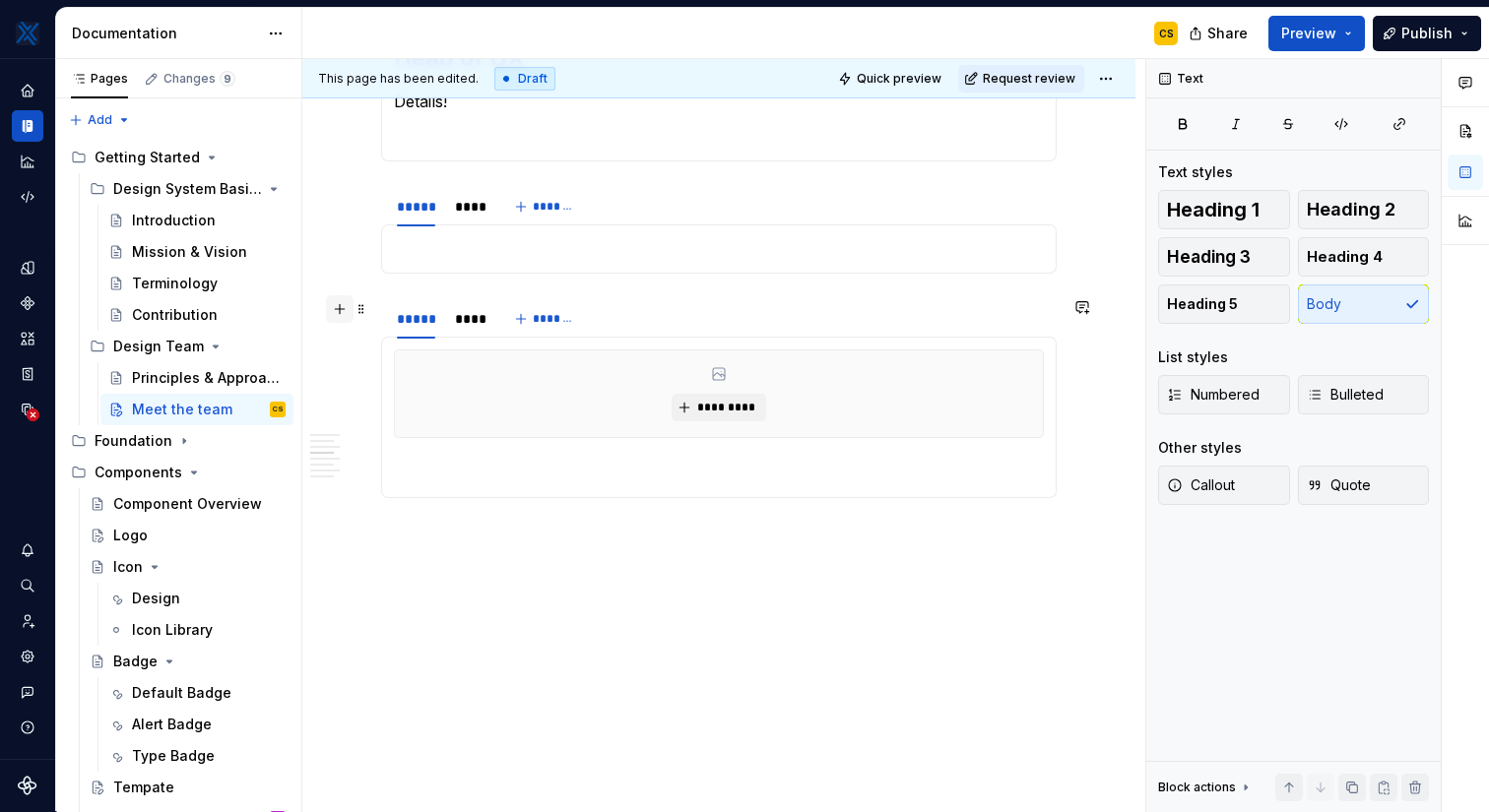 click at bounding box center [340, 309] 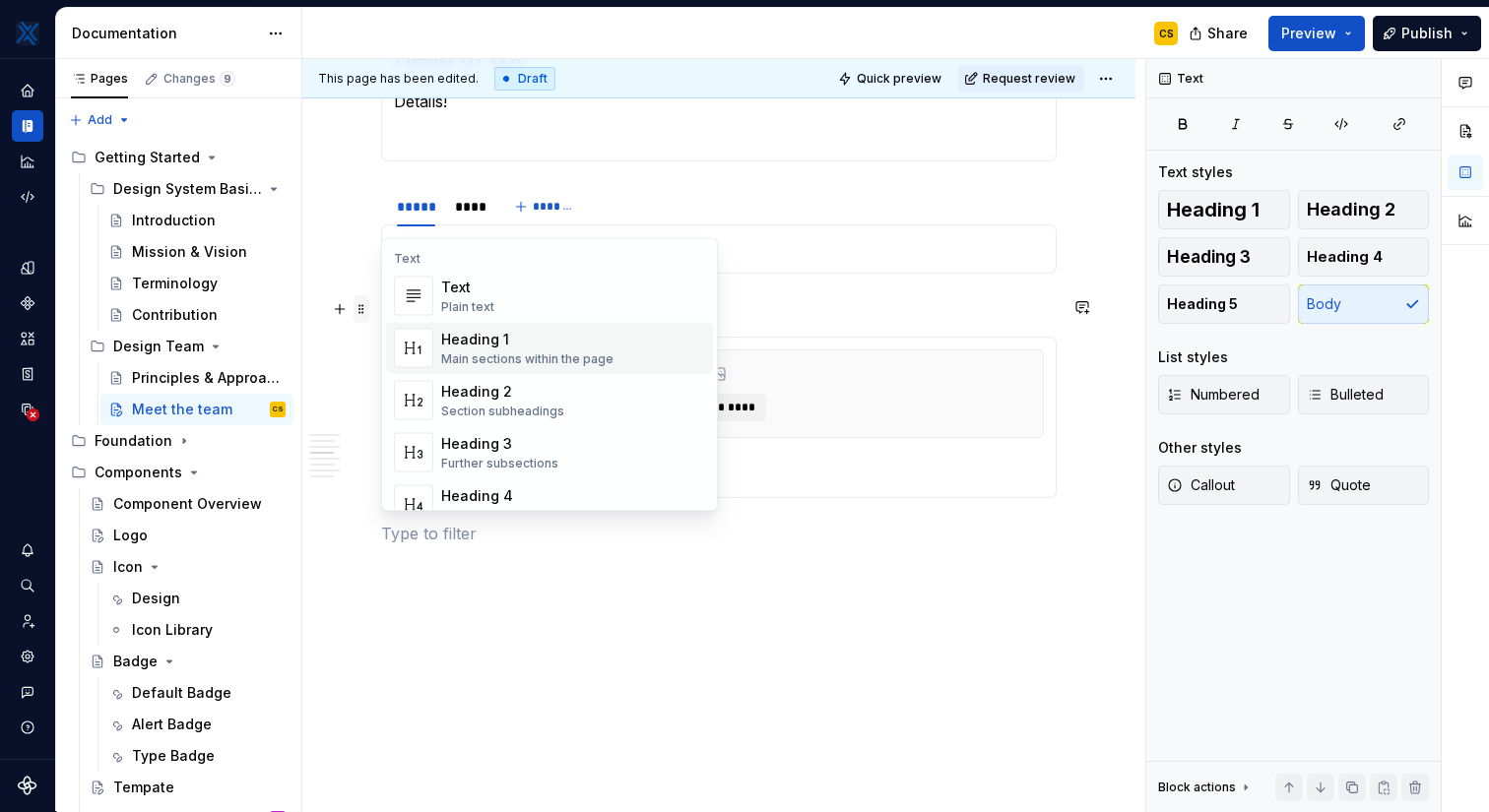 click at bounding box center [361, 309] 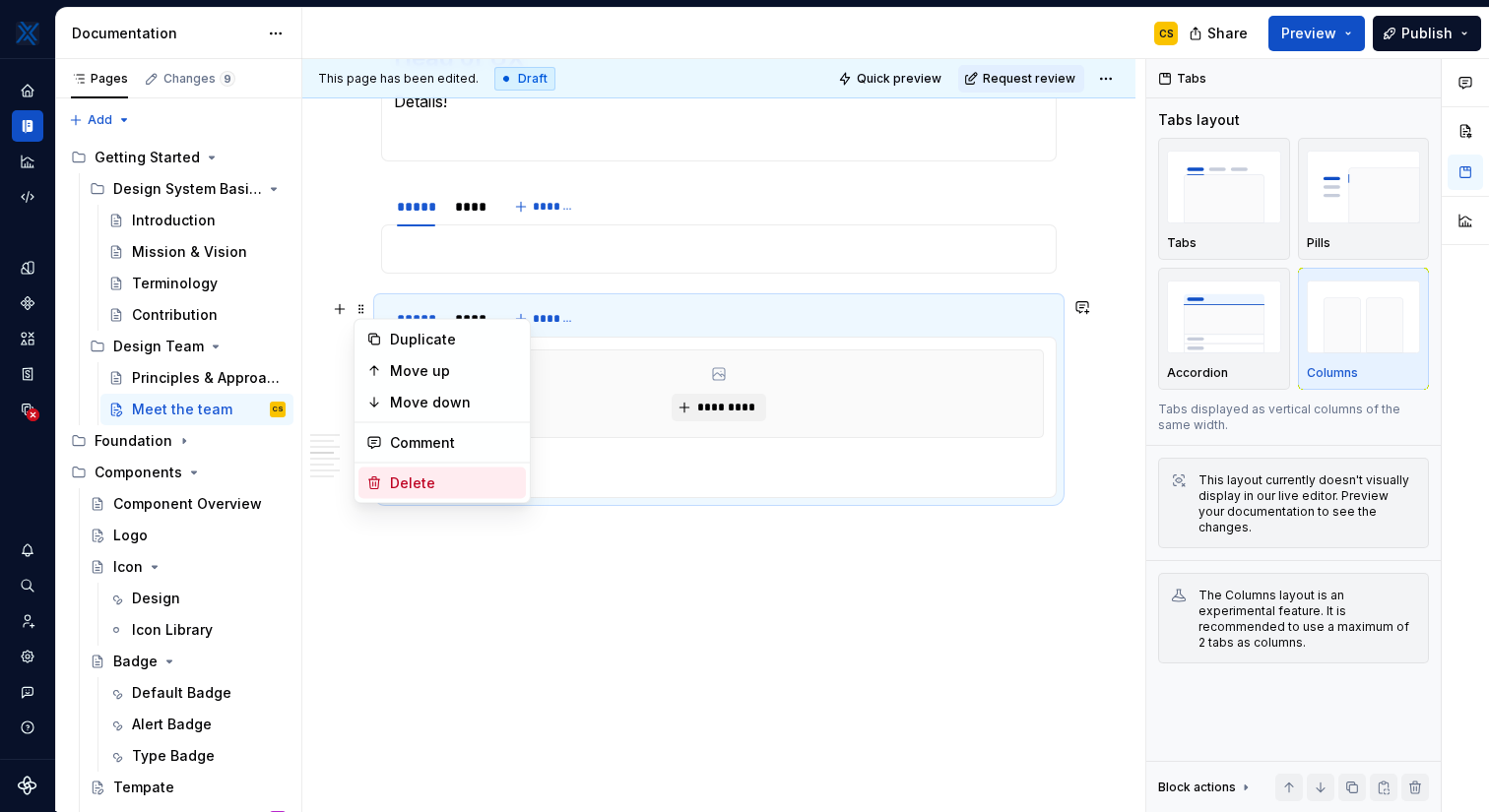 drag, startPoint x: 435, startPoint y: 485, endPoint x: 432, endPoint y: 472, distance: 13.341664 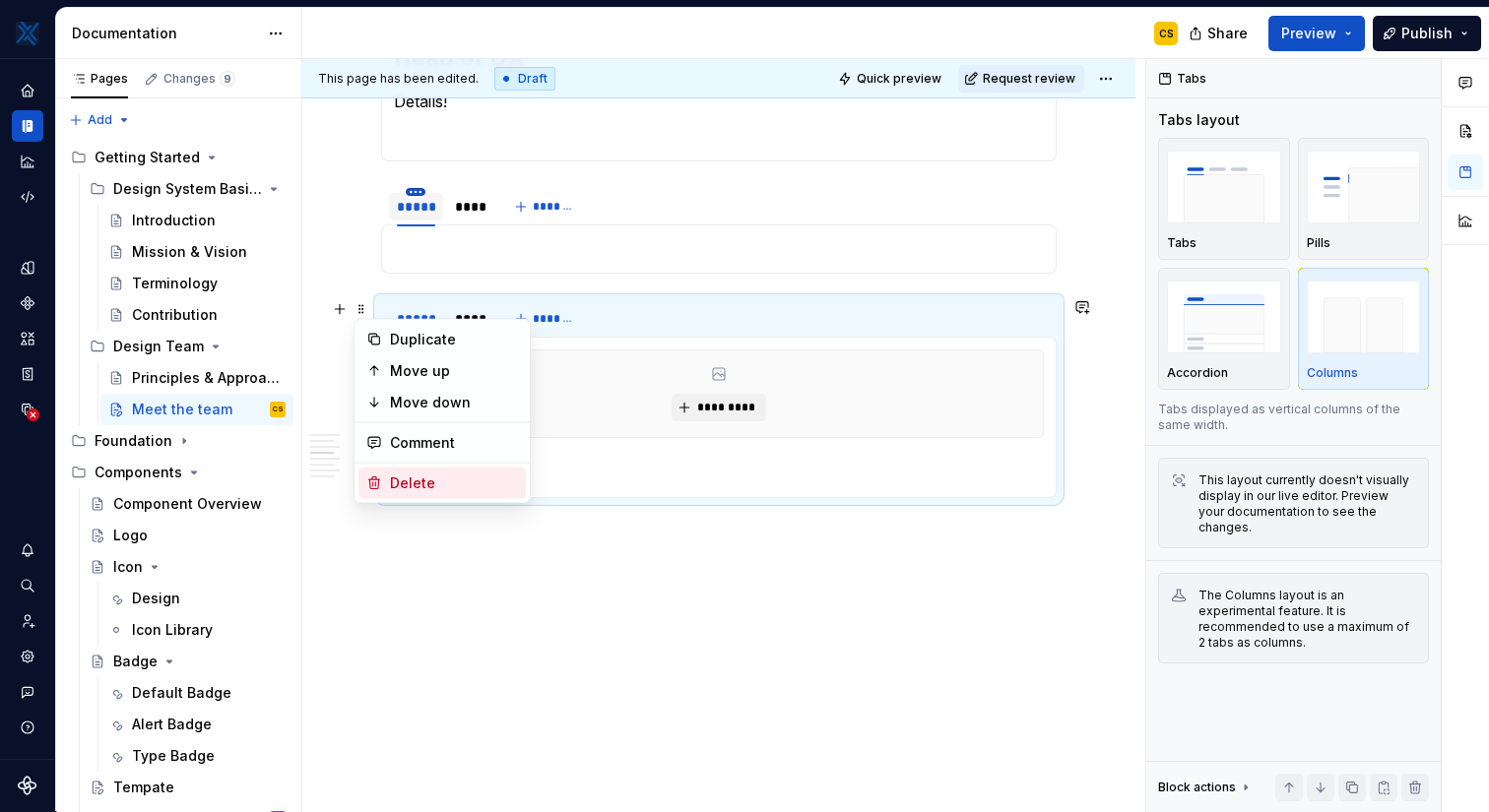scroll, scrollTop: 620, scrollLeft: 0, axis: vertical 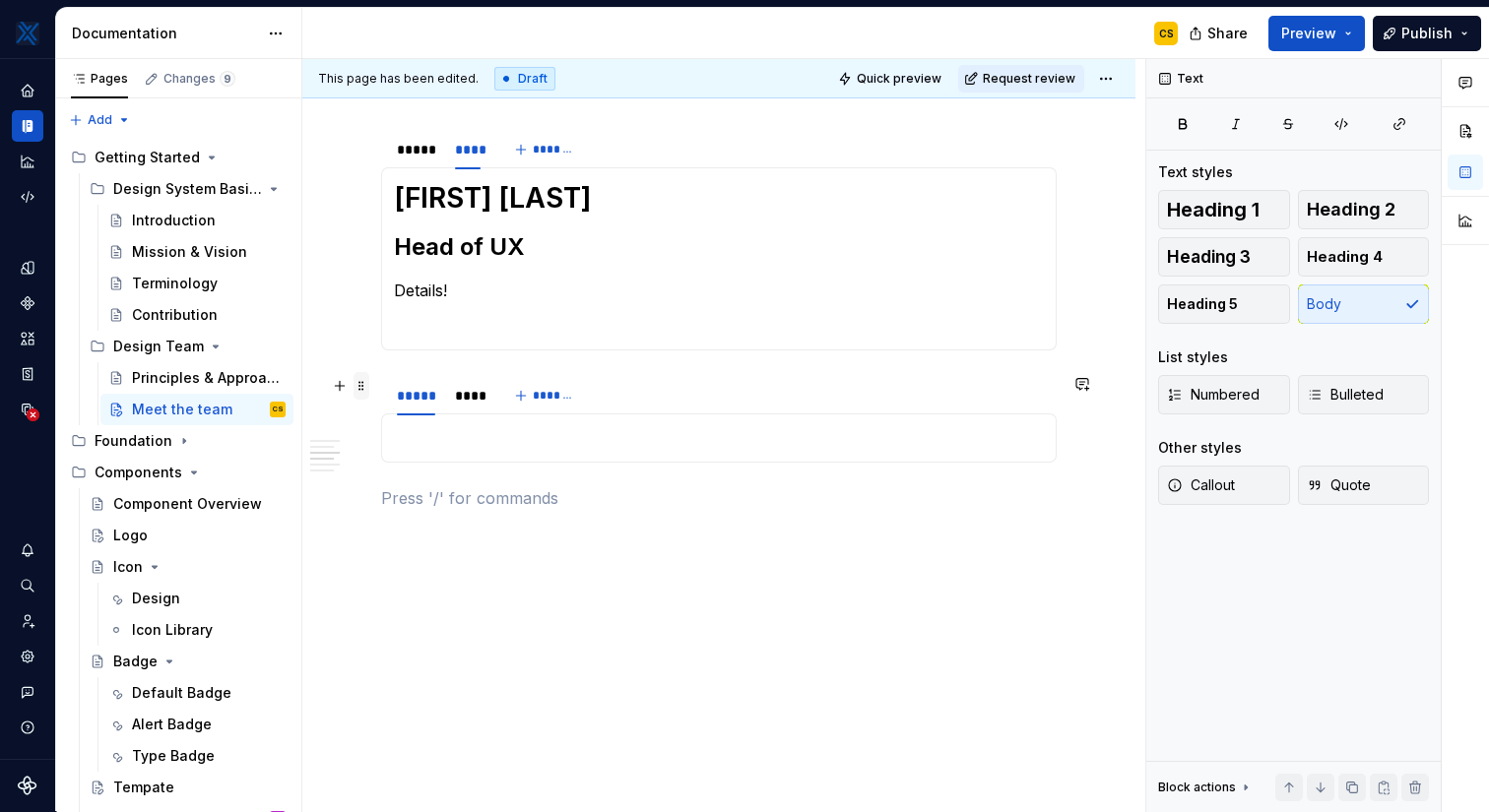 click at bounding box center (361, 386) 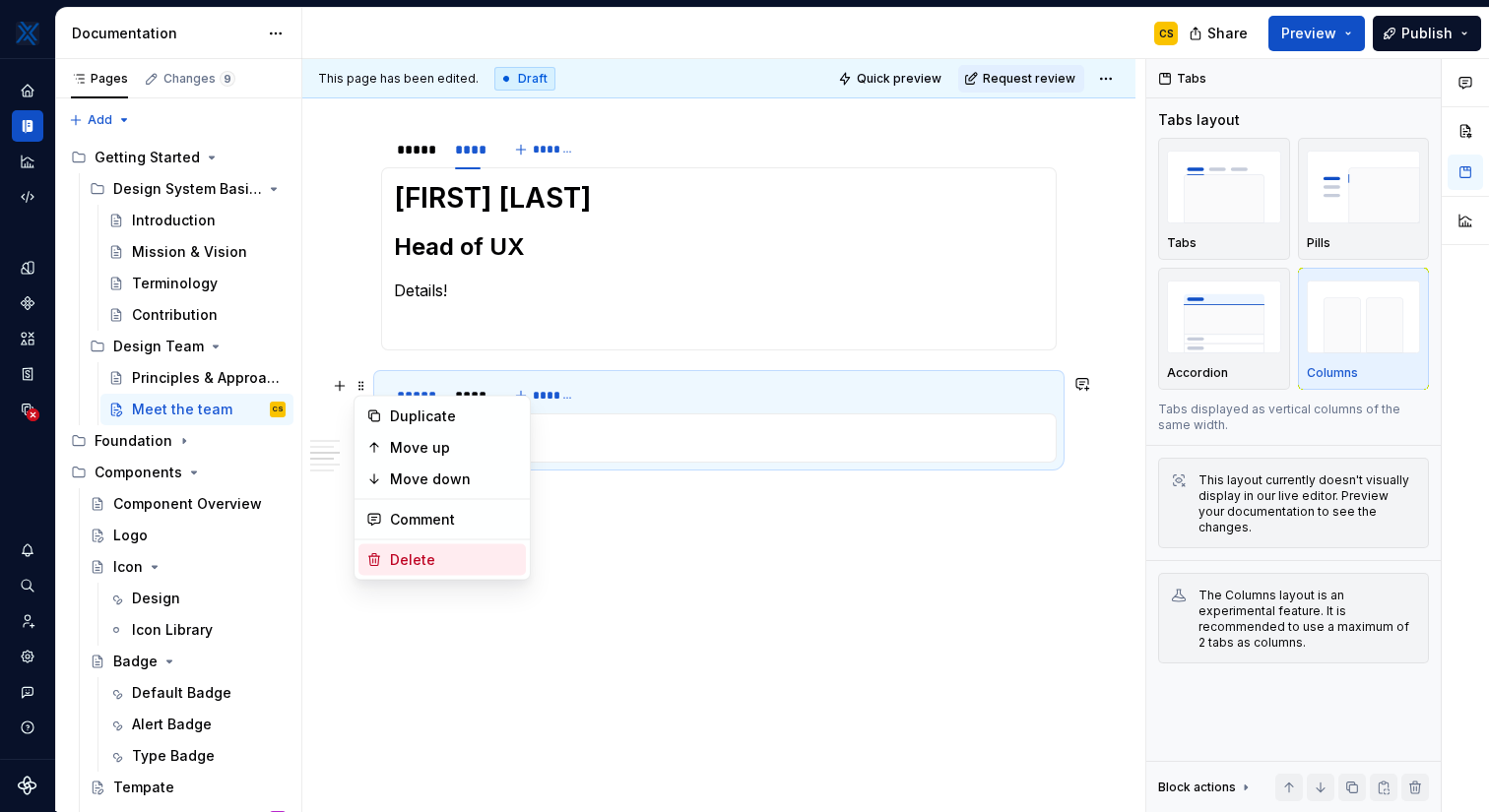 click on "Delete" at bounding box center (454, 560) 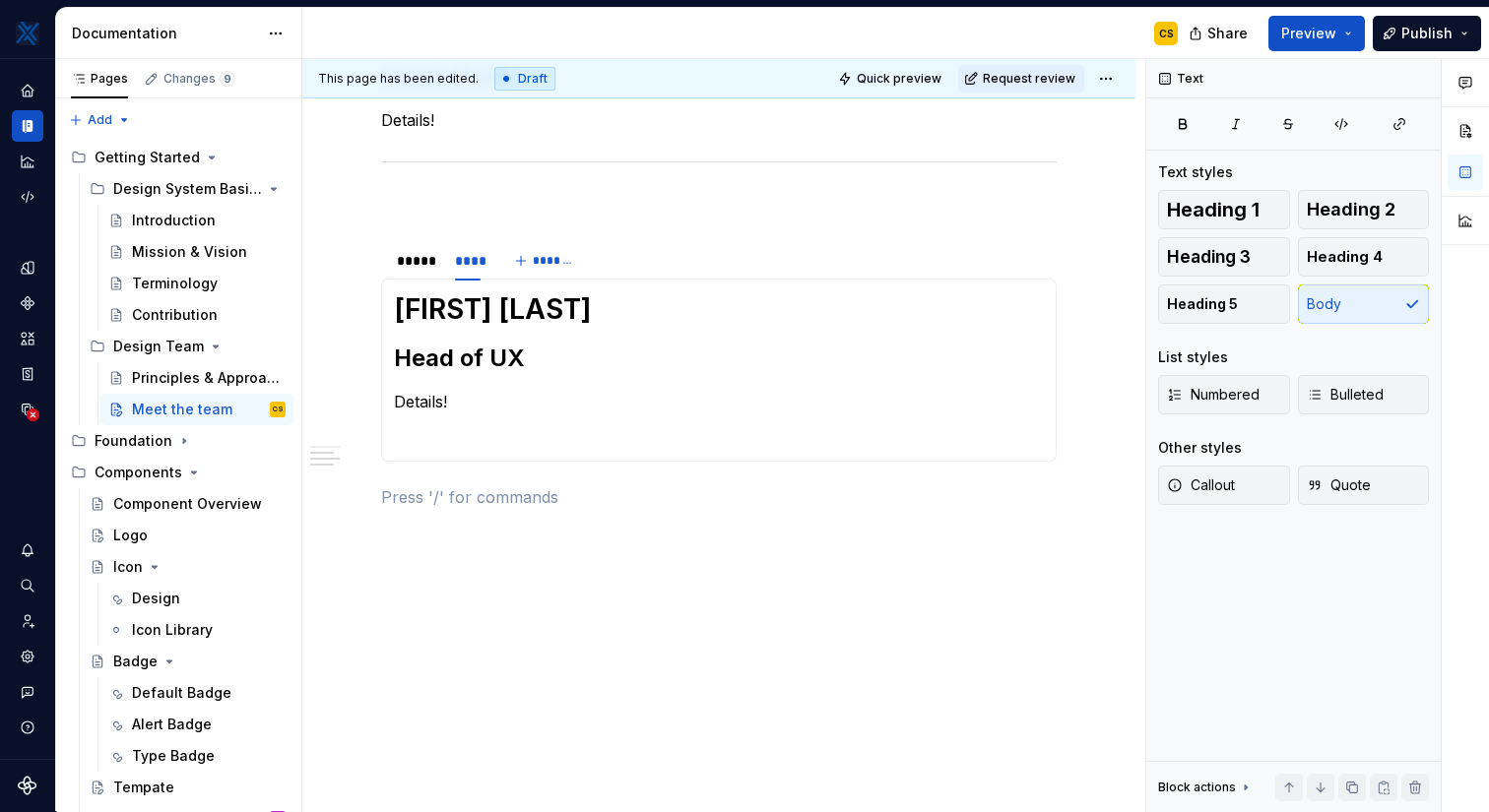 scroll, scrollTop: 508, scrollLeft: 0, axis: vertical 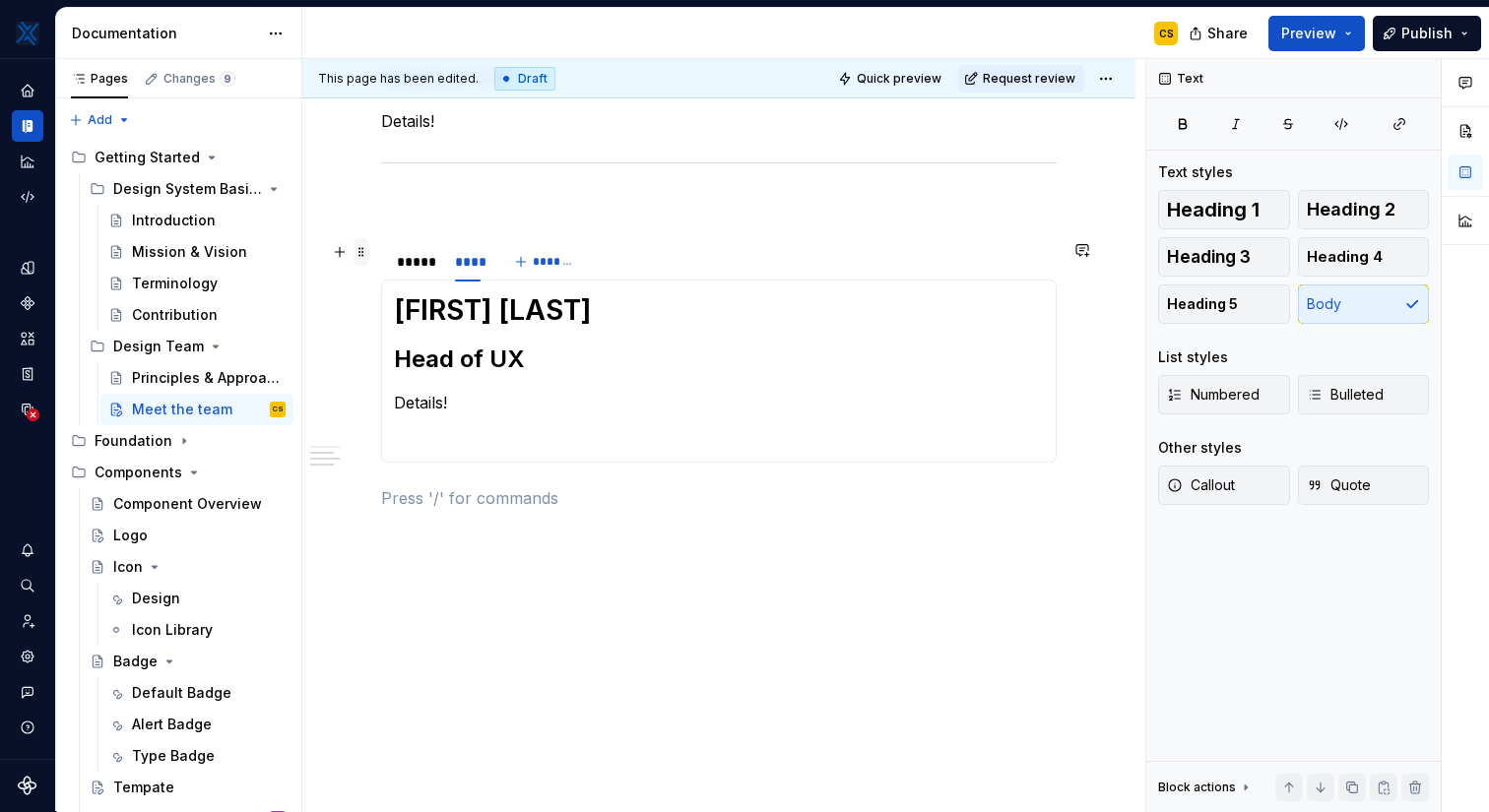 click at bounding box center [361, 252] 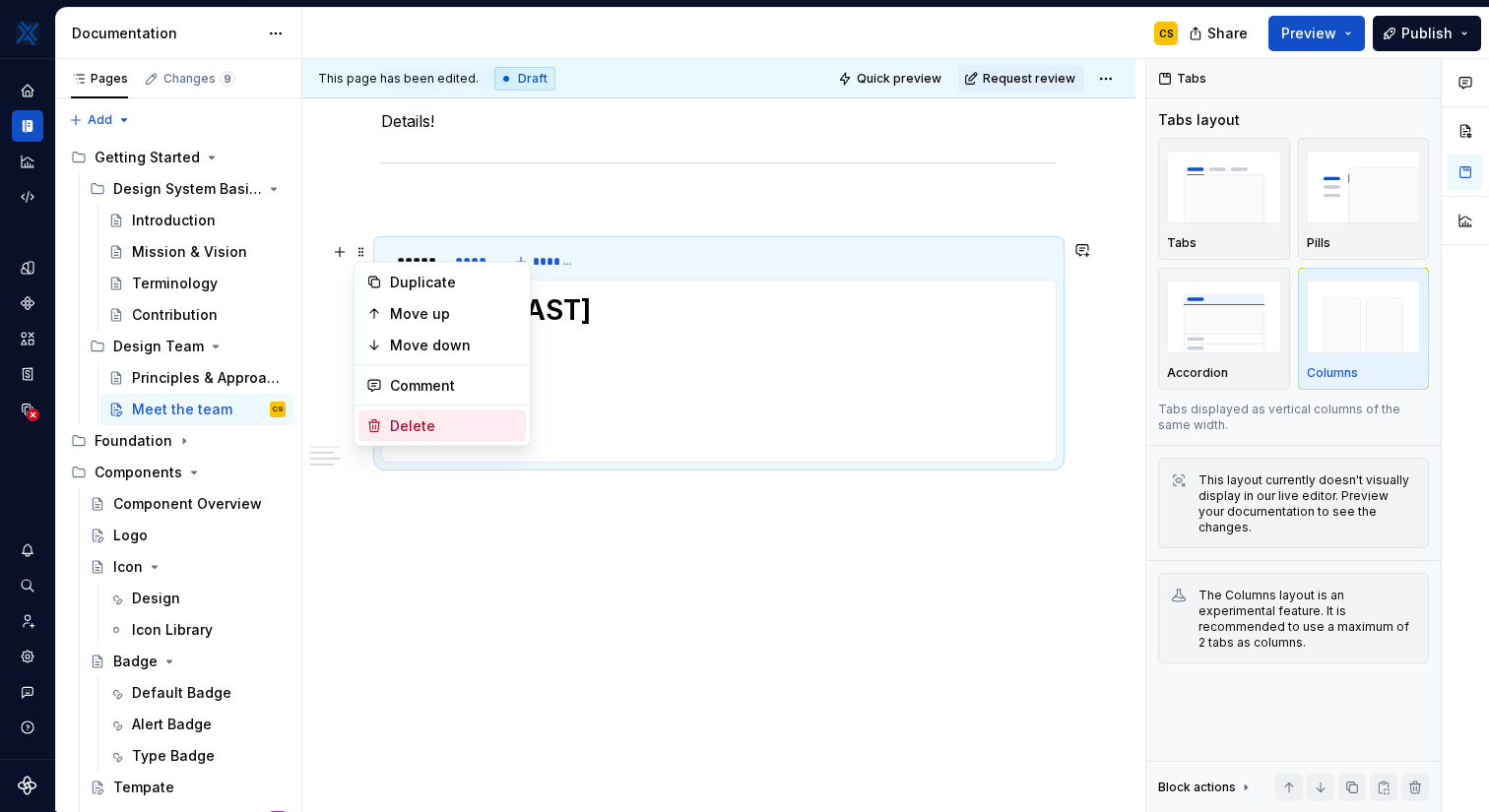 click on "Delete" at bounding box center (454, 426) 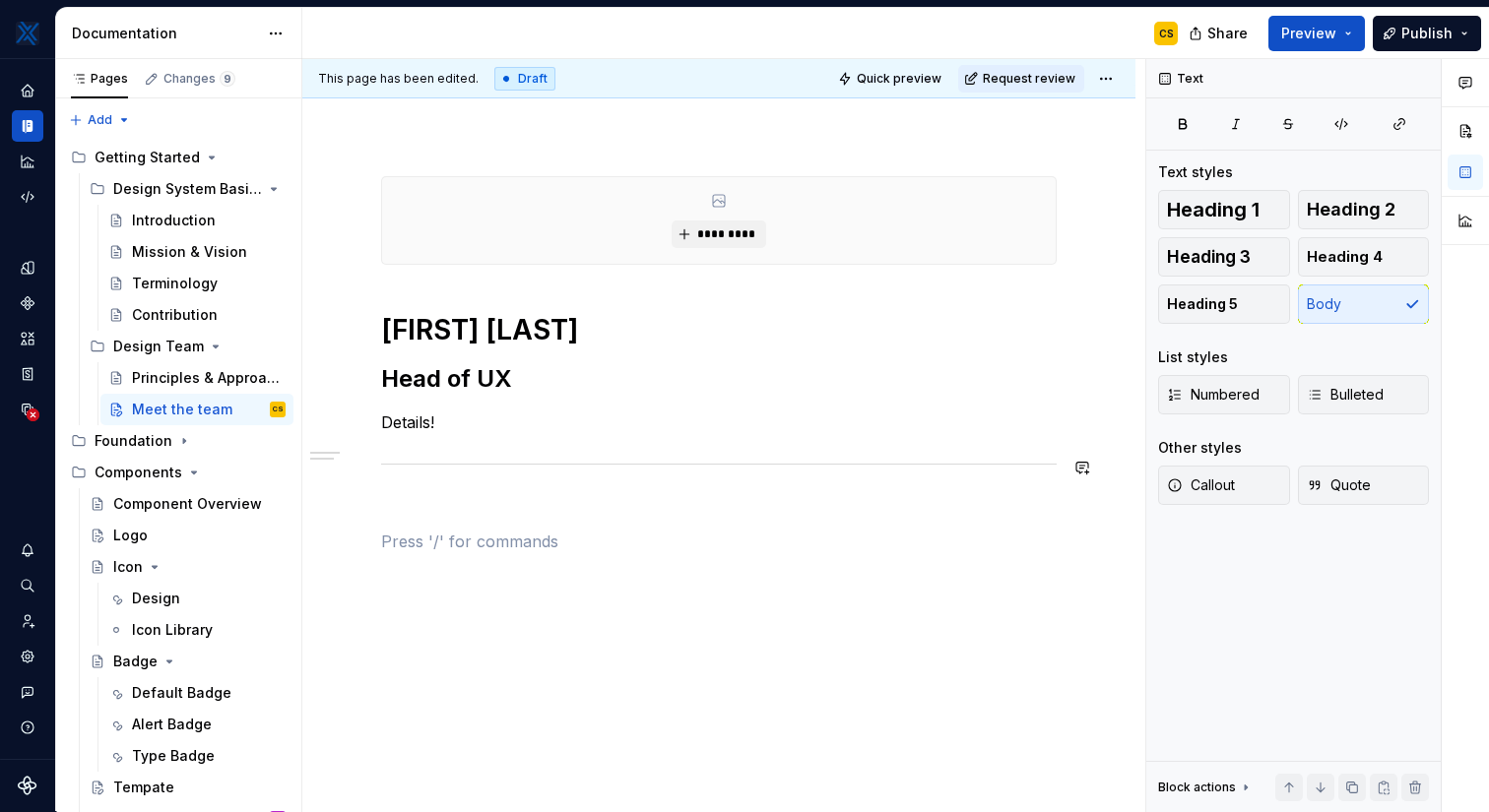 scroll, scrollTop: 170, scrollLeft: 0, axis: vertical 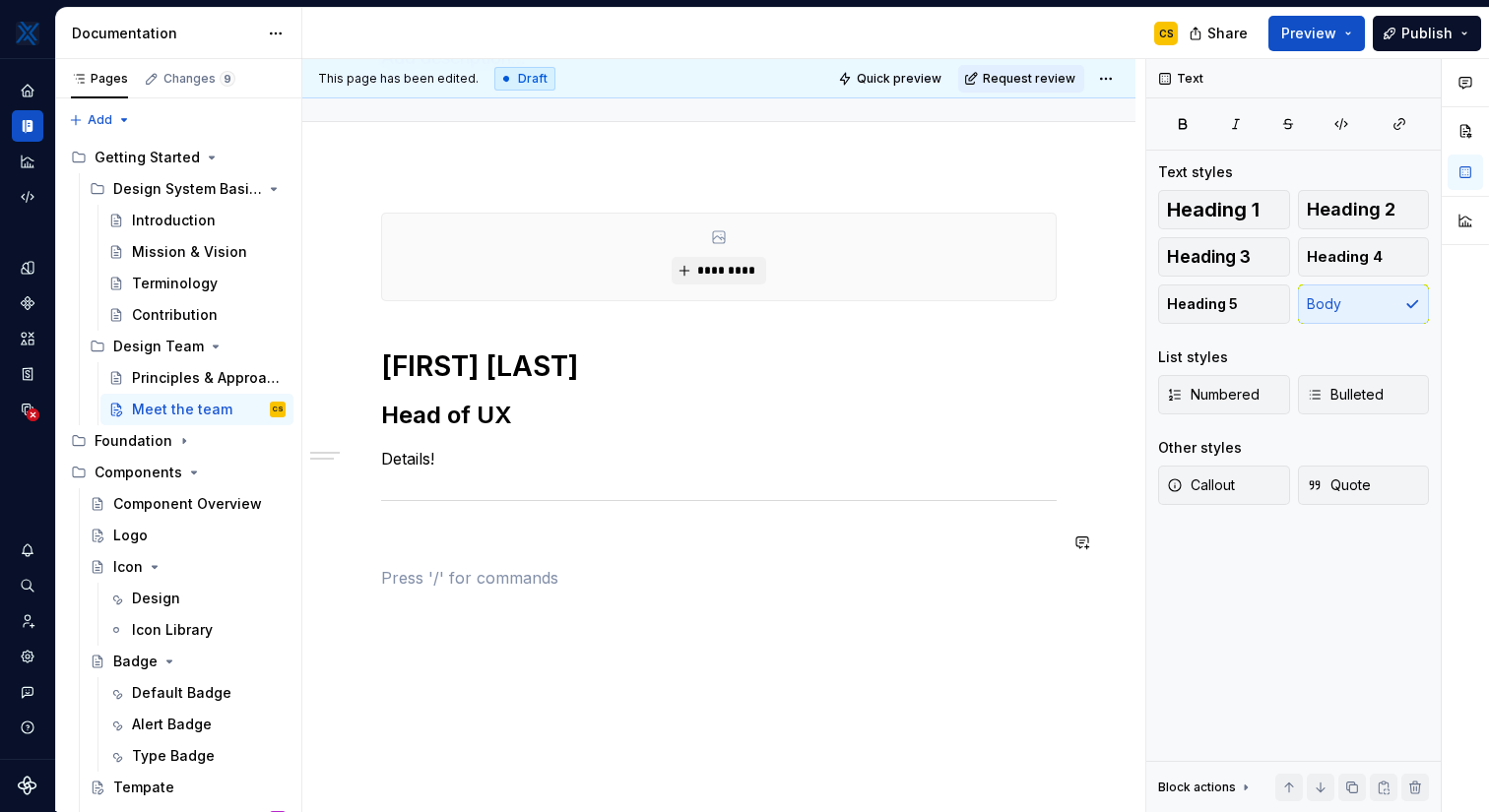 click on "********* [FIRST] [LAST] Head of UX Details!" at bounding box center (719, 418) 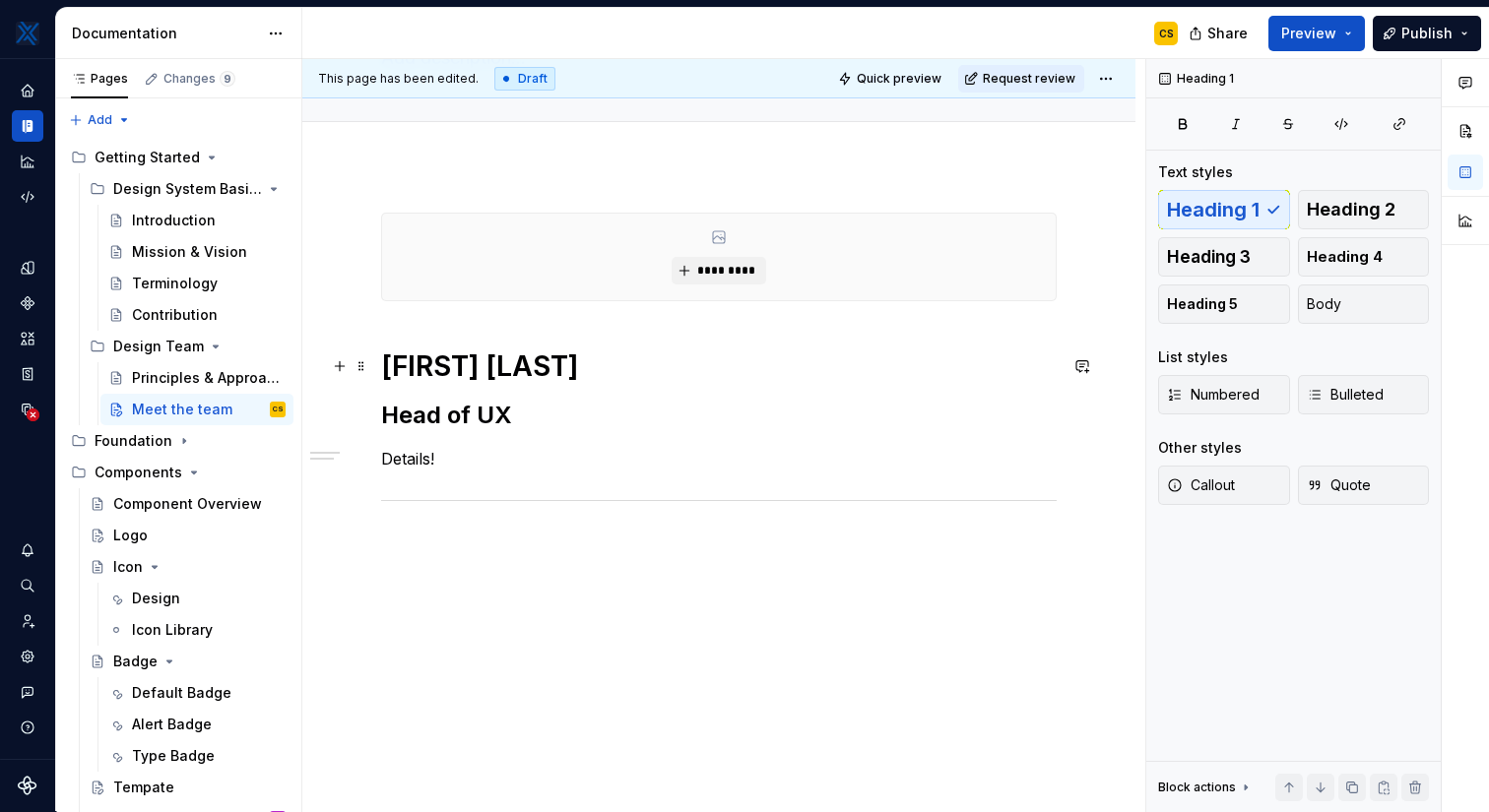 click on "[FIRST] [LAST]" at bounding box center [719, 366] 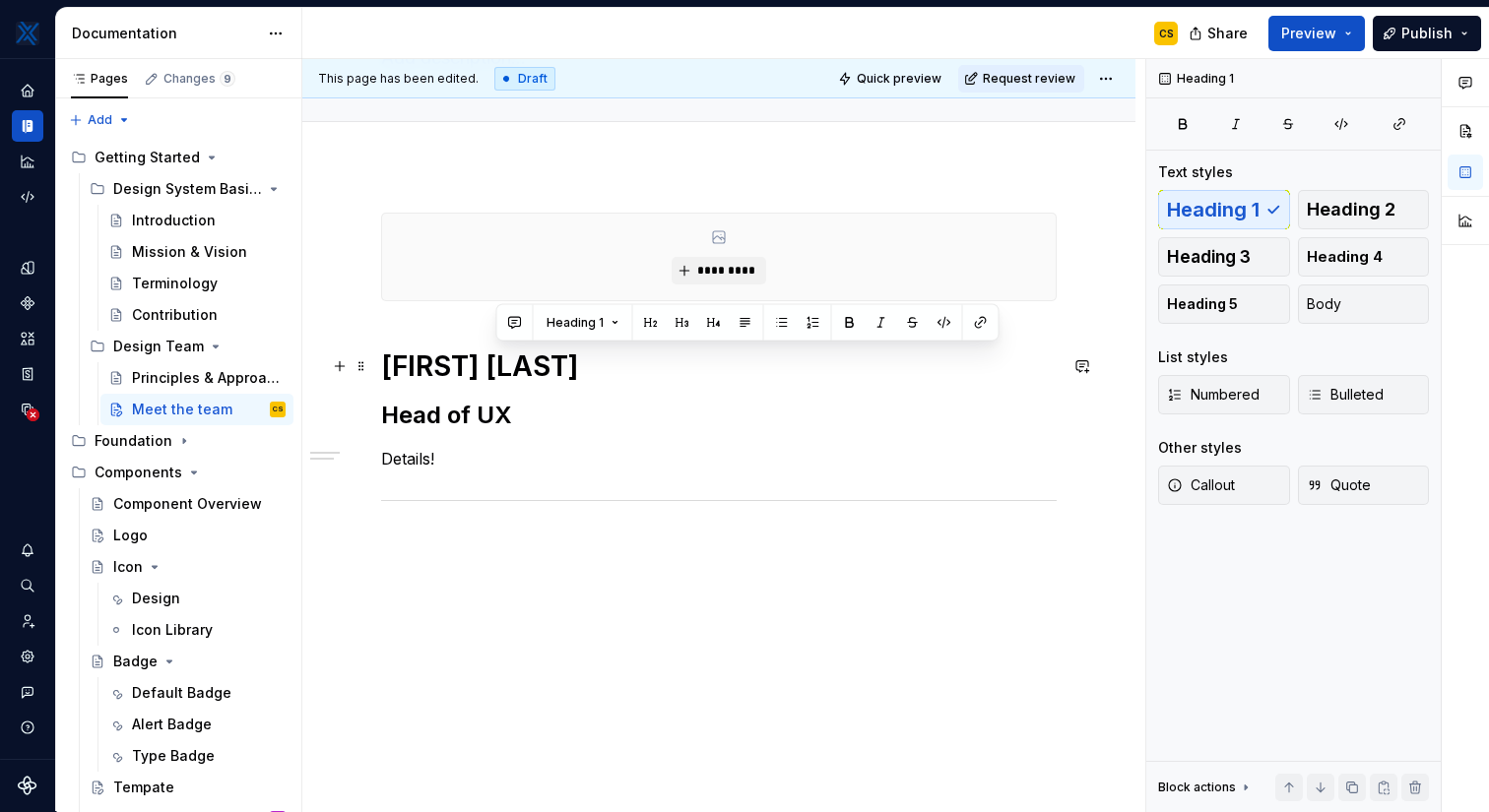 click on "[FIRST] [LAST]" at bounding box center (719, 366) 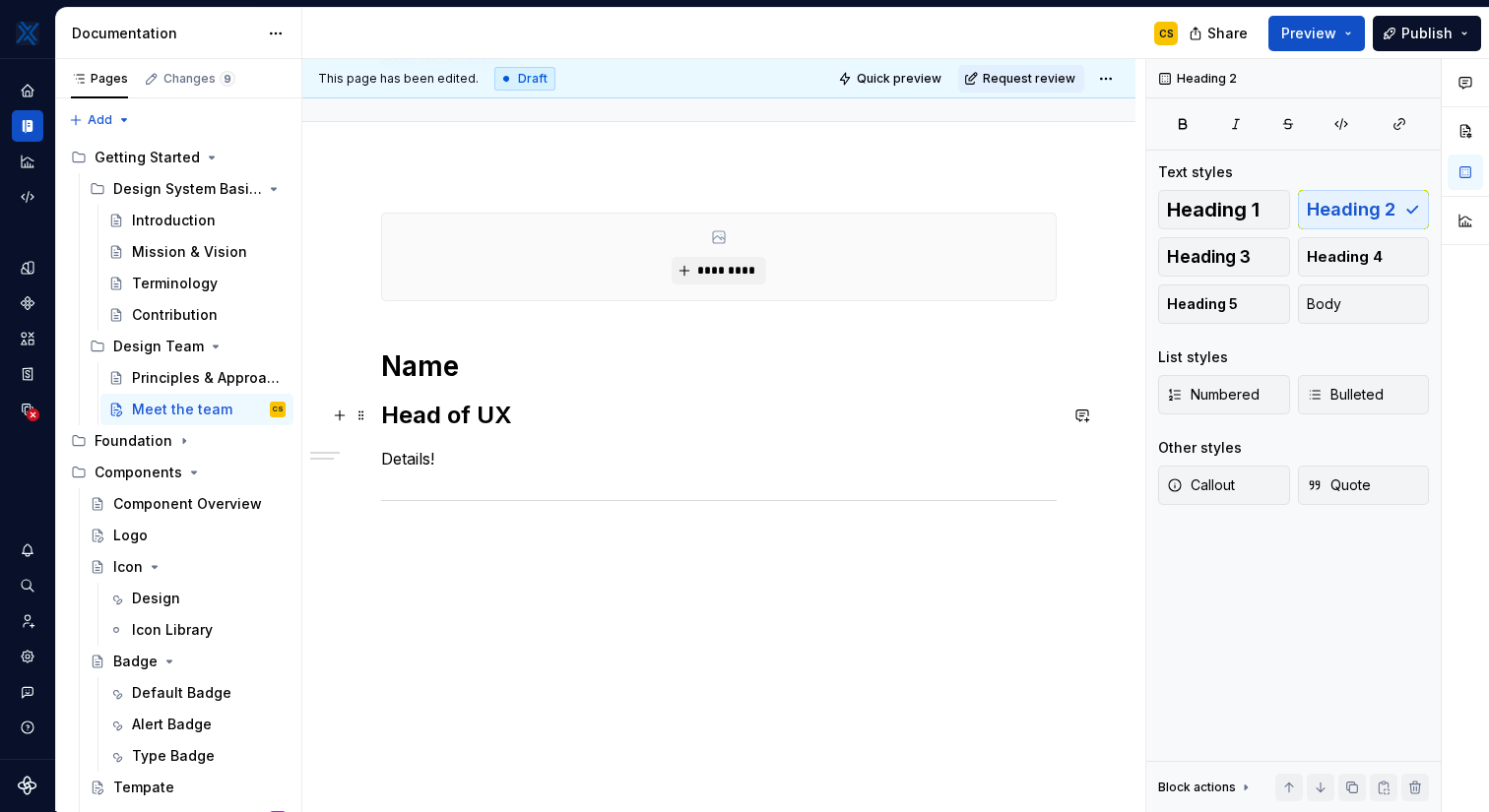 click on "Head of UX" at bounding box center [719, 415] 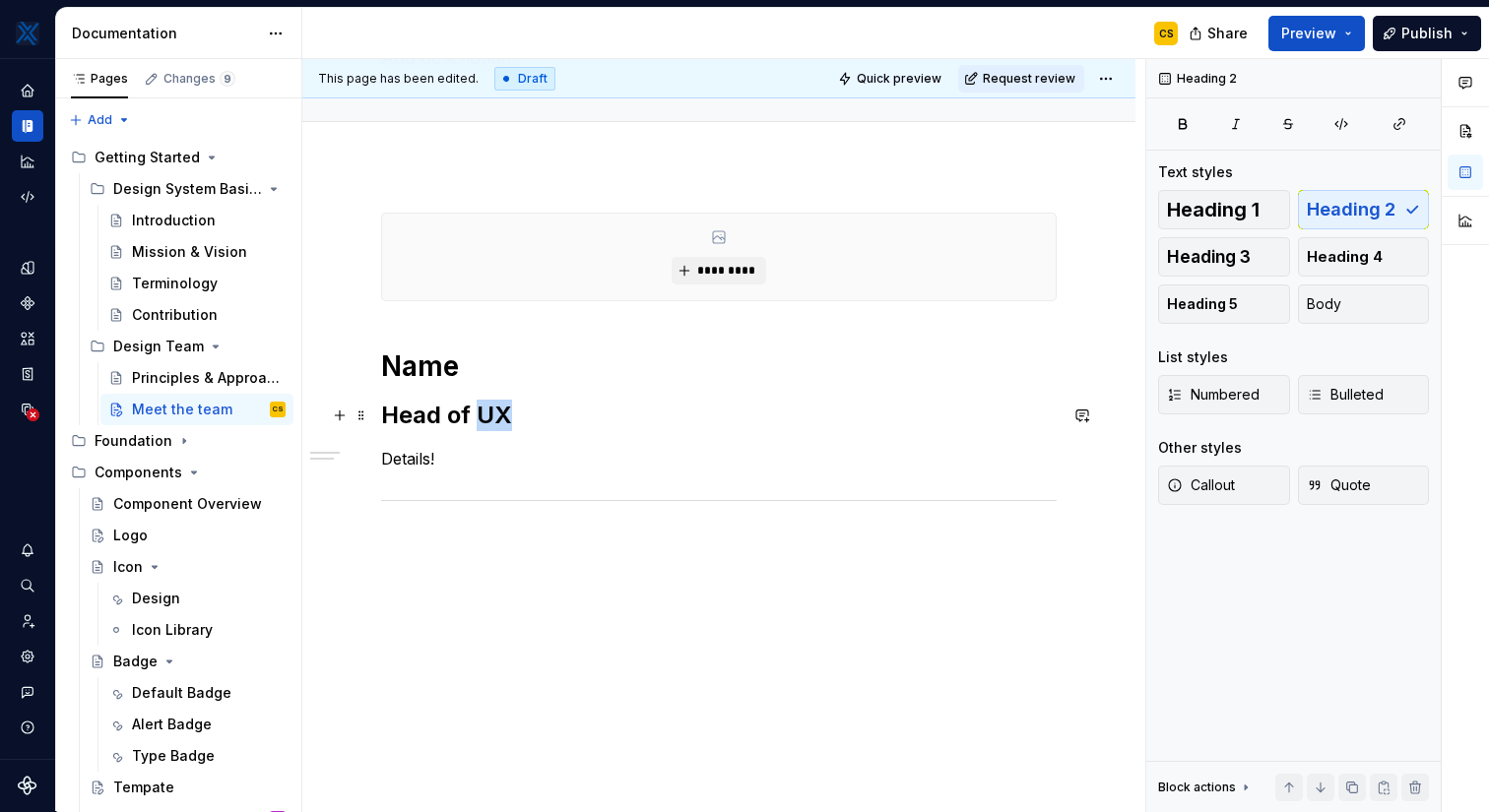 click on "Head of UX" at bounding box center [719, 415] 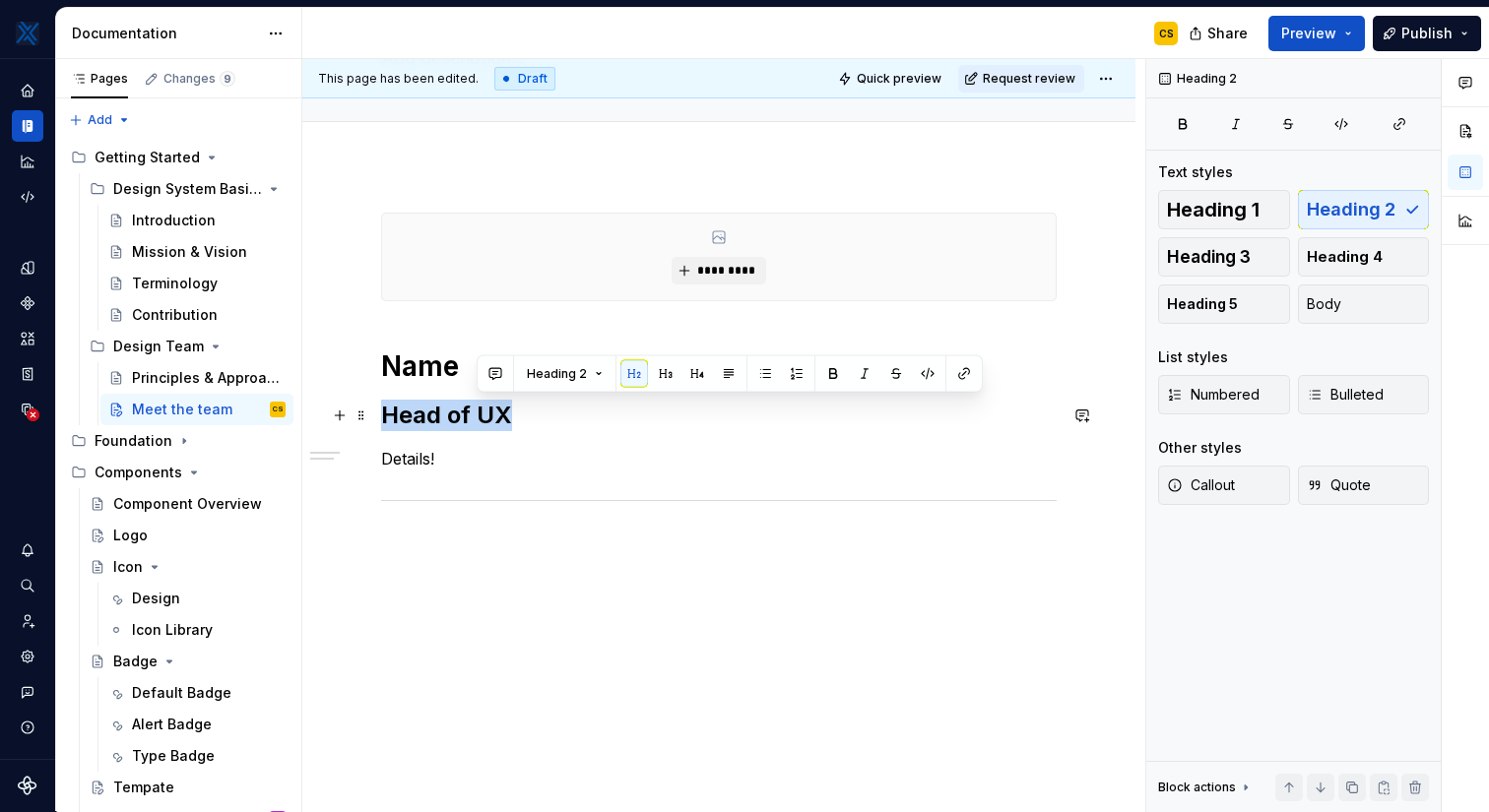click on "Head of UX" at bounding box center (719, 415) 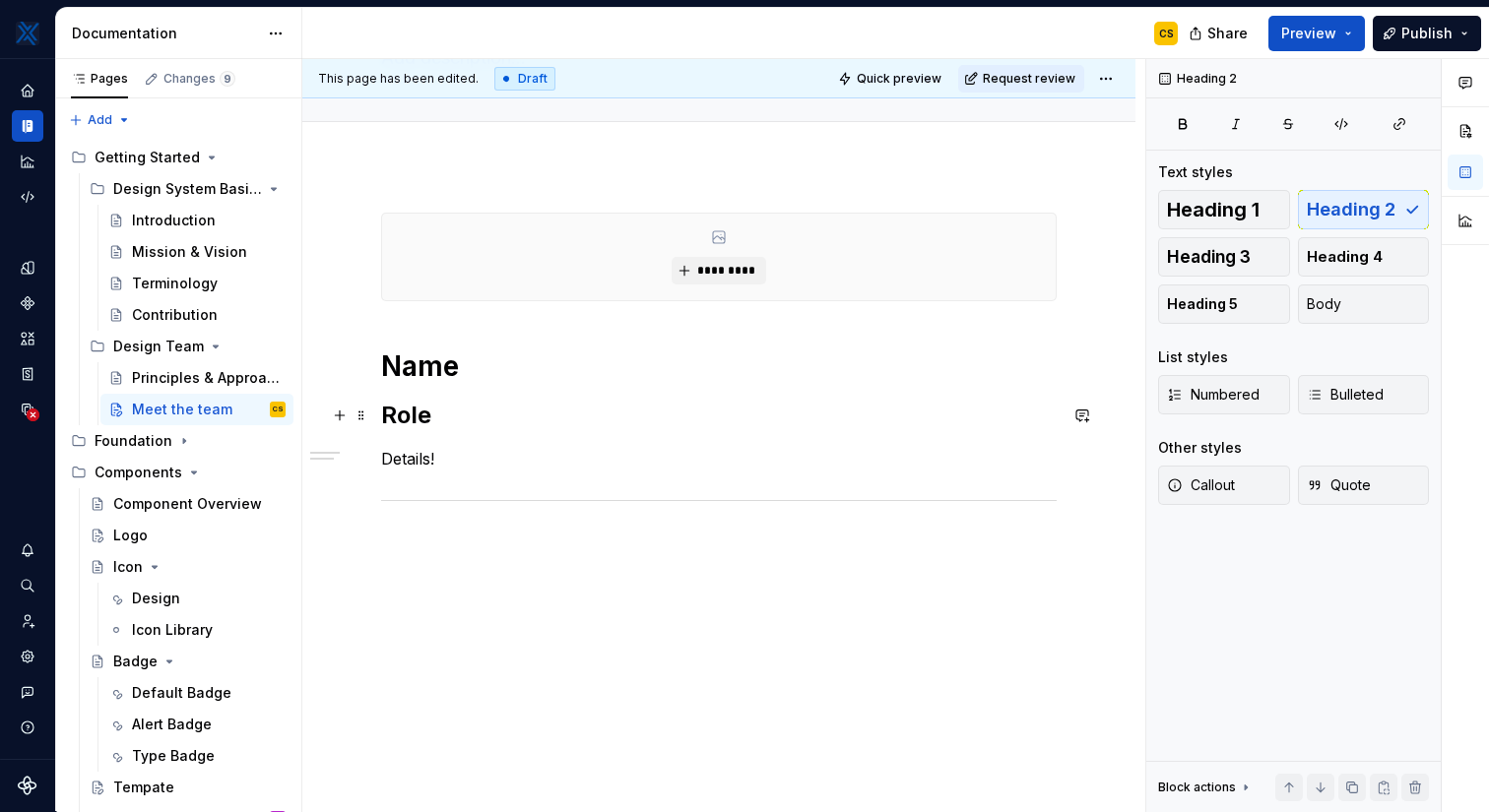 click on "Role" at bounding box center (719, 415) 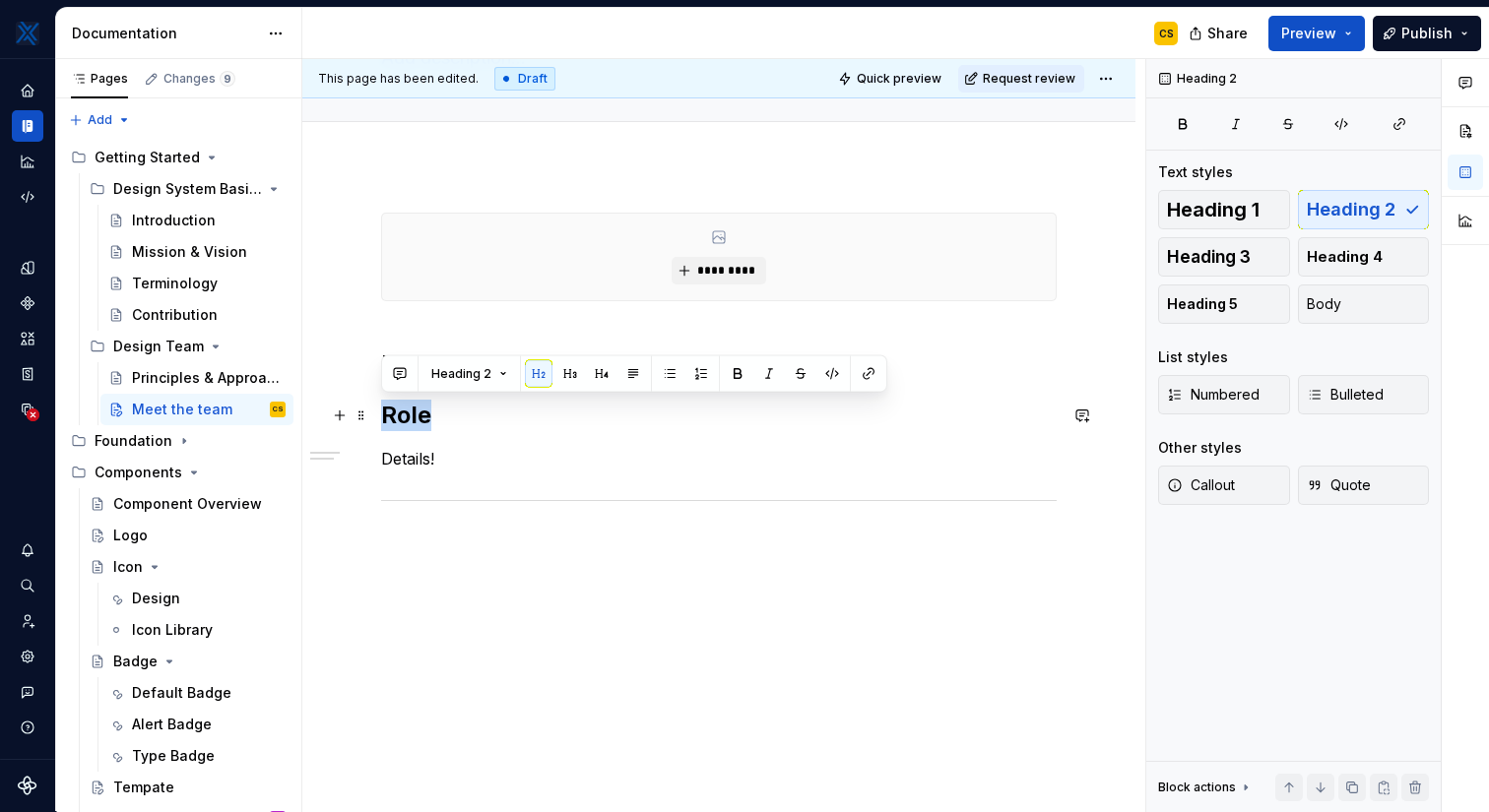 click on "Role" at bounding box center (719, 415) 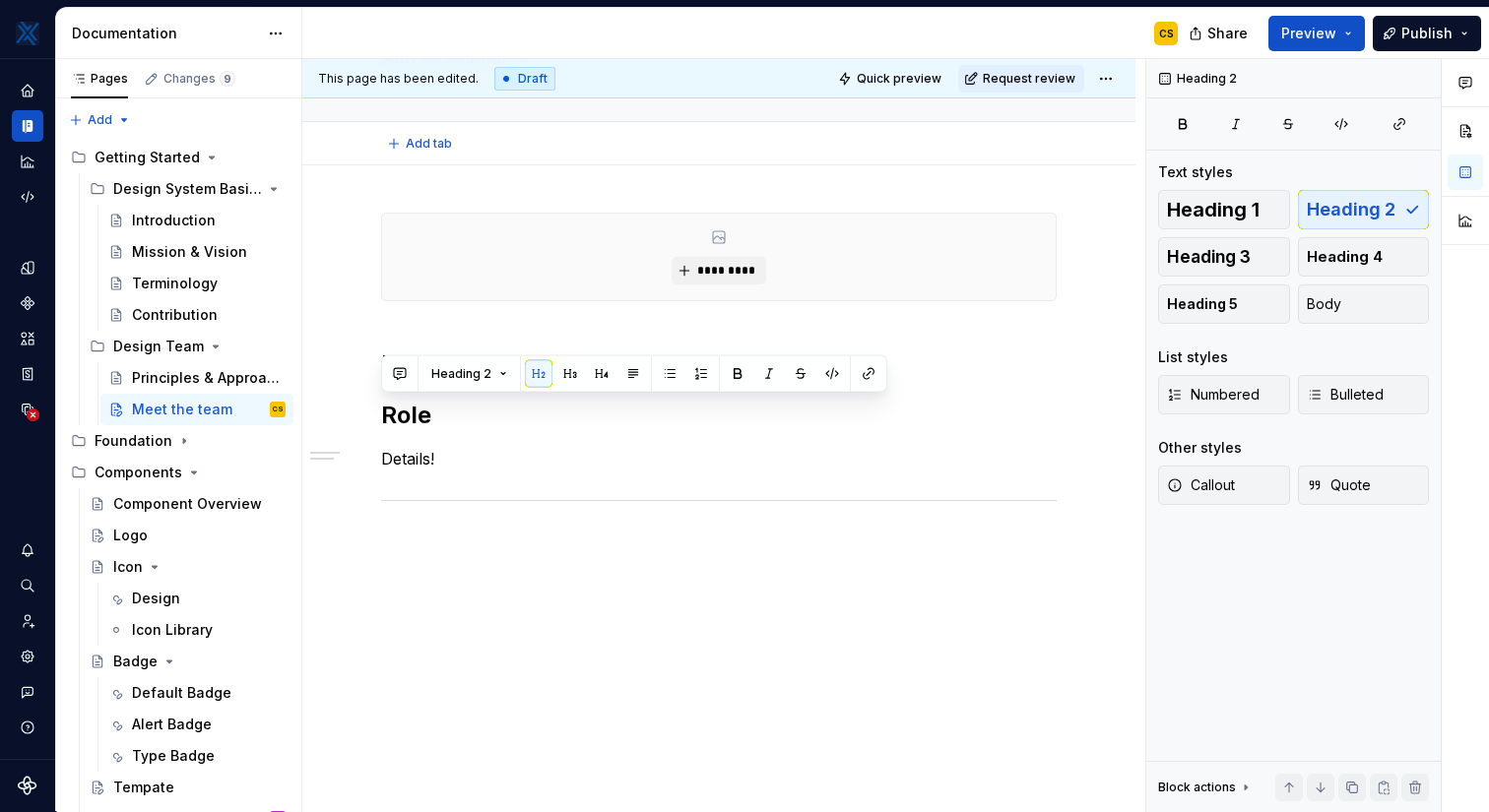 click on "Add tab" at bounding box center [719, 144] 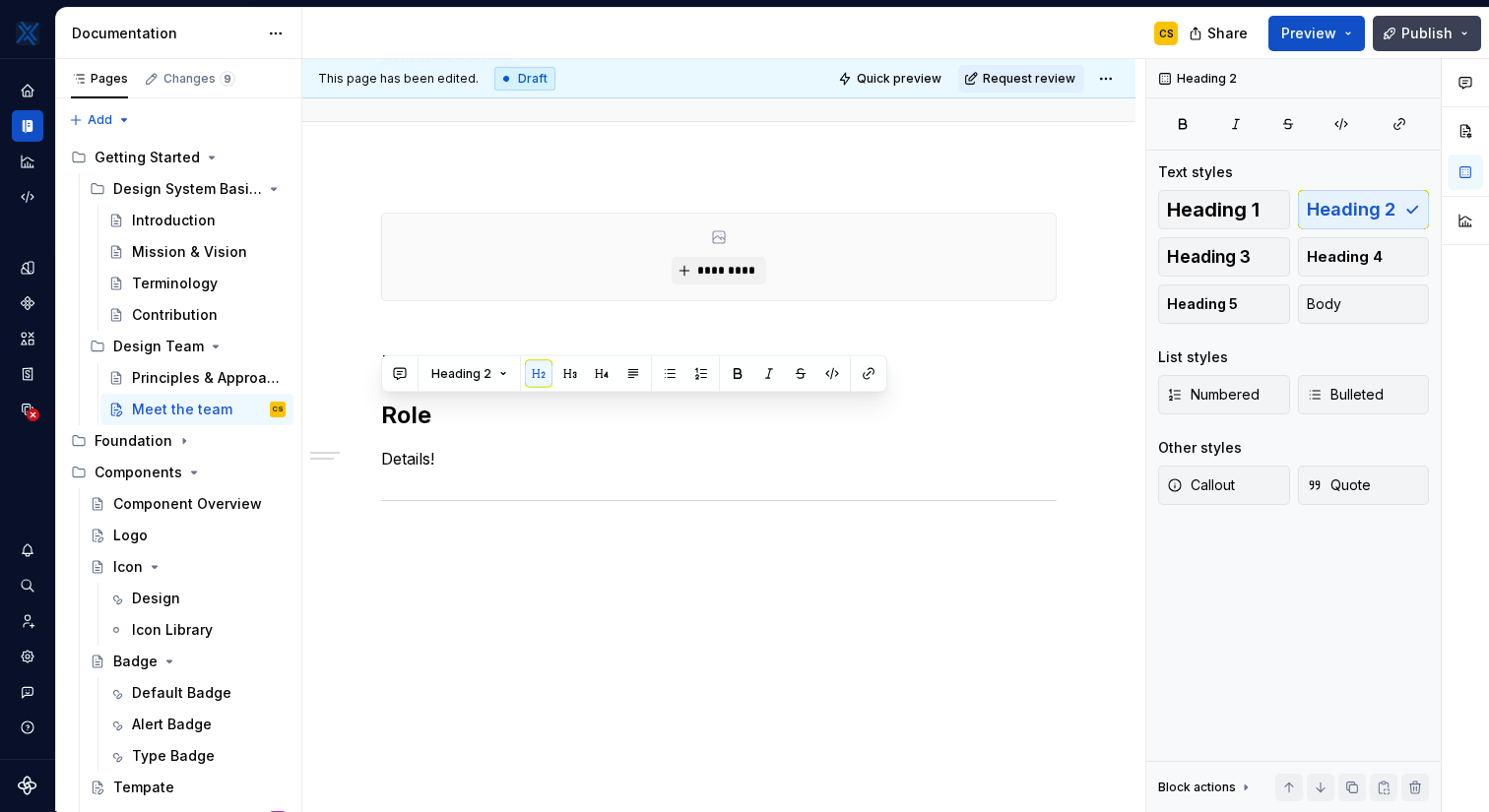 click on "Publish" at bounding box center [1427, 33] 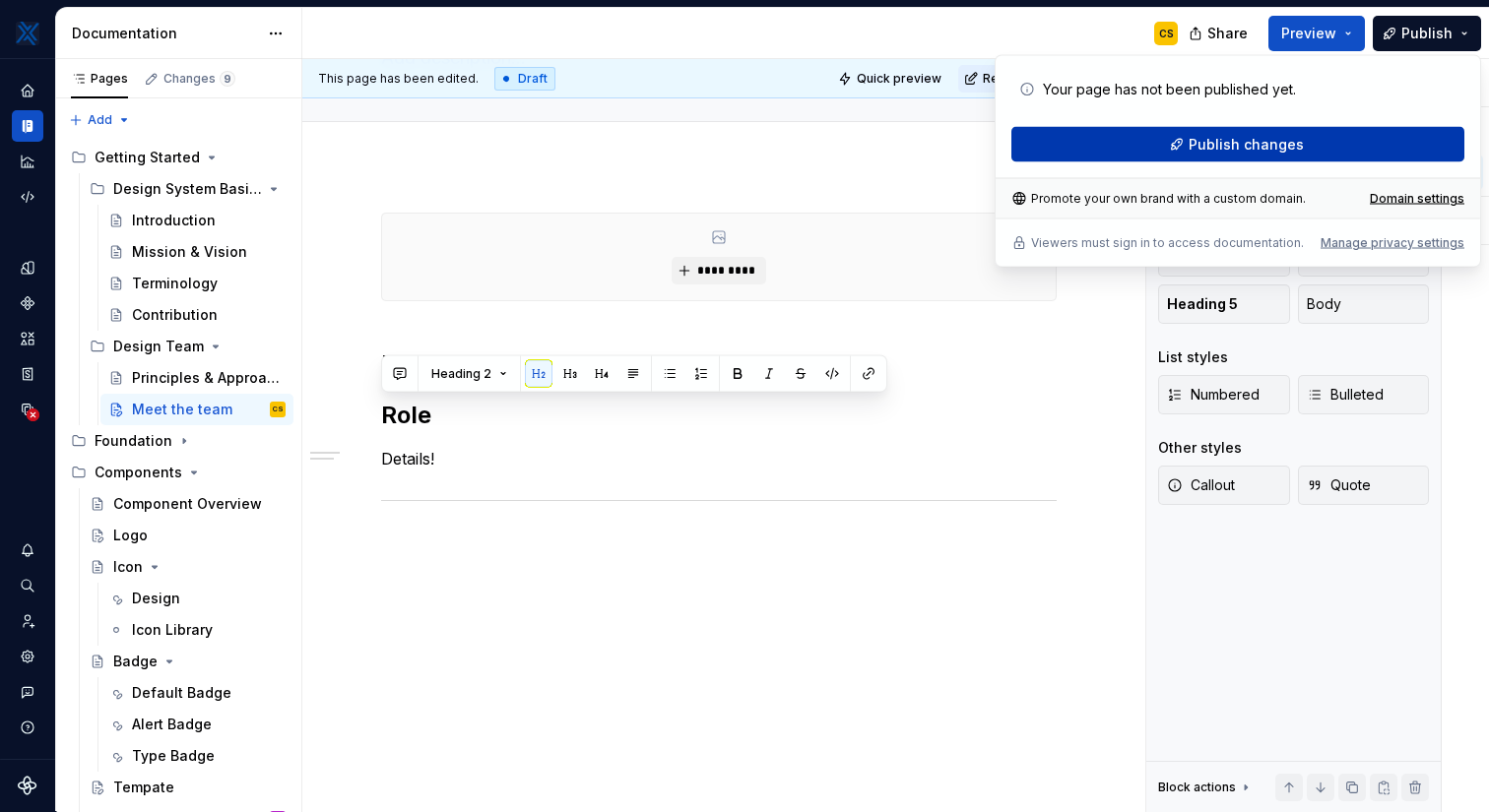 click on "Publish changes" at bounding box center [1246, 145] 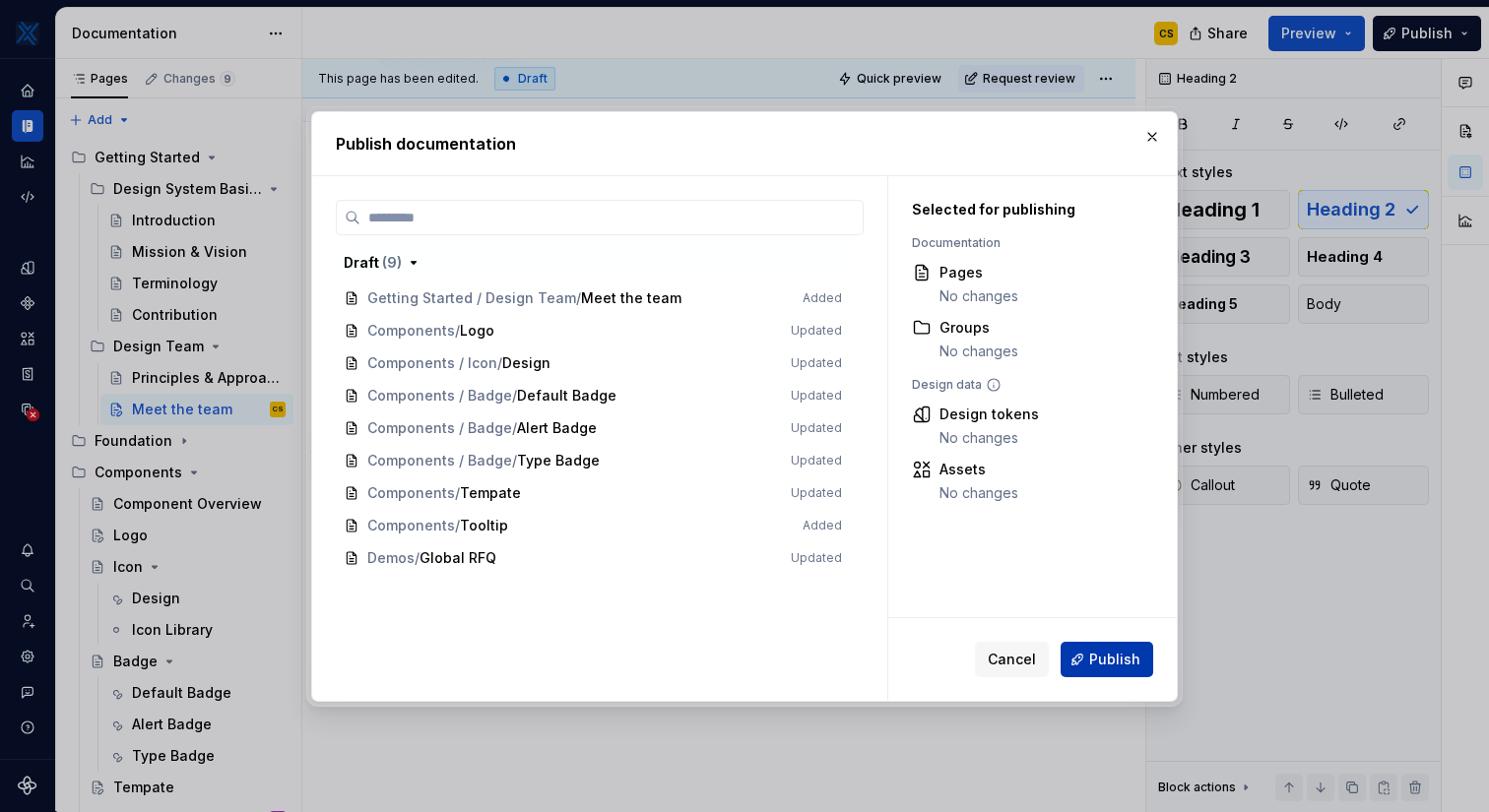 click on "Publish" at bounding box center [1115, 659] 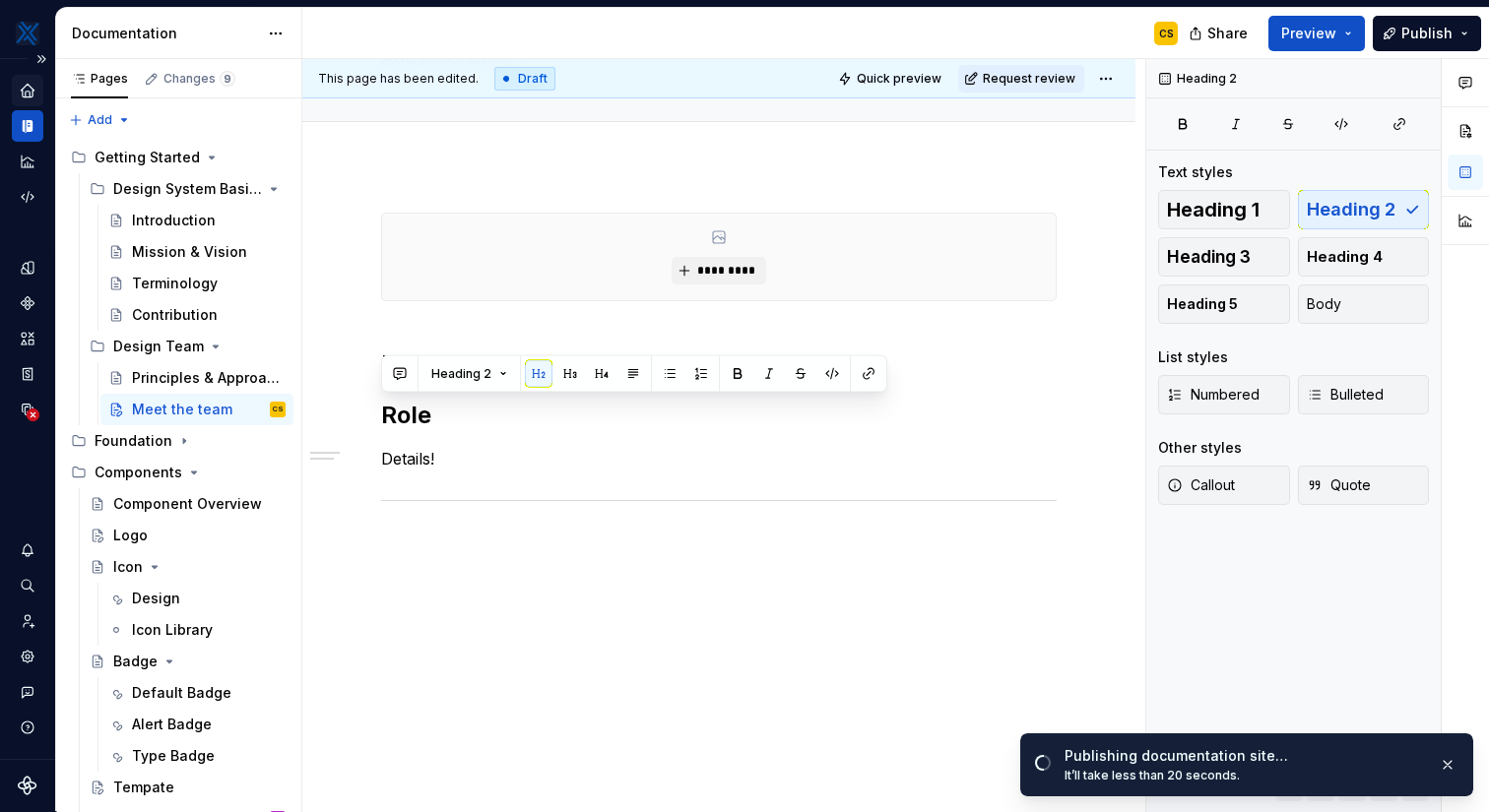 click 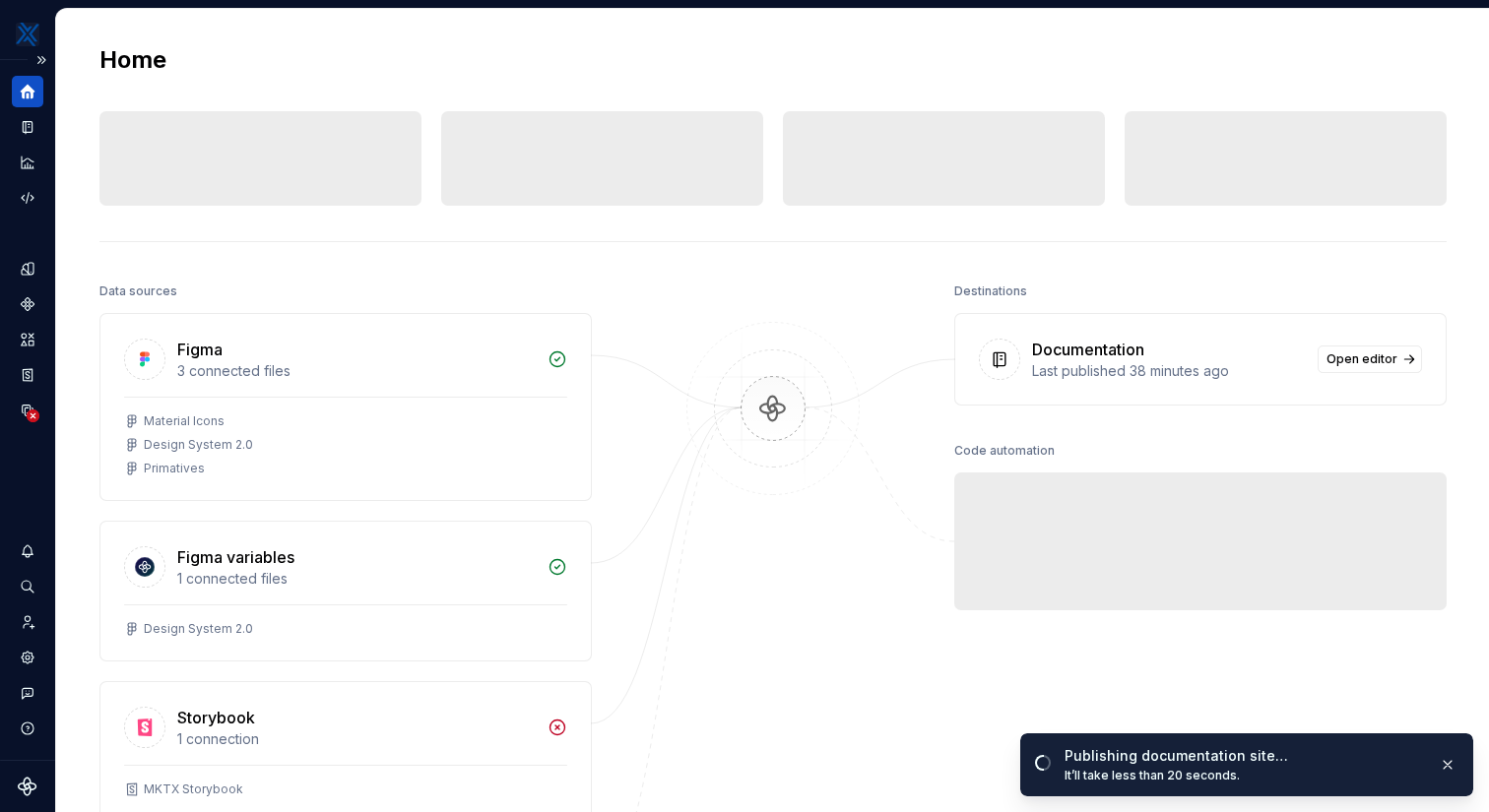 scroll, scrollTop: 0, scrollLeft: 0, axis: both 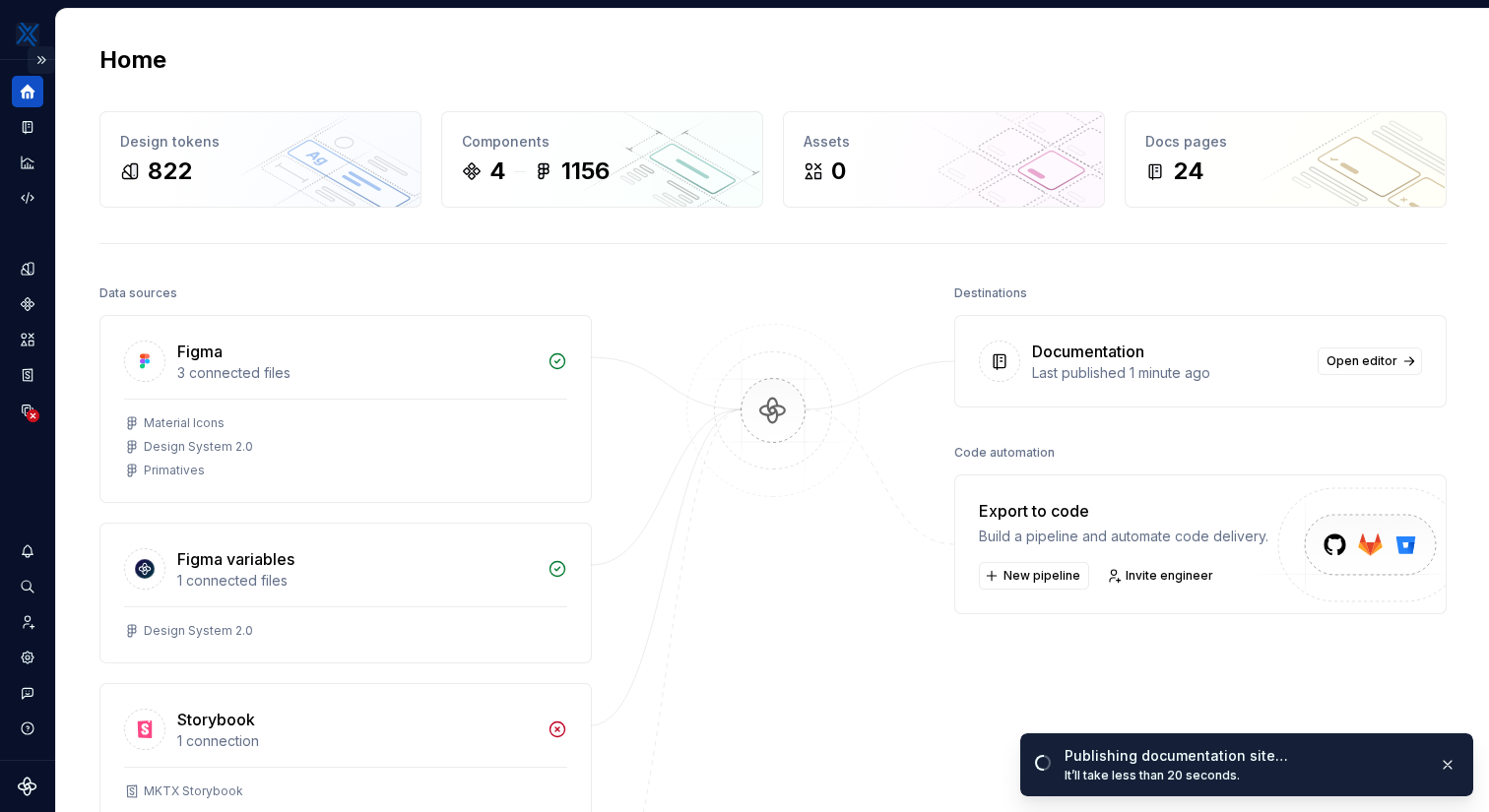 click at bounding box center (41, 60) 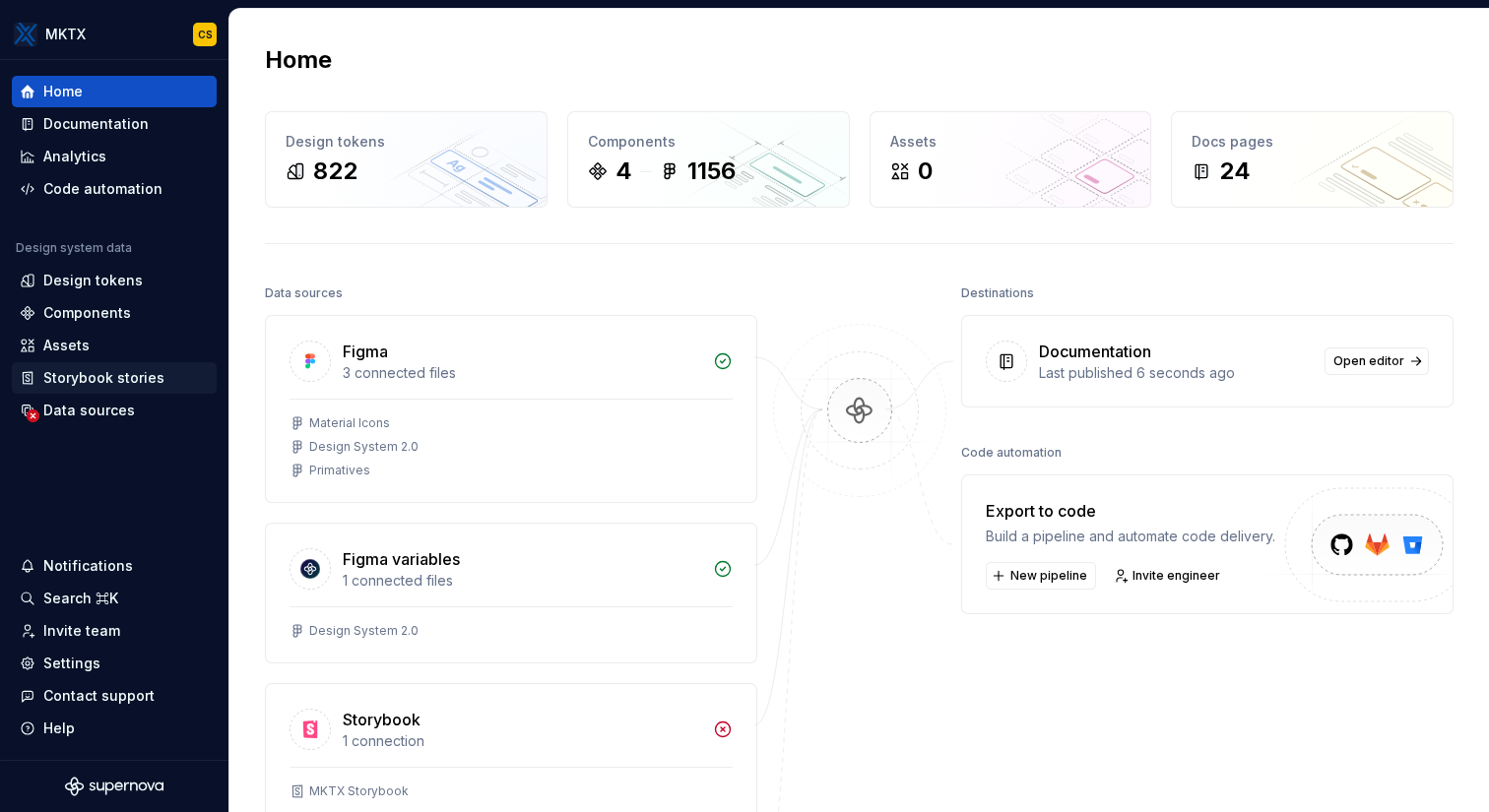 click on "Storybook stories" at bounding box center (103, 378) 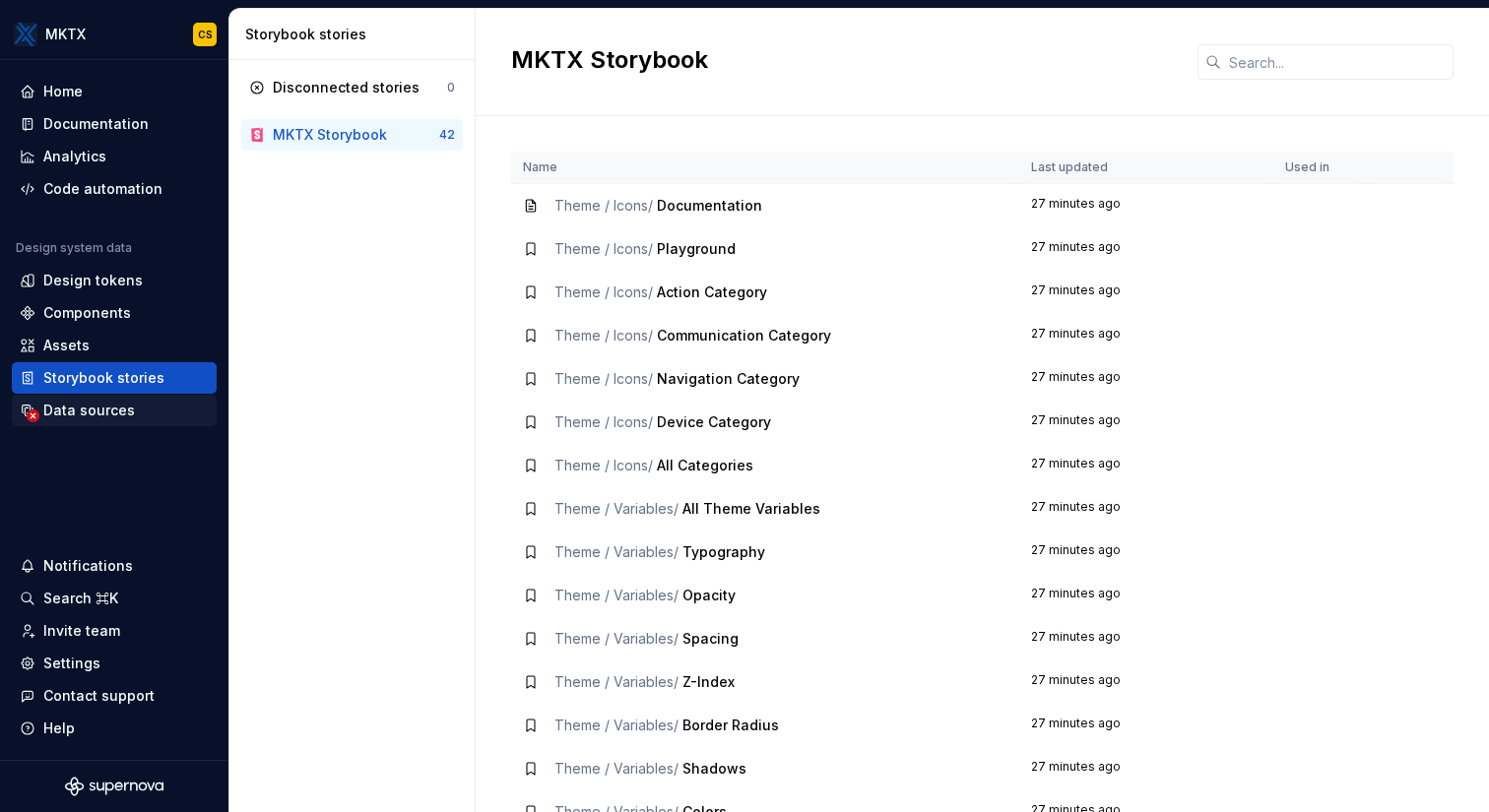 click on "Data sources" at bounding box center [89, 410] 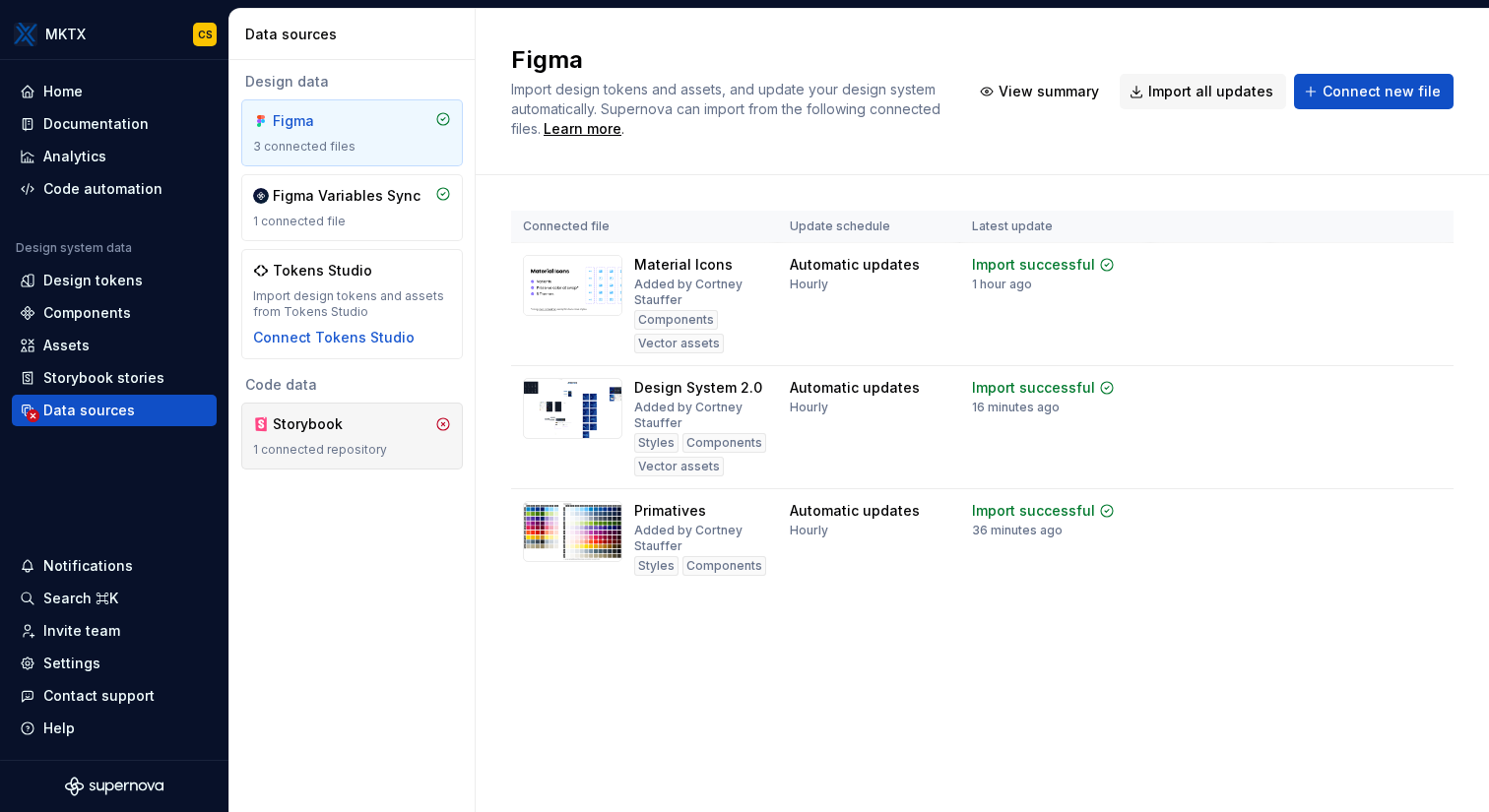 click on "1 connected repository" at bounding box center [352, 450] 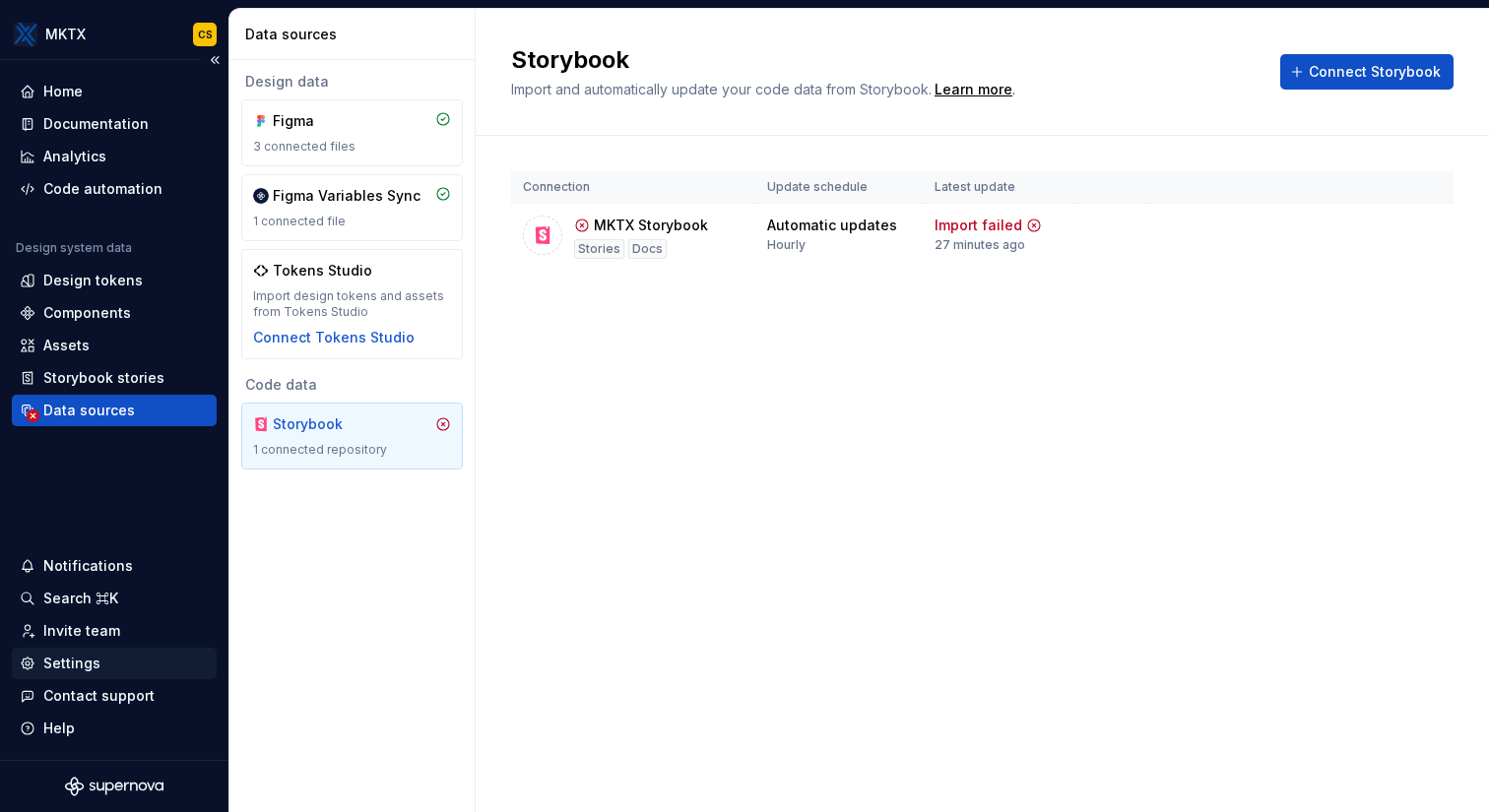 click on "Settings" at bounding box center (114, 663) 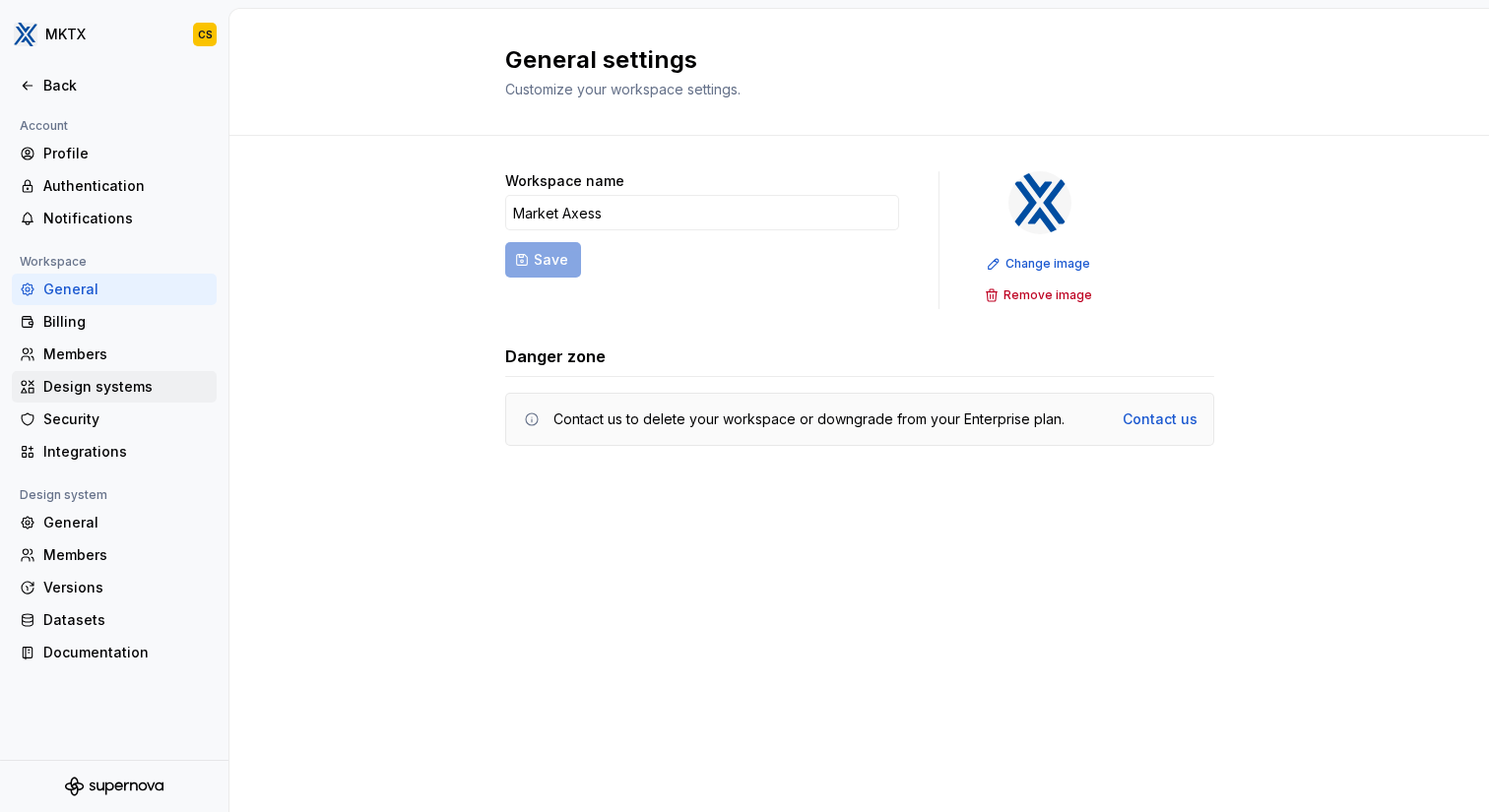 click on "Design systems" at bounding box center [126, 387] 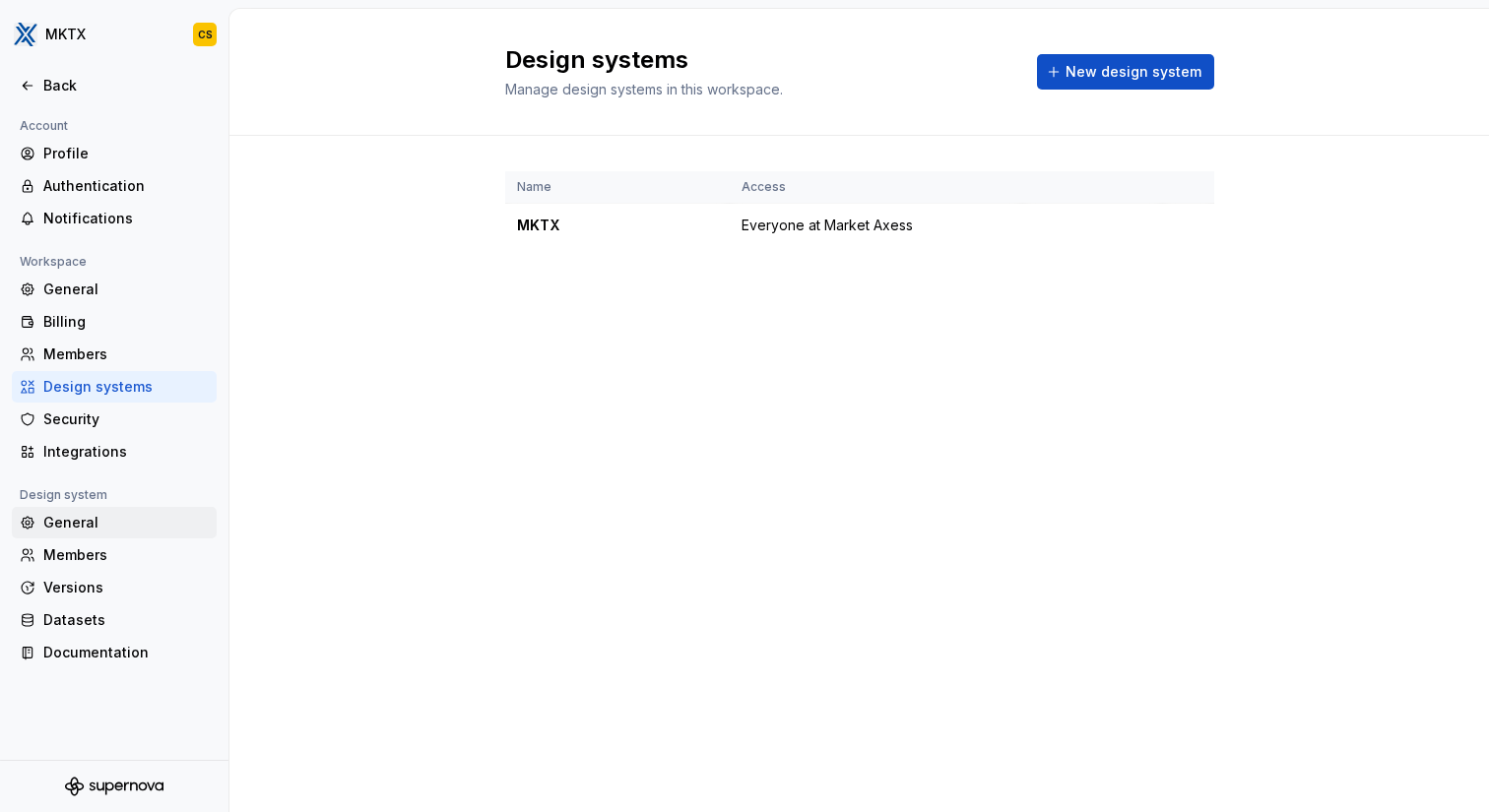 click on "General" at bounding box center [126, 523] 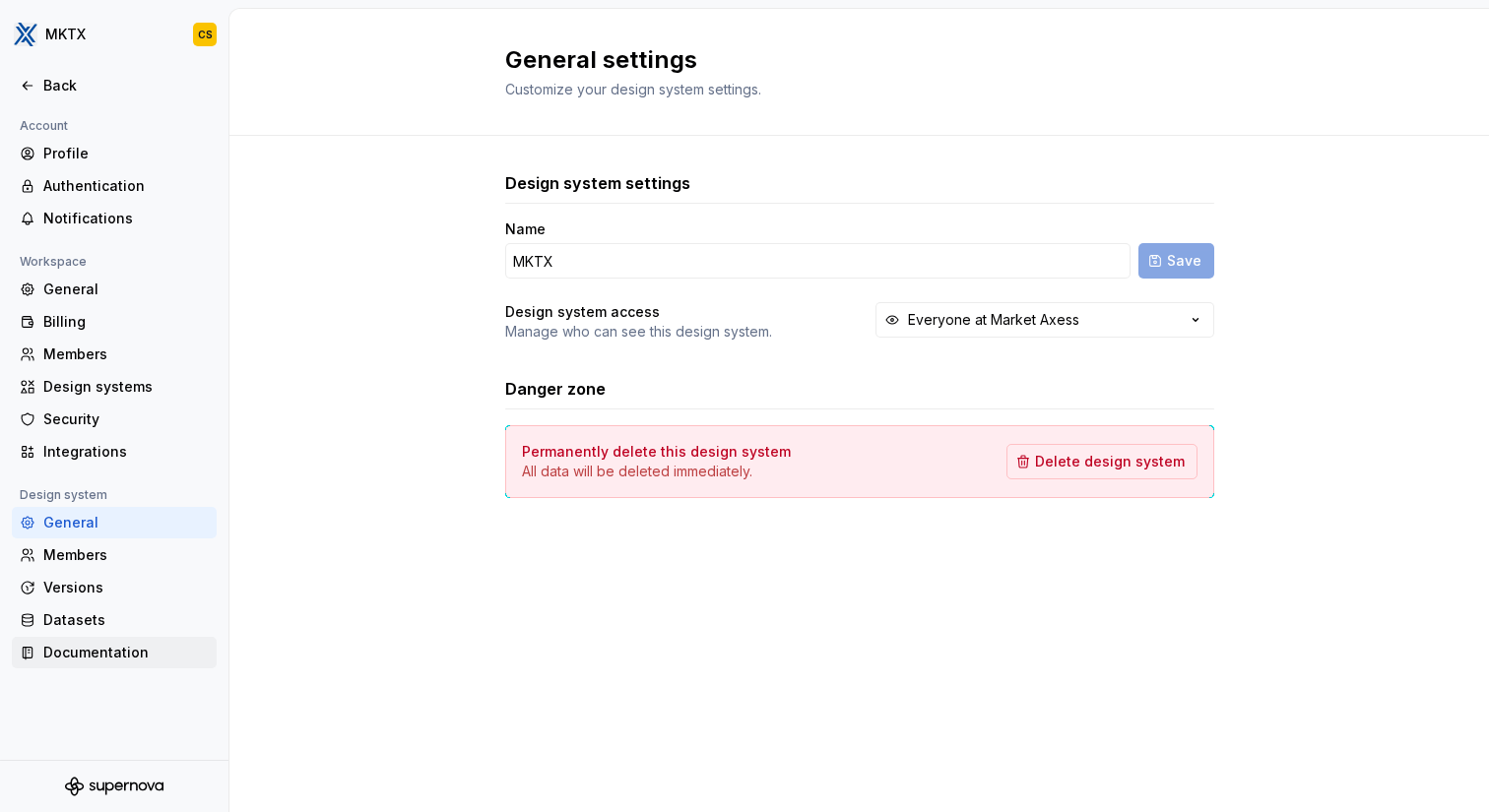 click on "Documentation" at bounding box center (126, 653) 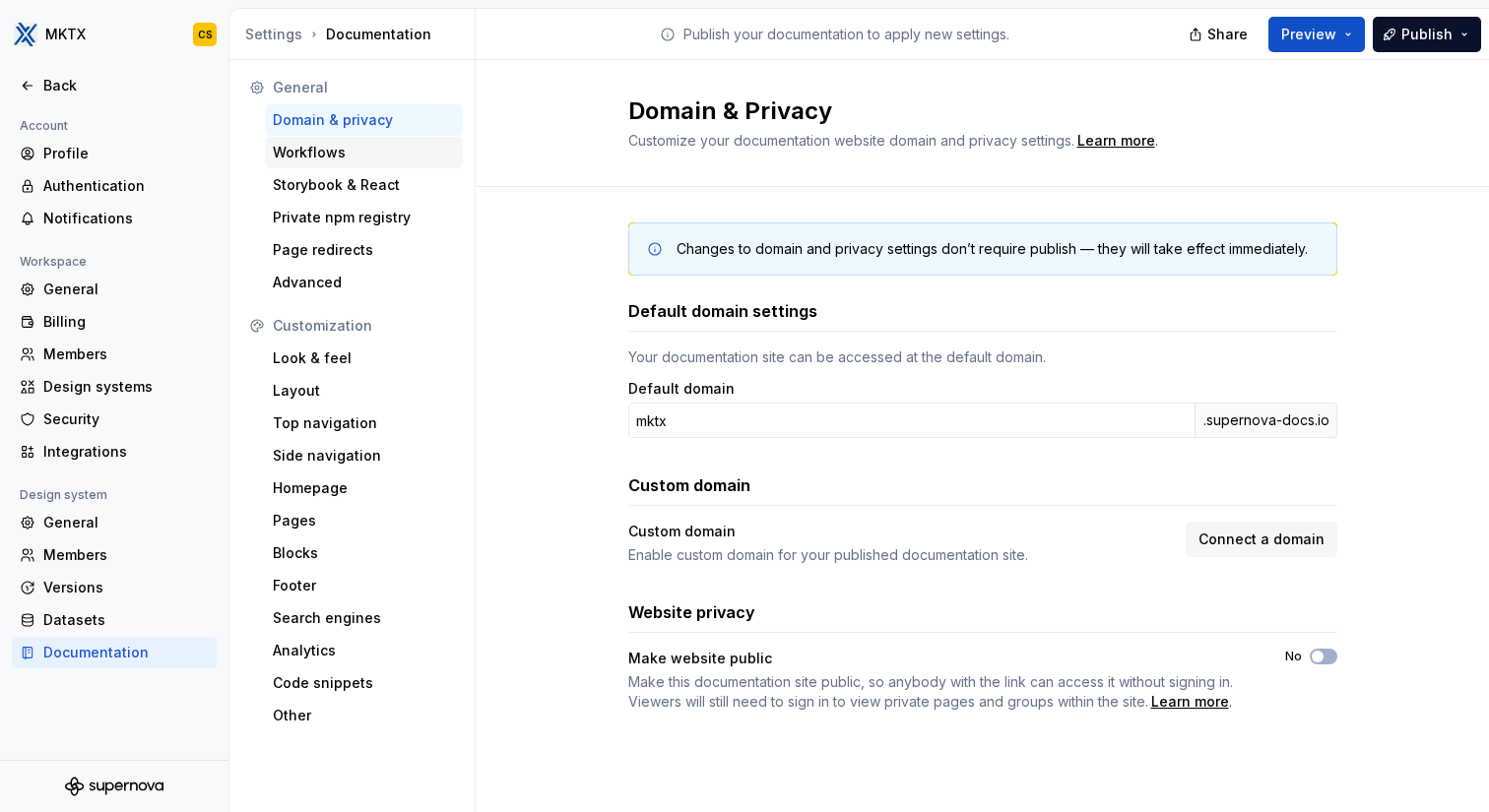 click on "Workflows" at bounding box center [363, 153] 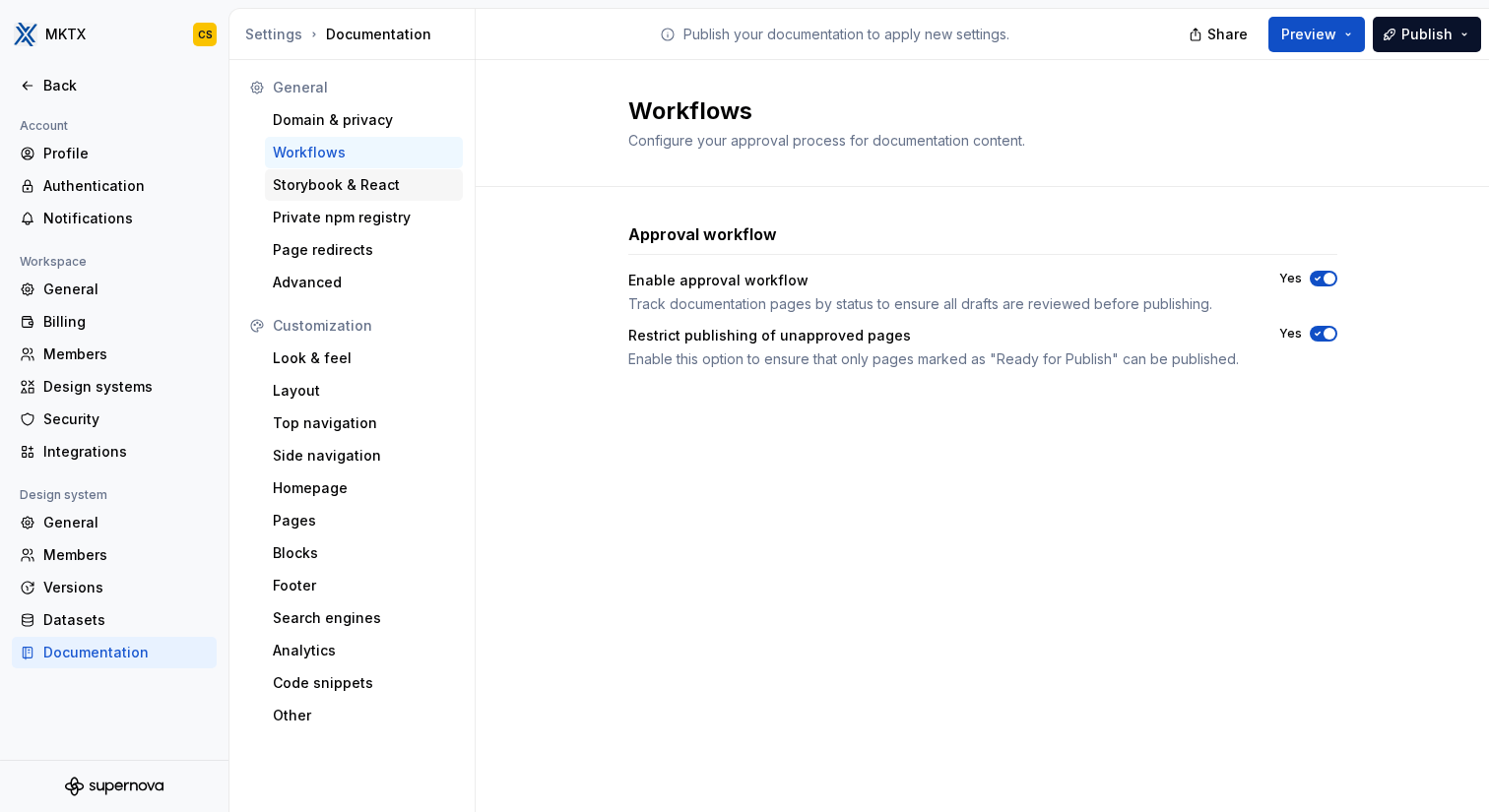 click on "Storybook & React" at bounding box center [363, 185] 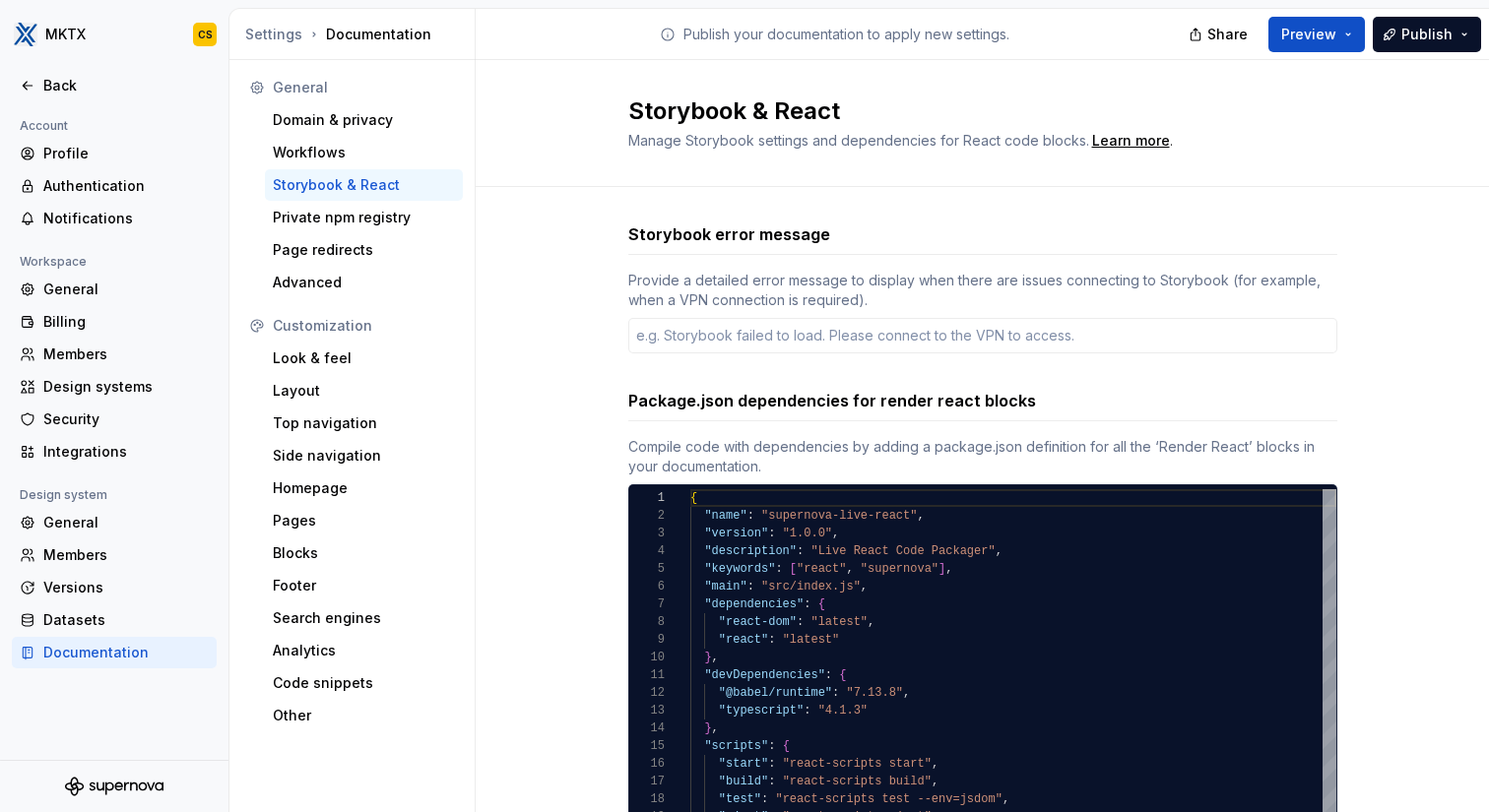 type on "*" 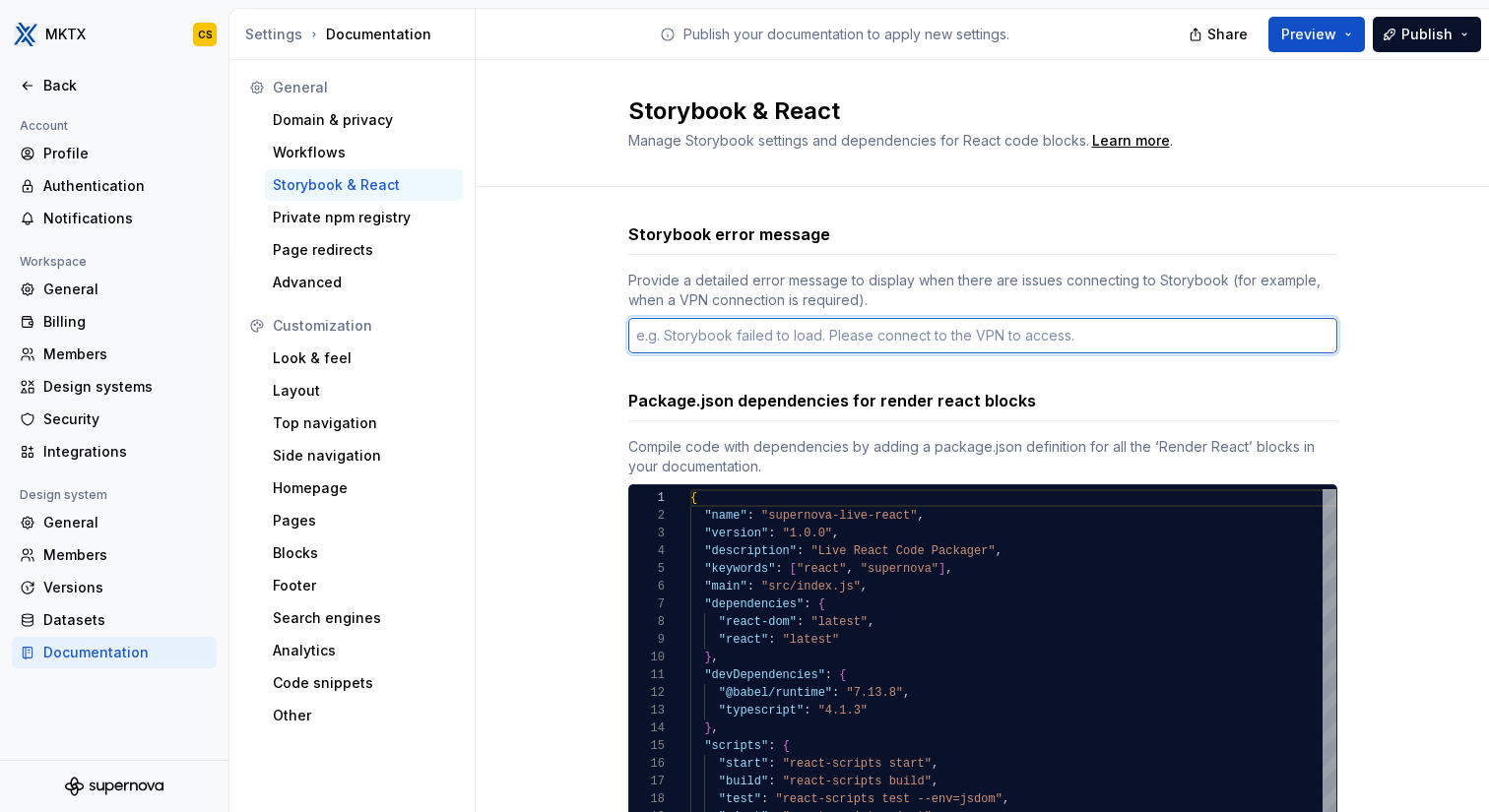 click at bounding box center [983, 336] 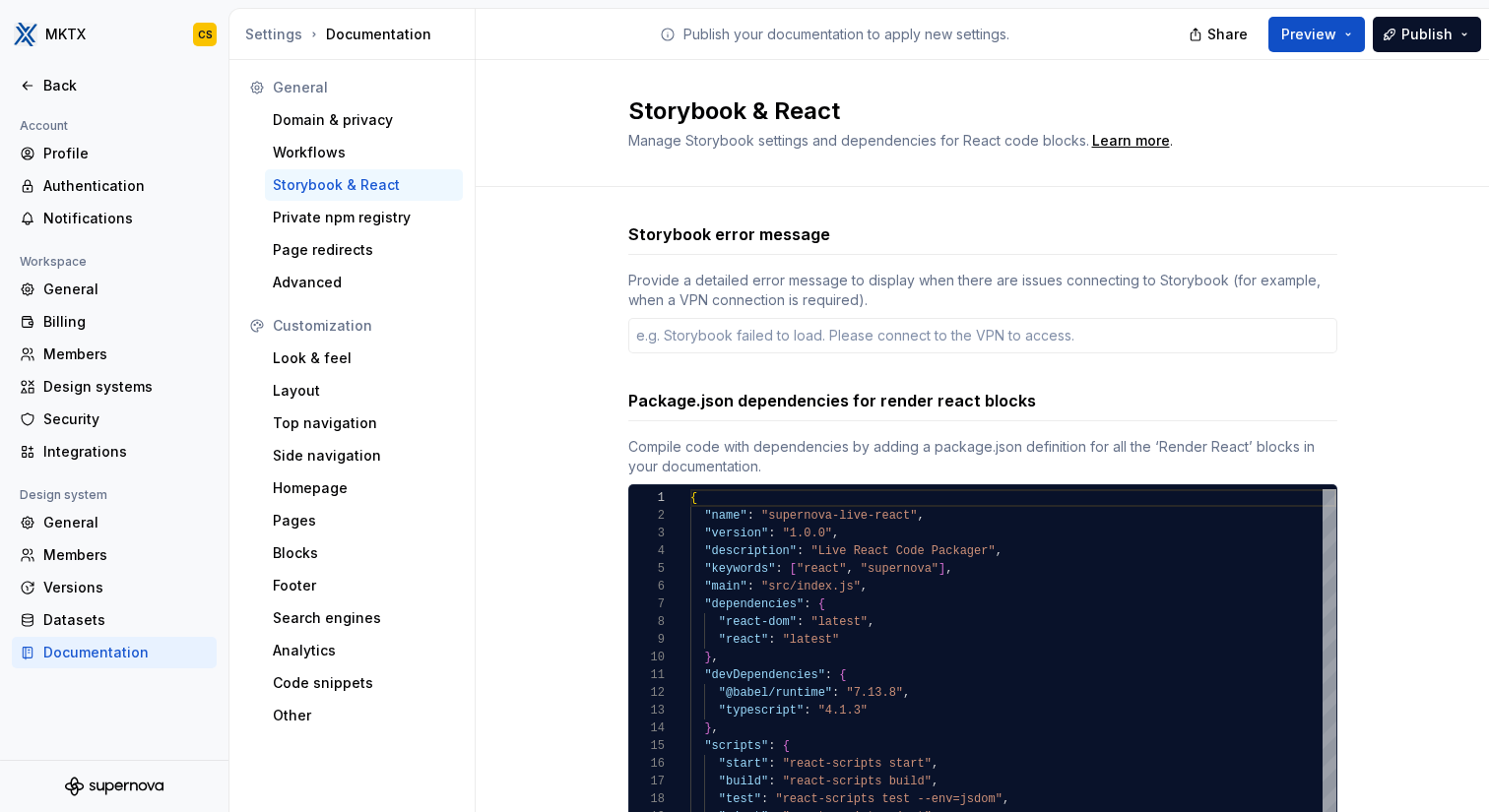 click on "Provide a detailed error message to display when there are issues connecting to Storybook (for example, when a VPN connection is required)." at bounding box center [983, 290] 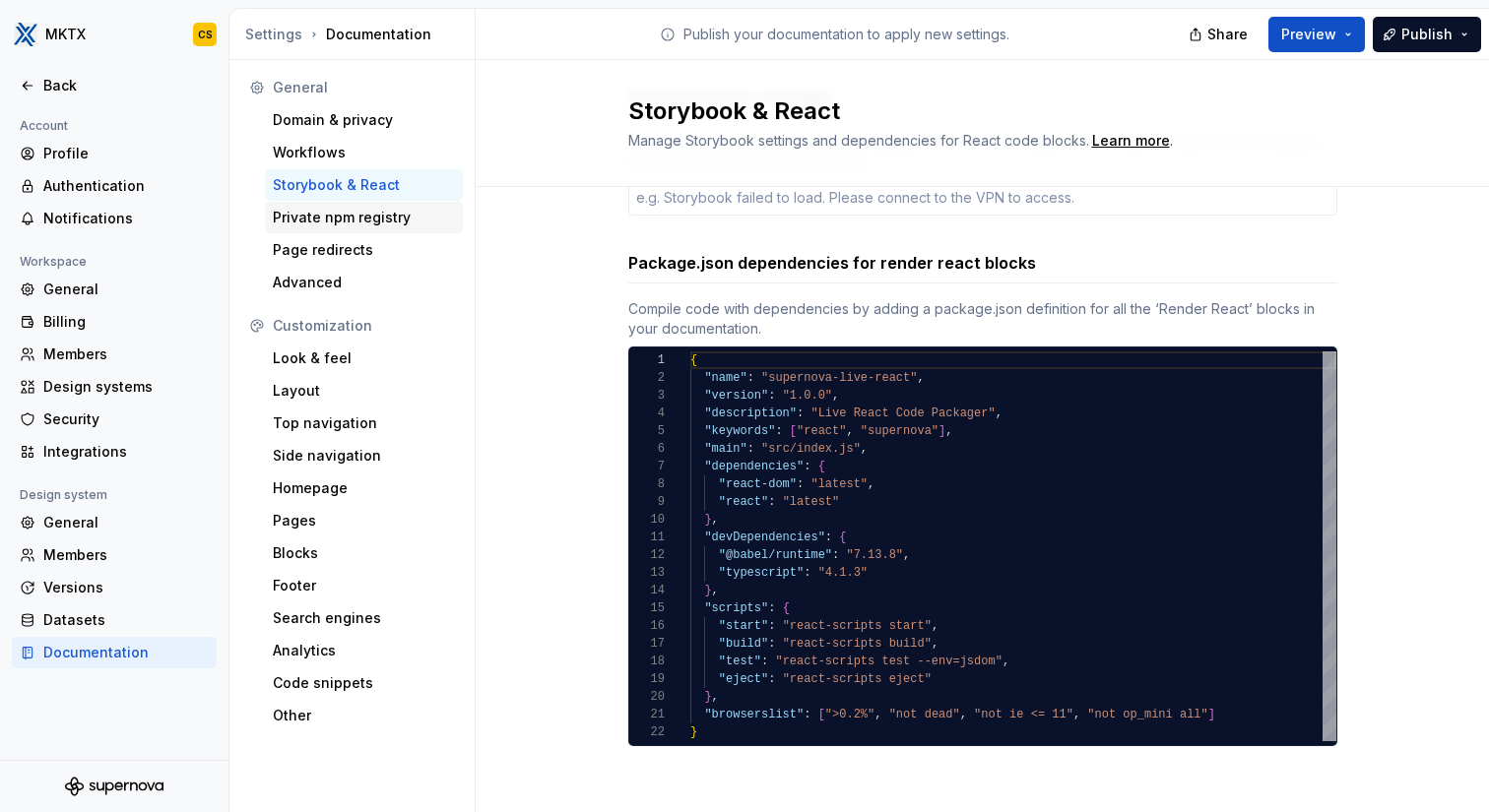 click on "Private npm registry" at bounding box center (363, 218) 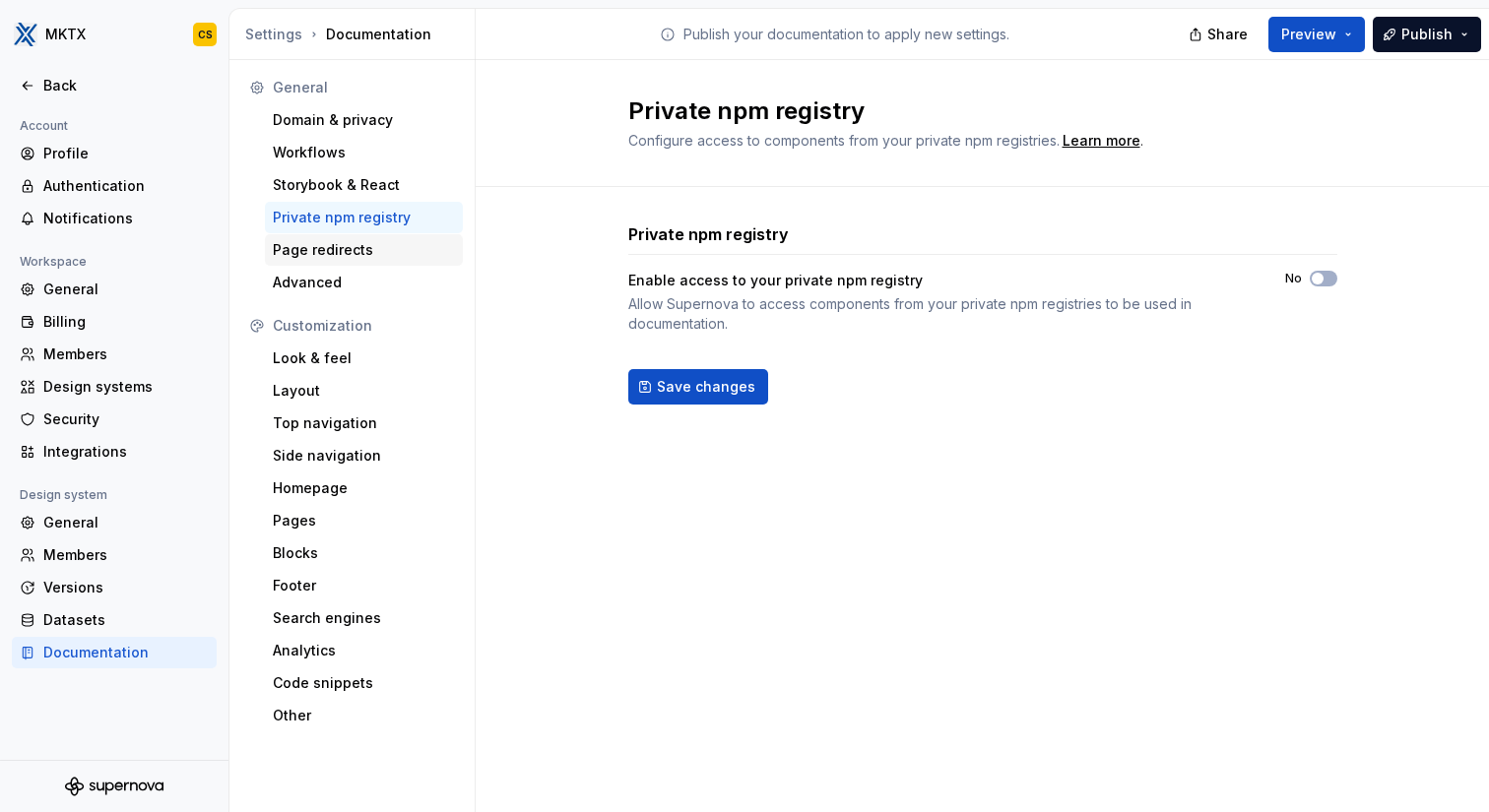 click on "Page redirects" at bounding box center [363, 250] 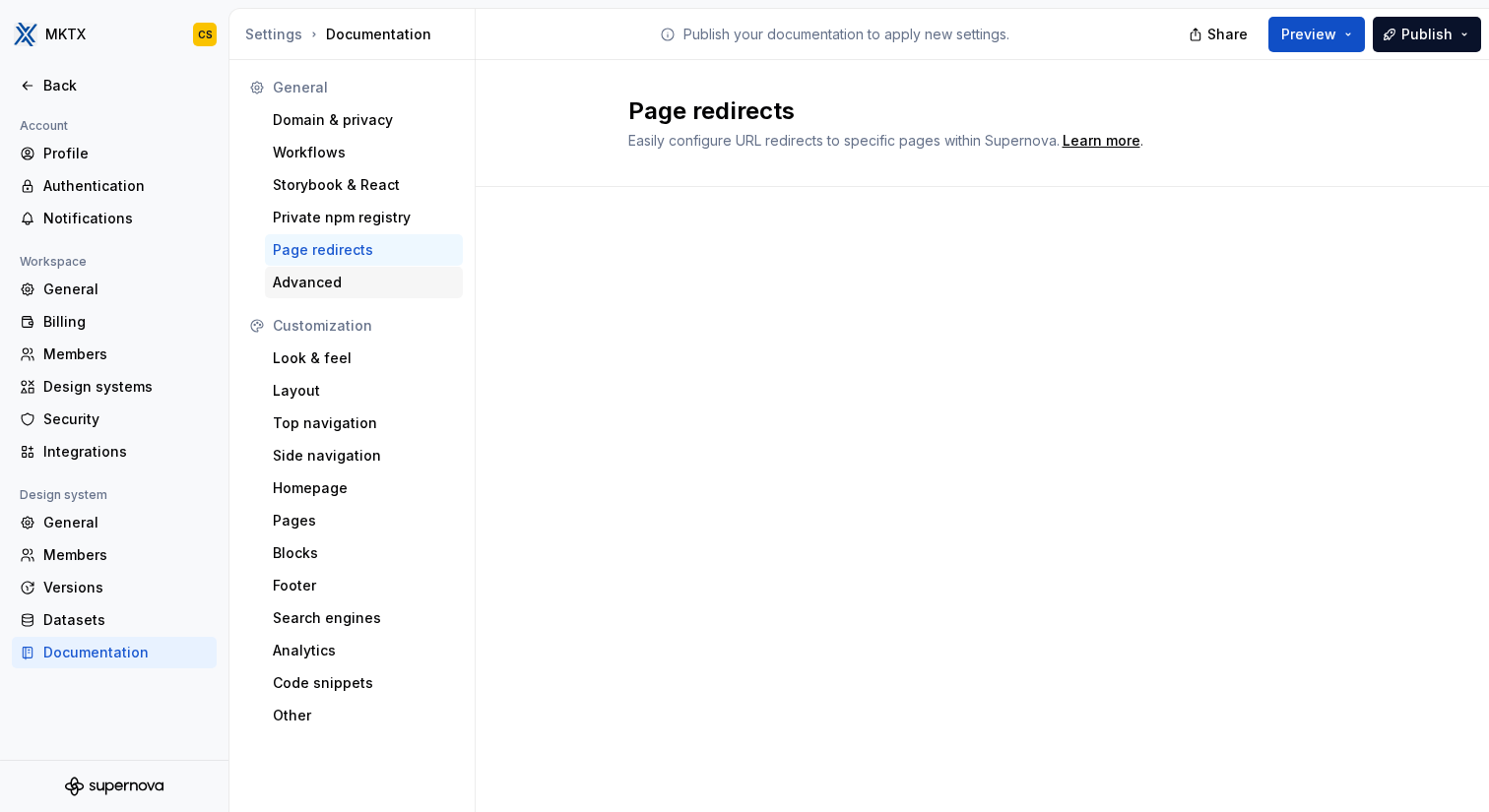 click on "Advanced" at bounding box center (363, 282) 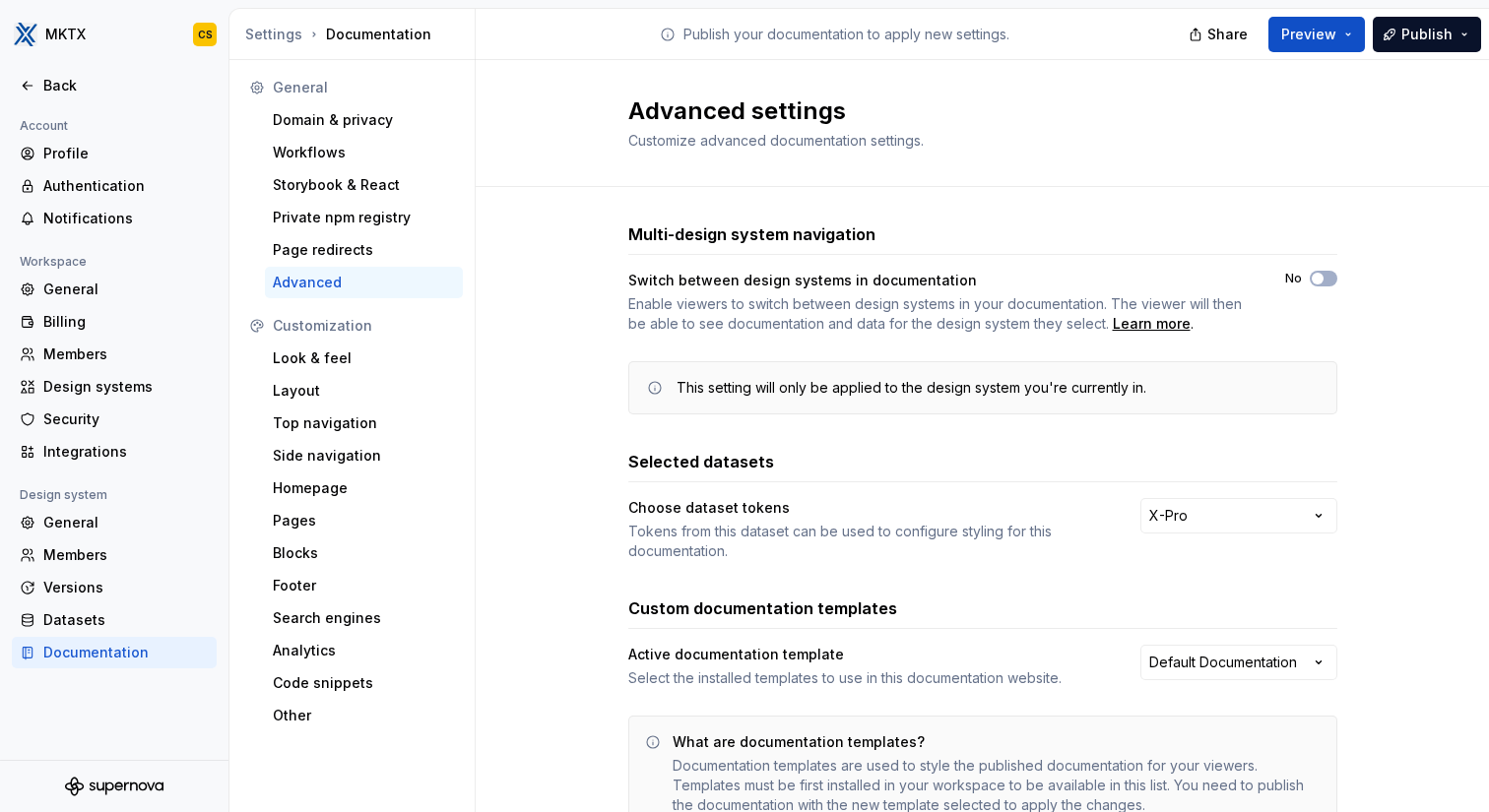 scroll, scrollTop: 13, scrollLeft: 0, axis: vertical 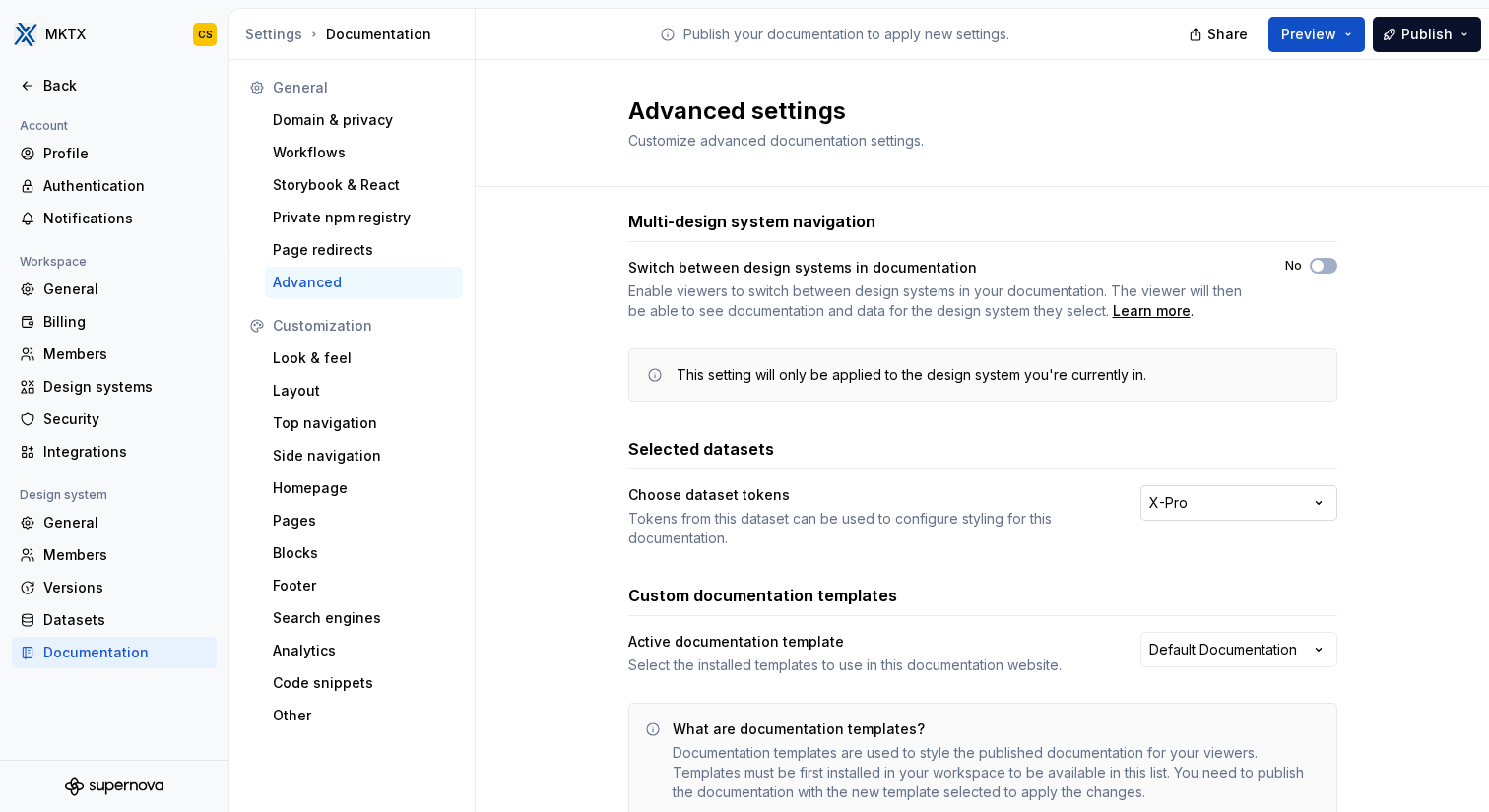 click on "MKTX CS Back Account Profile Authentication Notifications Workspace General Billing Members Design systems Security Integrations Design system General Members Versions Datasets Documentation Settings Documentation Publish your documentation to apply new settings. Share Preview Publish General Domain & privacy Workflows Storybook & React Private npm registry Page redirects Advanced Customization Look & feel Layout Top navigation Side navigation Homepage Pages Blocks Footer Search engines Analytics Code snippets Other Advanced settings Customize advanced documentation settings. Multi-design system navigation Switch between design systems in documentation Enable viewers to switch between design systems in your documentation. The viewer will then be able to see documentation and data for the design system they select.   Learn more . No This setting will only be applied to the design system you're currently in. Selected datasets Choose dataset tokens X-Pro Custom documentation templates Default Documentation   *" at bounding box center (744, 406) 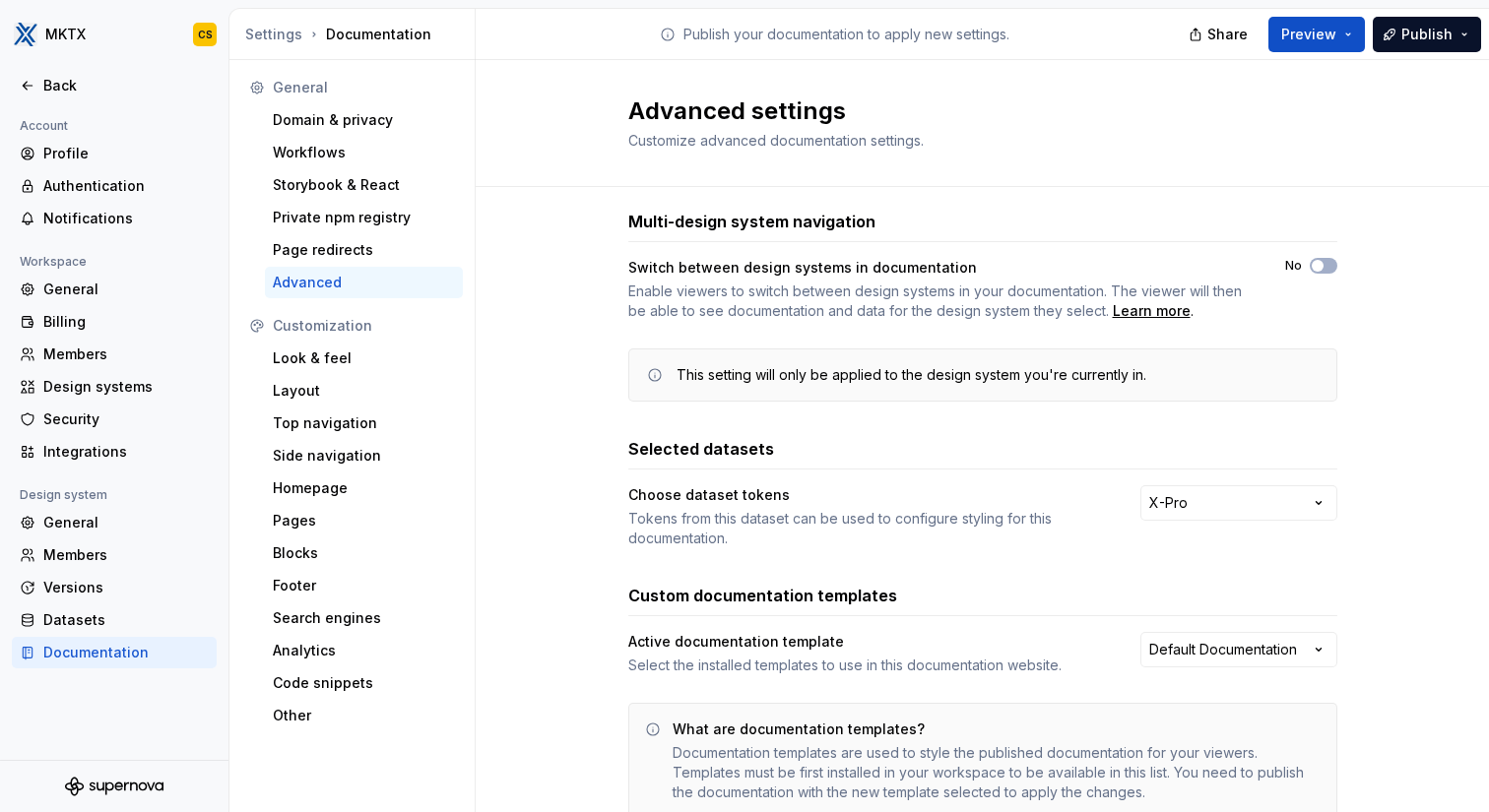 click on "MKTX CS Back Account Profile Authentication Notifications Workspace General Billing Members Design systems Security Integrations Design system General Members Versions Datasets Documentation Settings Documentation Publish your documentation to apply new settings. Share Preview Publish General Domain & privacy Workflows Storybook & React Private npm registry Page redirects Advanced Customization Look & feel Layout Top navigation Side navigation Homepage Pages Blocks Footer Search engines Analytics Code snippets Other Advanced settings Customize advanced documentation settings. Multi-design system navigation Switch between design systems in documentation Enable viewers to switch between design systems in your documentation. The viewer will then be able to see documentation and data for the design system they select.   Learn more . No This setting will only be applied to the design system you're currently in. Selected datasets Choose dataset tokens X-Pro Custom documentation templates Default Documentation   *" at bounding box center (744, 406) 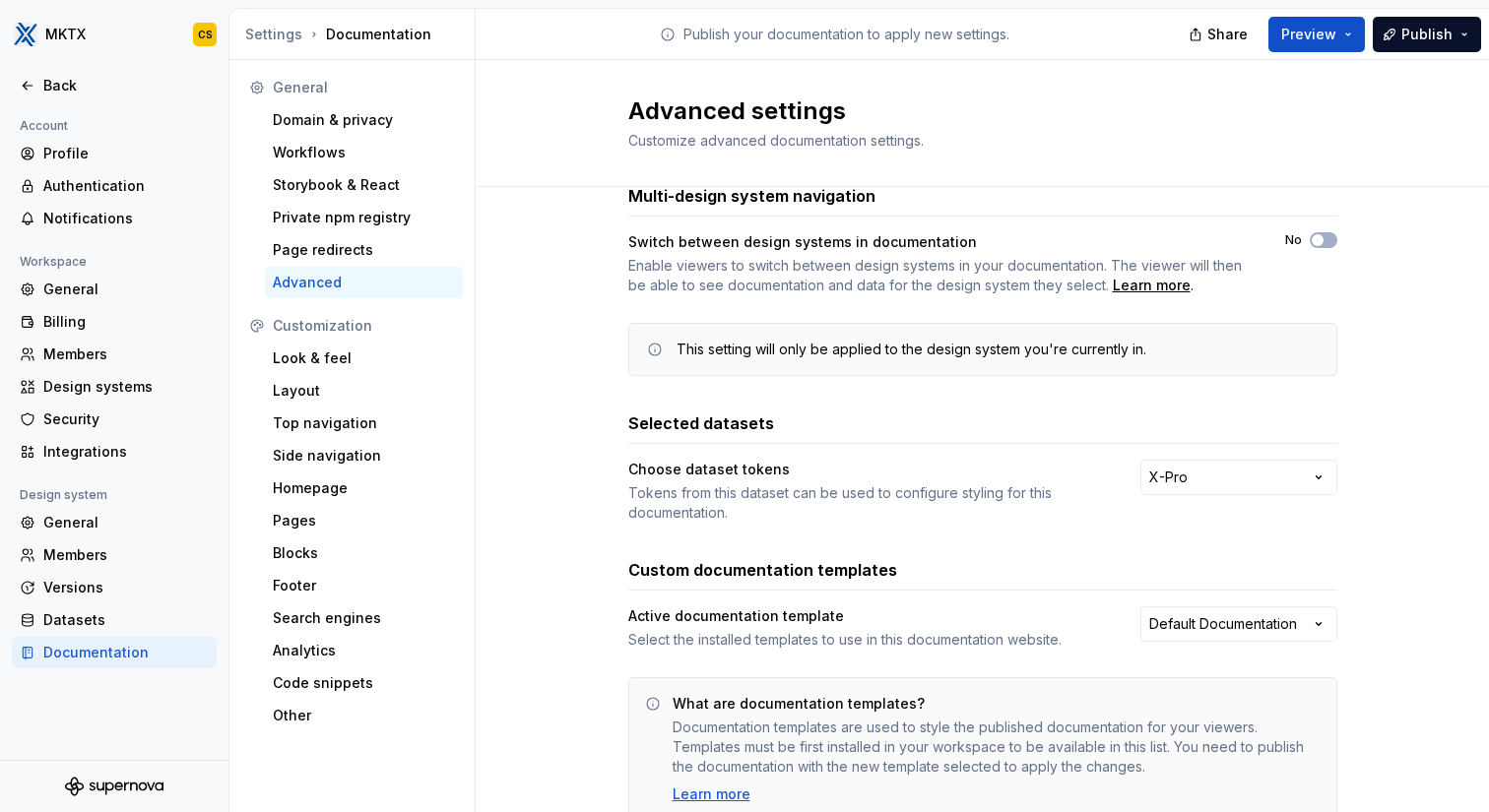 scroll, scrollTop: 64, scrollLeft: 0, axis: vertical 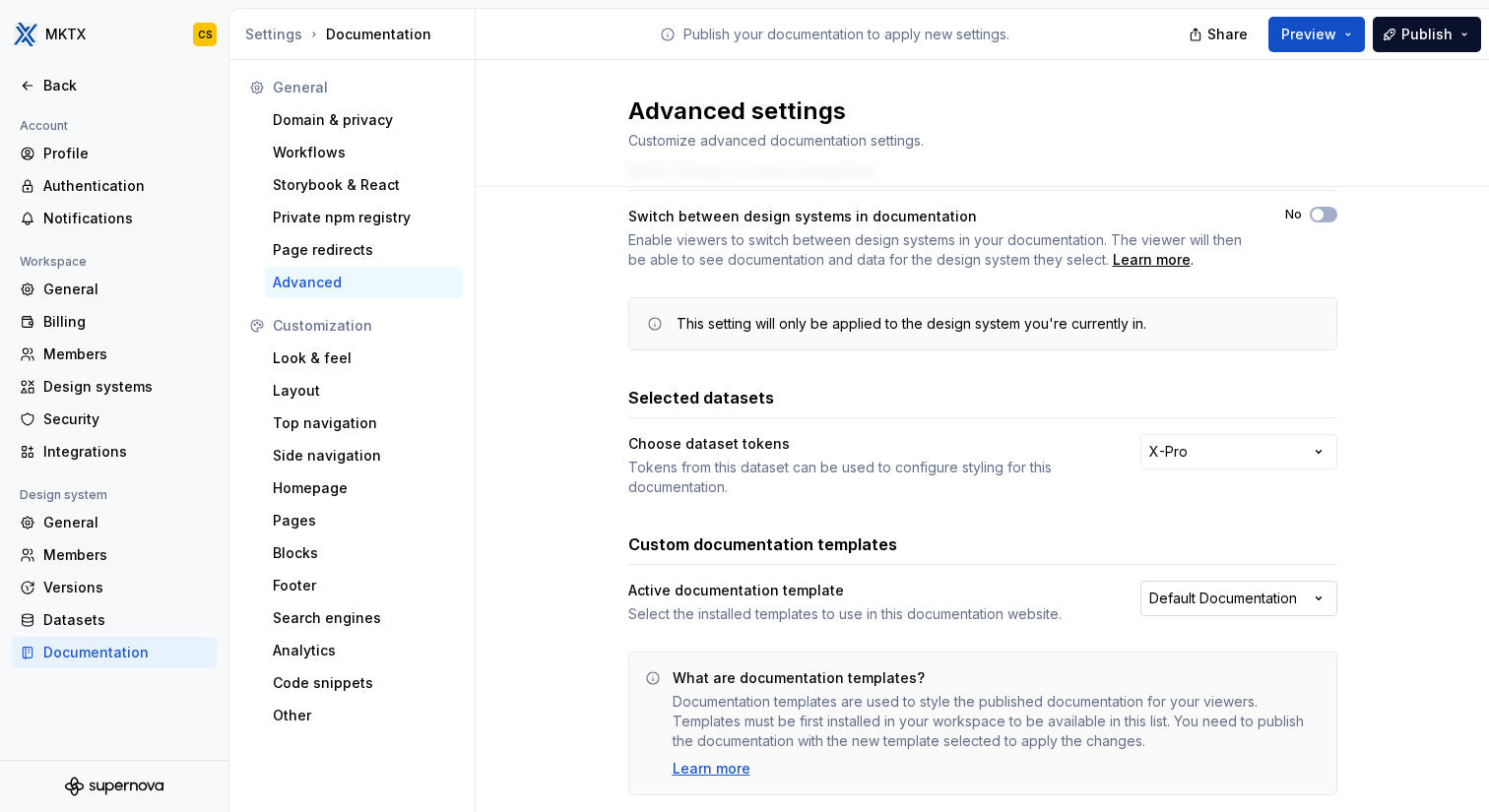 click on "MKTX CS Back Account Profile Authentication Notifications Workspace General Billing Members Design systems Security Integrations Design system General Members Versions Datasets Documentation Settings Documentation Publish your documentation to apply new settings. Share Preview Publish General Domain & privacy Workflows Storybook & React Private npm registry Page redirects Advanced Customization Look & feel Layout Top navigation Side navigation Homepage Pages Blocks Footer Search engines Analytics Code snippets Other Advanced settings Customize advanced documentation settings. Multi-design system navigation Switch between design systems in documentation Enable viewers to switch between design systems in your documentation. The viewer will then be able to see documentation and data for the design system they select.   Learn more . No This setting will only be applied to the design system you're currently in. Selected datasets Choose dataset tokens X-Pro Custom documentation templates Default Documentation   *" at bounding box center [744, 406] 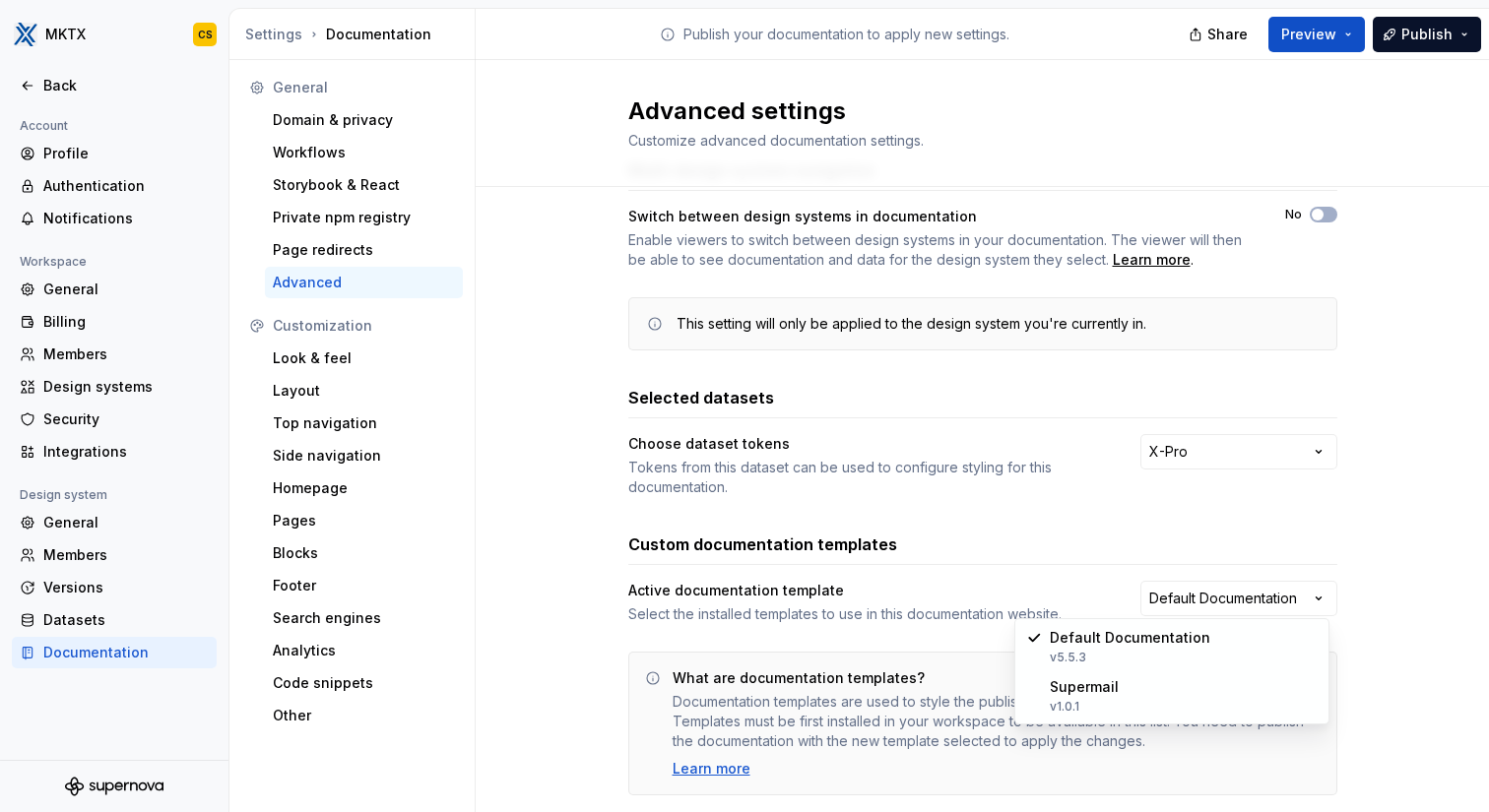 click on "MKTX CS Back Account Profile Authentication Notifications Workspace General Billing Members Design systems Security Integrations Design system General Members Versions Datasets Documentation Settings Documentation Publish your documentation to apply new settings. Share Preview Publish General Domain & privacy Workflows Storybook & React Private npm registry Page redirects Advanced Customization Look & feel Layout Top navigation Side navigation Homepage Pages Blocks Footer Search engines Analytics Code snippets Other Advanced settings Customize advanced documentation settings. Multi-design system navigation Switch between design systems in documentation Enable viewers to switch between design systems in your documentation. The viewer will then be able to see documentation and data for the design system they select.   Learn more . No This setting will only be applied to the design system you're currently in. Selected datasets Choose dataset tokens X-Pro Custom documentation templates Default Documentation   *" at bounding box center (744, 406) 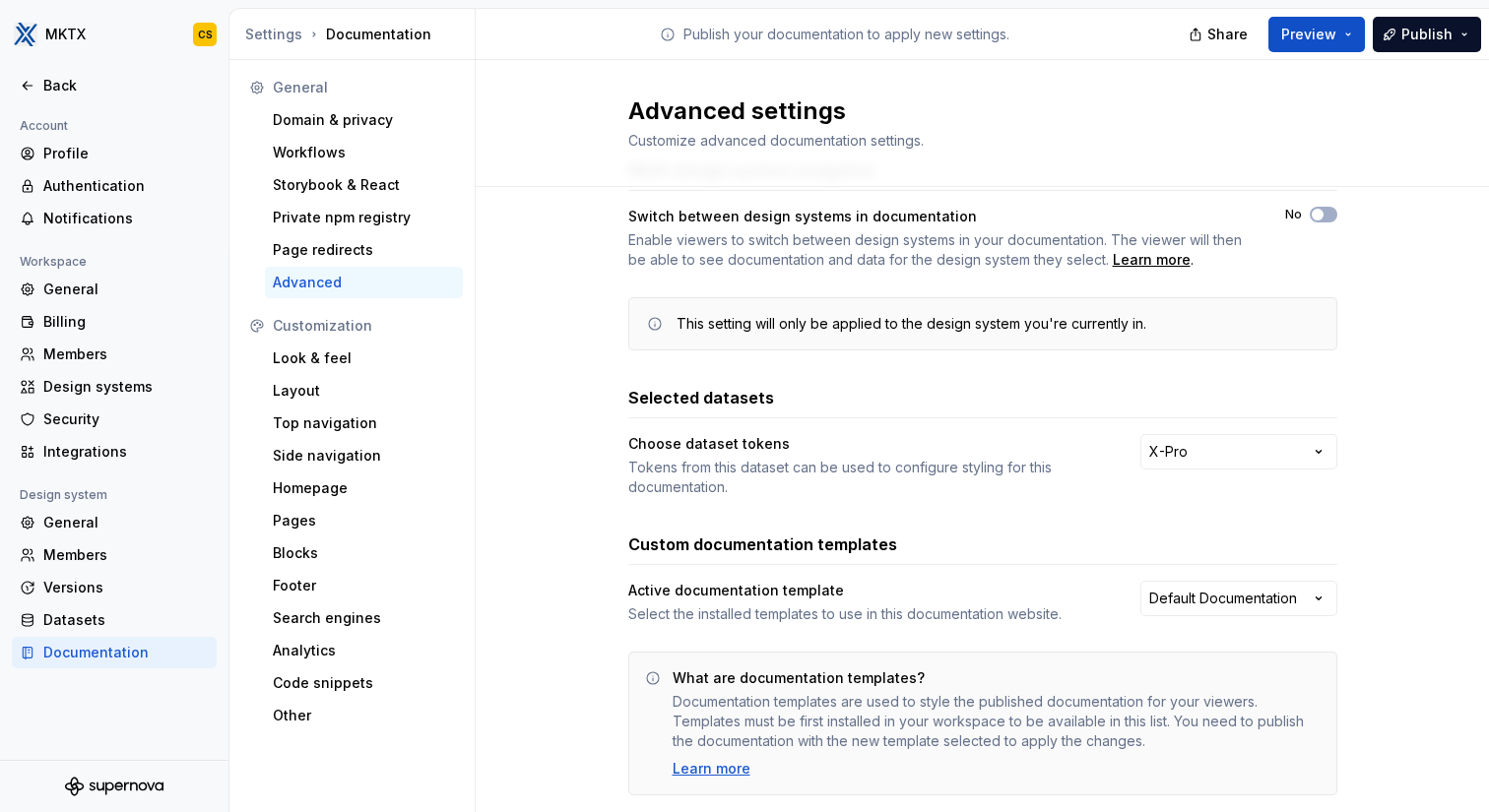 scroll, scrollTop: 113, scrollLeft: 0, axis: vertical 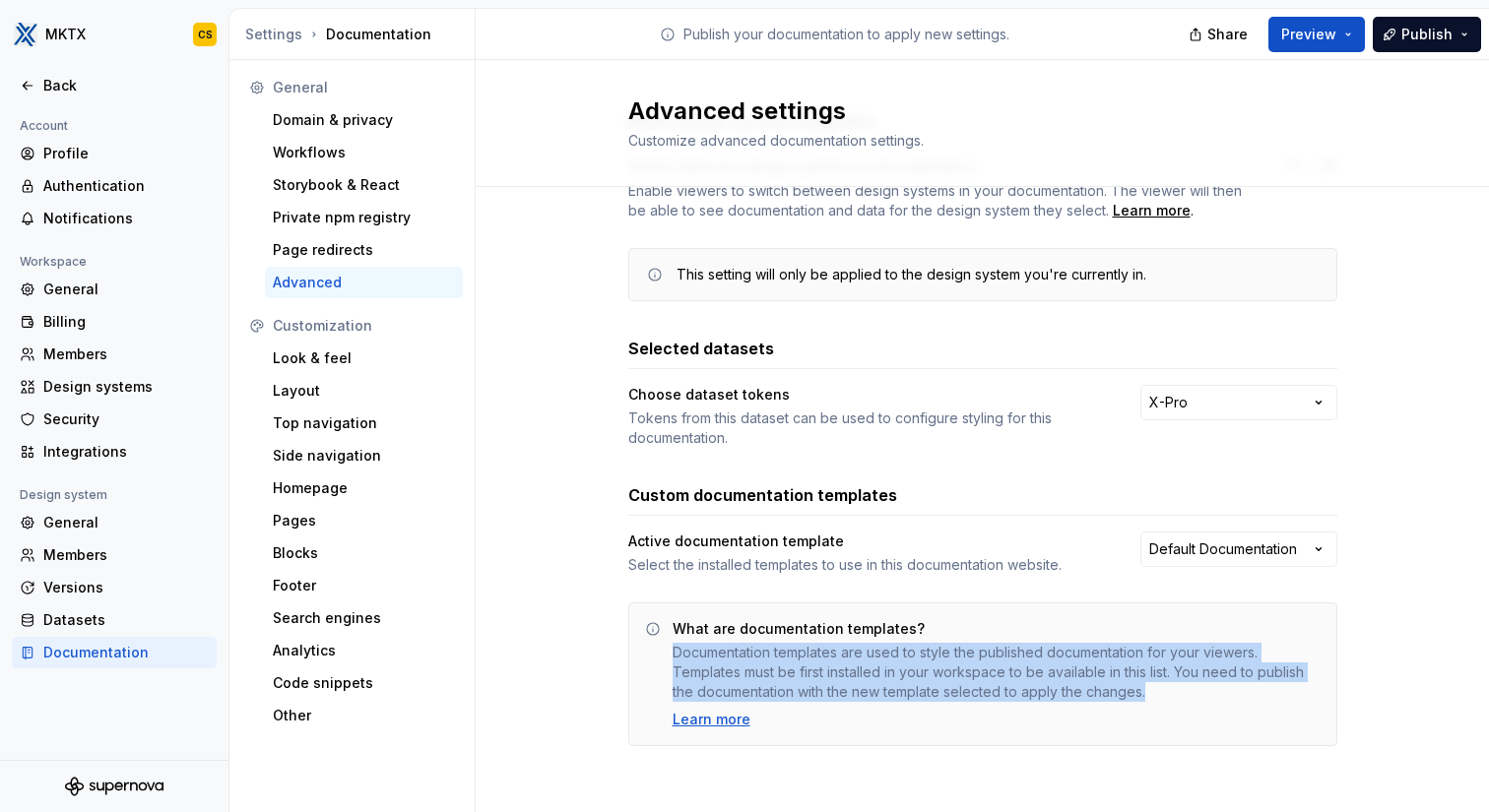 drag, startPoint x: 659, startPoint y: 655, endPoint x: 1149, endPoint y: 690, distance: 491.2484 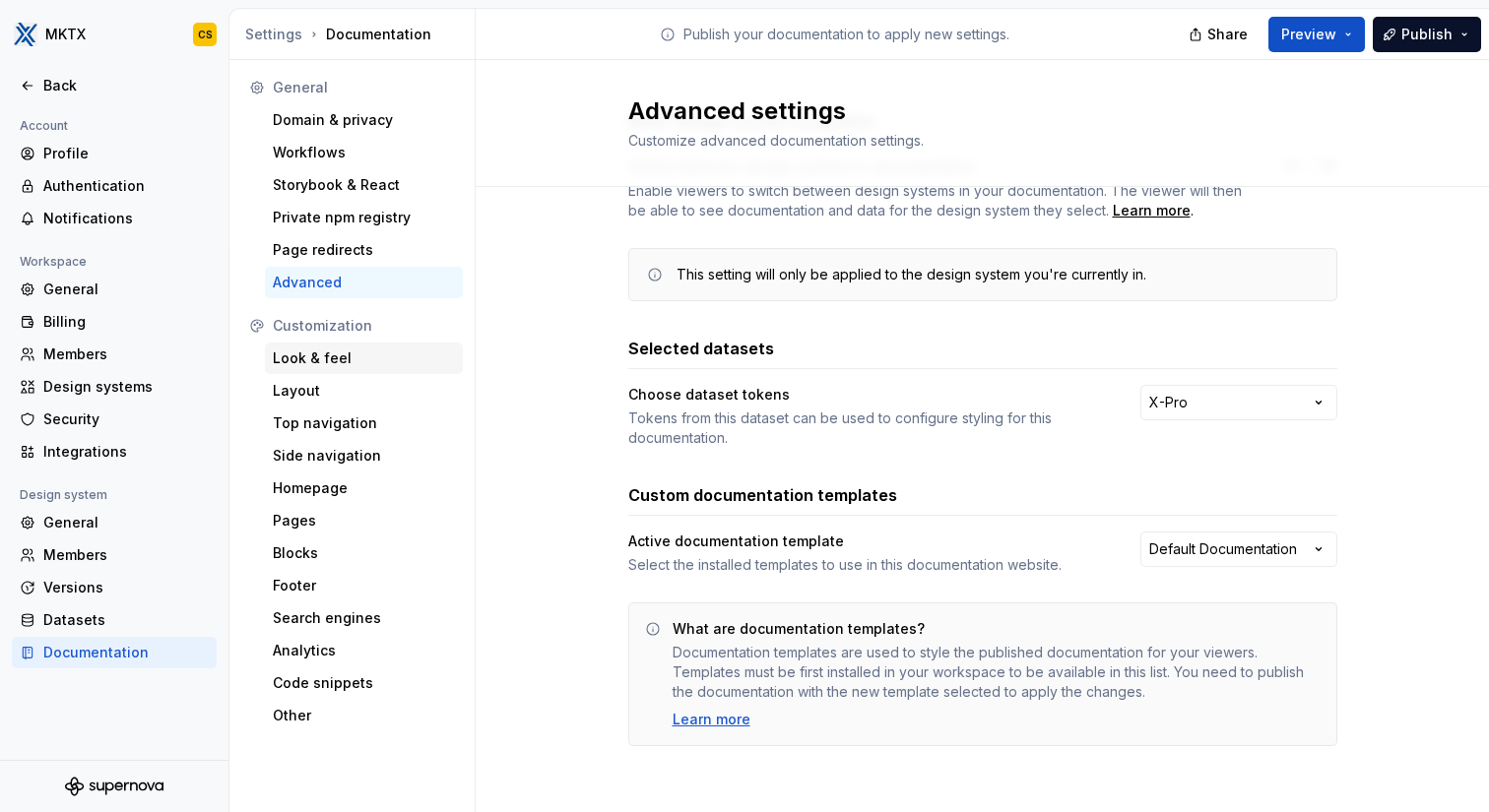 click on "Look & feel" at bounding box center [363, 358] 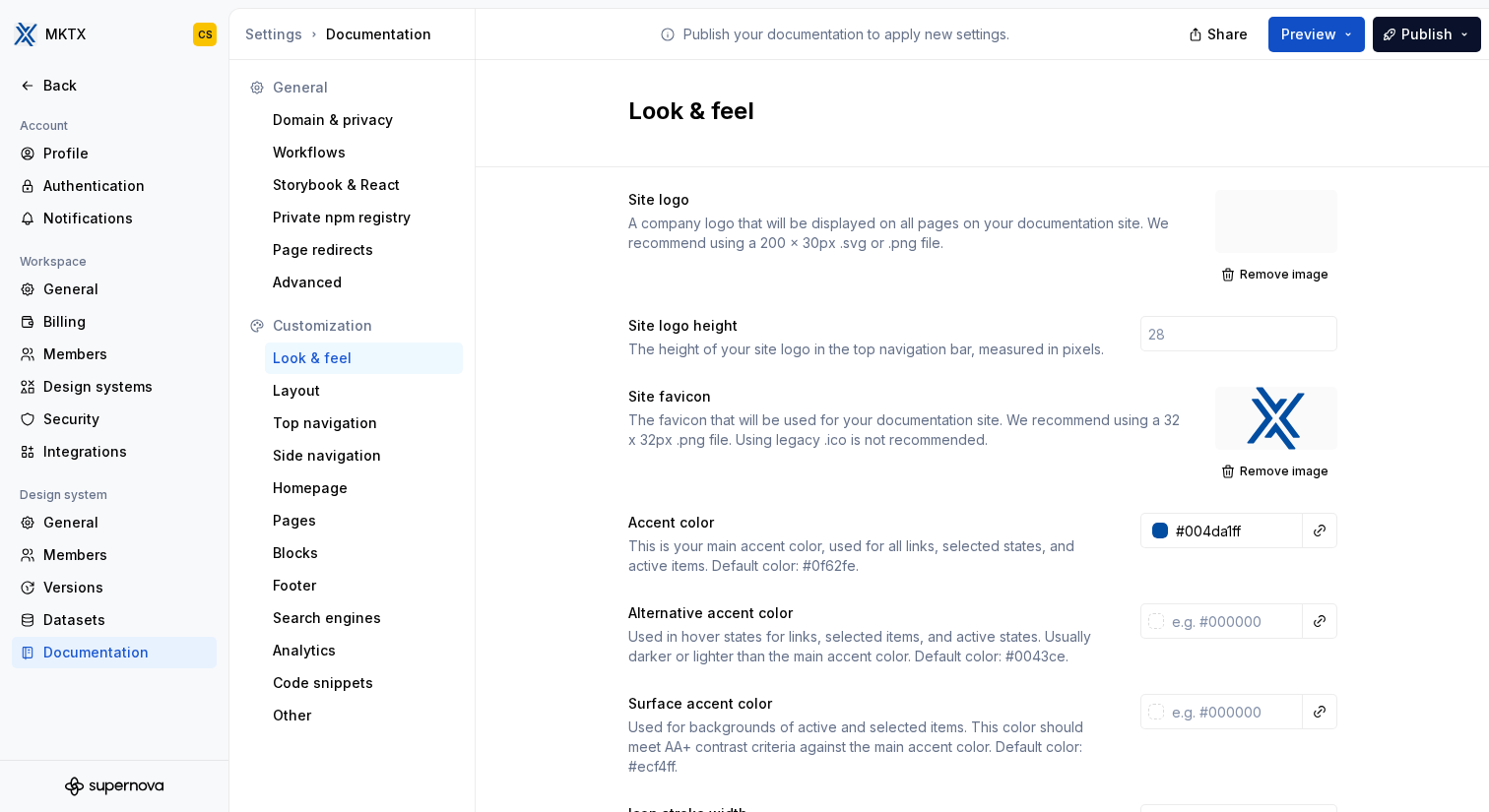scroll, scrollTop: 156, scrollLeft: 0, axis: vertical 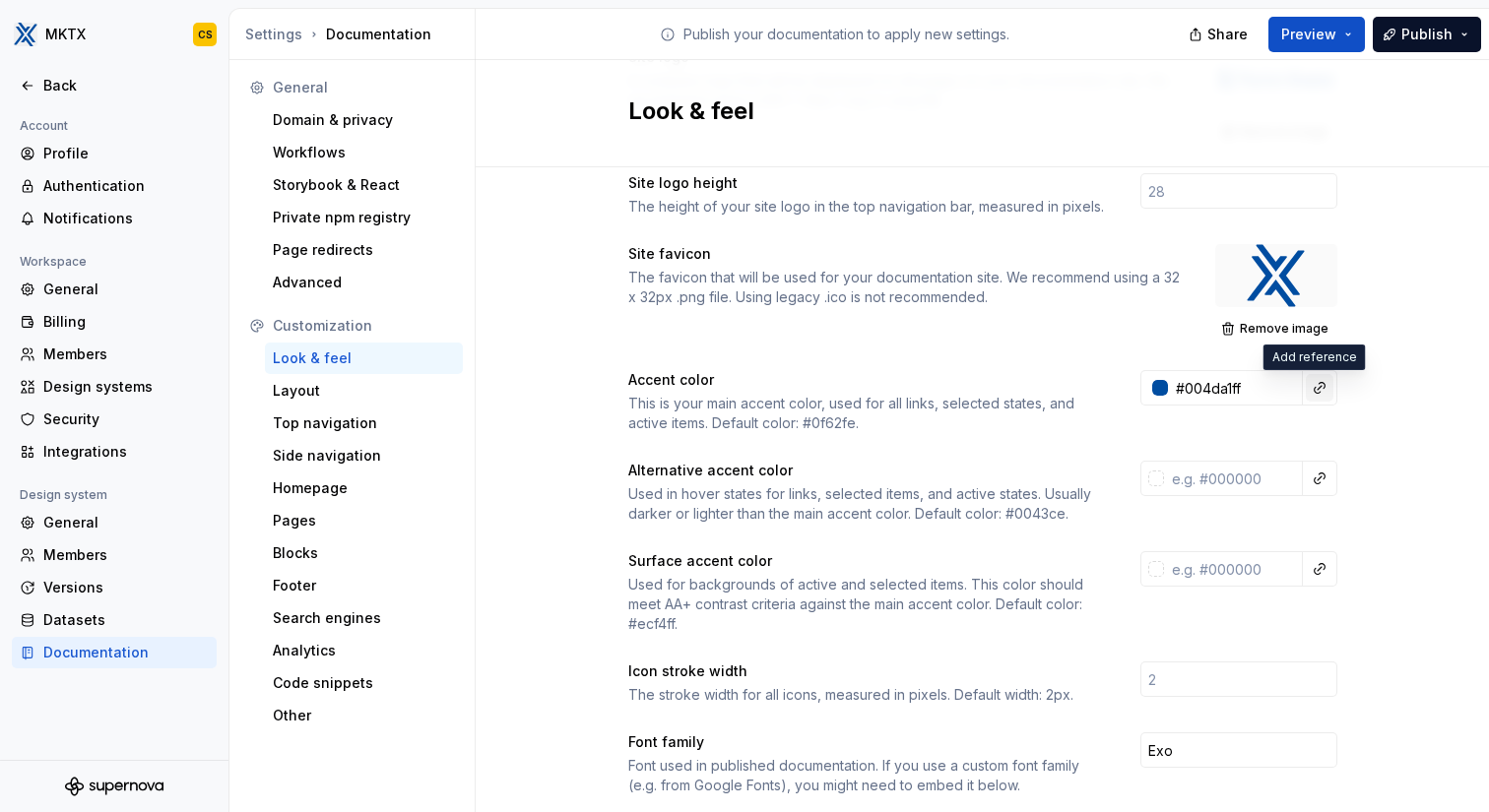 click at bounding box center (1320, 388) 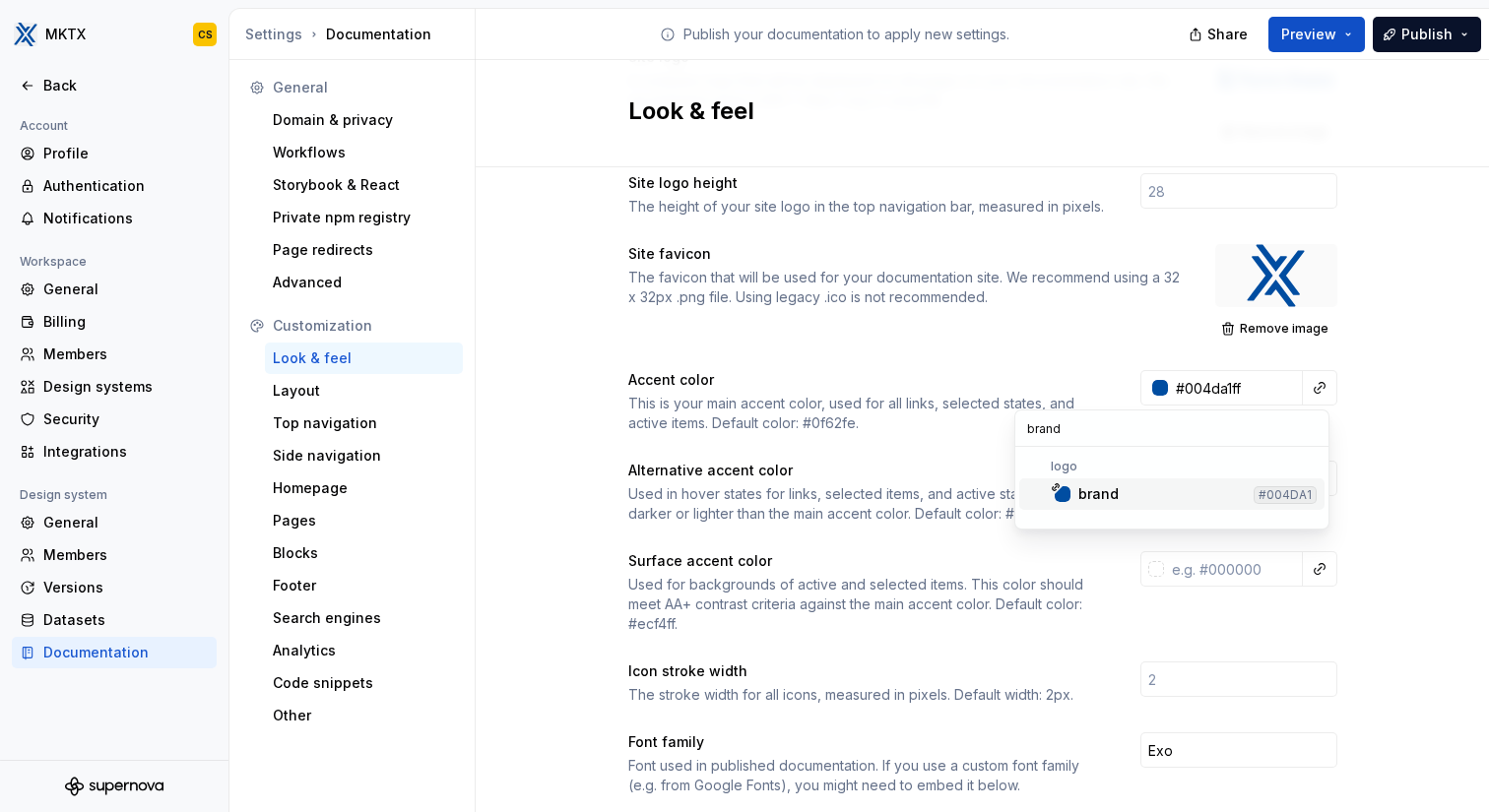 type on "brand" 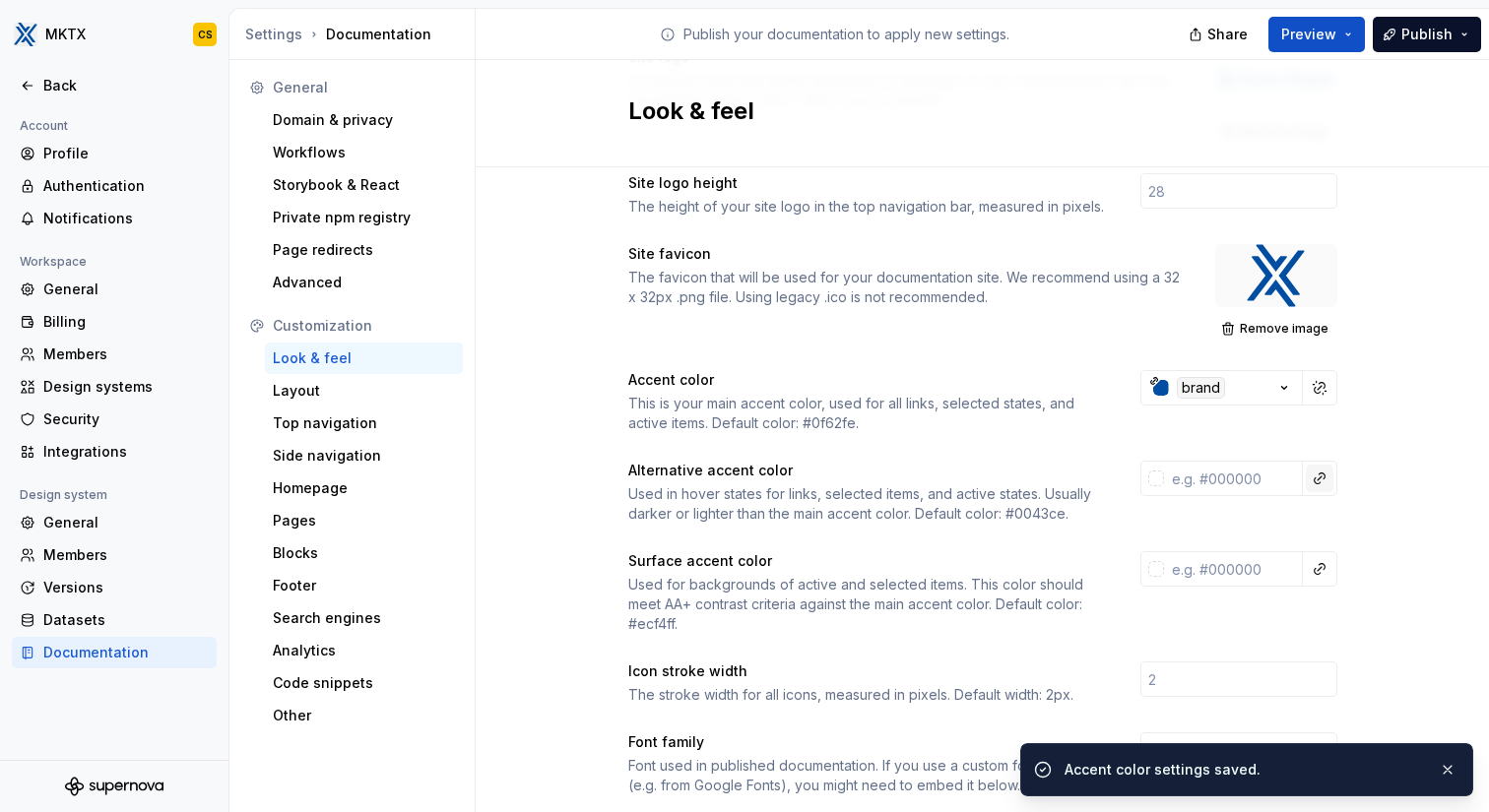 click at bounding box center (1320, 478) 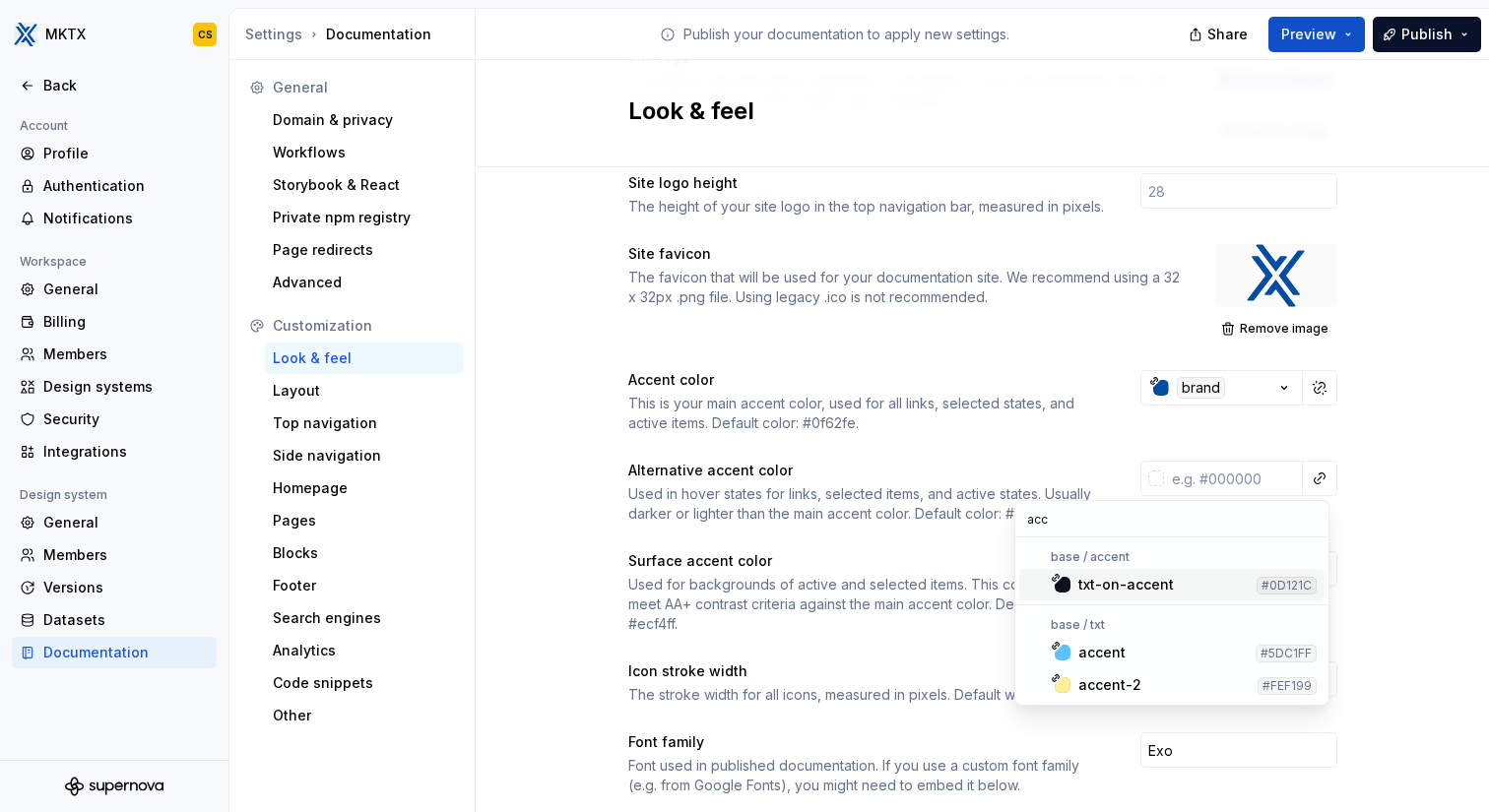 scroll, scrollTop: 0, scrollLeft: 0, axis: both 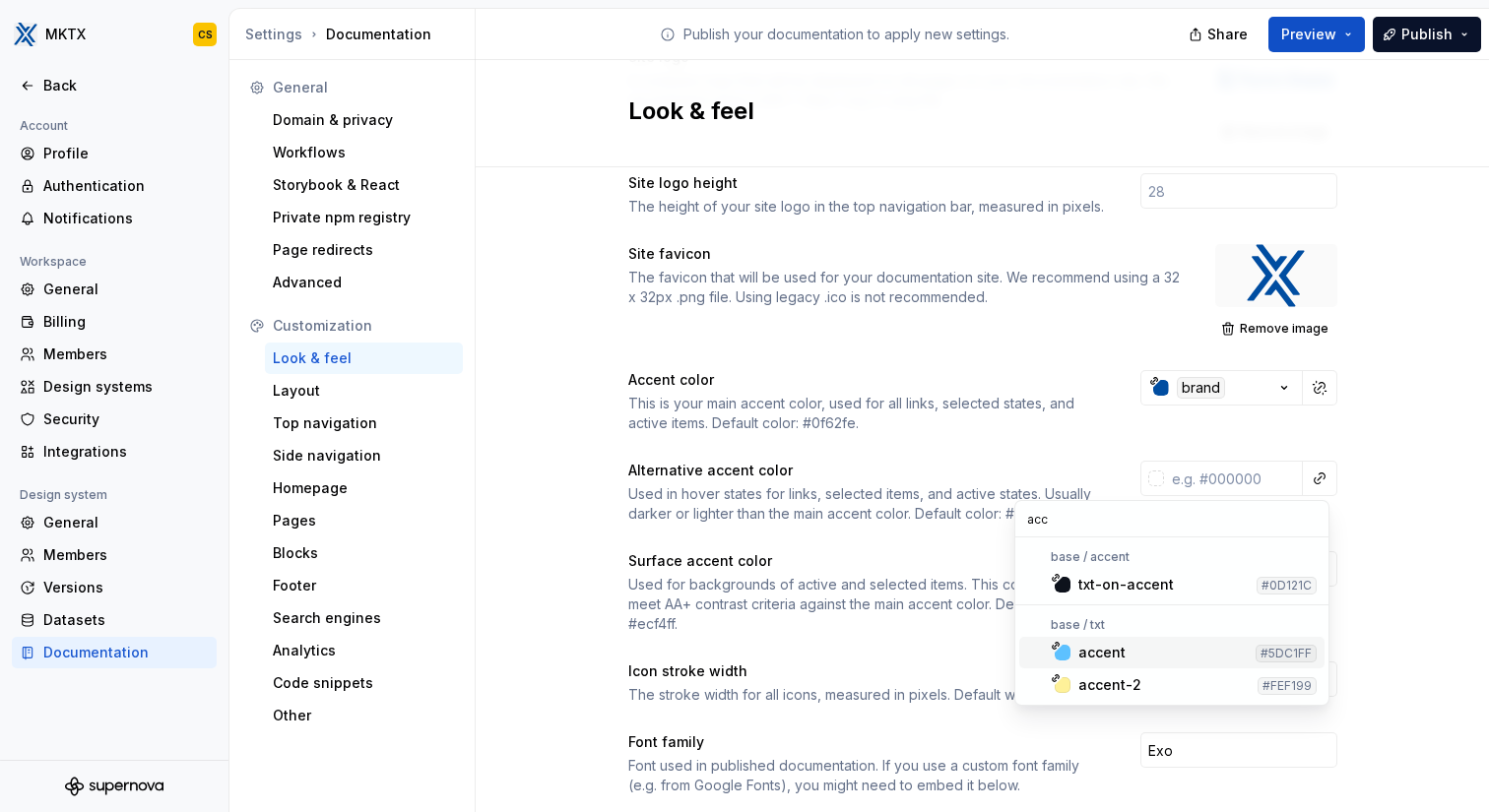 type on "acc" 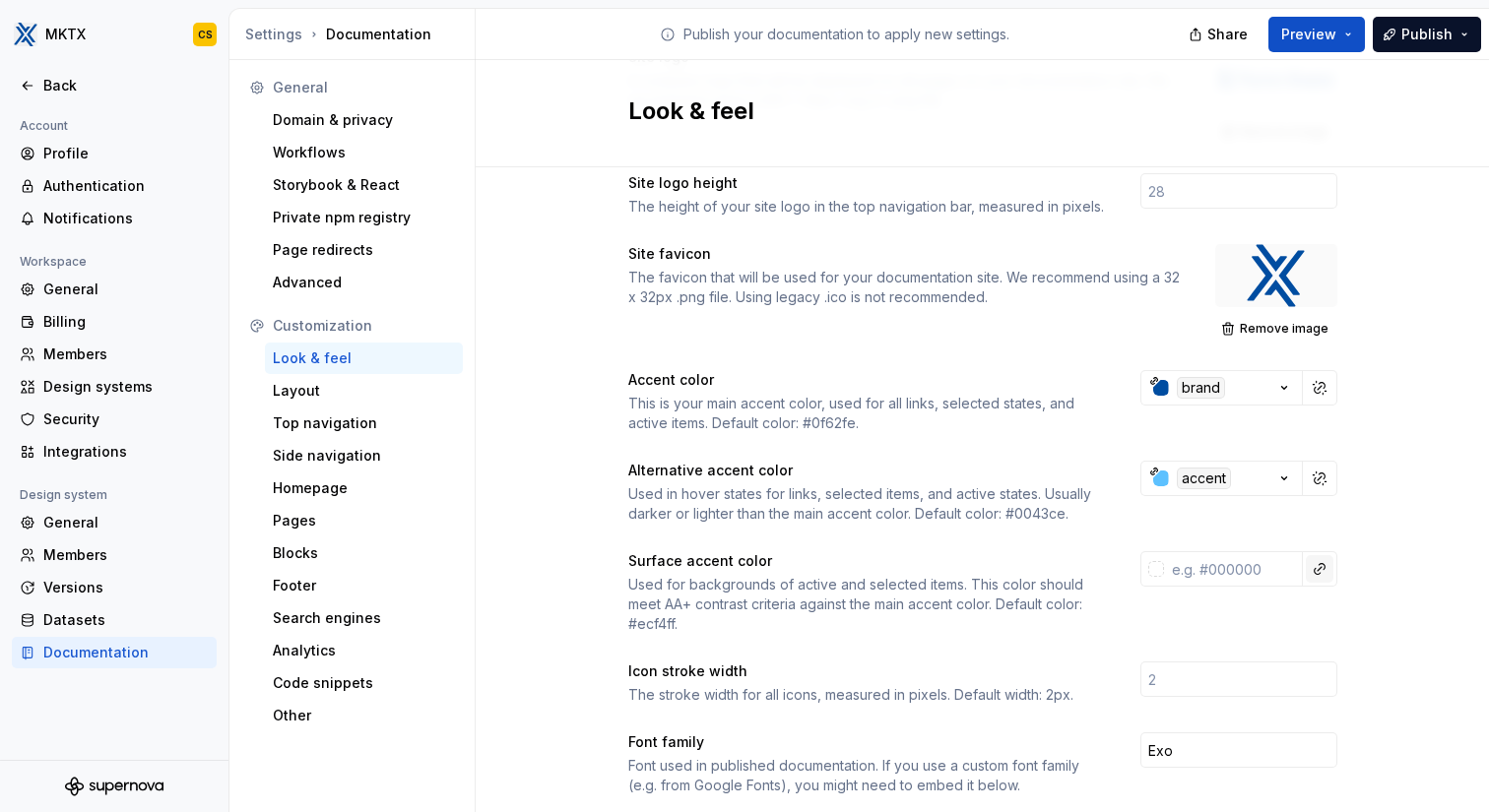 click at bounding box center [1320, 569] 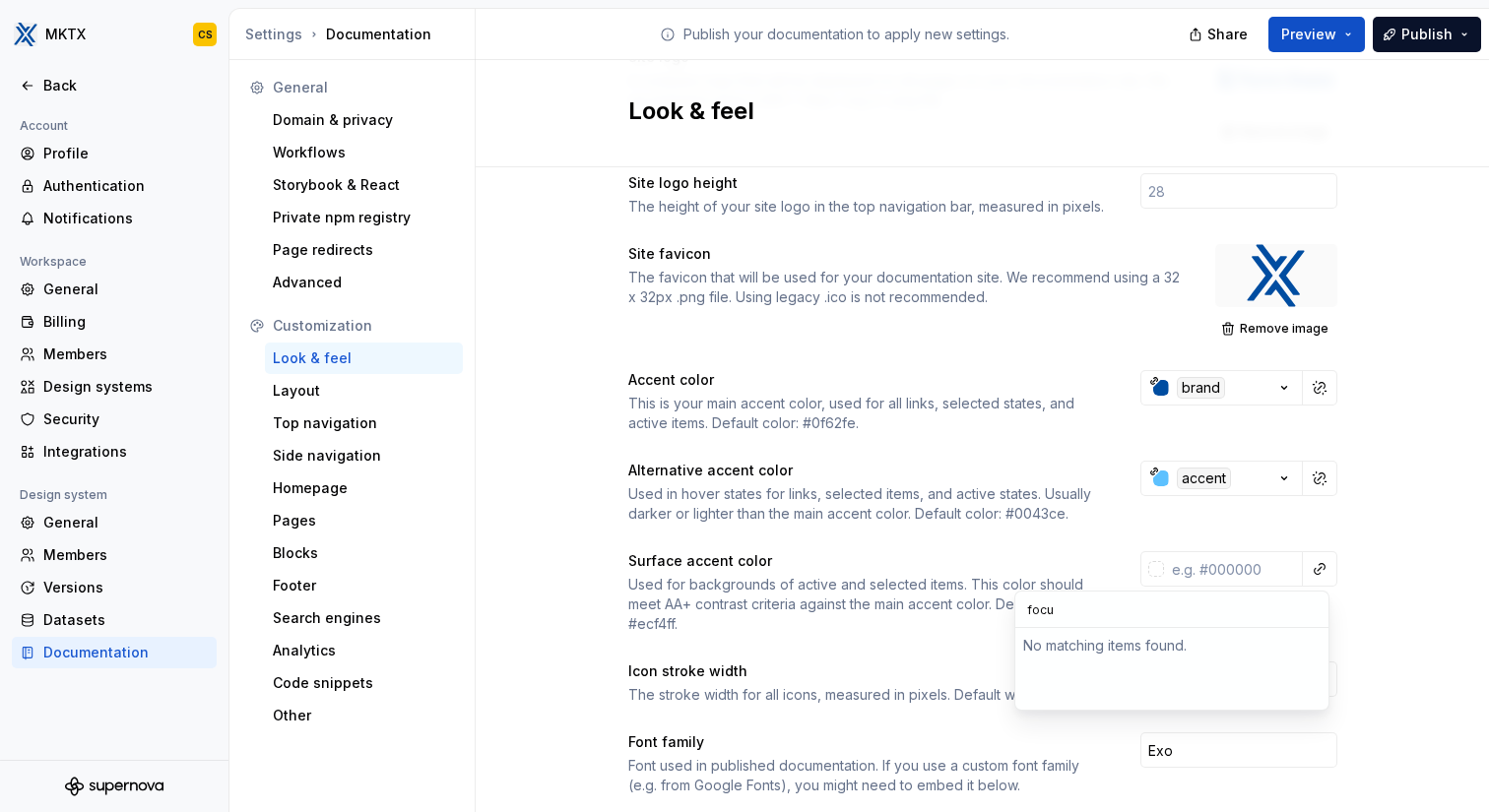 click on "focu" at bounding box center (1172, 609) 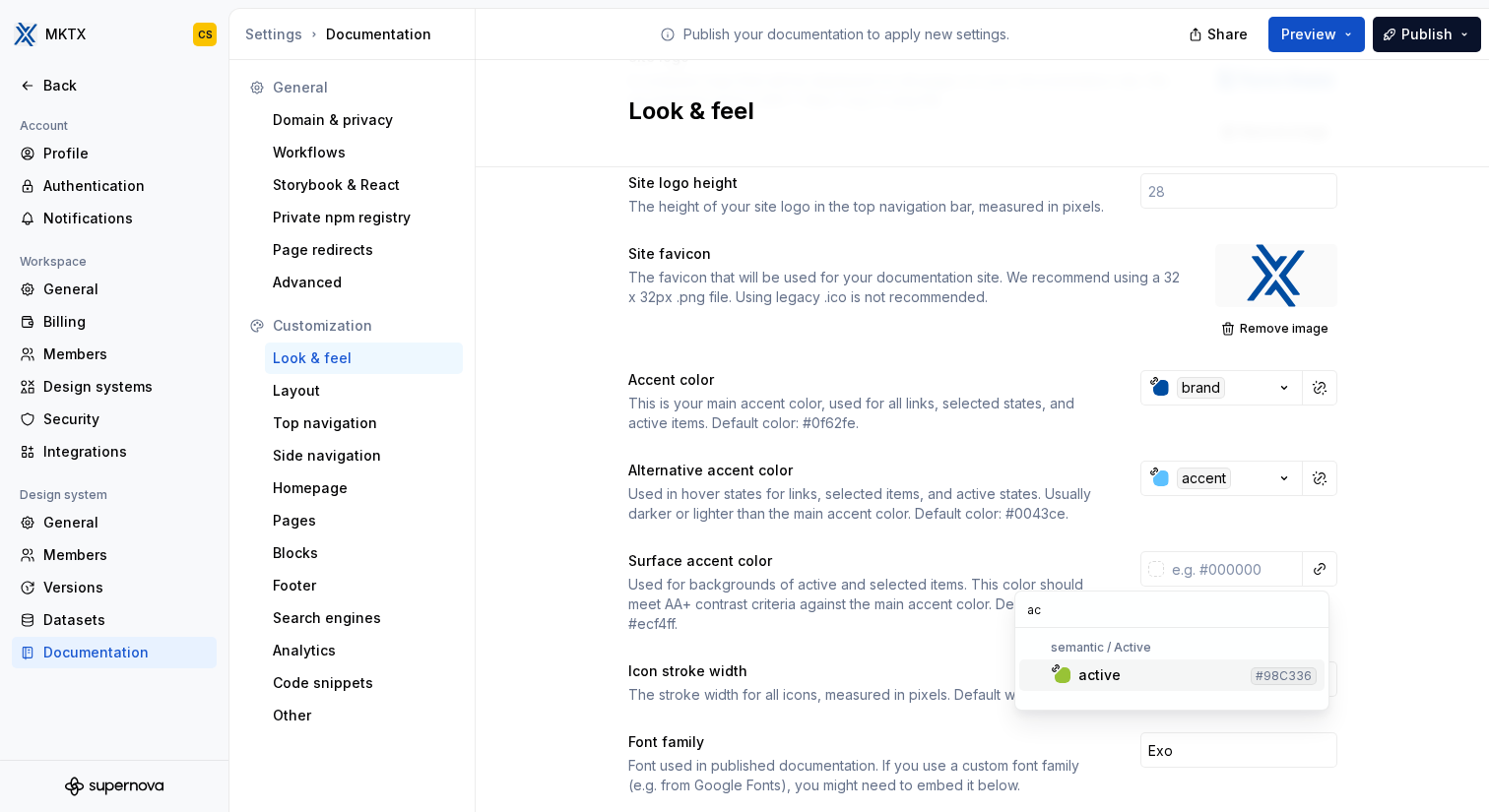 type on "a" 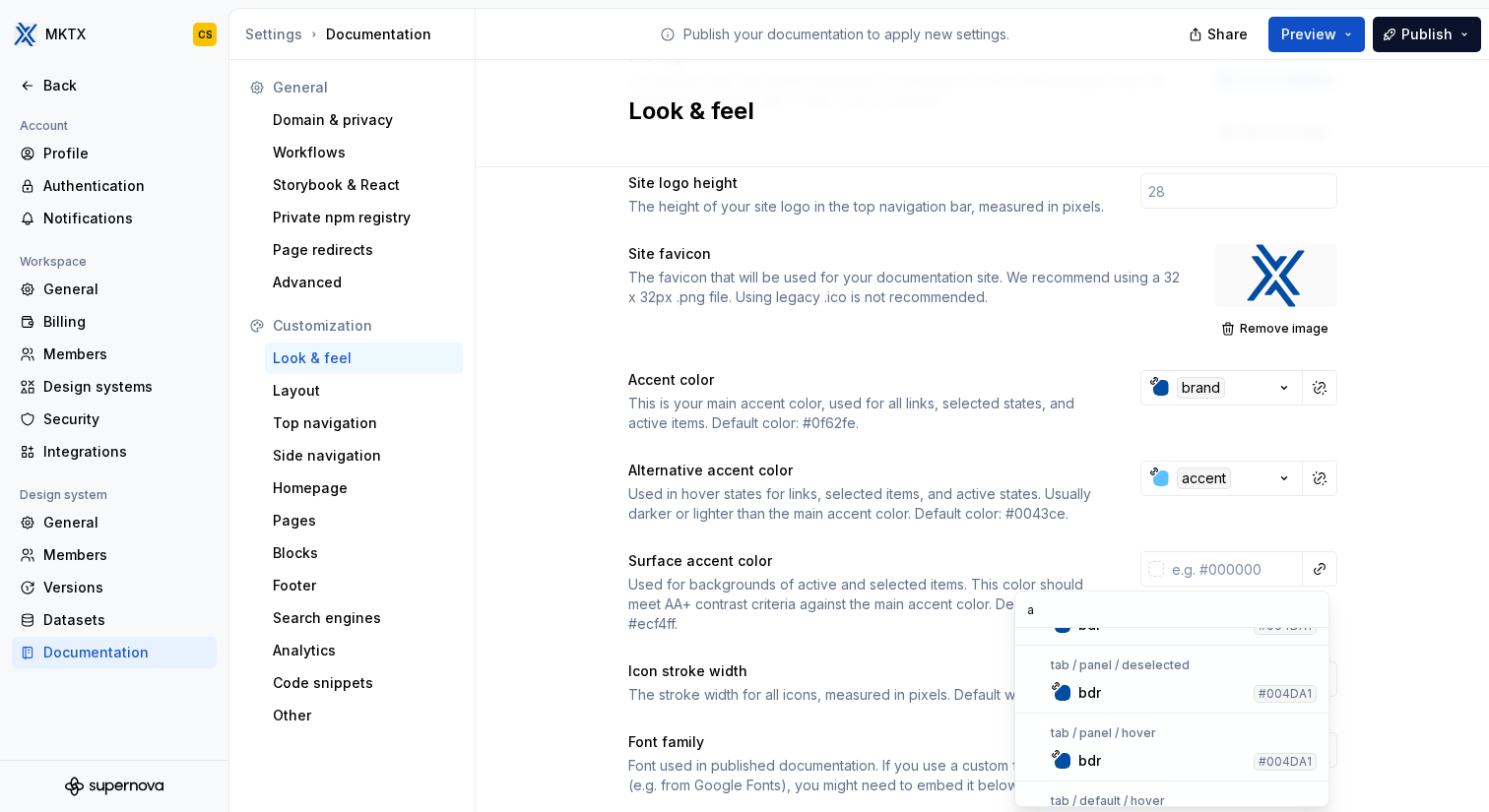 type 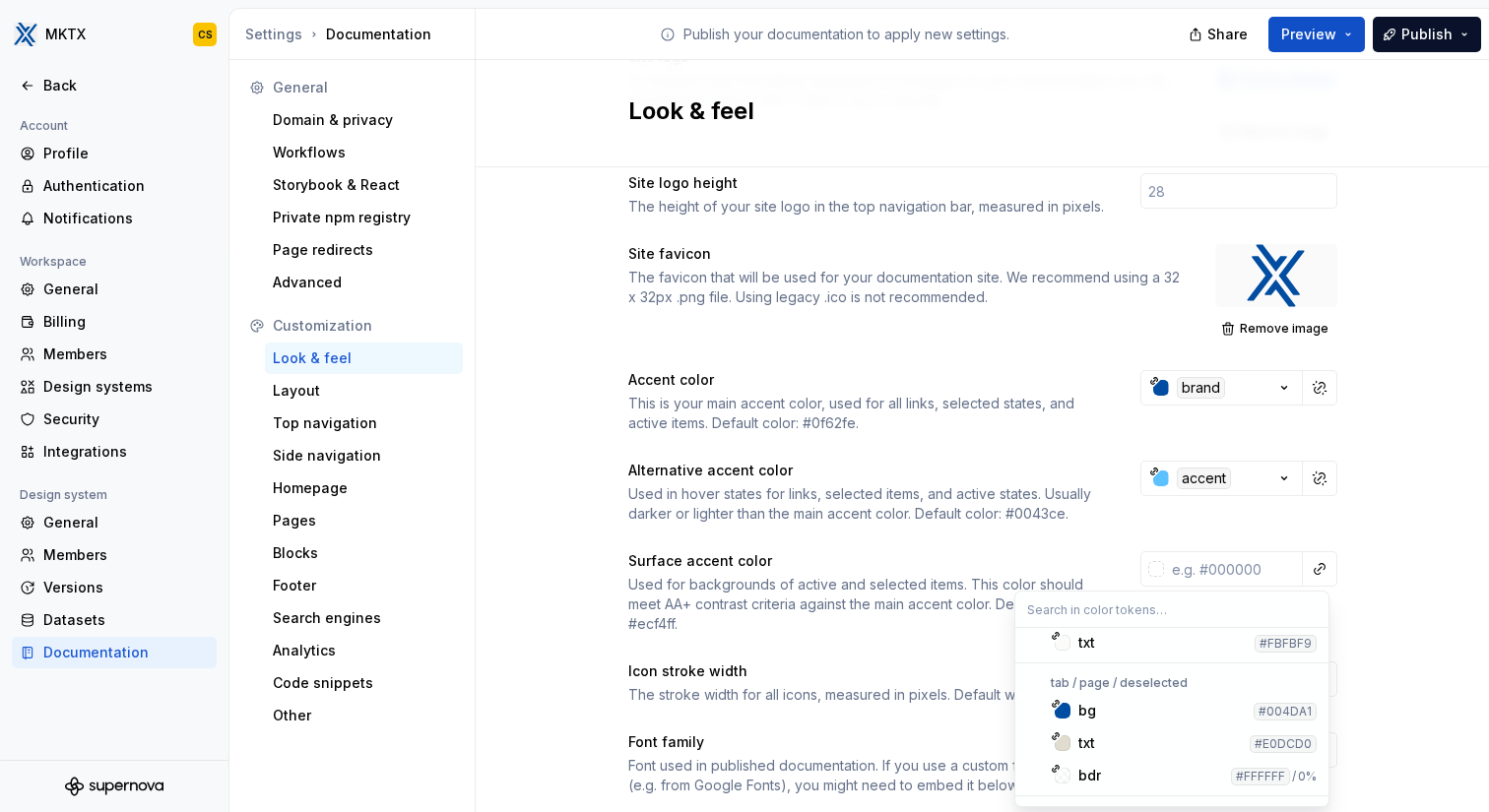 scroll, scrollTop: 471, scrollLeft: 0, axis: vertical 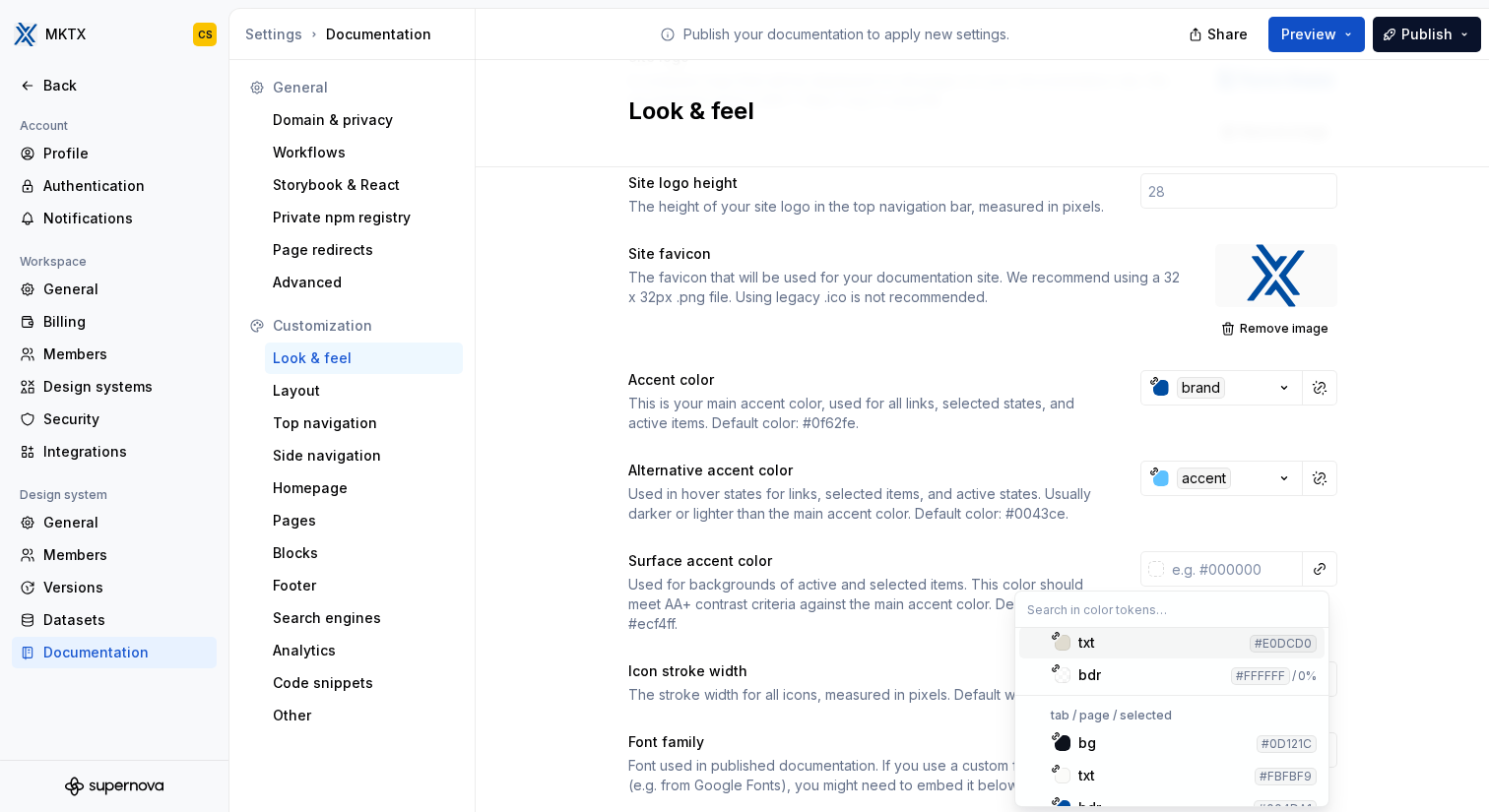 click on "MKTX CS Back Account Profile Authentication Notifications Workspace General Billing Members Design systems Security Integrations Design system General Members Versions Datasets Documentation Settings Documentation Publish your documentation to apply new settings. Share Preview Publish General Domain & privacy Workflows Storybook & React Private npm registry Page redirects Advanced Customization Look & feel Layout Top navigation Side navigation Homepage Pages Blocks Footer Search engines Analytics Code snippets Other Look & feel Site logo A company logo that will be displayed on all pages on your documentation site. We recommend using a 200 x 30px .svg or .png file.         Remove image Site logo height The height of your site logo in the top navigation bar, measured in pixels. Site favicon The favicon that will be used for your documentation site. We recommend using a 32 x 32px .png file. Using legacy .ico is not recommended. Remove image Accent color brand Alternative accent color accent Surface accent color" at bounding box center (744, 406) 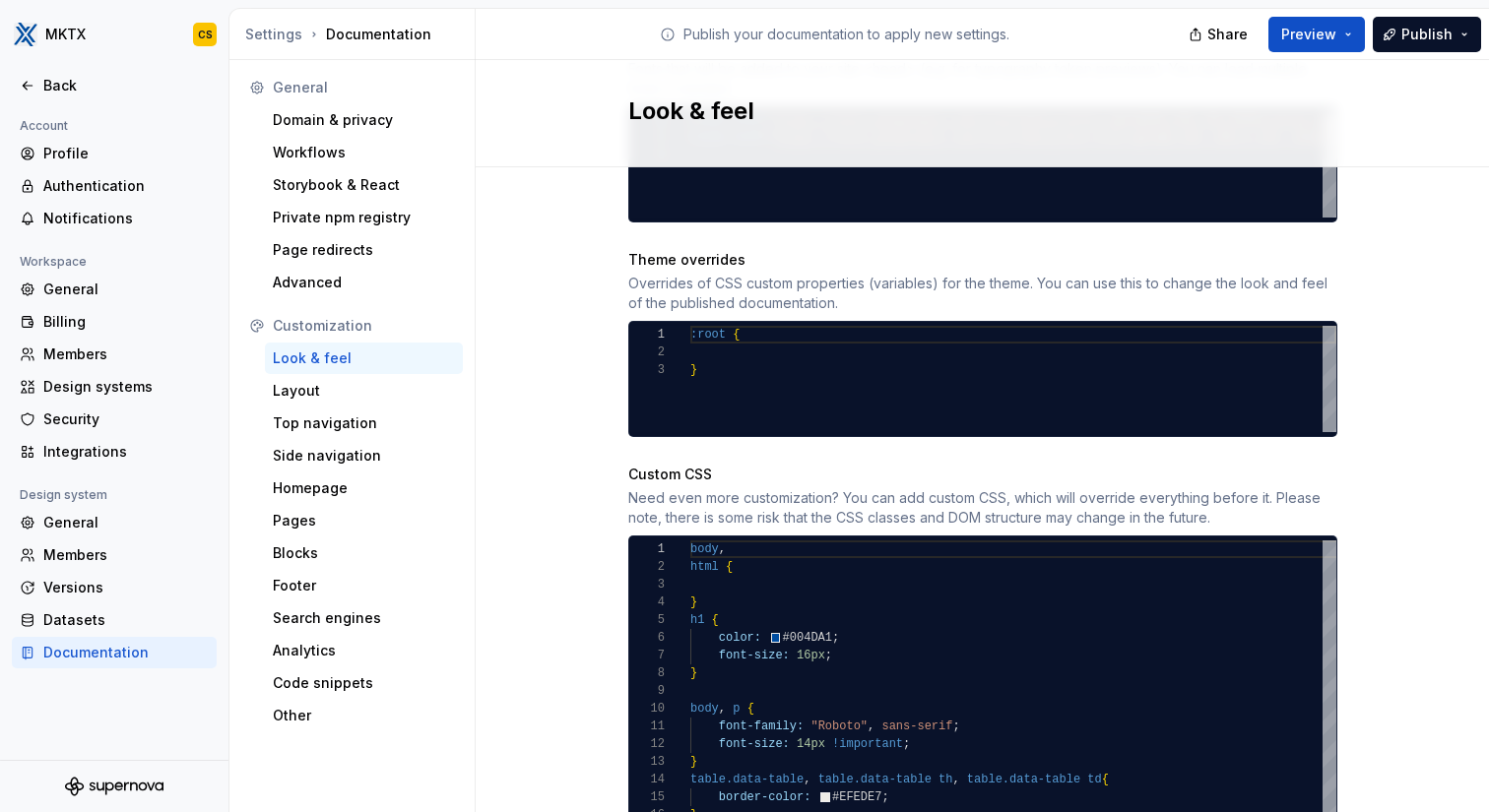 scroll, scrollTop: 955, scrollLeft: 0, axis: vertical 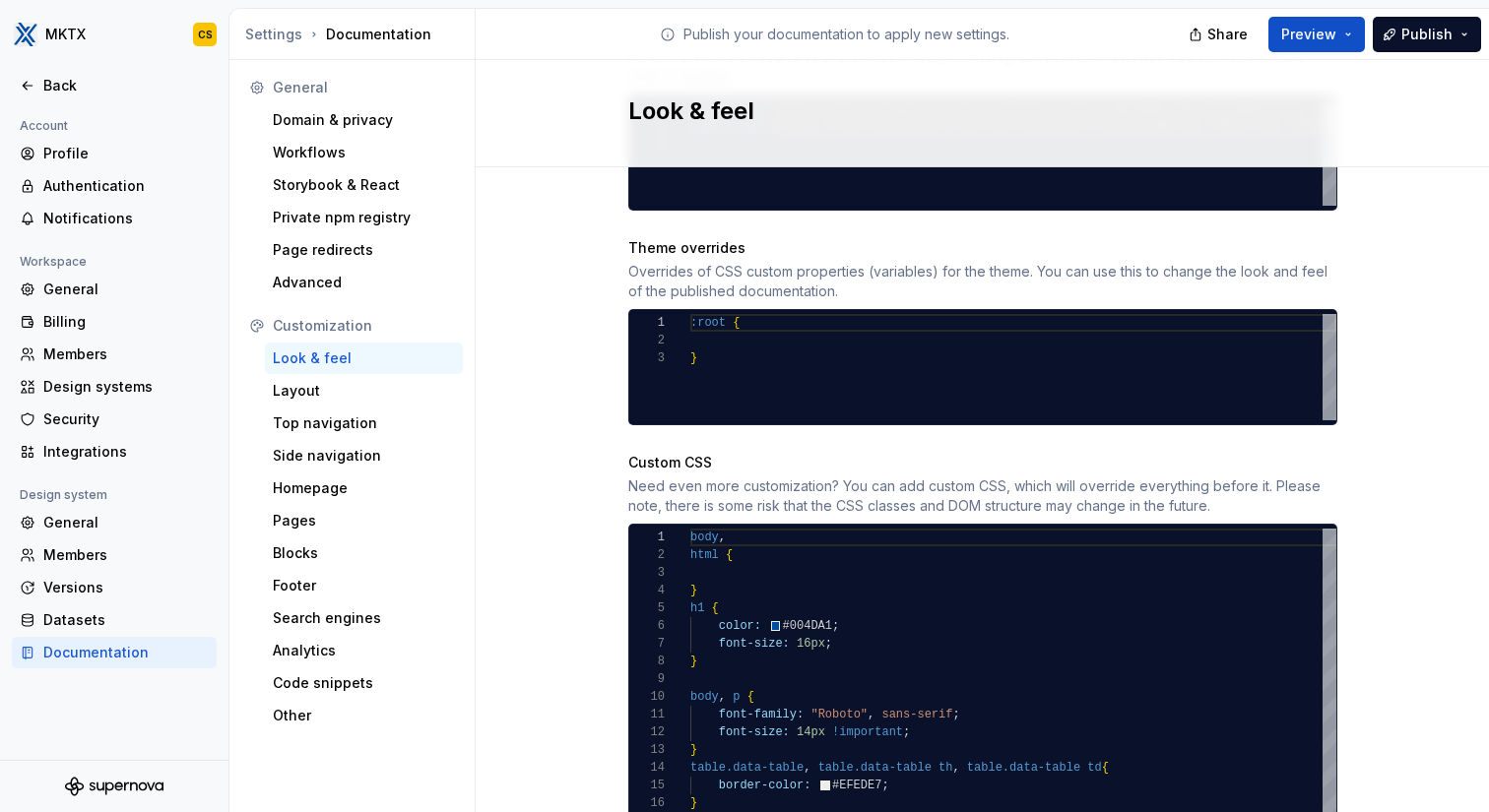 type on "*******
*" 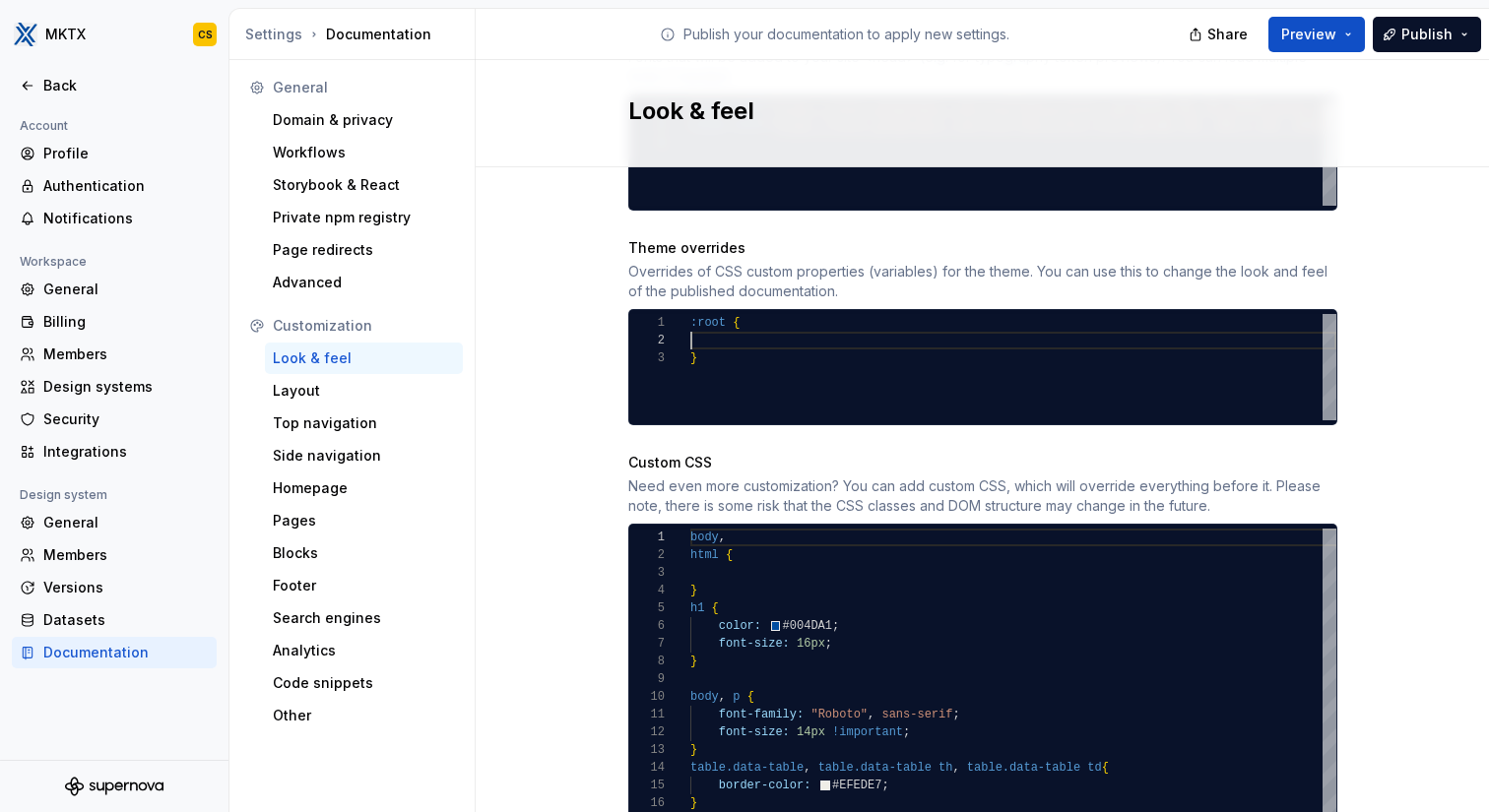 scroll, scrollTop: 18, scrollLeft: 0, axis: vertical 